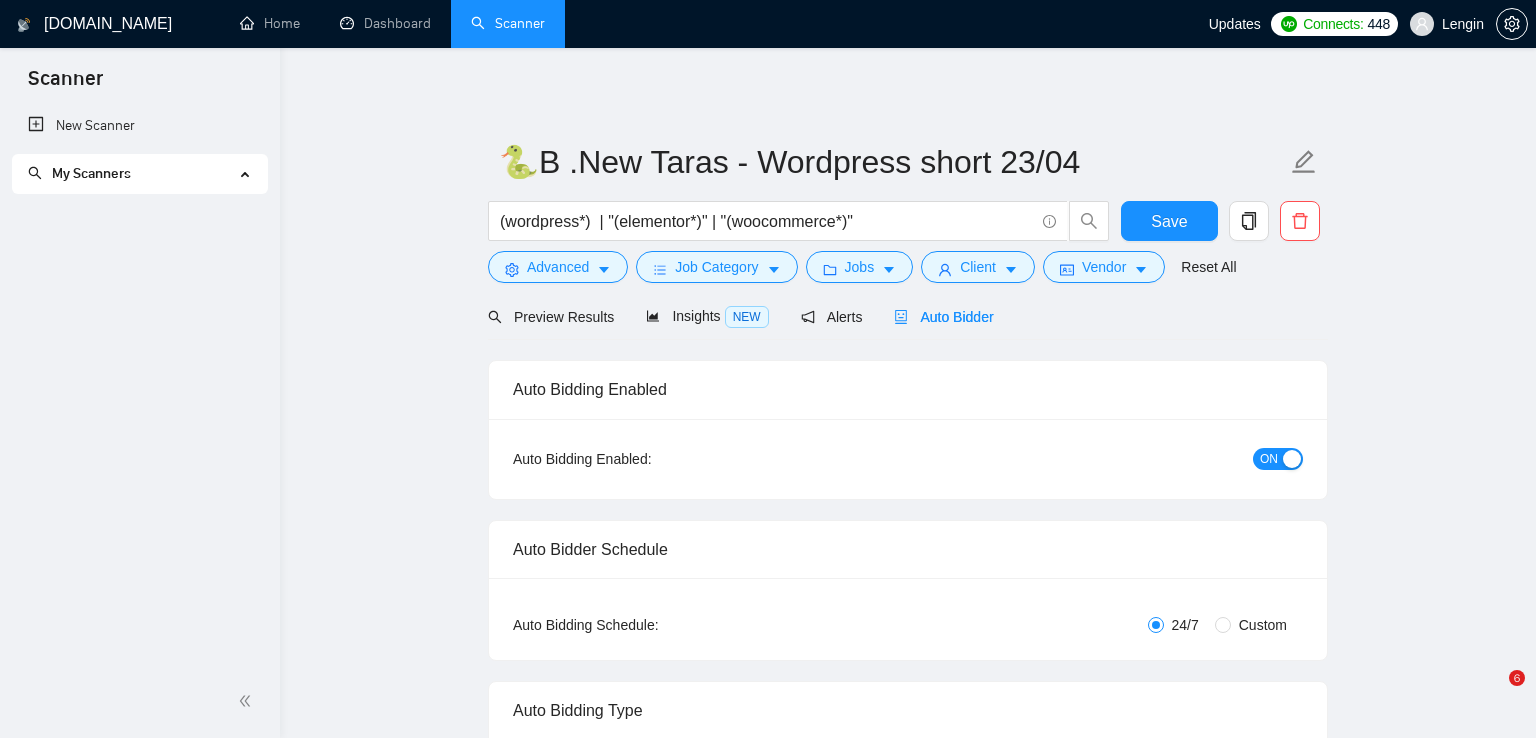 type 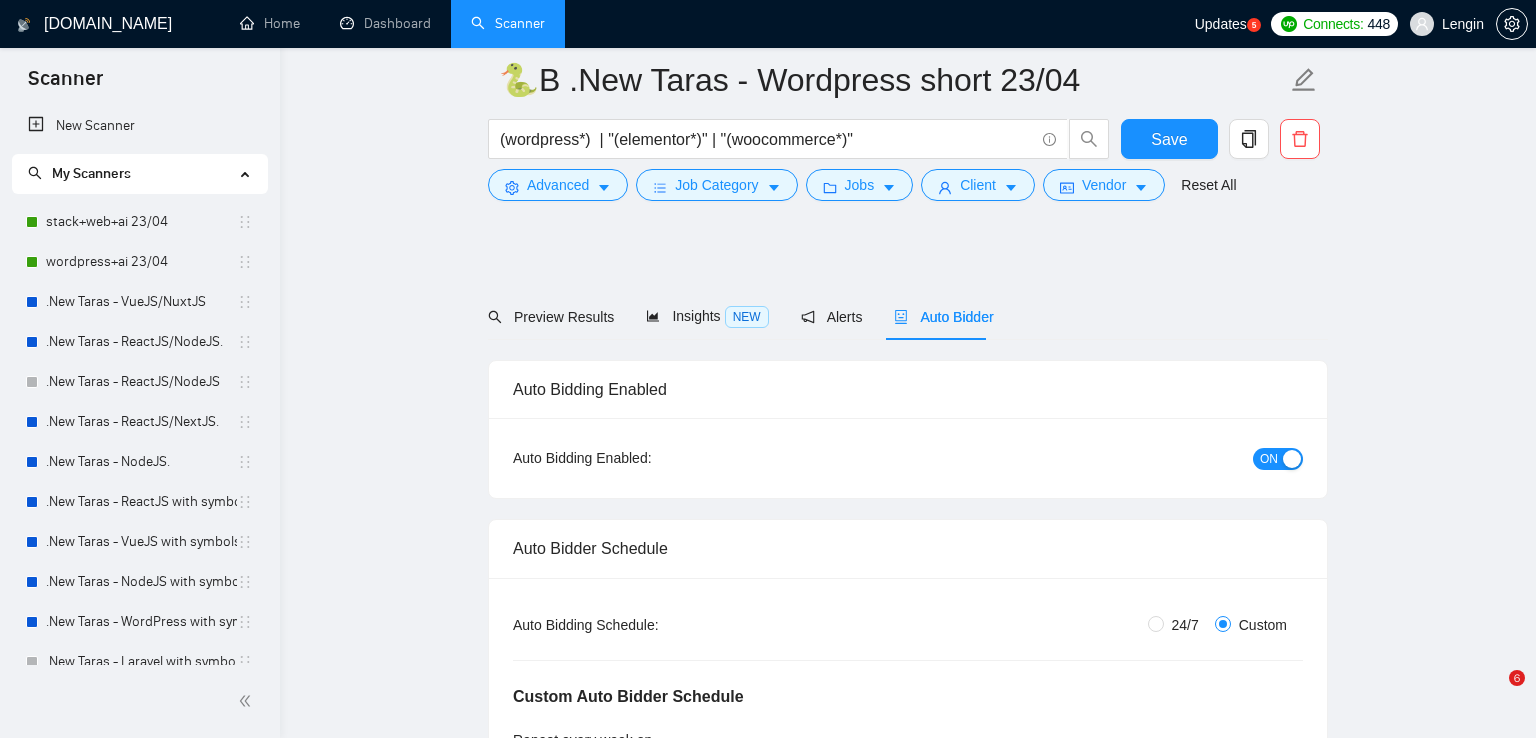 type 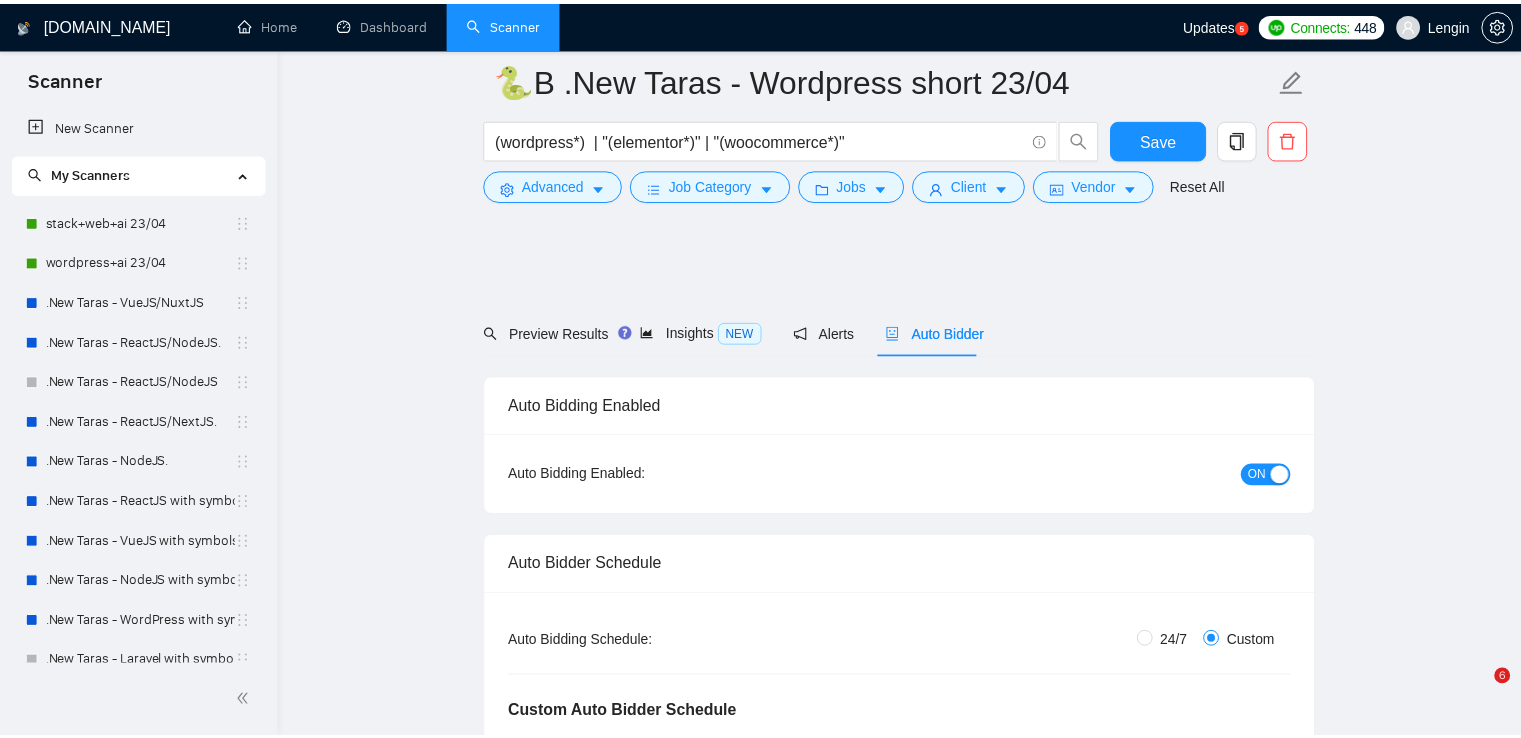 scroll, scrollTop: 443, scrollLeft: 0, axis: vertical 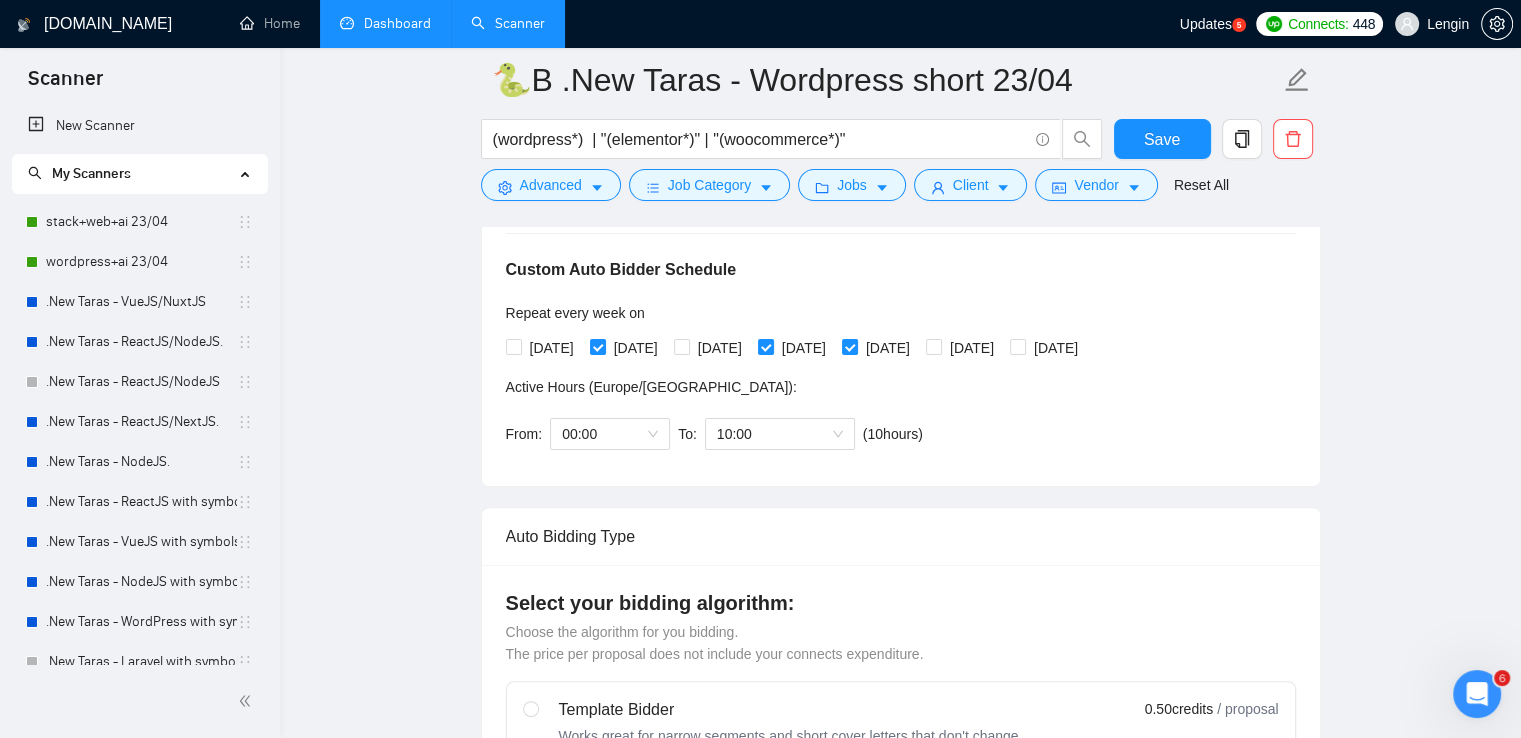 click on "Dashboard" at bounding box center (385, 23) 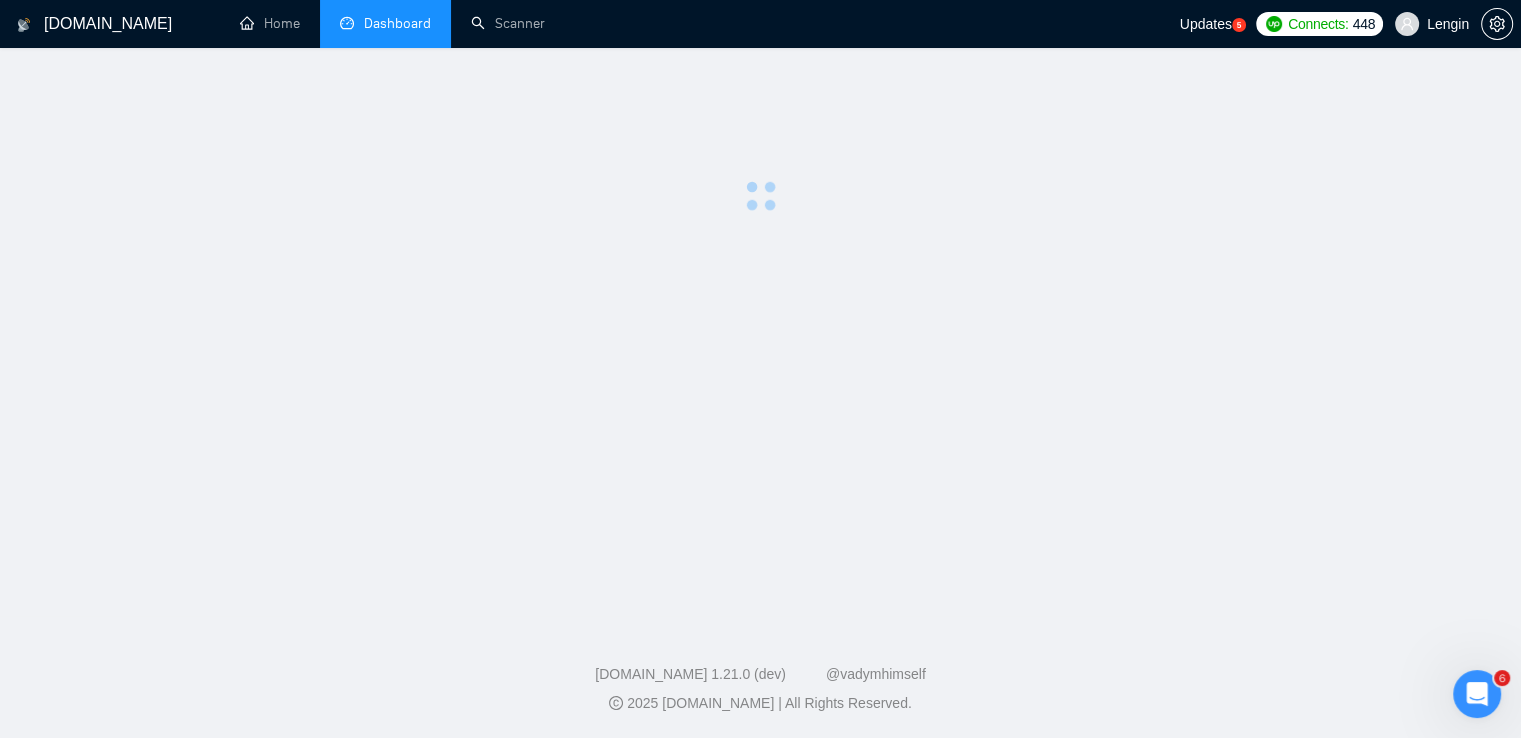 scroll, scrollTop: 0, scrollLeft: 0, axis: both 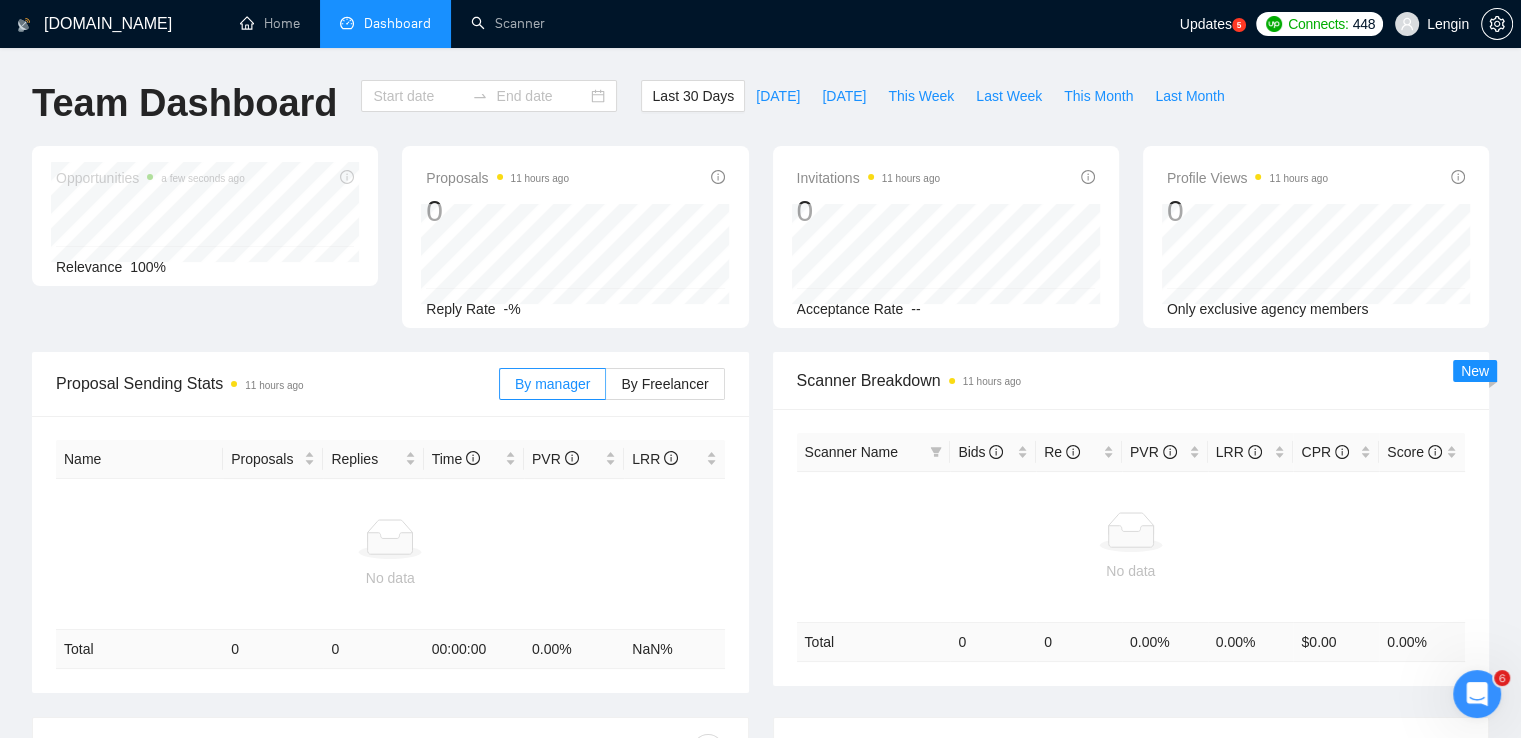 type on "[DATE]" 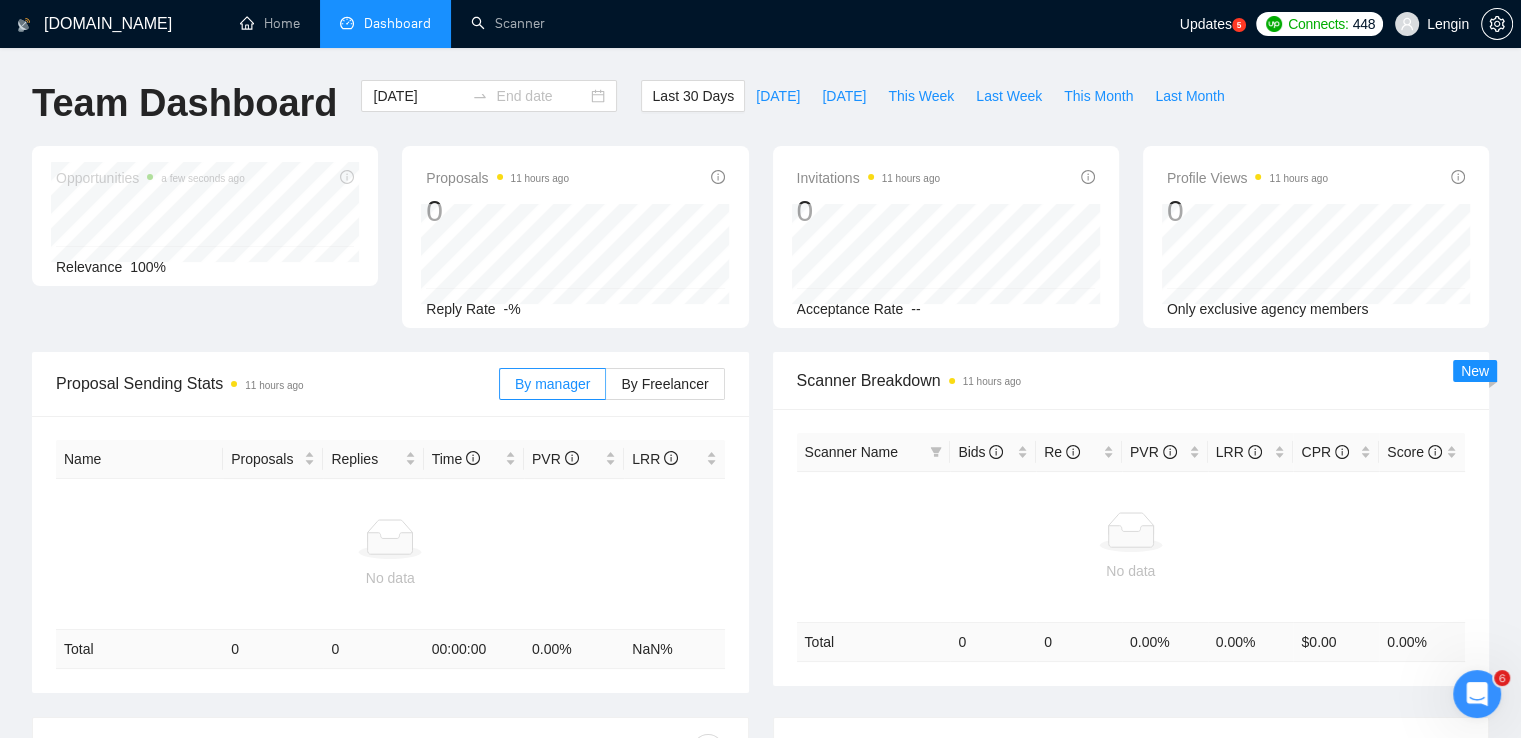 type on "[DATE]" 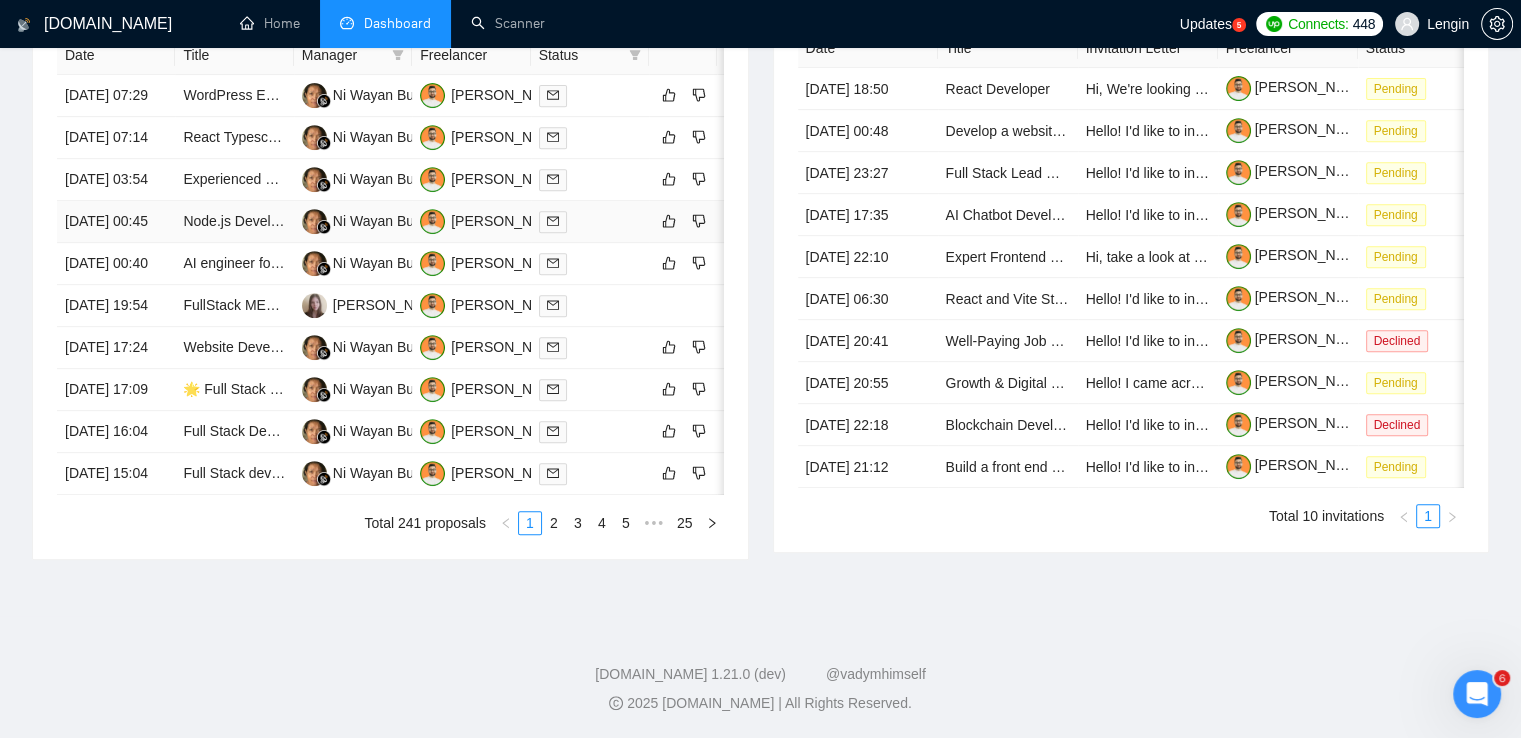scroll, scrollTop: 884, scrollLeft: 0, axis: vertical 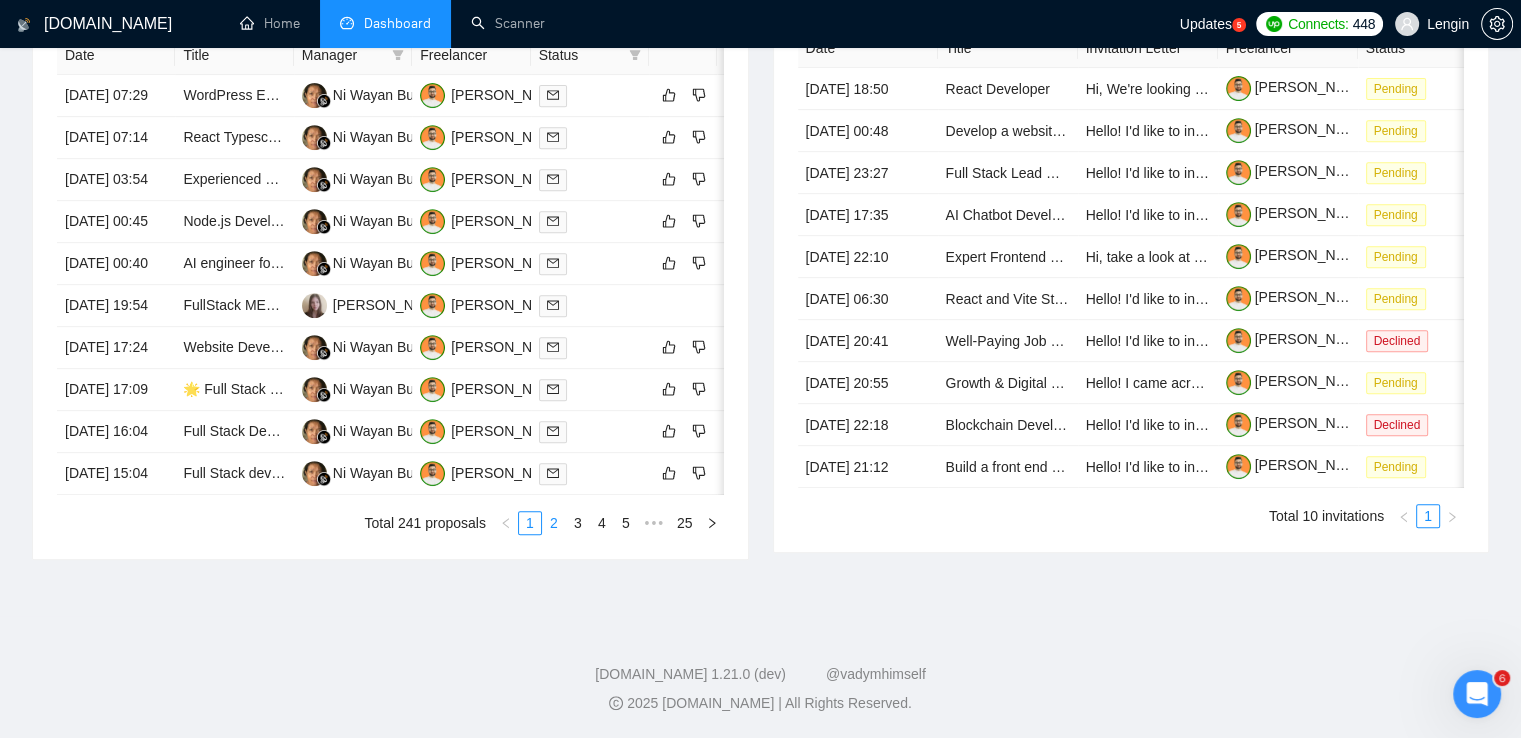click on "2" at bounding box center [554, 523] 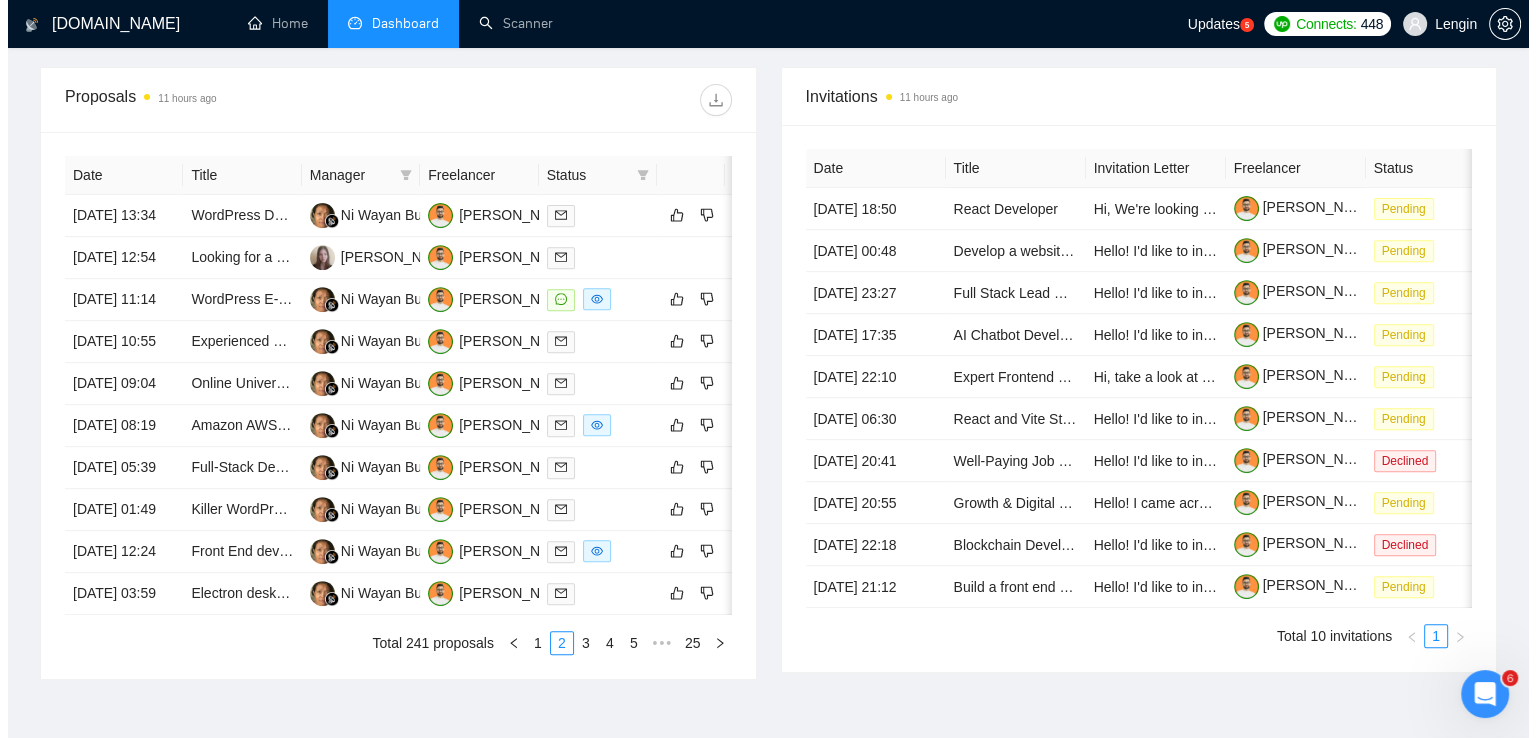 scroll, scrollTop: 714, scrollLeft: 0, axis: vertical 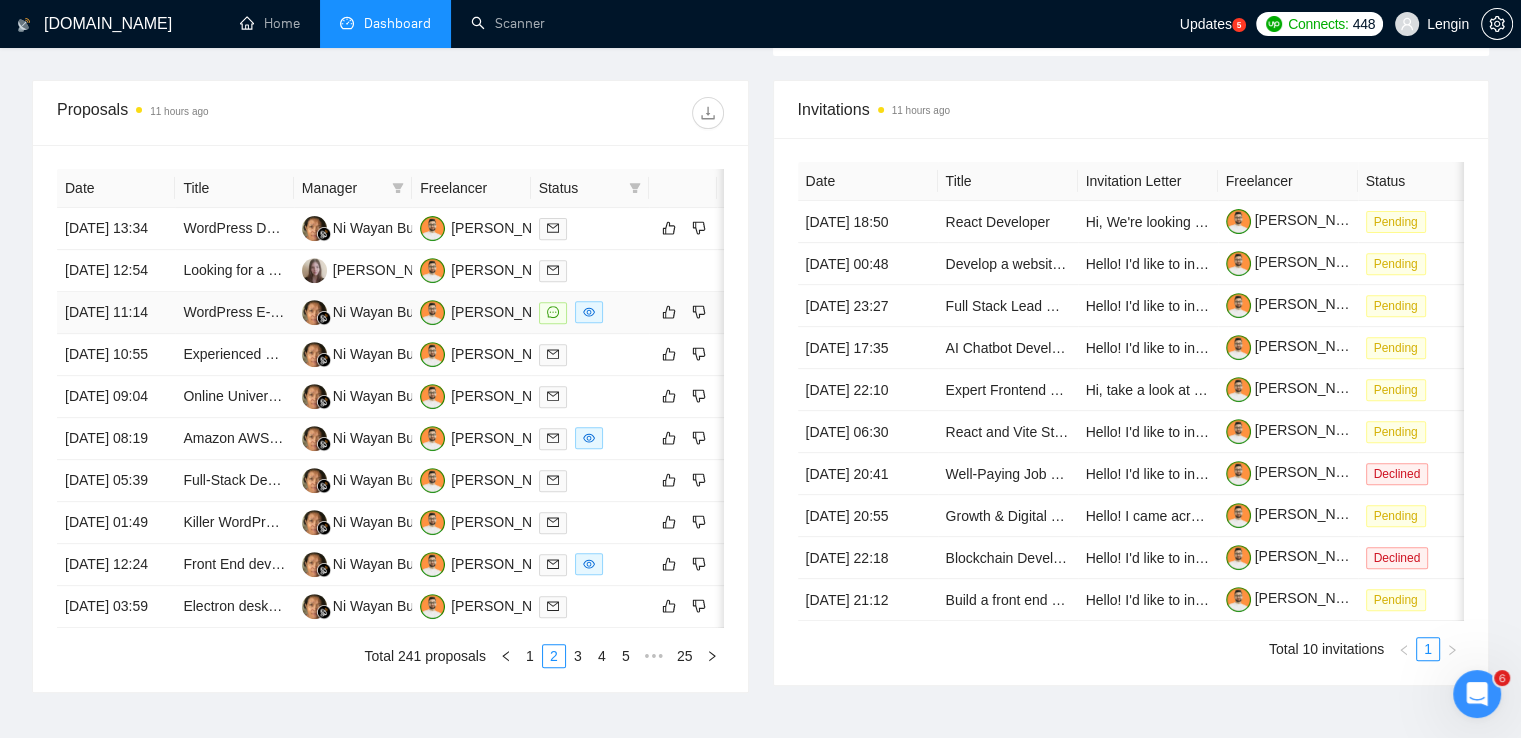 click on "WordPress E-commerce Developer" at bounding box center (234, 313) 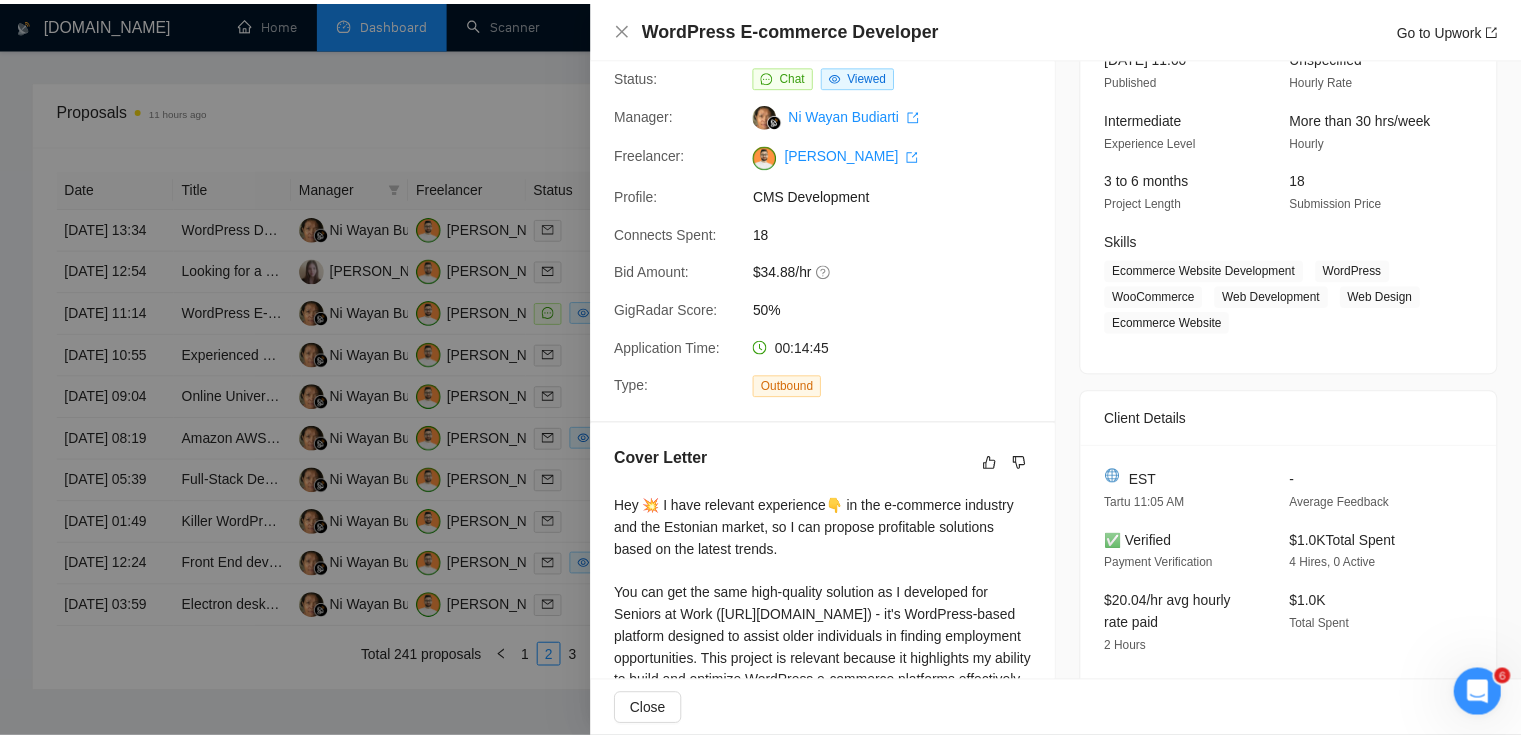 scroll, scrollTop: 0, scrollLeft: 0, axis: both 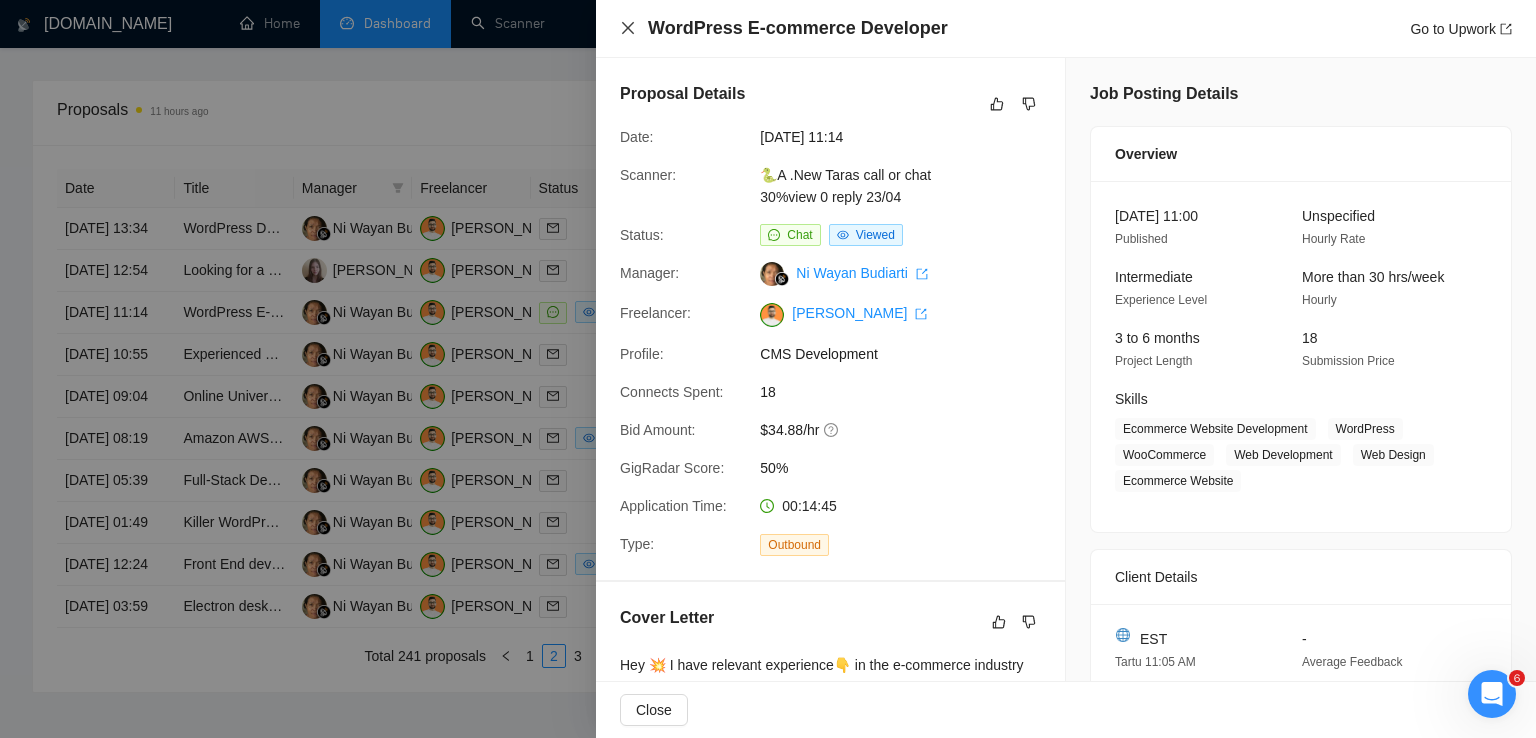 click 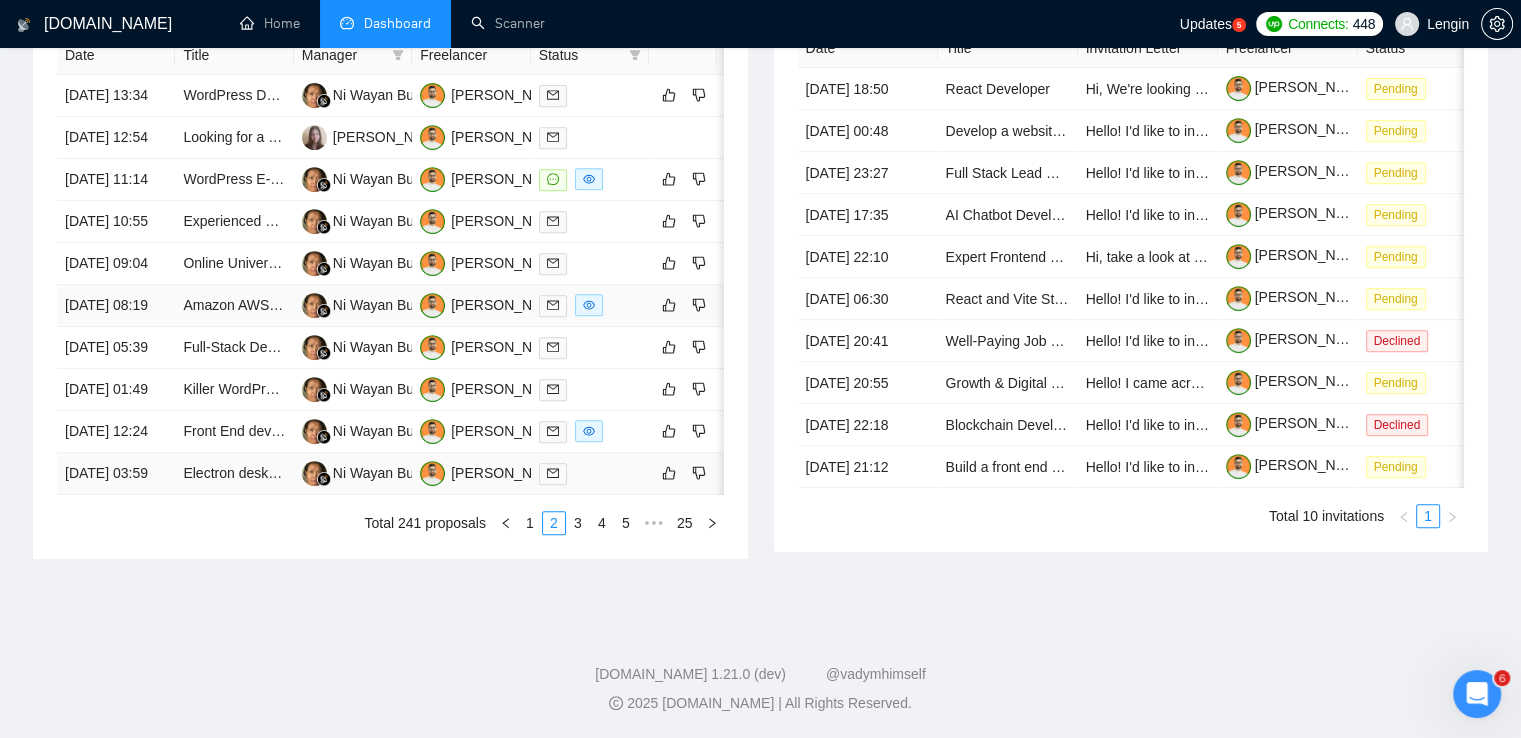 scroll, scrollTop: 966, scrollLeft: 0, axis: vertical 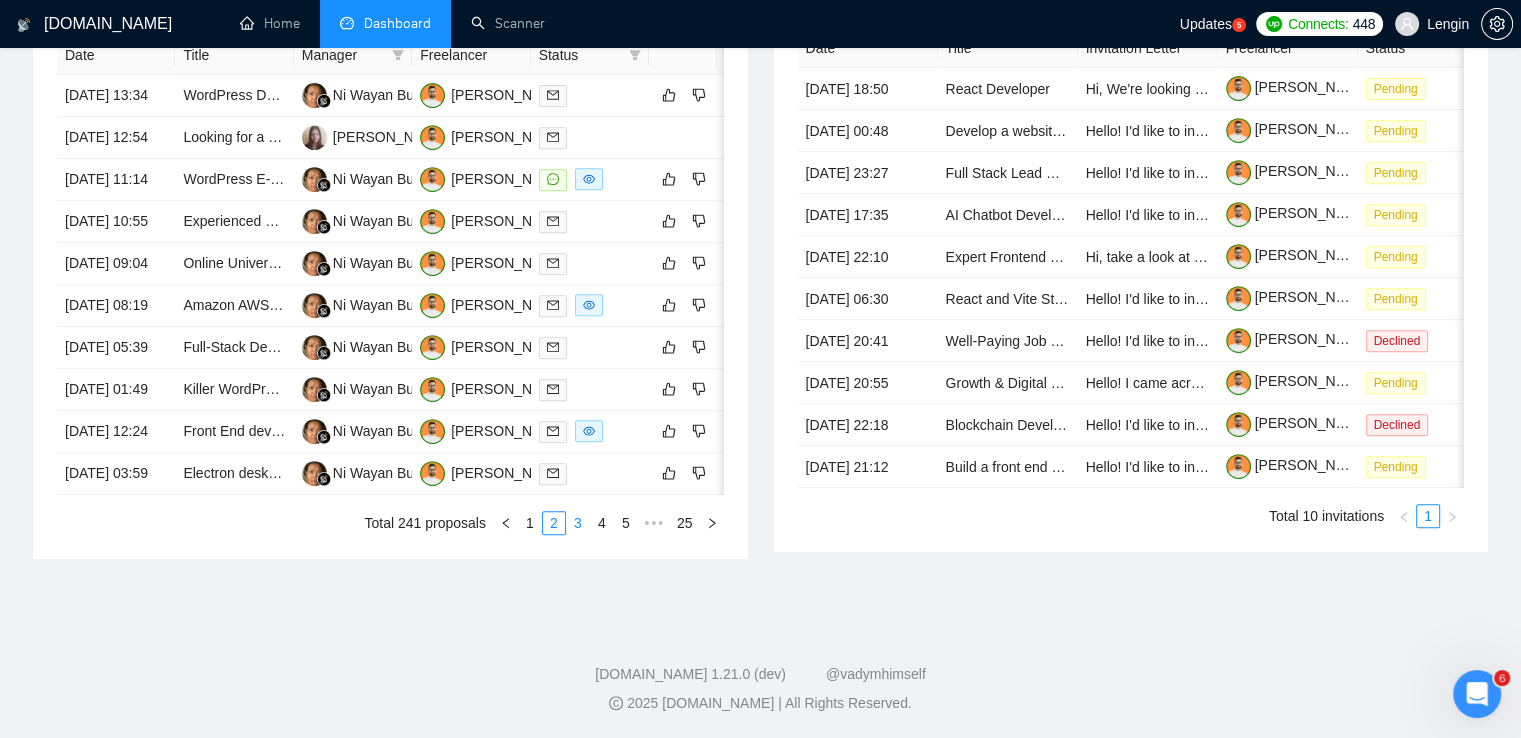 click on "3" at bounding box center (578, 523) 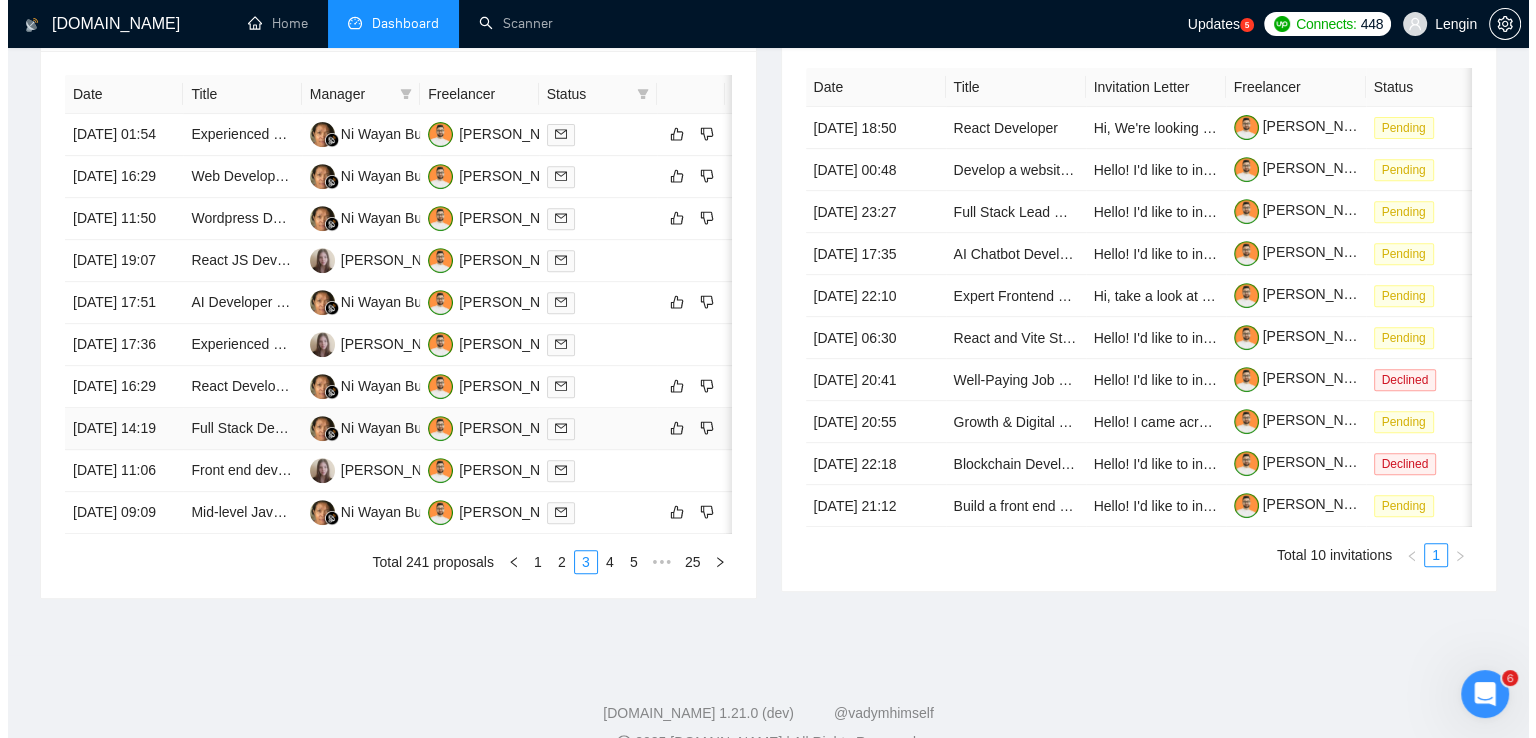 scroll, scrollTop: 819, scrollLeft: 0, axis: vertical 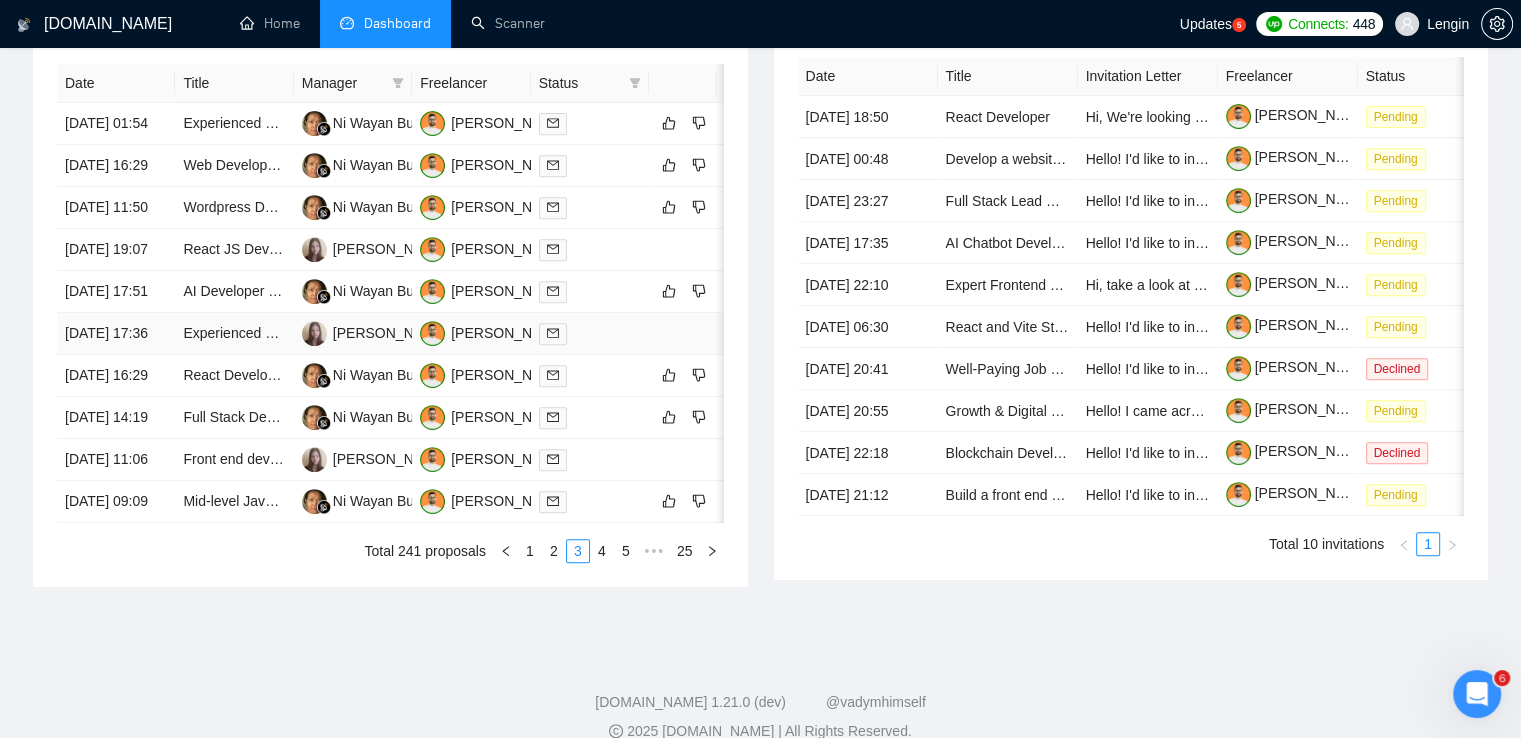 click on "Experienced Full Stack Developer Needed for Ongoing Projects" at bounding box center [234, 334] 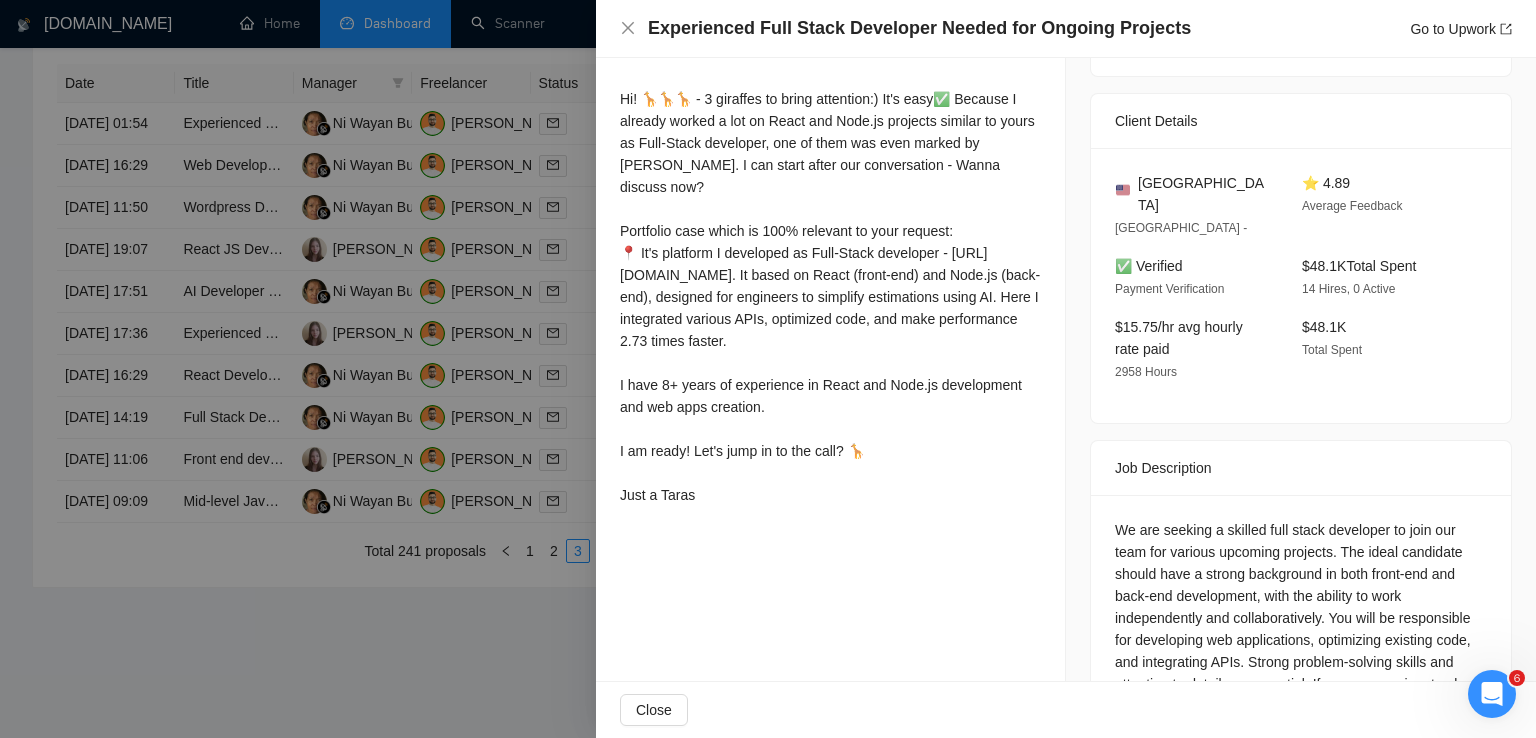 scroll, scrollTop: 524, scrollLeft: 0, axis: vertical 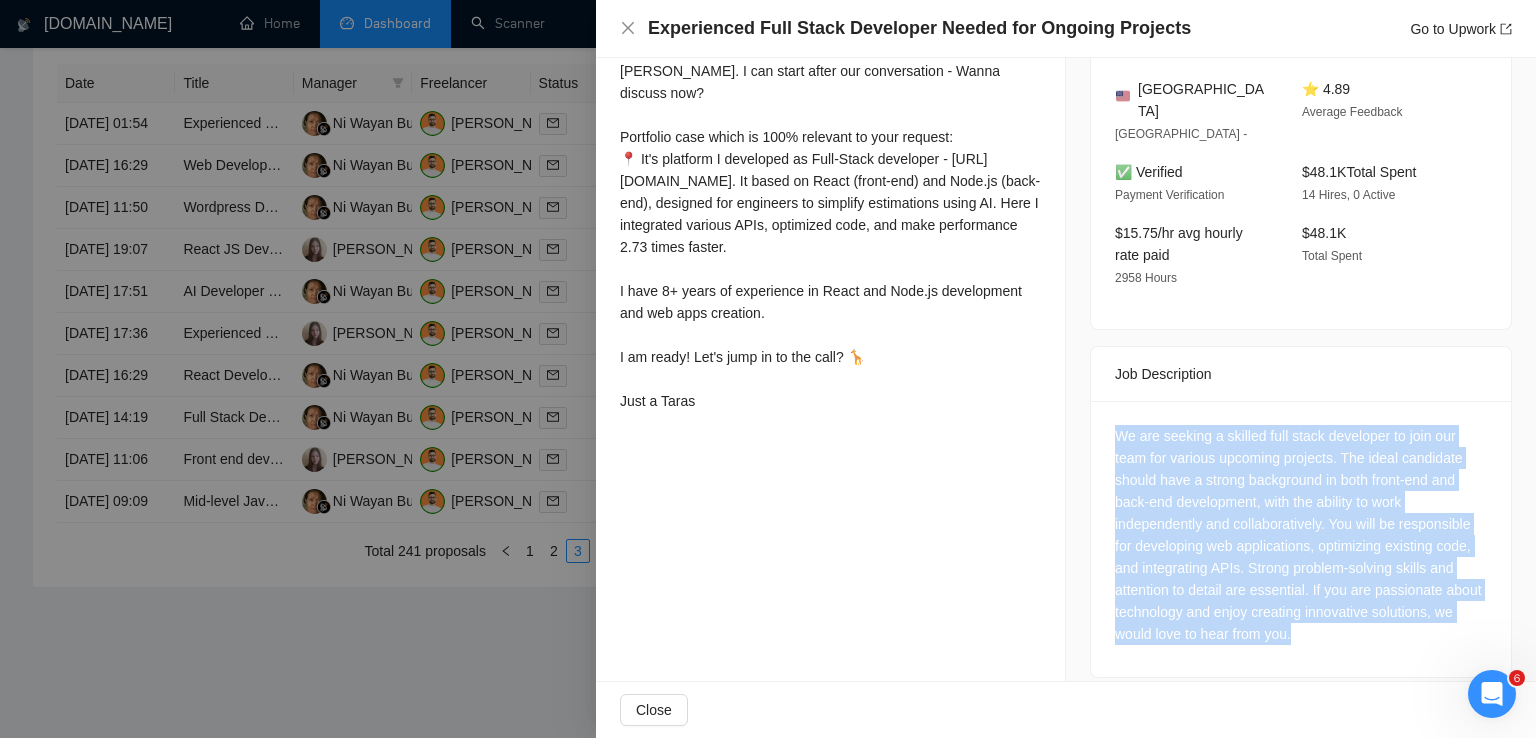 drag, startPoint x: 1315, startPoint y: 615, endPoint x: 1100, endPoint y: 421, distance: 289.58765 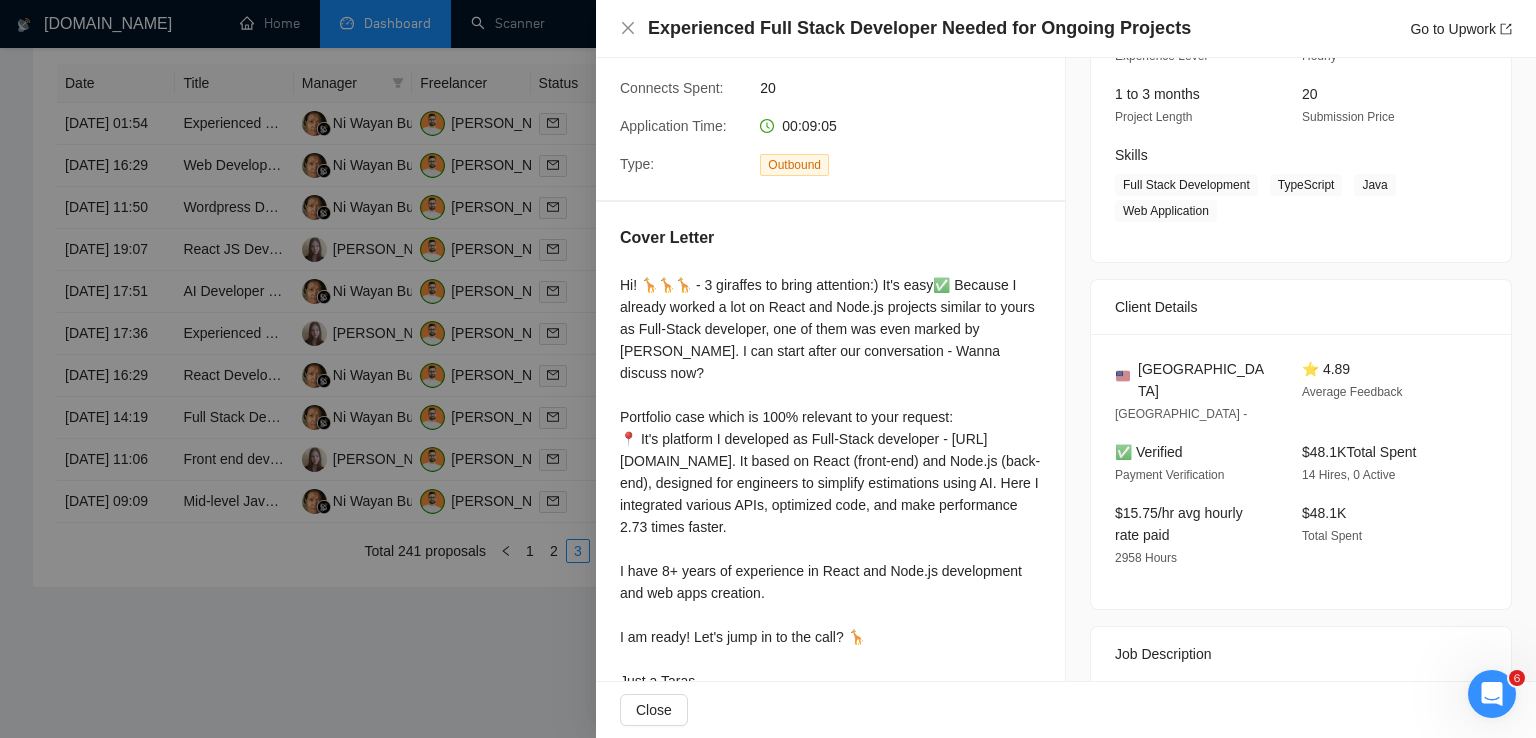 scroll, scrollTop: 236, scrollLeft: 0, axis: vertical 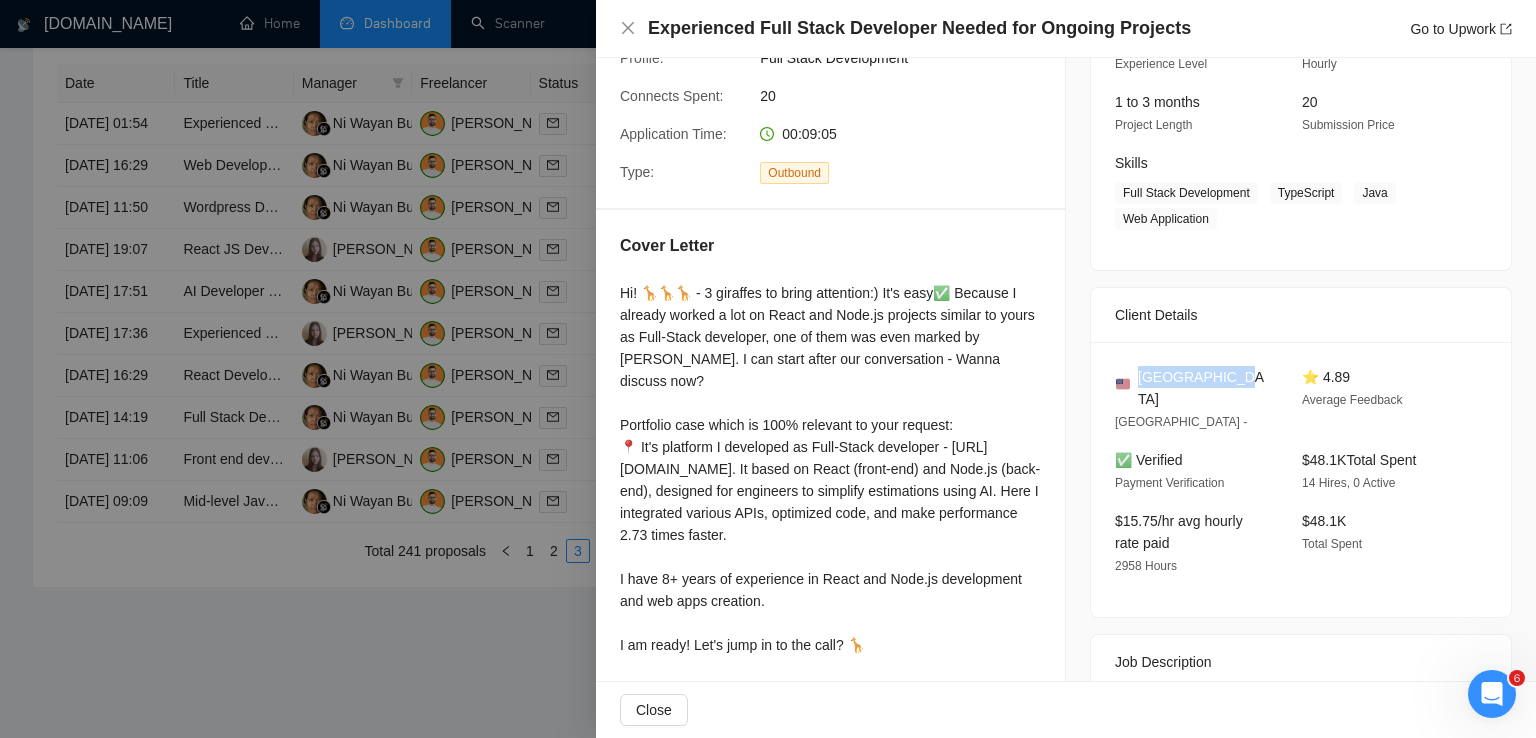 drag, startPoint x: 1224, startPoint y: 382, endPoint x: 1132, endPoint y: 378, distance: 92.086914 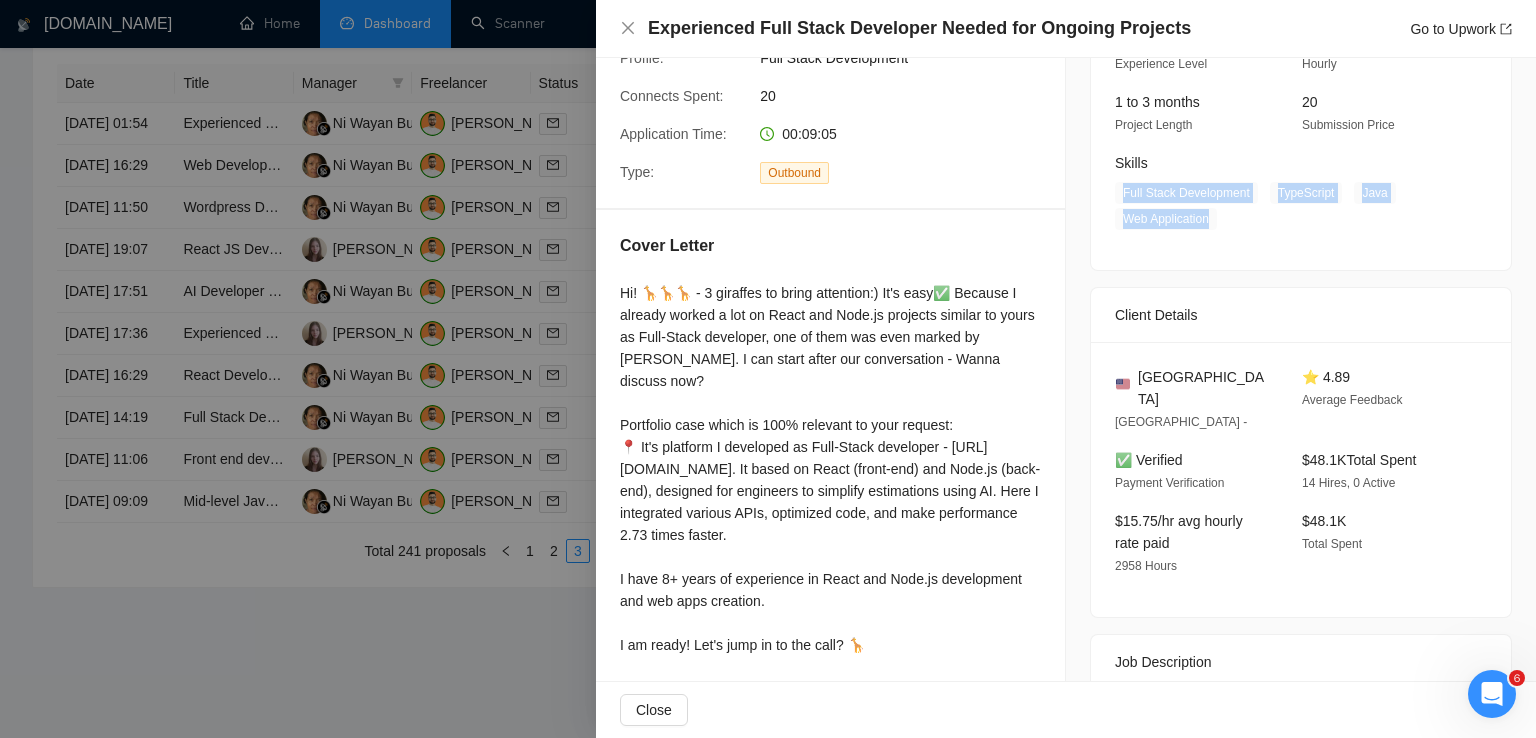 drag, startPoint x: 1206, startPoint y: 224, endPoint x: 1111, endPoint y: 194, distance: 99.62429 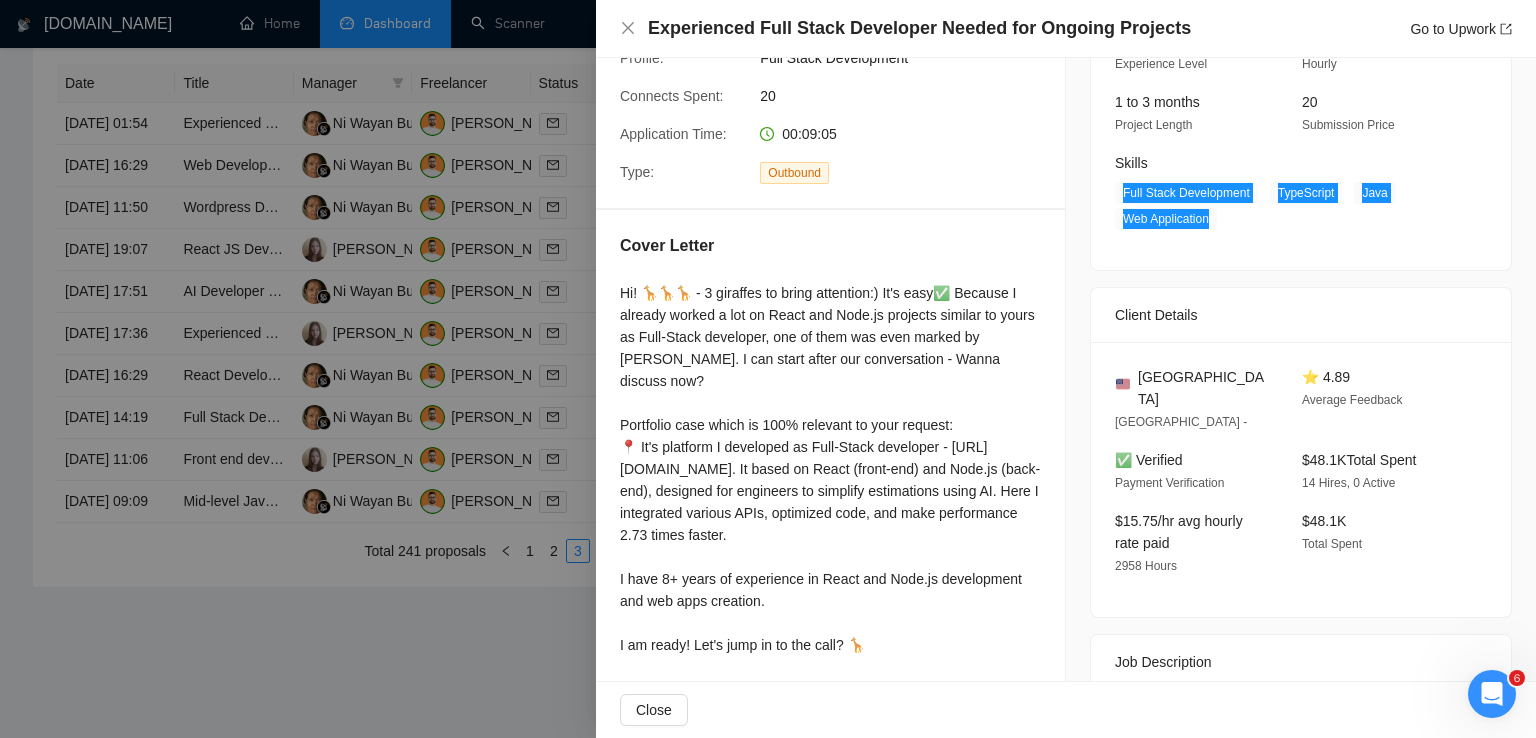 scroll, scrollTop: 0, scrollLeft: 0, axis: both 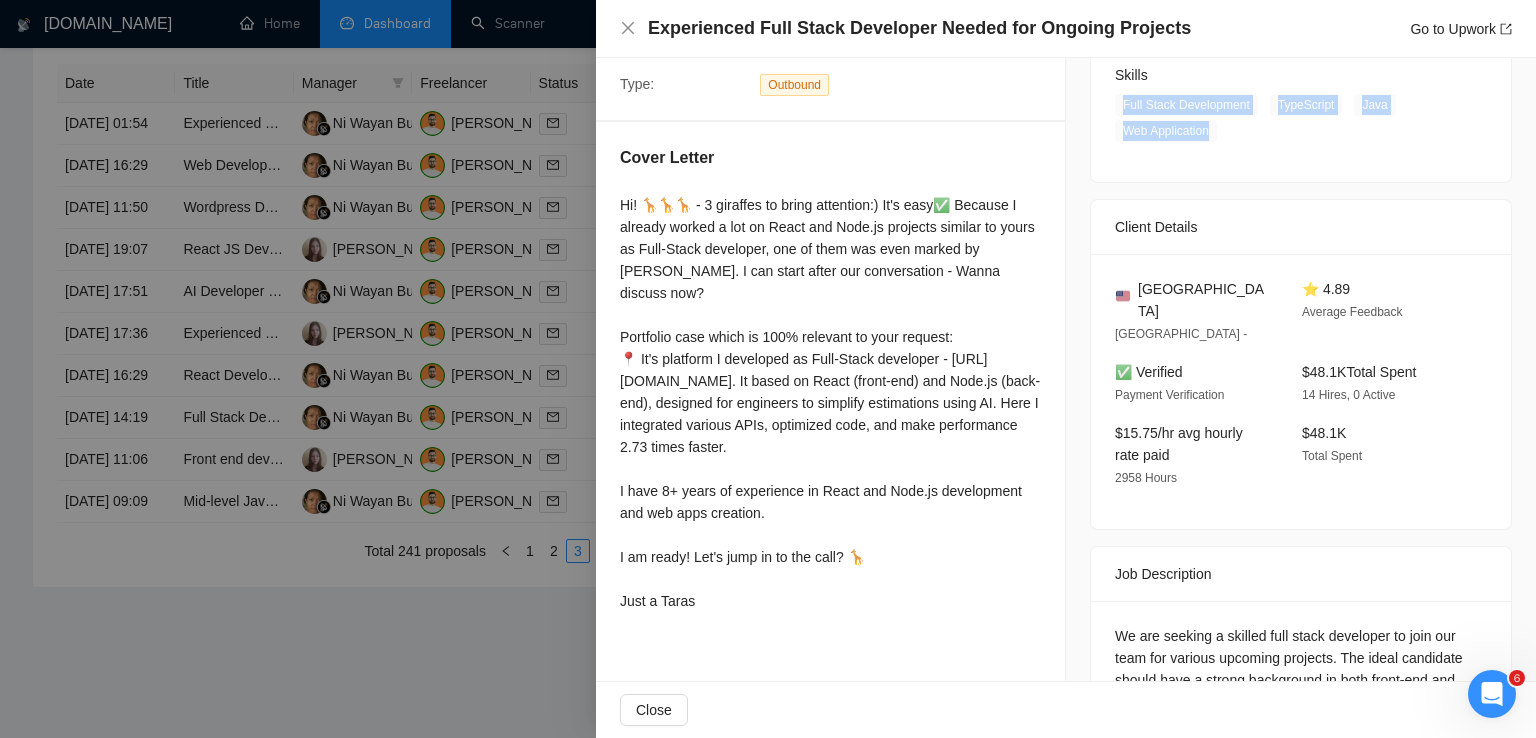 drag, startPoint x: 688, startPoint y: 612, endPoint x: 620, endPoint y: 198, distance: 419.54736 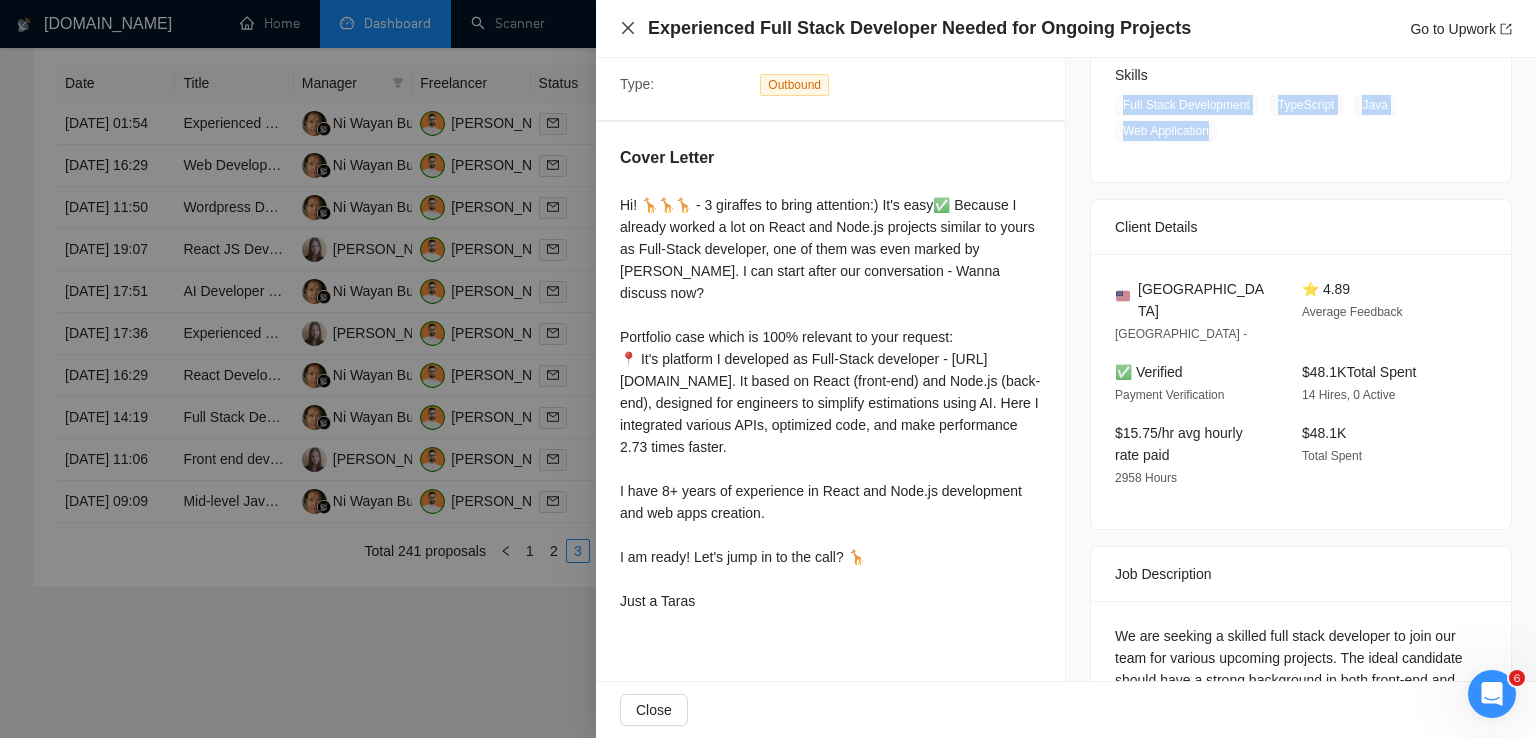 click 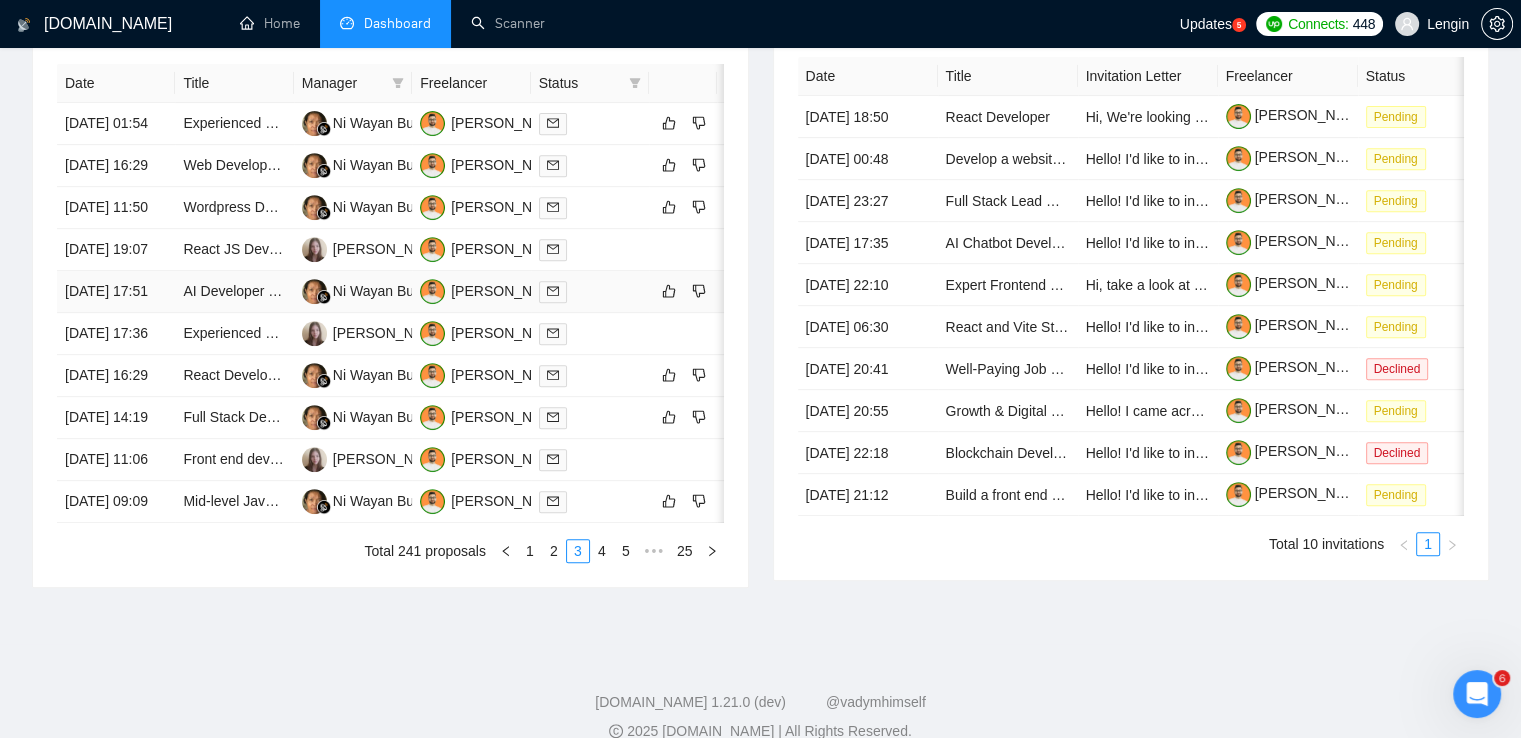 click on "AI Developer Needed to Integrate AI into Existing SaaS (Phase 1)" at bounding box center (234, 292) 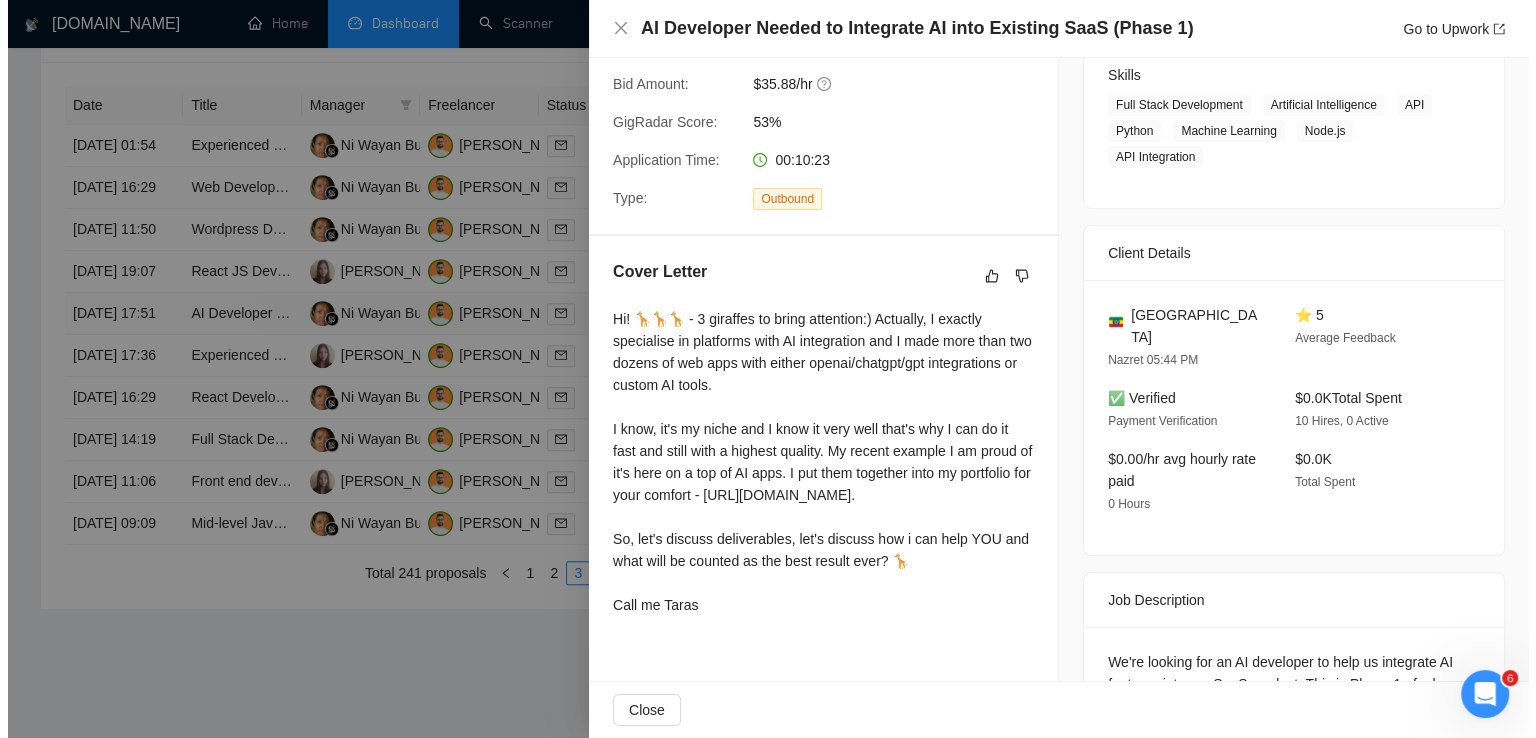 scroll, scrollTop: 316, scrollLeft: 0, axis: vertical 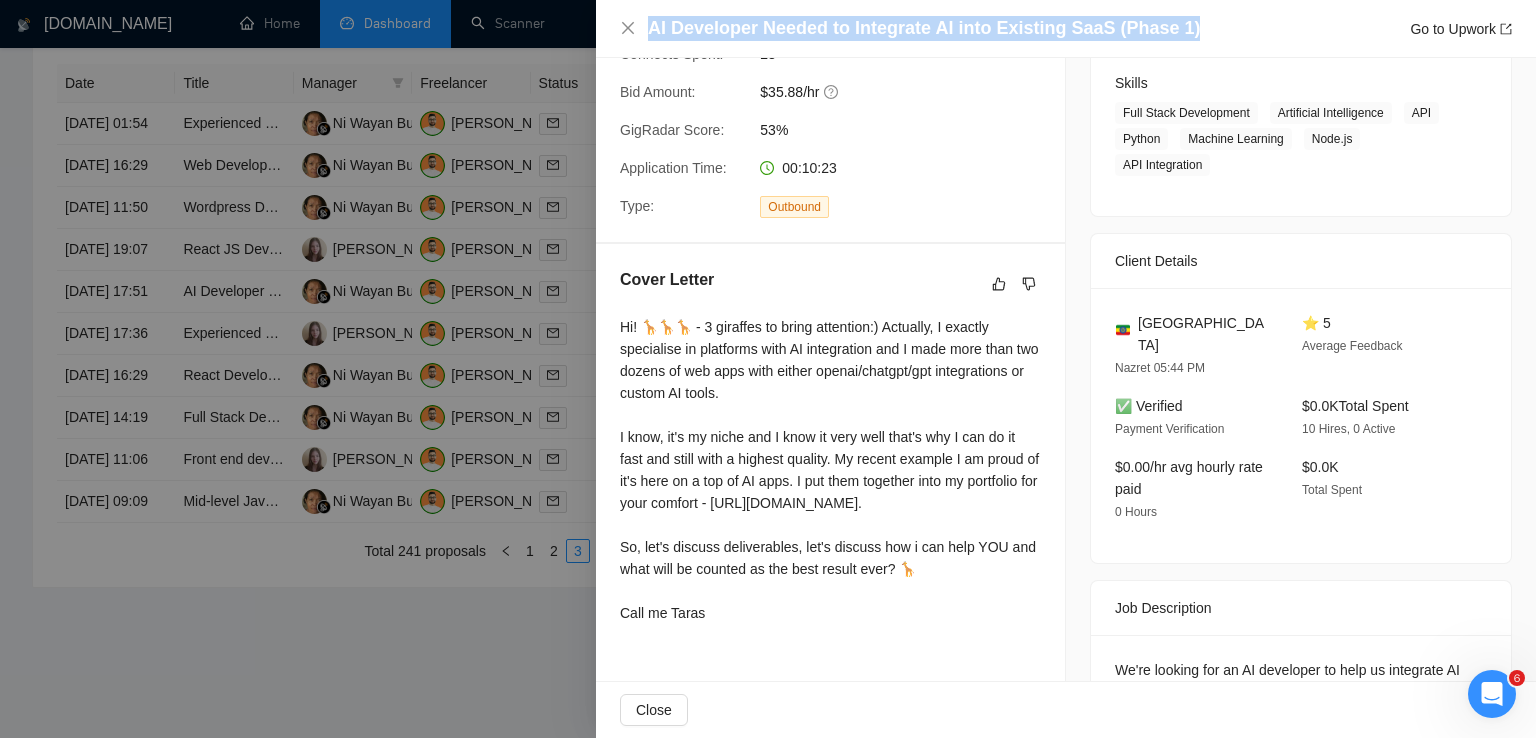 drag, startPoint x: 1190, startPoint y: 27, endPoint x: 696, endPoint y: 11, distance: 494.25903 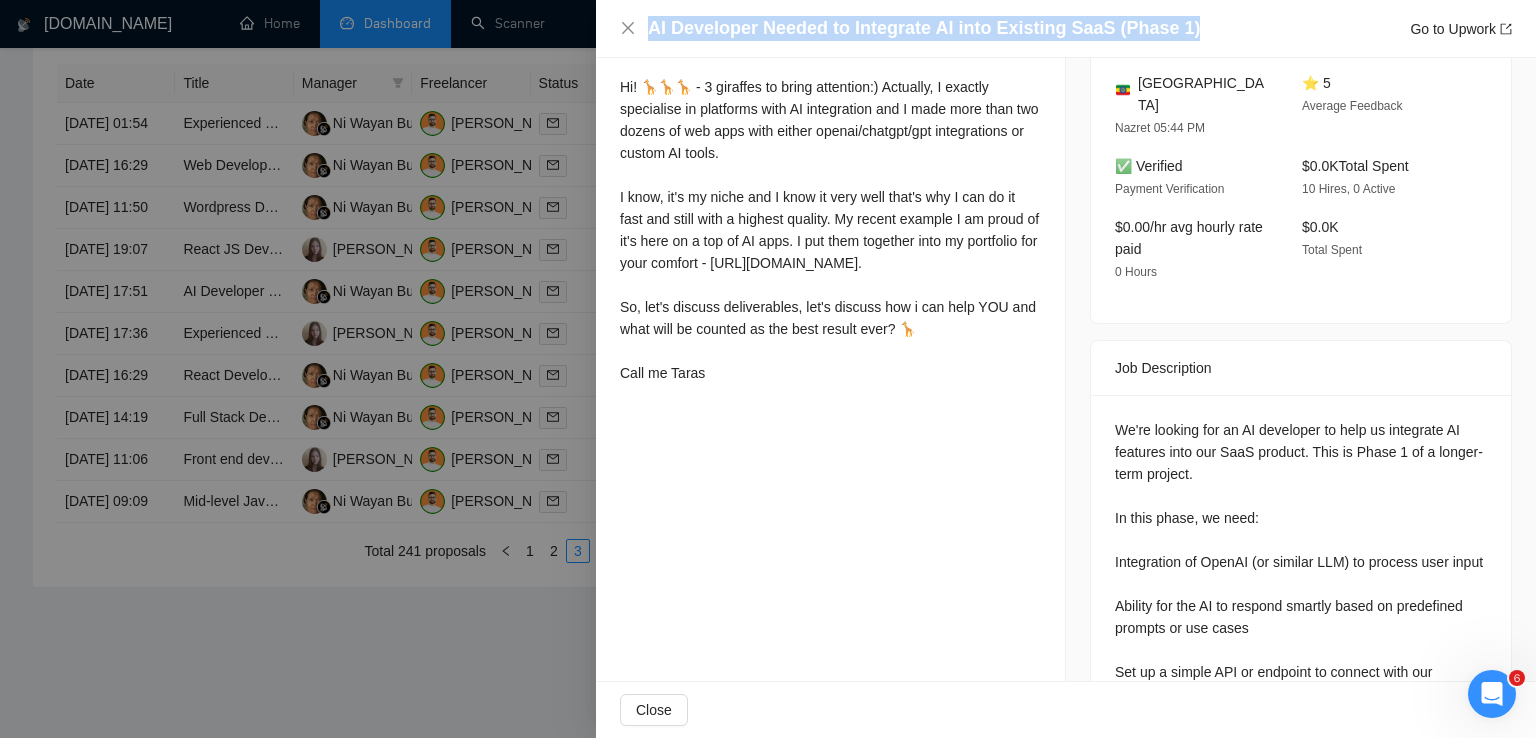 scroll, scrollTop: 559, scrollLeft: 0, axis: vertical 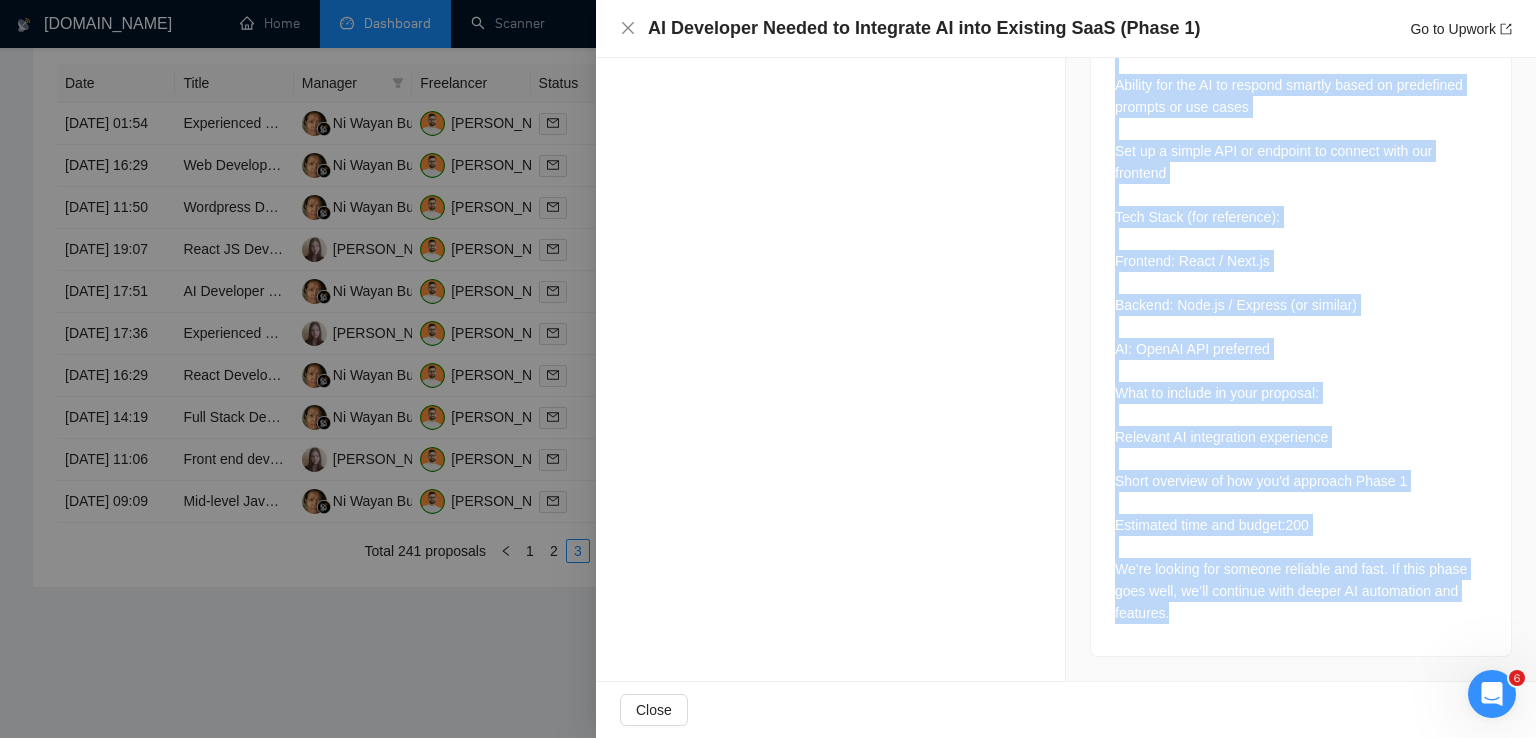 drag, startPoint x: 1108, startPoint y: 410, endPoint x: 1264, endPoint y: 617, distance: 259.20068 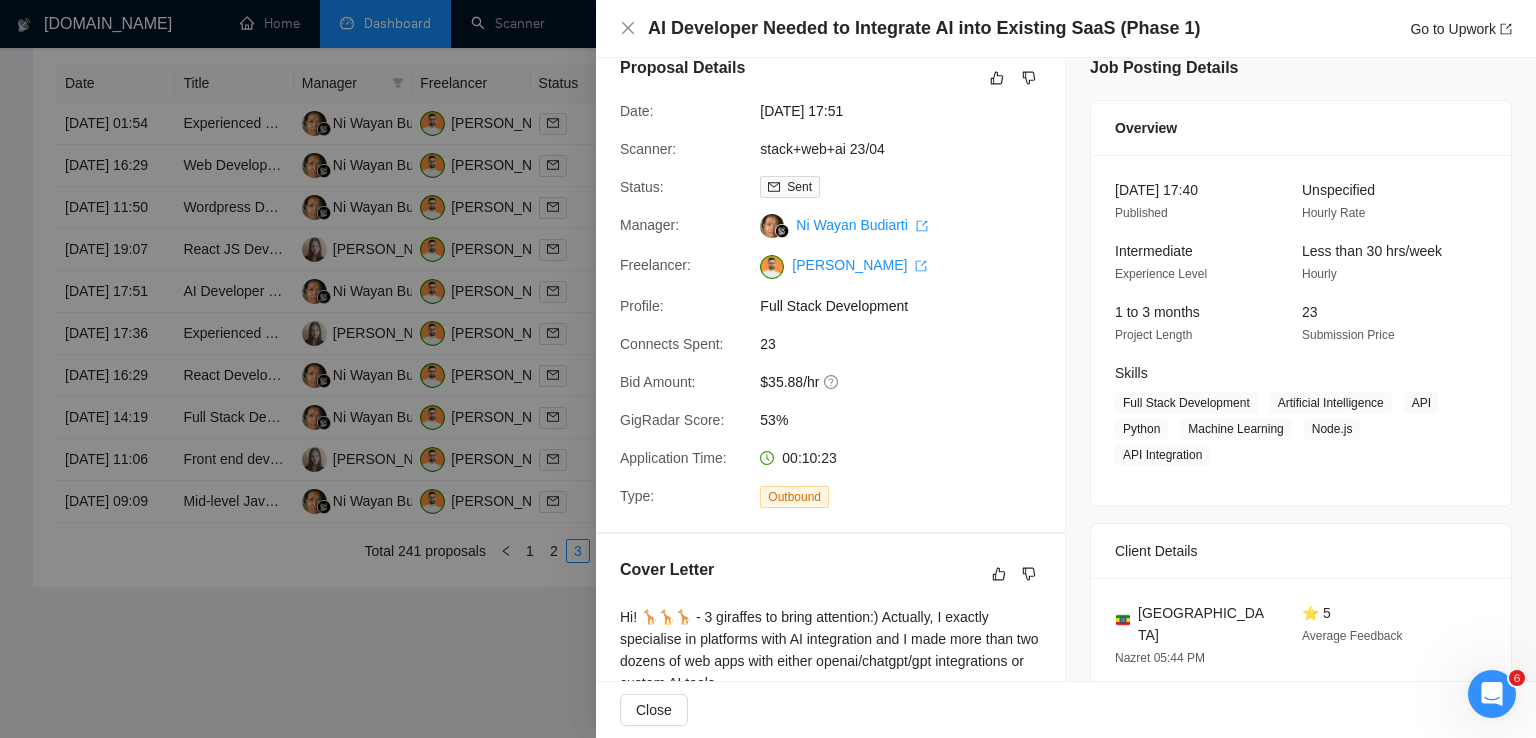 scroll, scrollTop: 0, scrollLeft: 0, axis: both 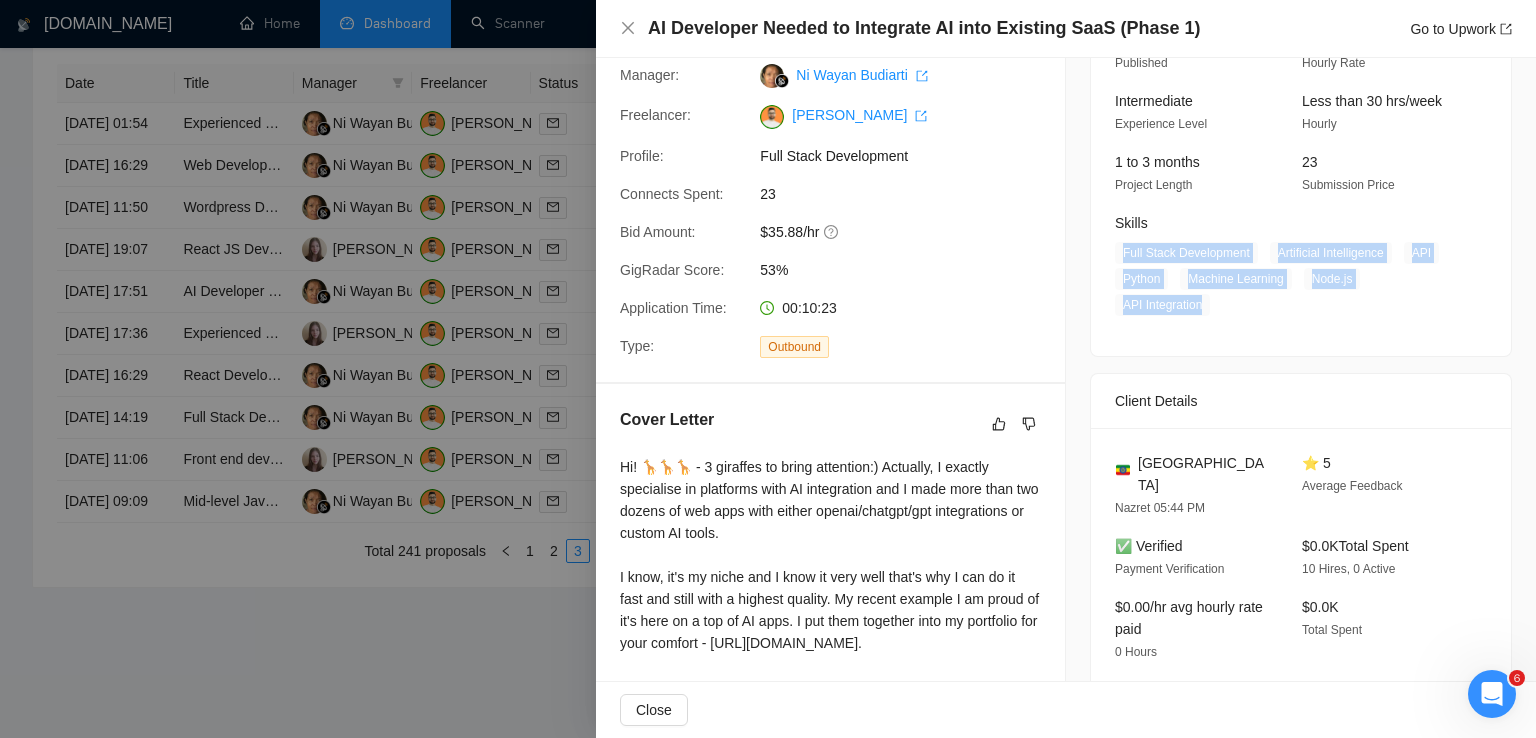 drag, startPoint x: 1200, startPoint y: 304, endPoint x: 1103, endPoint y: 249, distance: 111.50785 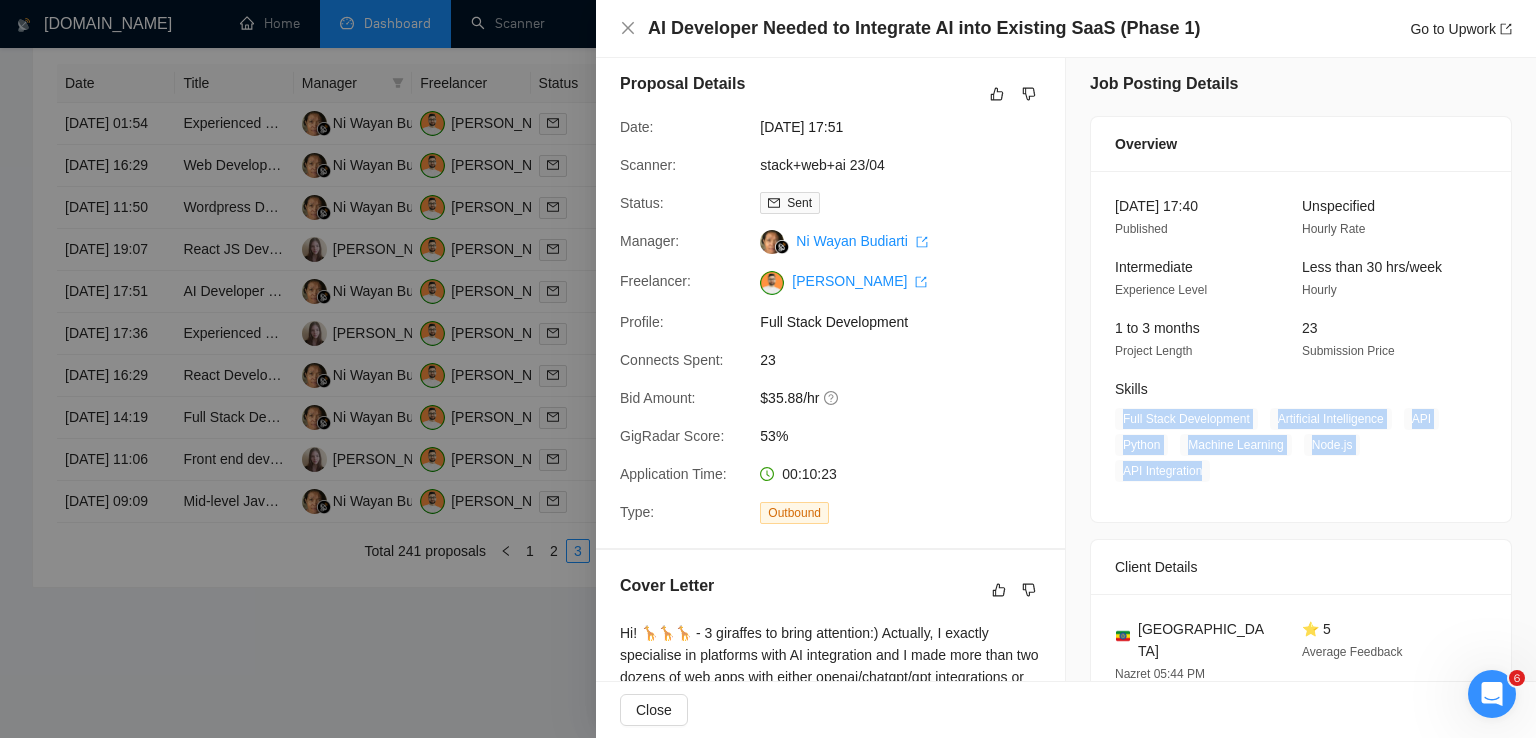 scroll, scrollTop: 0, scrollLeft: 0, axis: both 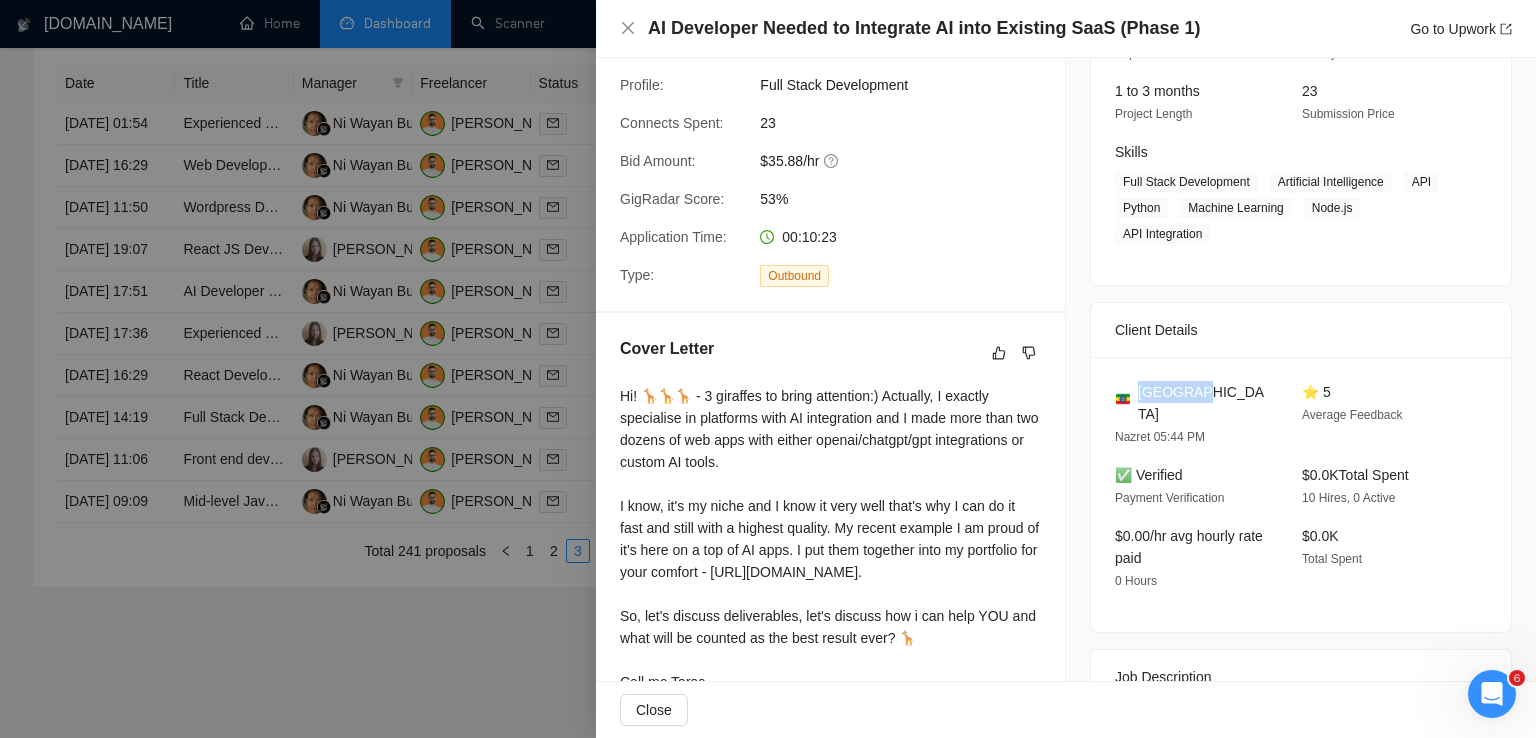 drag, startPoint x: 1191, startPoint y: 394, endPoint x: 1132, endPoint y: 395, distance: 59.008472 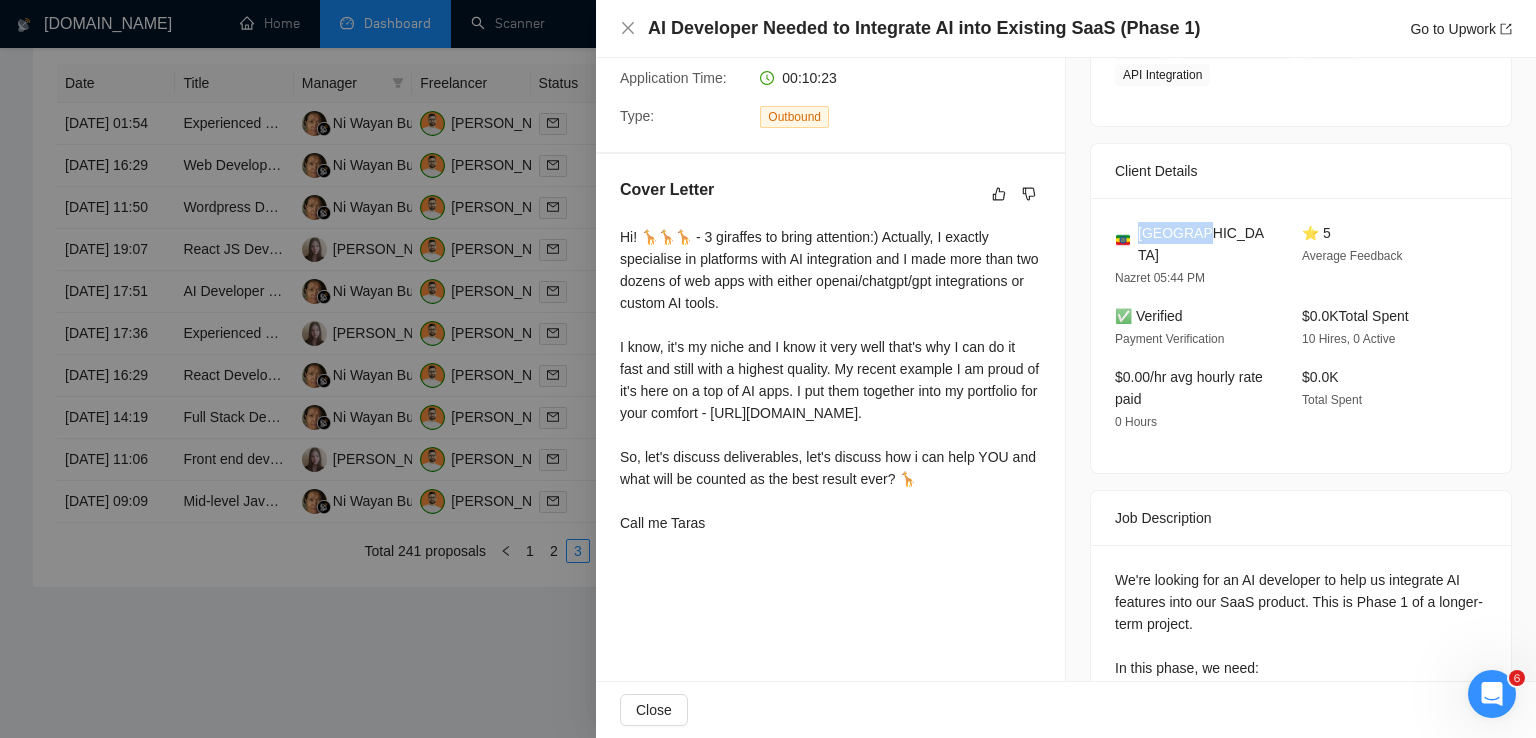 scroll, scrollTop: 407, scrollLeft: 0, axis: vertical 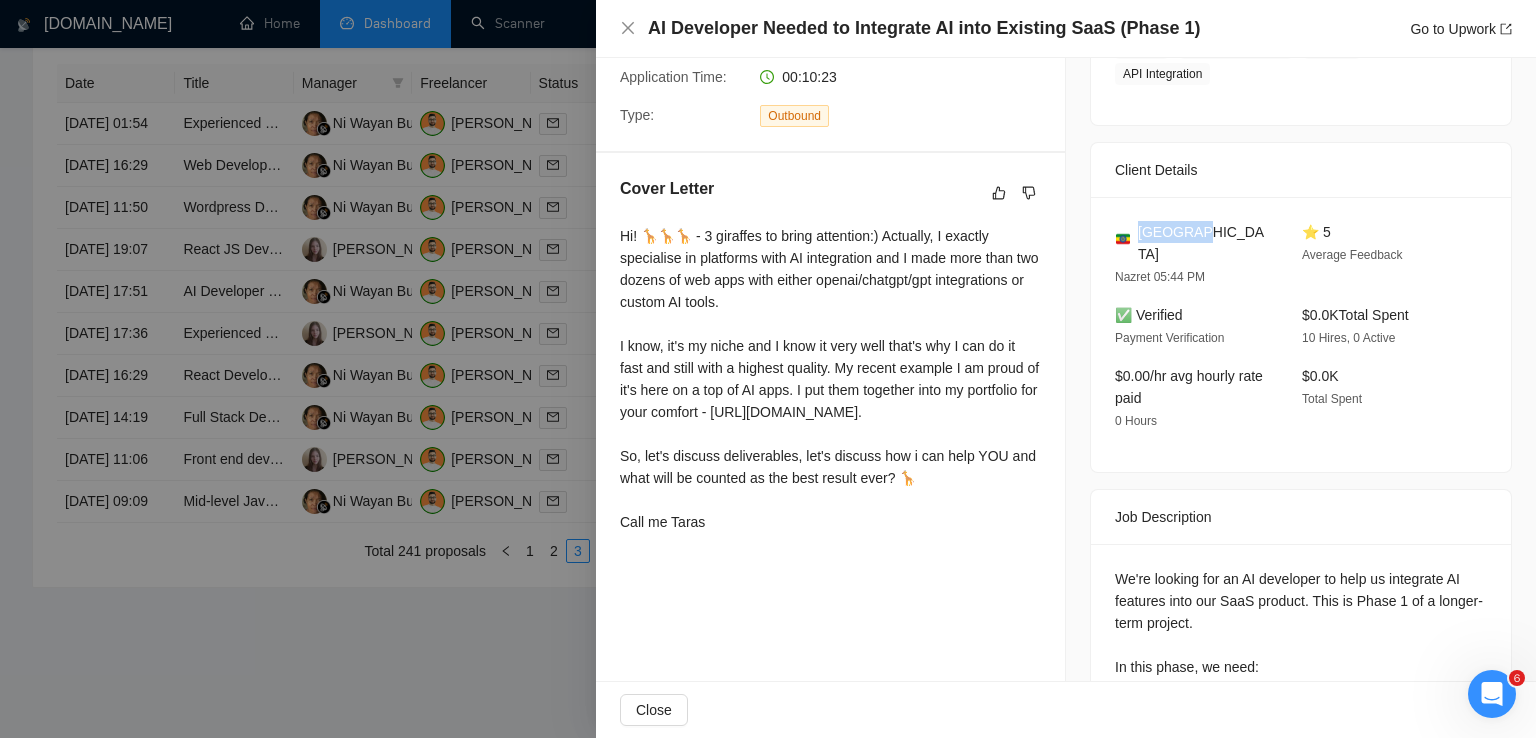 drag, startPoint x: 619, startPoint y: 231, endPoint x: 740, endPoint y: 565, distance: 355.24216 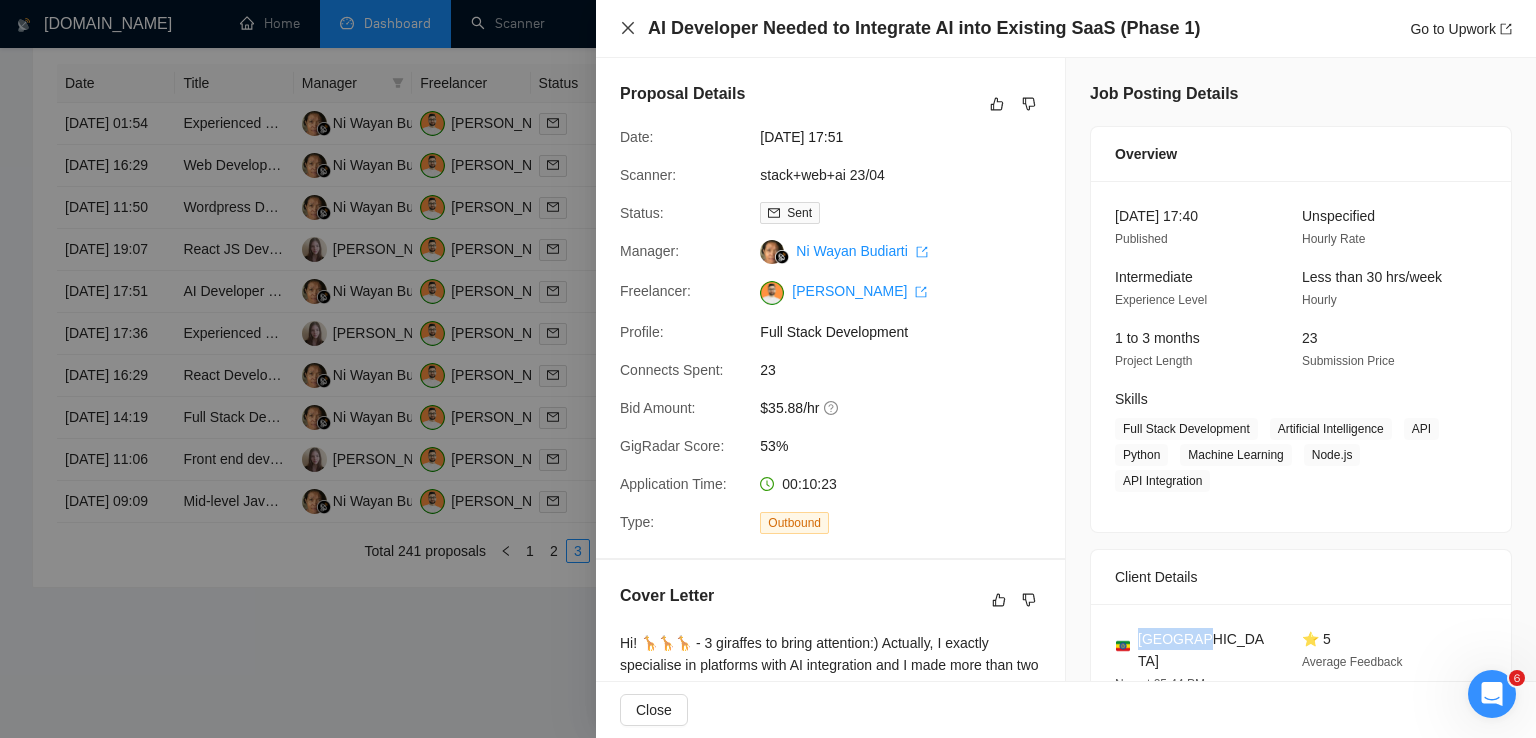 click 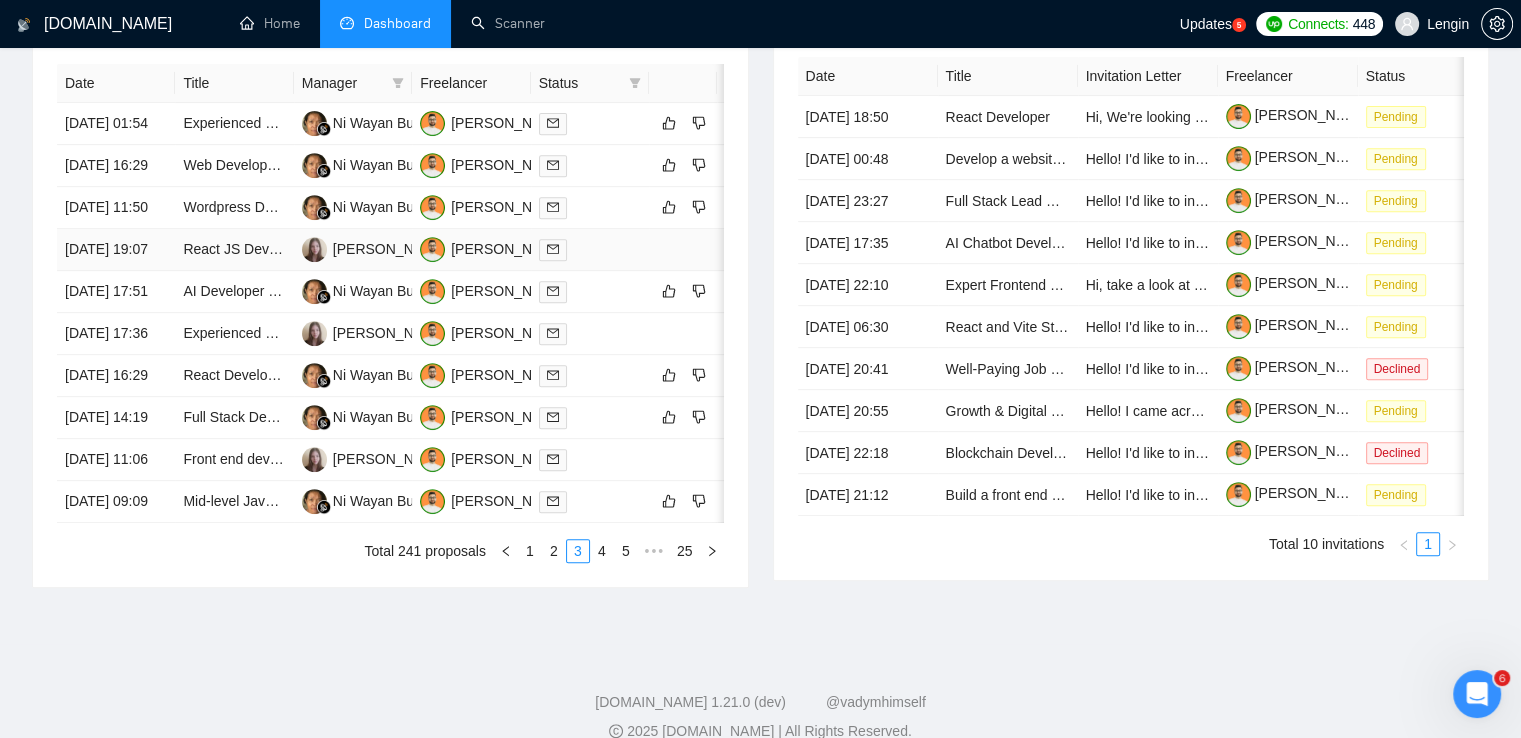 click on "React JS Developer Needed for Interactive Educational Website" at bounding box center (234, 250) 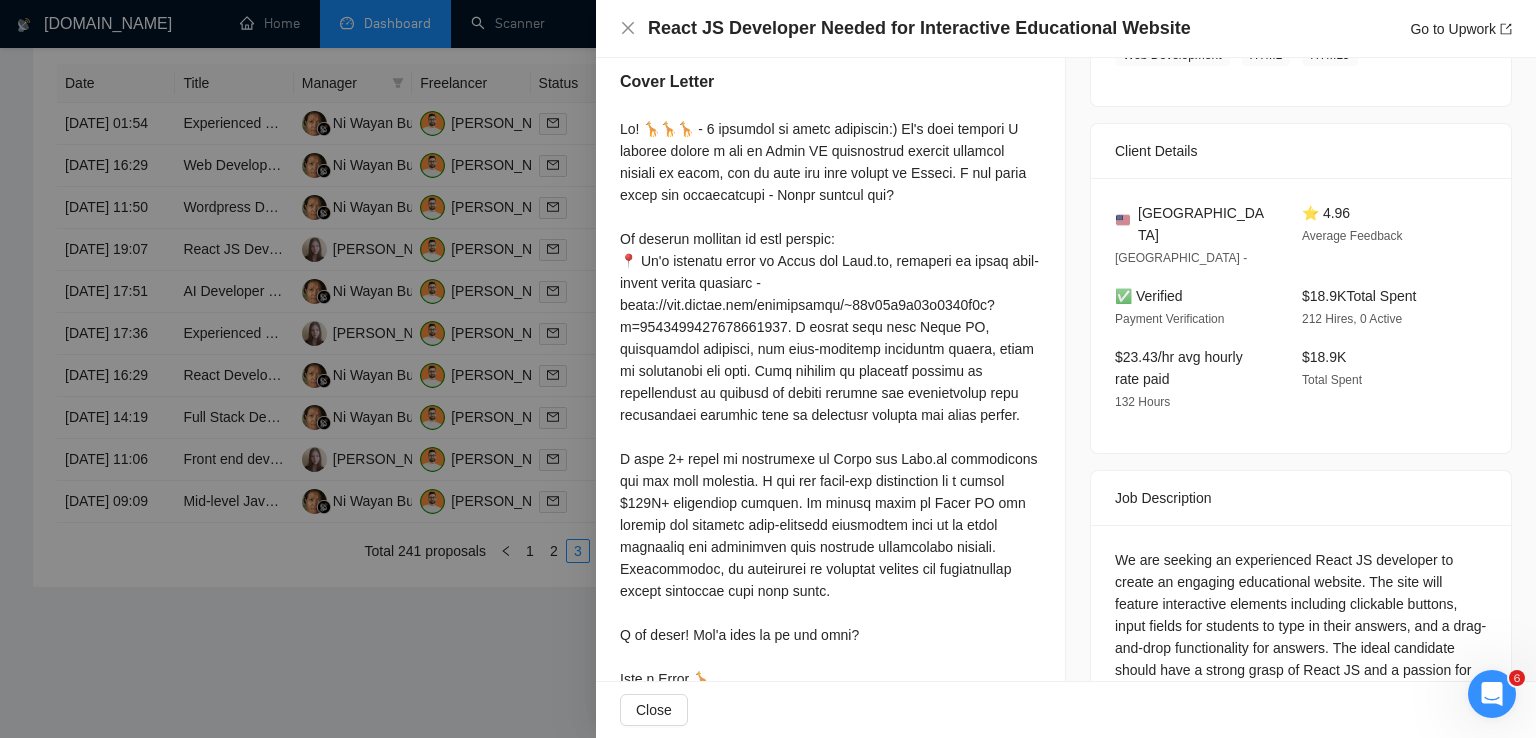 scroll, scrollTop: 502, scrollLeft: 0, axis: vertical 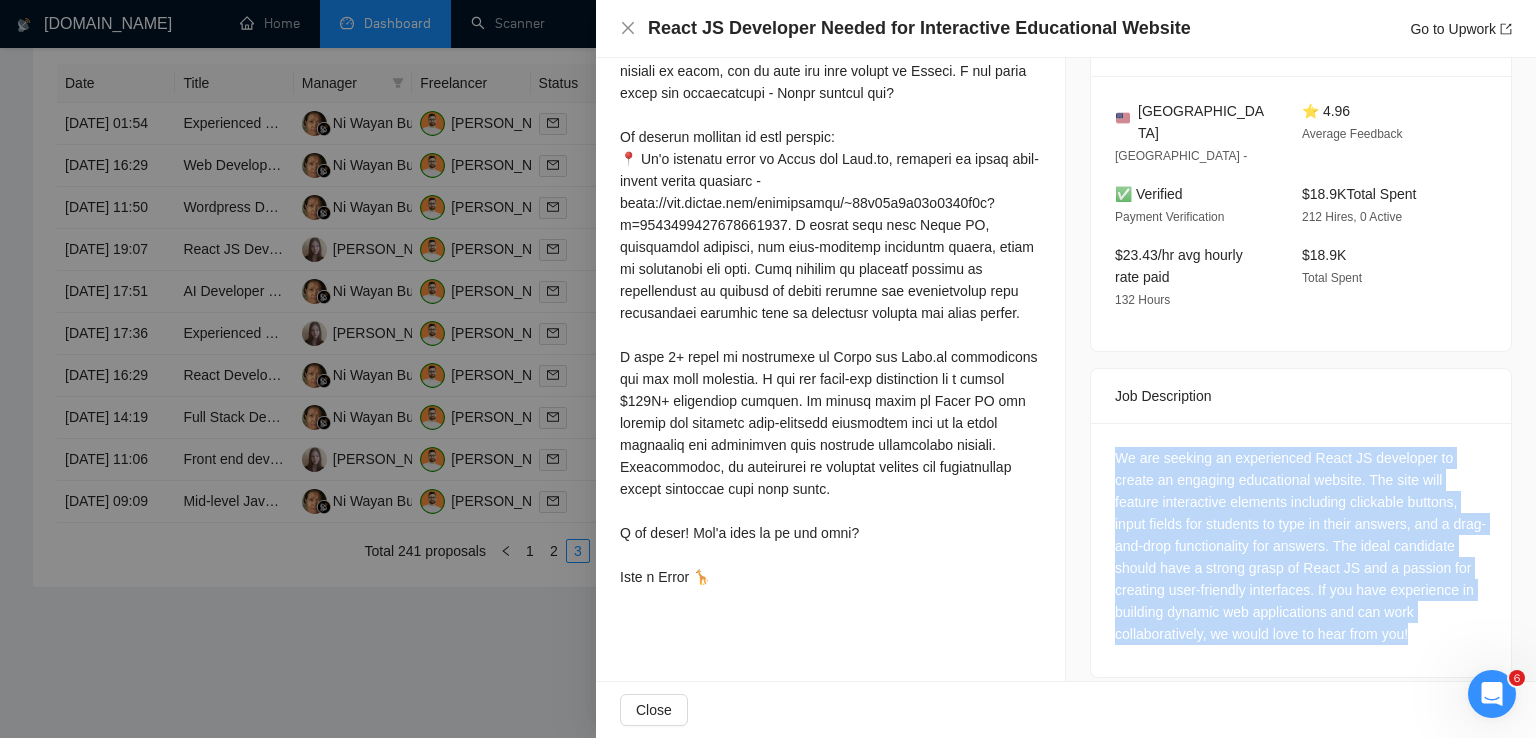 drag, startPoint x: 1444, startPoint y: 621, endPoint x: 1108, endPoint y: 429, distance: 386.98837 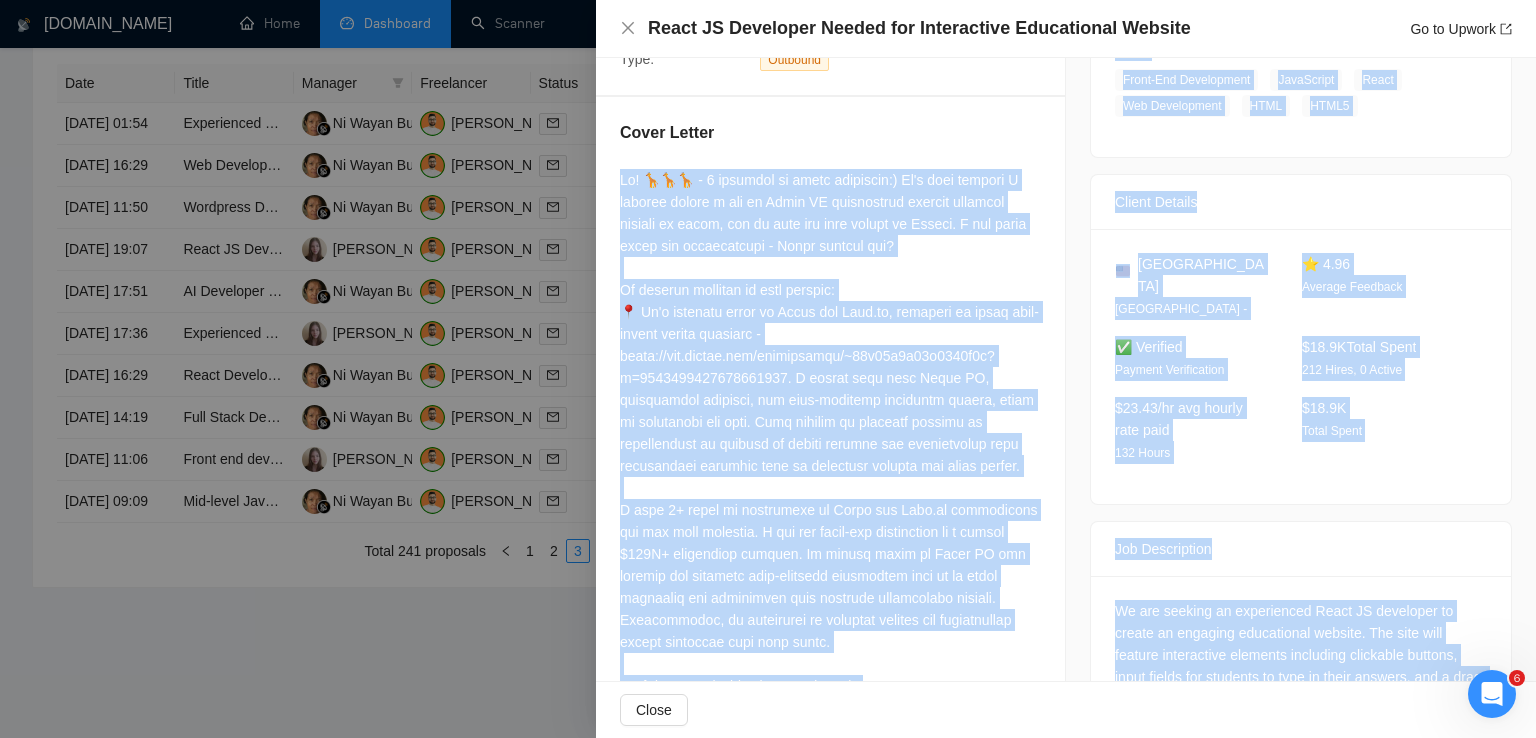 scroll, scrollTop: 502, scrollLeft: 0, axis: vertical 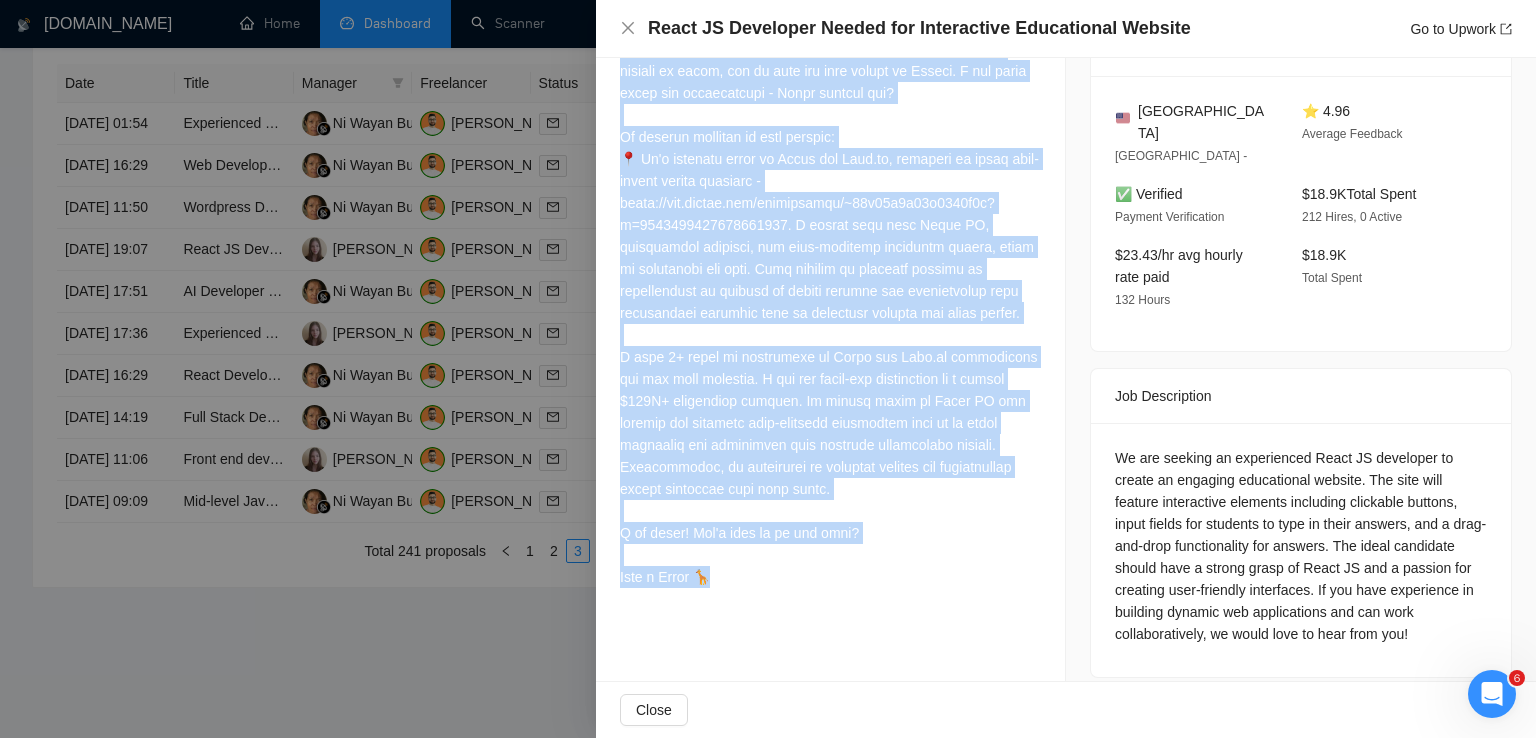 drag, startPoint x: 619, startPoint y: 176, endPoint x: 748, endPoint y: 573, distance: 417.43262 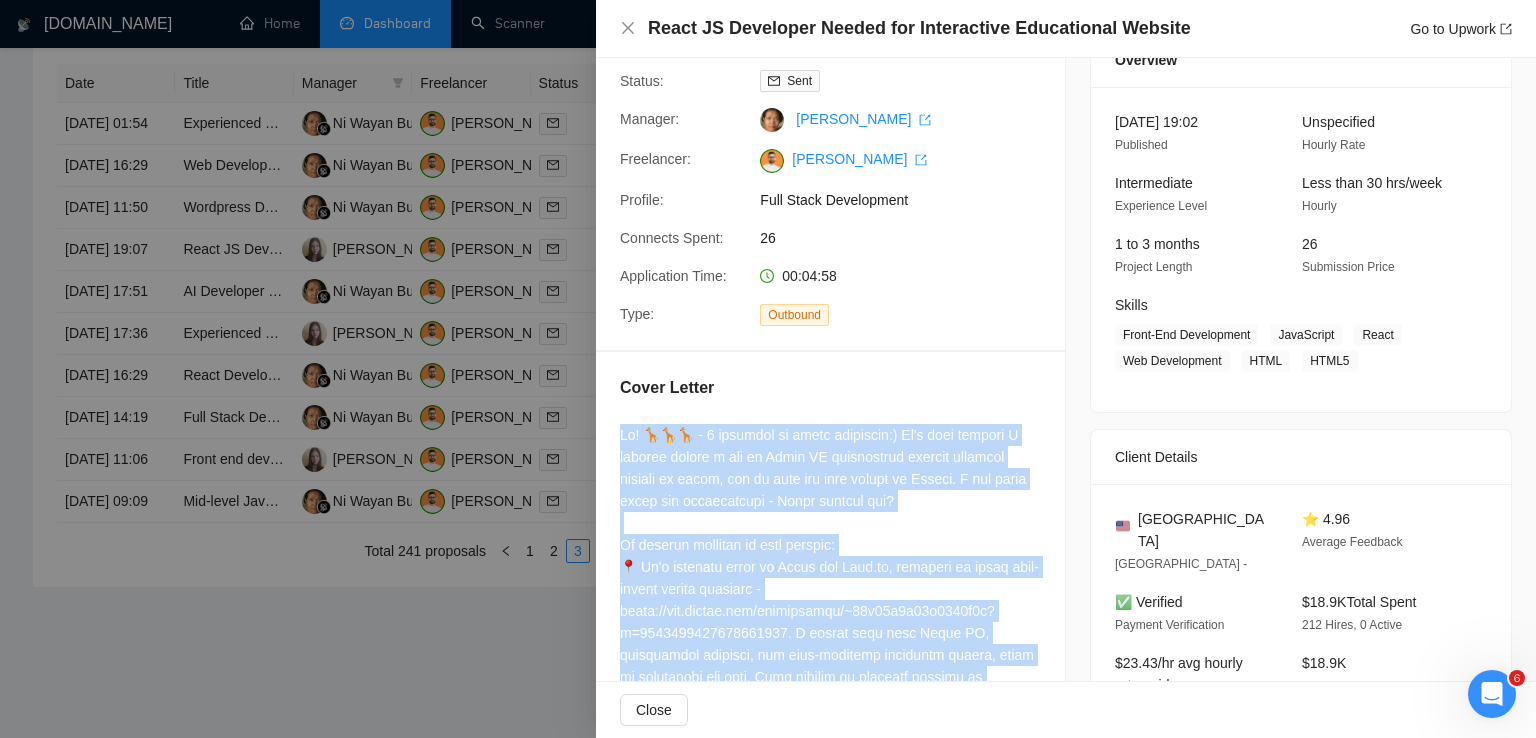 scroll, scrollTop: 92, scrollLeft: 0, axis: vertical 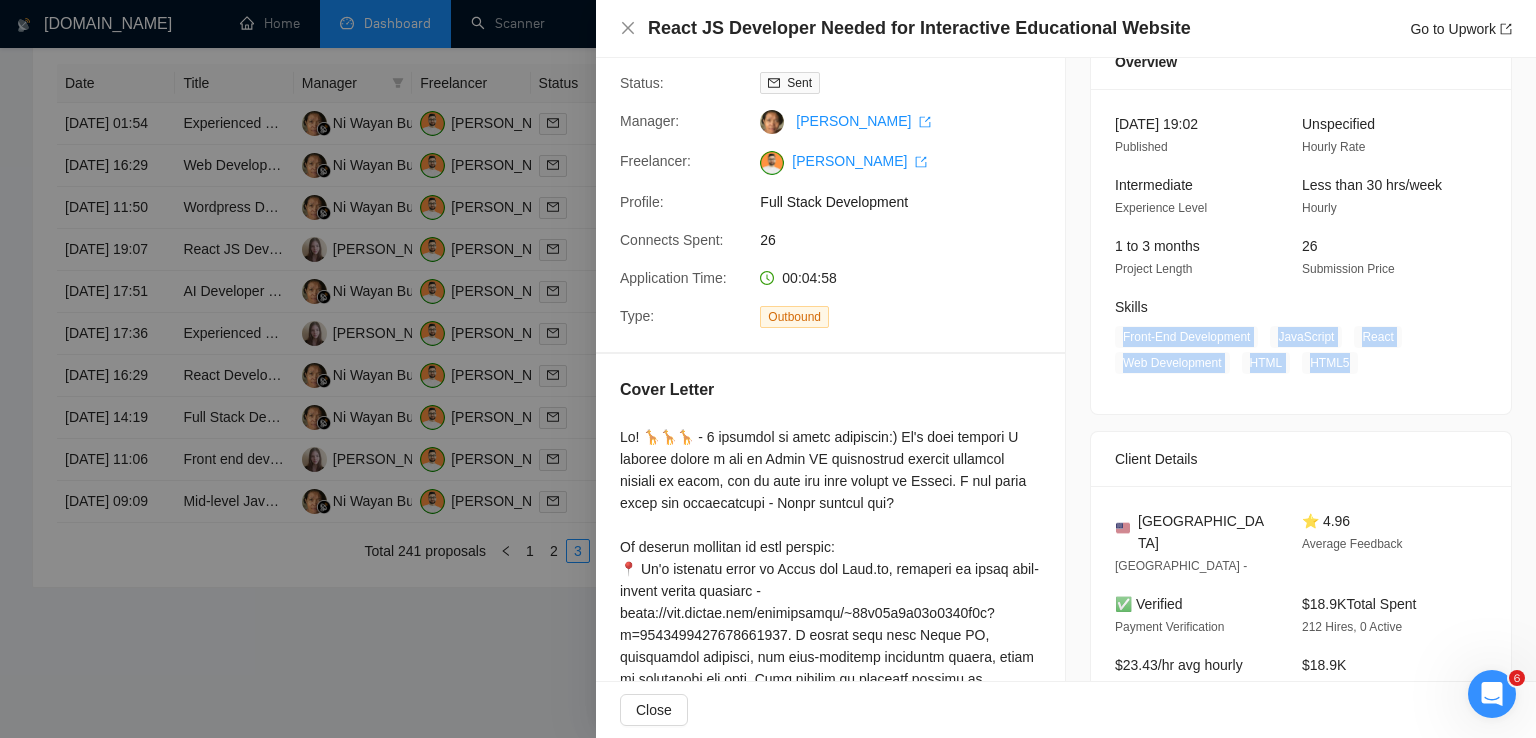 drag, startPoint x: 1351, startPoint y: 368, endPoint x: 1112, endPoint y: 338, distance: 240.87549 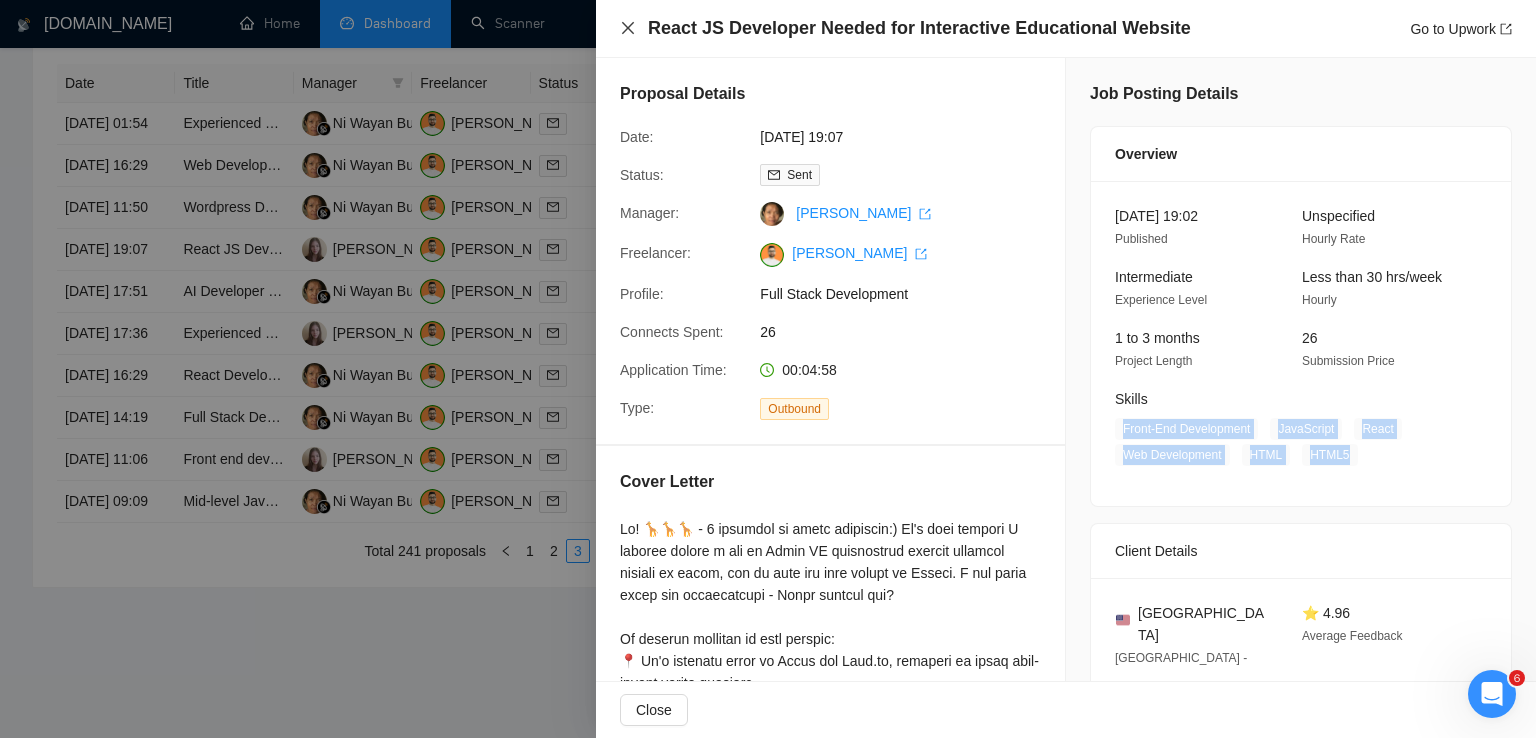 click 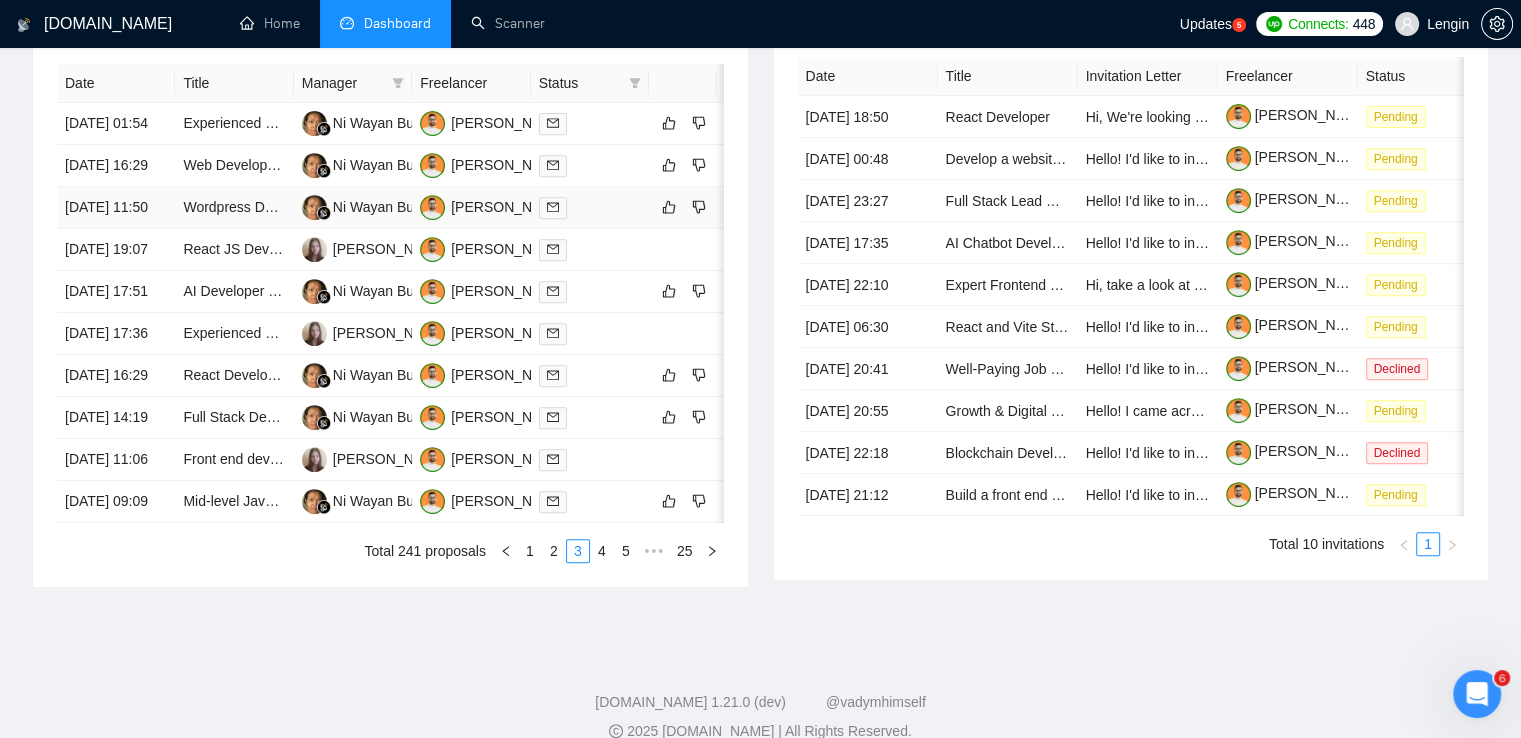 click on "Wordpress Developer Expert" at bounding box center (234, 208) 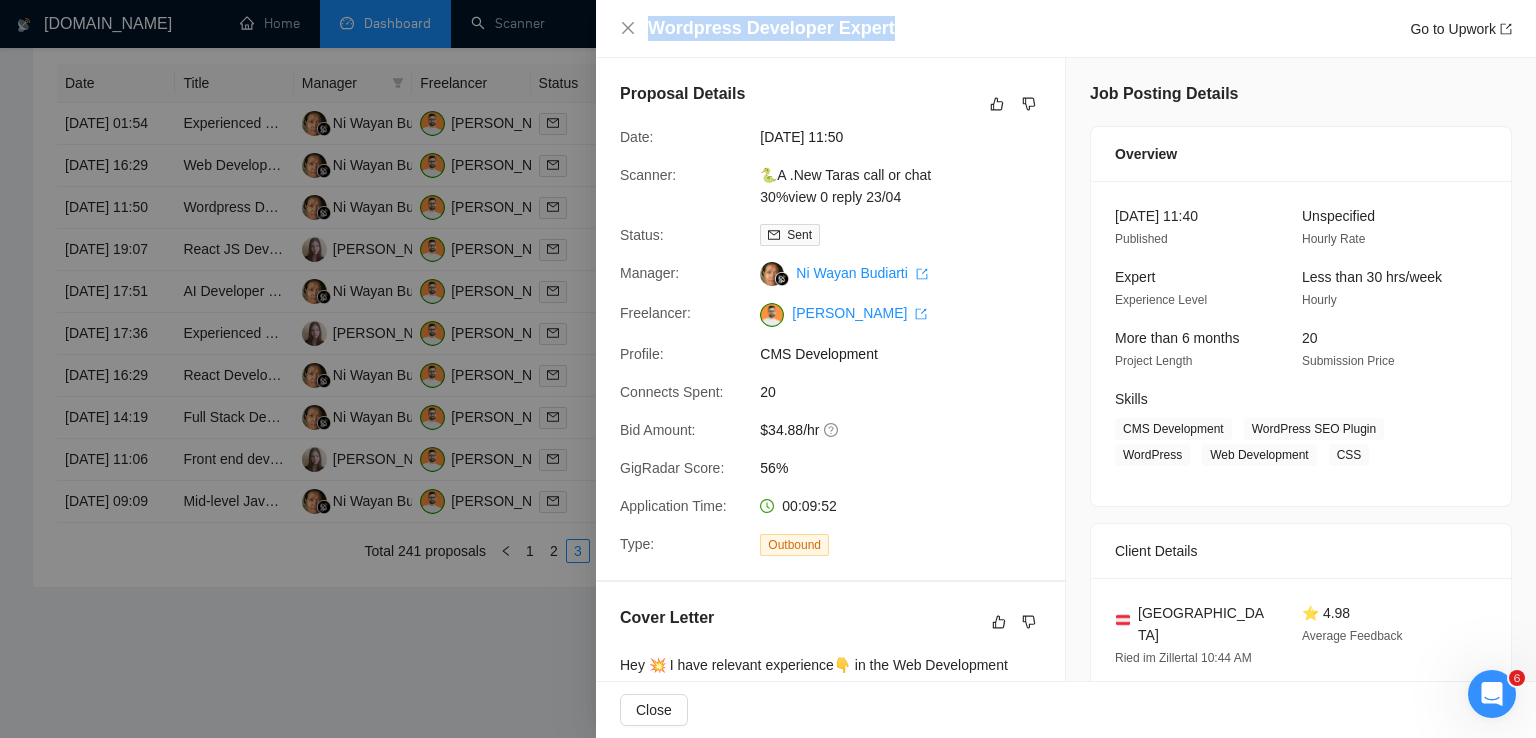 drag, startPoint x: 894, startPoint y: 27, endPoint x: 643, endPoint y: 15, distance: 251.28668 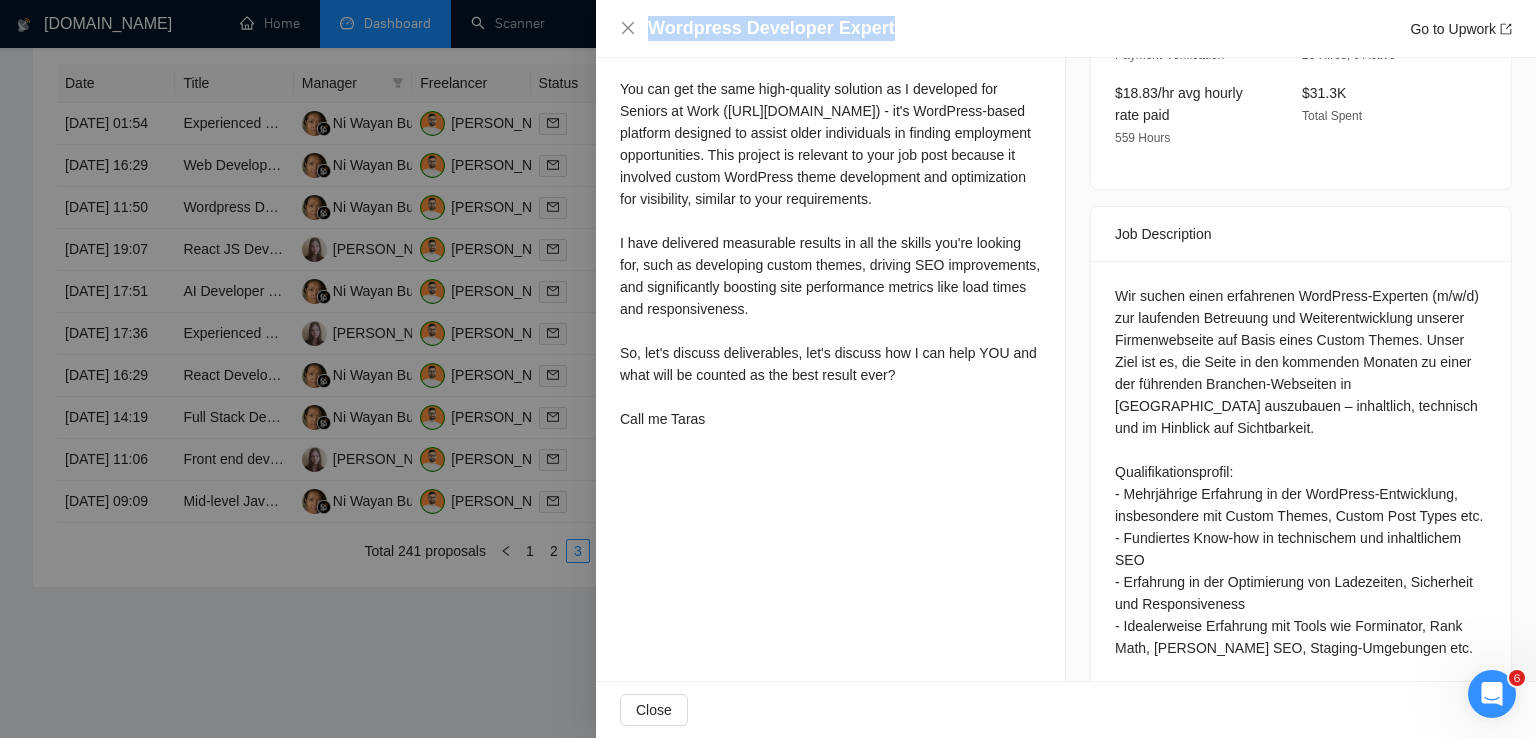 scroll, scrollTop: 664, scrollLeft: 0, axis: vertical 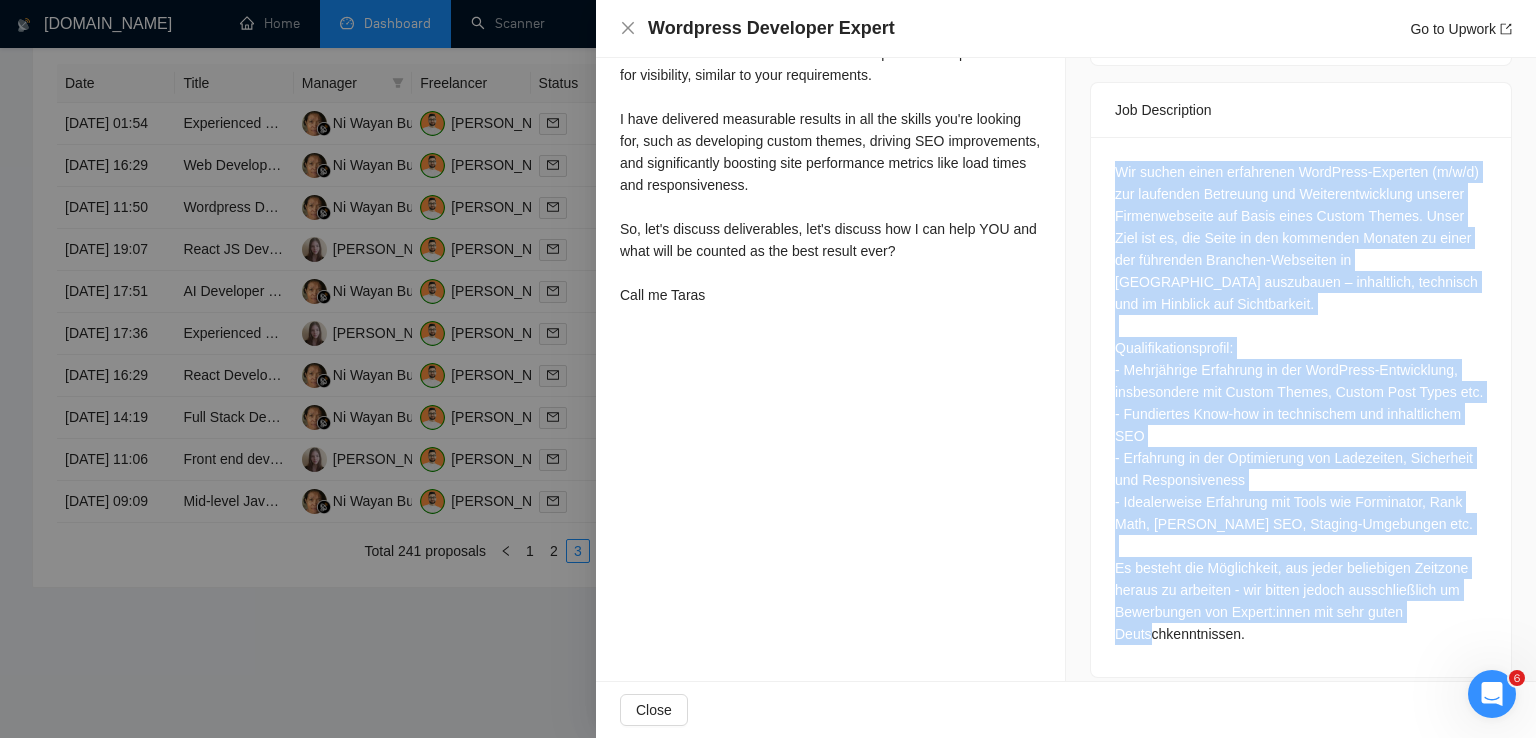 drag, startPoint x: 1107, startPoint y: 274, endPoint x: 1305, endPoint y: 620, distance: 398.6477 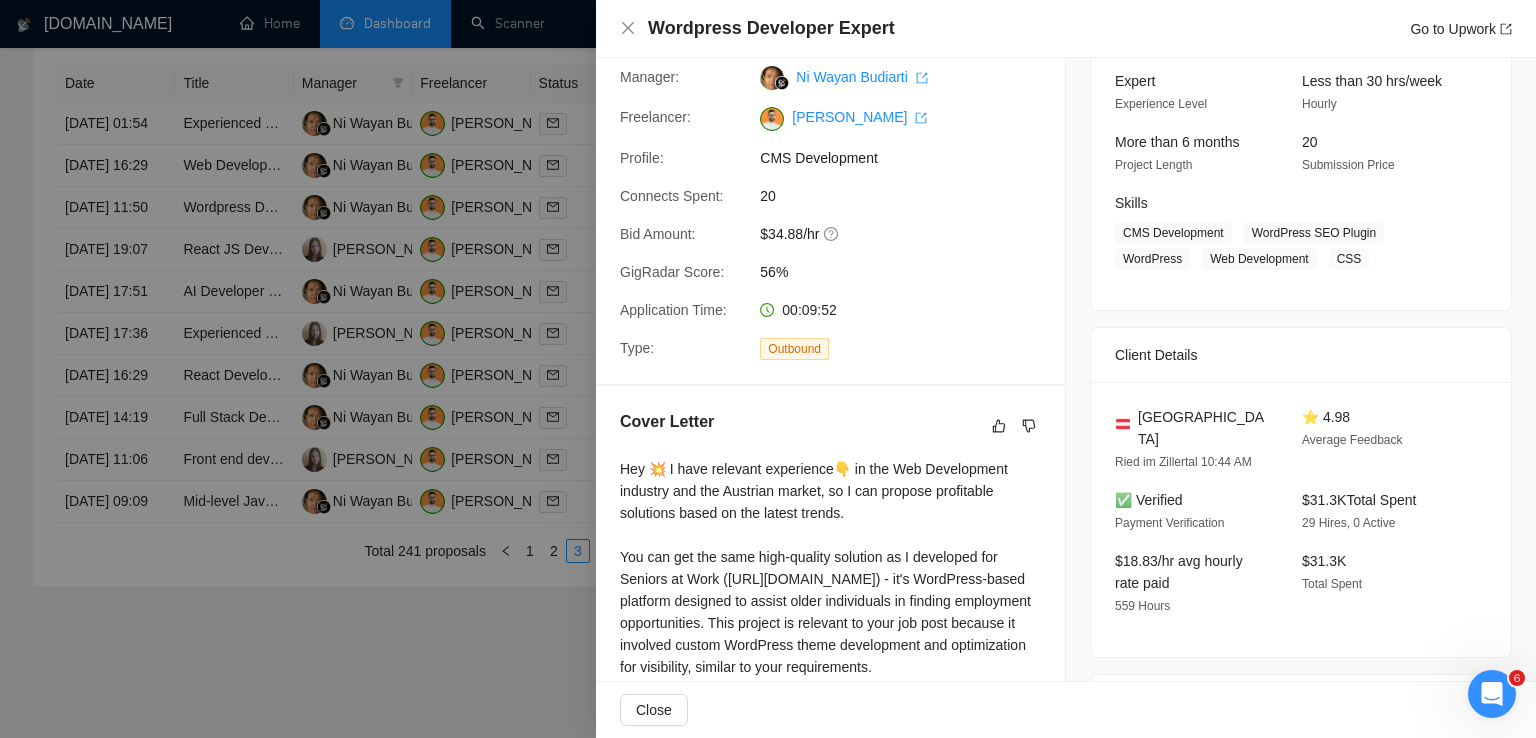 scroll, scrollTop: 144, scrollLeft: 0, axis: vertical 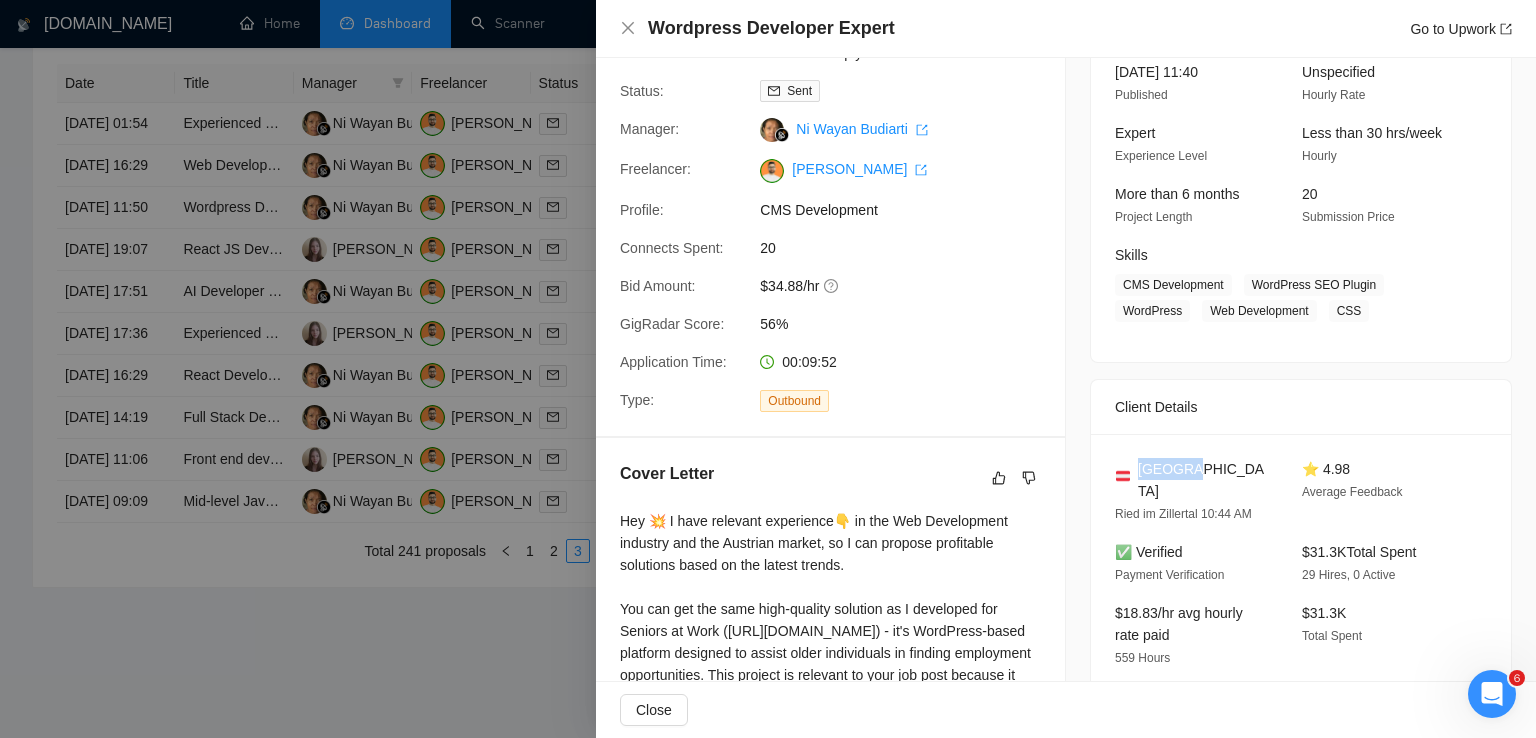 drag, startPoint x: 1185, startPoint y: 474, endPoint x: 1134, endPoint y: 477, distance: 51.088158 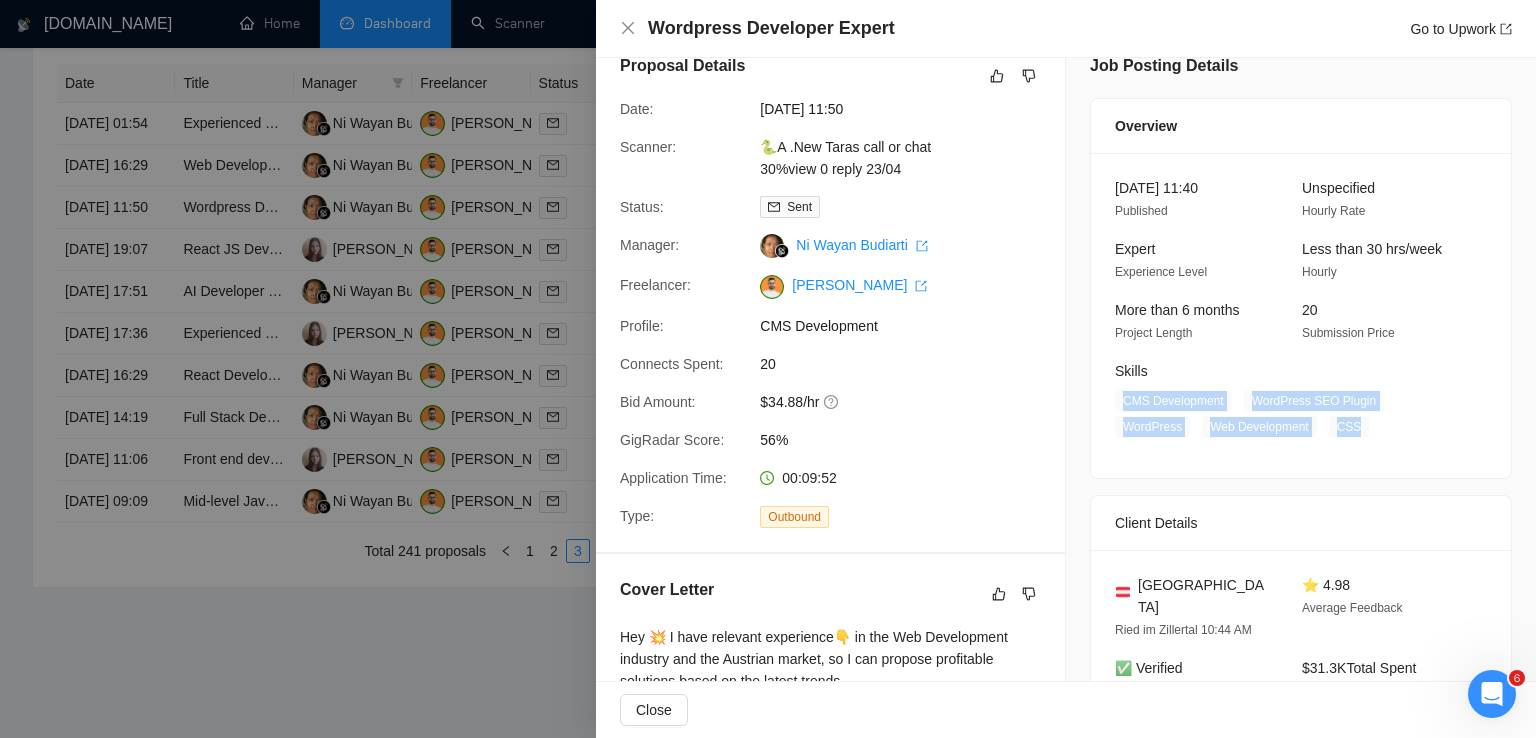 drag, startPoint x: 1357, startPoint y: 432, endPoint x: 1113, endPoint y: 410, distance: 244.98979 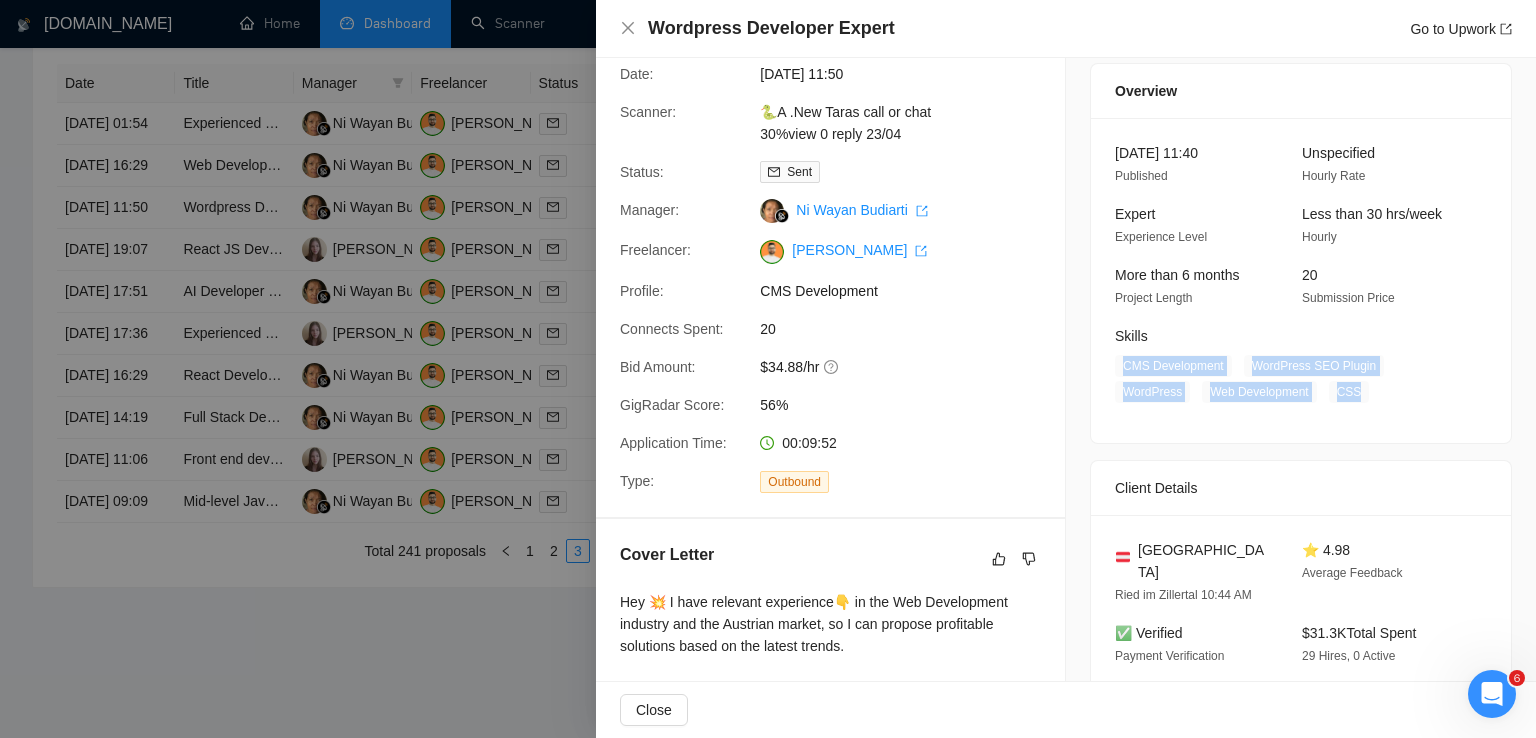scroll, scrollTop: 62, scrollLeft: 0, axis: vertical 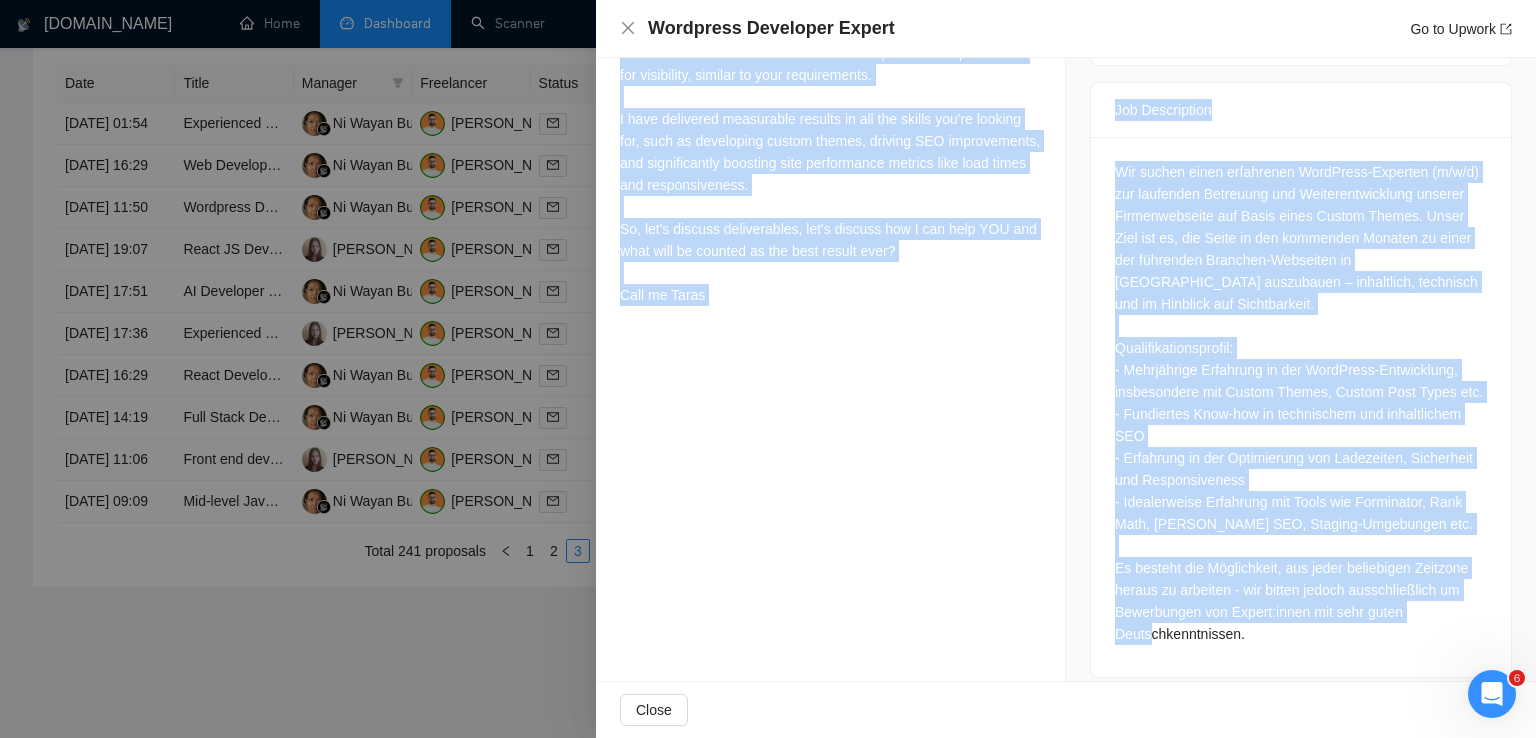 drag, startPoint x: 623, startPoint y: 208, endPoint x: 734, endPoint y: 373, distance: 198.86176 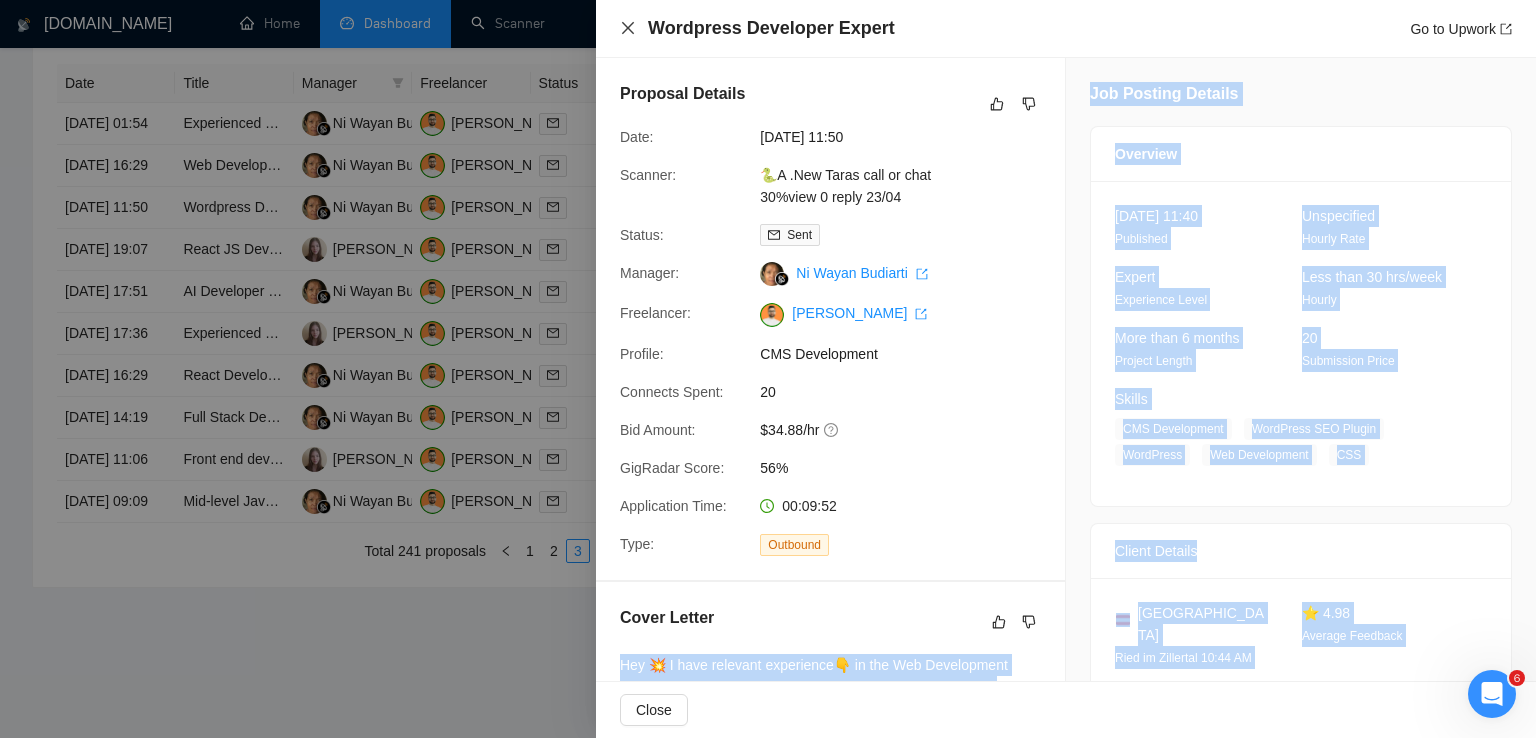 click 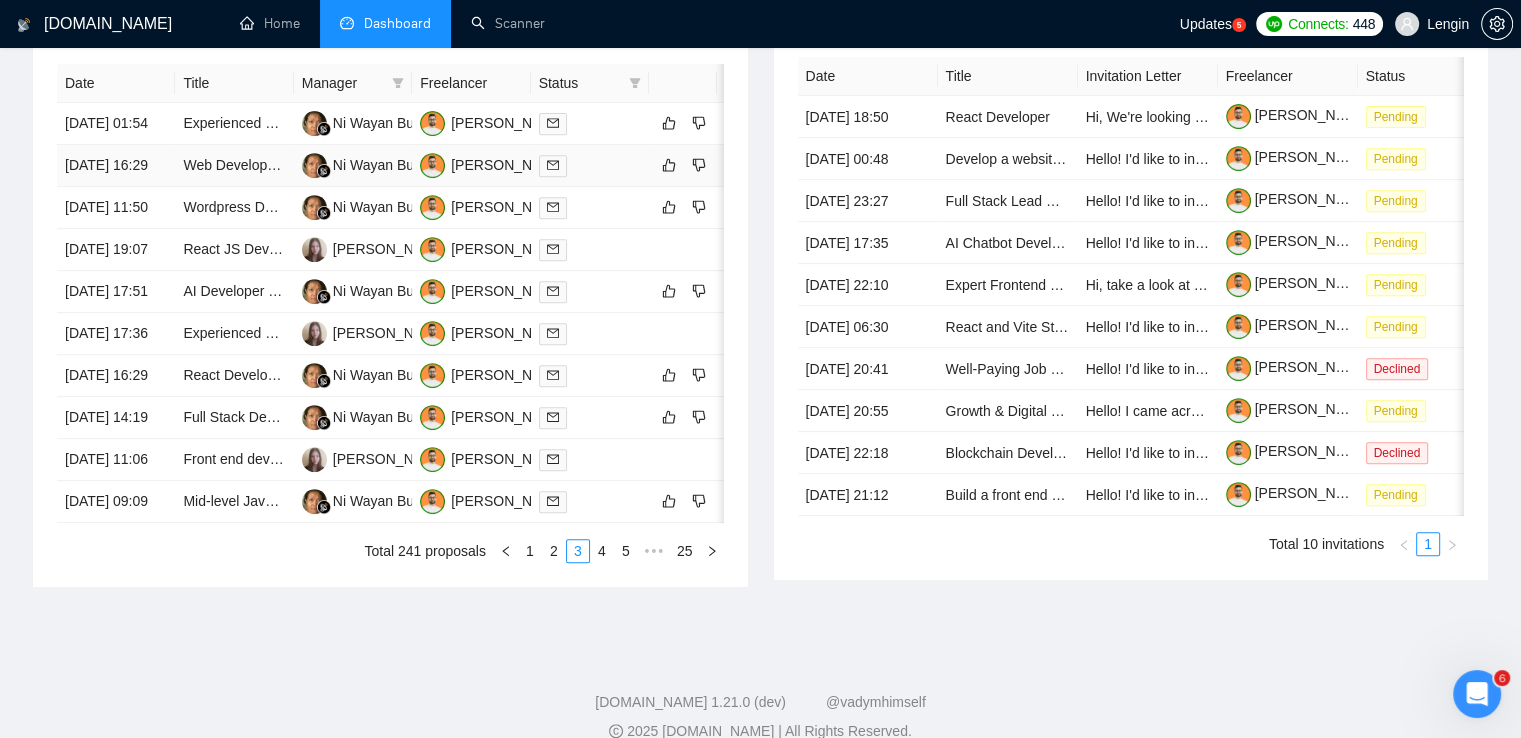 click on "Web Developer Needed for Fine-Tuning Node, React, and Three.js App" at bounding box center (234, 166) 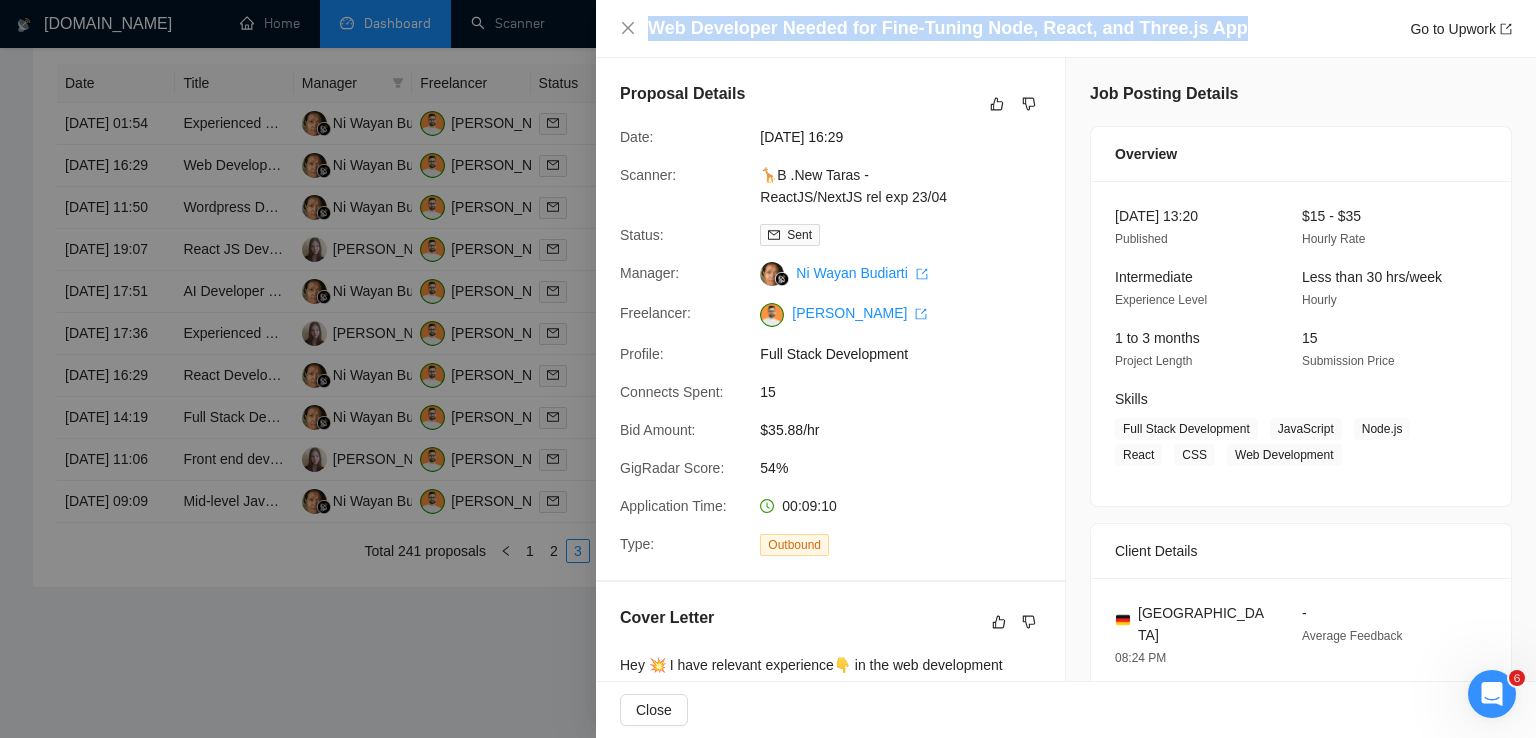 drag, startPoint x: 1229, startPoint y: 24, endPoint x: 636, endPoint y: 32, distance: 593.05396 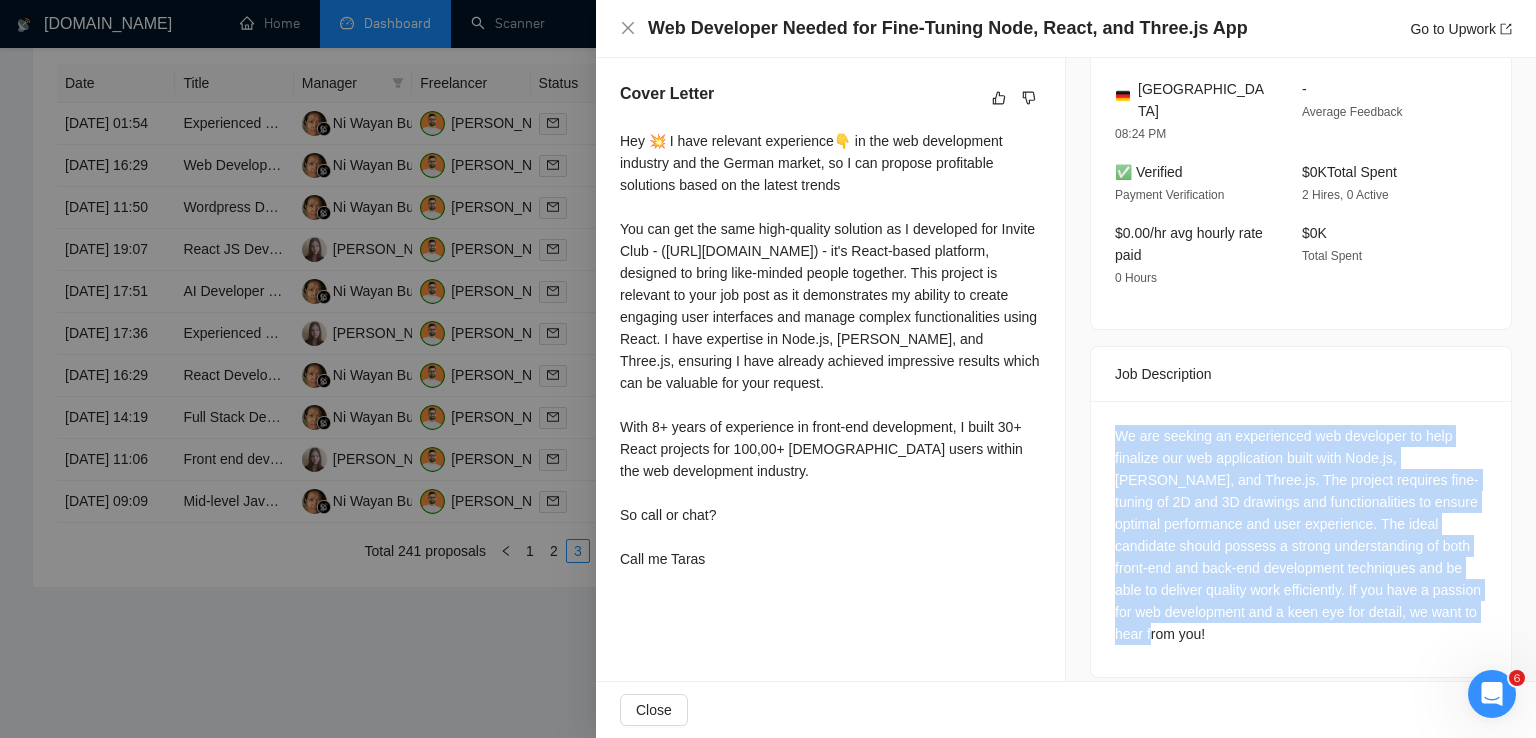 drag, startPoint x: 1105, startPoint y: 413, endPoint x: 1251, endPoint y: 642, distance: 271.5824 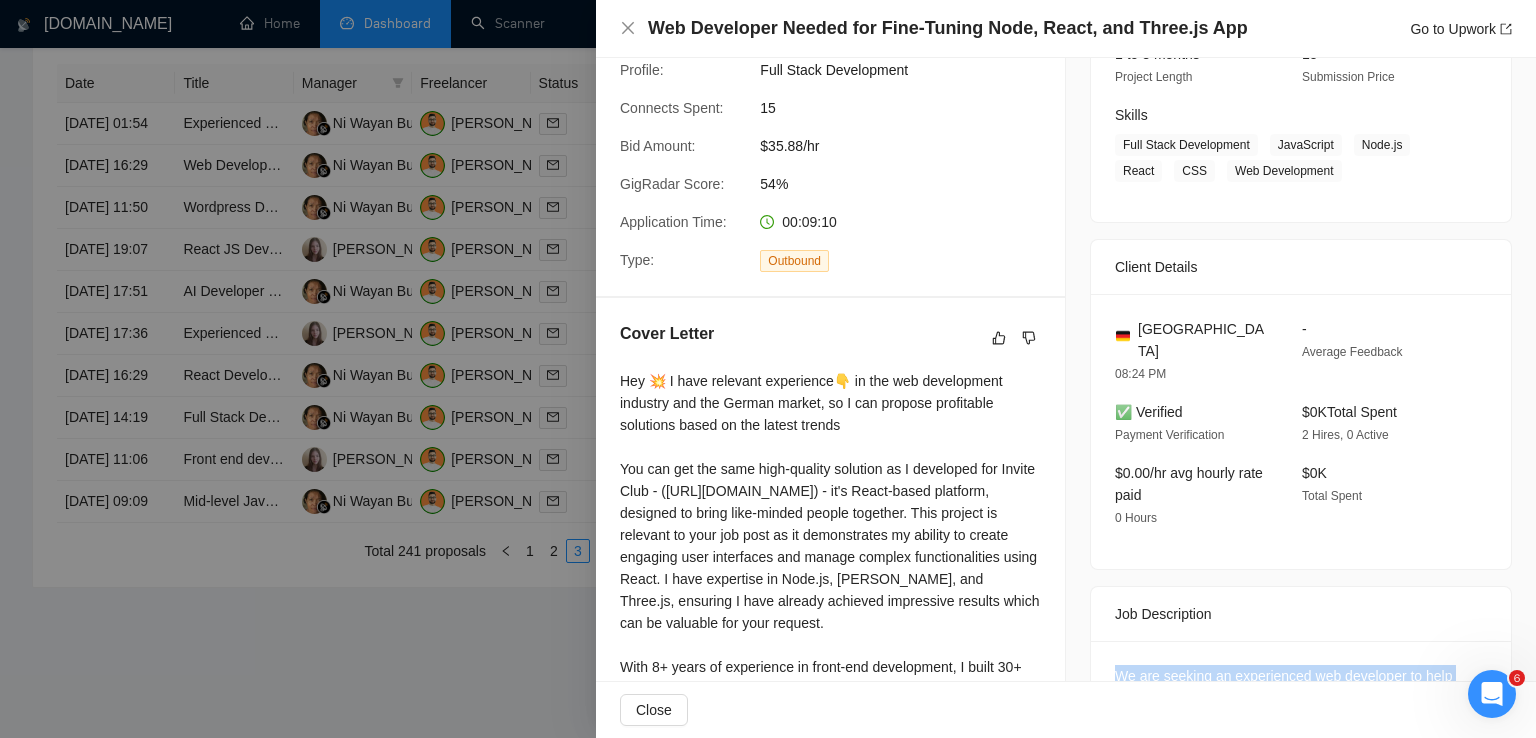 scroll, scrollTop: 283, scrollLeft: 0, axis: vertical 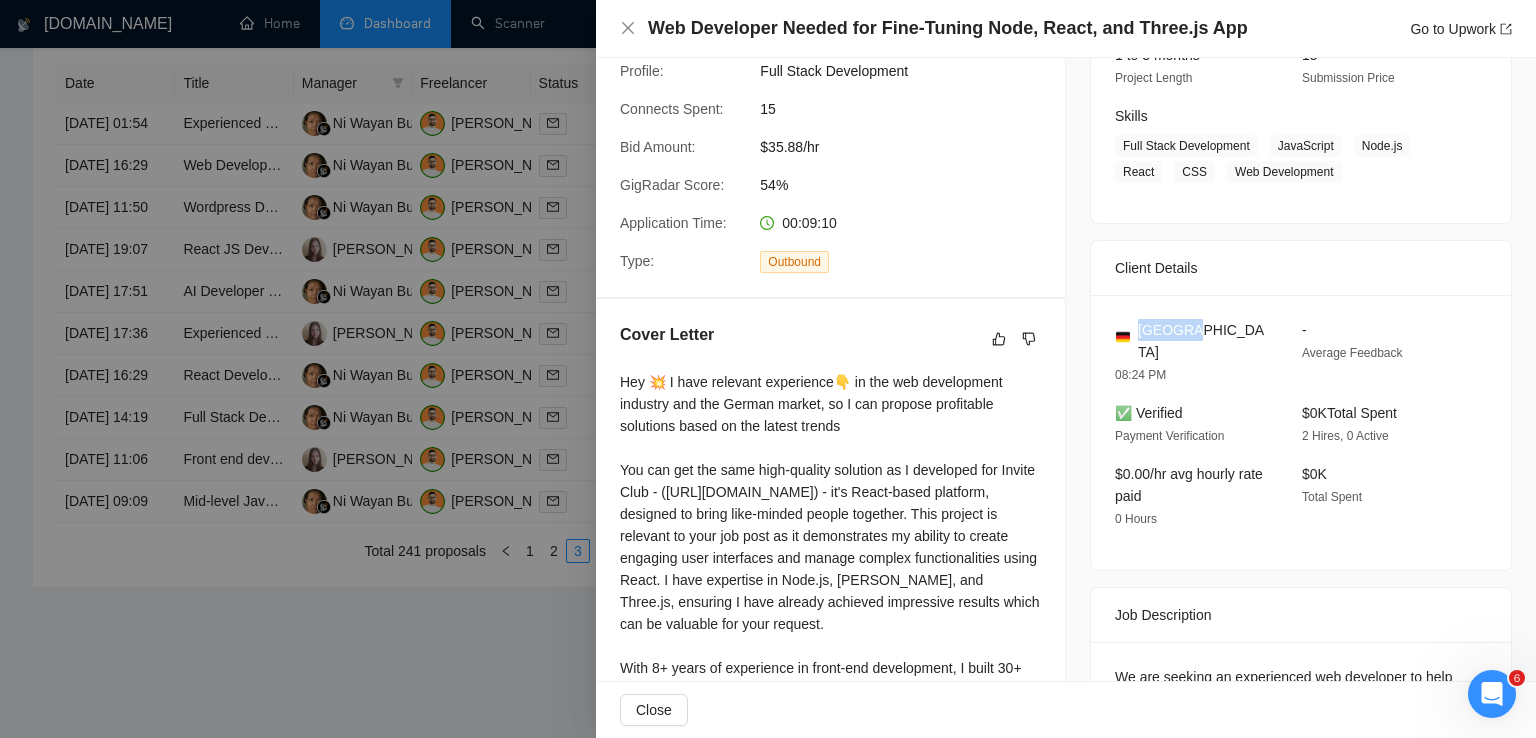 drag, startPoint x: 1190, startPoint y: 331, endPoint x: 1130, endPoint y: 333, distance: 60.033325 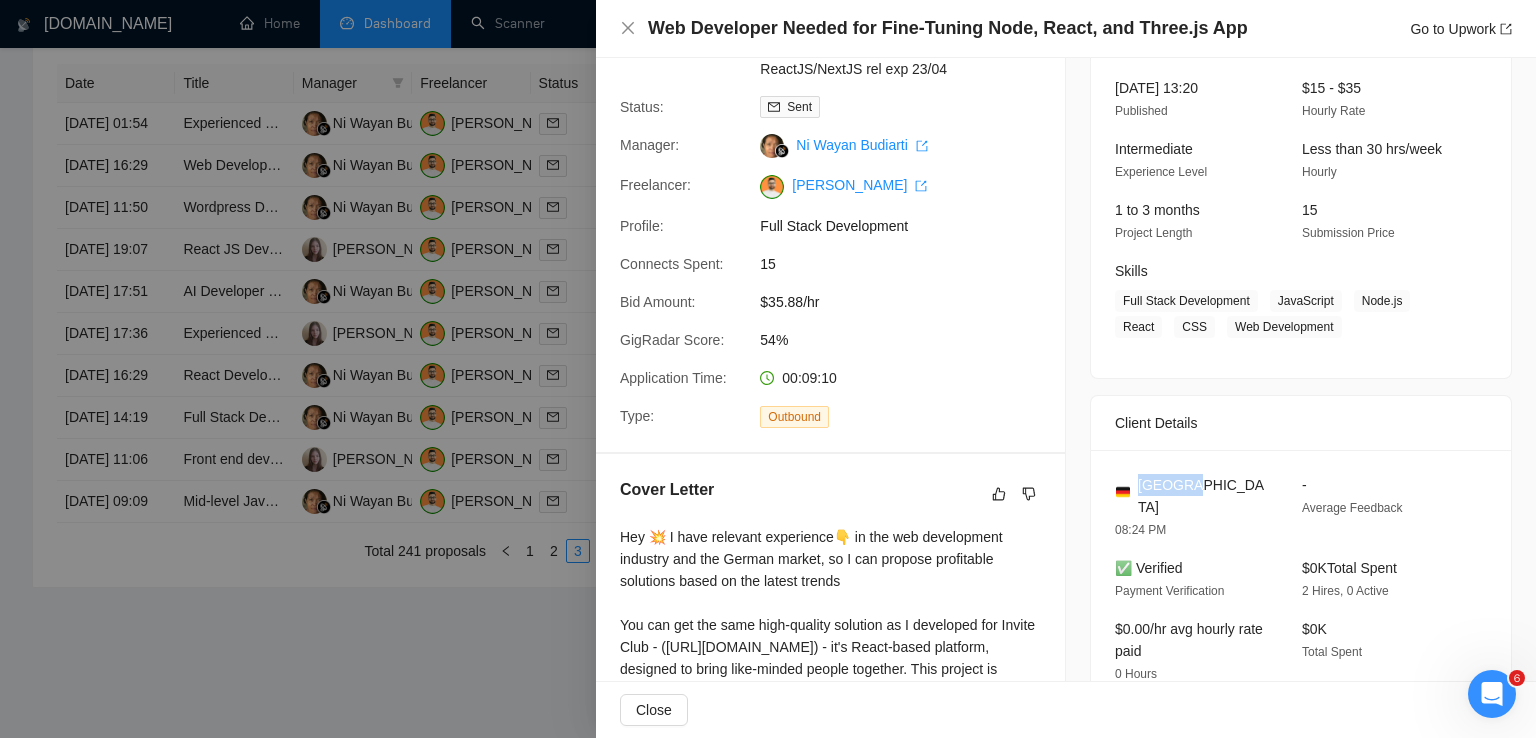 scroll, scrollTop: 123, scrollLeft: 0, axis: vertical 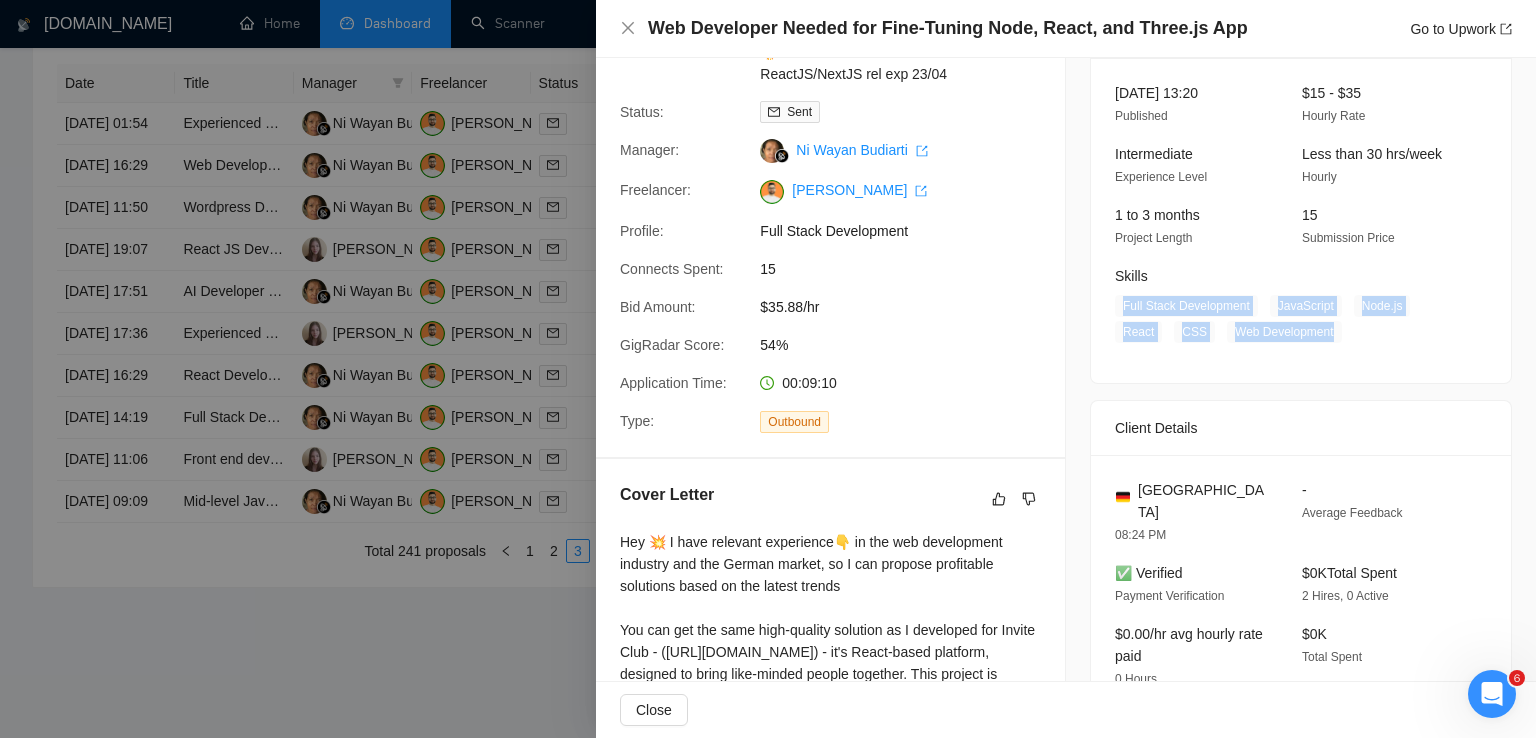 drag, startPoint x: 1319, startPoint y: 330, endPoint x: 1112, endPoint y: 309, distance: 208.06248 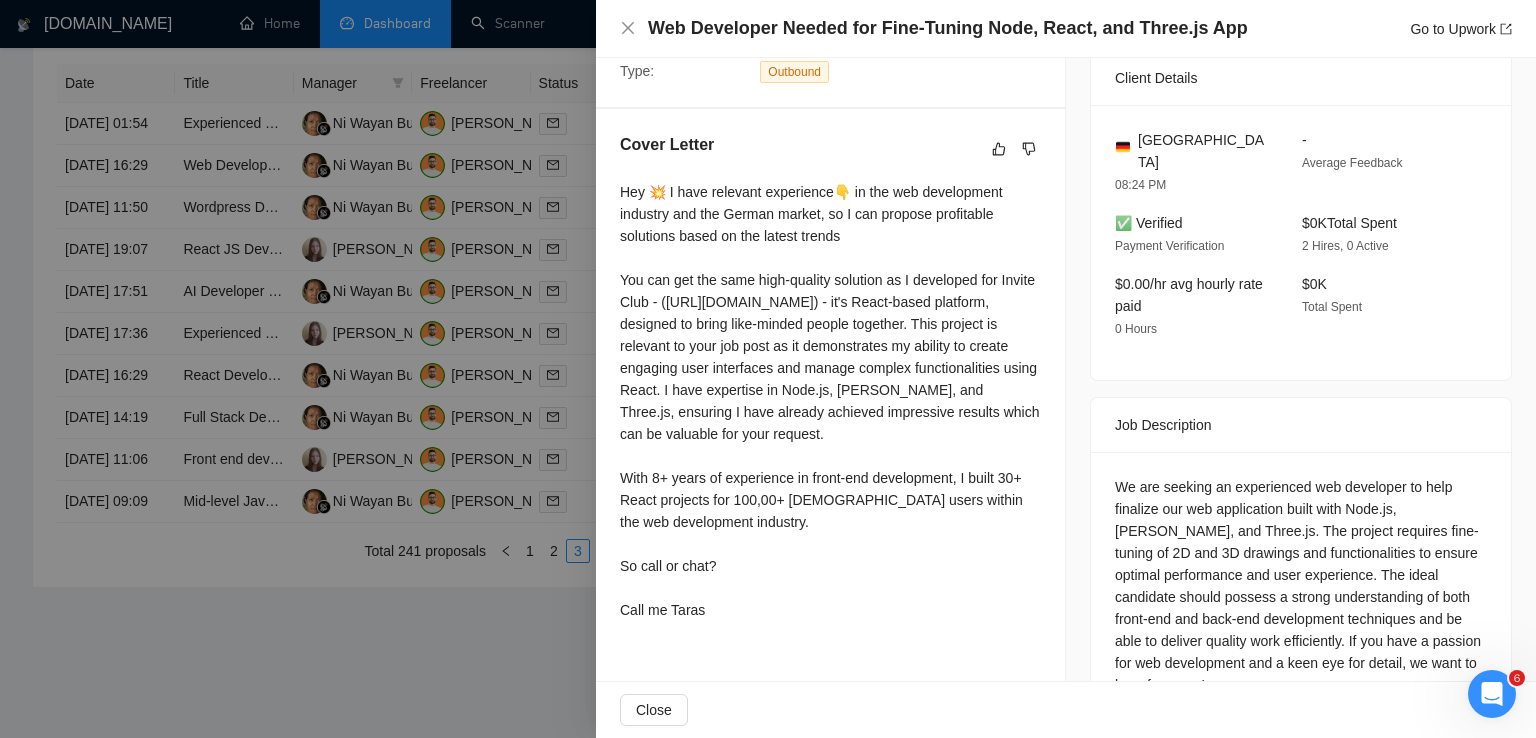 scroll, scrollTop: 484, scrollLeft: 0, axis: vertical 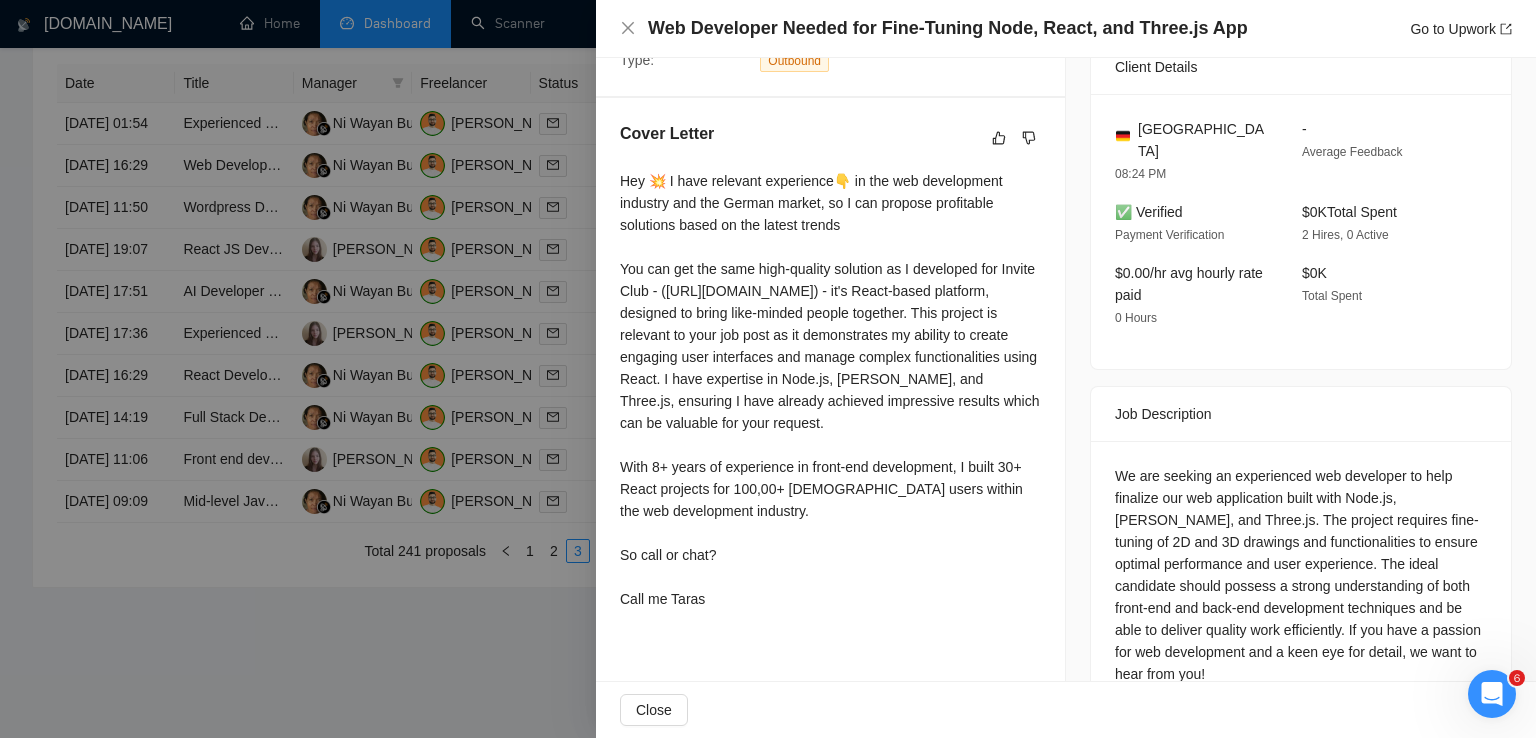 drag, startPoint x: 615, startPoint y: 177, endPoint x: 746, endPoint y: 624, distance: 465.80038 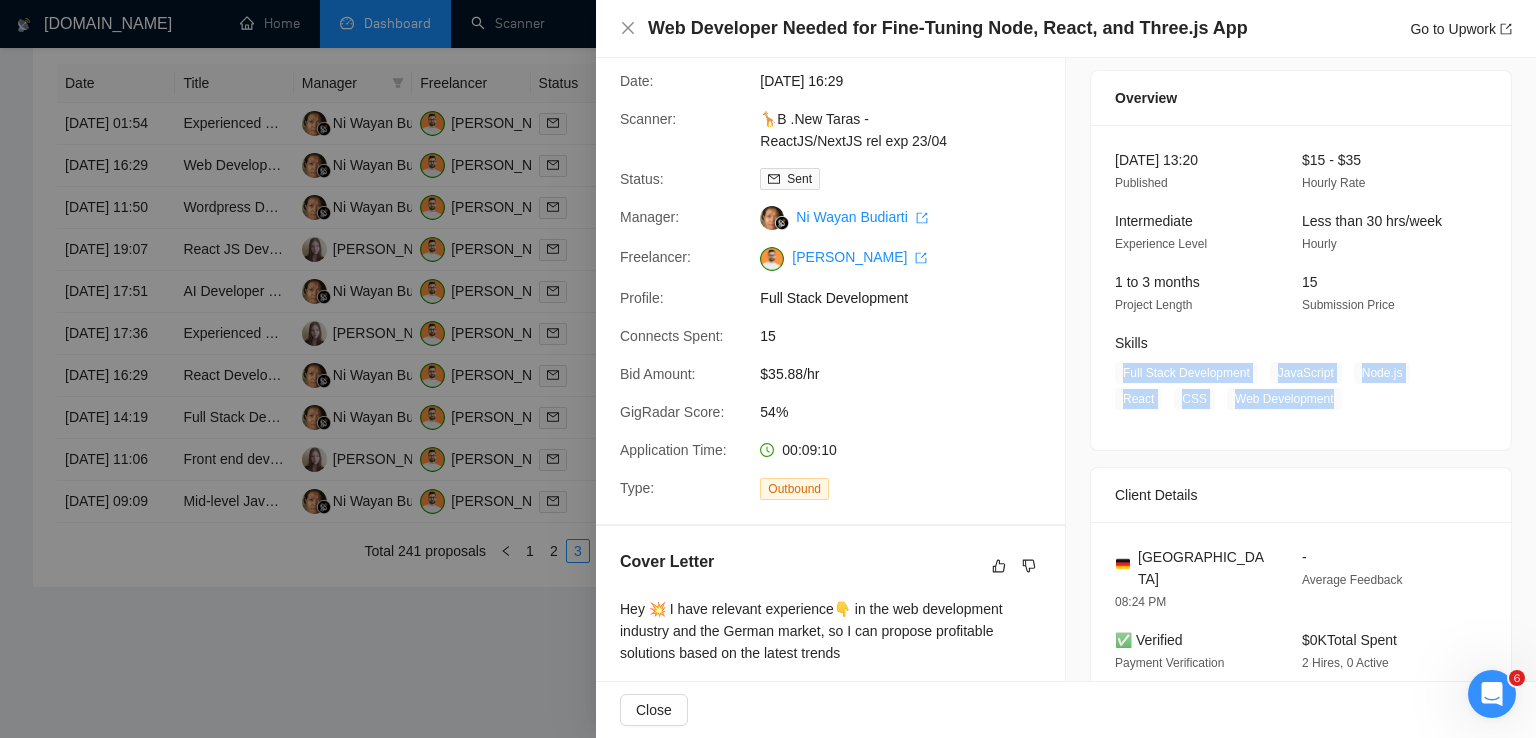 scroll, scrollTop: 0, scrollLeft: 0, axis: both 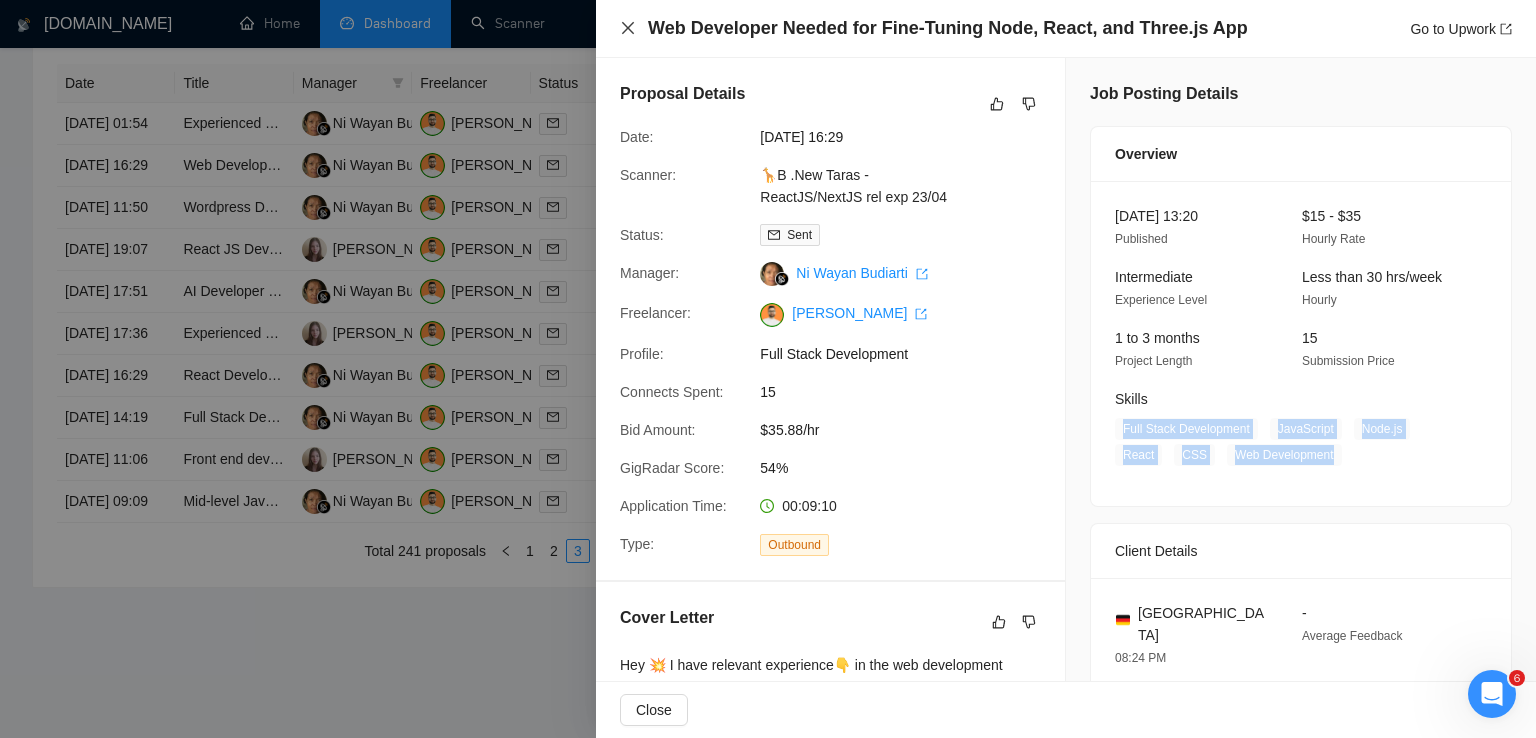 click 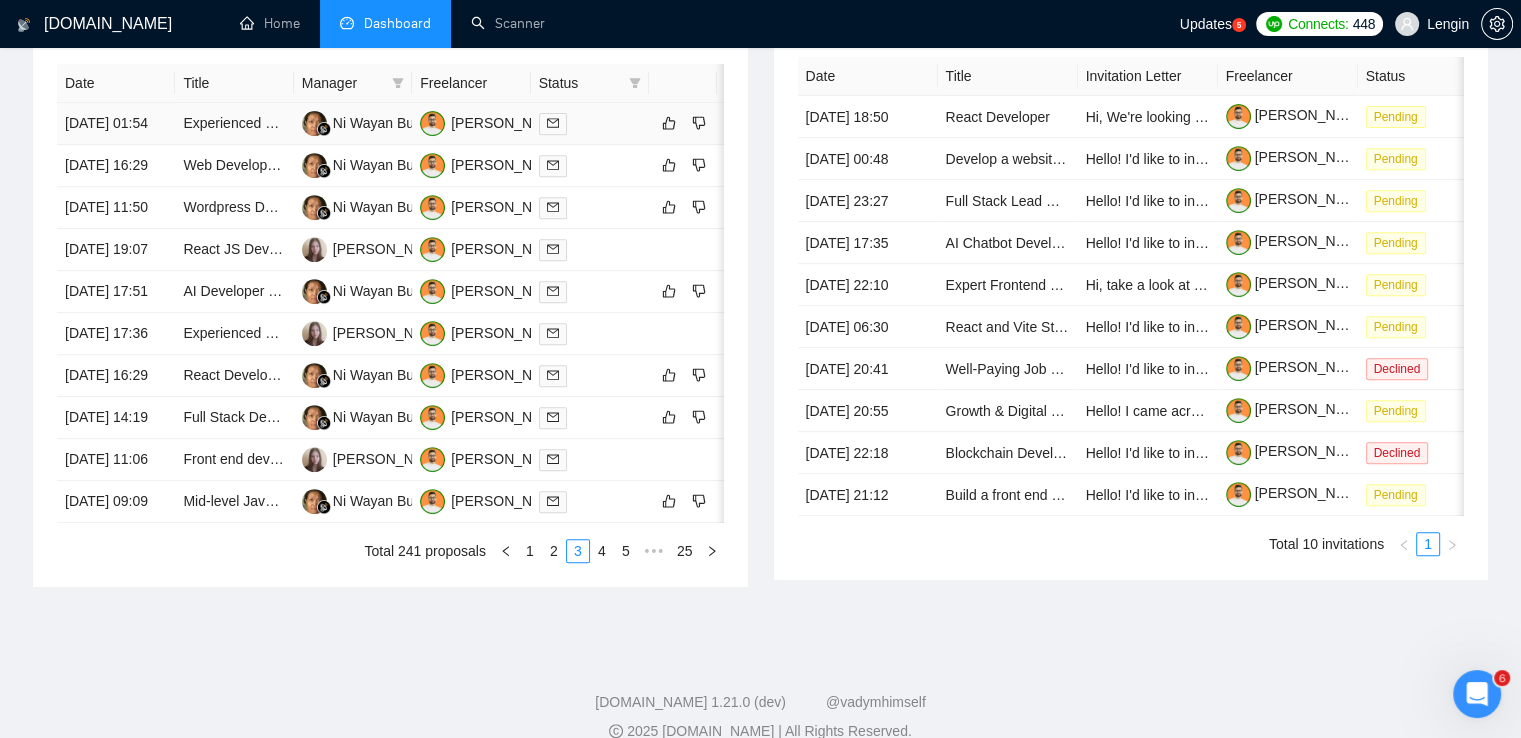 click on "Experienced WordPress Developer Needed" at bounding box center (234, 124) 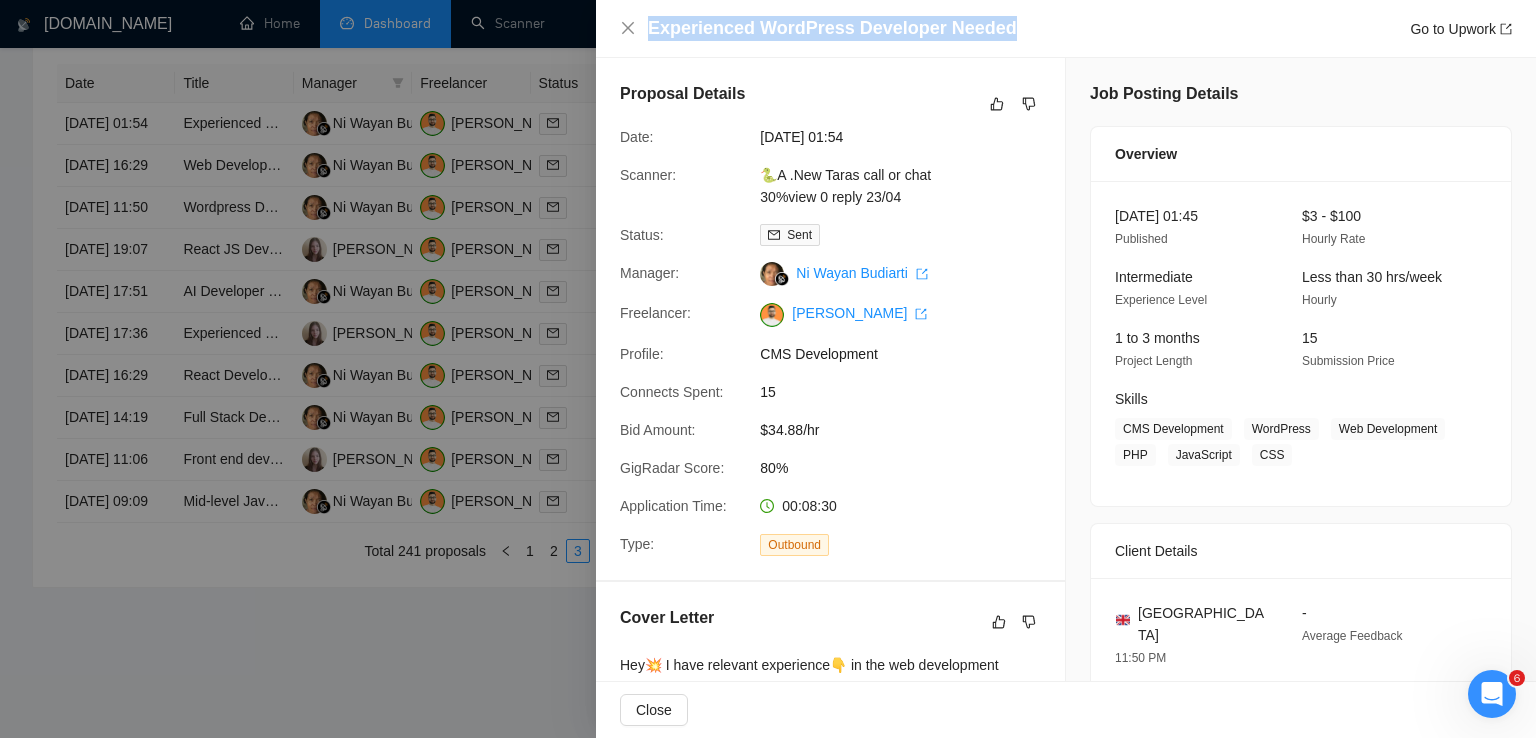 drag, startPoint x: 1008, startPoint y: 26, endPoint x: 647, endPoint y: 33, distance: 361.06787 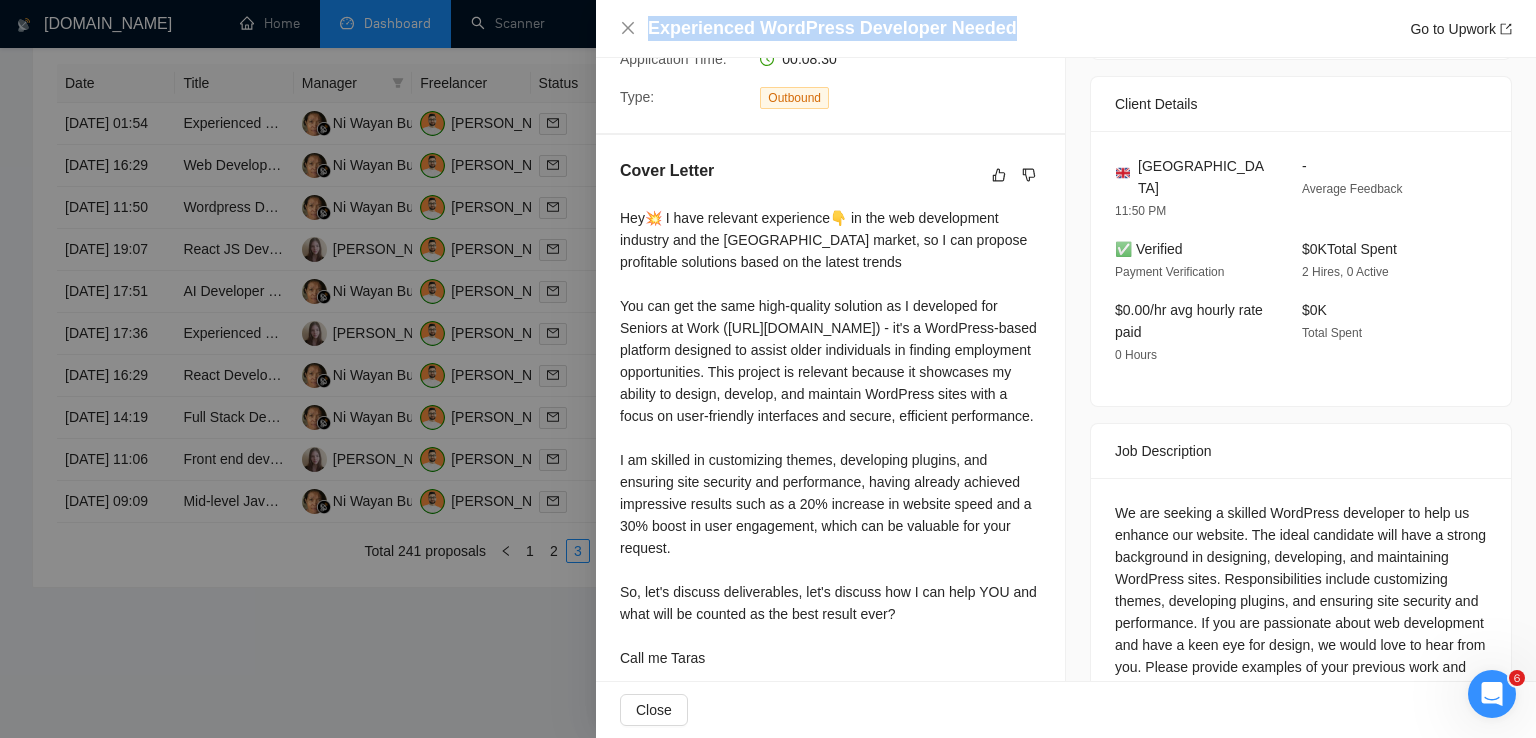 scroll, scrollTop: 512, scrollLeft: 0, axis: vertical 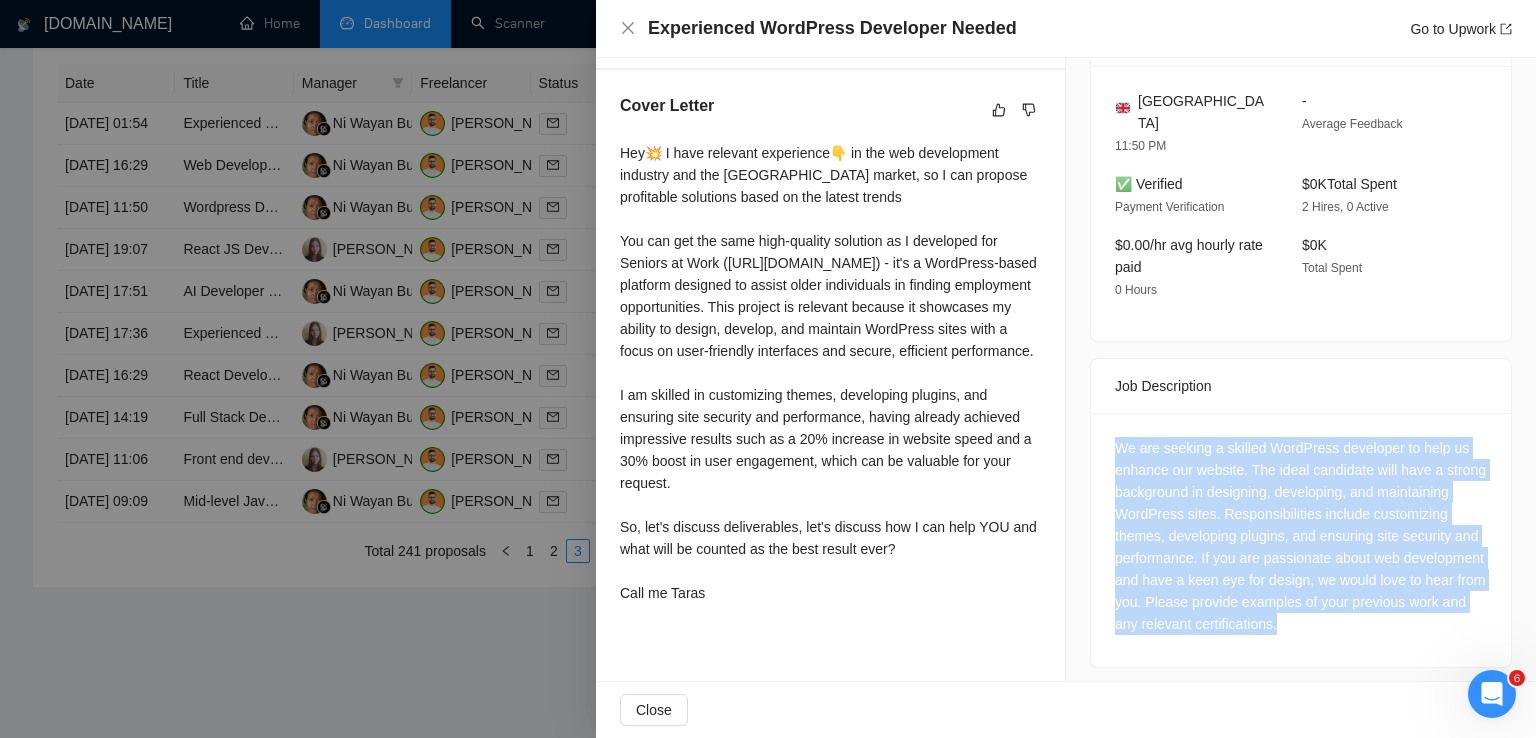 drag, startPoint x: 1108, startPoint y: 429, endPoint x: 1464, endPoint y: 610, distance: 399.37076 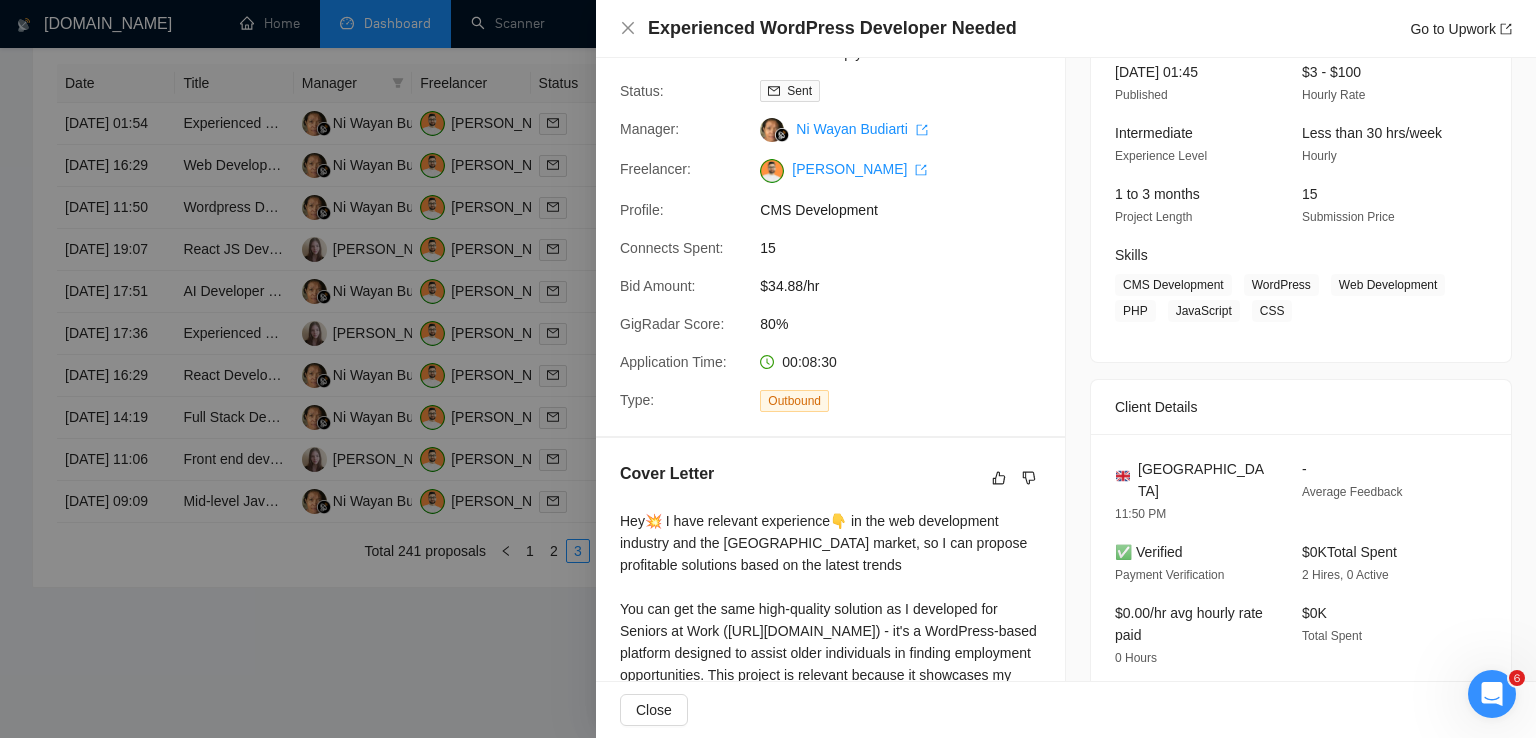 scroll, scrollTop: 134, scrollLeft: 0, axis: vertical 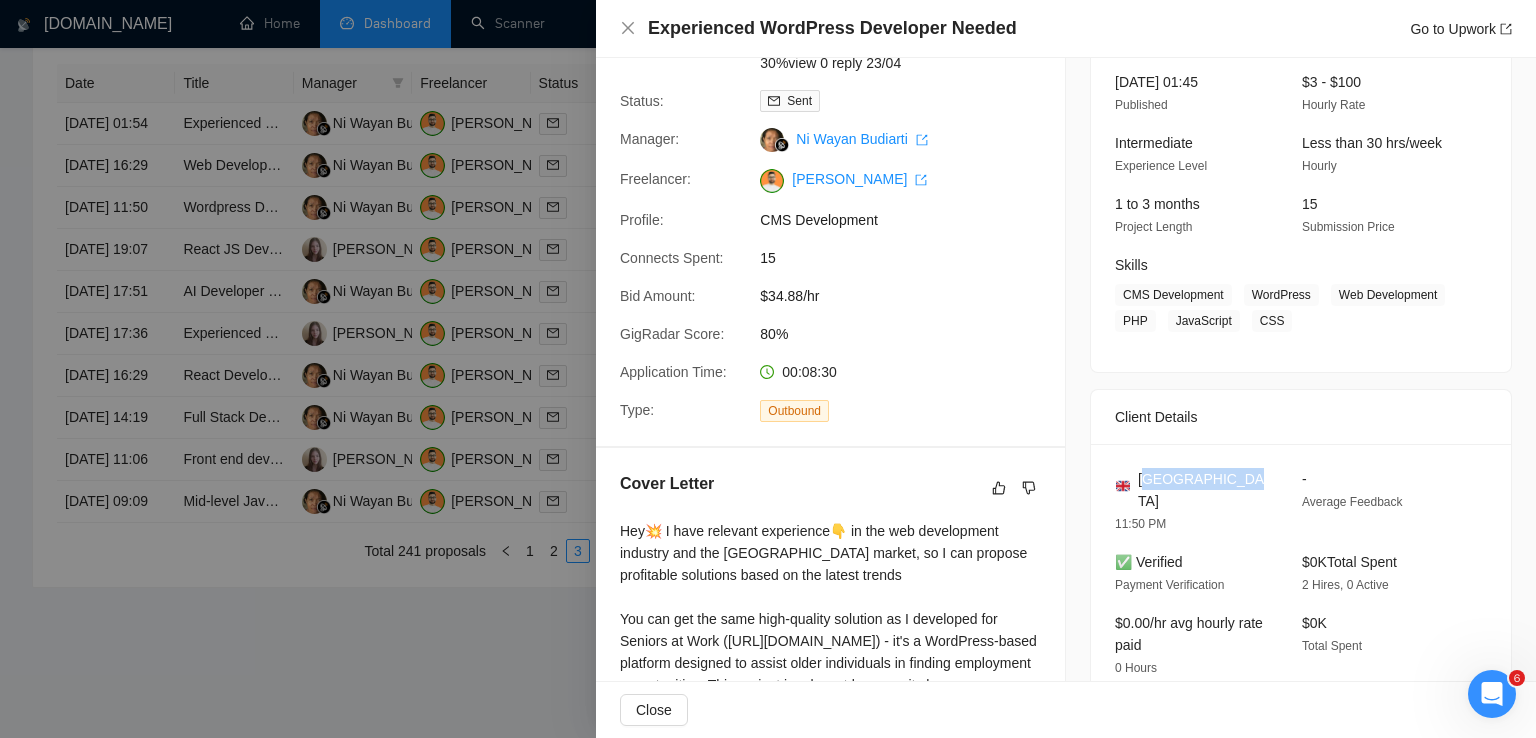 drag, startPoint x: 1248, startPoint y: 485, endPoint x: 1138, endPoint y: 487, distance: 110.01818 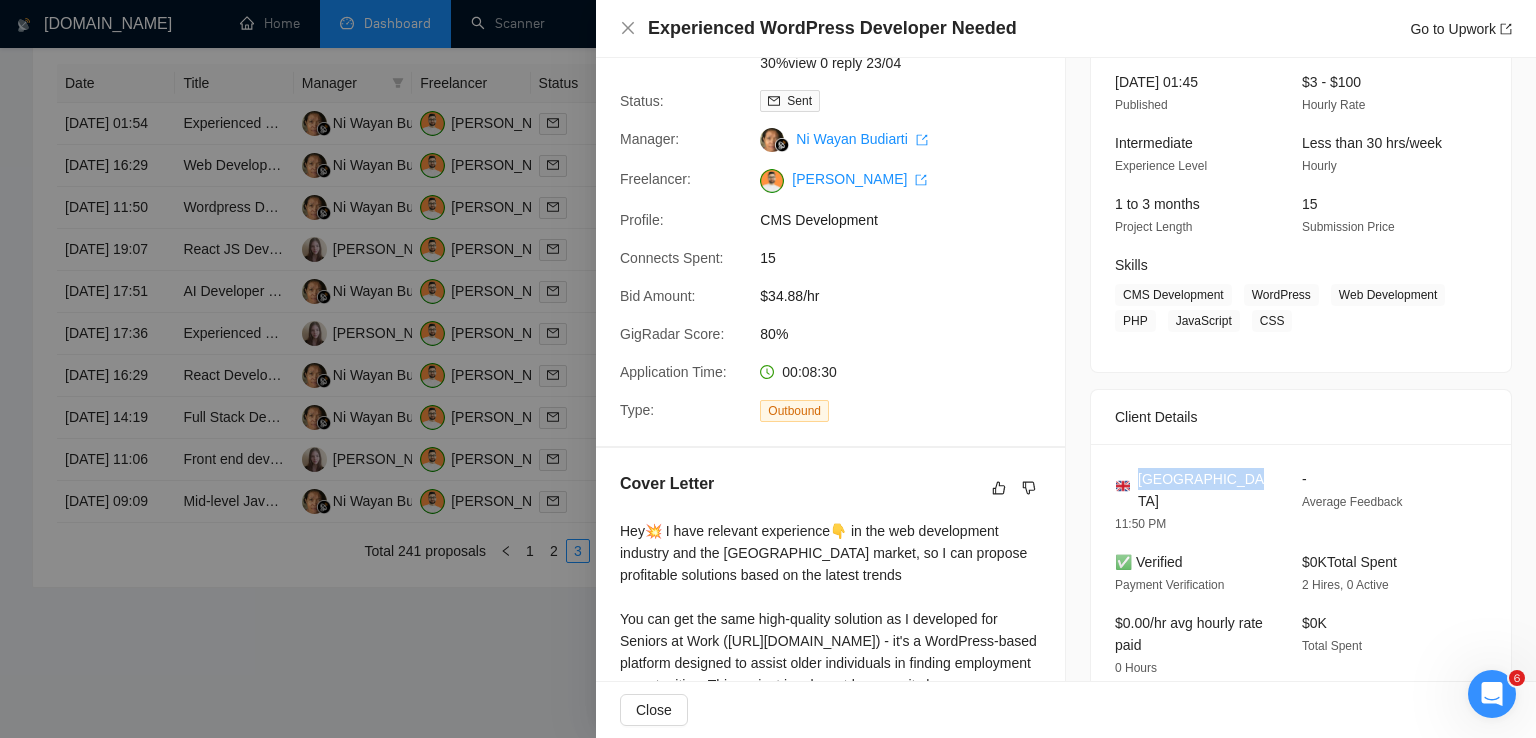 drag, startPoint x: 1136, startPoint y: 482, endPoint x: 1244, endPoint y: 483, distance: 108.00463 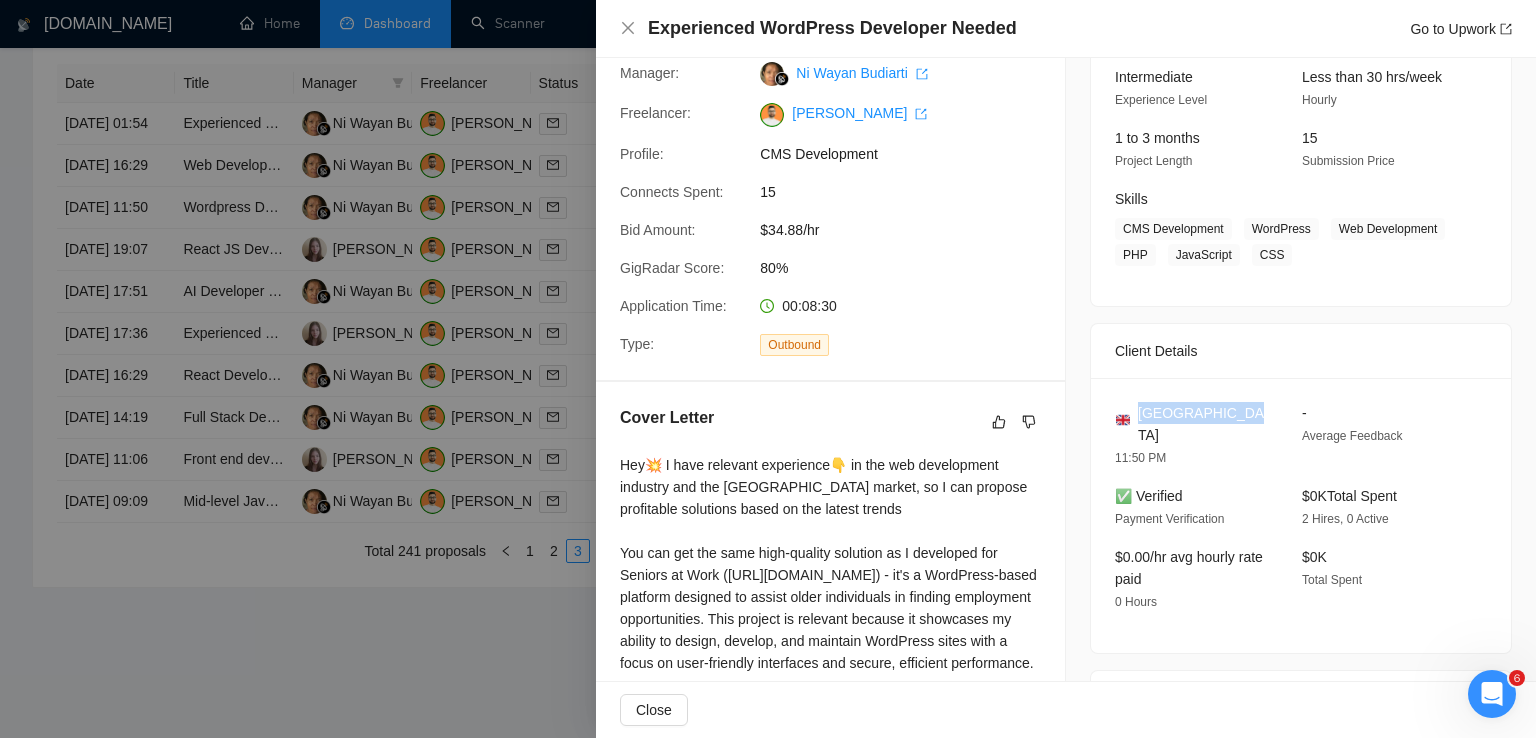 scroll, scrollTop: 200, scrollLeft: 0, axis: vertical 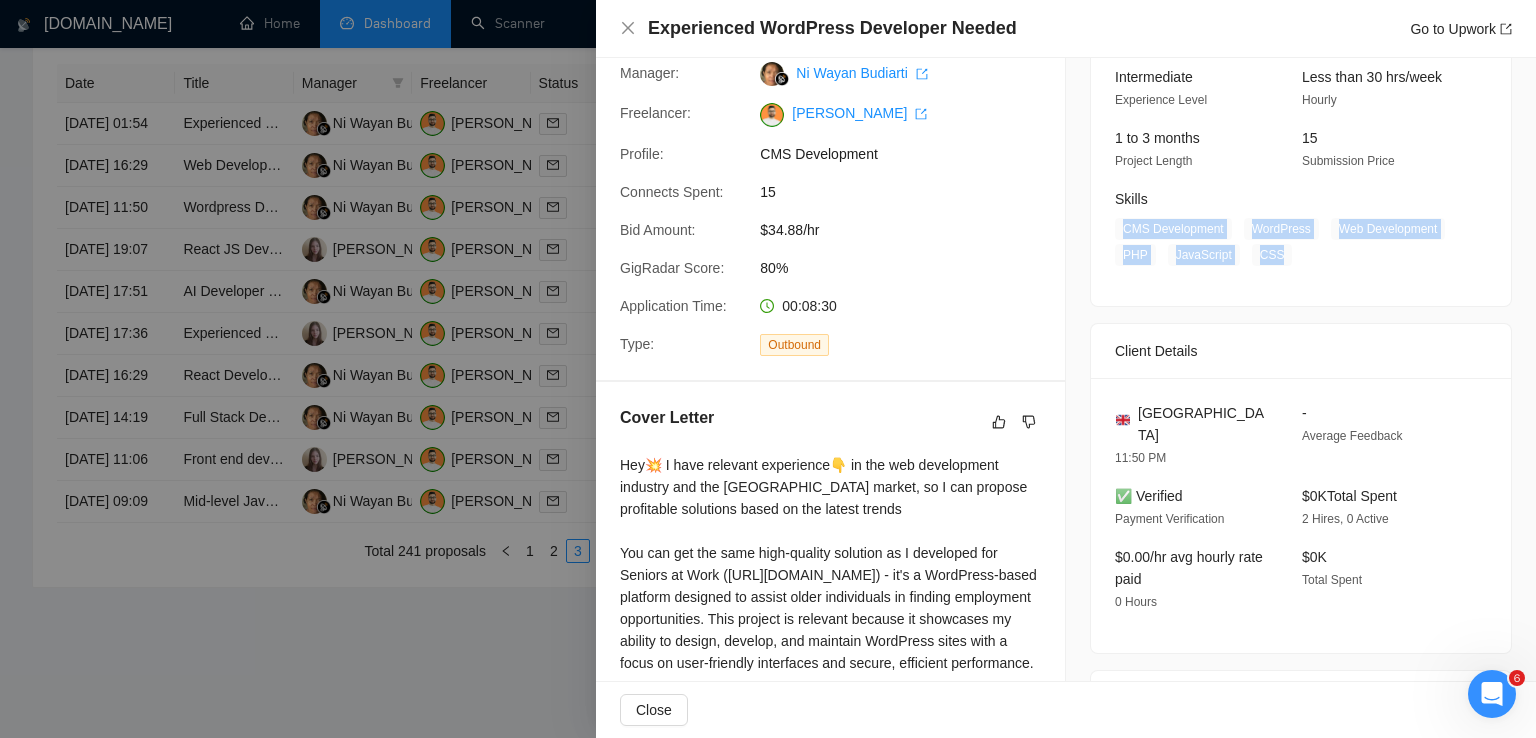 drag, startPoint x: 1275, startPoint y: 257, endPoint x: 1109, endPoint y: 237, distance: 167.20049 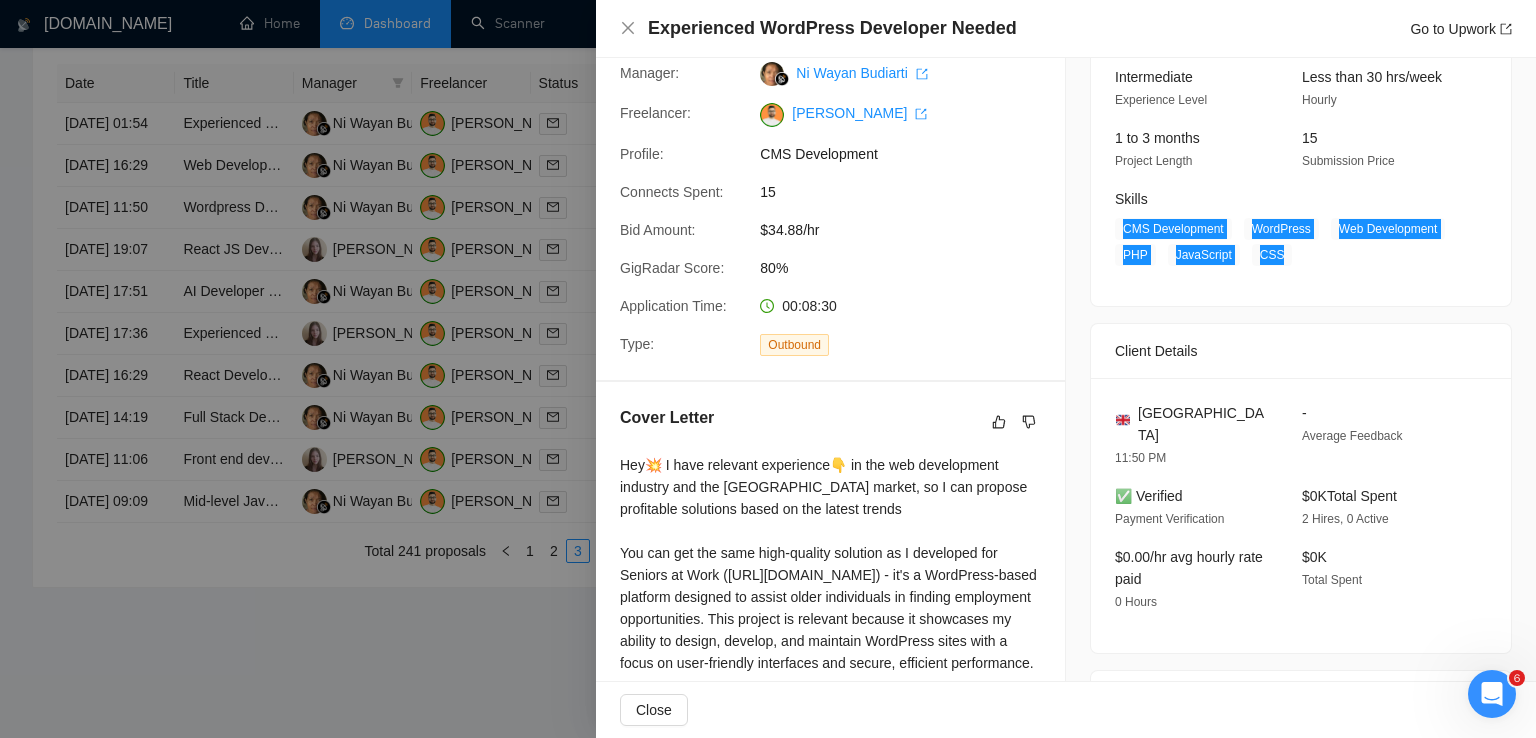 scroll, scrollTop: 512, scrollLeft: 0, axis: vertical 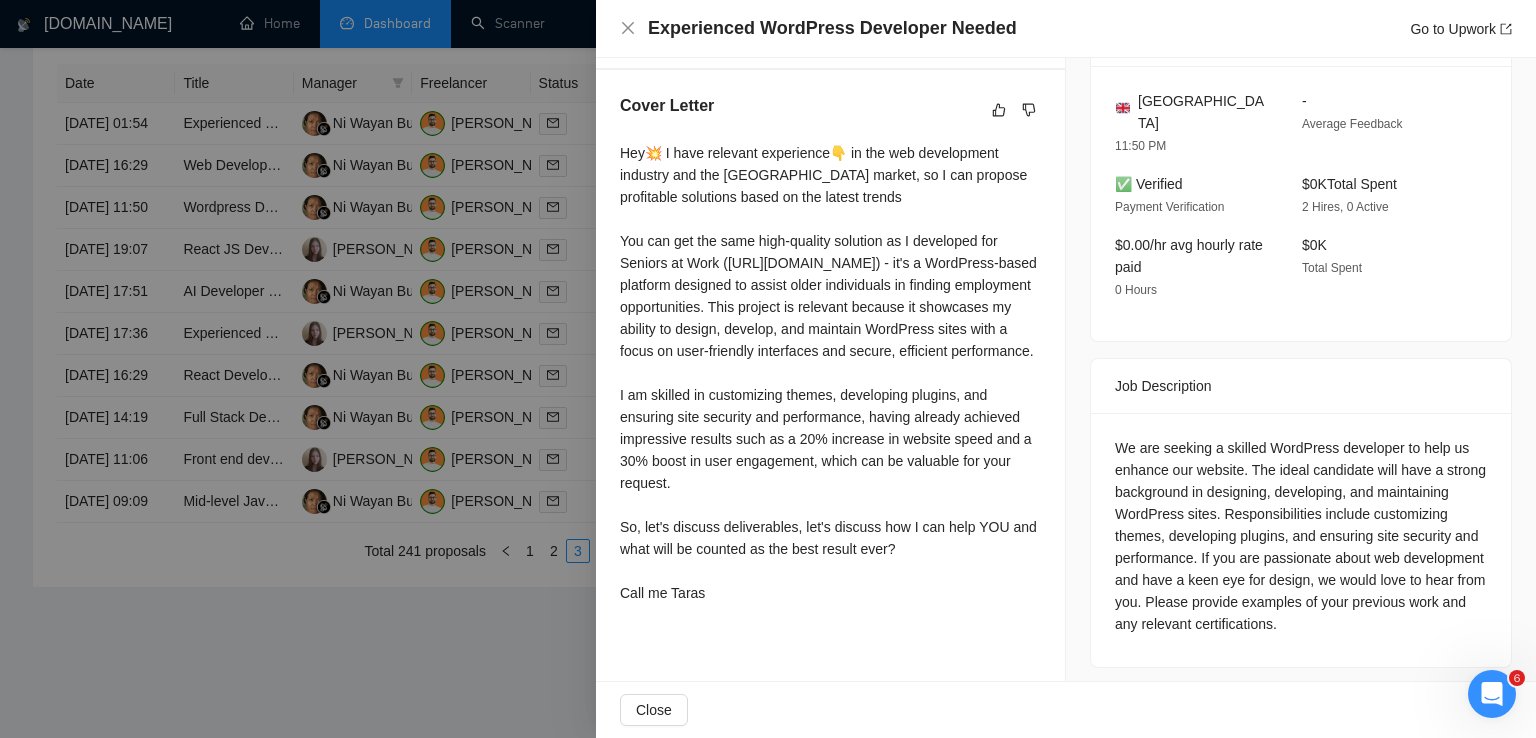 drag, startPoint x: 621, startPoint y: 156, endPoint x: 737, endPoint y: 646, distance: 503.54346 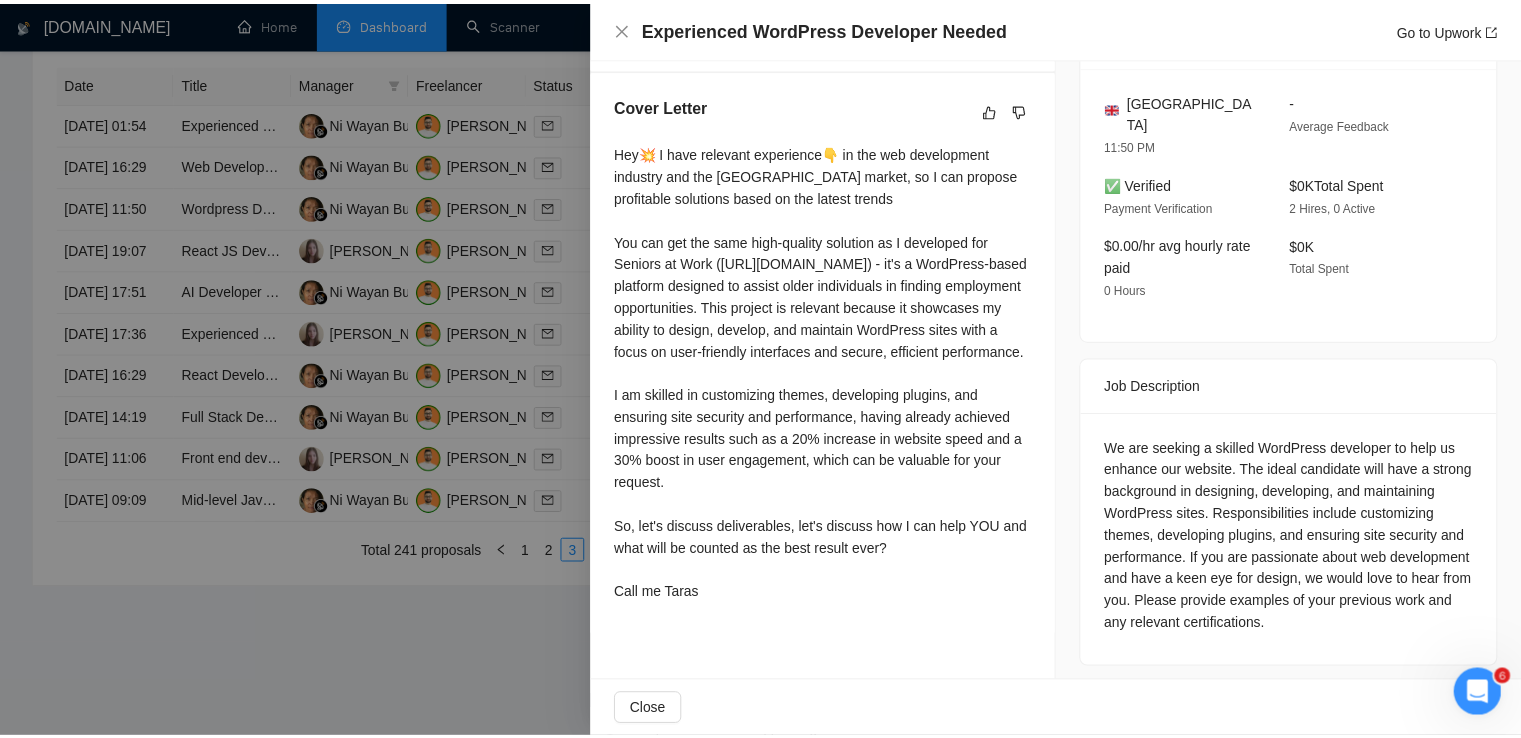 scroll, scrollTop: 0, scrollLeft: 0, axis: both 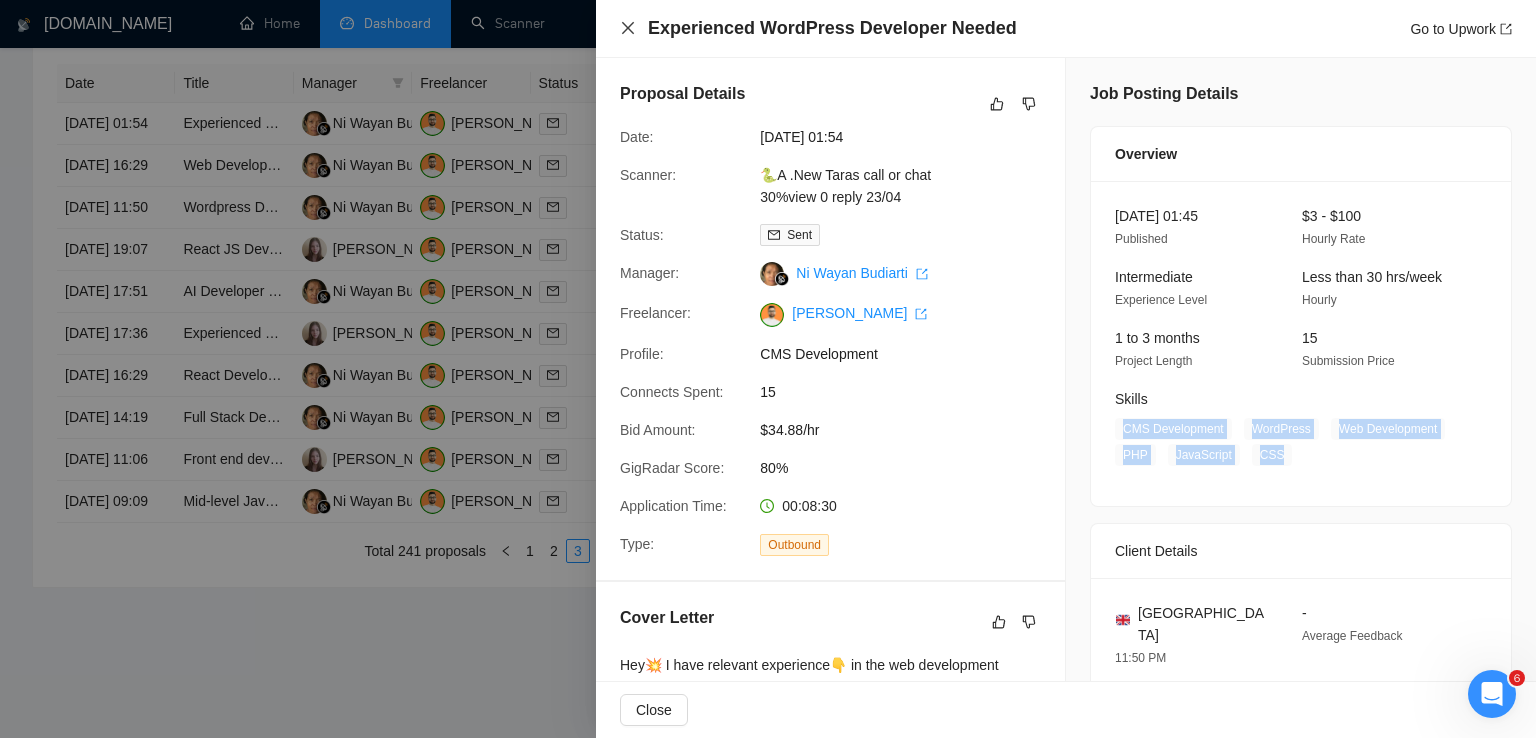 click 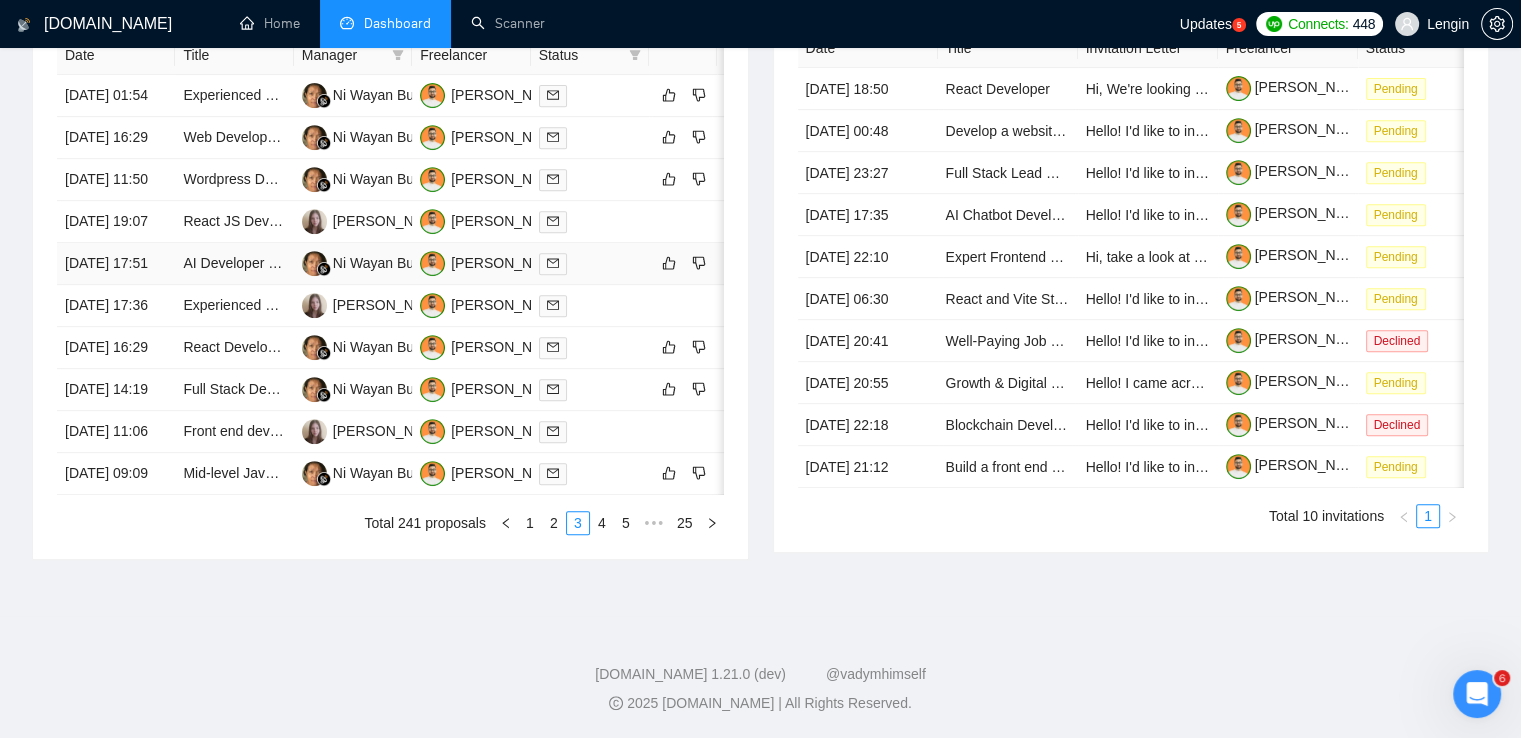 scroll, scrollTop: 982, scrollLeft: 0, axis: vertical 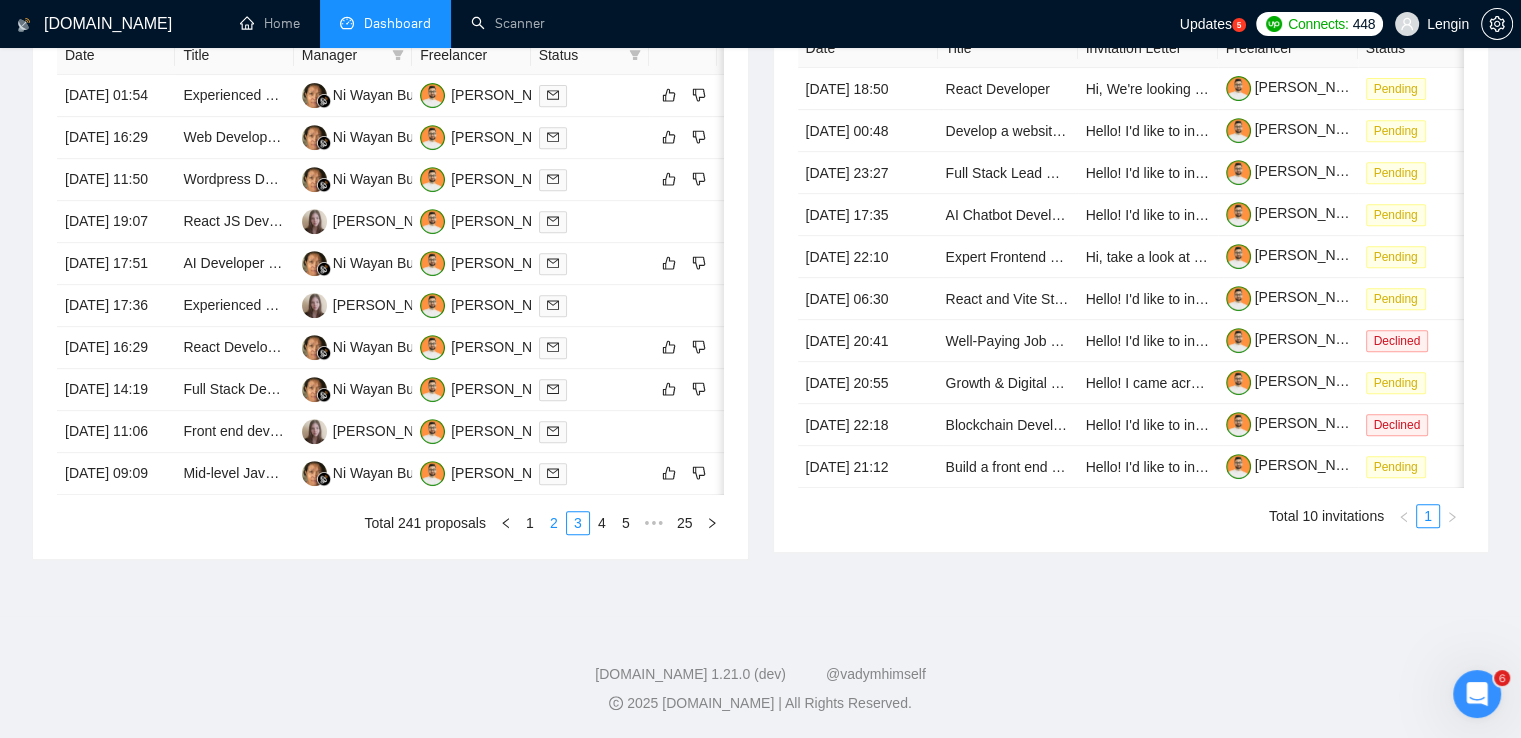click on "2" at bounding box center (554, 523) 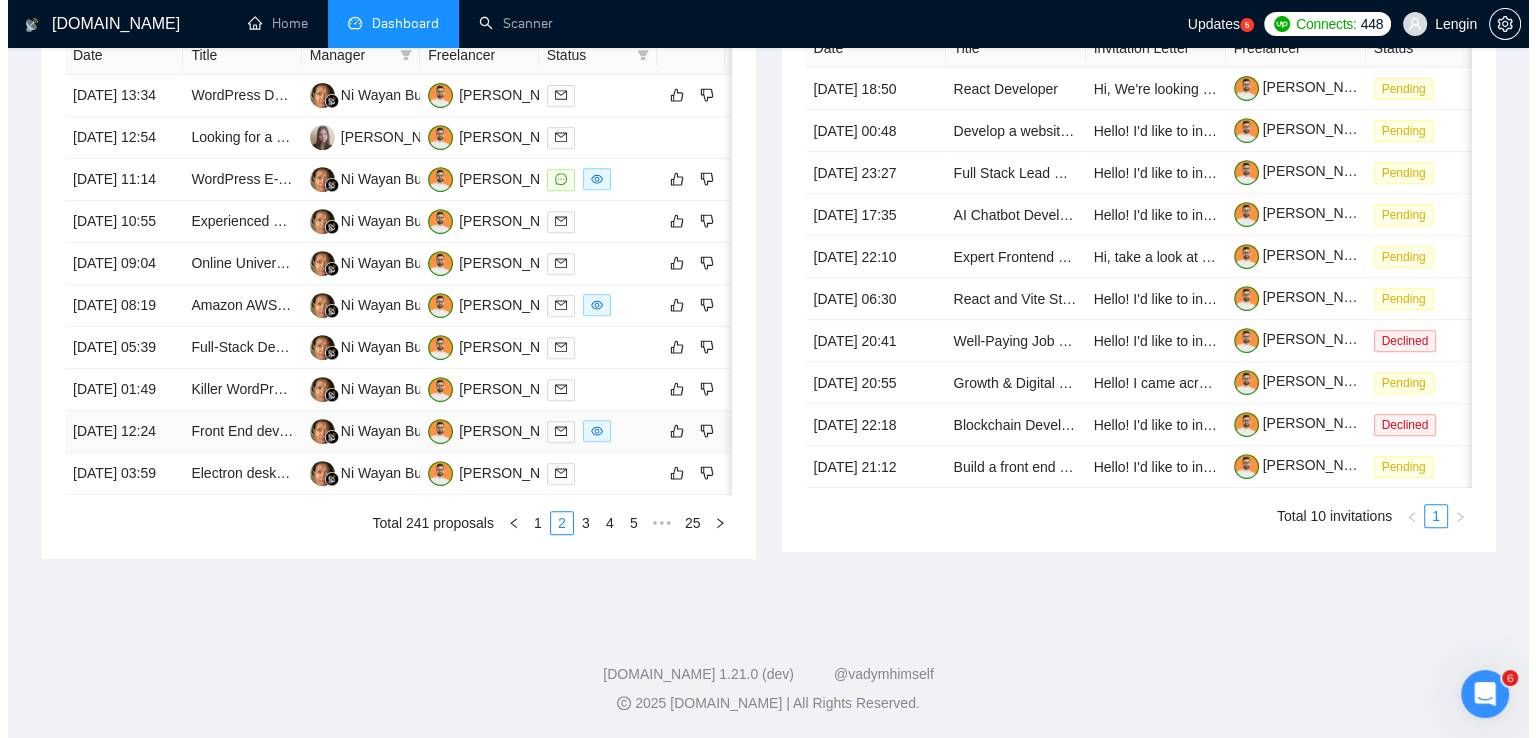 scroll, scrollTop: 872, scrollLeft: 0, axis: vertical 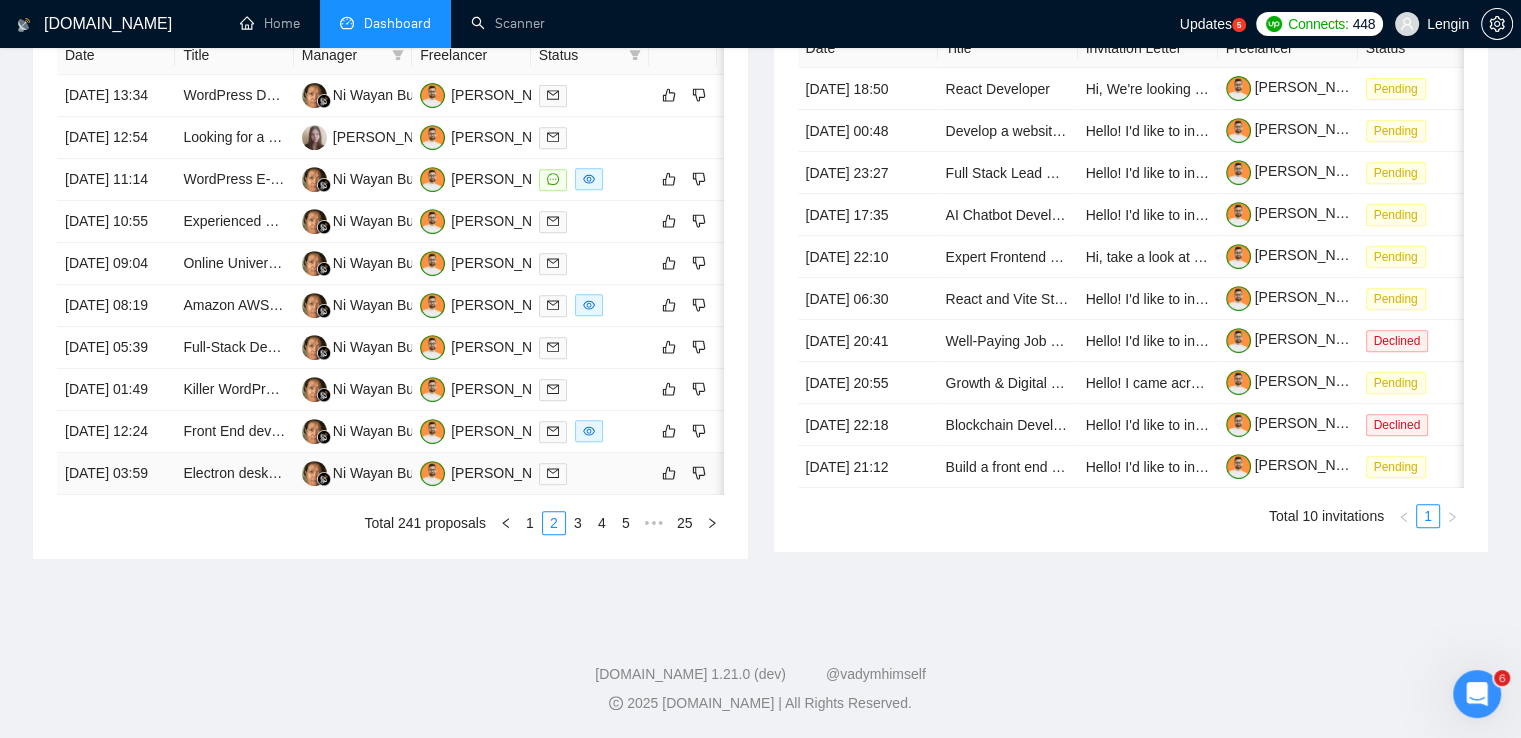 click on "Electron desktop app for screen + keyboard/mouse capture and secure upload" at bounding box center [234, 474] 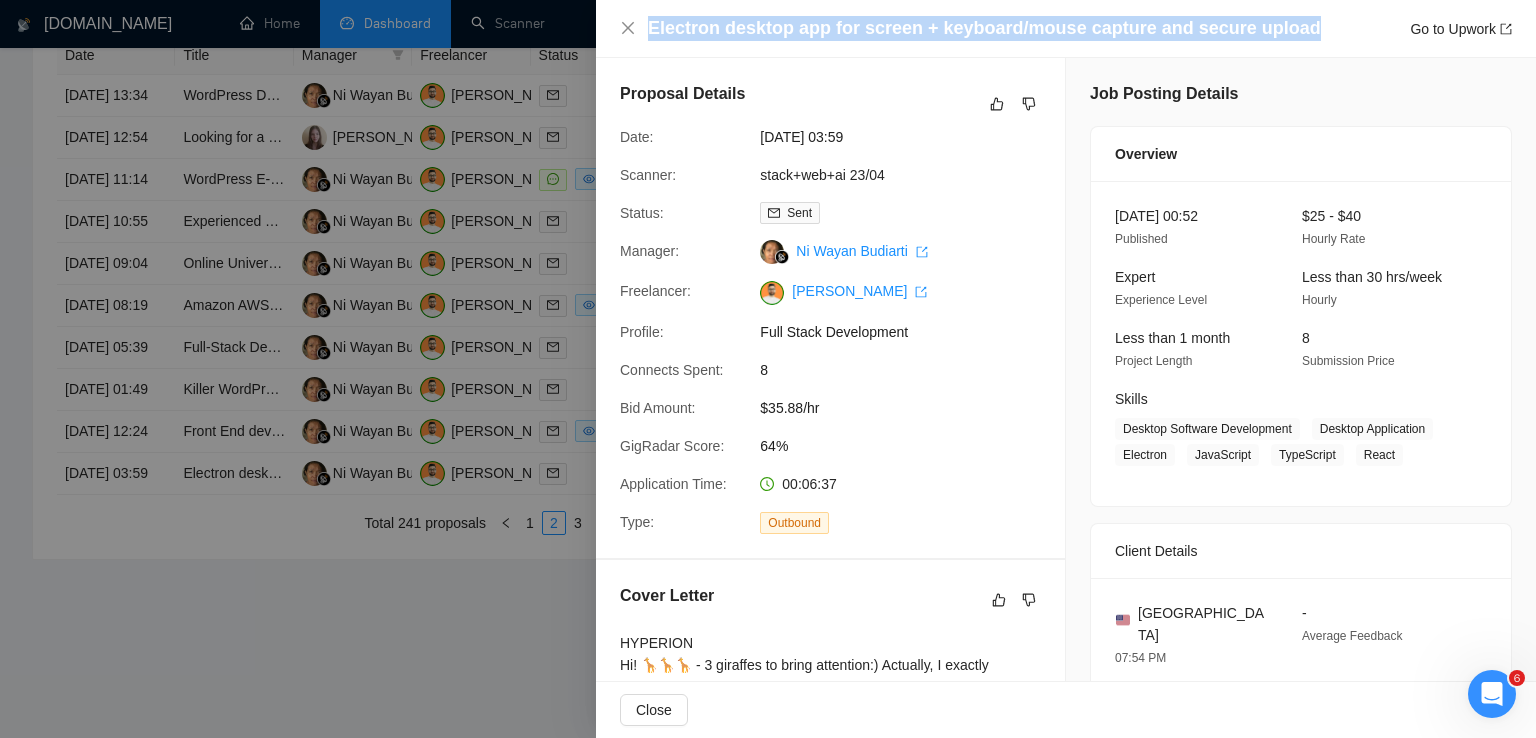 drag, startPoint x: 1293, startPoint y: 27, endPoint x: 648, endPoint y: 29, distance: 645.0031 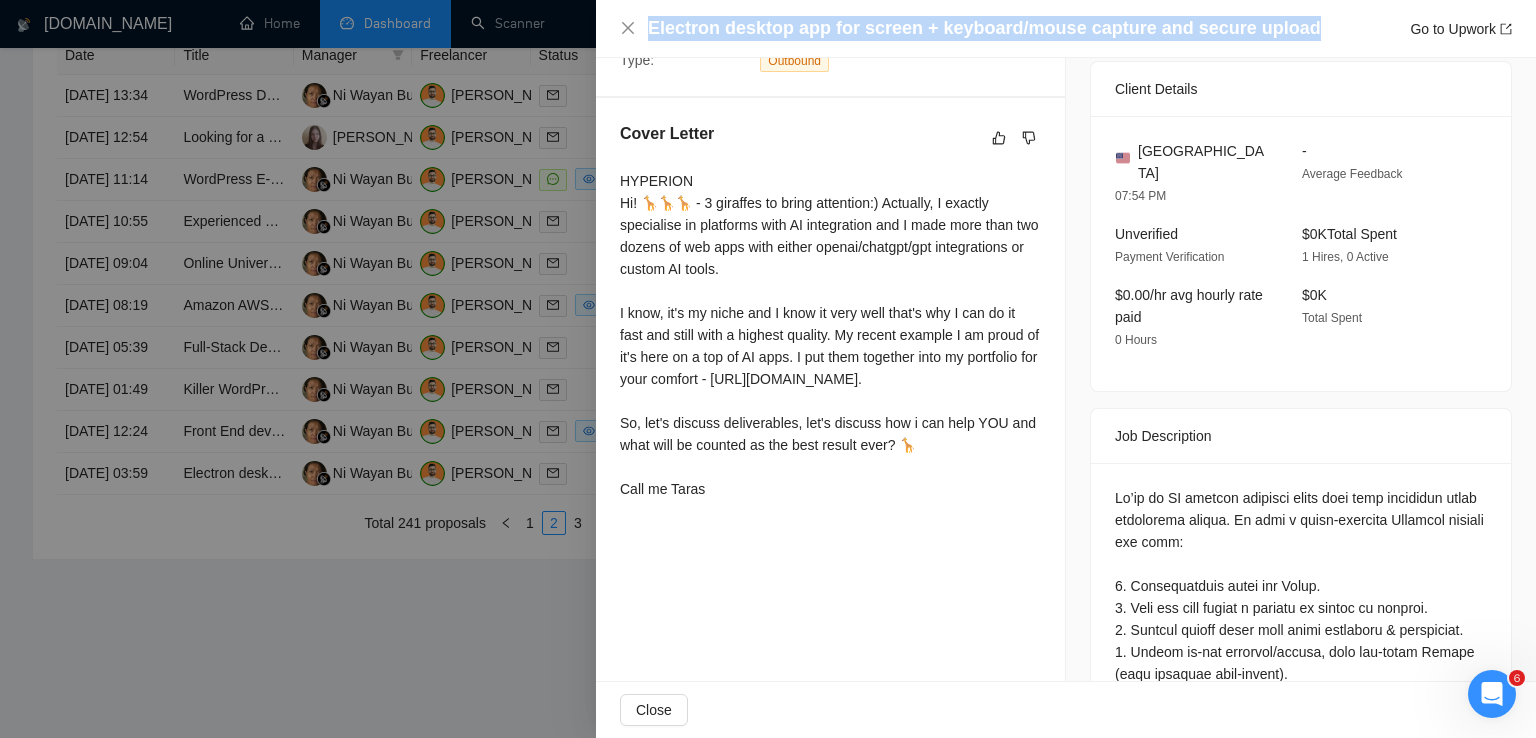scroll, scrollTop: 812, scrollLeft: 0, axis: vertical 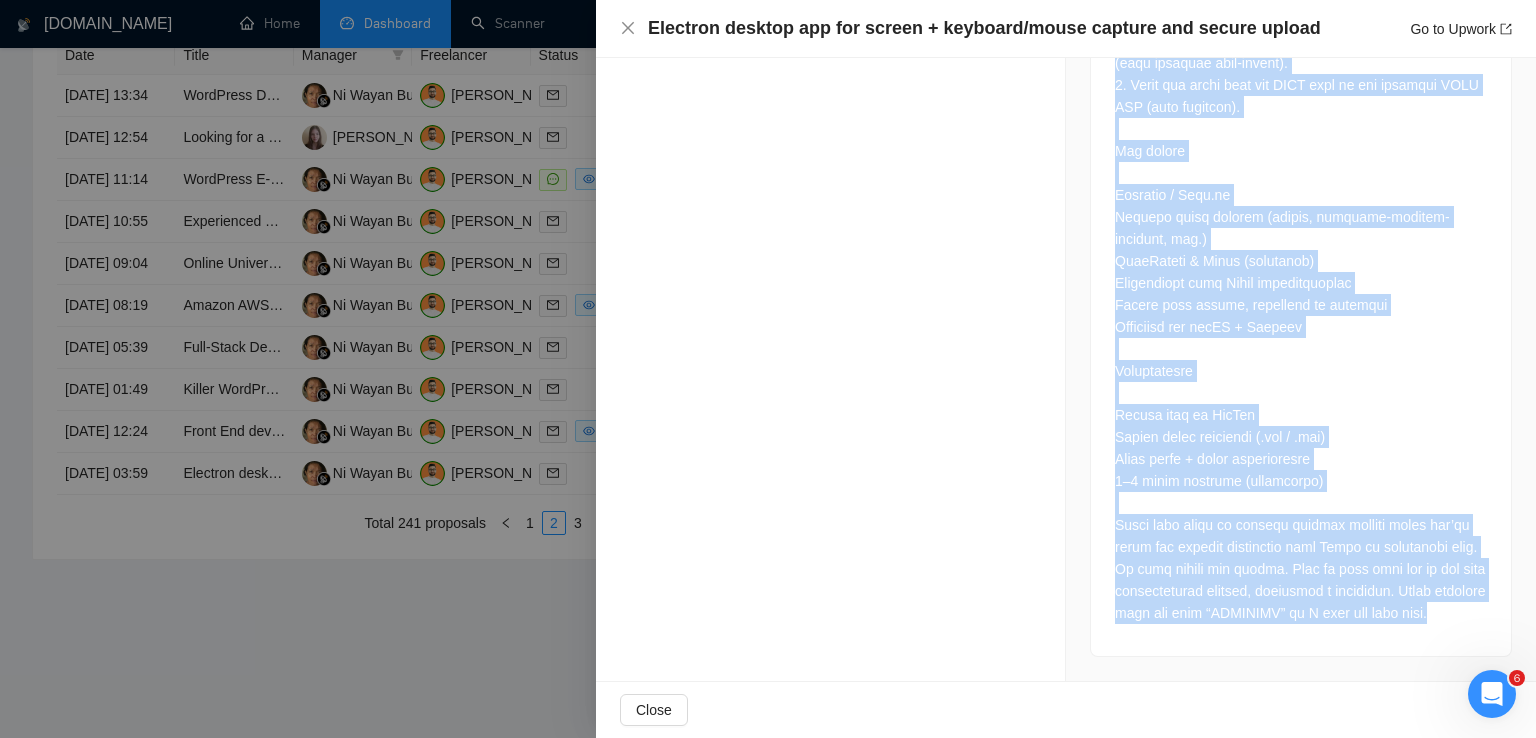 drag, startPoint x: 1108, startPoint y: 129, endPoint x: 1203, endPoint y: 619, distance: 499.12424 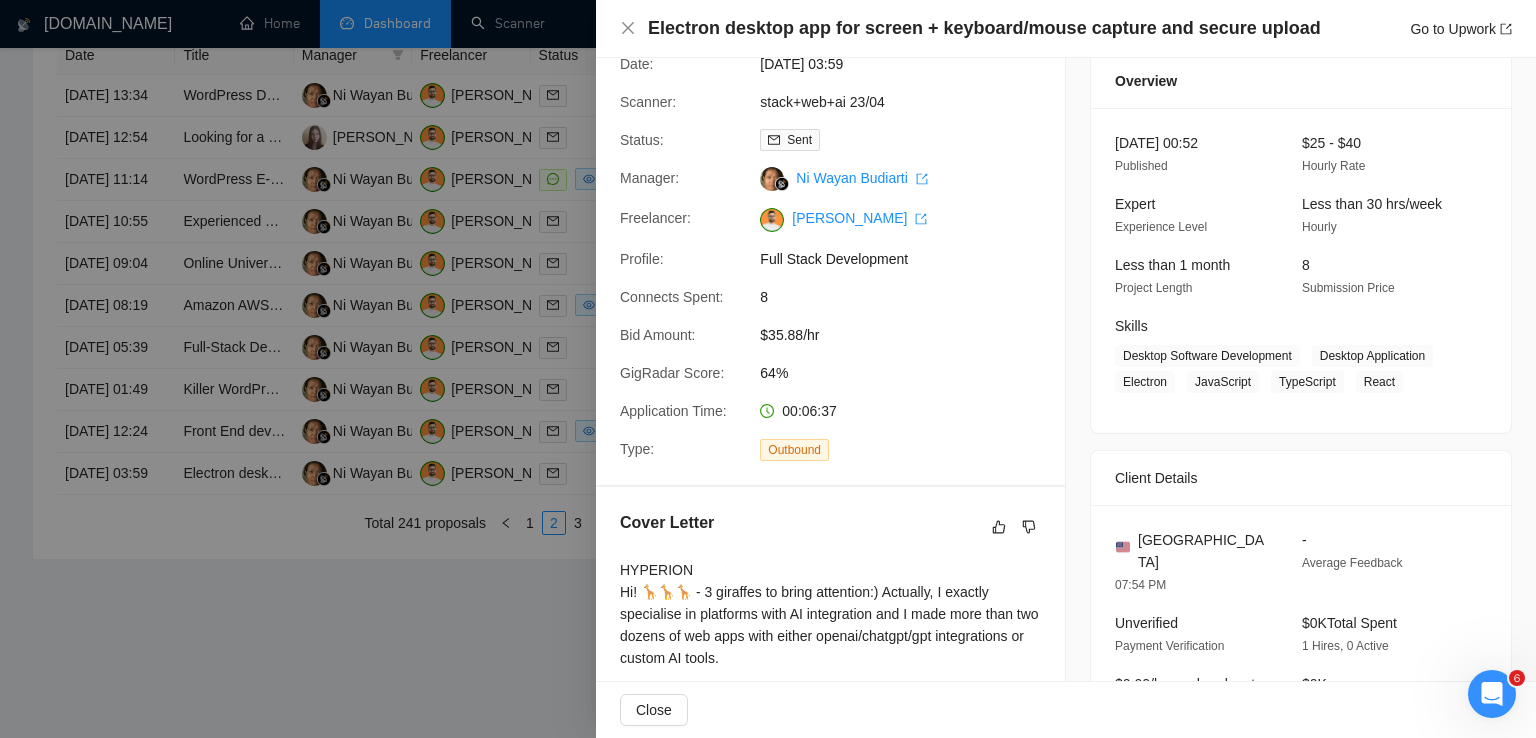 scroll, scrollTop: 0, scrollLeft: 0, axis: both 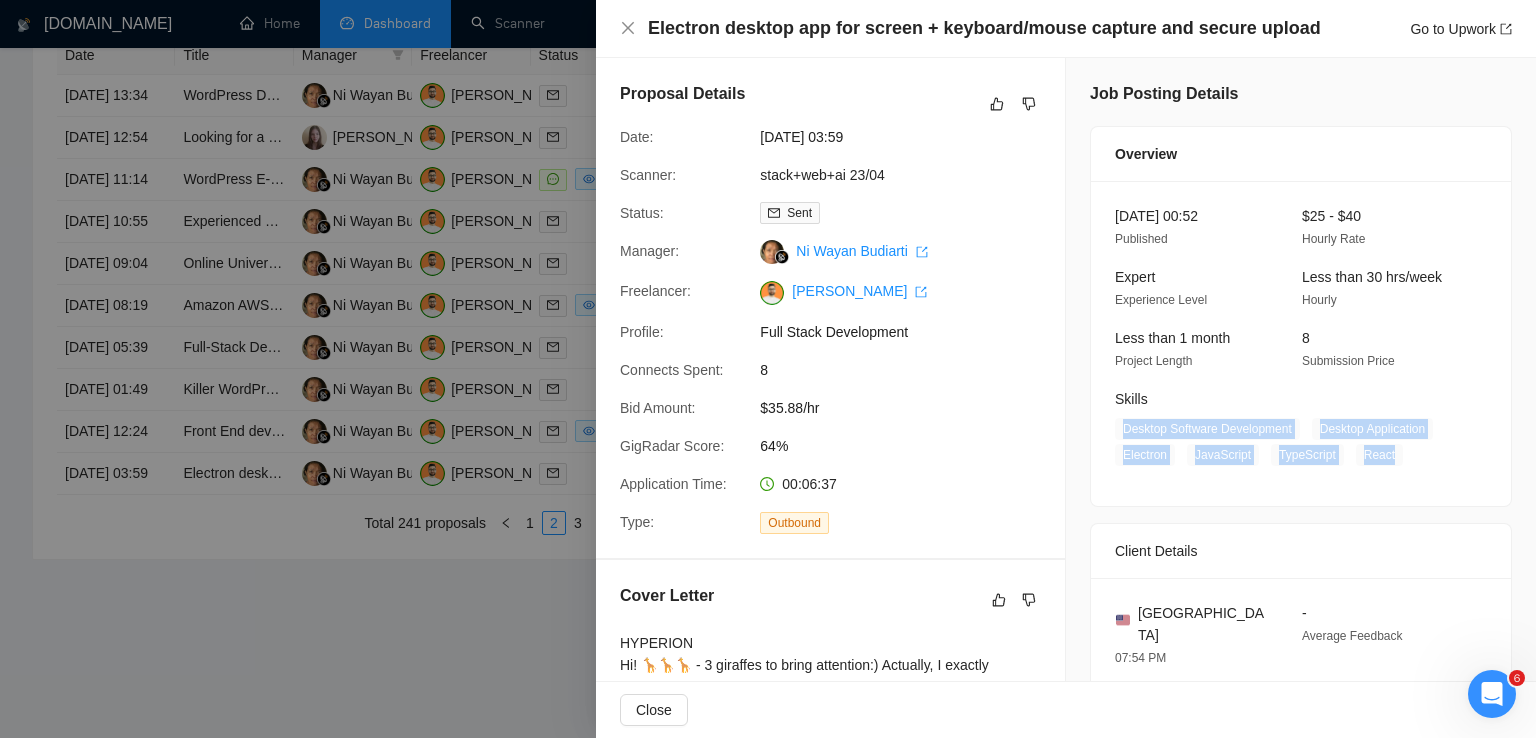 drag, startPoint x: 1387, startPoint y: 460, endPoint x: 1116, endPoint y: 423, distance: 273.51416 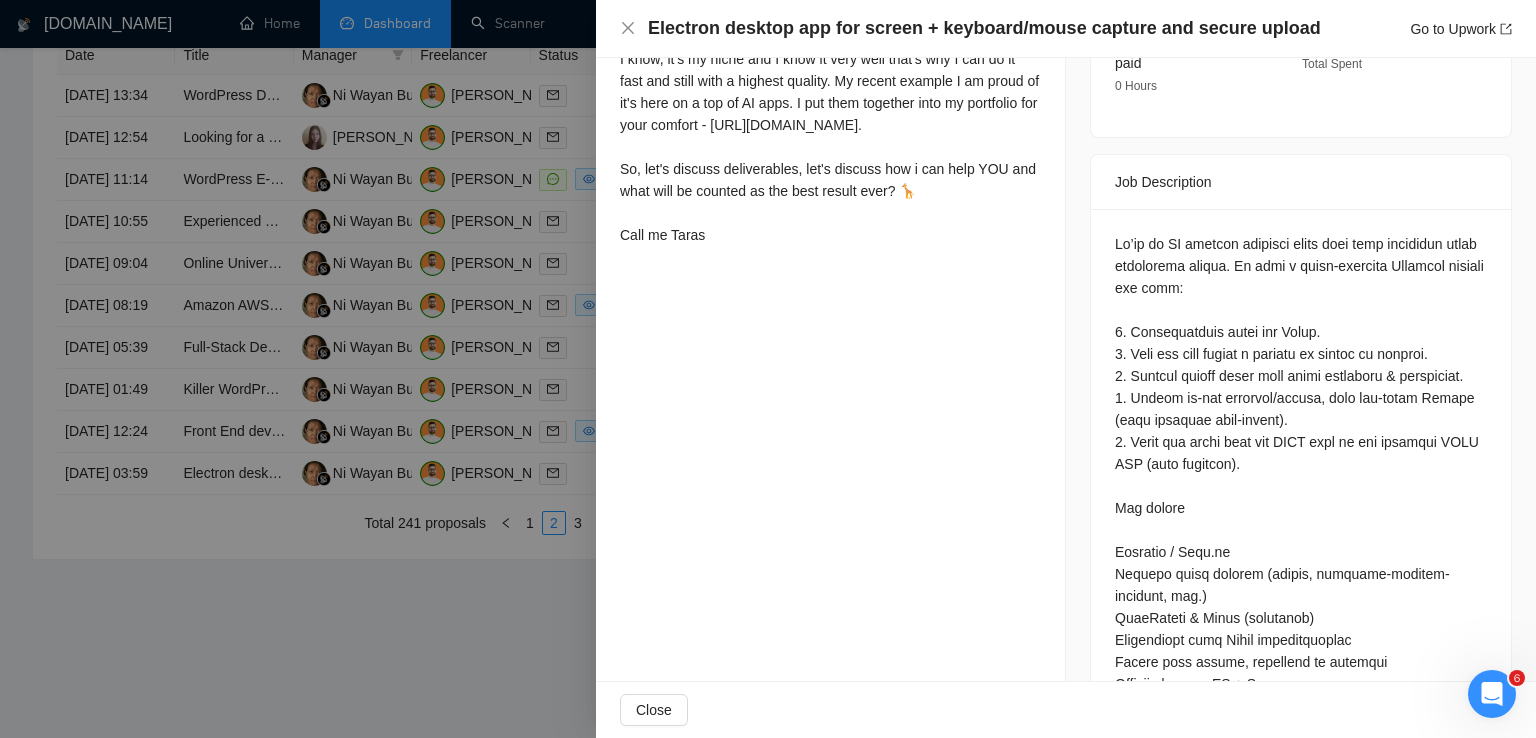 scroll, scrollTop: 548, scrollLeft: 0, axis: vertical 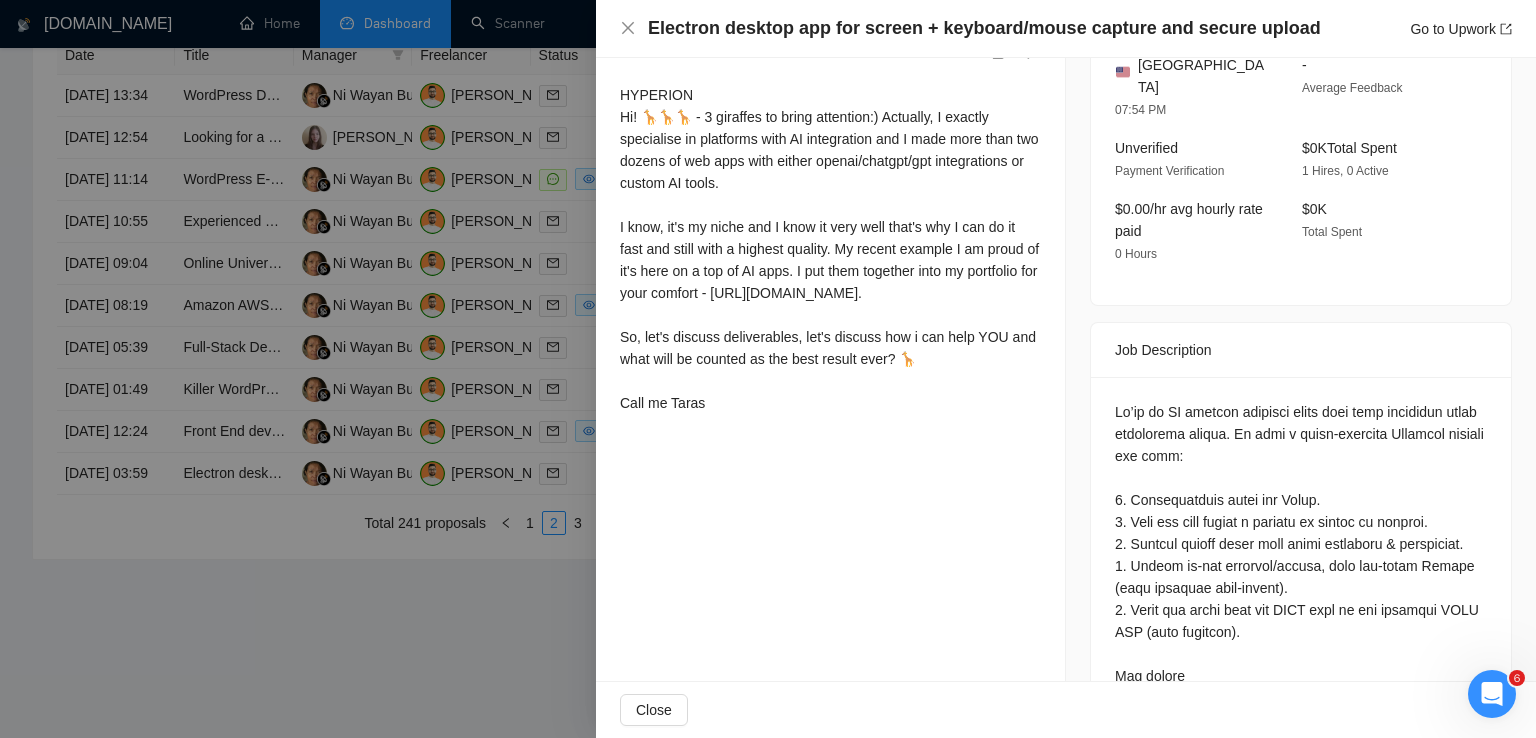 drag, startPoint x: 612, startPoint y: 97, endPoint x: 761, endPoint y: 474, distance: 405.37637 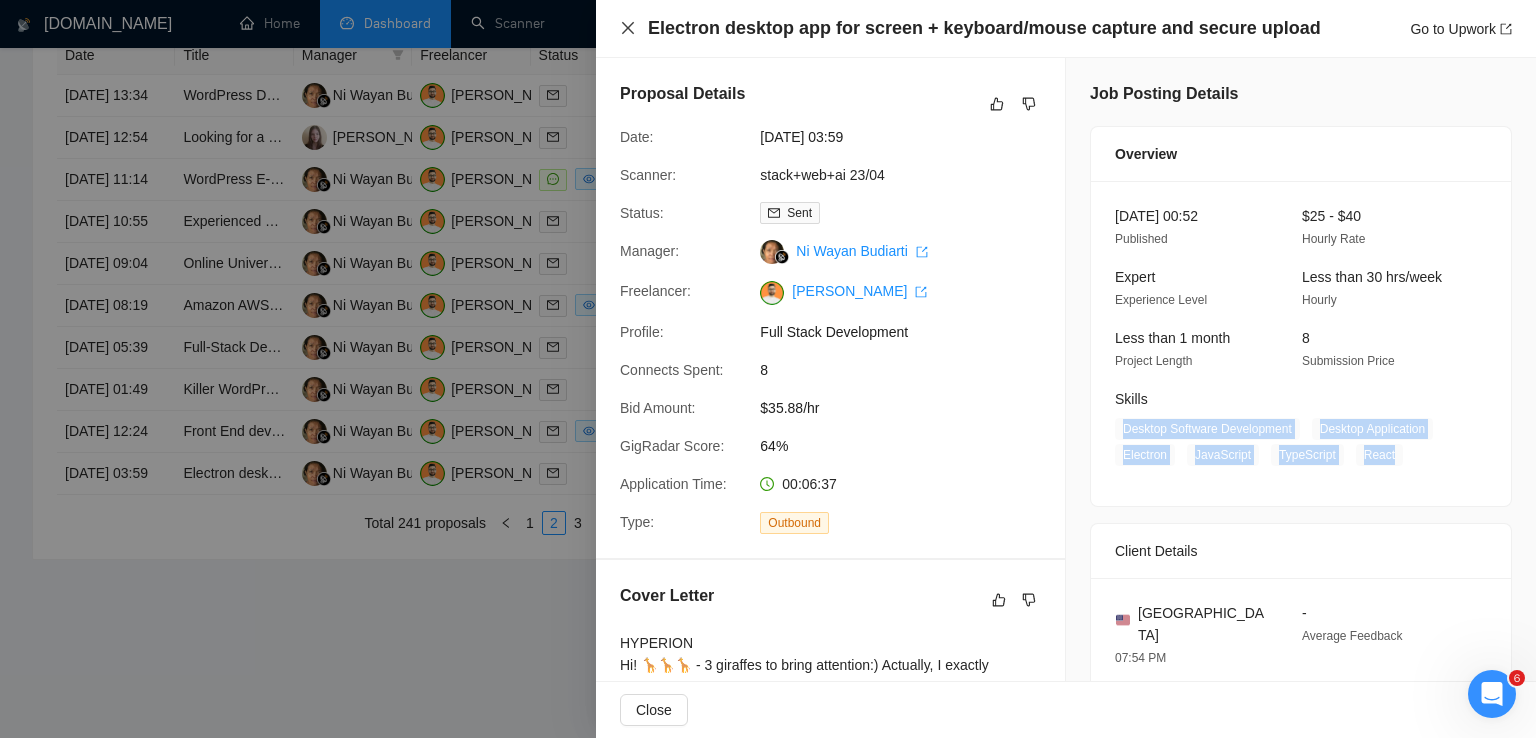 click 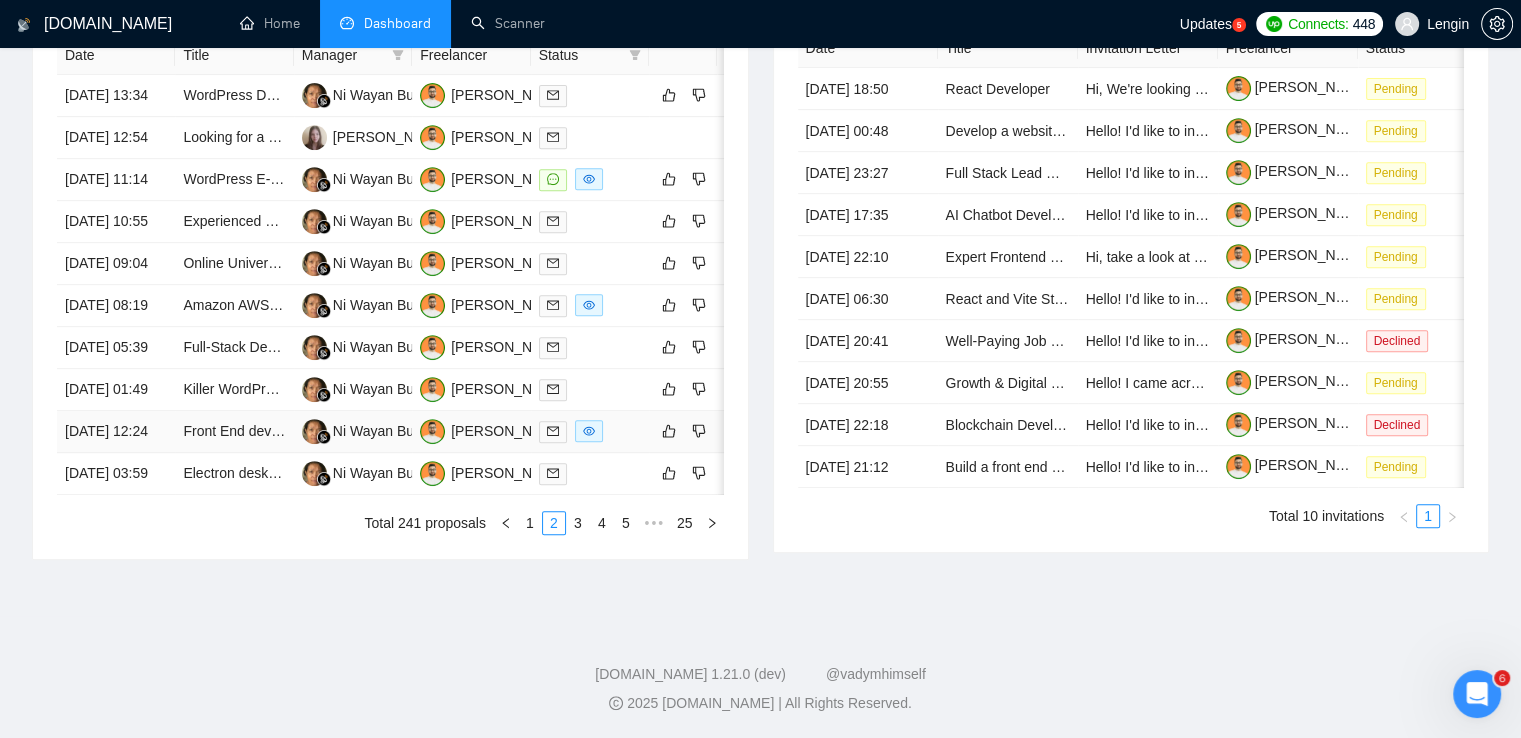 click on "Front End dev needed for PIXEL PERFECT figma to react" at bounding box center (234, 432) 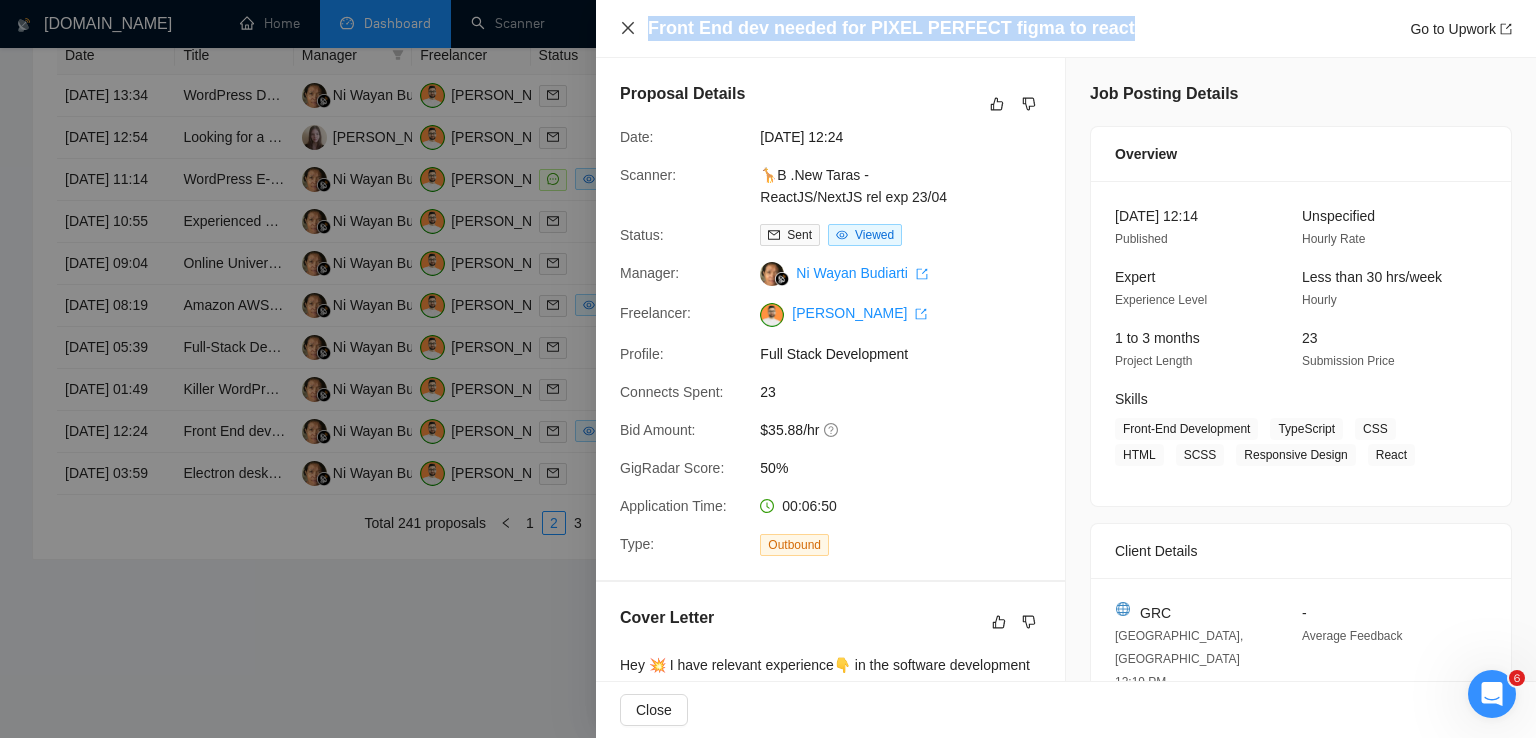 drag, startPoint x: 1113, startPoint y: 25, endPoint x: 632, endPoint y: 35, distance: 481.10394 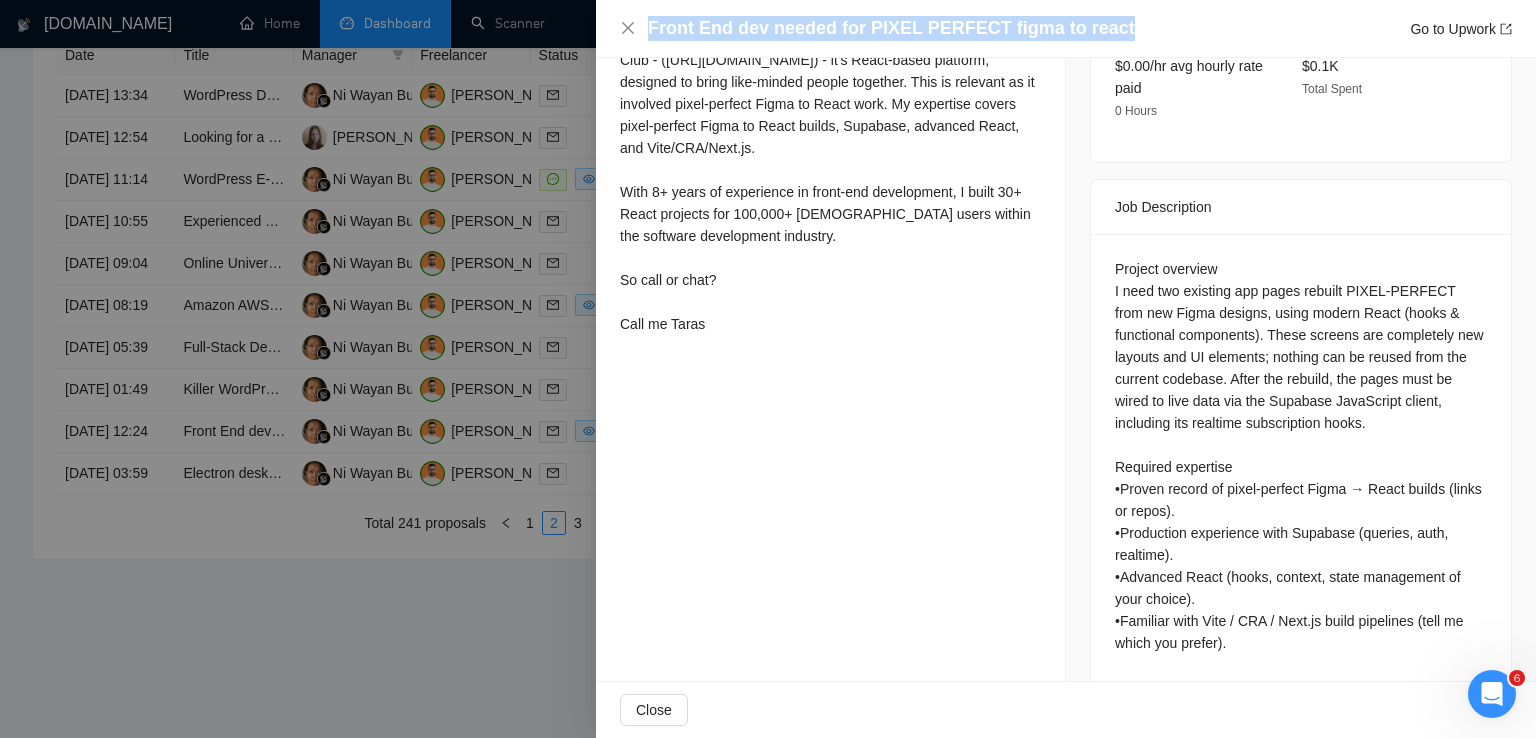 scroll, scrollTop: 700, scrollLeft: 0, axis: vertical 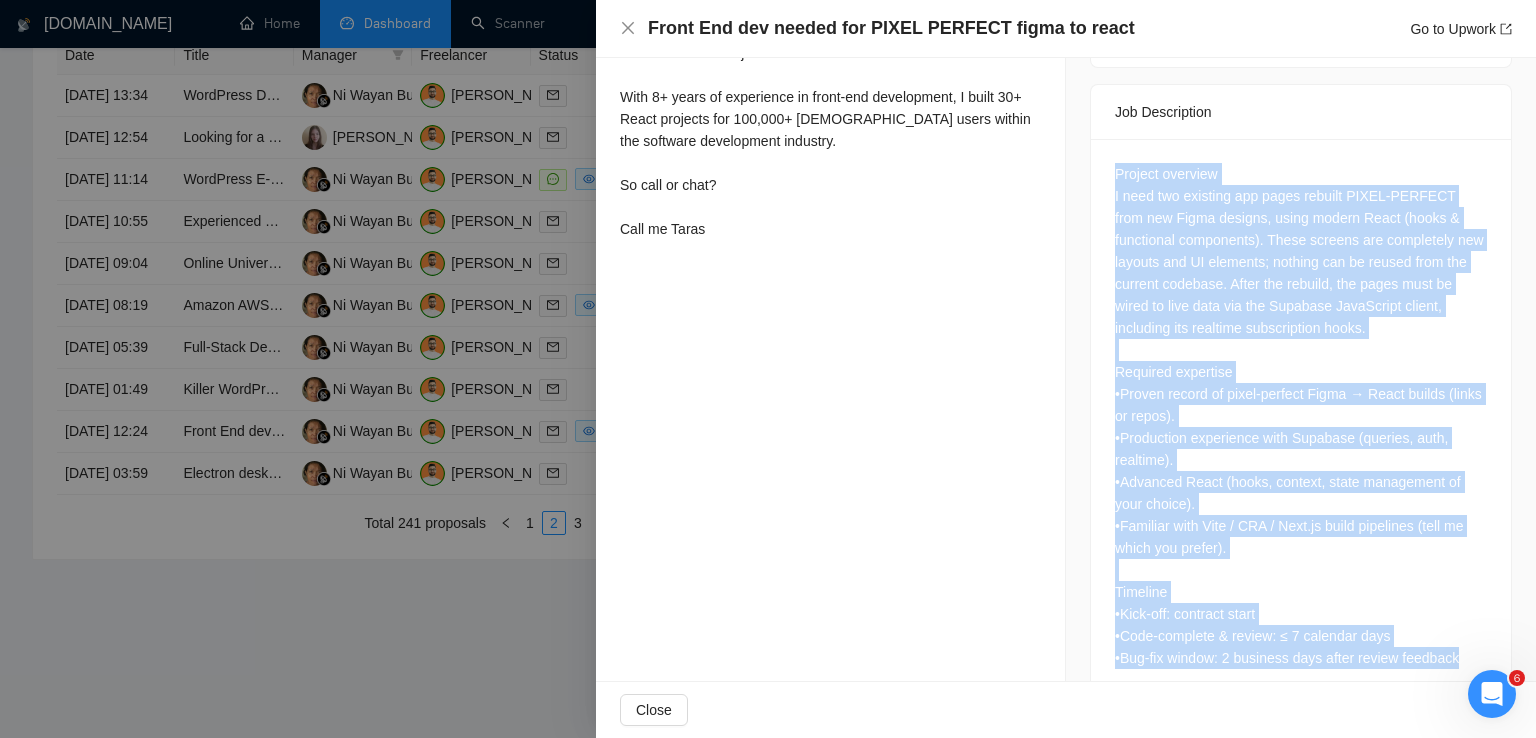 drag, startPoint x: 1101, startPoint y: 242, endPoint x: 1460, endPoint y: 629, distance: 527.8731 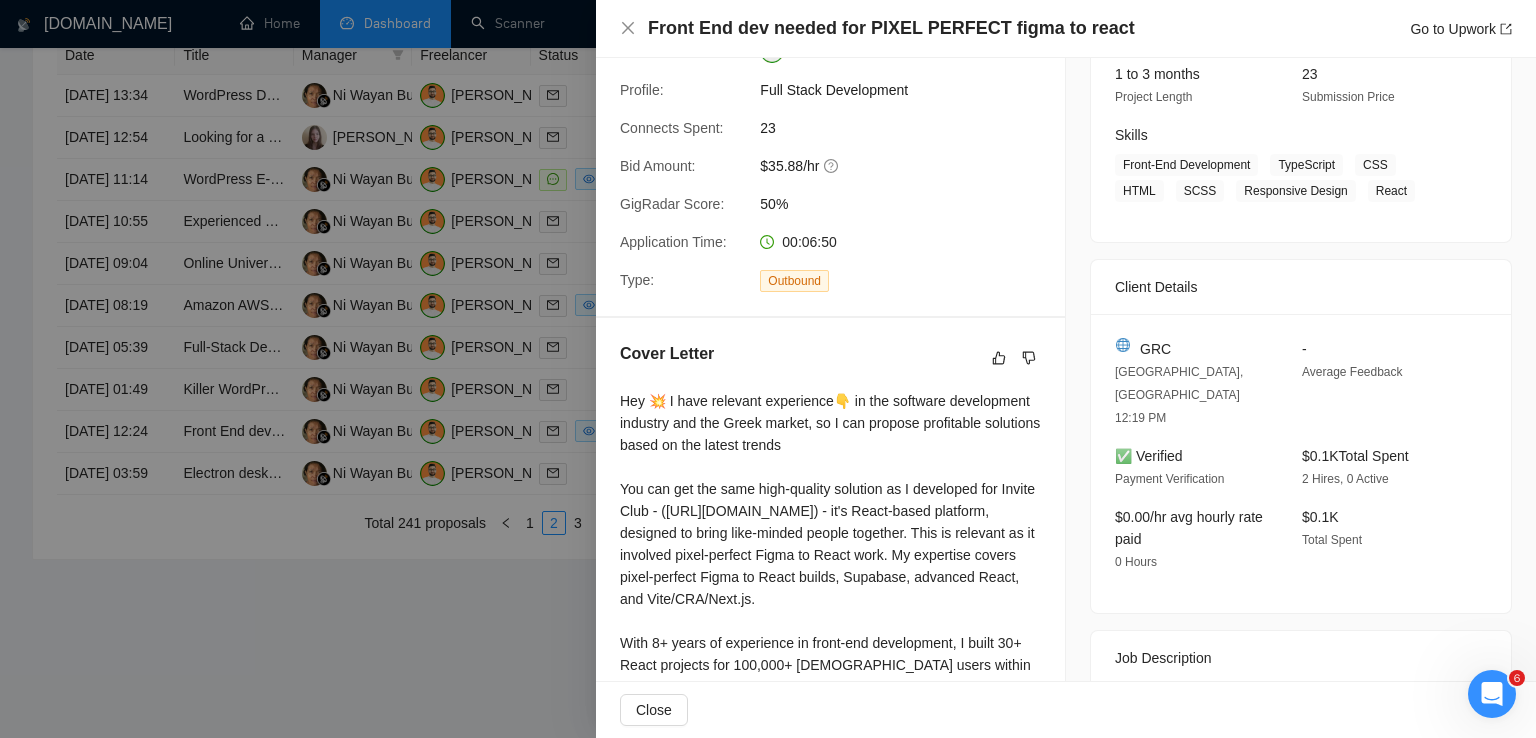 scroll, scrollTop: 240, scrollLeft: 0, axis: vertical 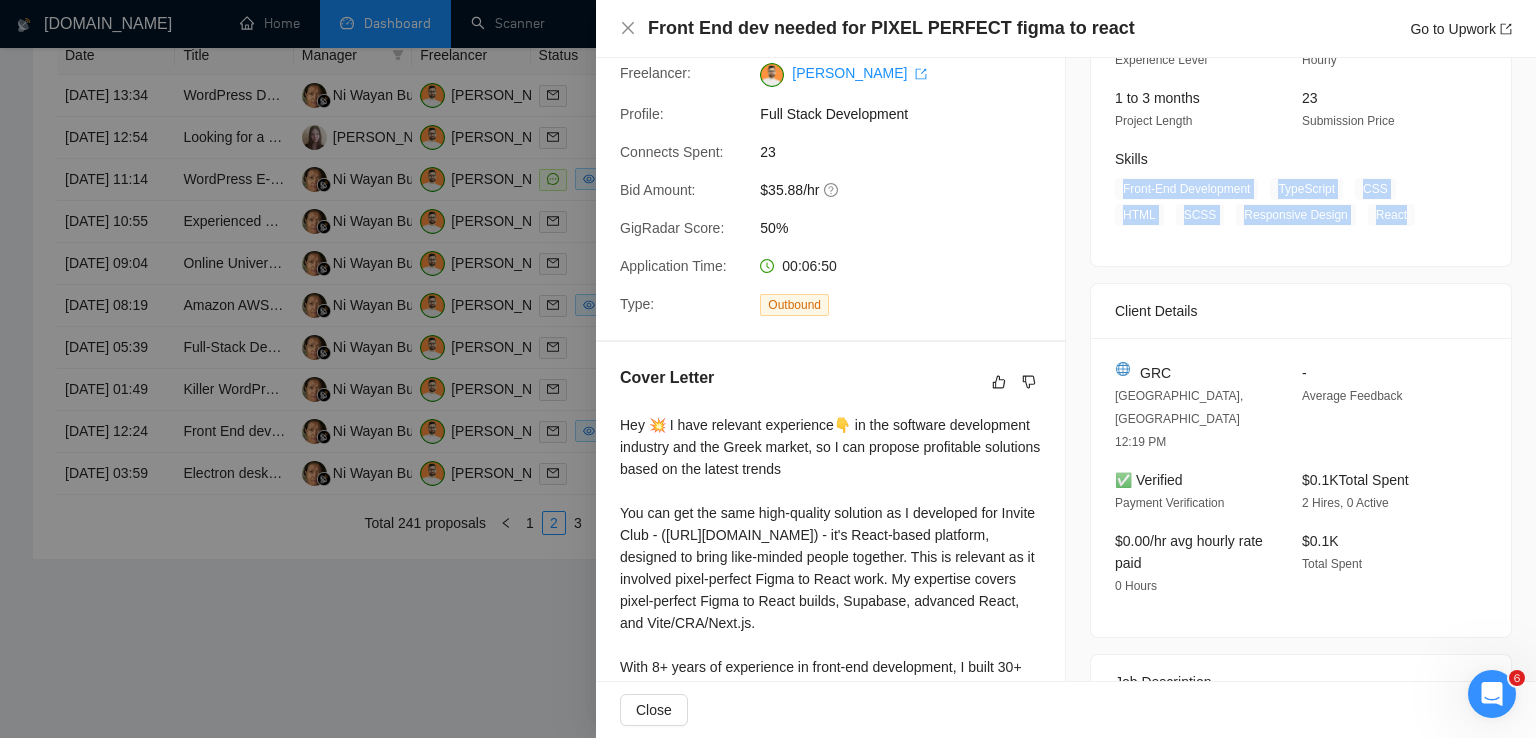 drag, startPoint x: 1328, startPoint y: 221, endPoint x: 1115, endPoint y: 193, distance: 214.83249 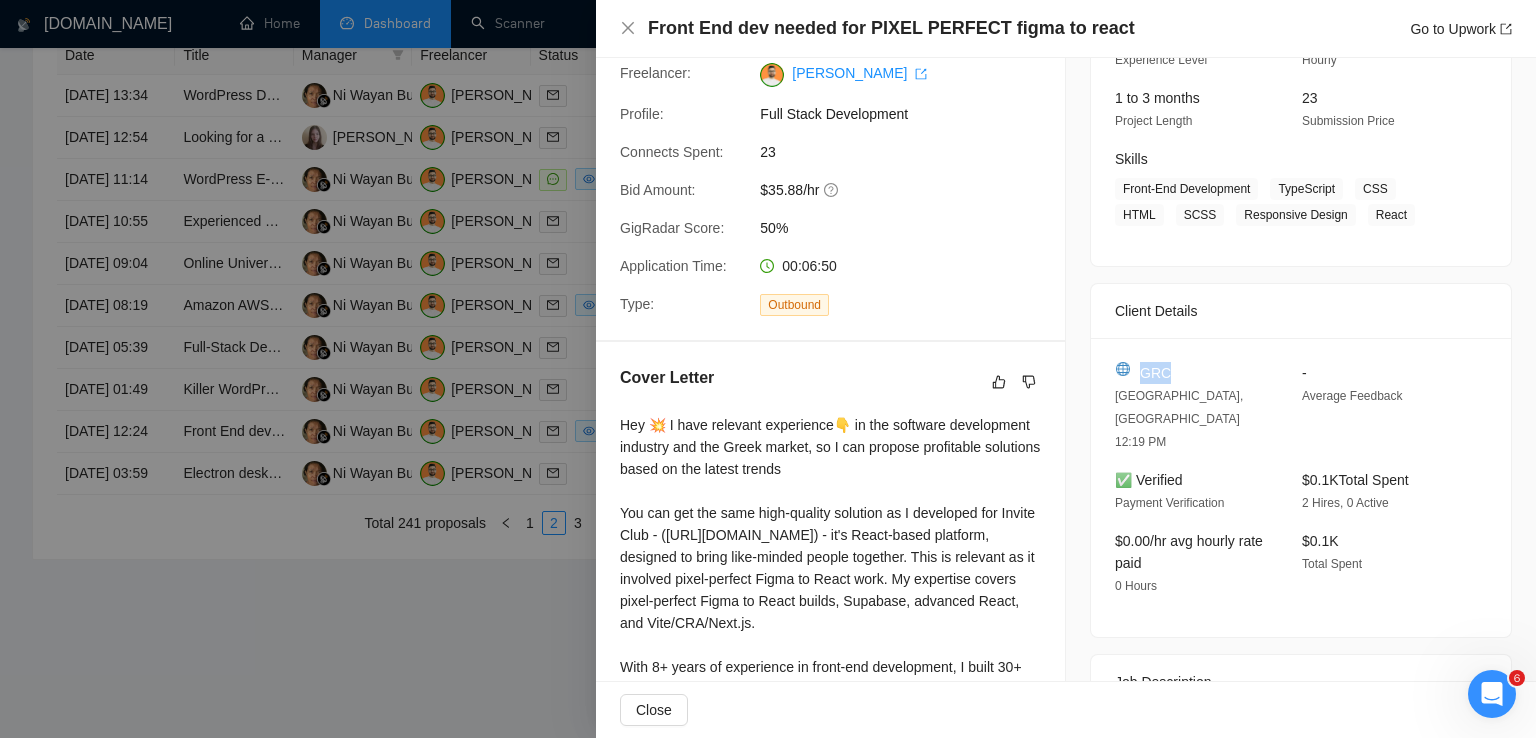 drag, startPoint x: 1166, startPoint y: 377, endPoint x: 1132, endPoint y: 377, distance: 34 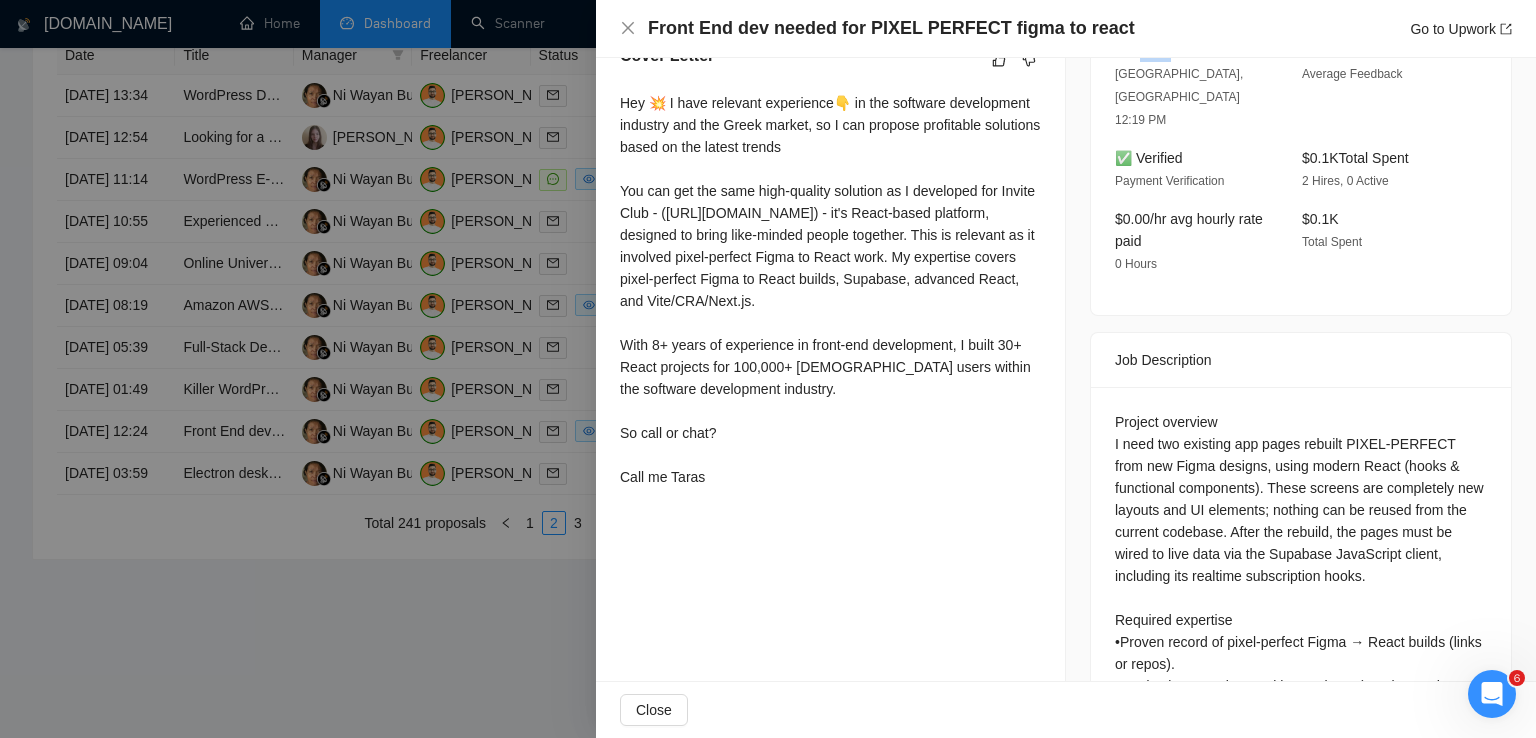 scroll, scrollTop: 560, scrollLeft: 0, axis: vertical 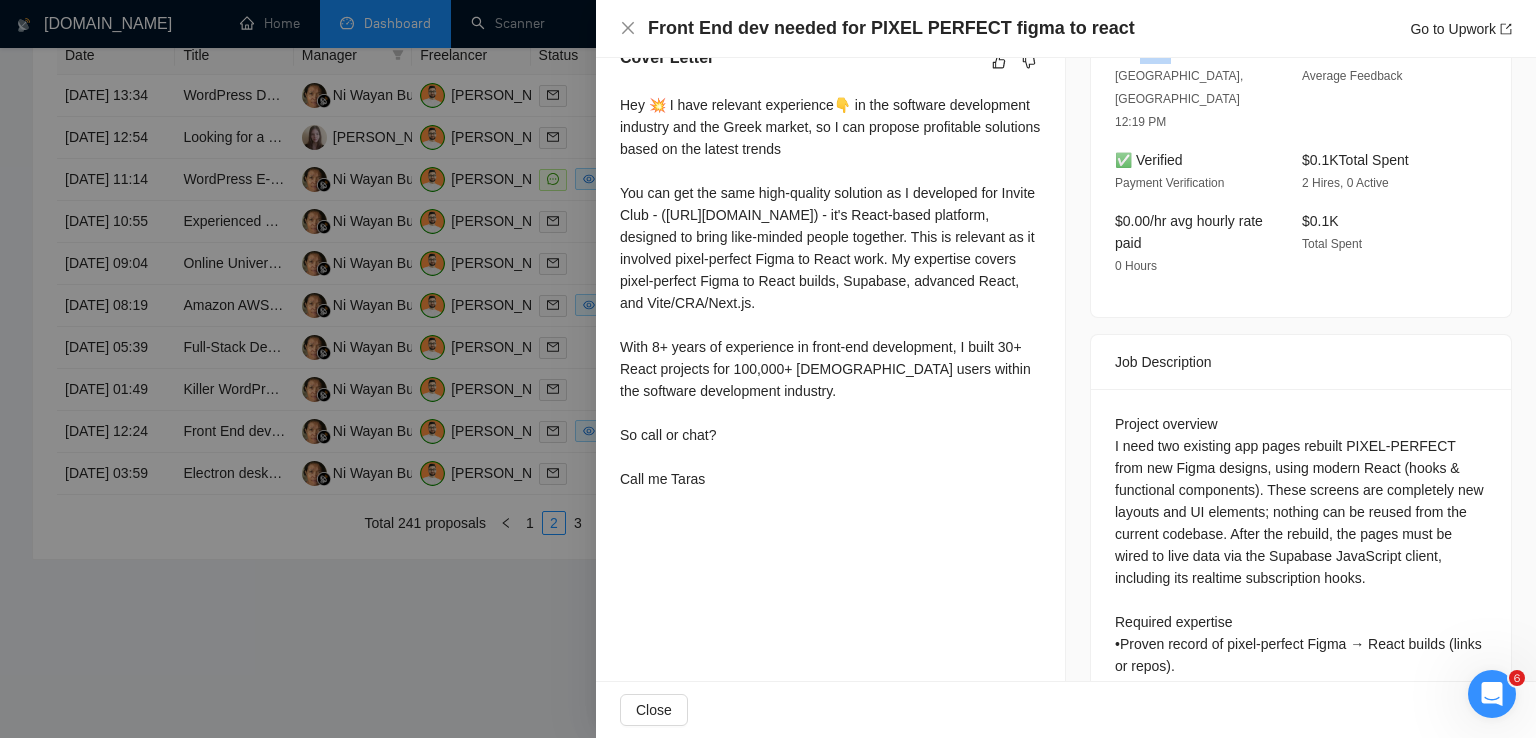 drag, startPoint x: 624, startPoint y: 109, endPoint x: 733, endPoint y: 527, distance: 431.978 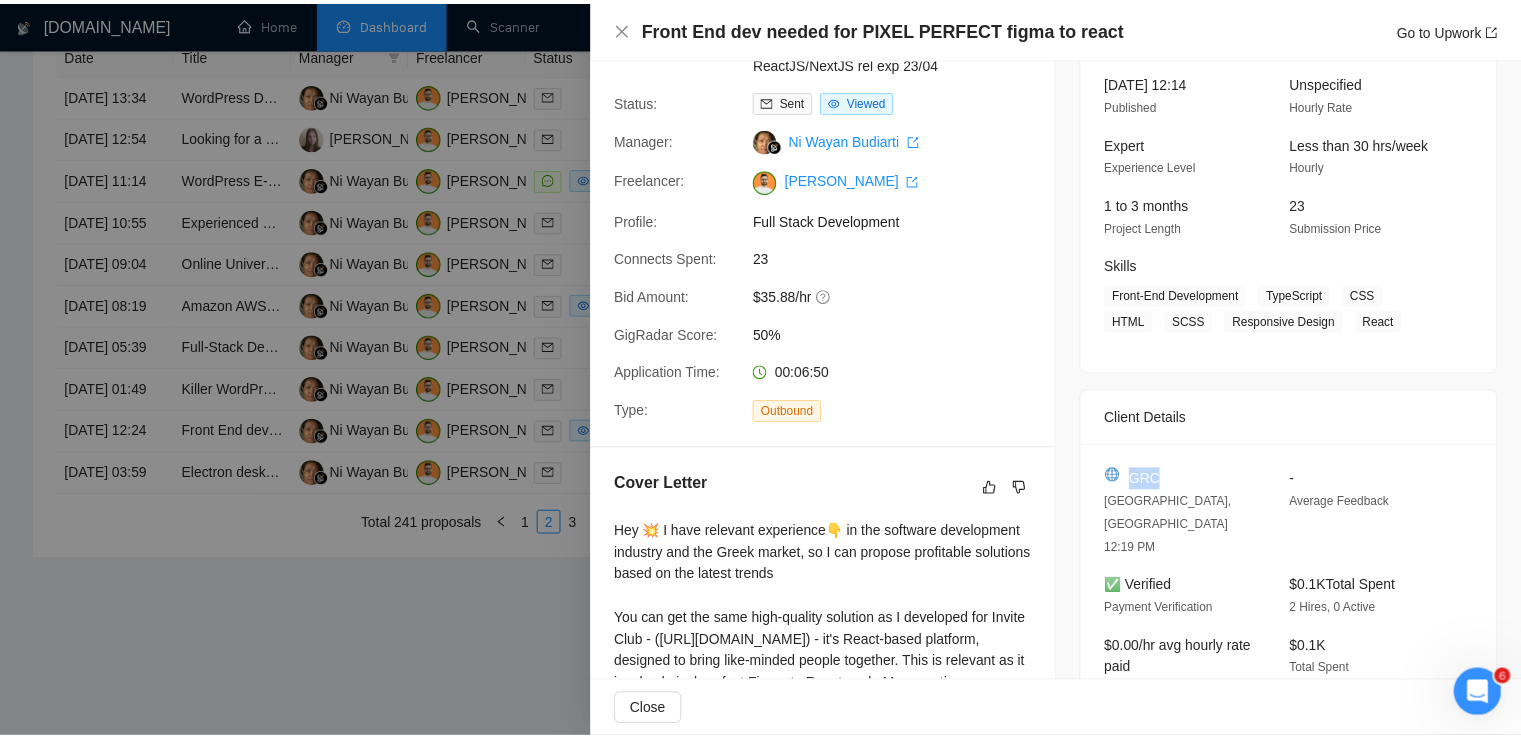 scroll, scrollTop: 0, scrollLeft: 0, axis: both 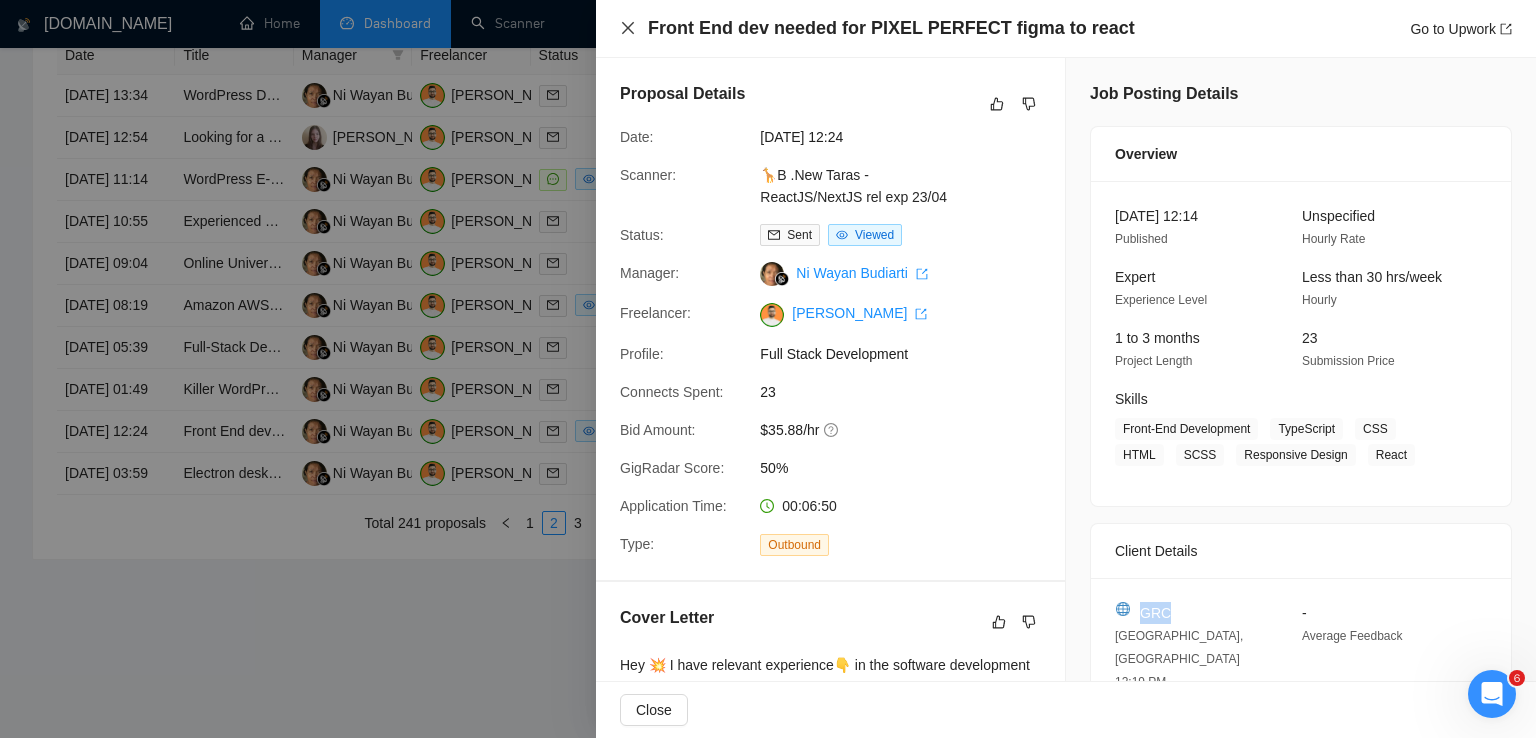 click 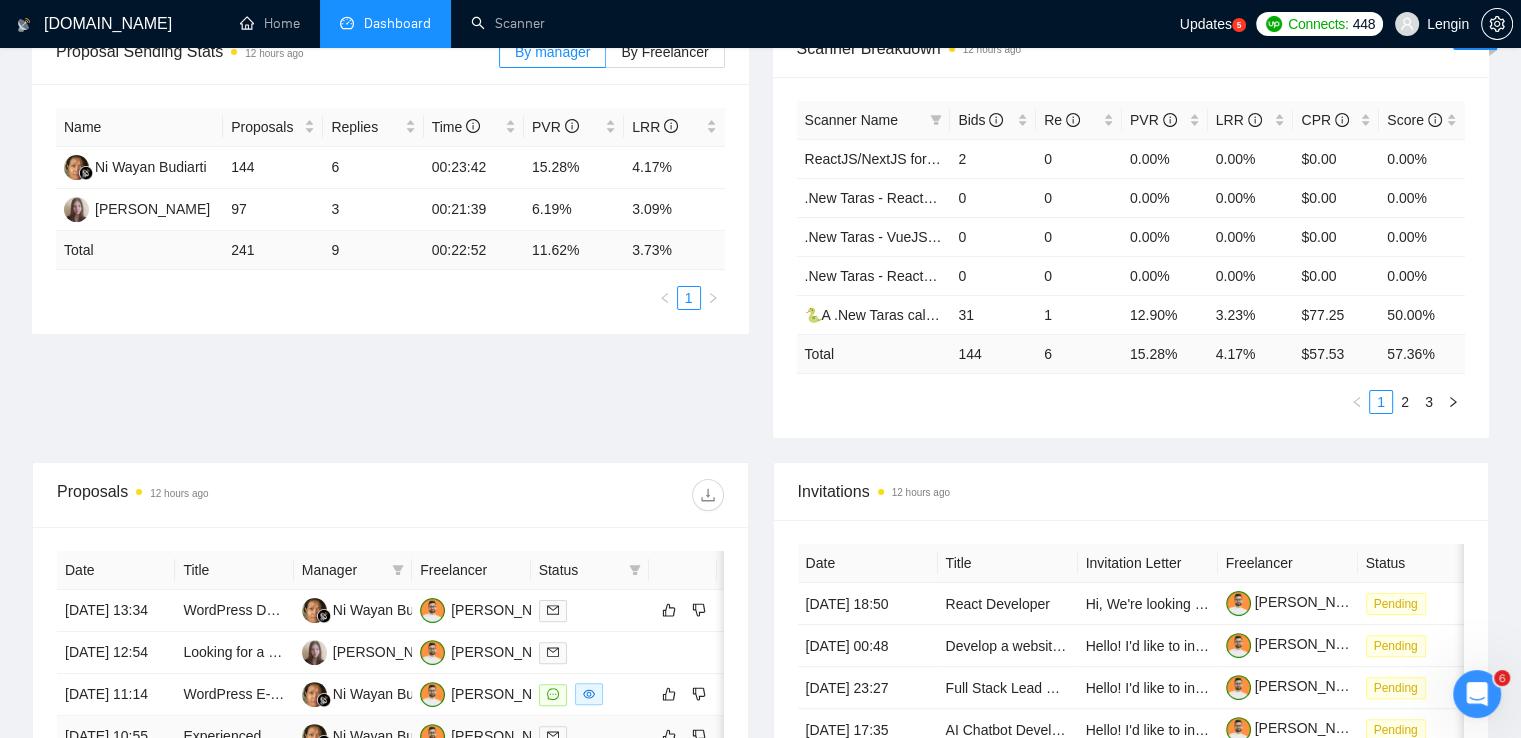 scroll, scrollTop: 0, scrollLeft: 0, axis: both 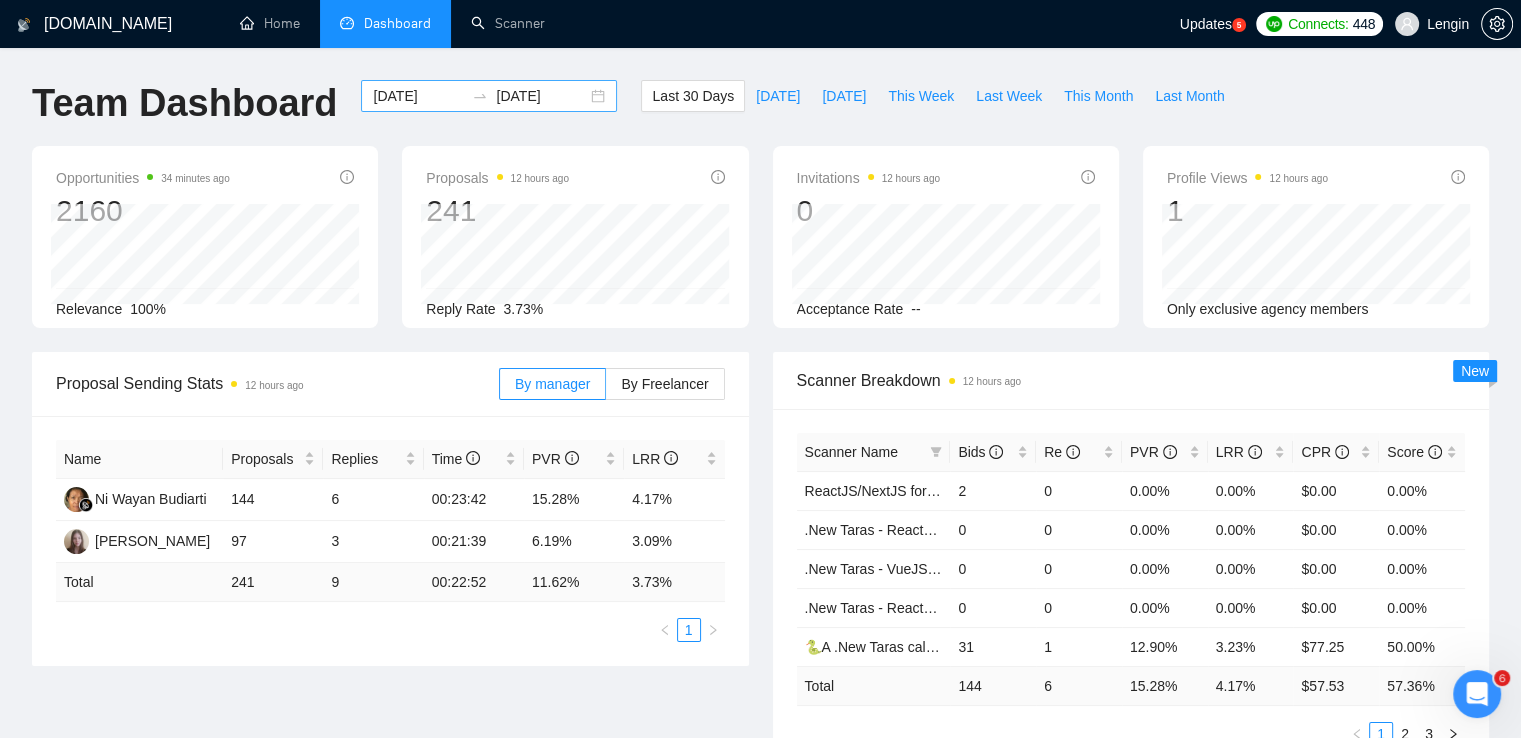 click on "[DATE] [DATE]" at bounding box center [489, 96] 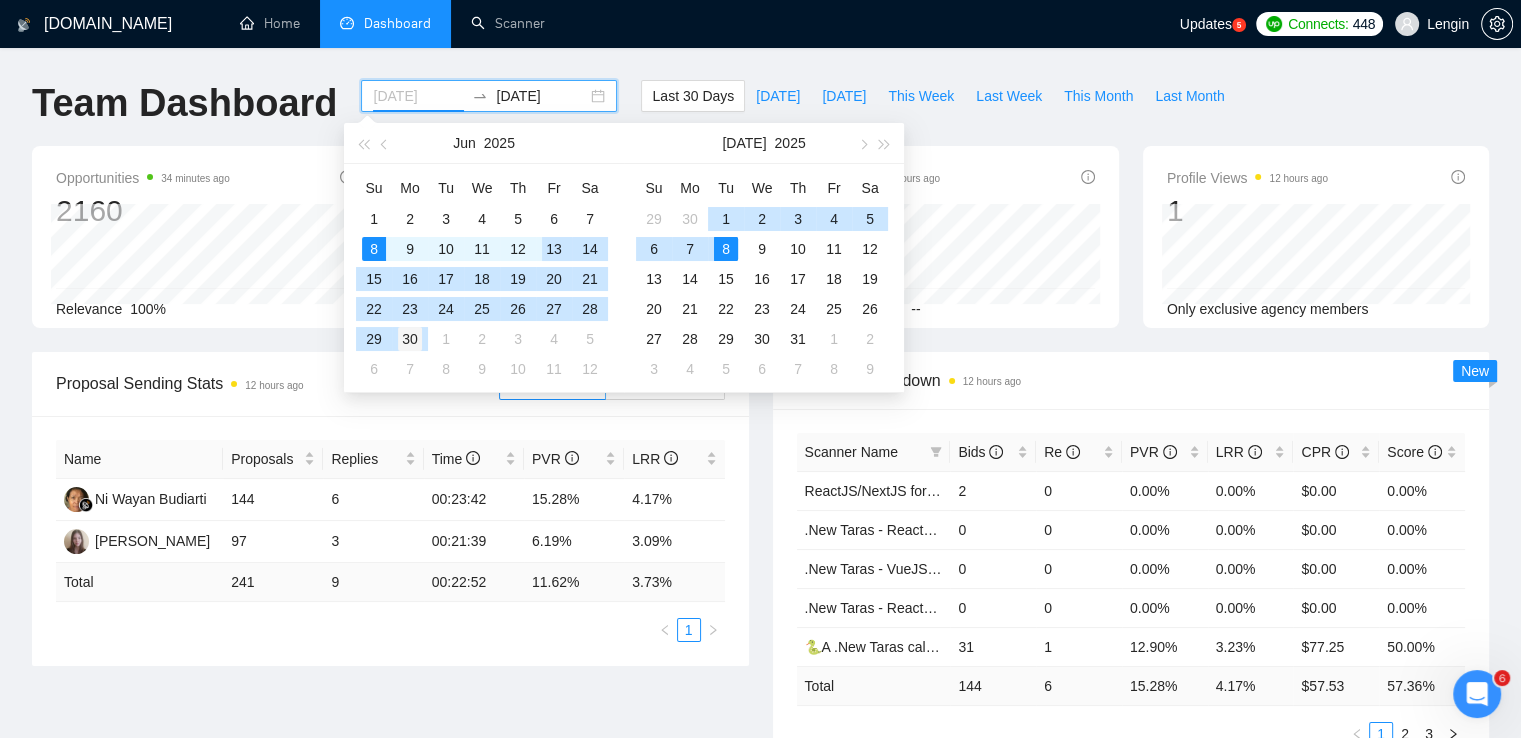 type on "[DATE]" 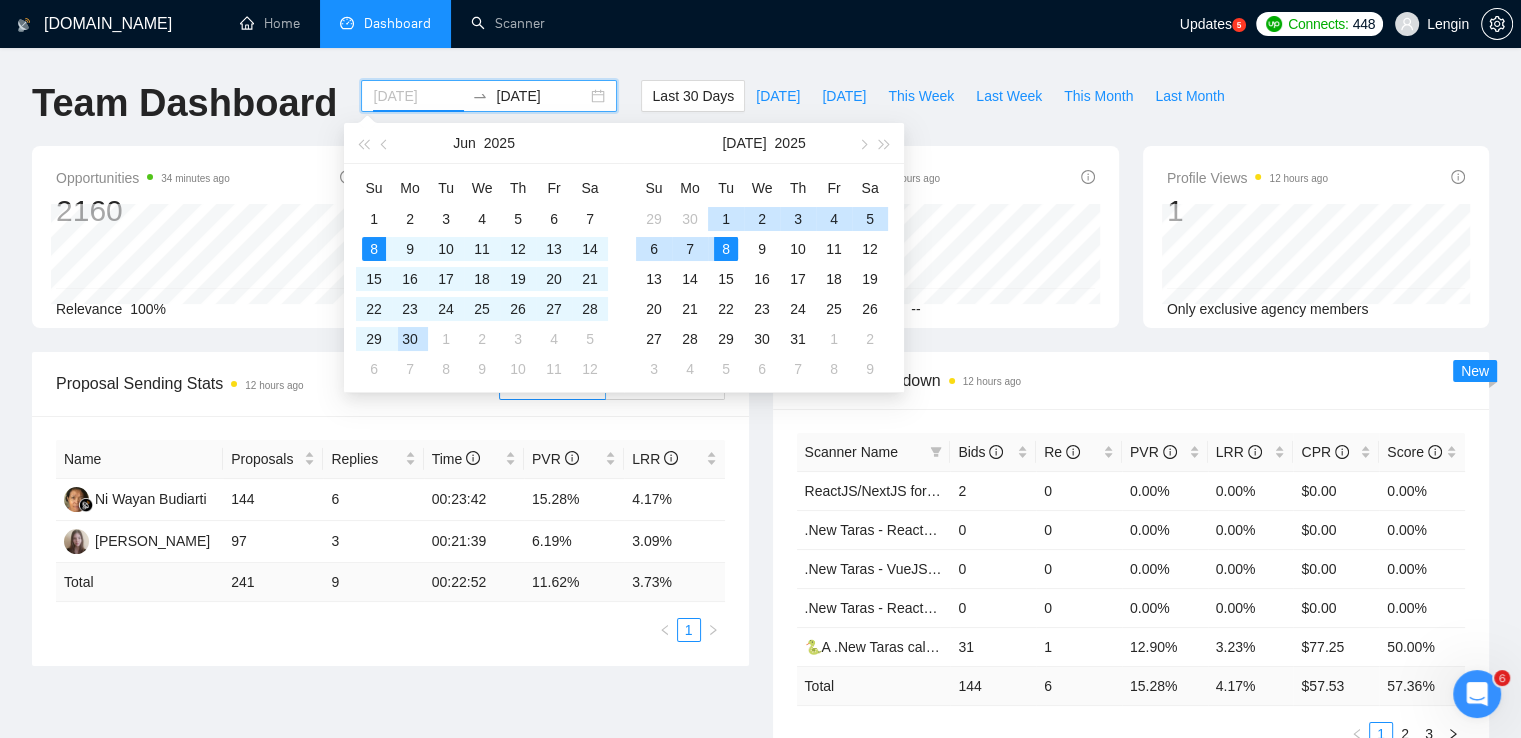 click on "30" at bounding box center [410, 339] 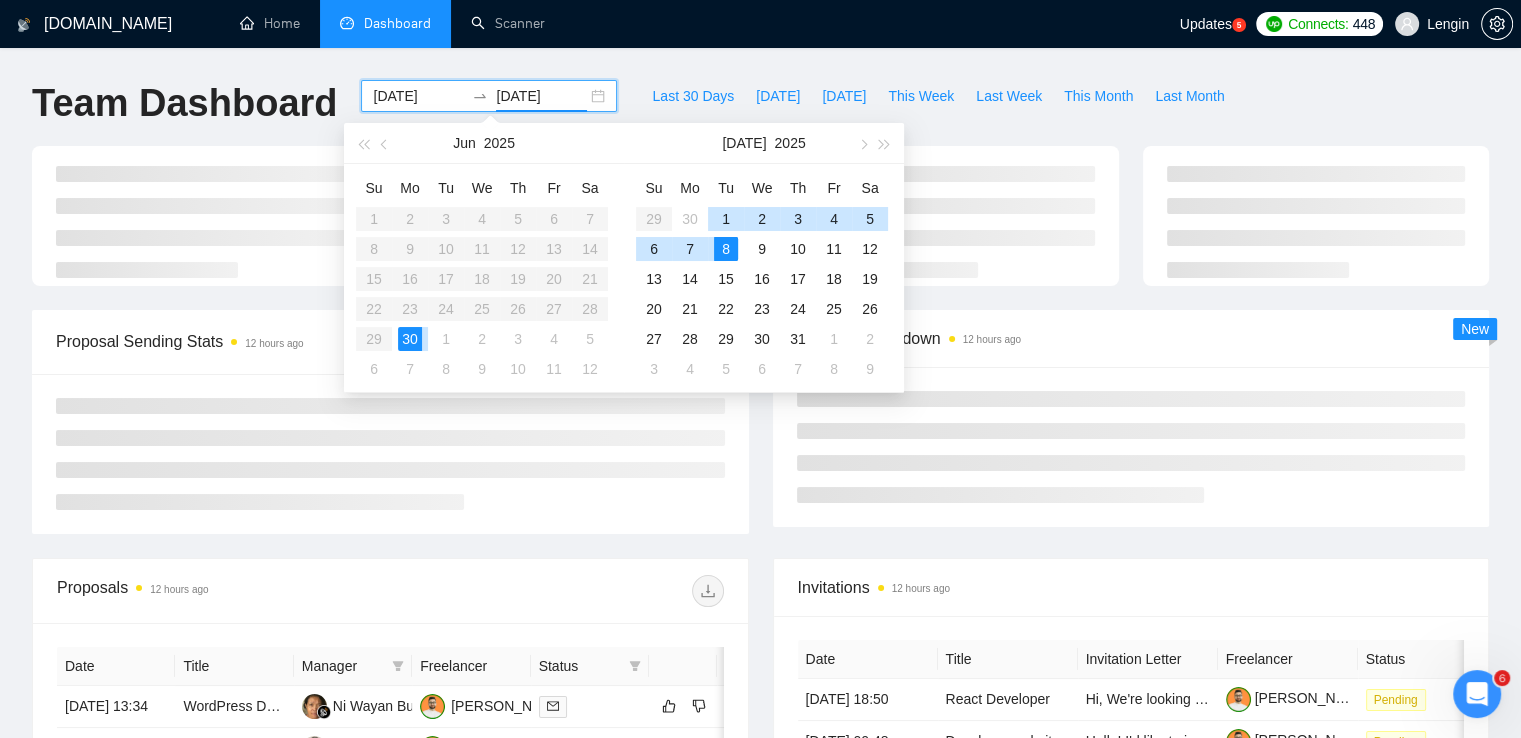 type on "[DATE]" 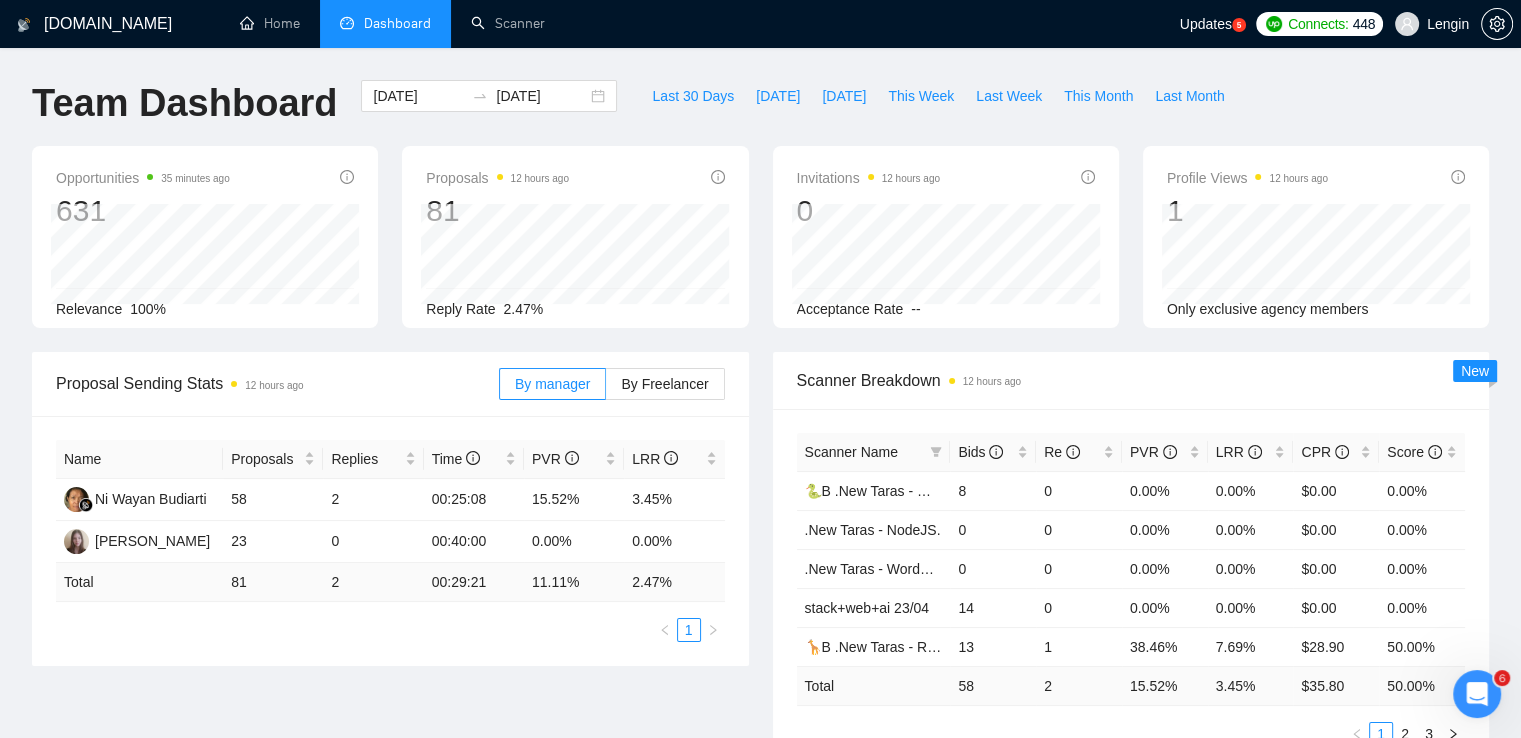 click on "Proposal Sending Stats 12 hours ago By manager By Freelancer Name Proposals Replies Time   PVR   LRR   Ni Wayan Budiarti 58 2 00:25:08 15.52% 3.45% [PERSON_NAME] 23 0 00:40:00 0.00% 0.00% Total 81 2 00:29:21 11.11 % 2.47 % 1" at bounding box center (390, 509) 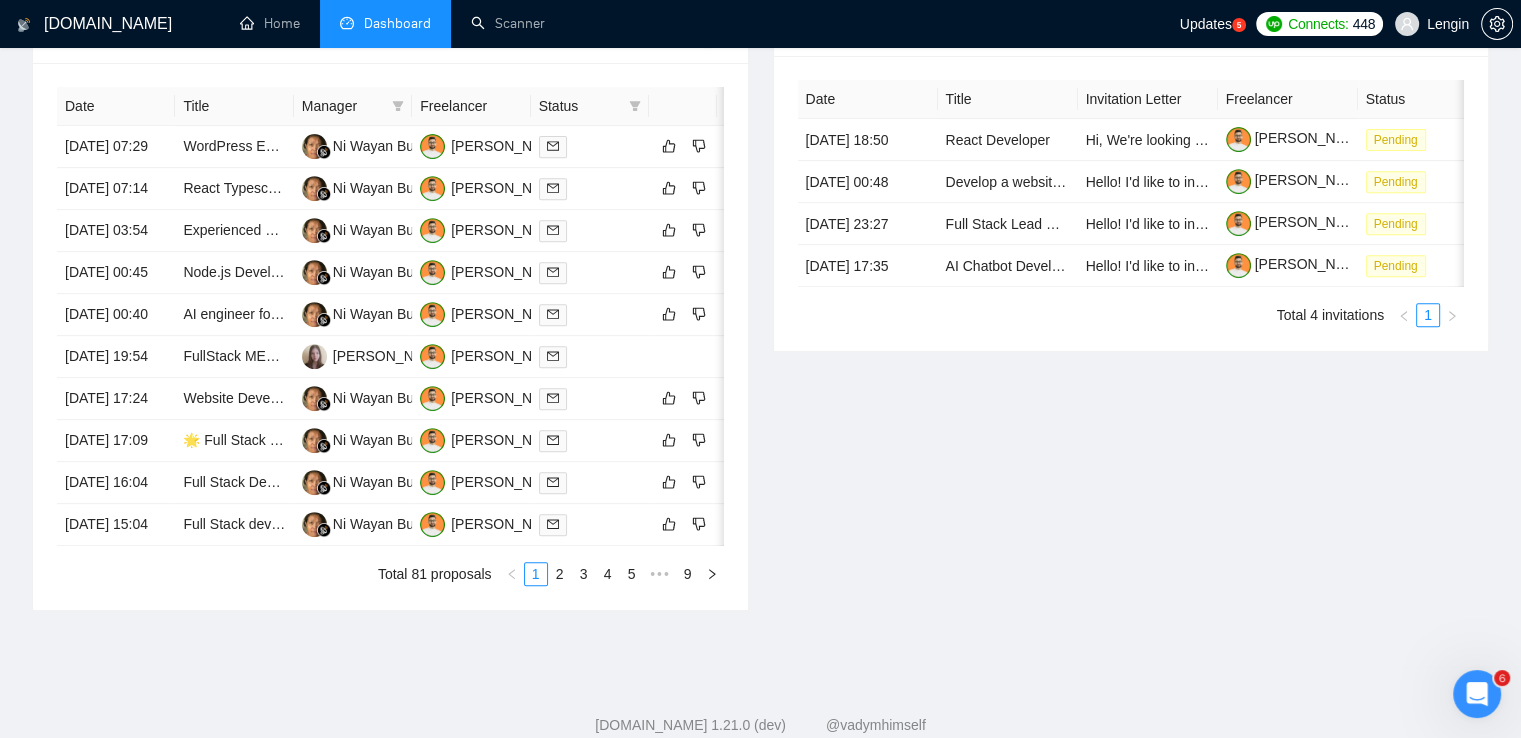 scroll, scrollTop: 962, scrollLeft: 0, axis: vertical 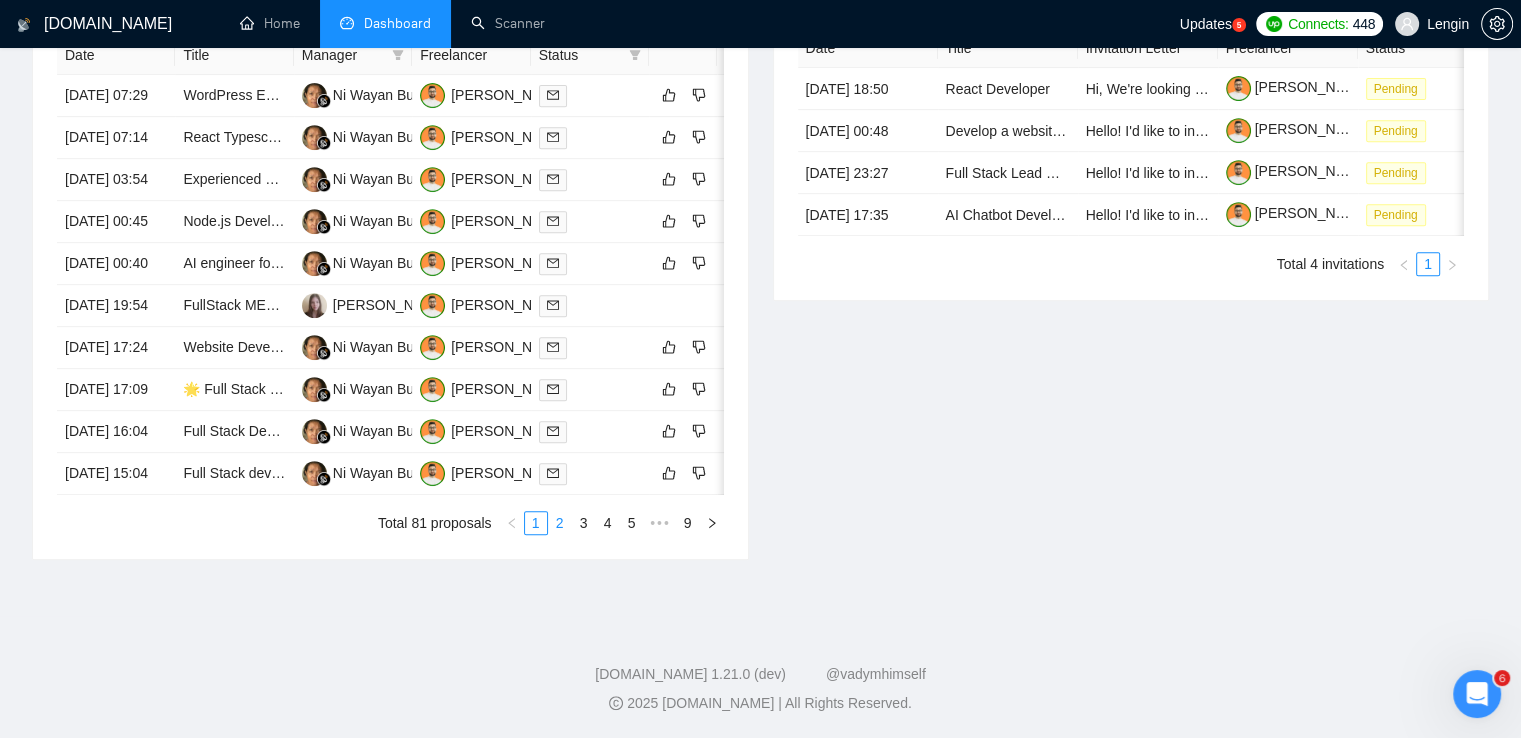 click on "2" at bounding box center [560, 523] 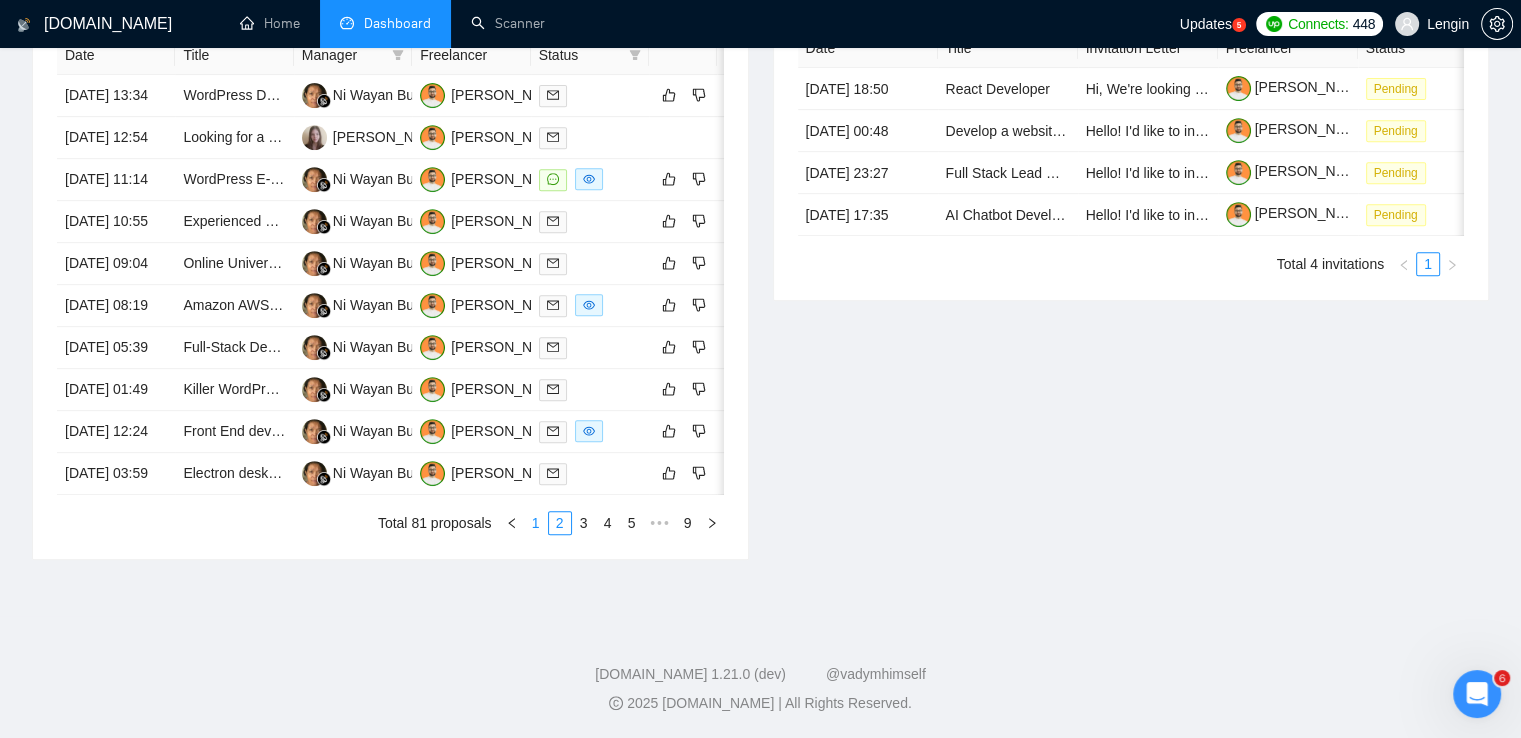 click on "1" at bounding box center (536, 523) 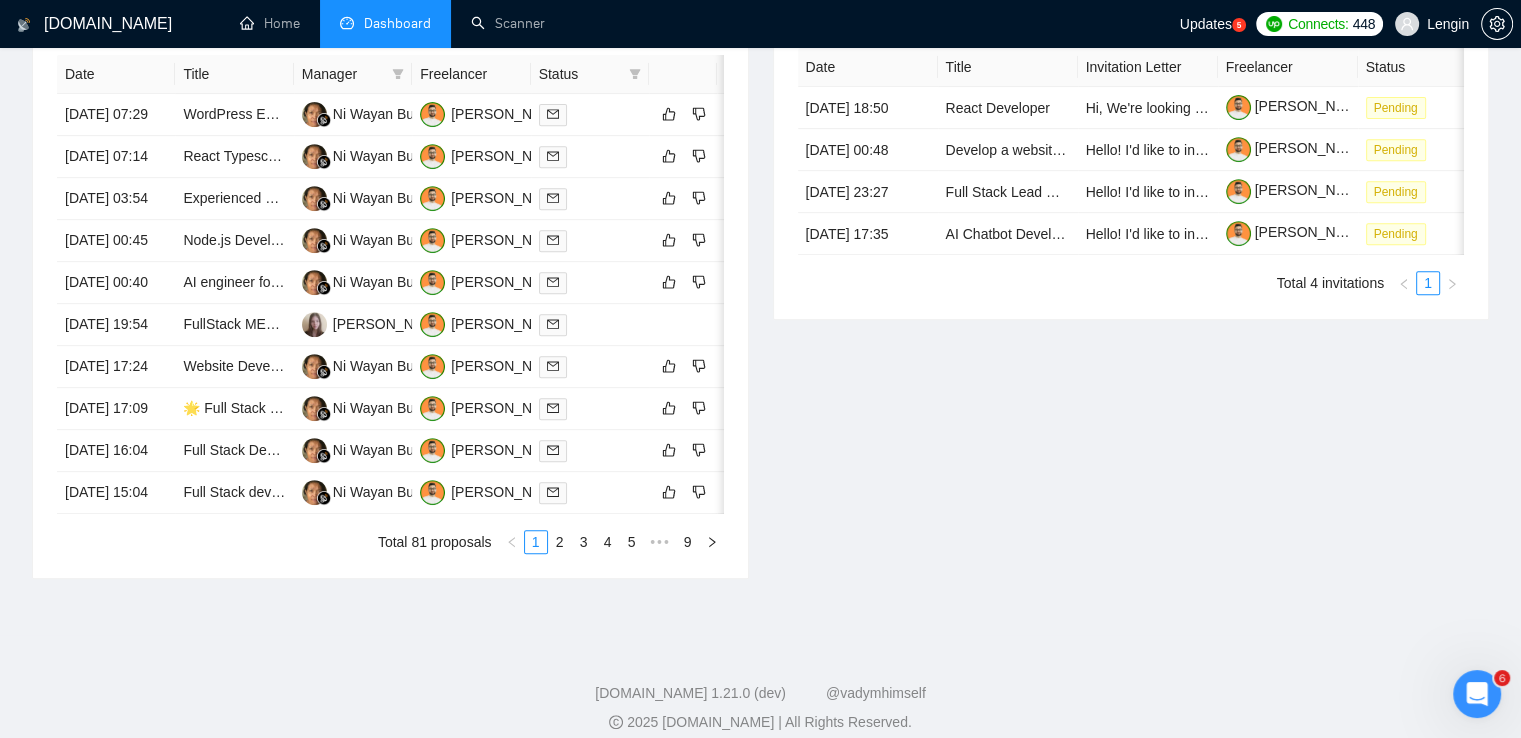 scroll, scrollTop: 867, scrollLeft: 0, axis: vertical 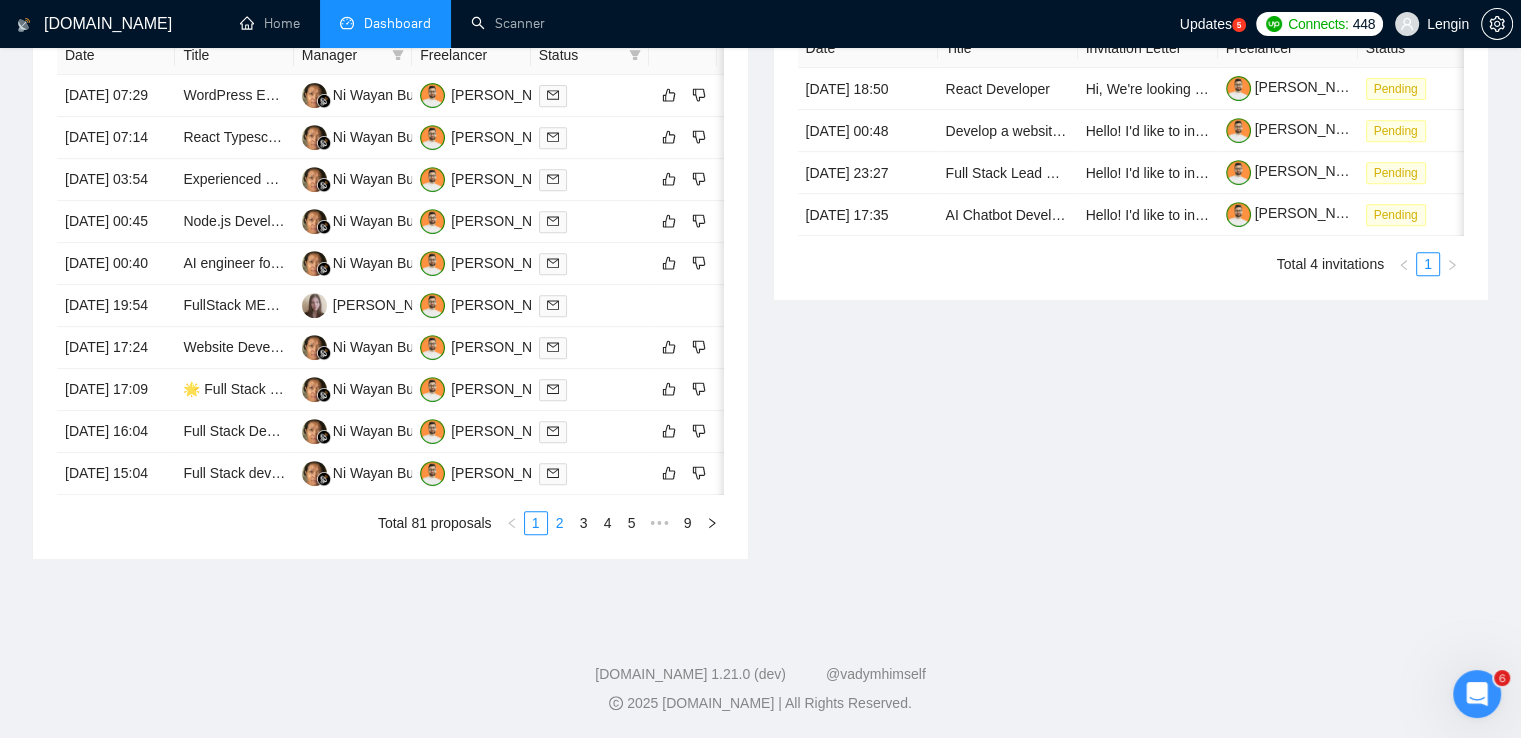 click on "2" at bounding box center (560, 523) 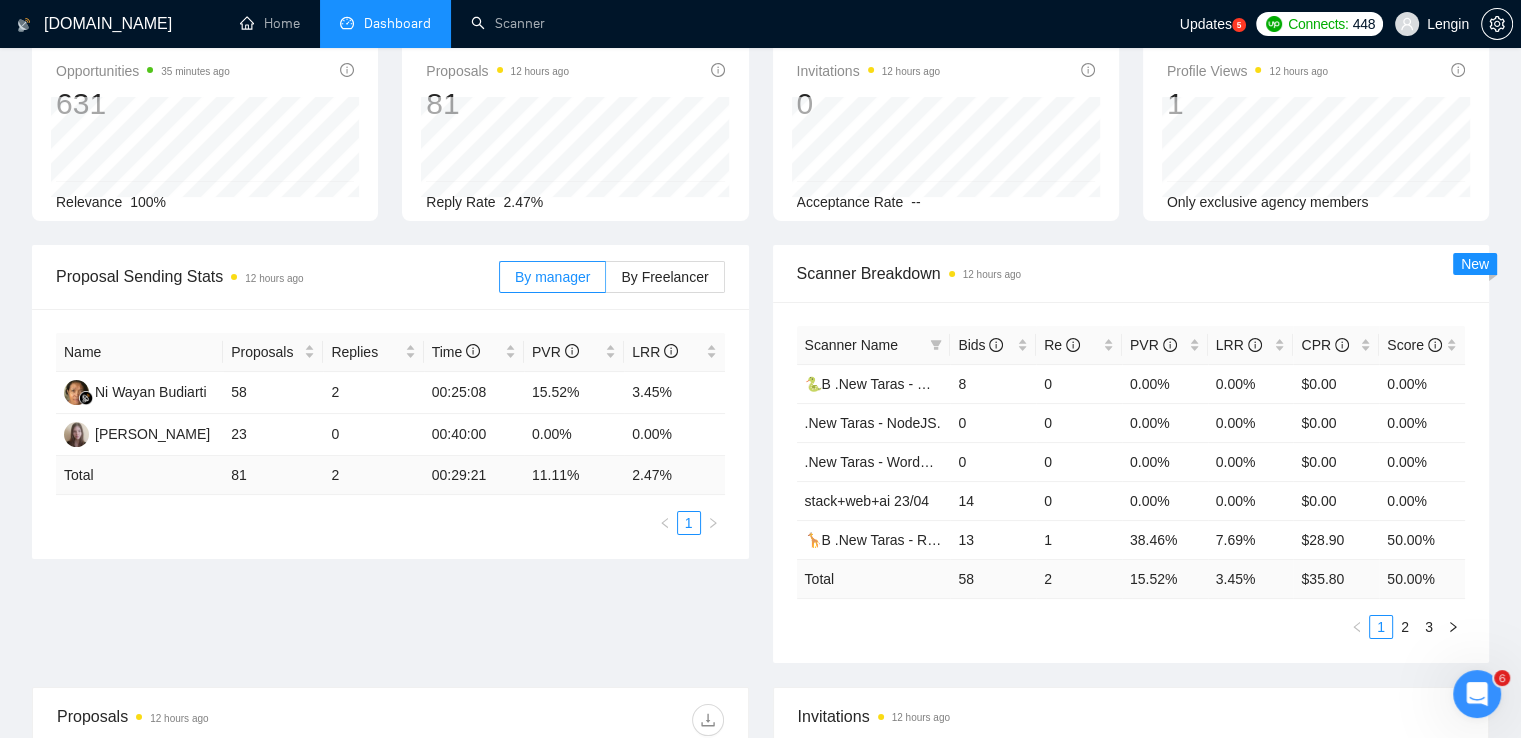 scroll, scrollTop: 0, scrollLeft: 0, axis: both 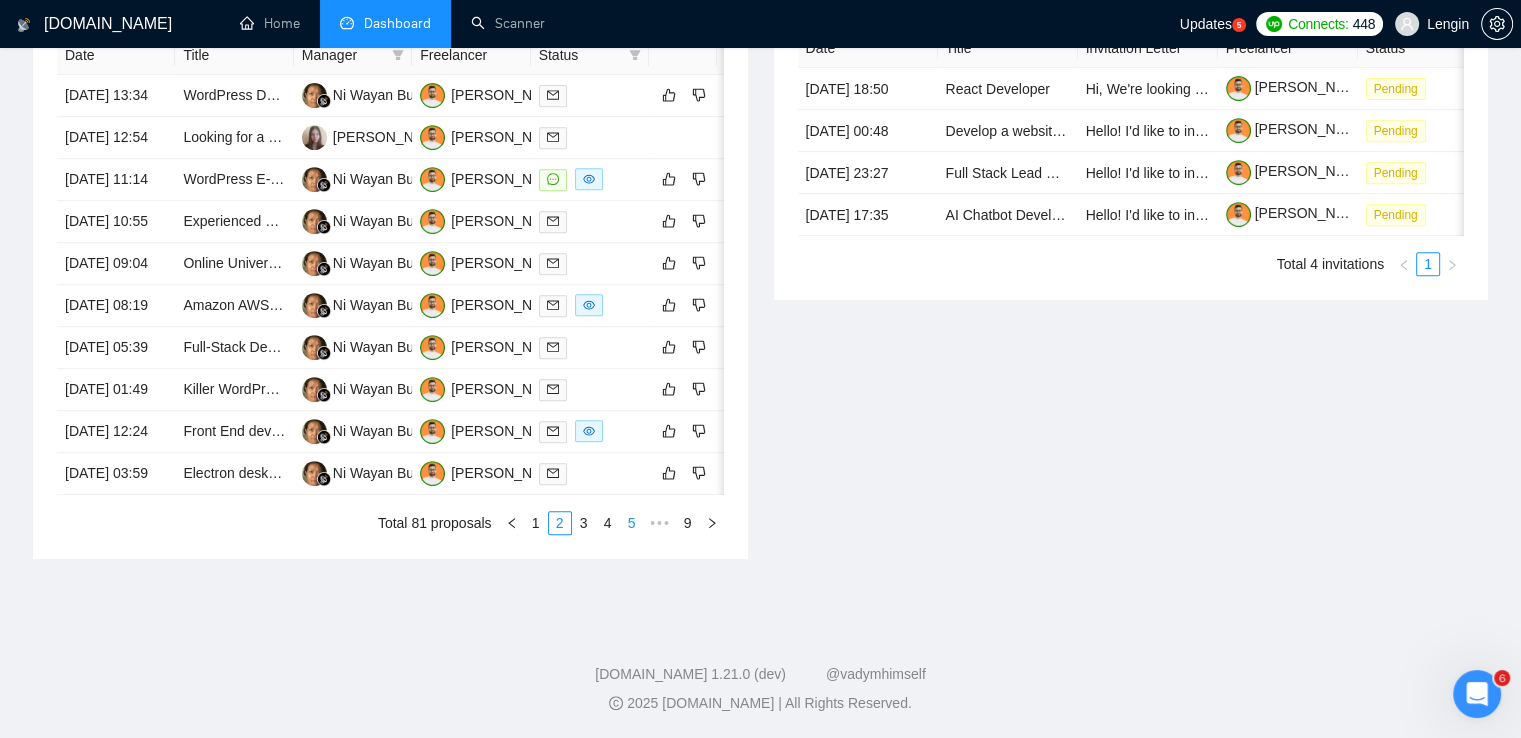 click on "5" at bounding box center (632, 523) 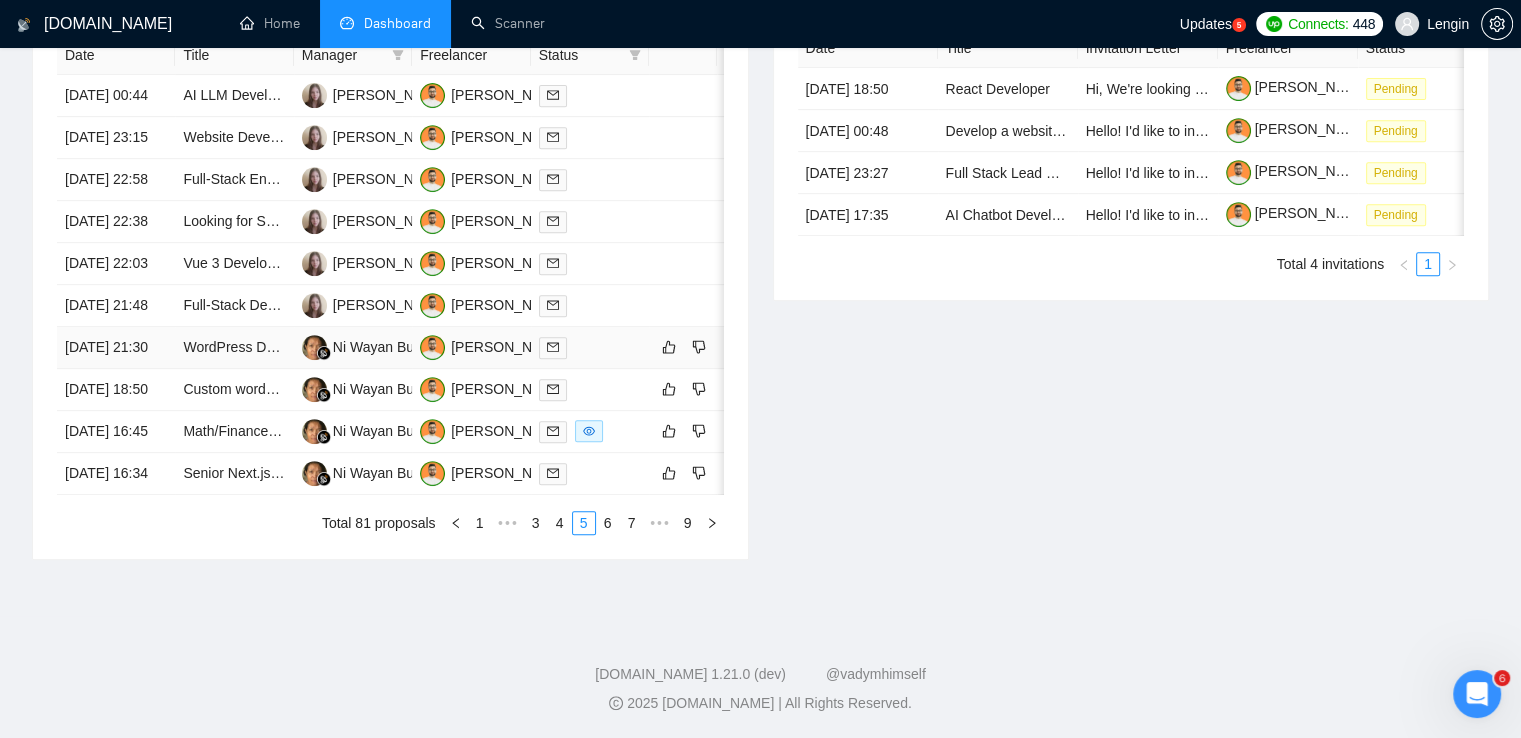 scroll, scrollTop: 1034, scrollLeft: 0, axis: vertical 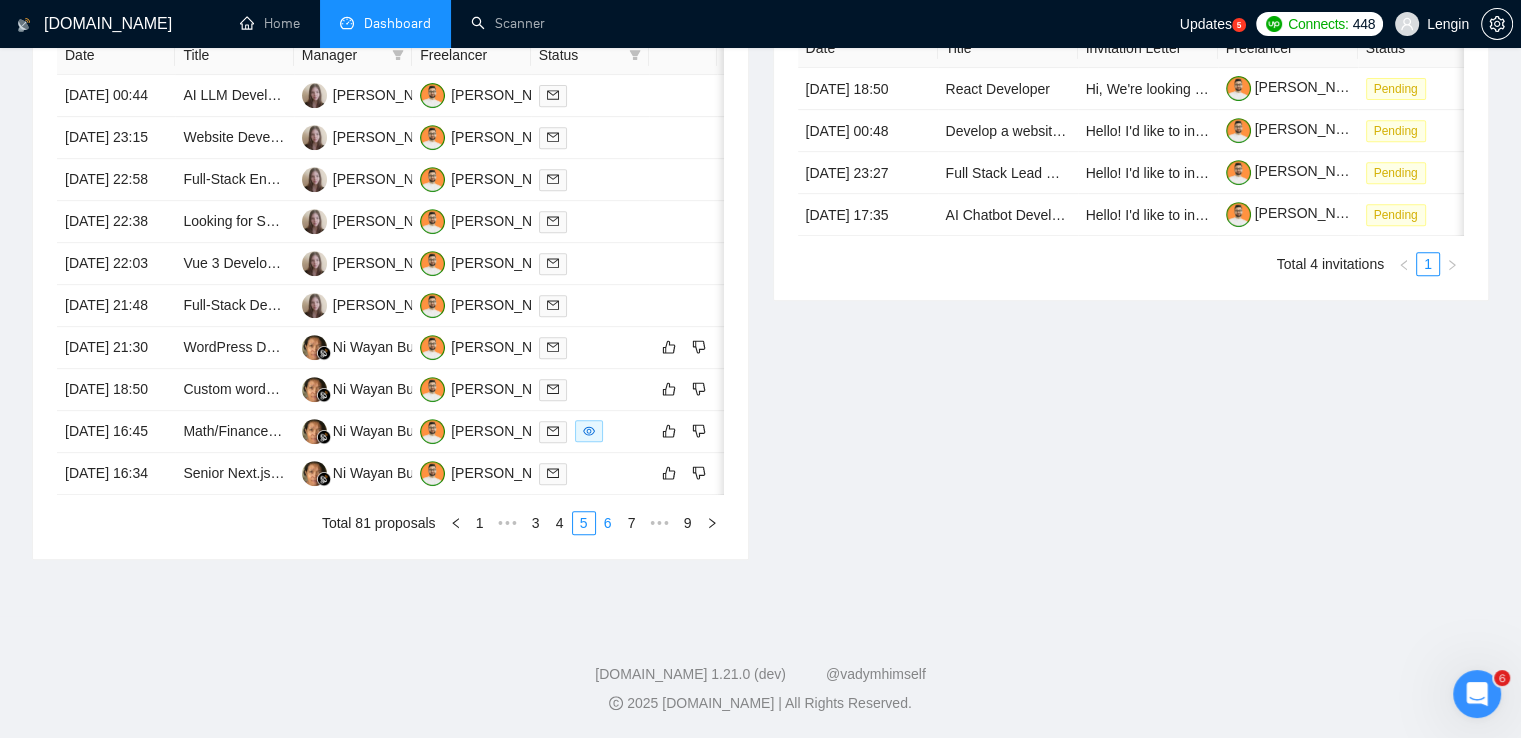 click on "6" at bounding box center [608, 523] 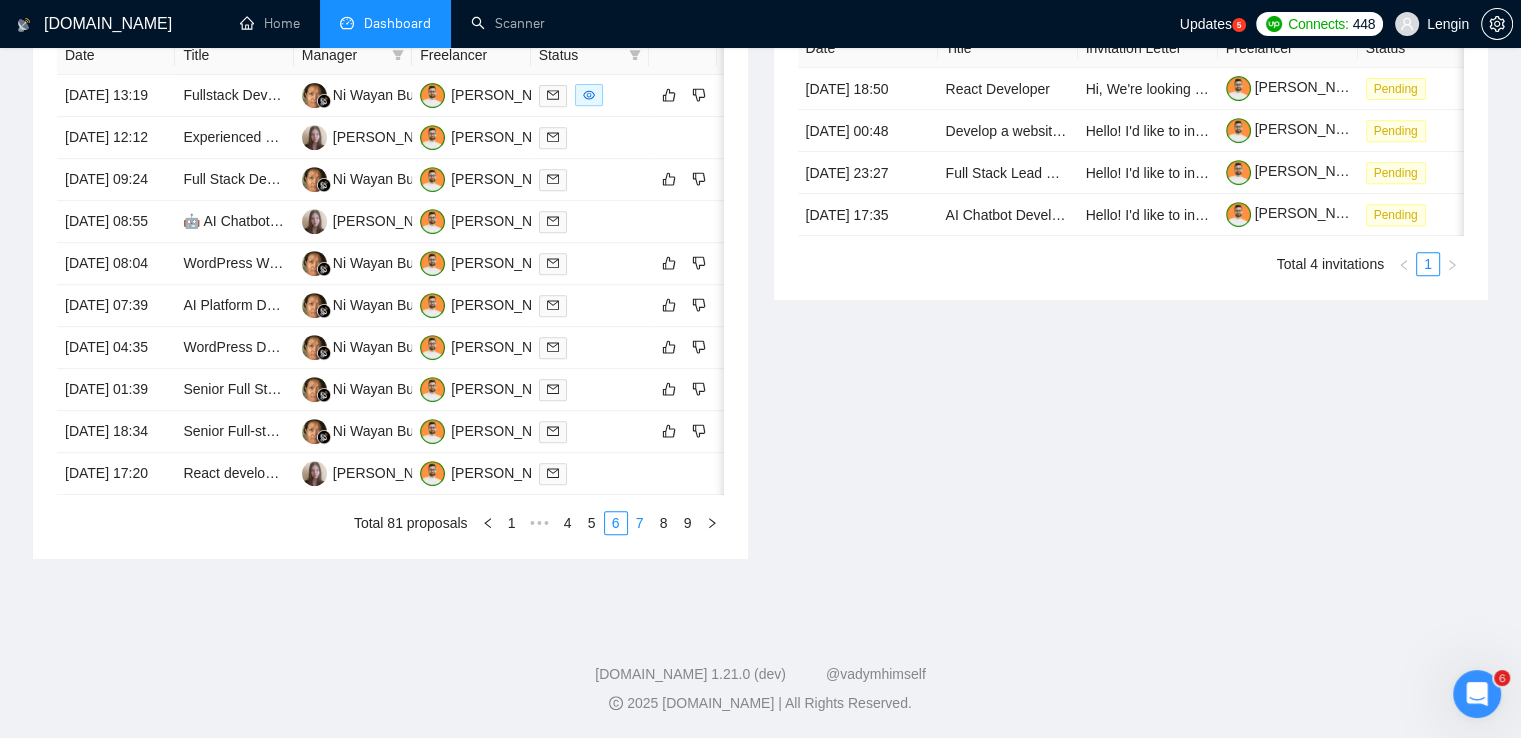 click on "7" at bounding box center [640, 523] 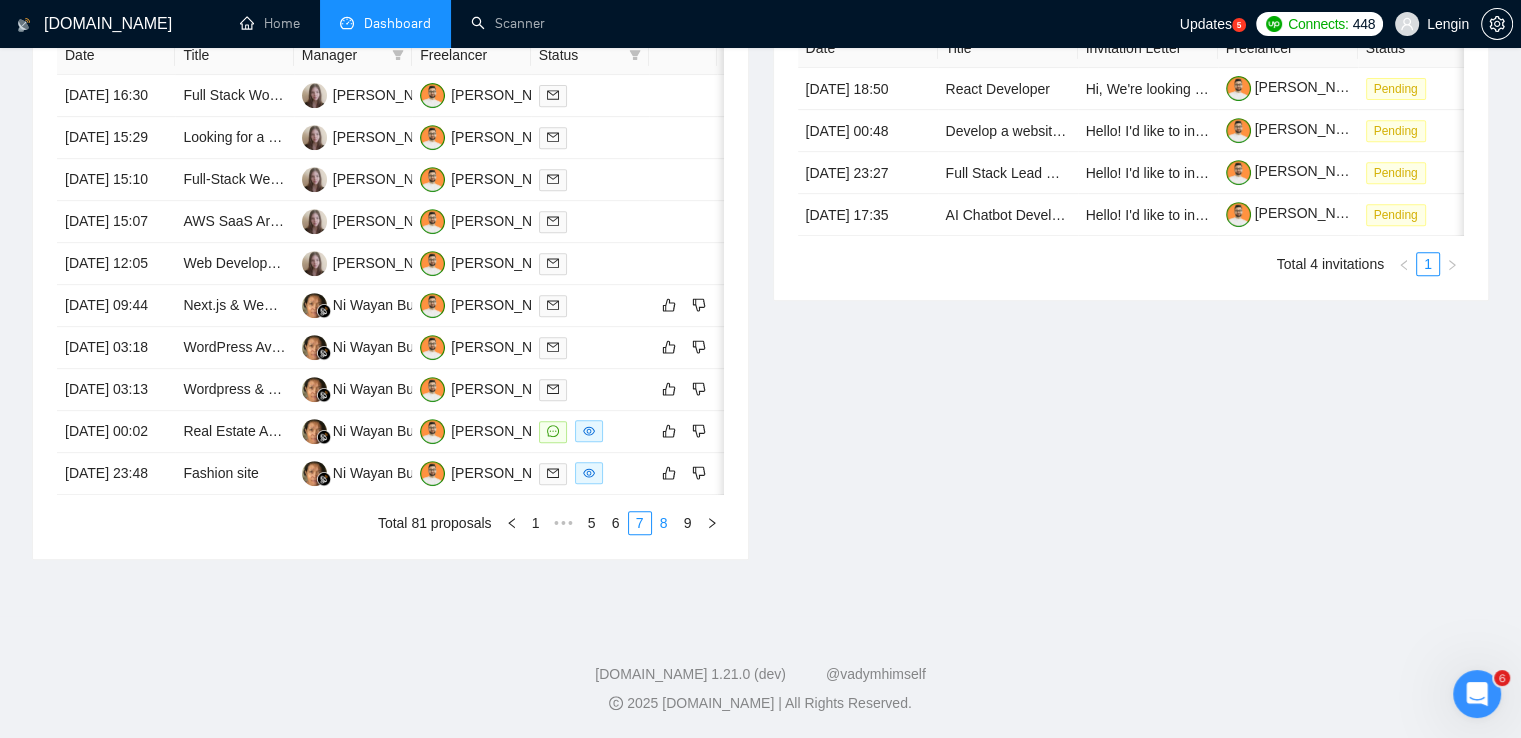 click on "8" at bounding box center (664, 523) 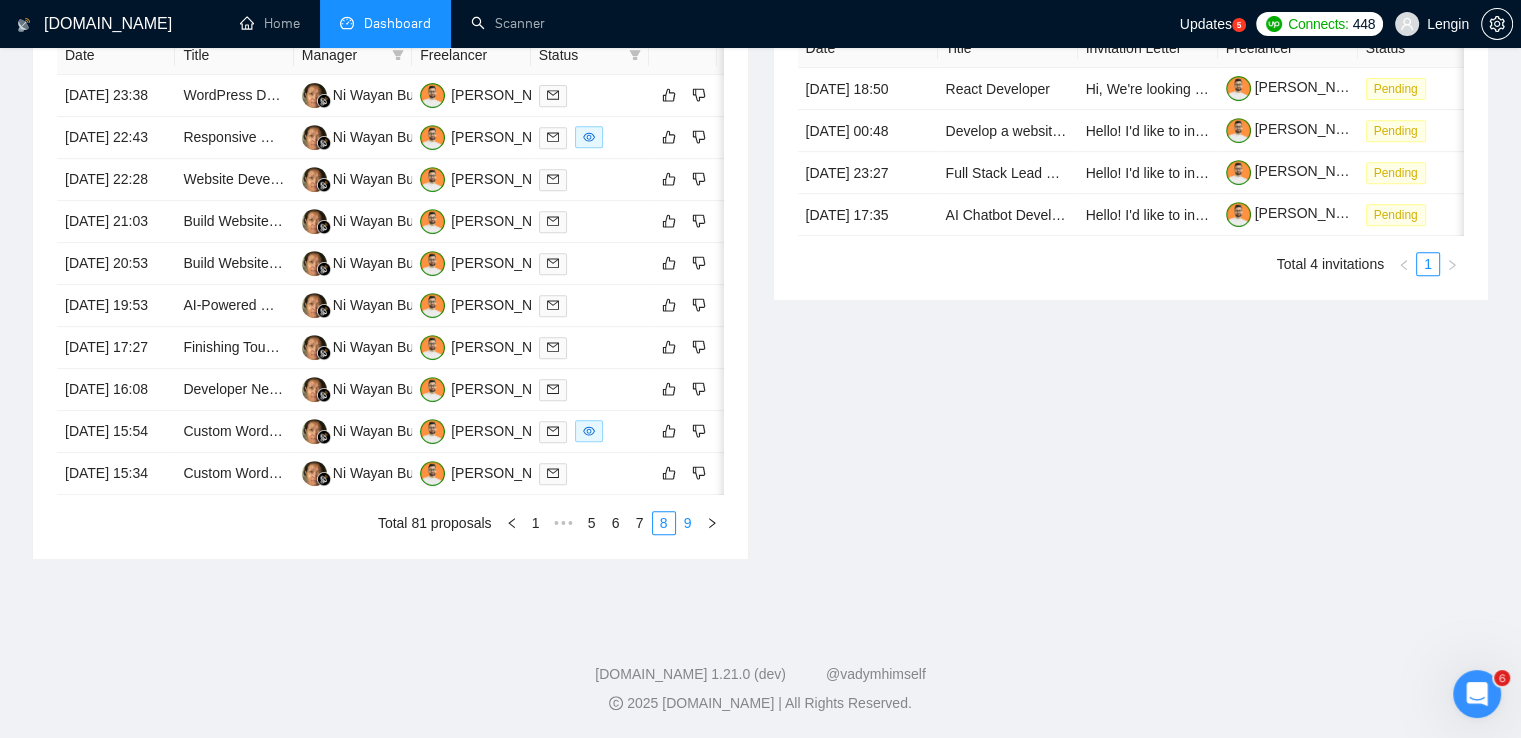 click on "9" at bounding box center [688, 523] 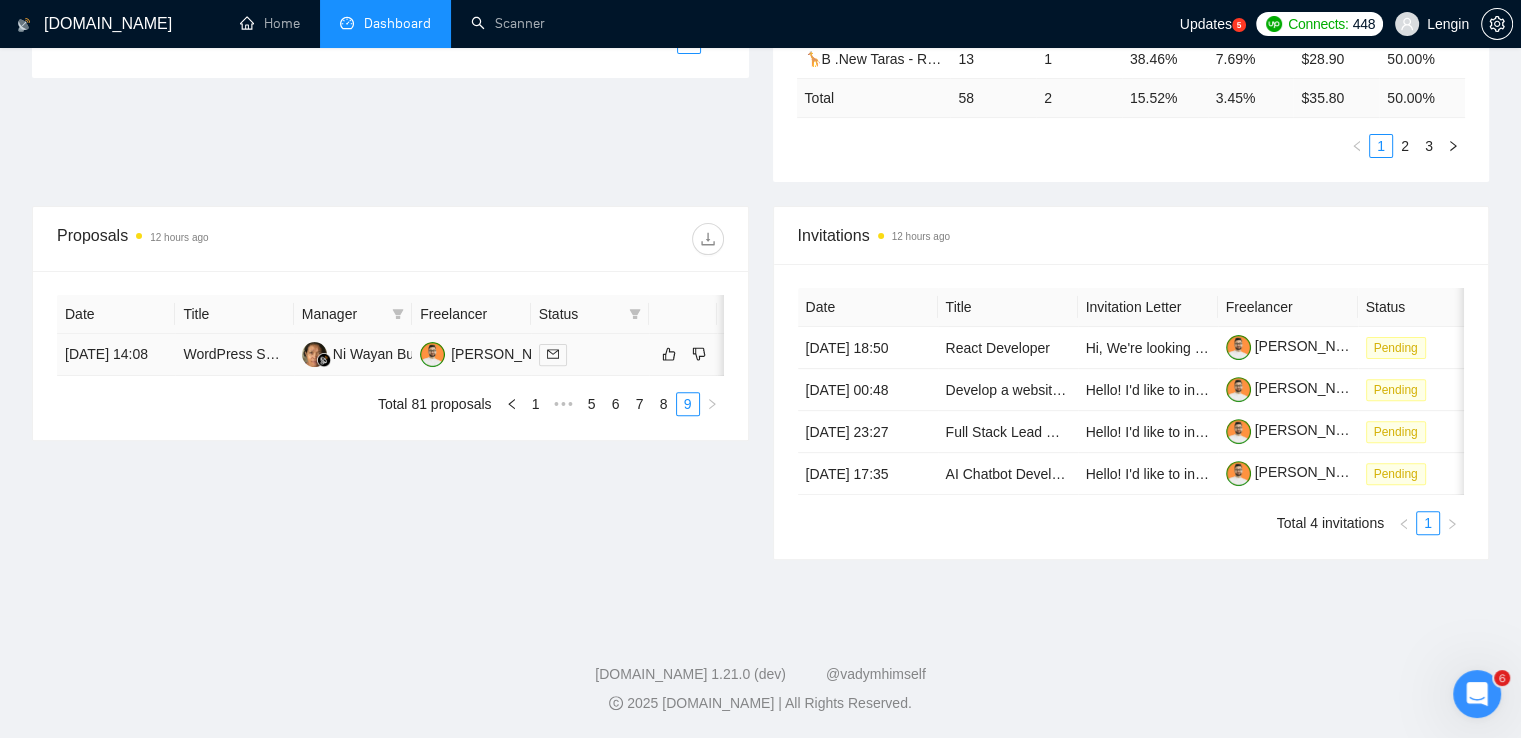 scroll, scrollTop: 603, scrollLeft: 0, axis: vertical 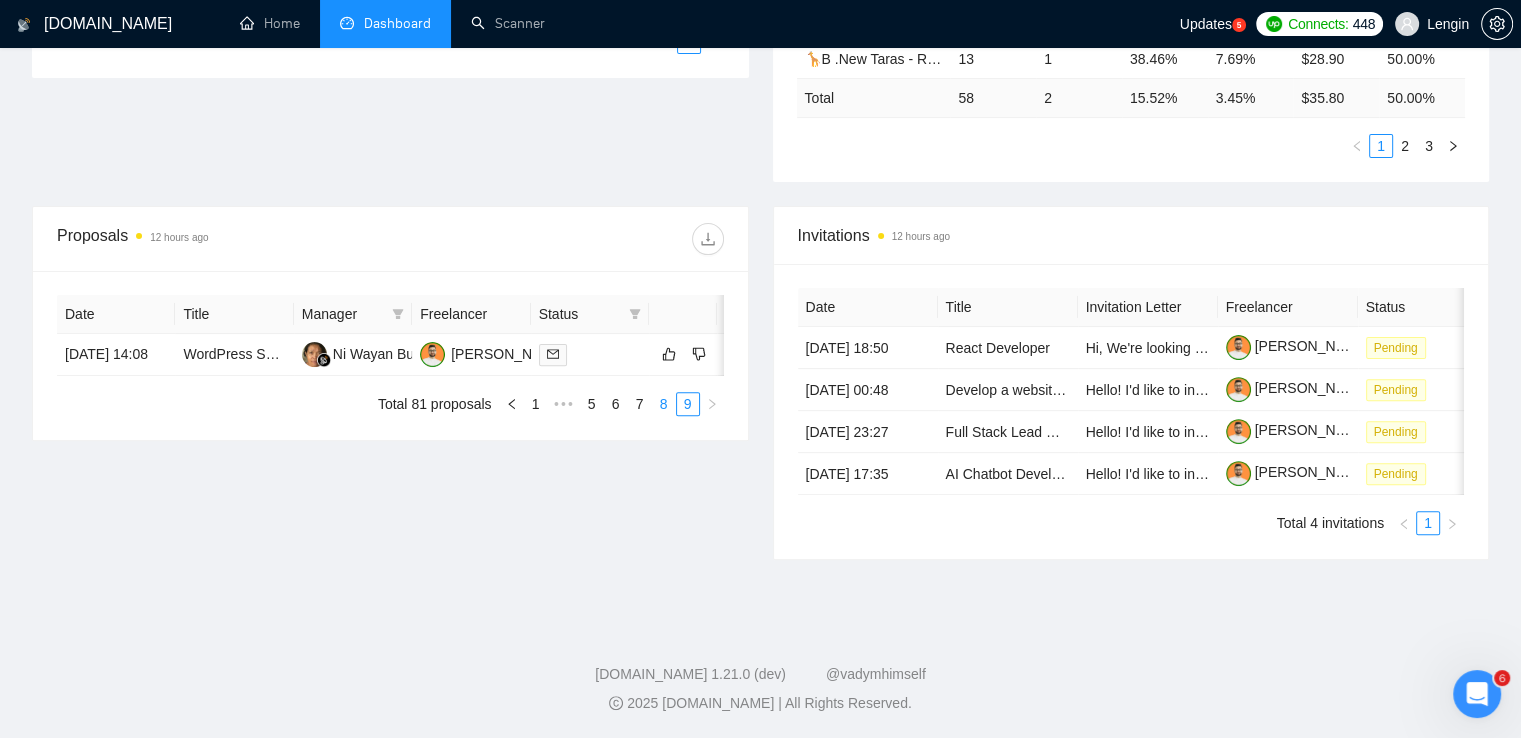 click on "8" at bounding box center [664, 404] 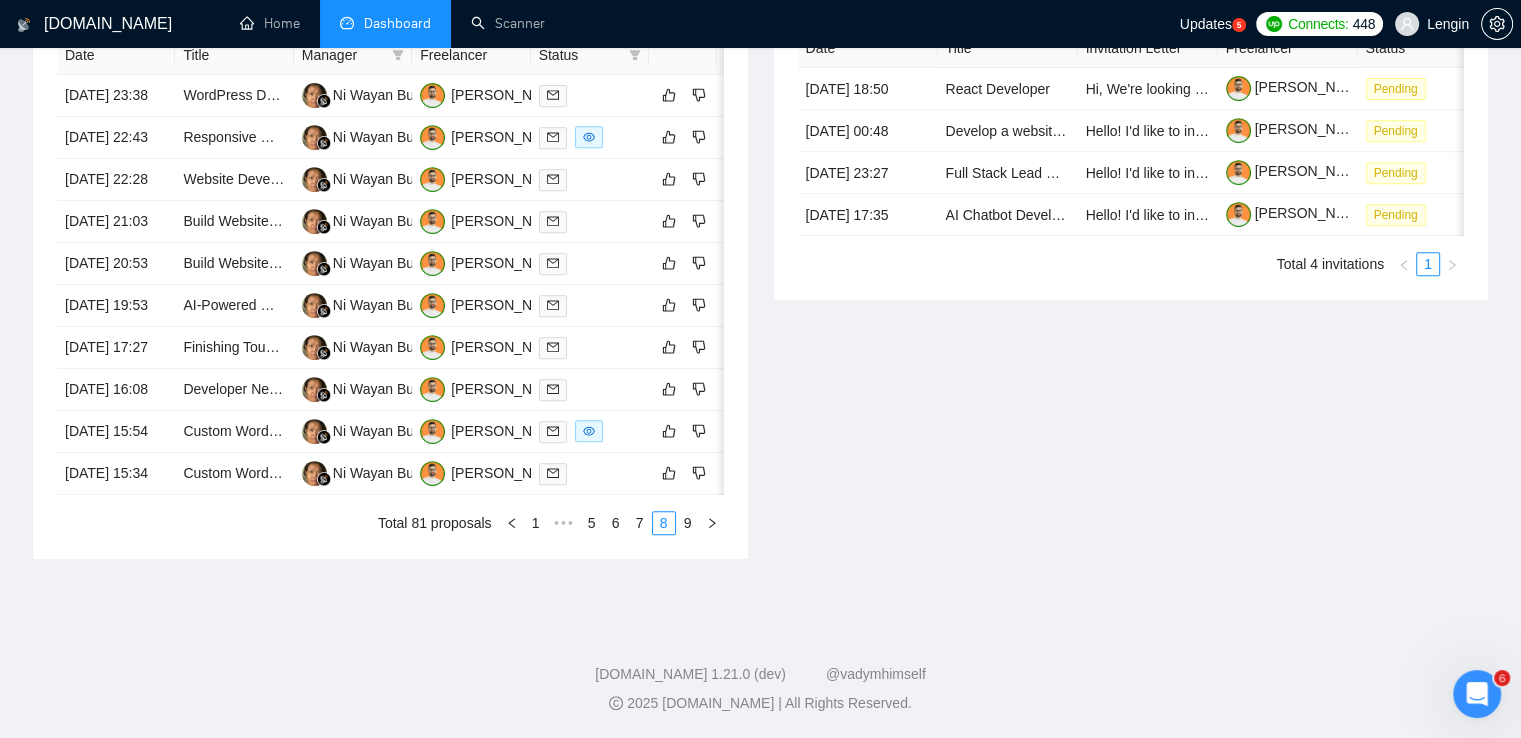 scroll, scrollTop: 1041, scrollLeft: 0, axis: vertical 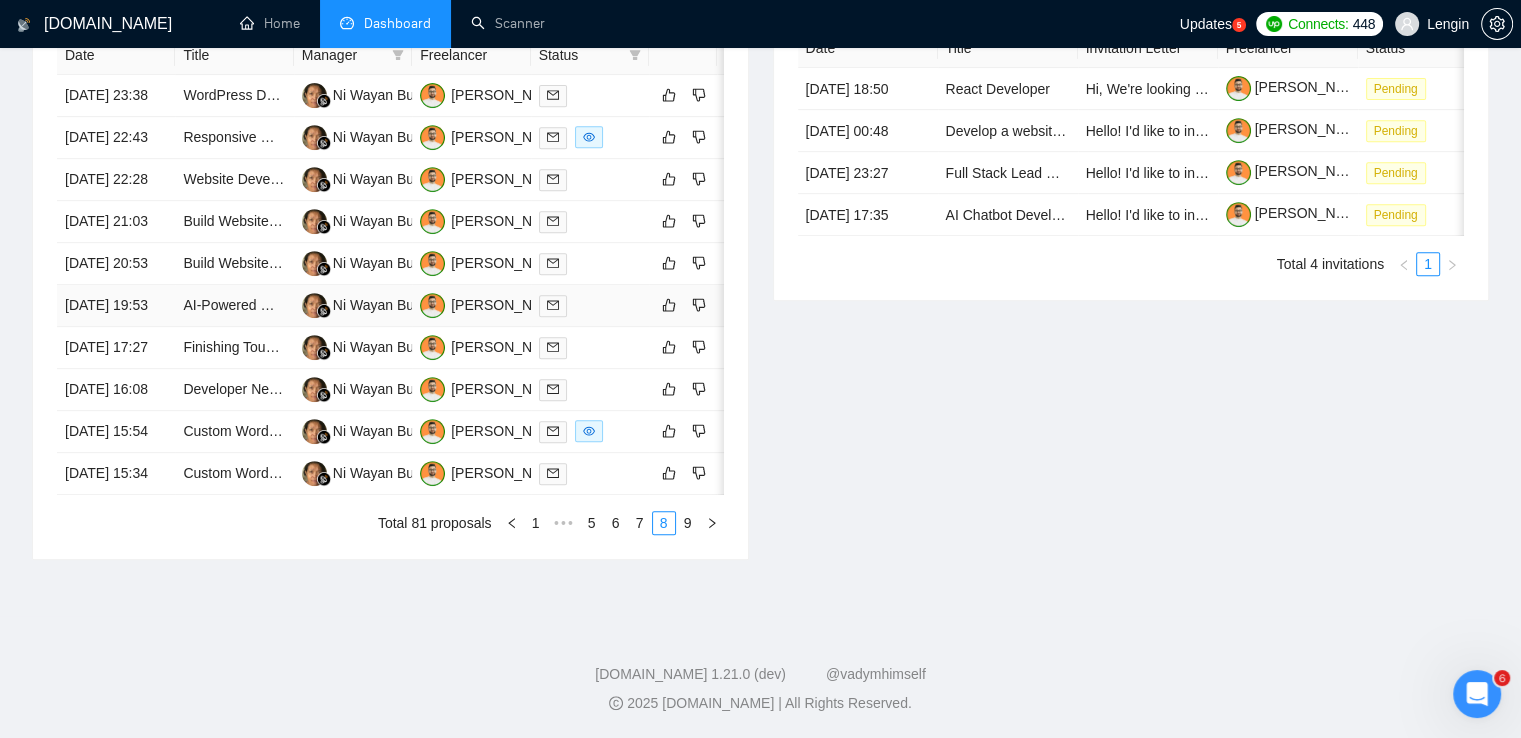 click on "AI-Powered WordPress Plugin Development" at bounding box center [234, 306] 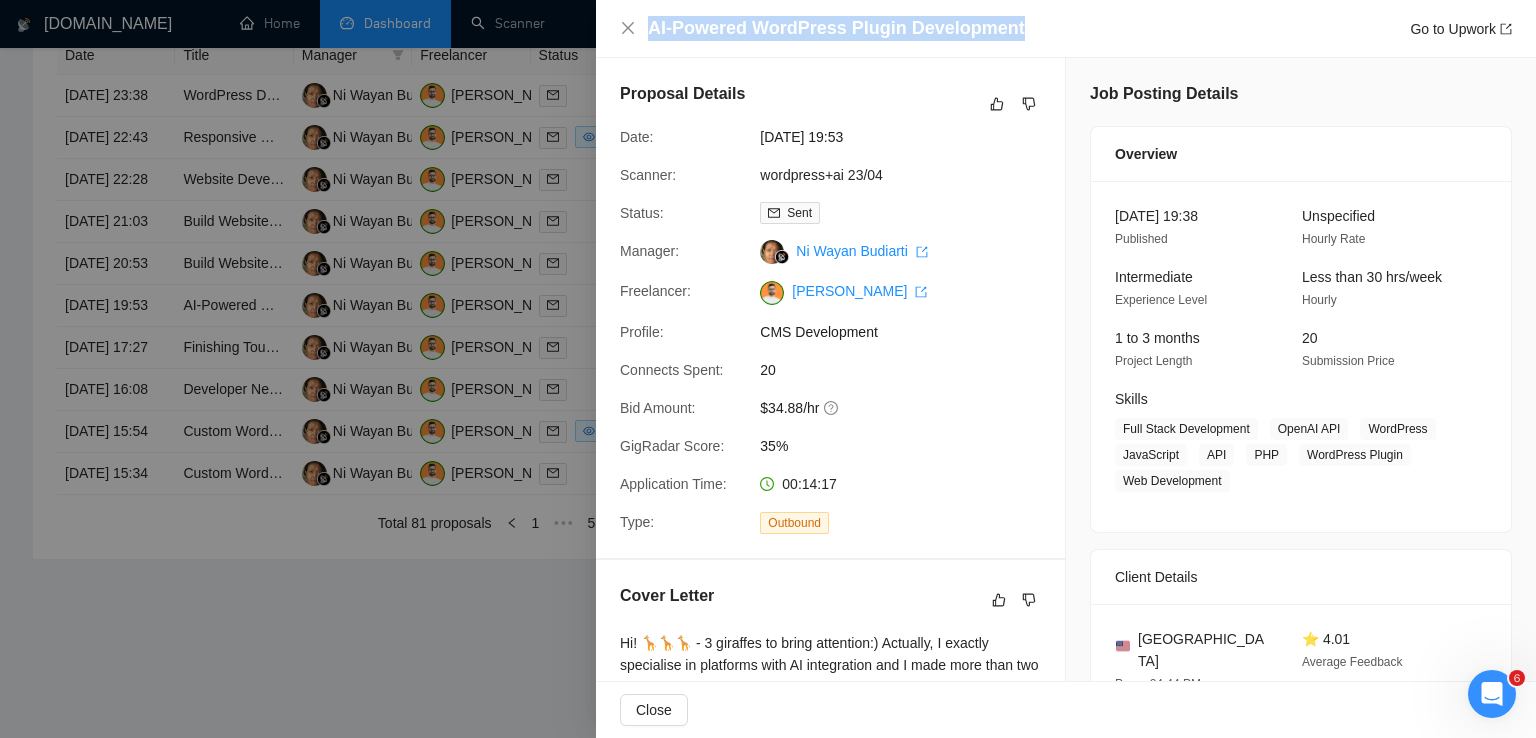 drag, startPoint x: 1016, startPoint y: 27, endPoint x: 617, endPoint y: 37, distance: 399.1253 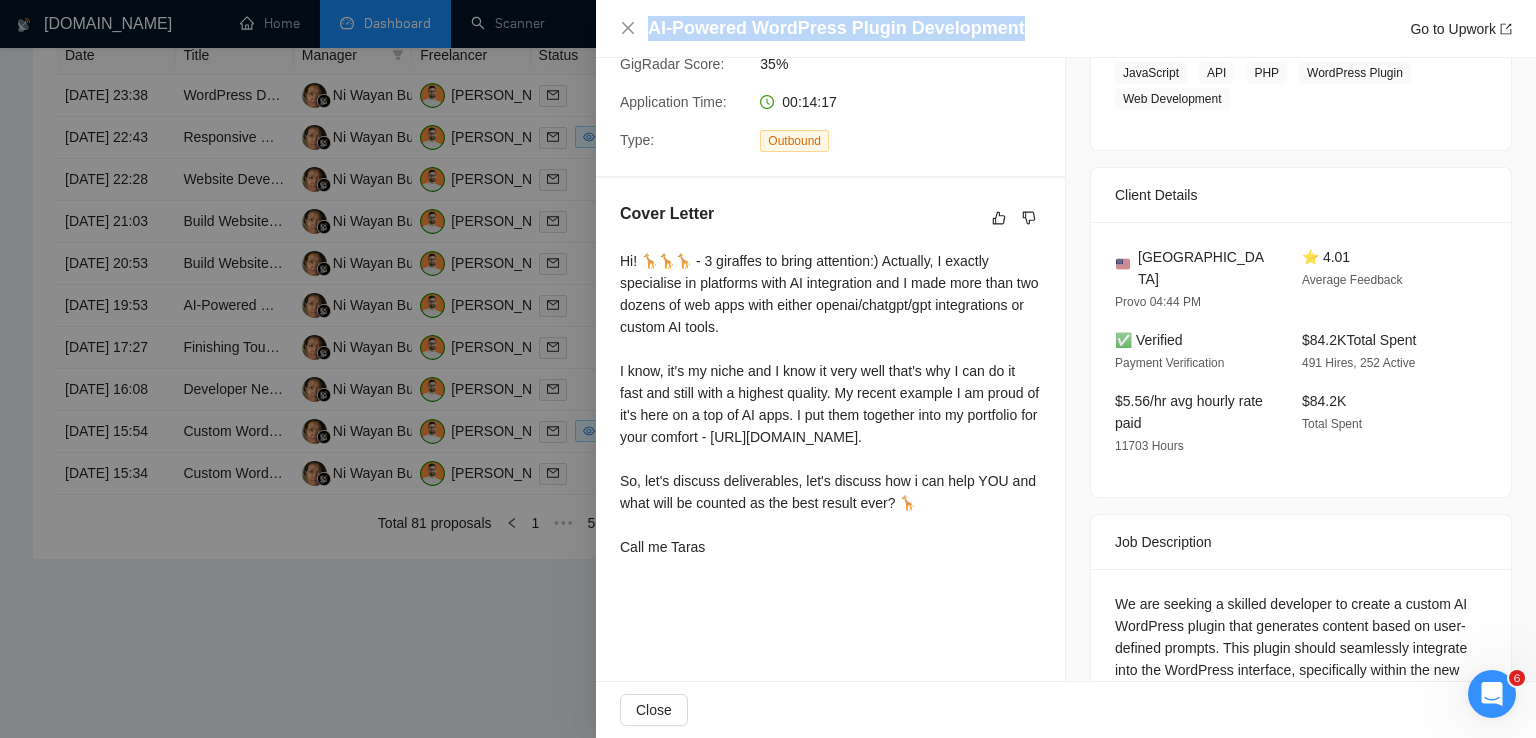 scroll, scrollTop: 550, scrollLeft: 0, axis: vertical 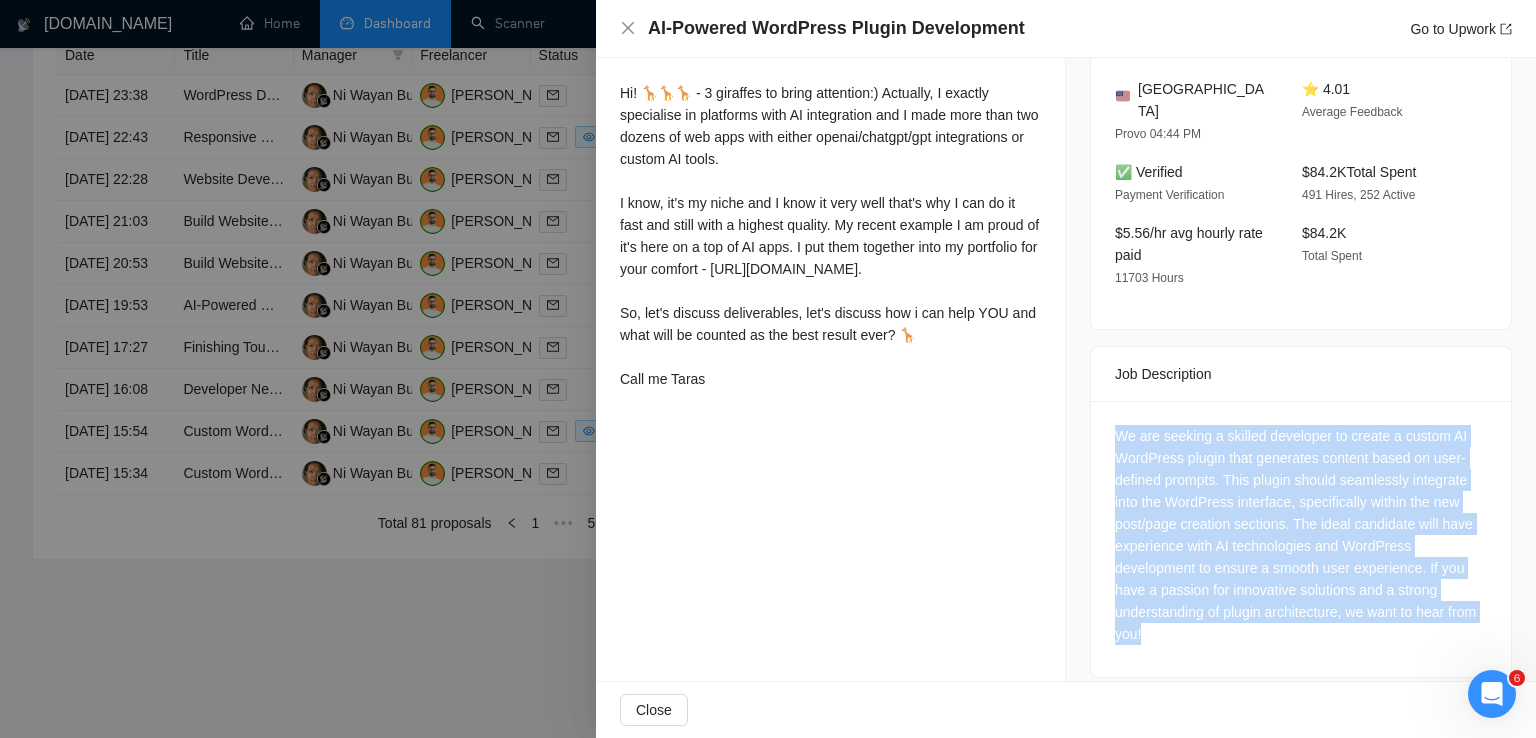 drag, startPoint x: 1192, startPoint y: 621, endPoint x: 1103, endPoint y: 416, distance: 223.48602 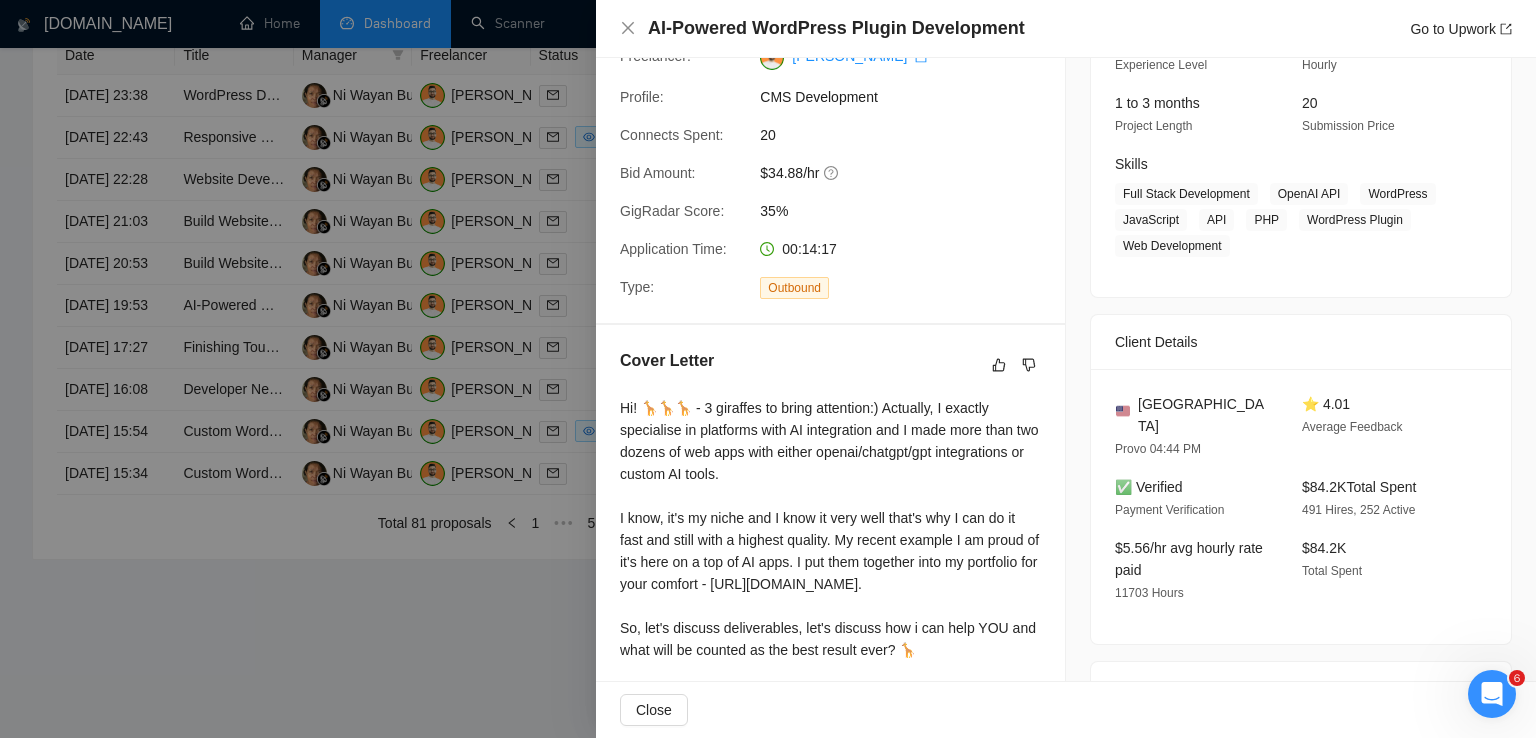 scroll, scrollTop: 234, scrollLeft: 0, axis: vertical 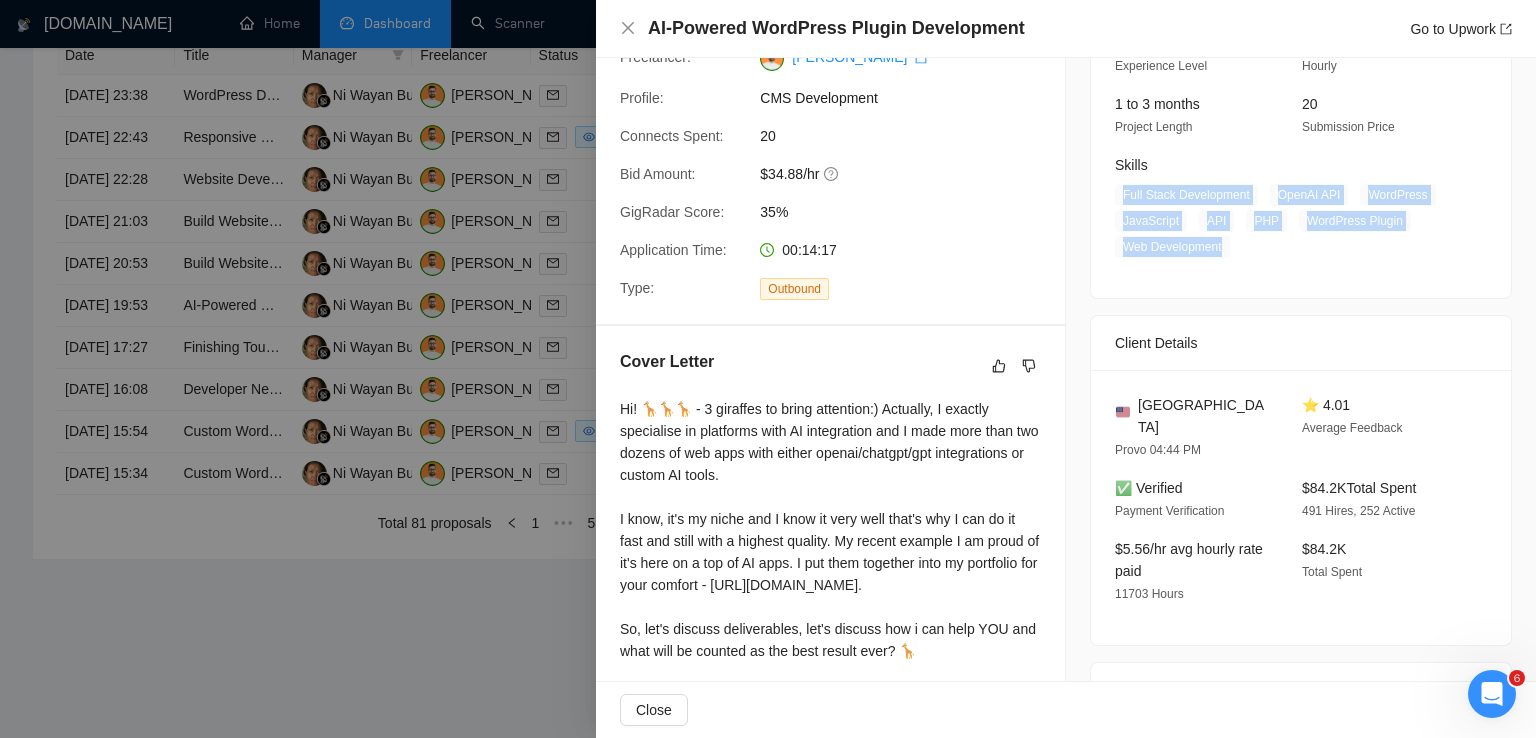 drag, startPoint x: 1223, startPoint y: 254, endPoint x: 1114, endPoint y: 200, distance: 121.64292 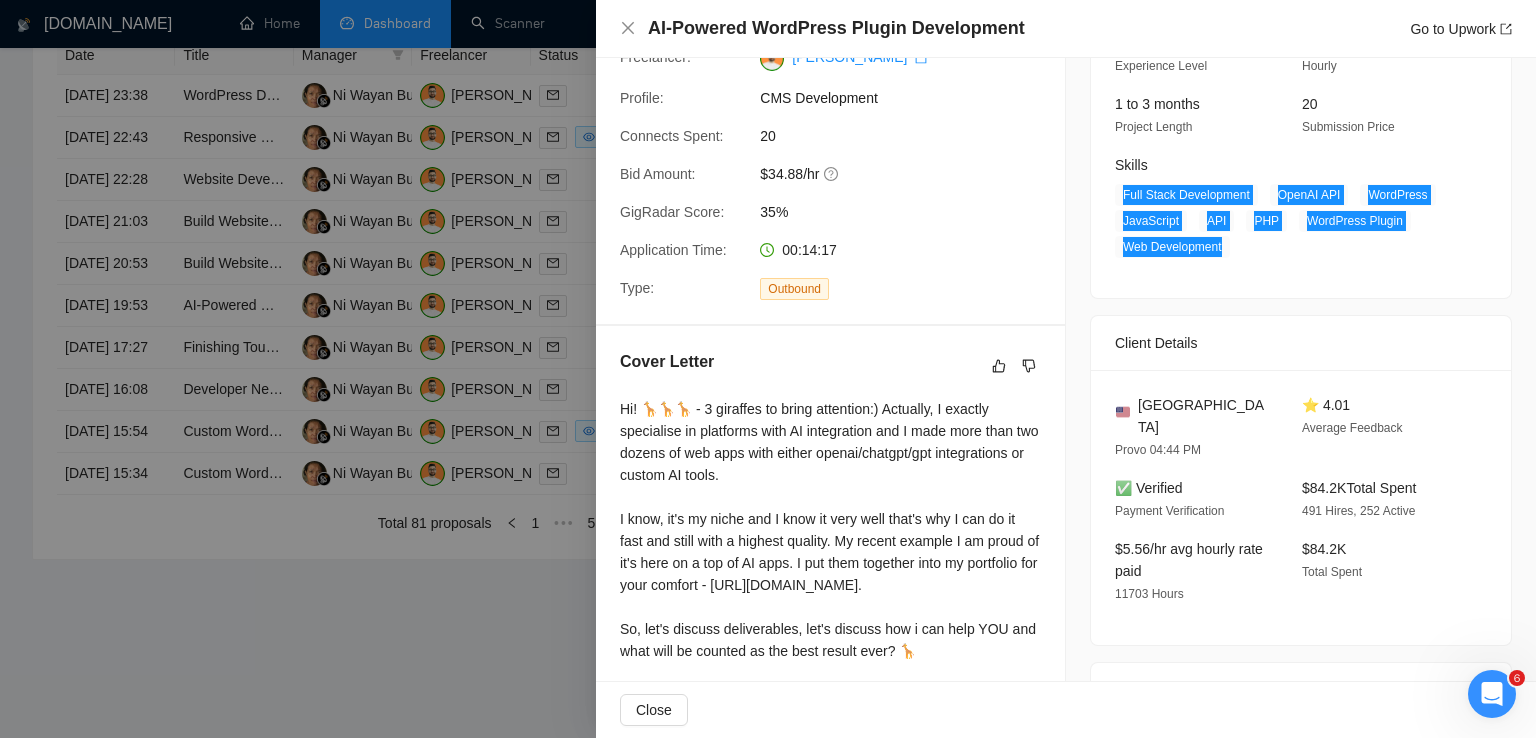 scroll, scrollTop: 0, scrollLeft: 0, axis: both 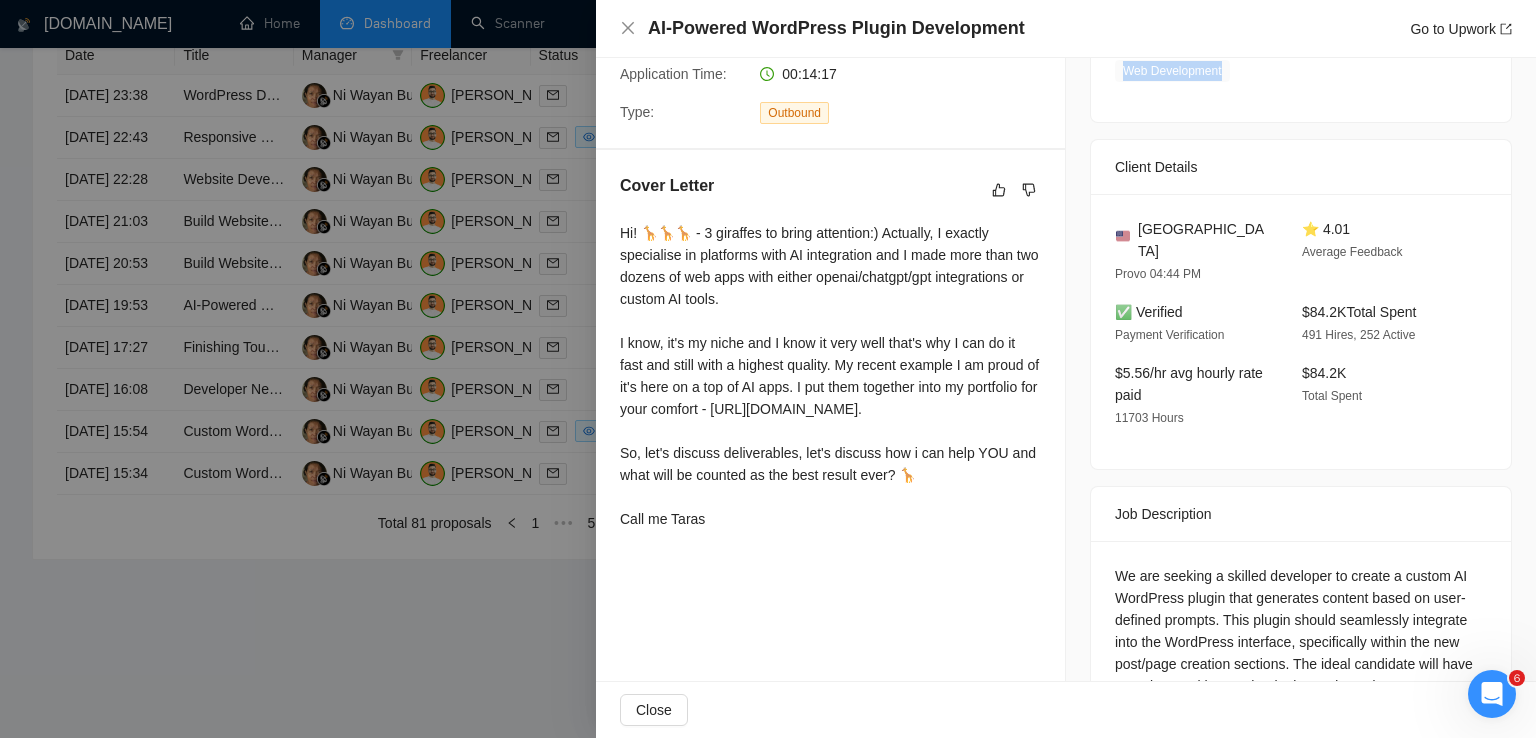 drag, startPoint x: 620, startPoint y: 234, endPoint x: 707, endPoint y: 565, distance: 342.2426 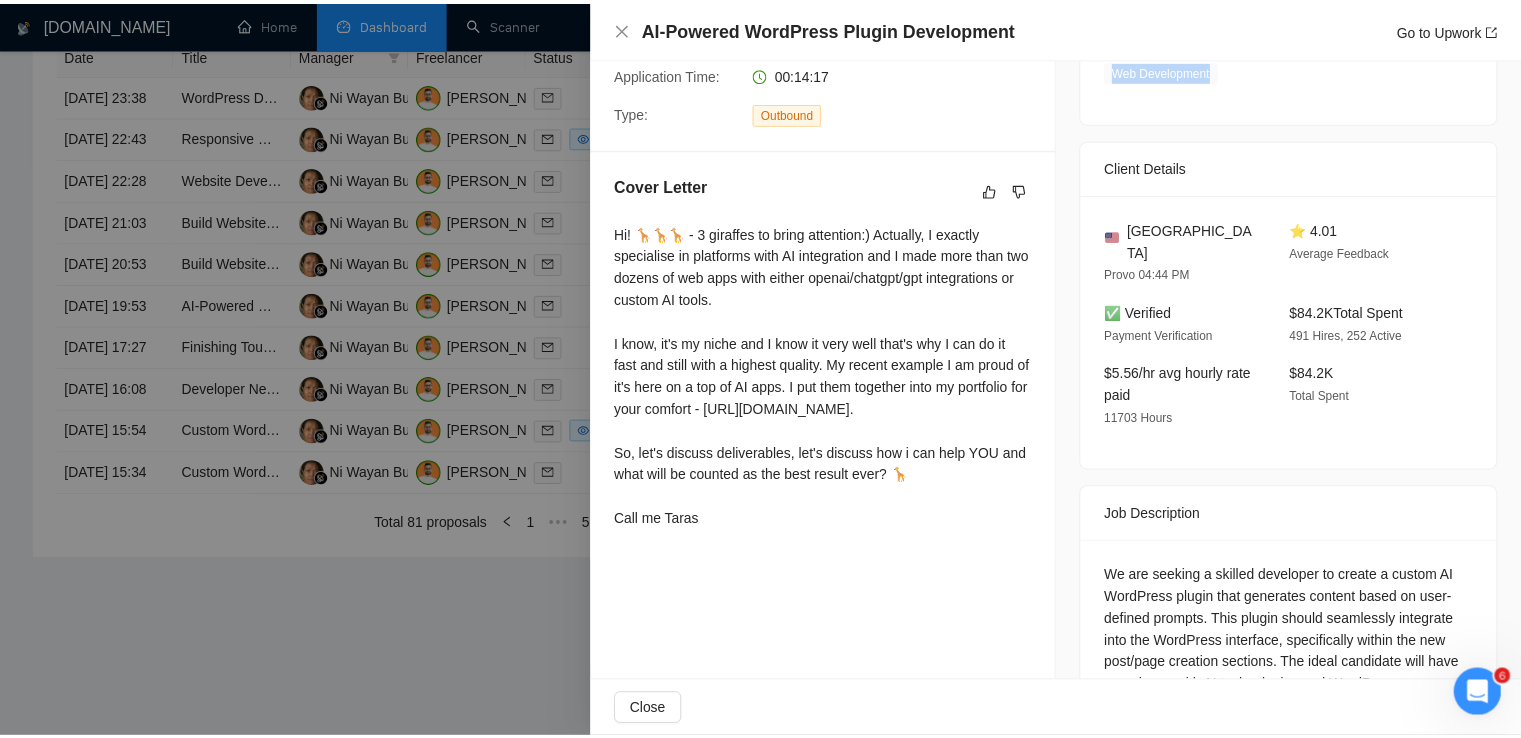 scroll, scrollTop: 0, scrollLeft: 0, axis: both 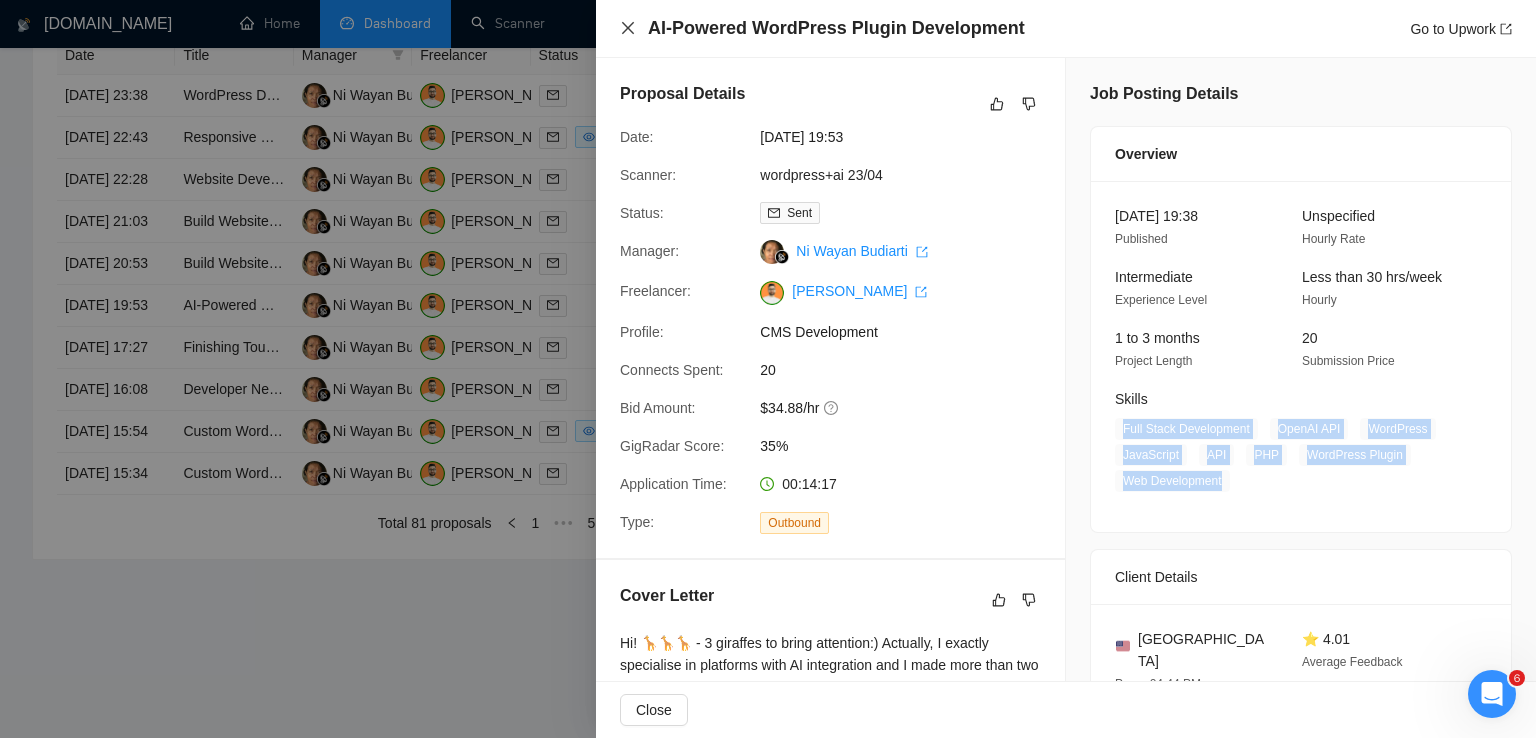 click 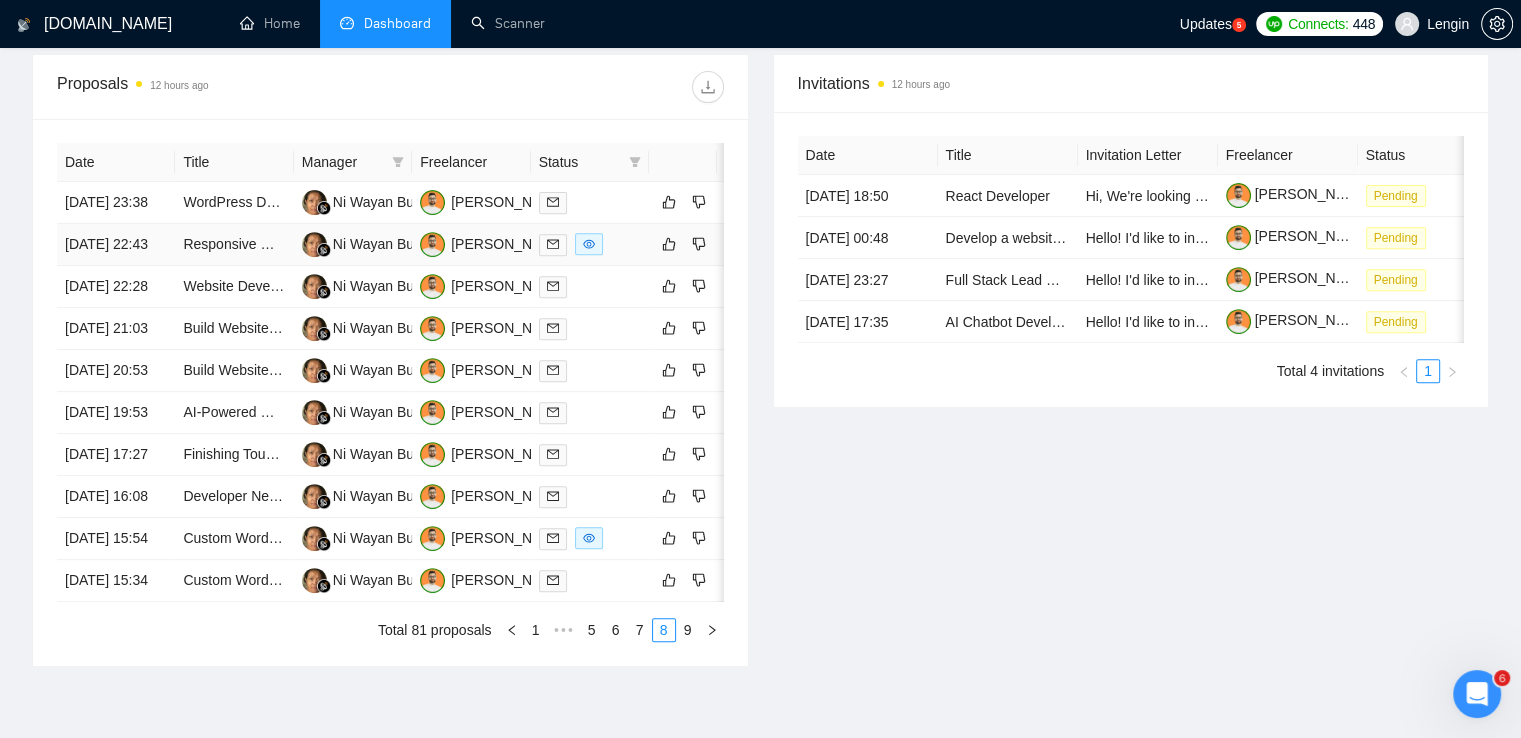 scroll, scrollTop: 1048, scrollLeft: 0, axis: vertical 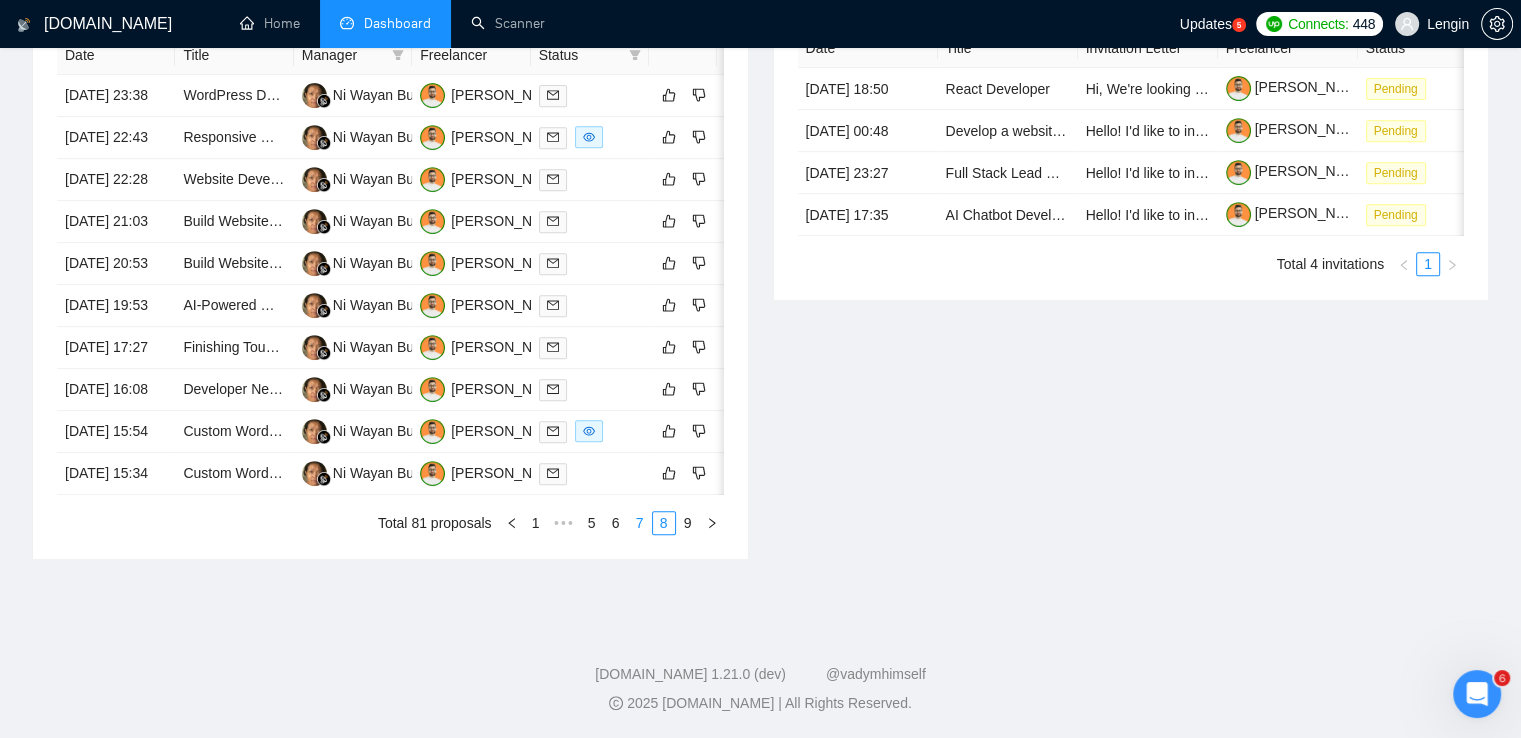 click on "7" at bounding box center (640, 523) 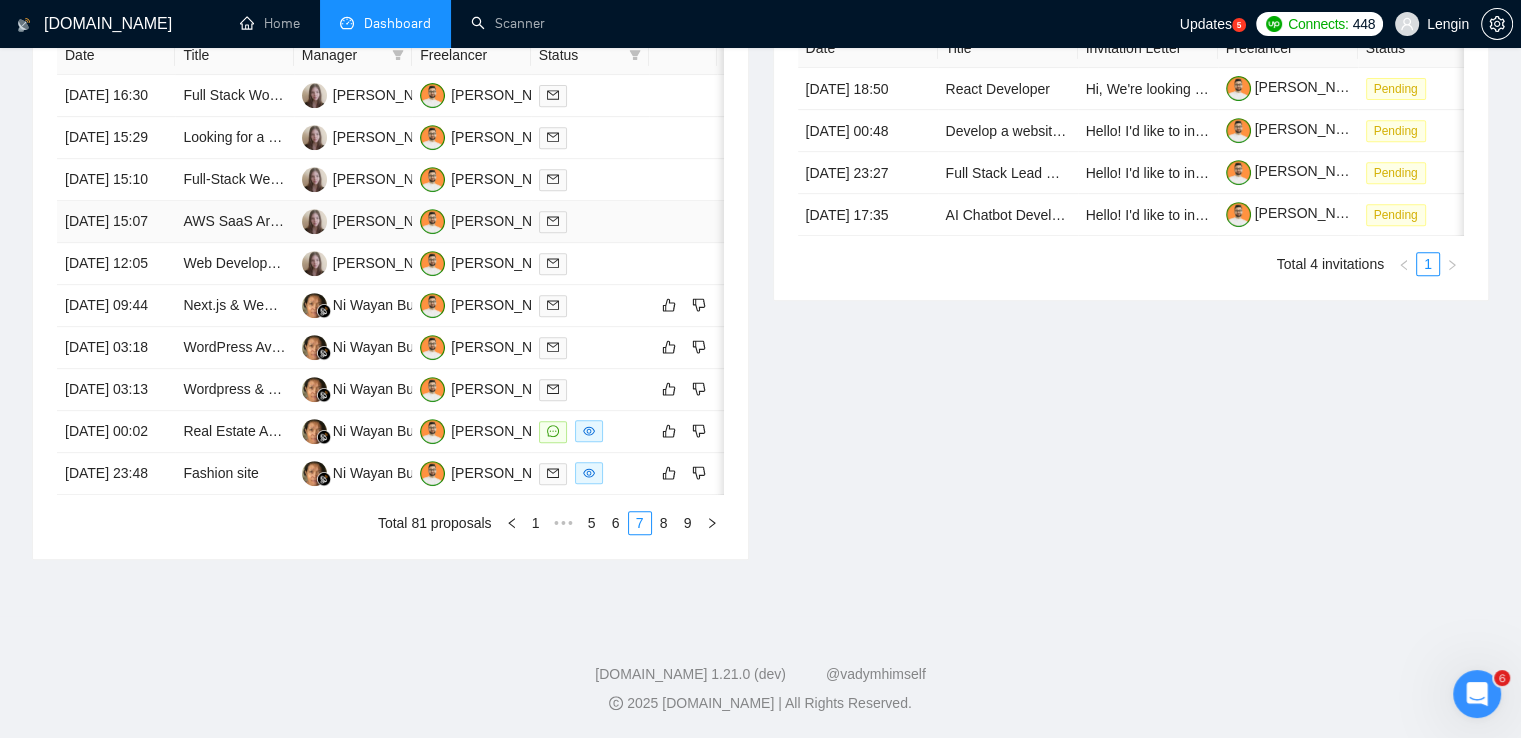 scroll, scrollTop: 878, scrollLeft: 0, axis: vertical 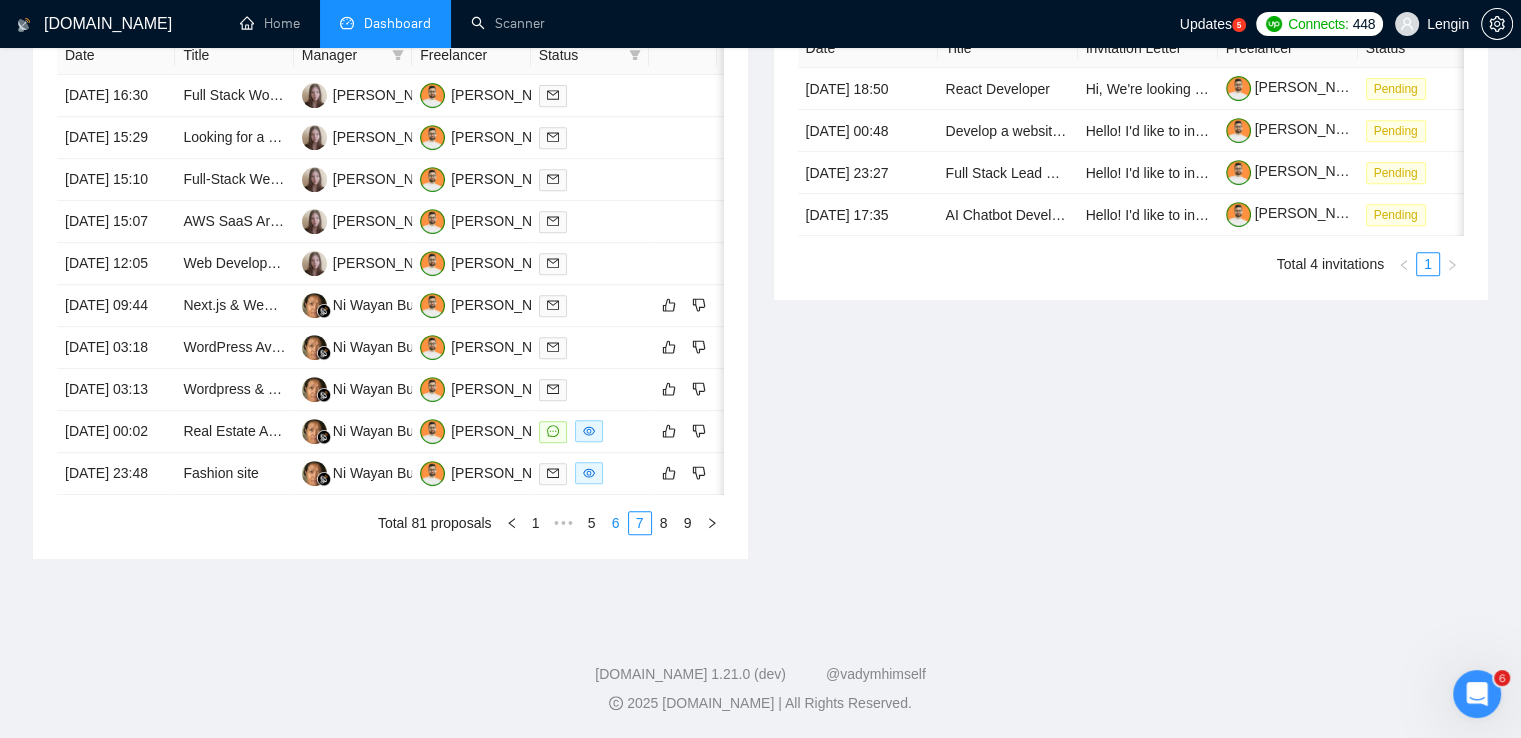 click on "6" at bounding box center [616, 523] 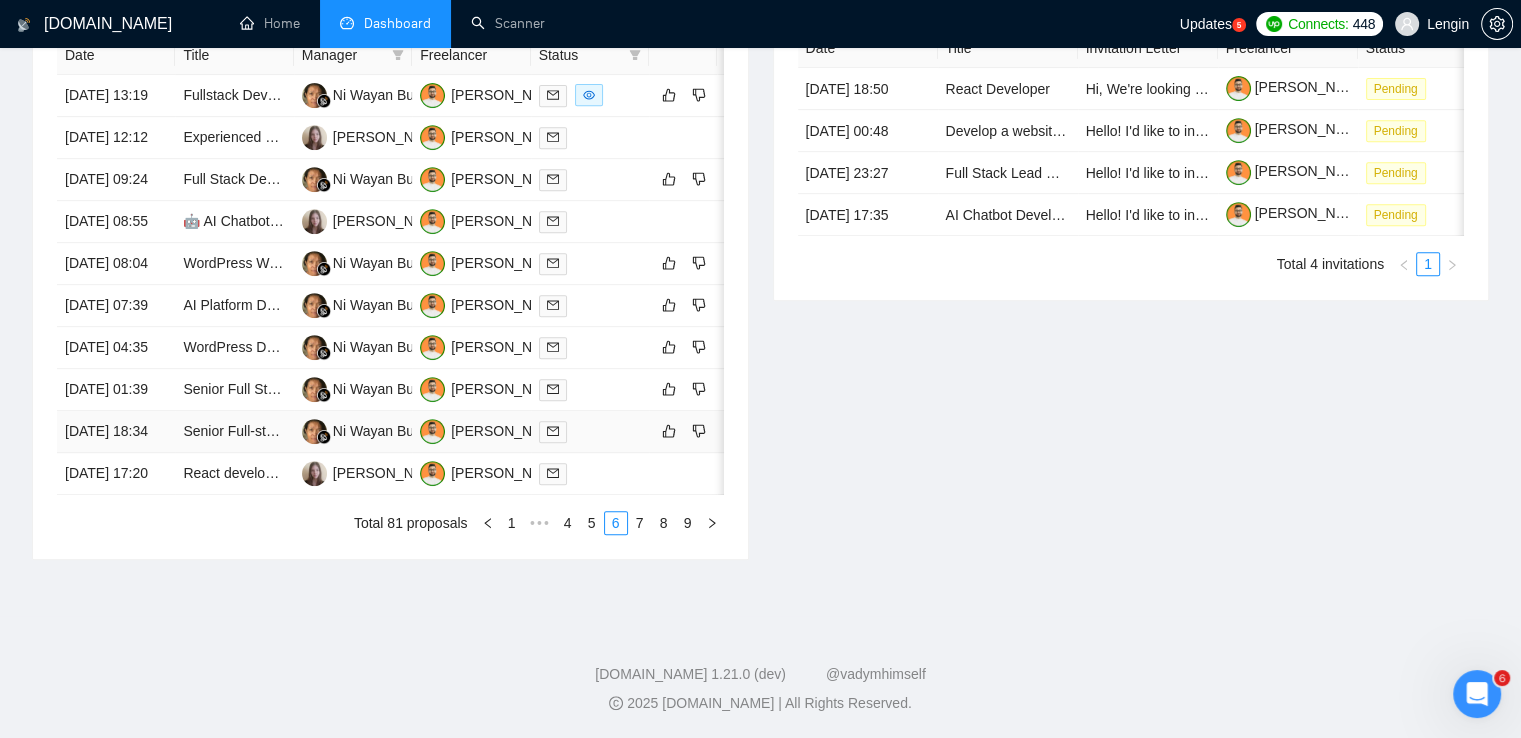 click on "Senior Full-stack Developer utilizing AI Tools (Cursor) / AI Engineer" at bounding box center [234, 432] 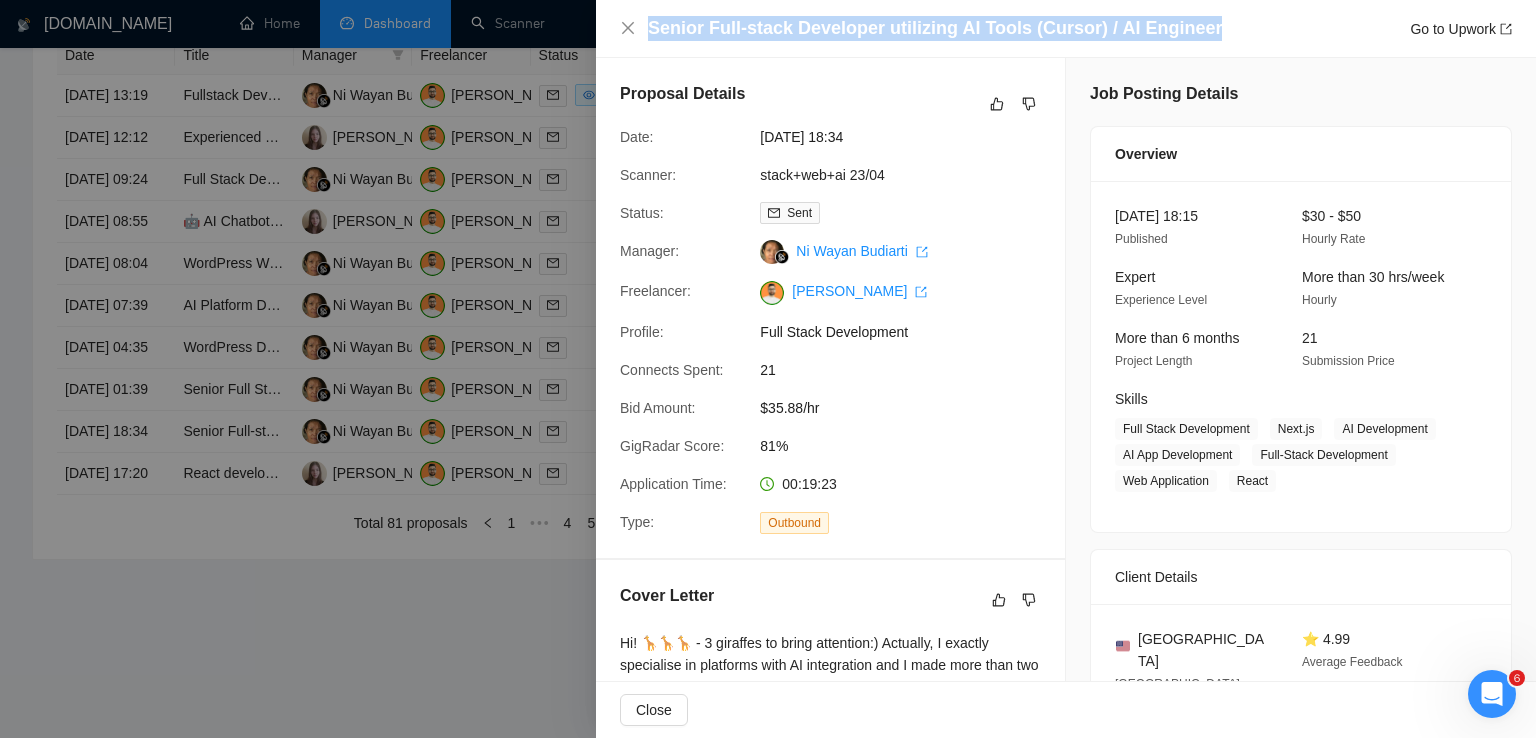 drag, startPoint x: 1204, startPoint y: 28, endPoint x: 652, endPoint y: 29, distance: 552.0009 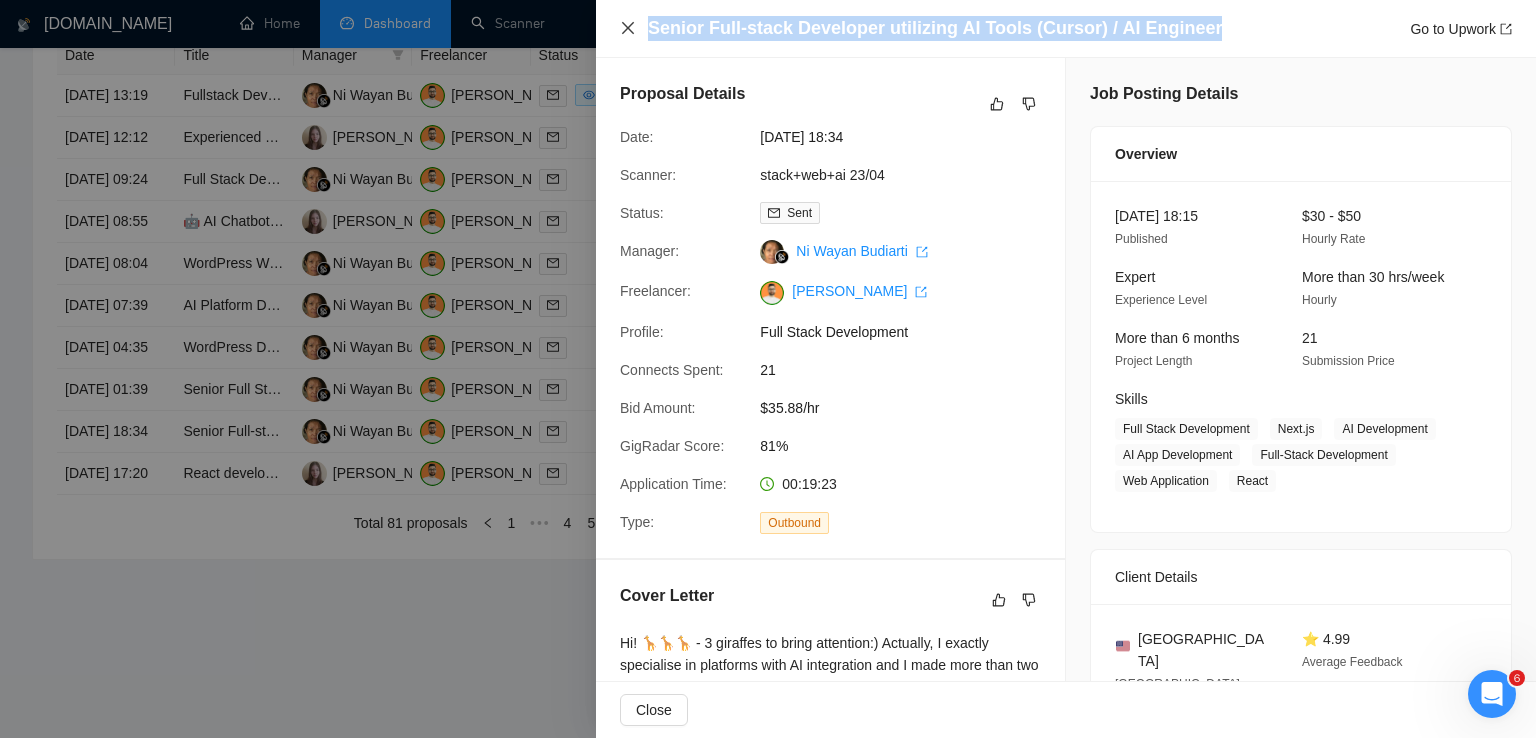 click 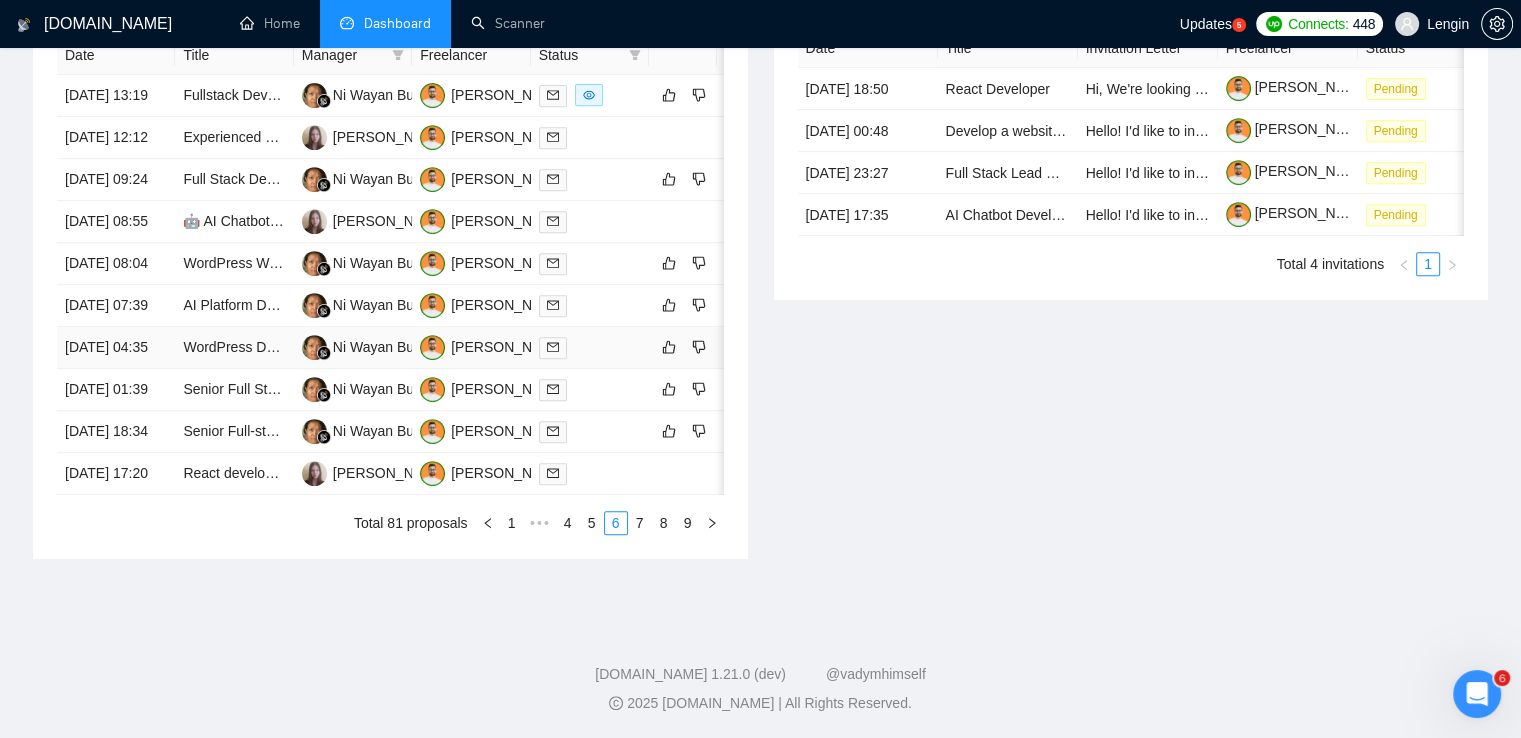 click on "WordPress Developer Needed for Real Estate Affiliate Site" at bounding box center [234, 348] 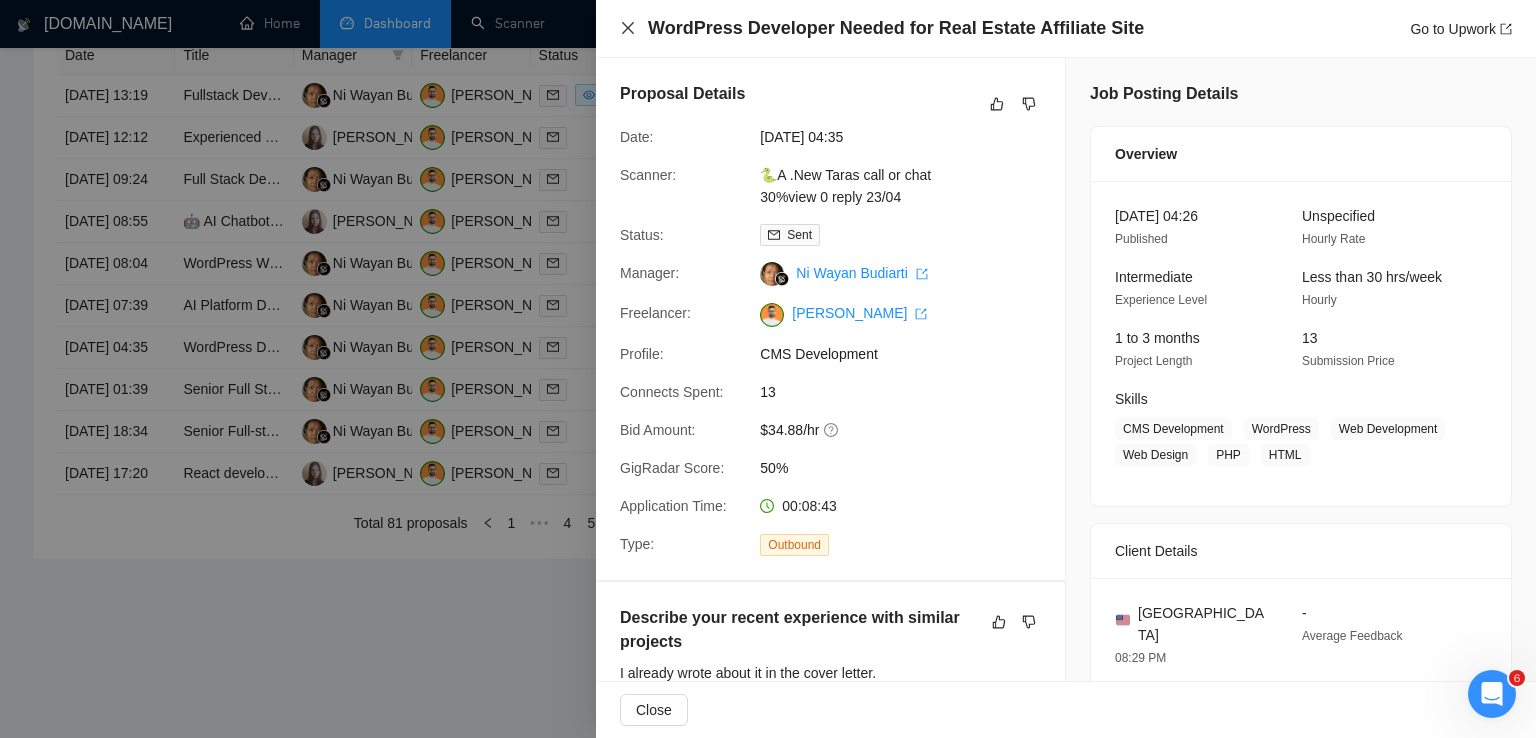 click 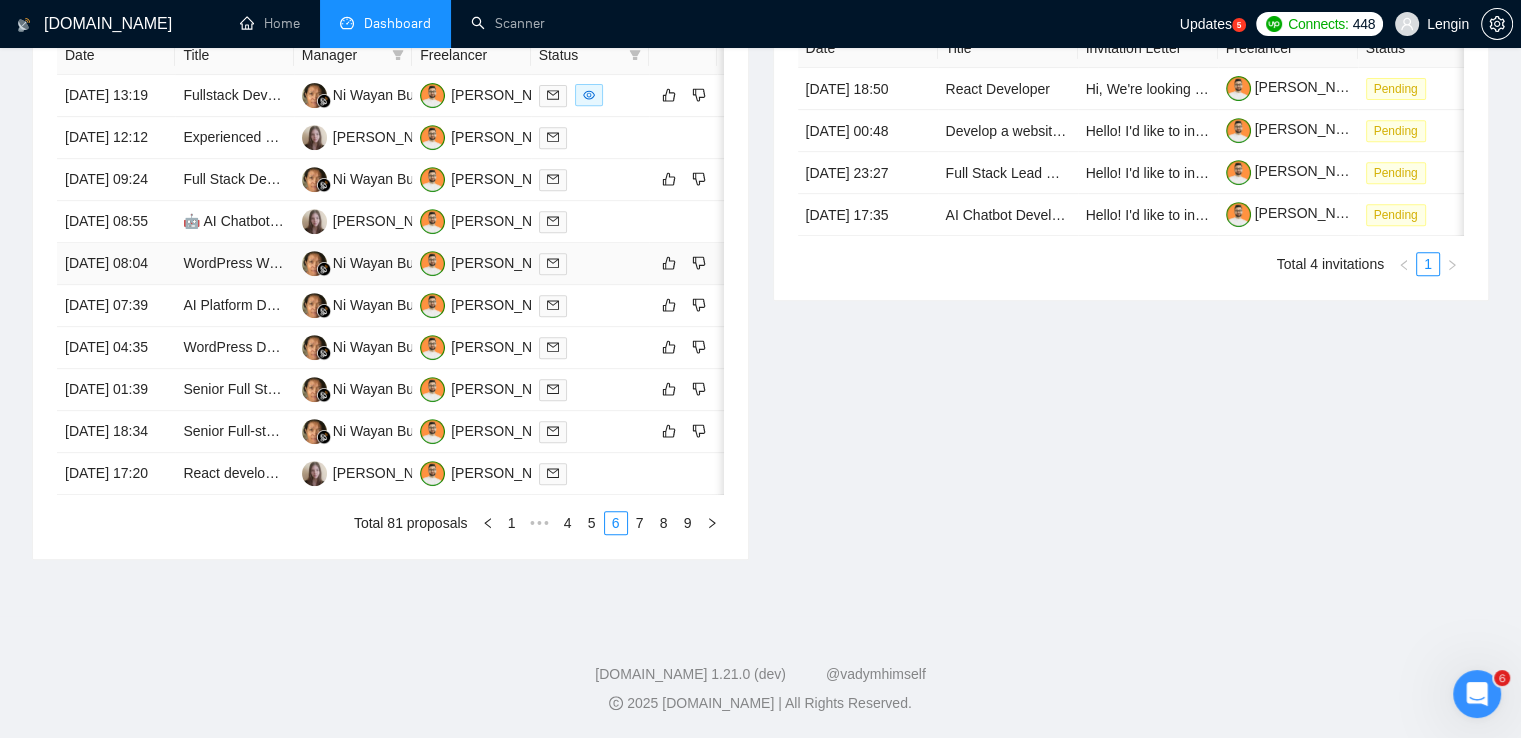 click on "WordPress Website Developer Needed for Ongoing Projects" at bounding box center [234, 264] 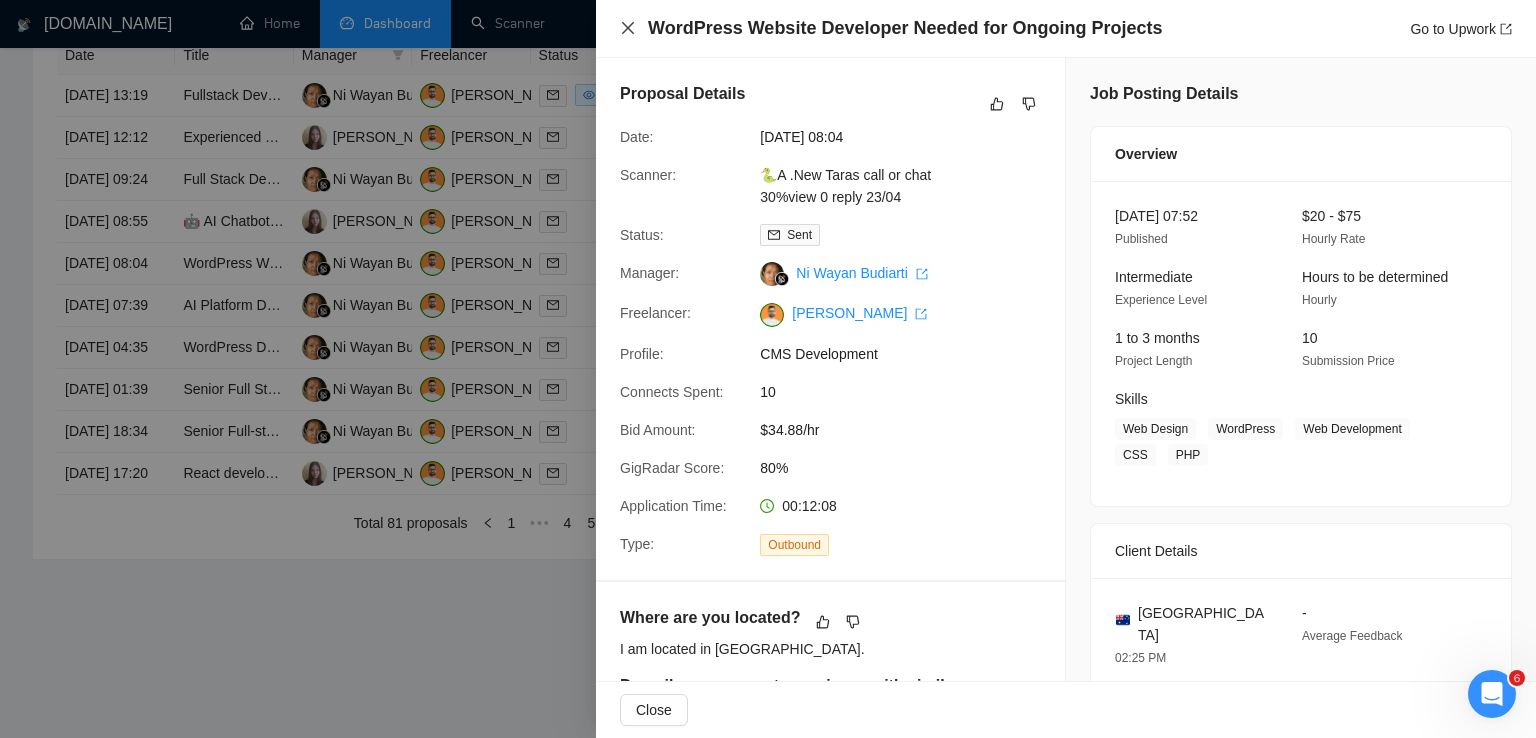 click 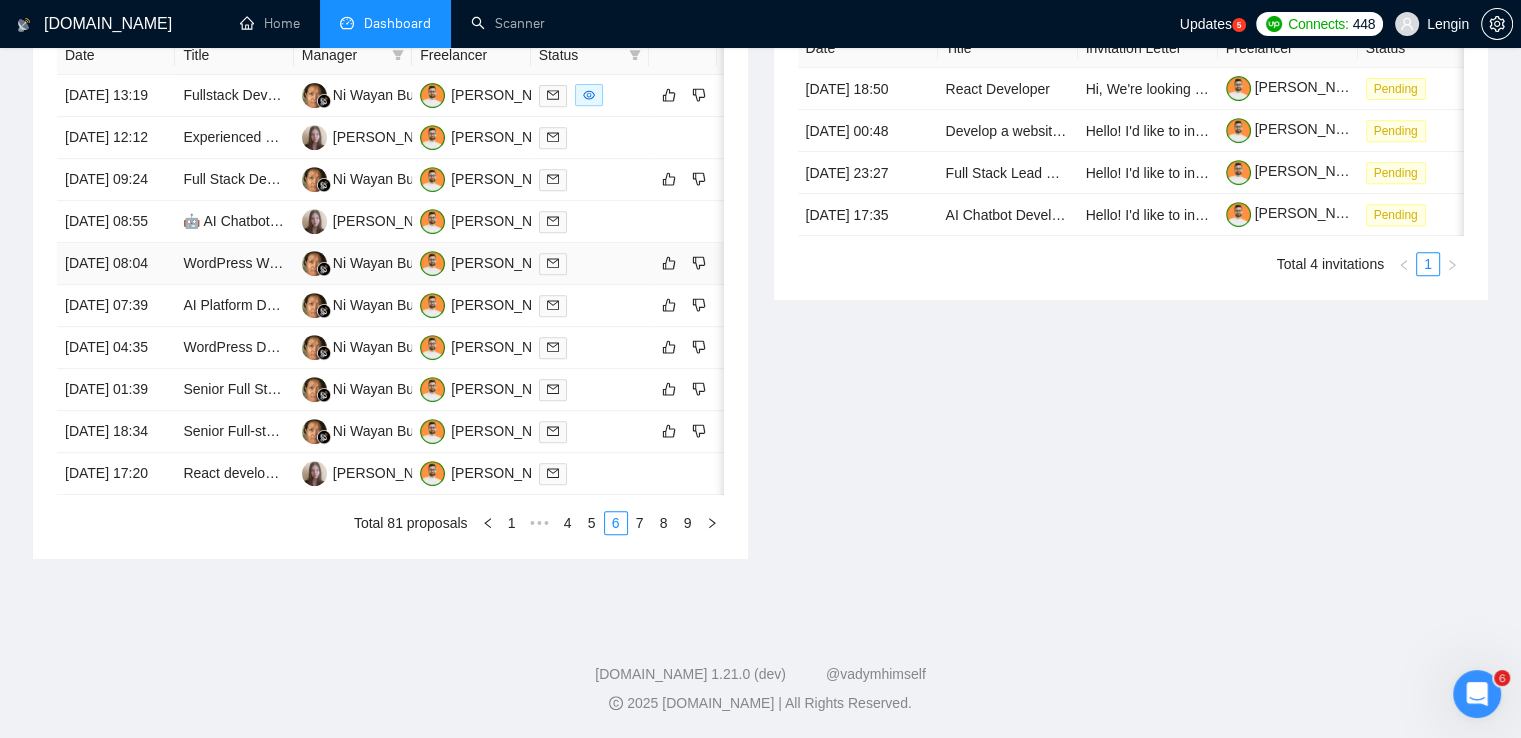 click on "WordPress Website Developer Needed for Ongoing Projects" at bounding box center [234, 264] 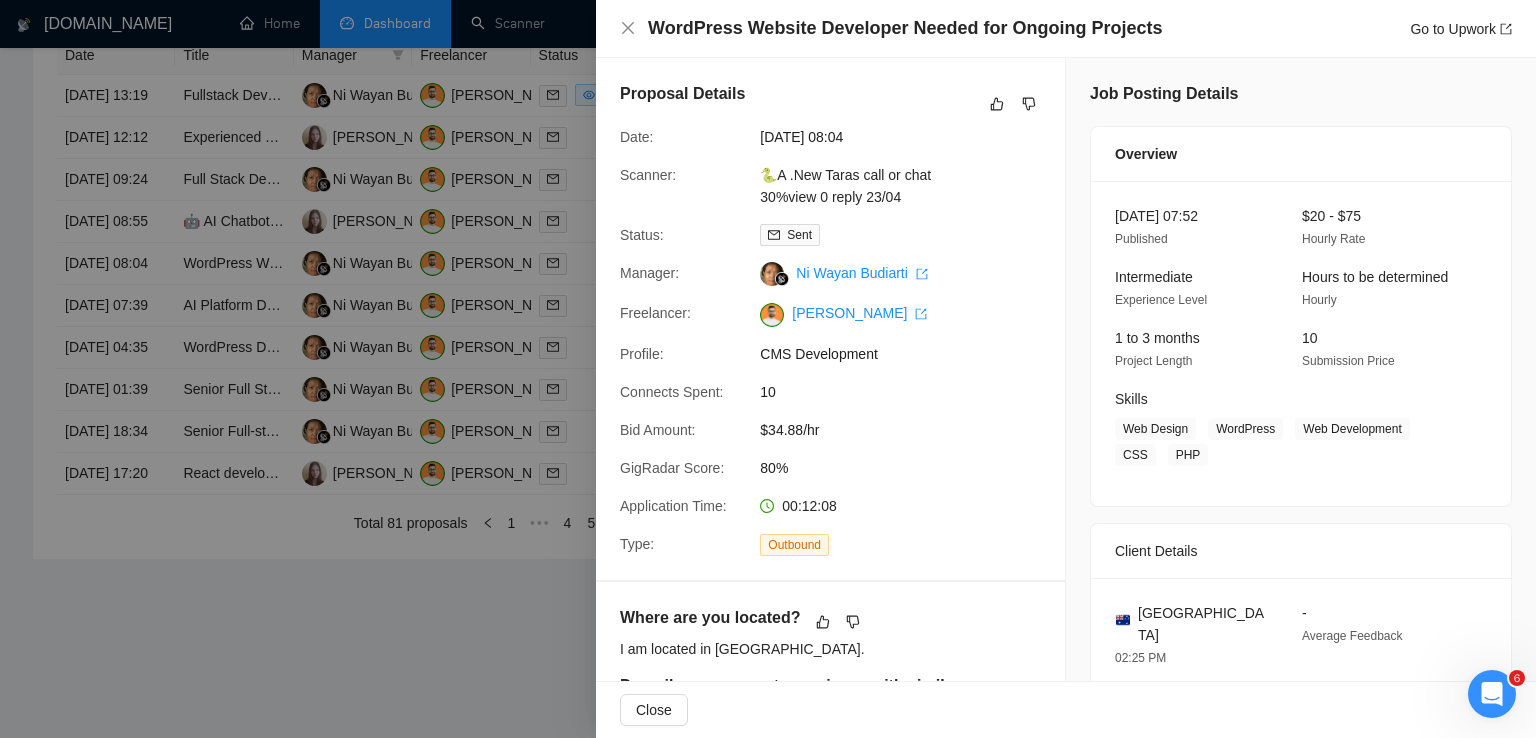 click on "WordPress Website Developer Needed for Ongoing Projects Go to Upwork" at bounding box center (1066, 28) 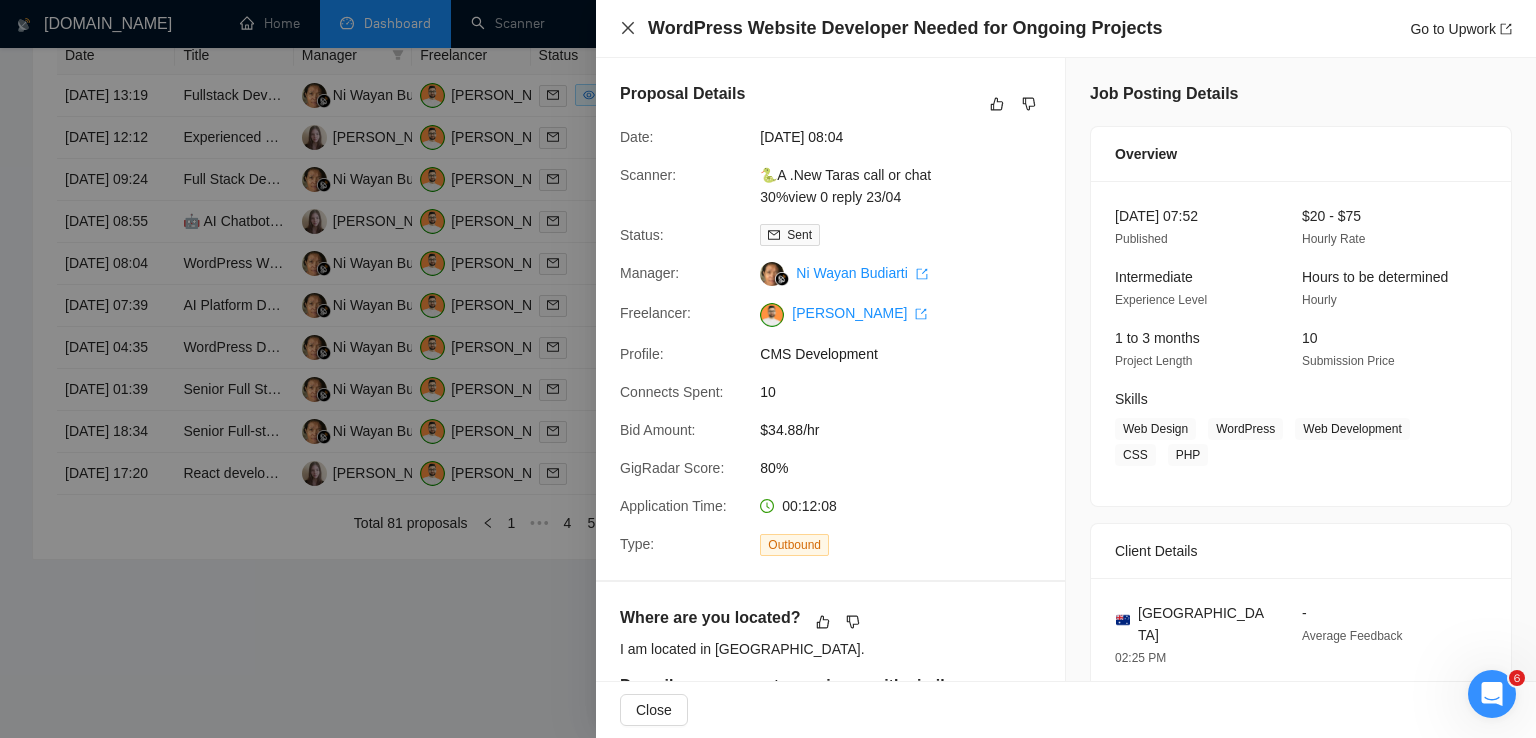 click 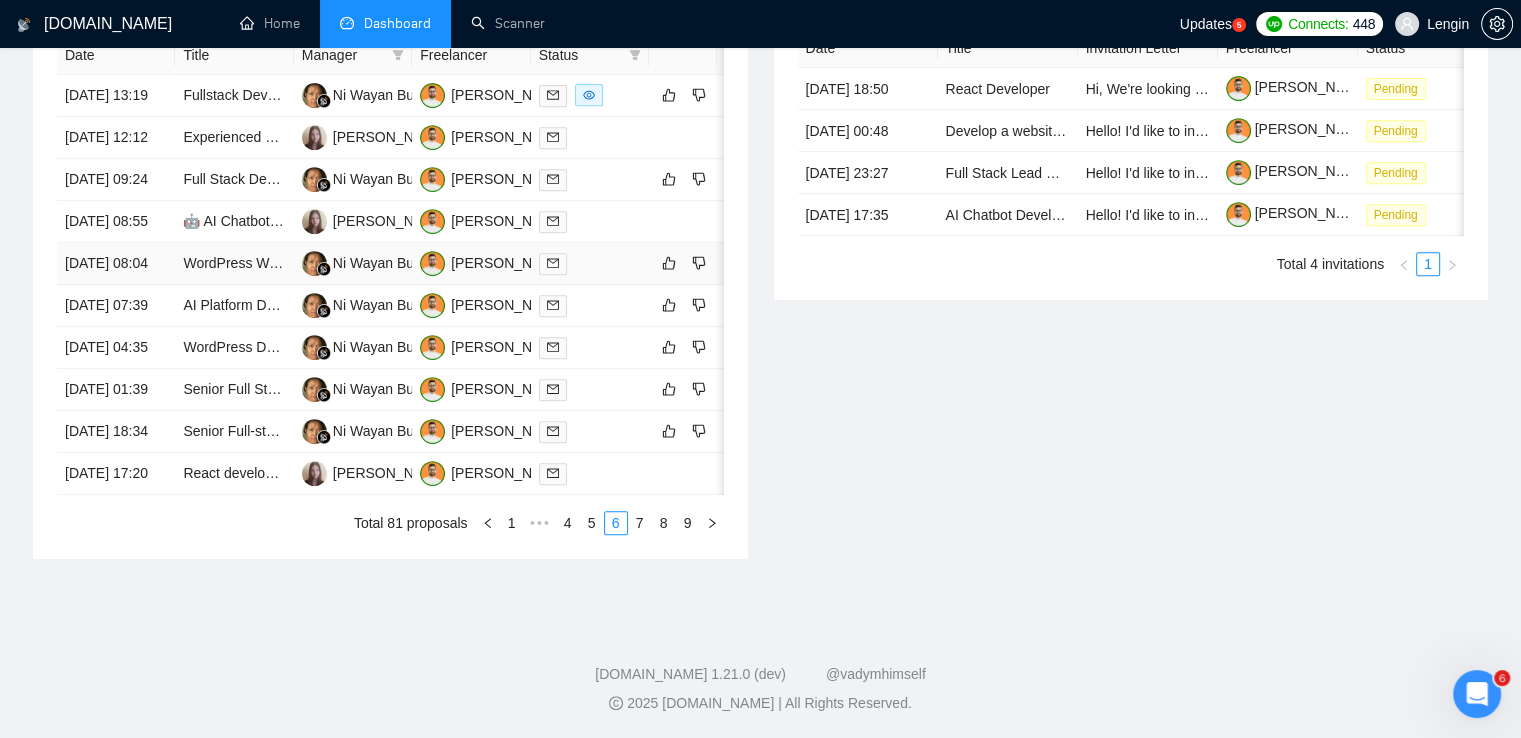 scroll, scrollTop: 1048, scrollLeft: 0, axis: vertical 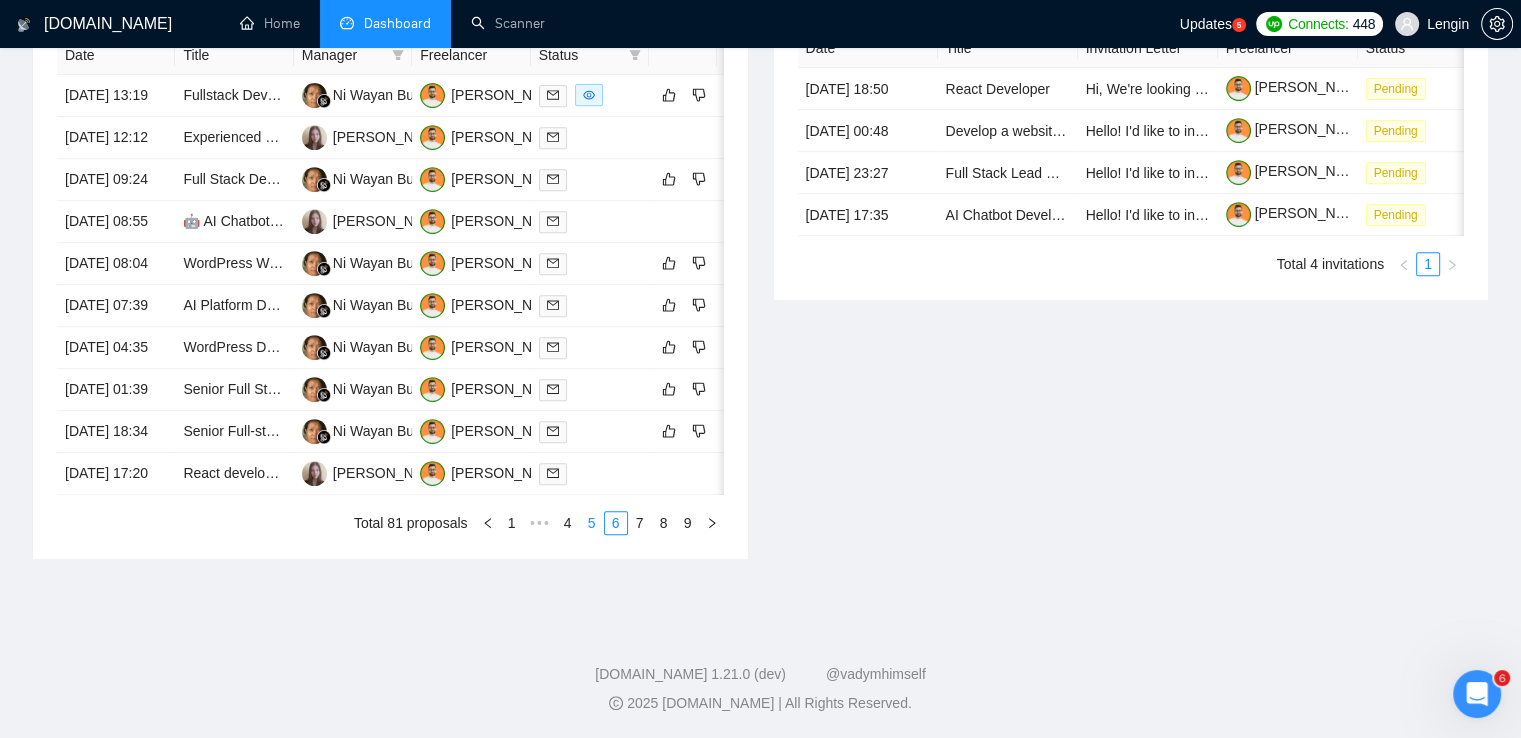 click on "5" at bounding box center (592, 523) 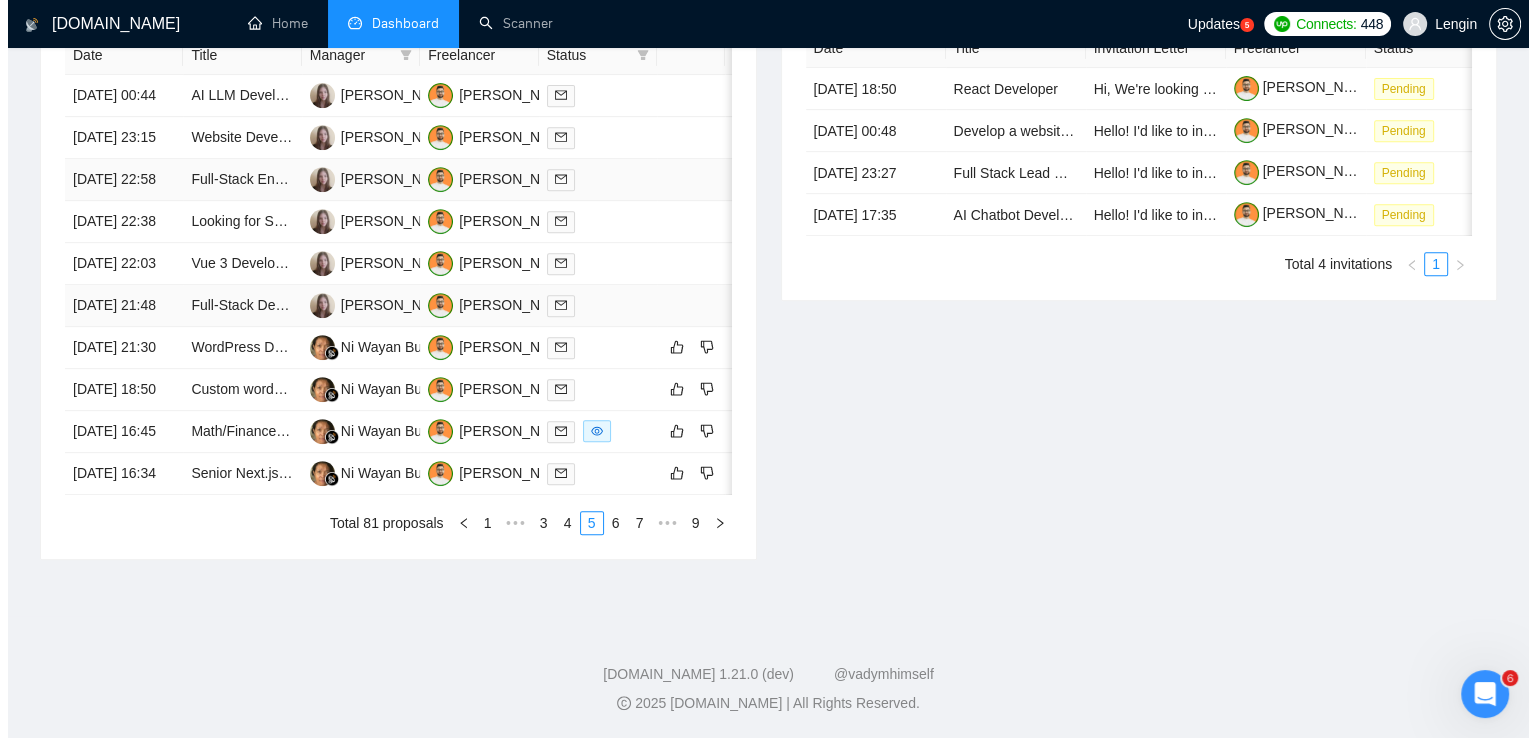 scroll, scrollTop: 859, scrollLeft: 0, axis: vertical 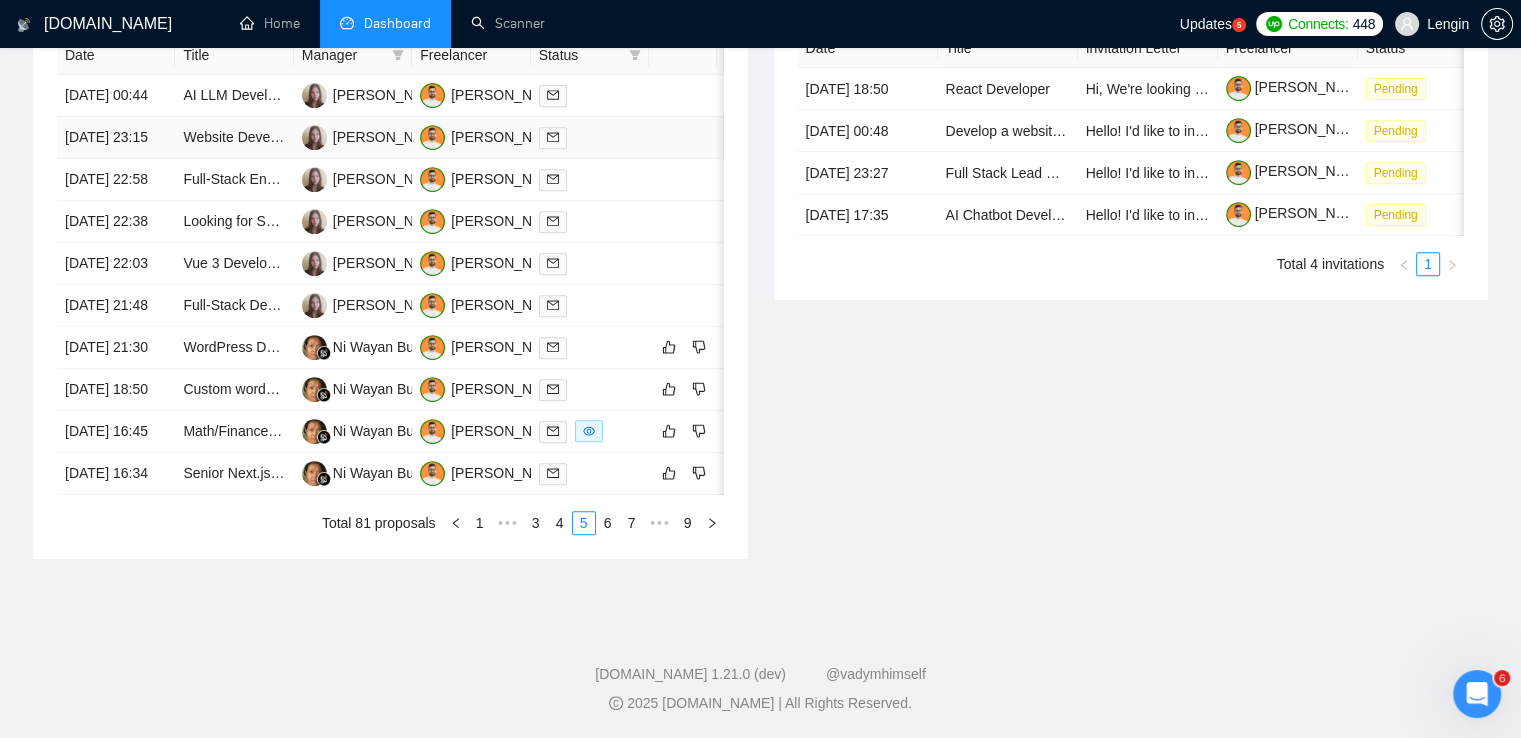 click on "Website Developer for Mapping and Social Media Platform" at bounding box center [234, 138] 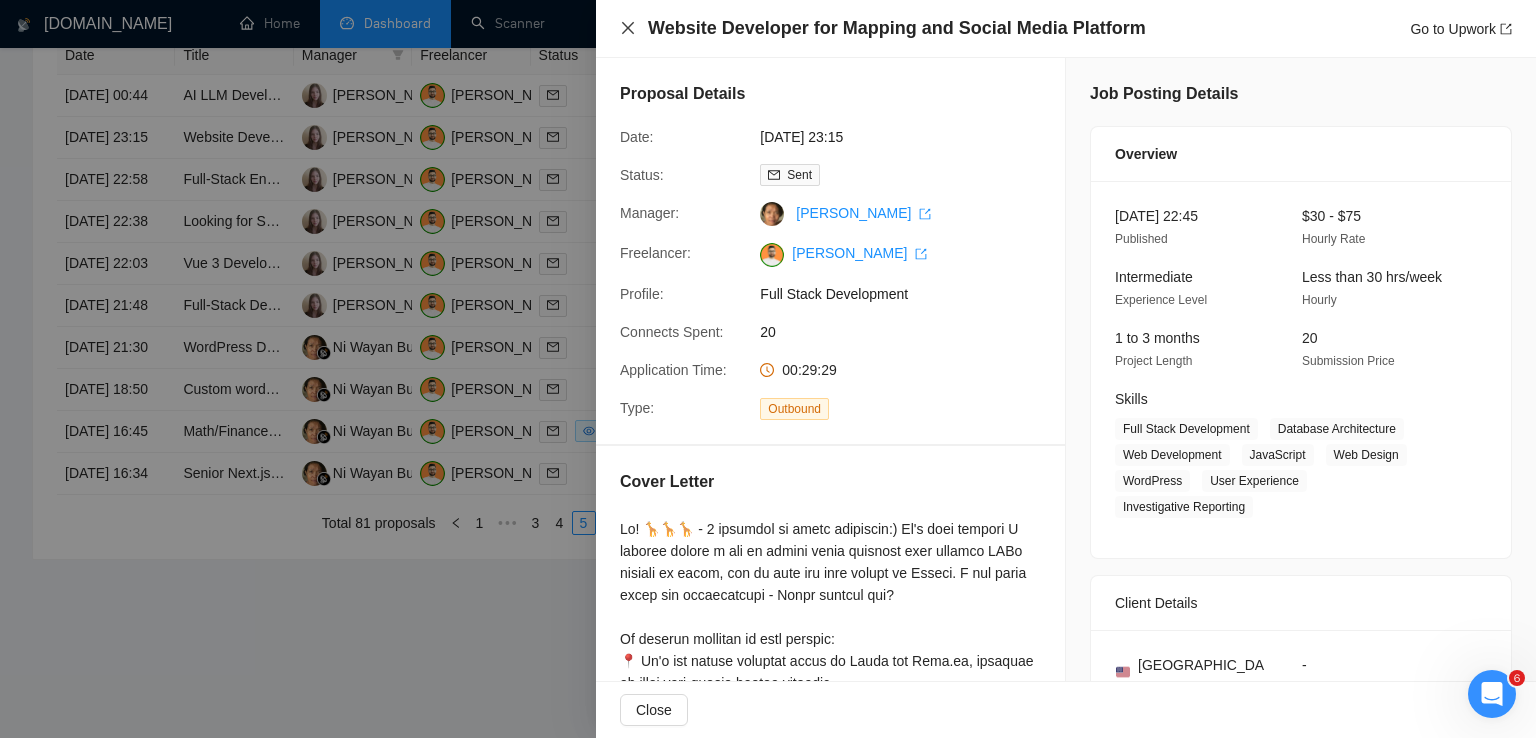 click 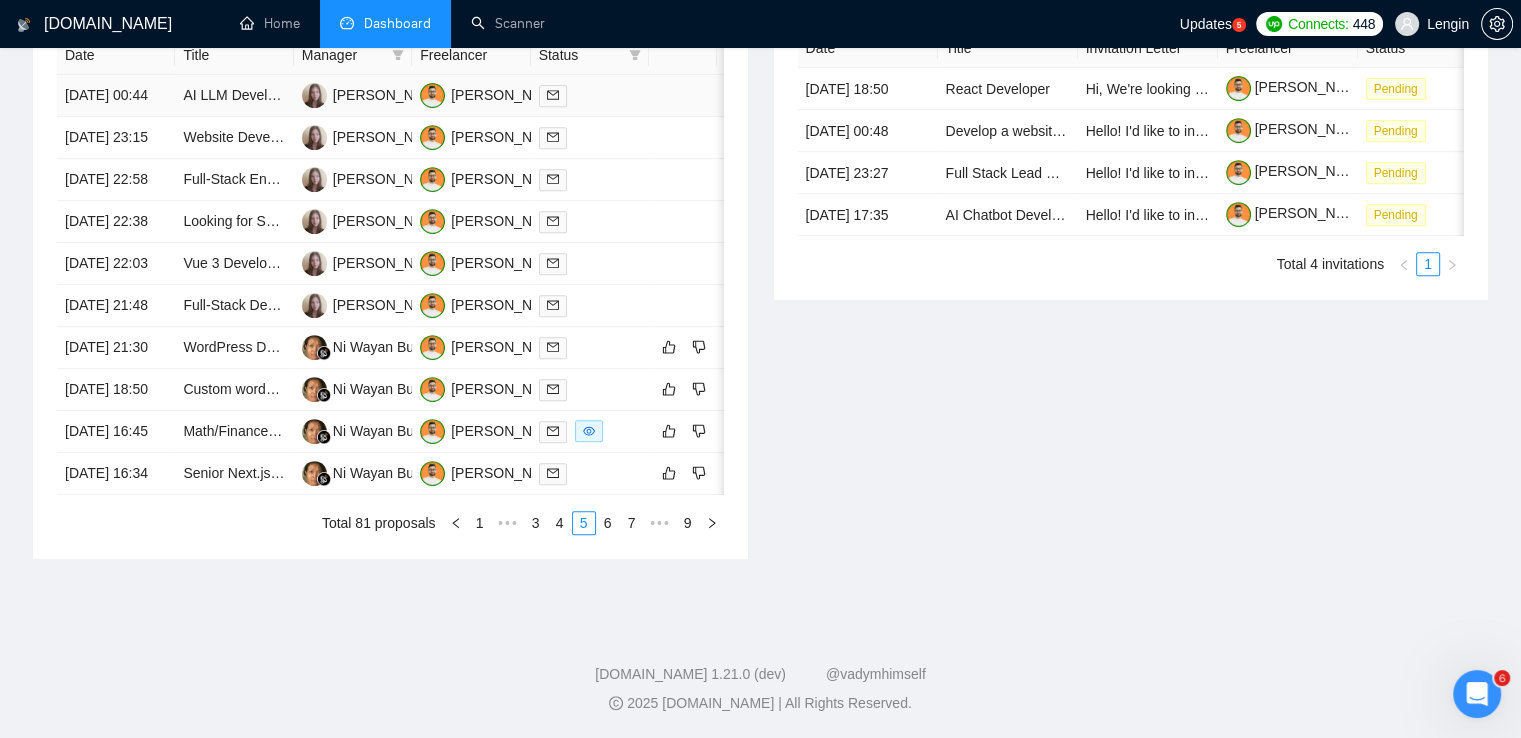 click on "AI LLM Developer for Franchise Disclosure Document Management" at bounding box center (234, 96) 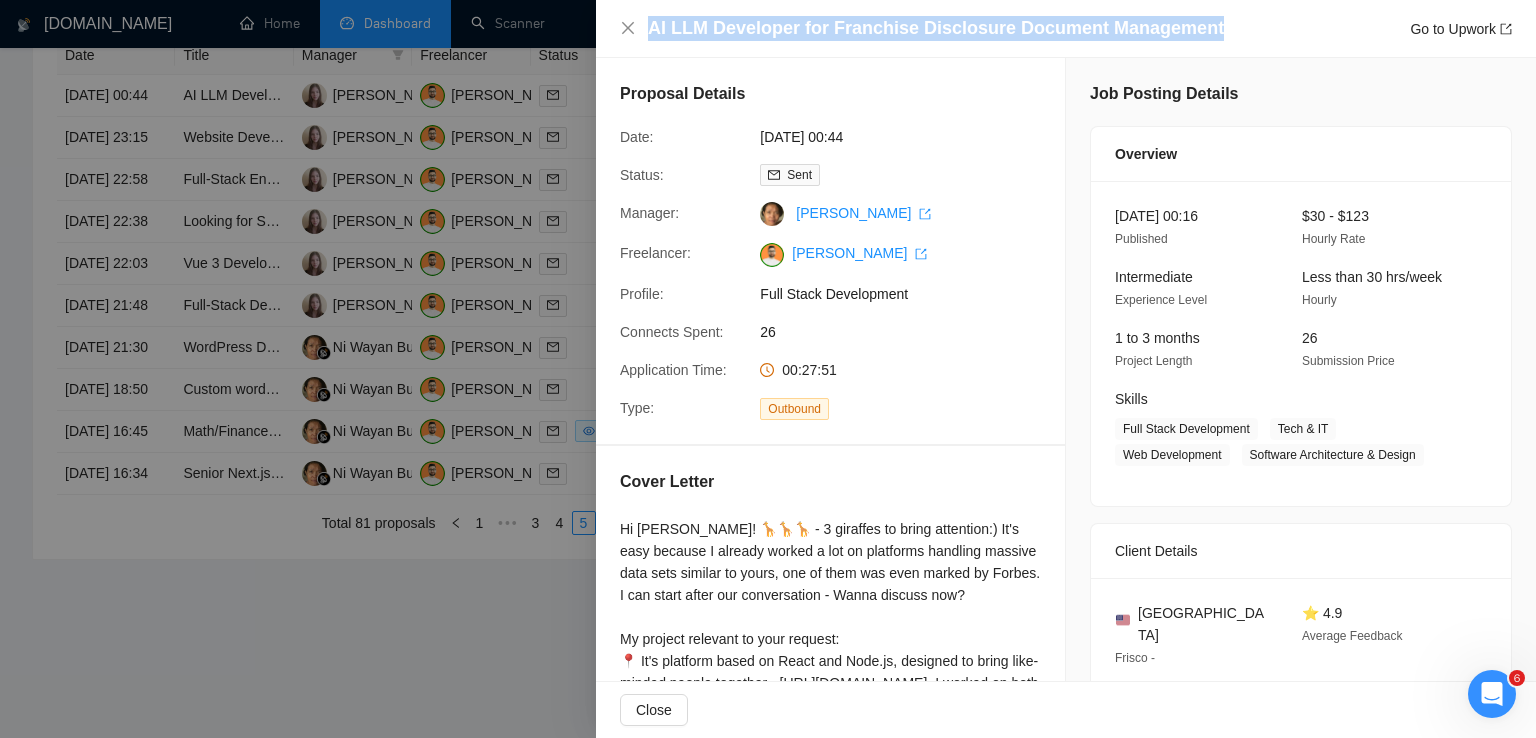 drag, startPoint x: 1206, startPoint y: 31, endPoint x: 669, endPoint y: 9, distance: 537.45044 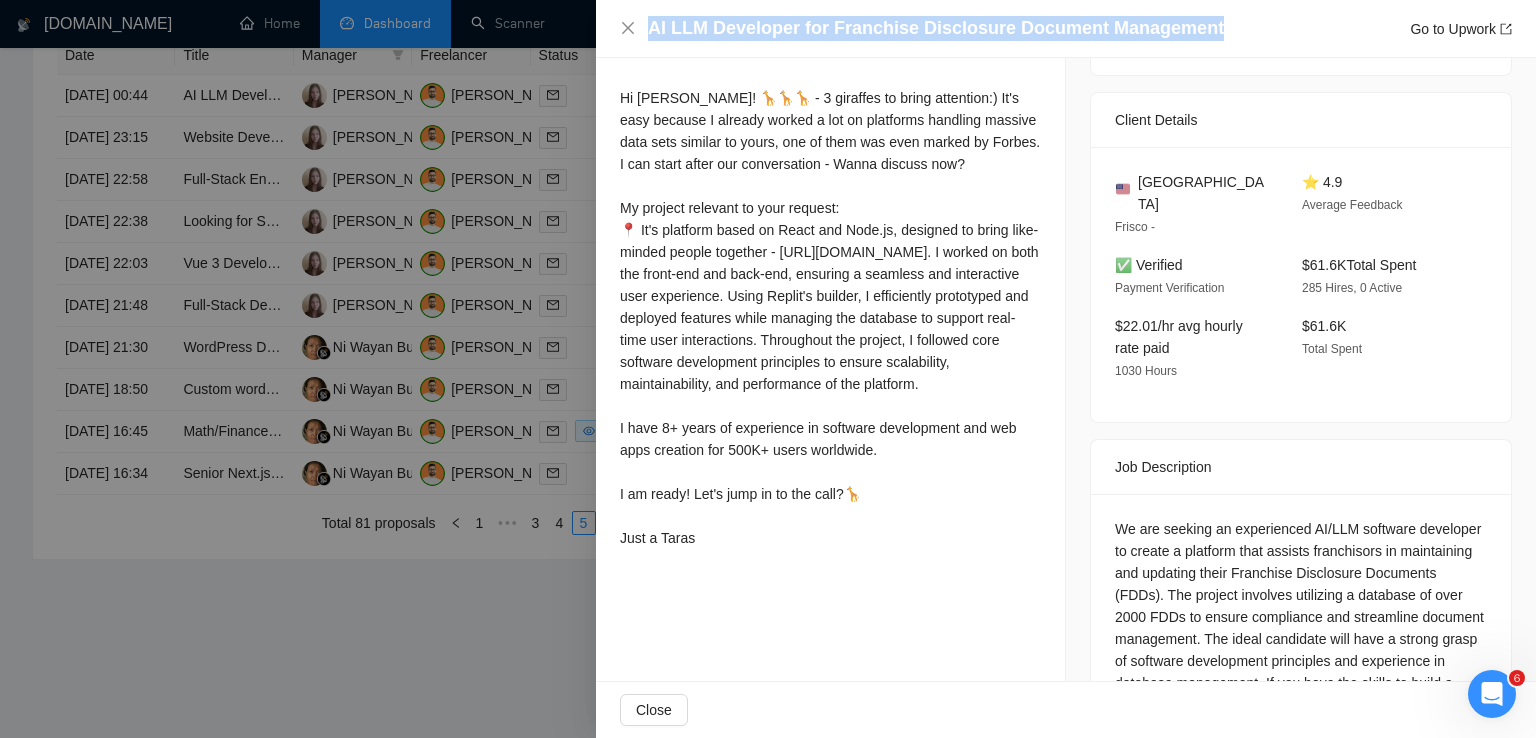 scroll, scrollTop: 590, scrollLeft: 0, axis: vertical 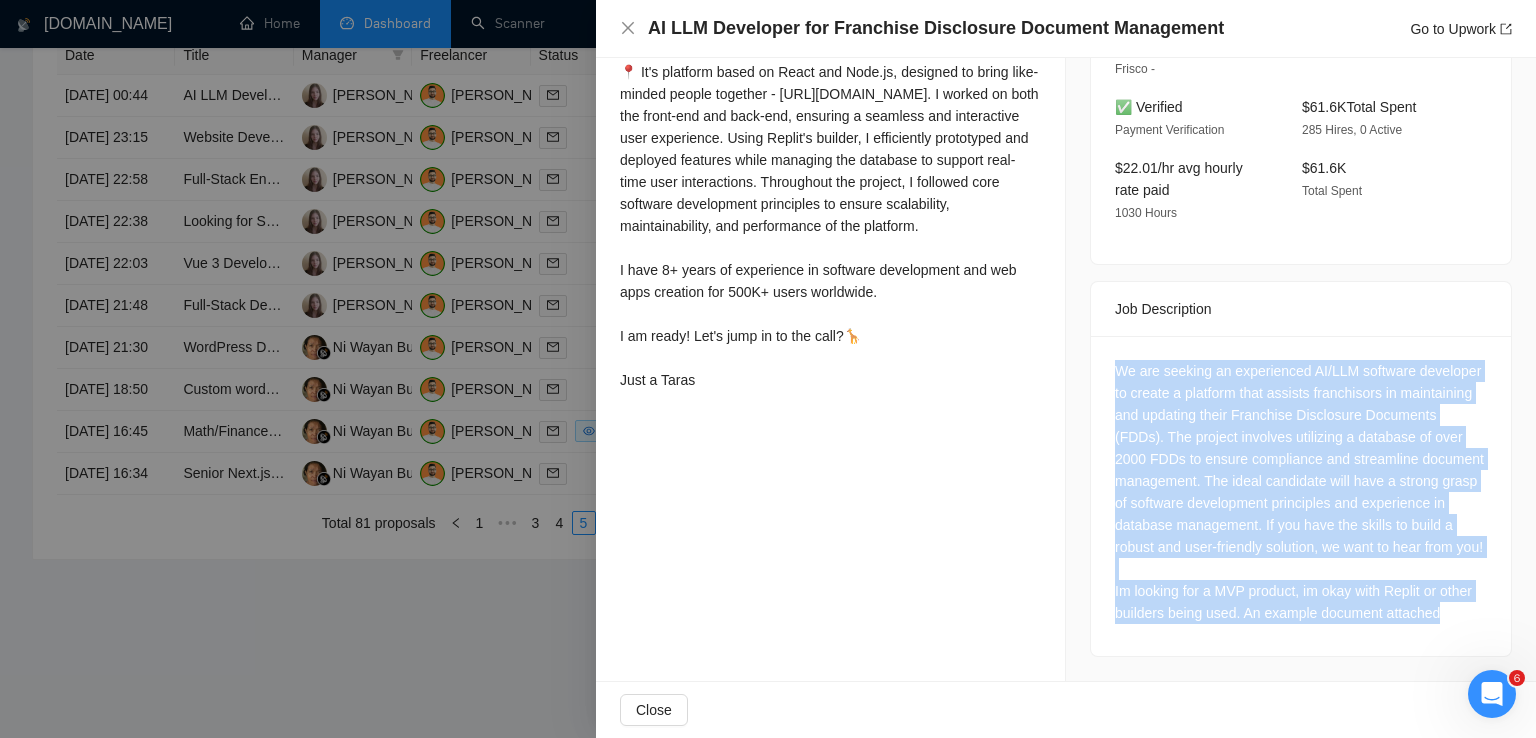 drag, startPoint x: 1439, startPoint y: 618, endPoint x: 1112, endPoint y: 347, distance: 424.6999 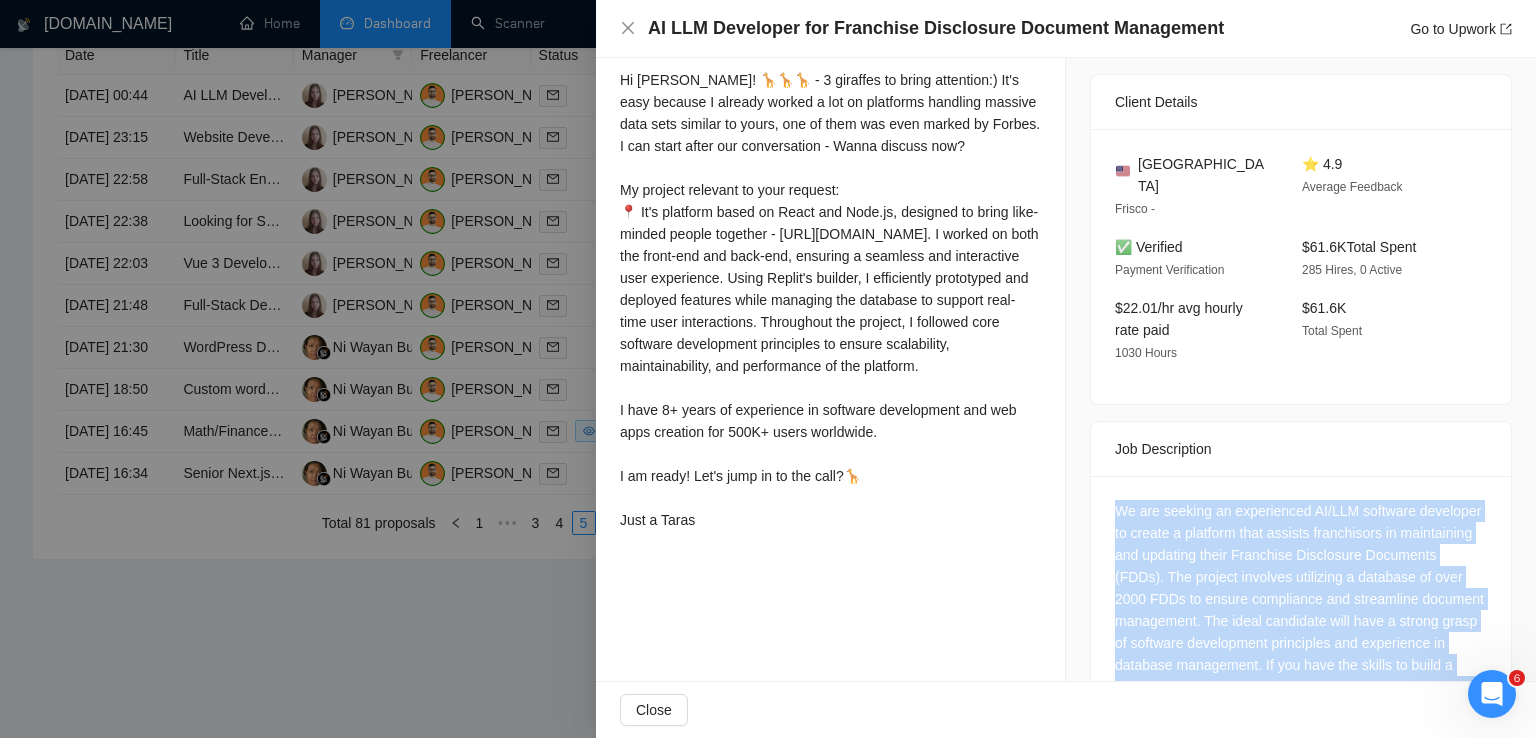 scroll, scrollTop: 443, scrollLeft: 0, axis: vertical 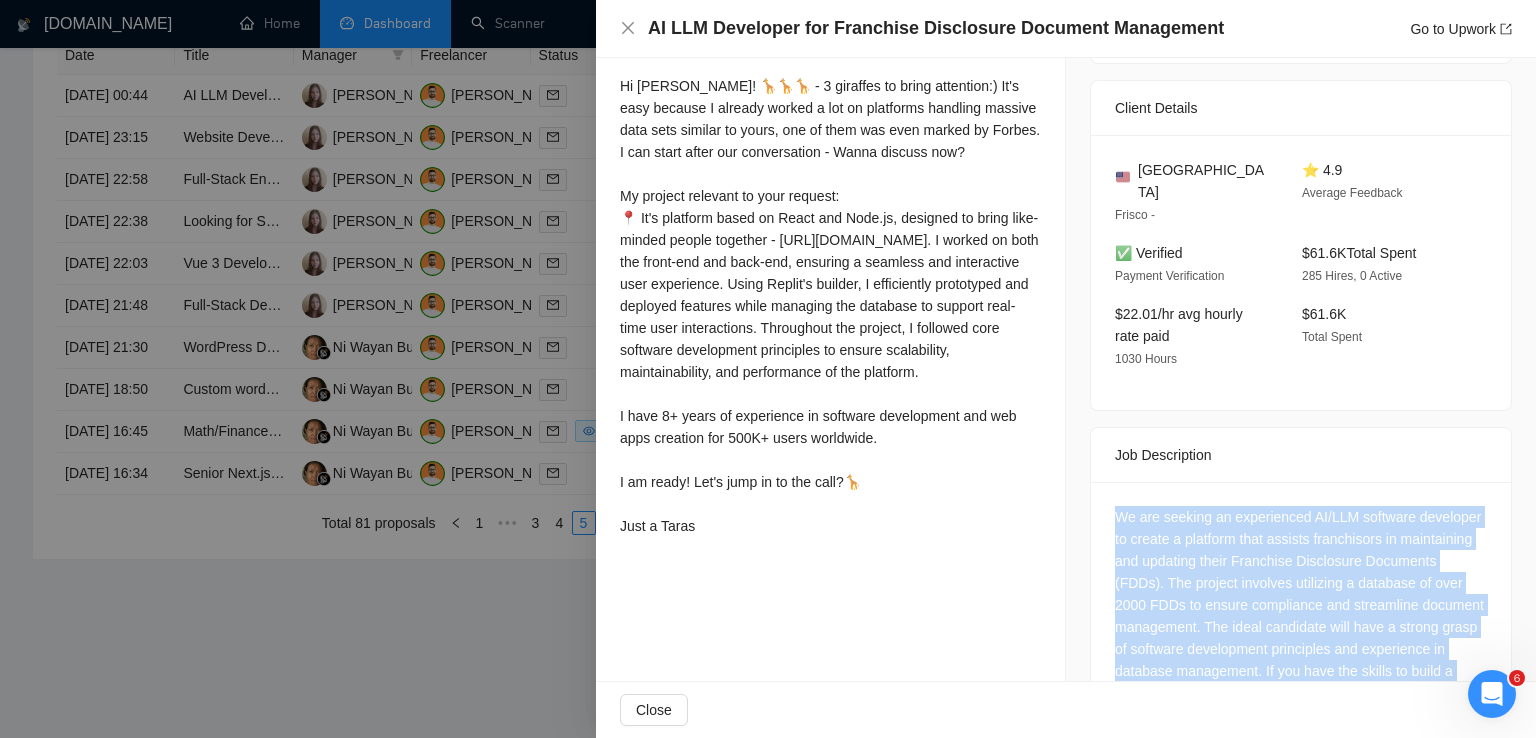 drag, startPoint x: 620, startPoint y: 89, endPoint x: 758, endPoint y: 568, distance: 498.4827 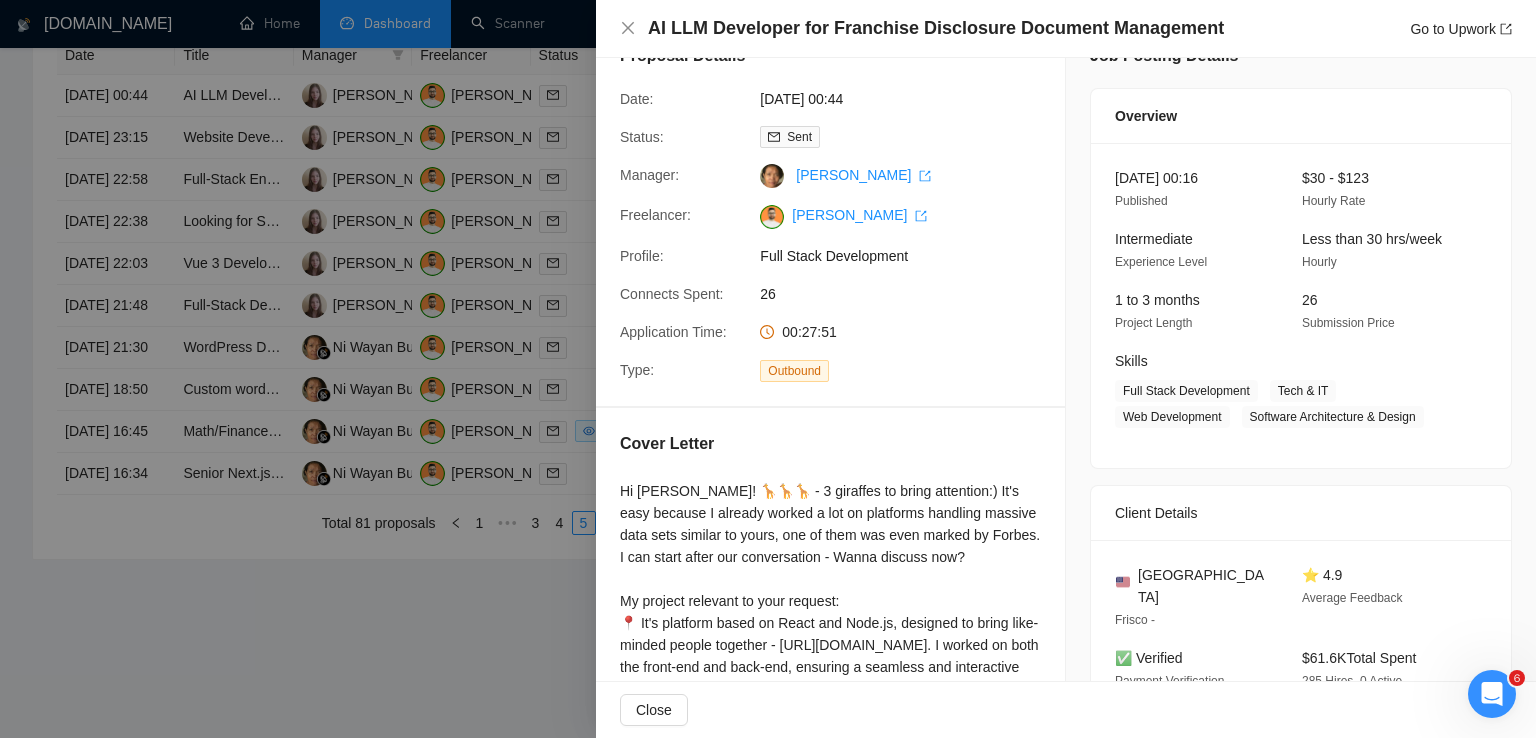 scroll, scrollTop: 0, scrollLeft: 0, axis: both 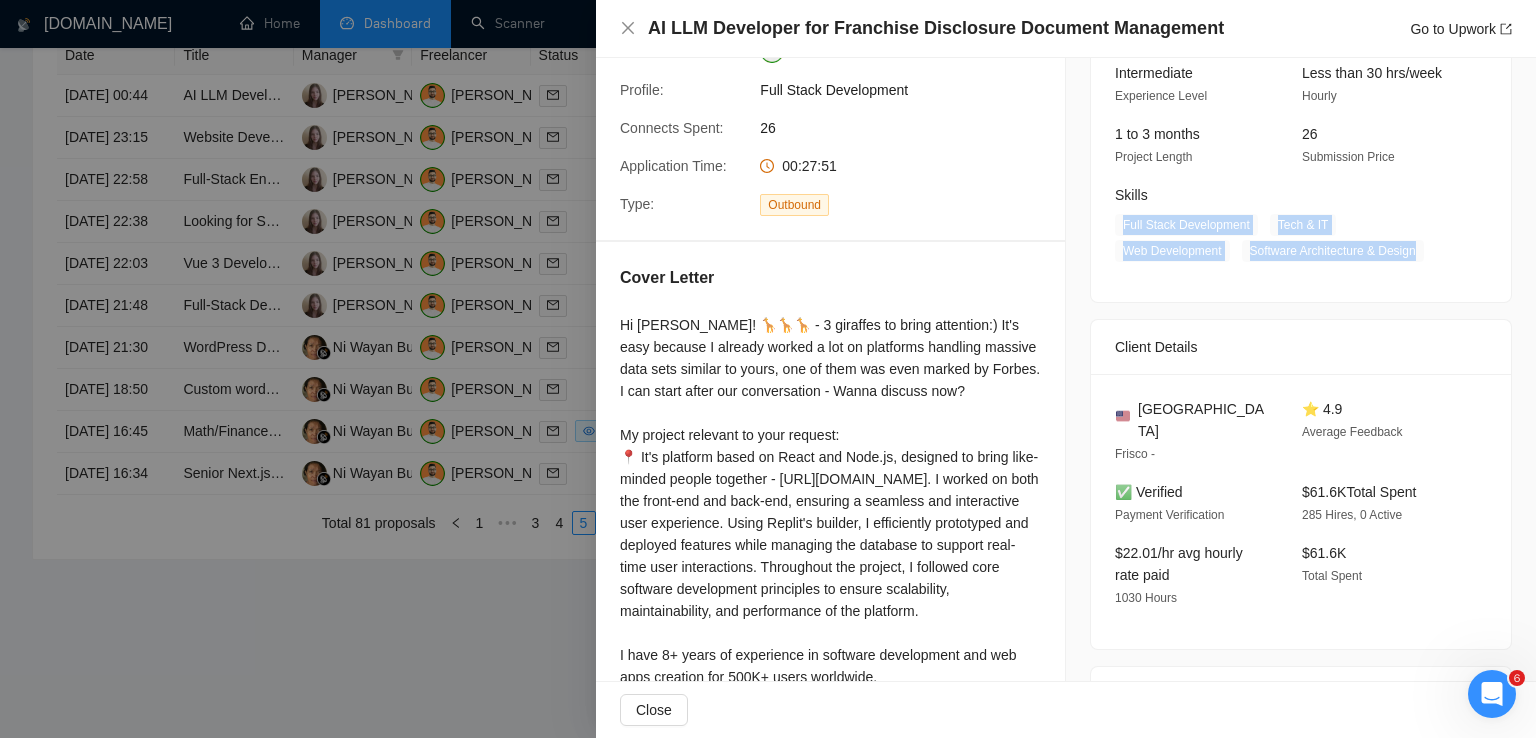 drag, startPoint x: 1410, startPoint y: 256, endPoint x: 1102, endPoint y: 230, distance: 309.09546 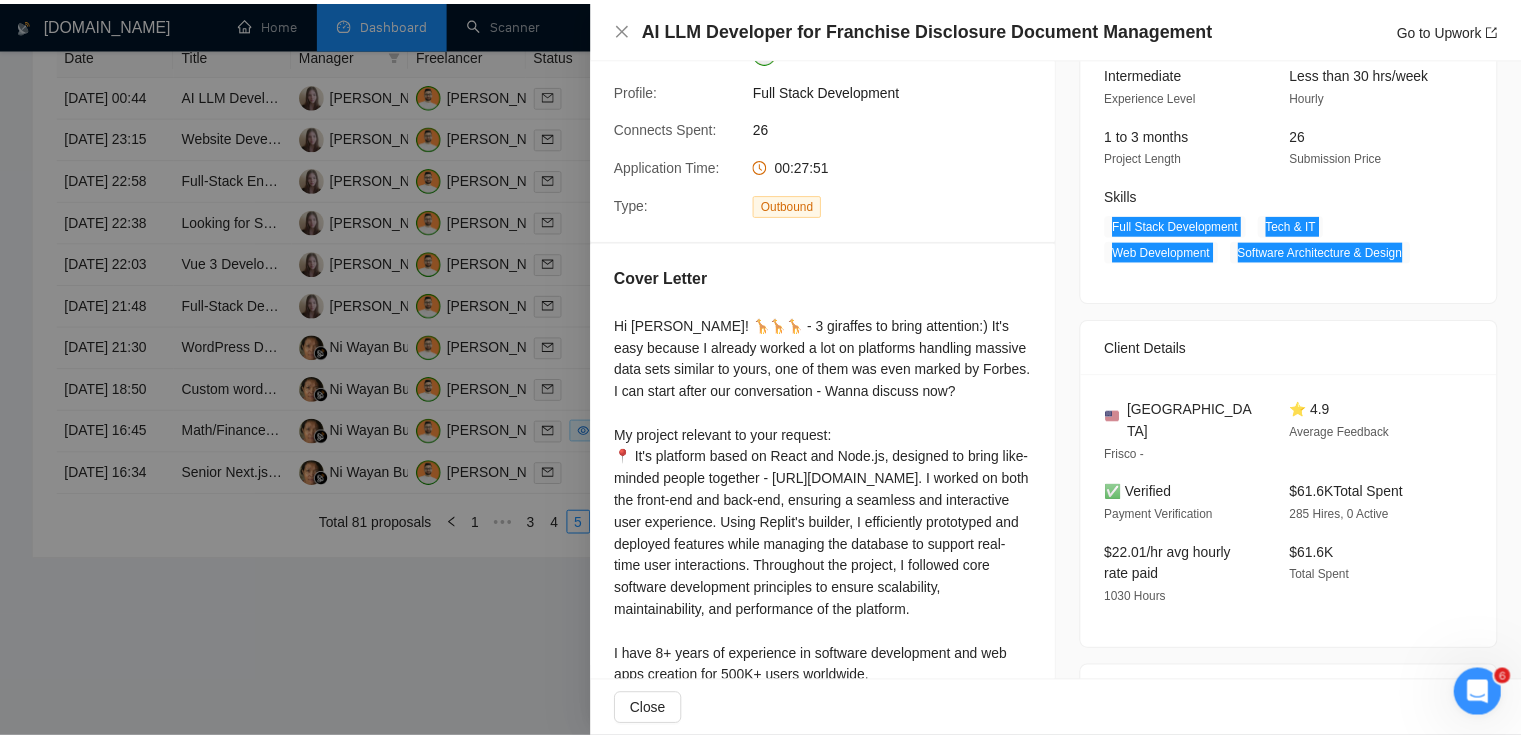 scroll, scrollTop: 0, scrollLeft: 0, axis: both 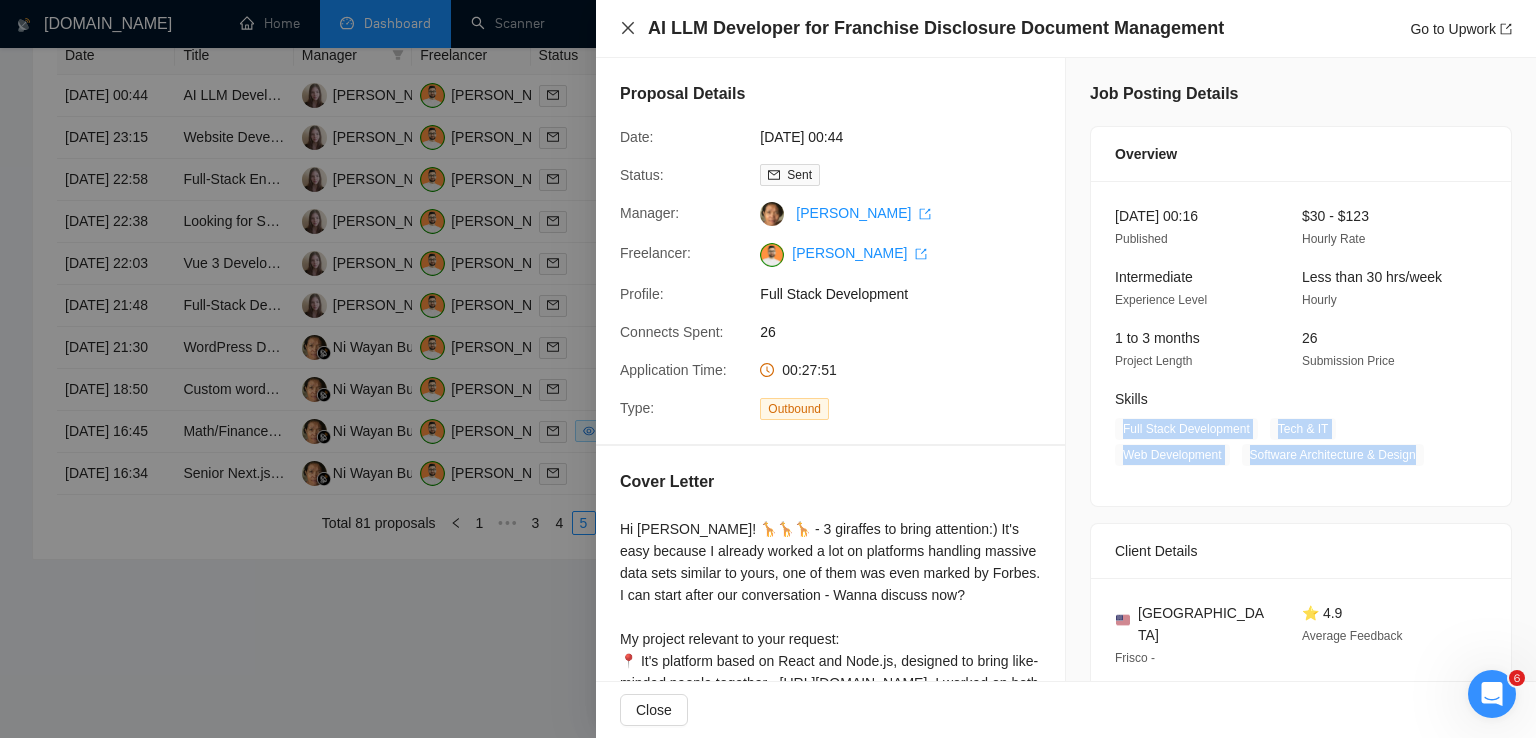 click 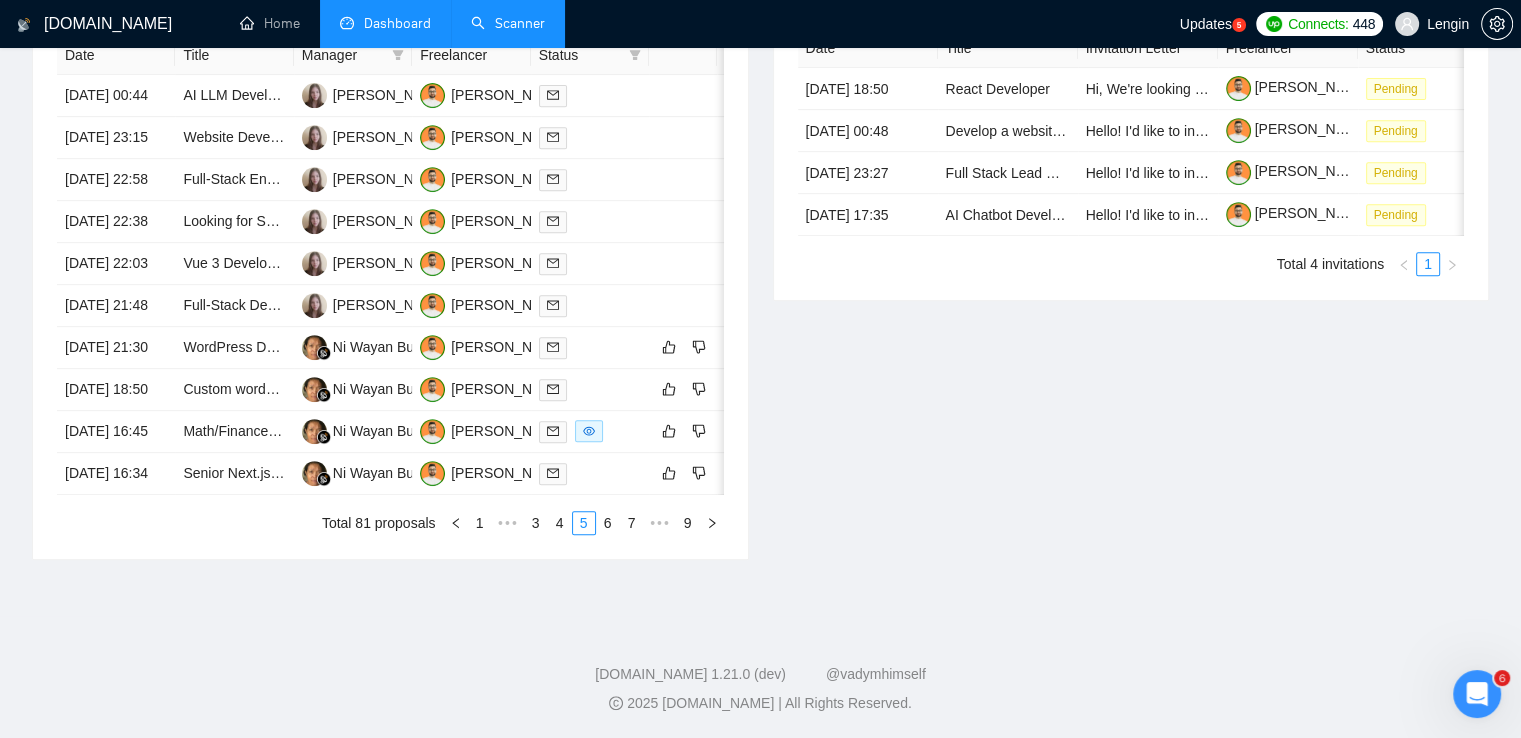 click on "Scanner" at bounding box center [508, 23] 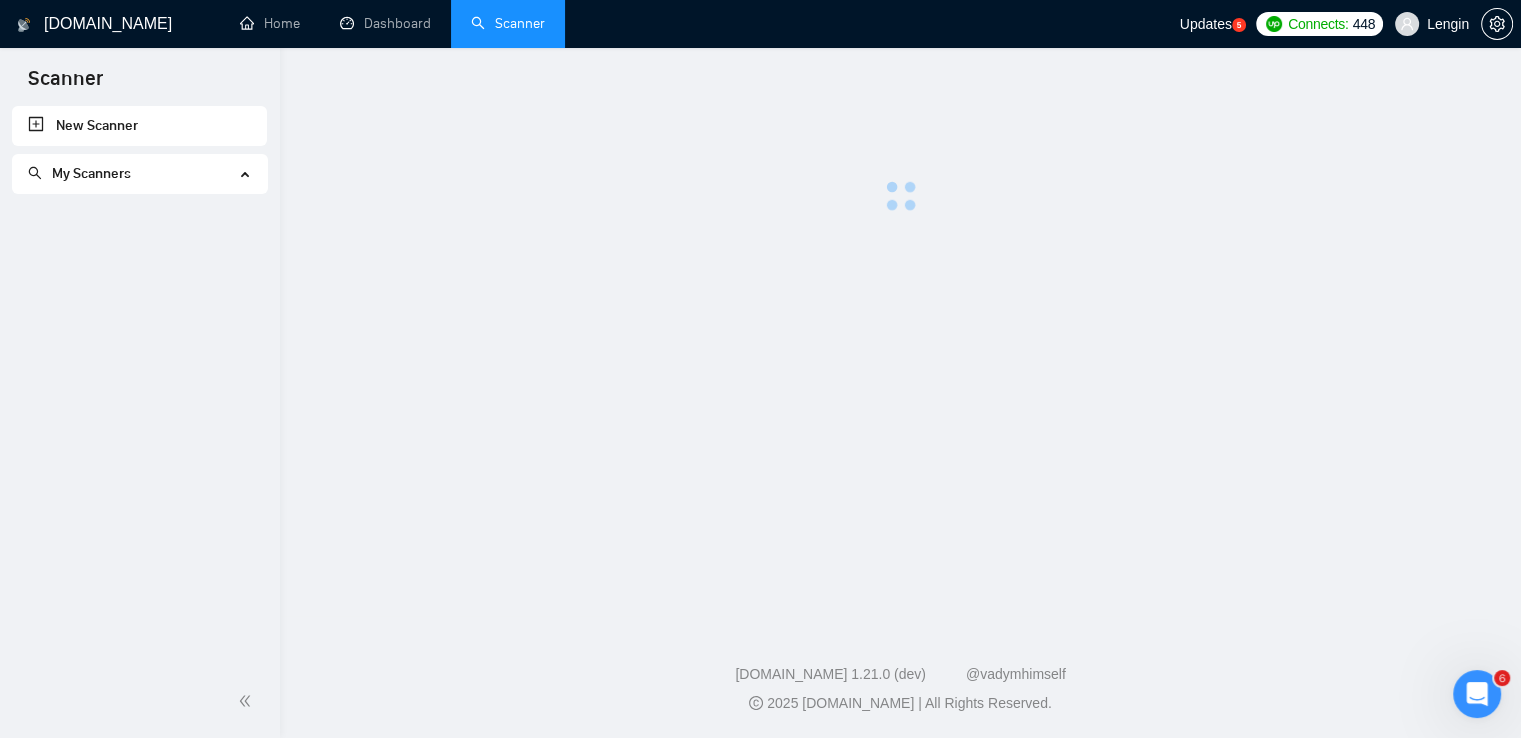 scroll, scrollTop: 0, scrollLeft: 0, axis: both 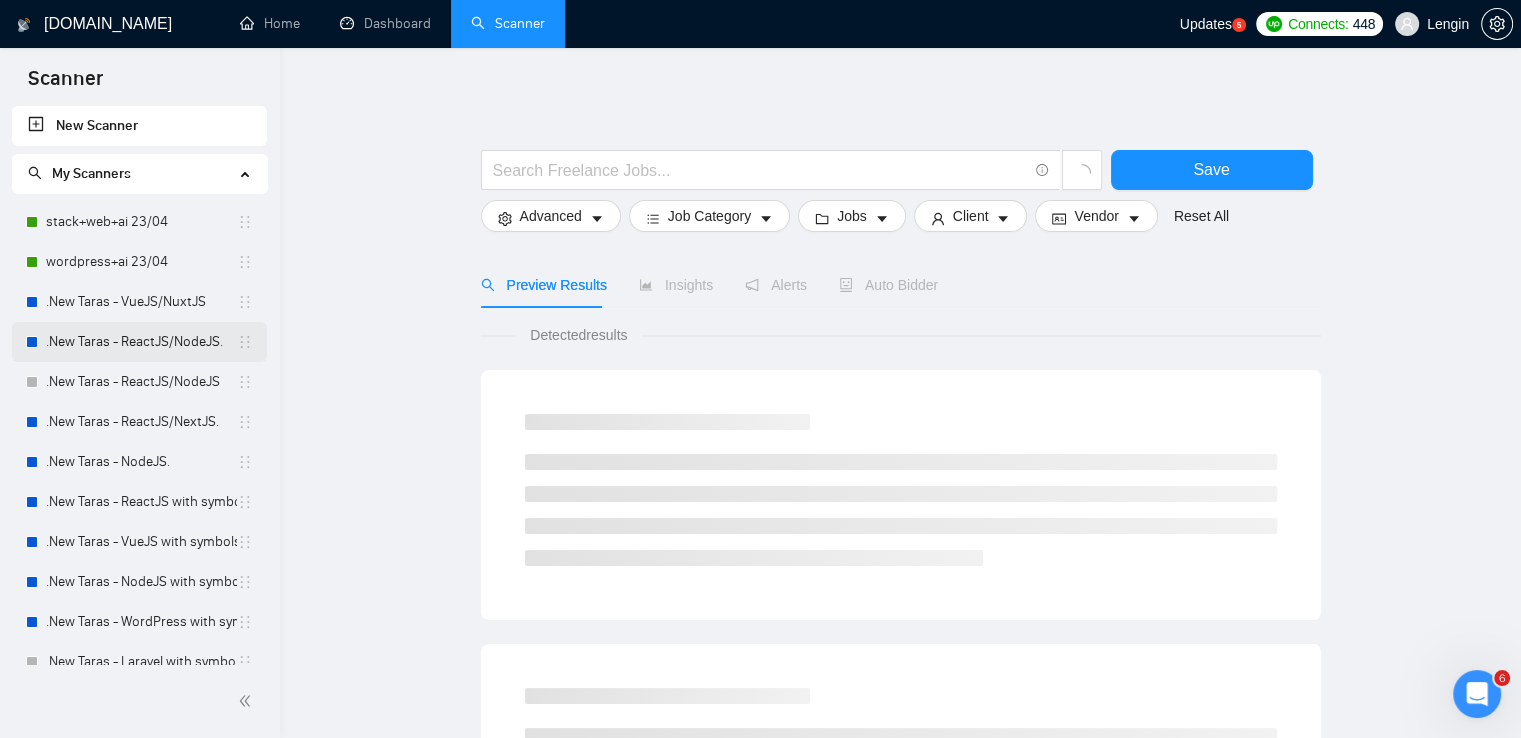 click on ".New Taras - ReactJS/NodeJS." at bounding box center [141, 342] 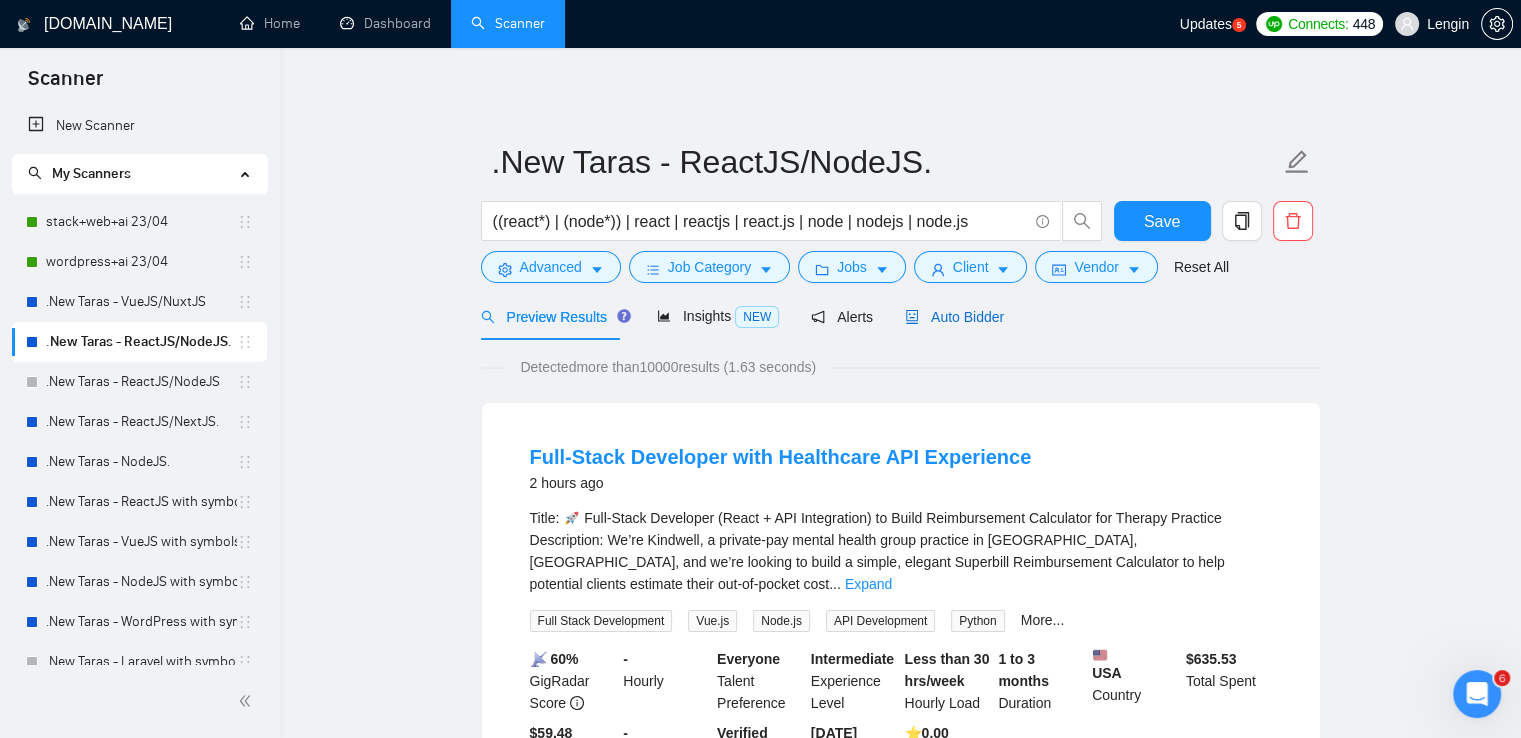 click on "Auto Bidder" at bounding box center [954, 317] 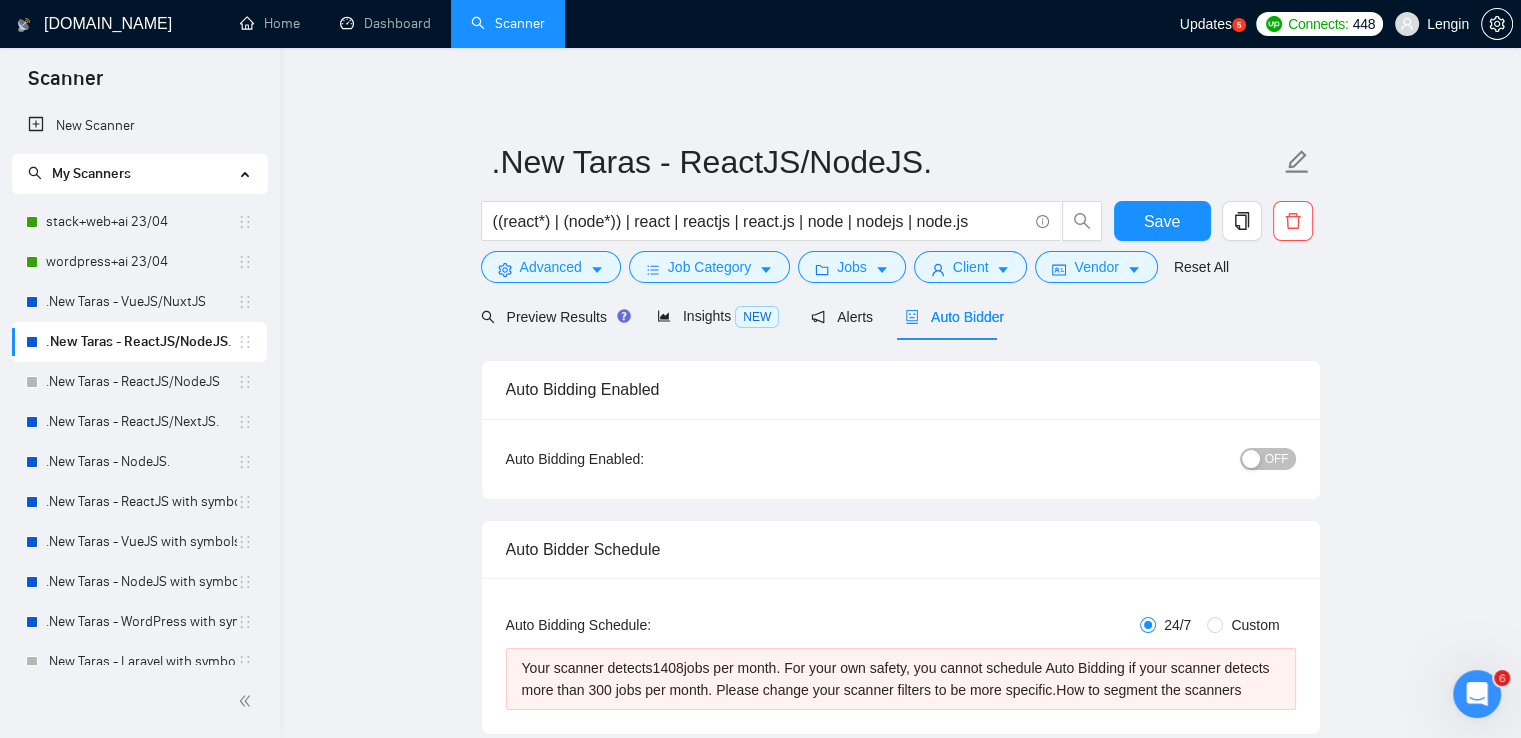 type 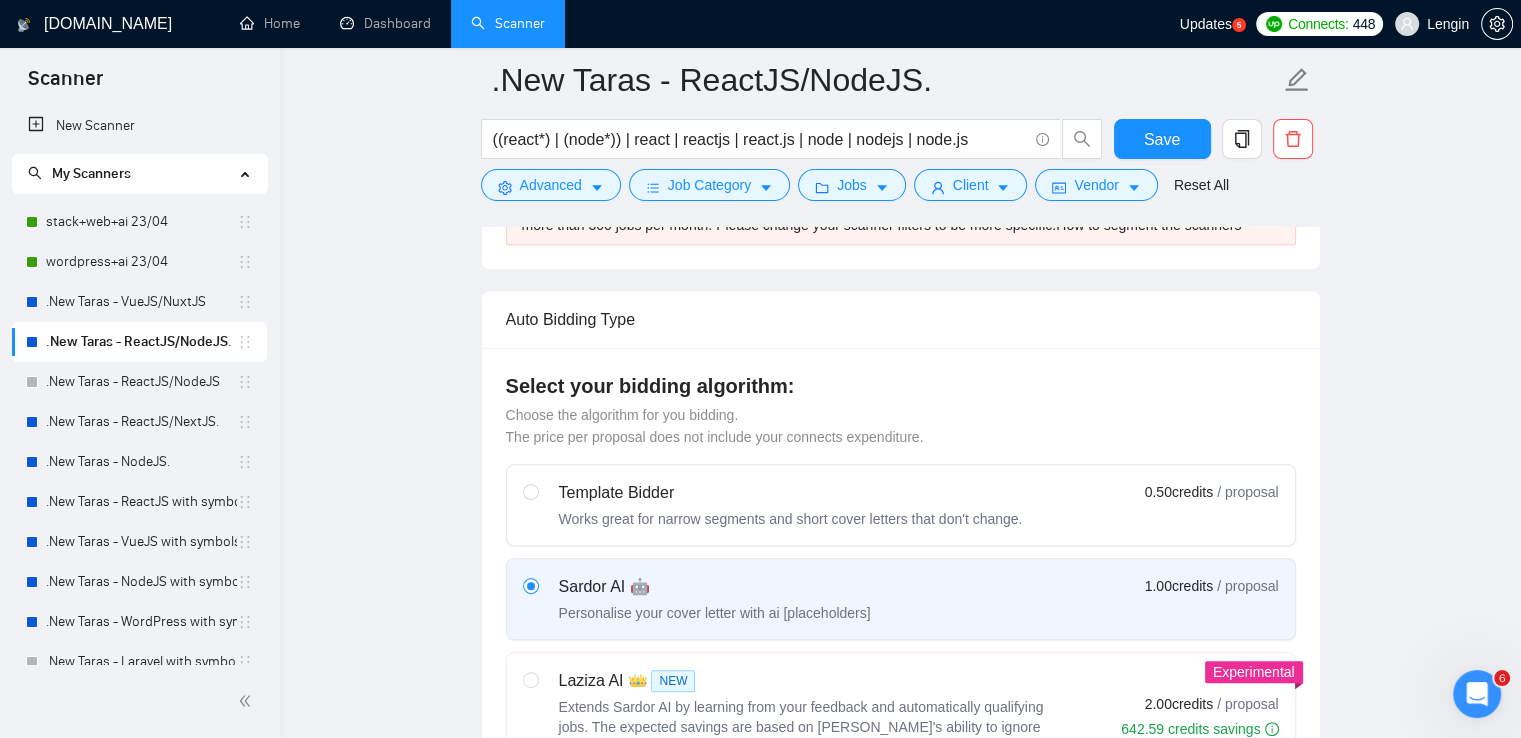 type 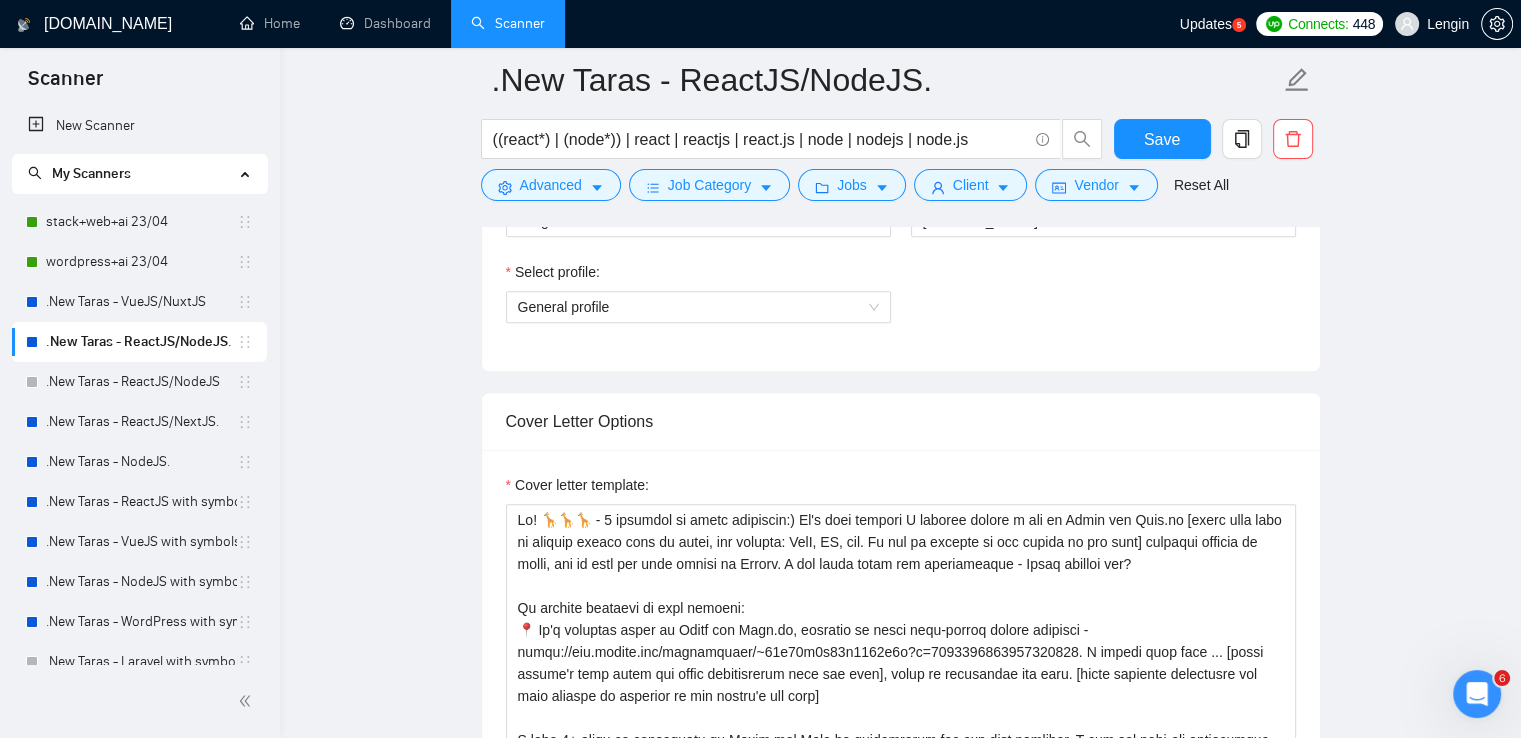 scroll, scrollTop: 1788, scrollLeft: 0, axis: vertical 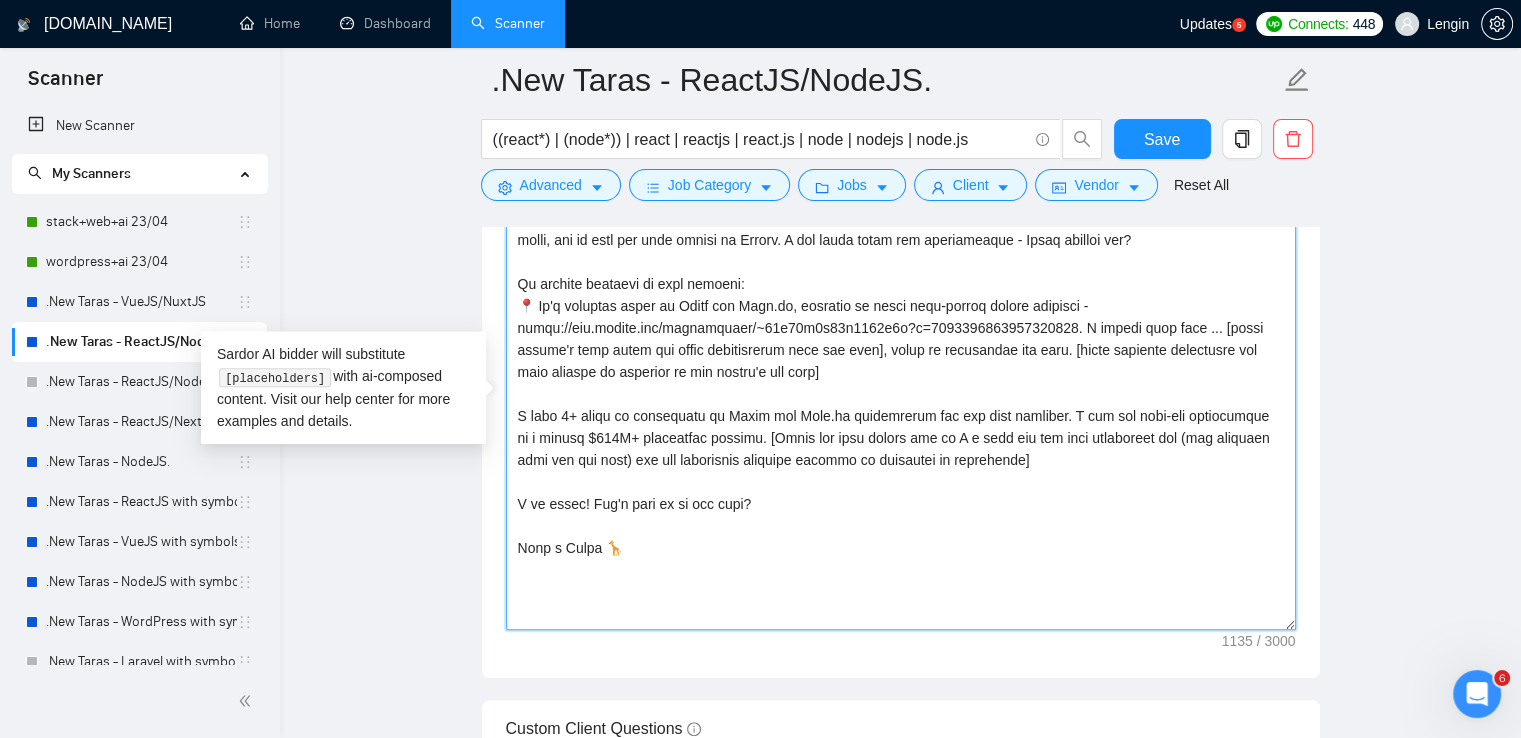 drag, startPoint x: 988, startPoint y: 457, endPoint x: 732, endPoint y: 435, distance: 256.94357 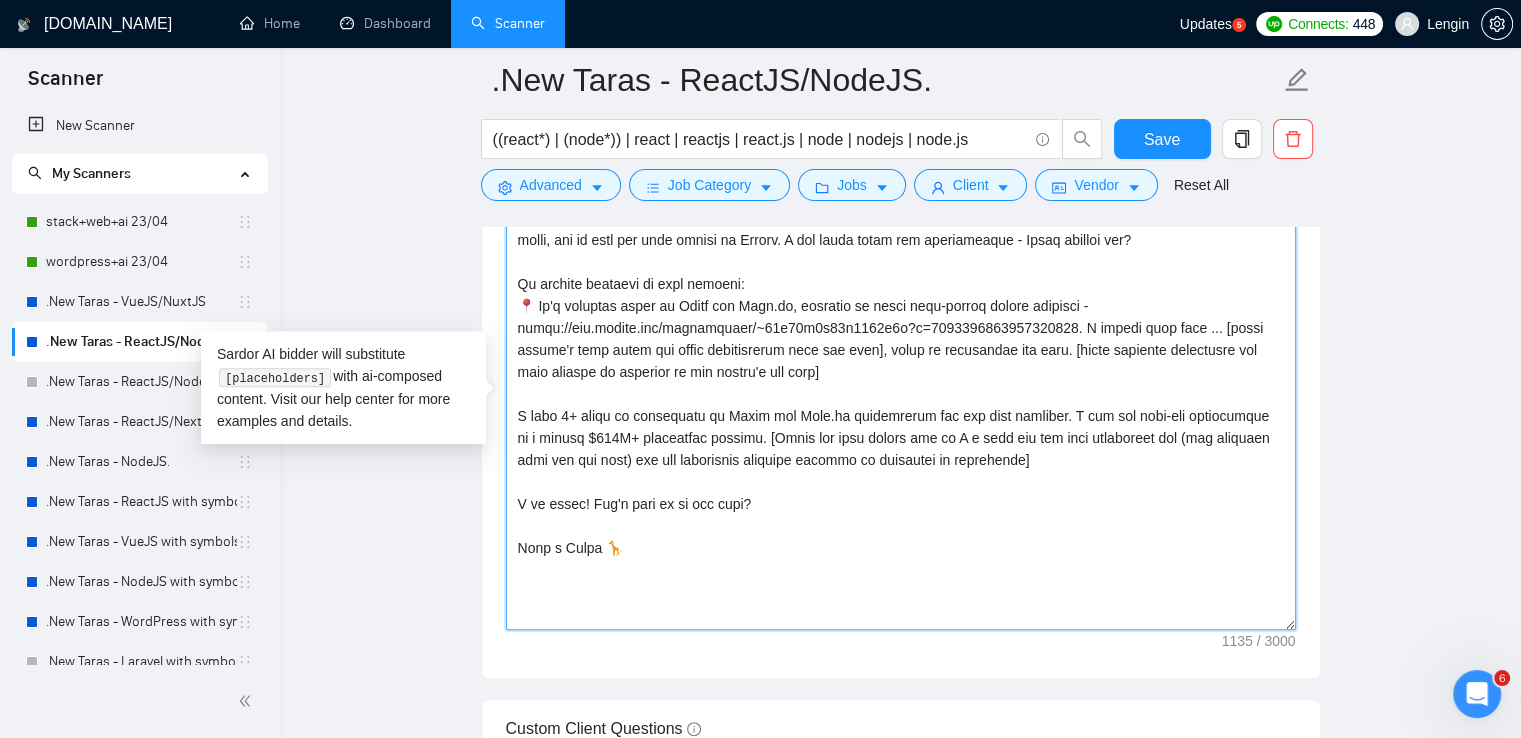 click on "Cover letter template:" at bounding box center [901, 405] 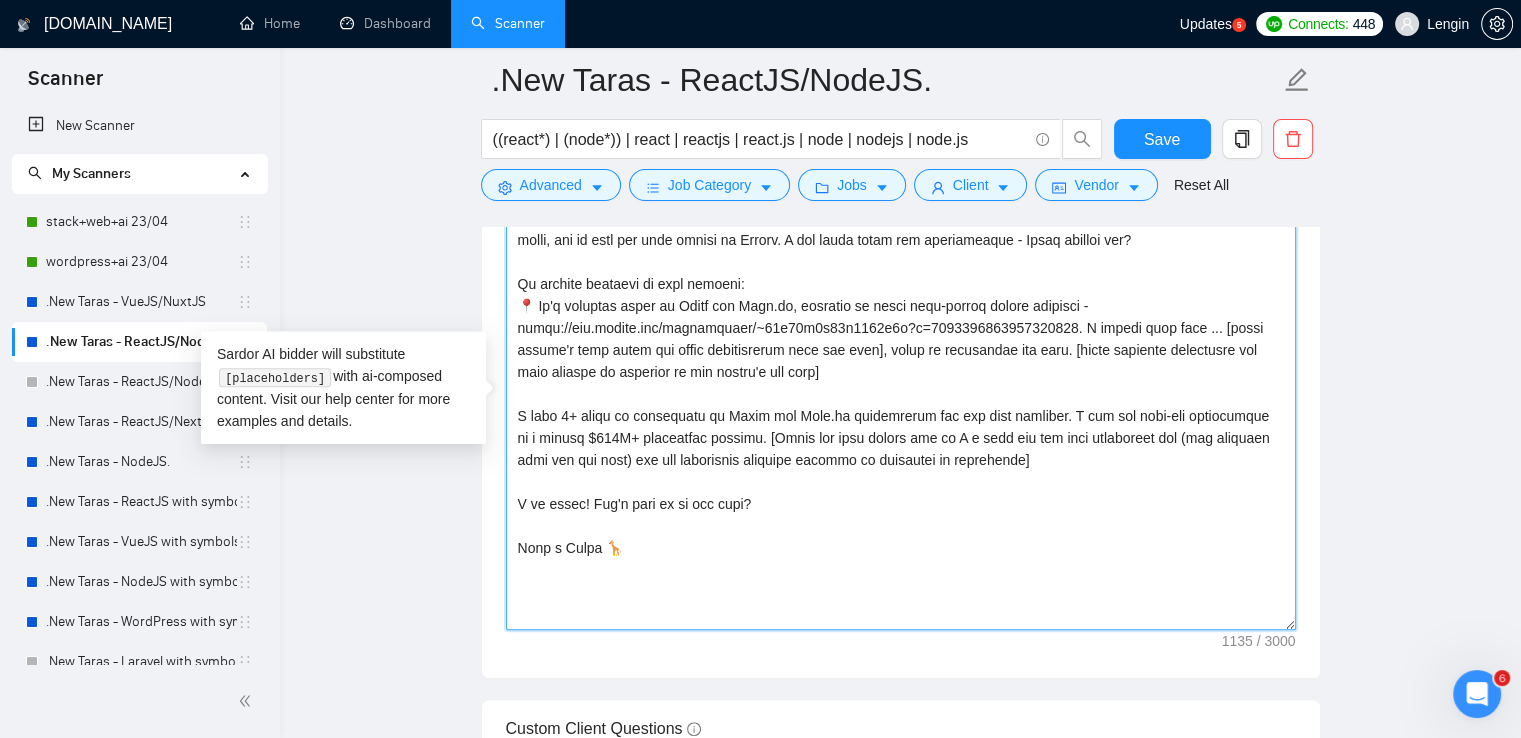 click on "Cover letter template:" at bounding box center [901, 405] 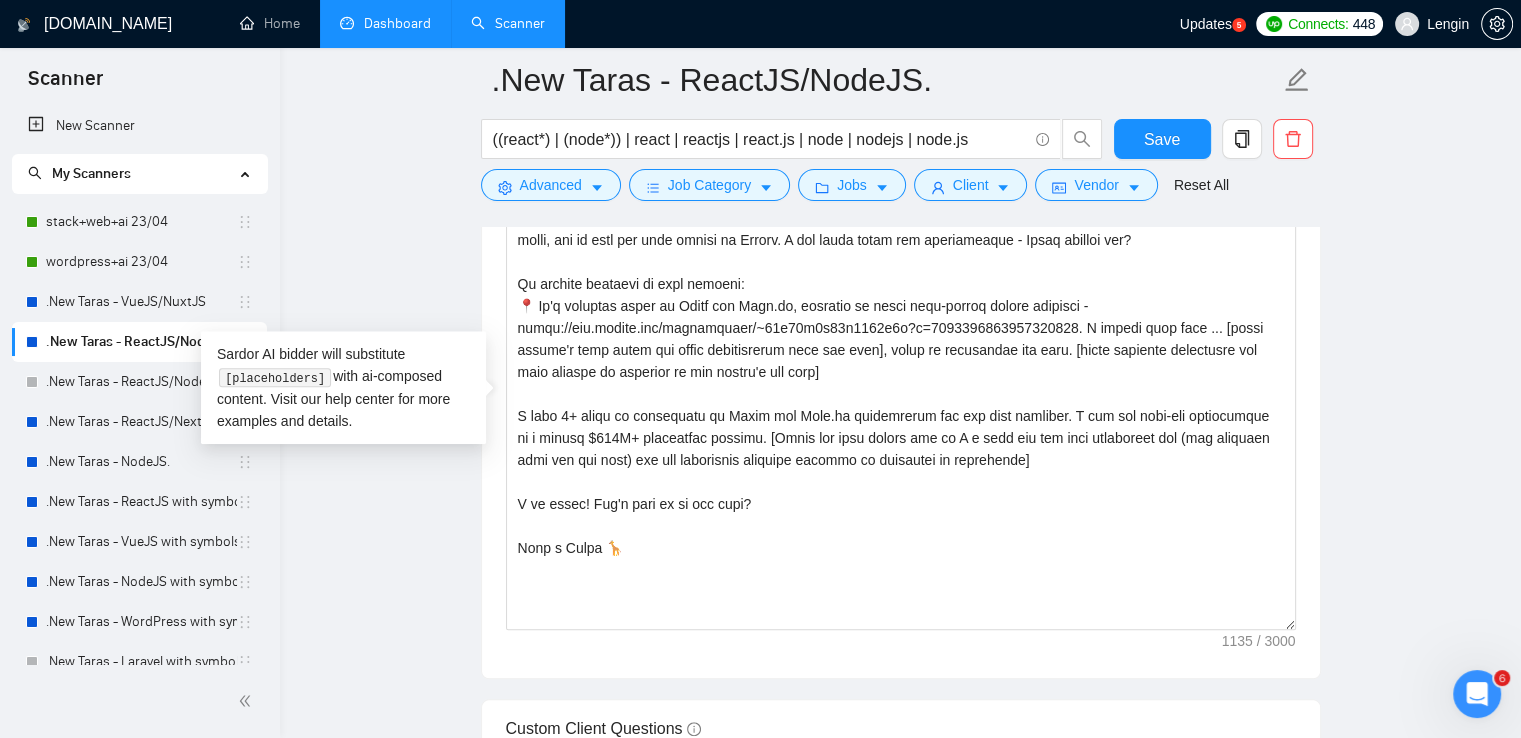 click on "Dashboard" at bounding box center (385, 23) 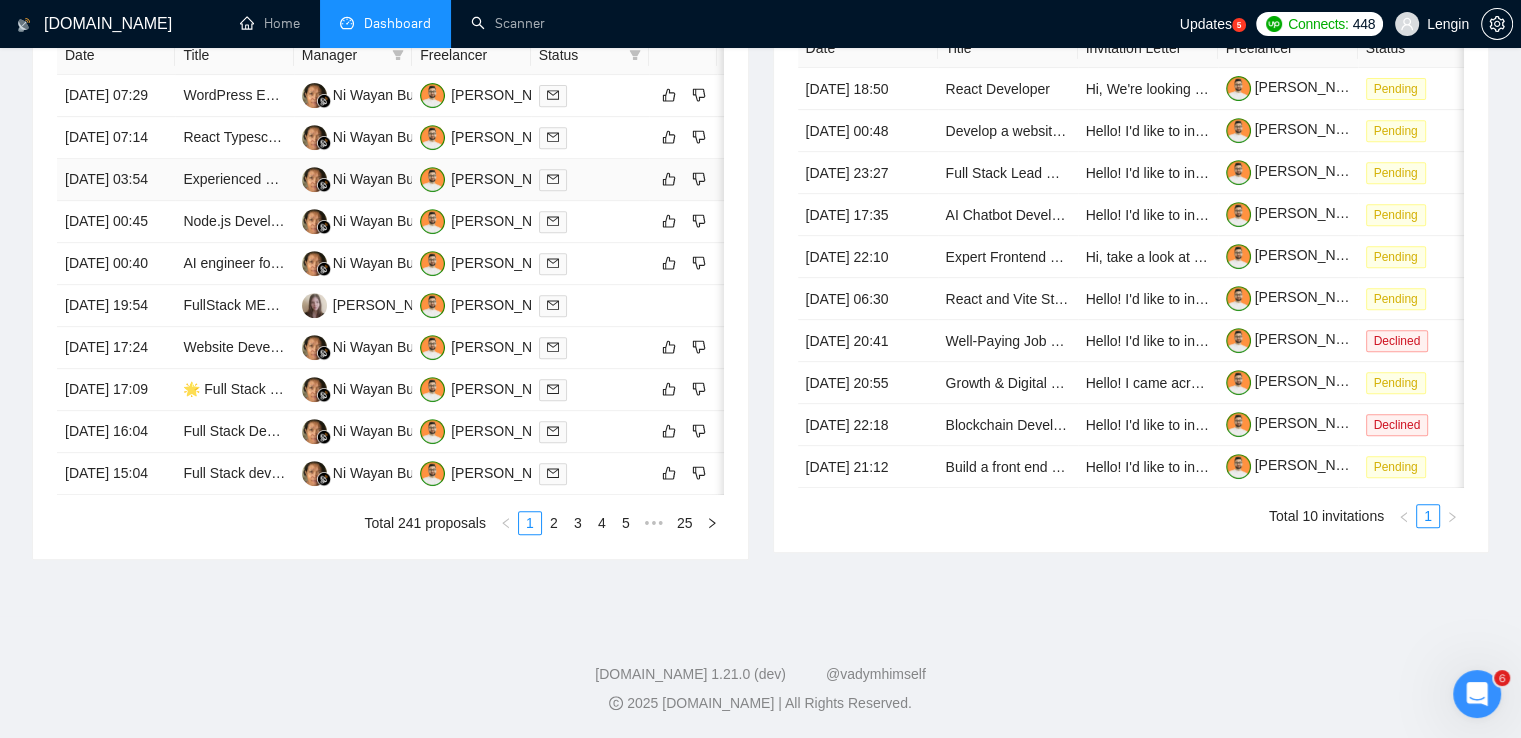 scroll, scrollTop: 972, scrollLeft: 0, axis: vertical 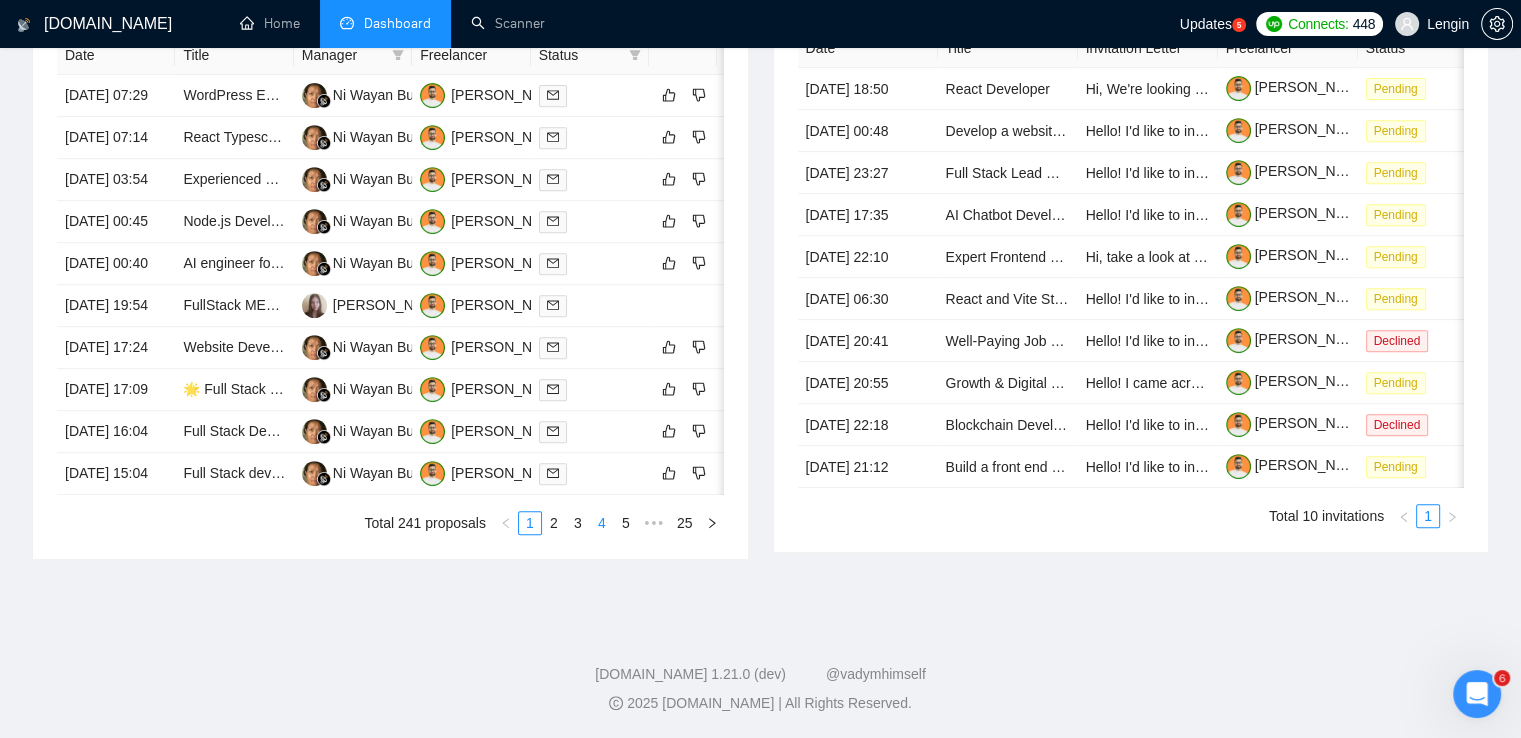 click on "4" at bounding box center (602, 523) 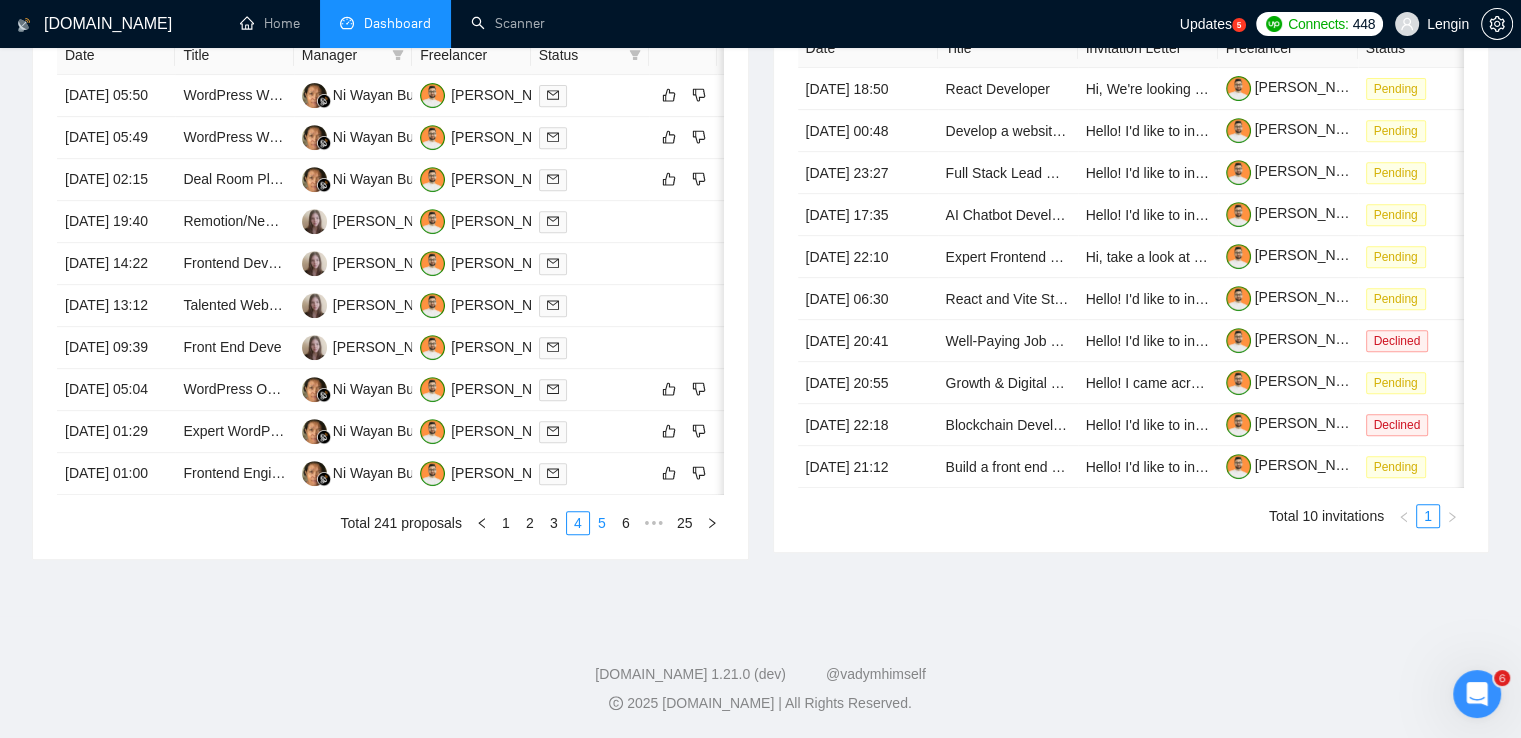 click on "5" at bounding box center (602, 523) 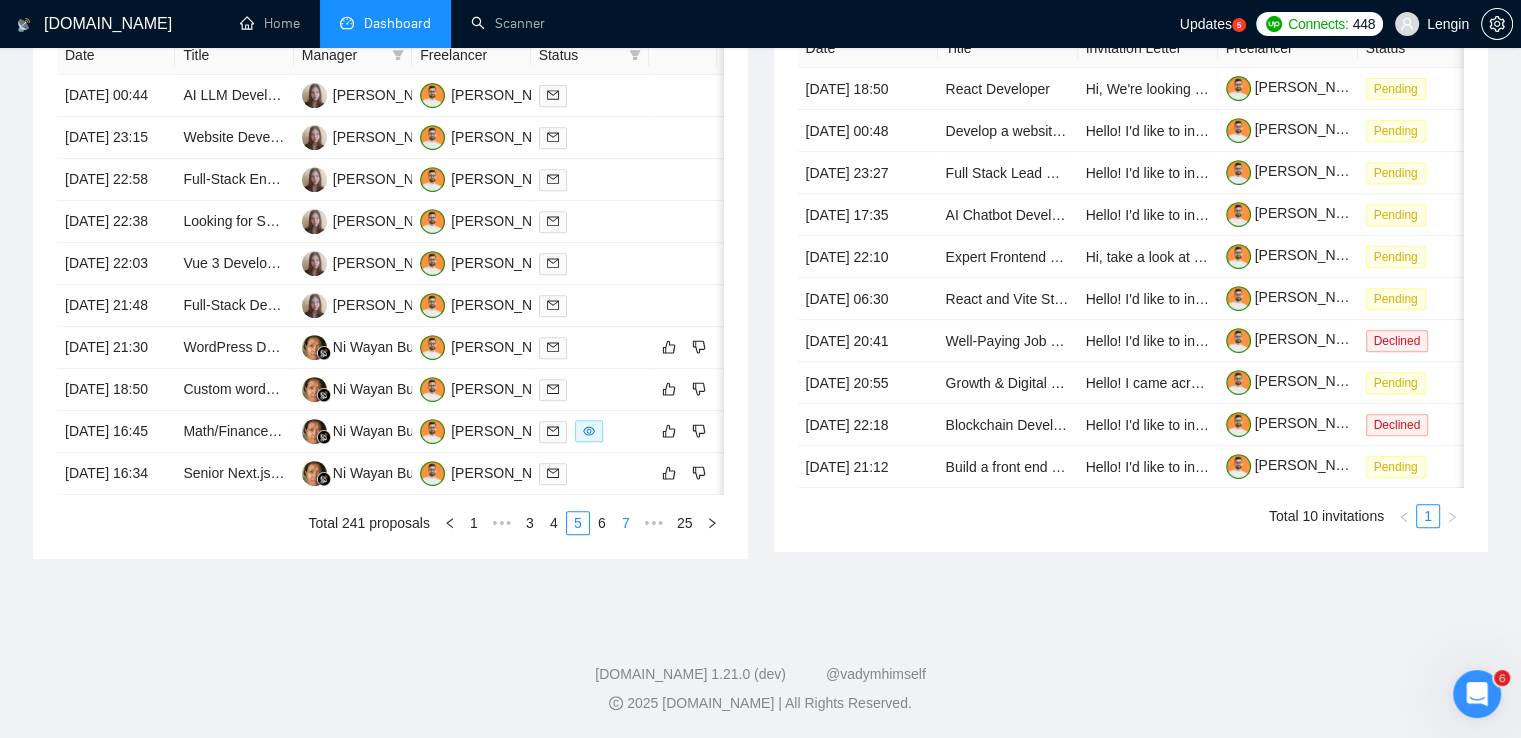 click on "7" at bounding box center [626, 523] 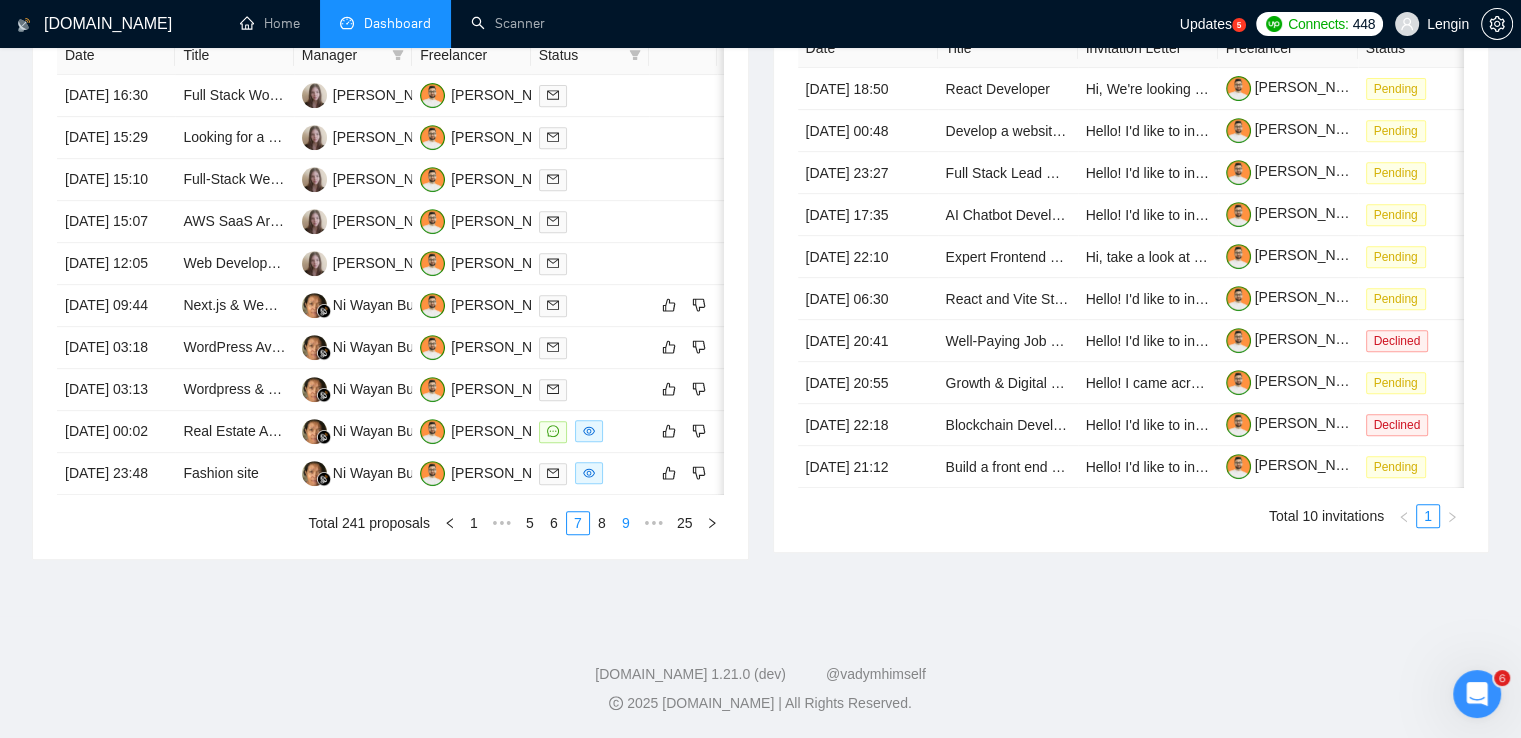 click on "9" at bounding box center (626, 523) 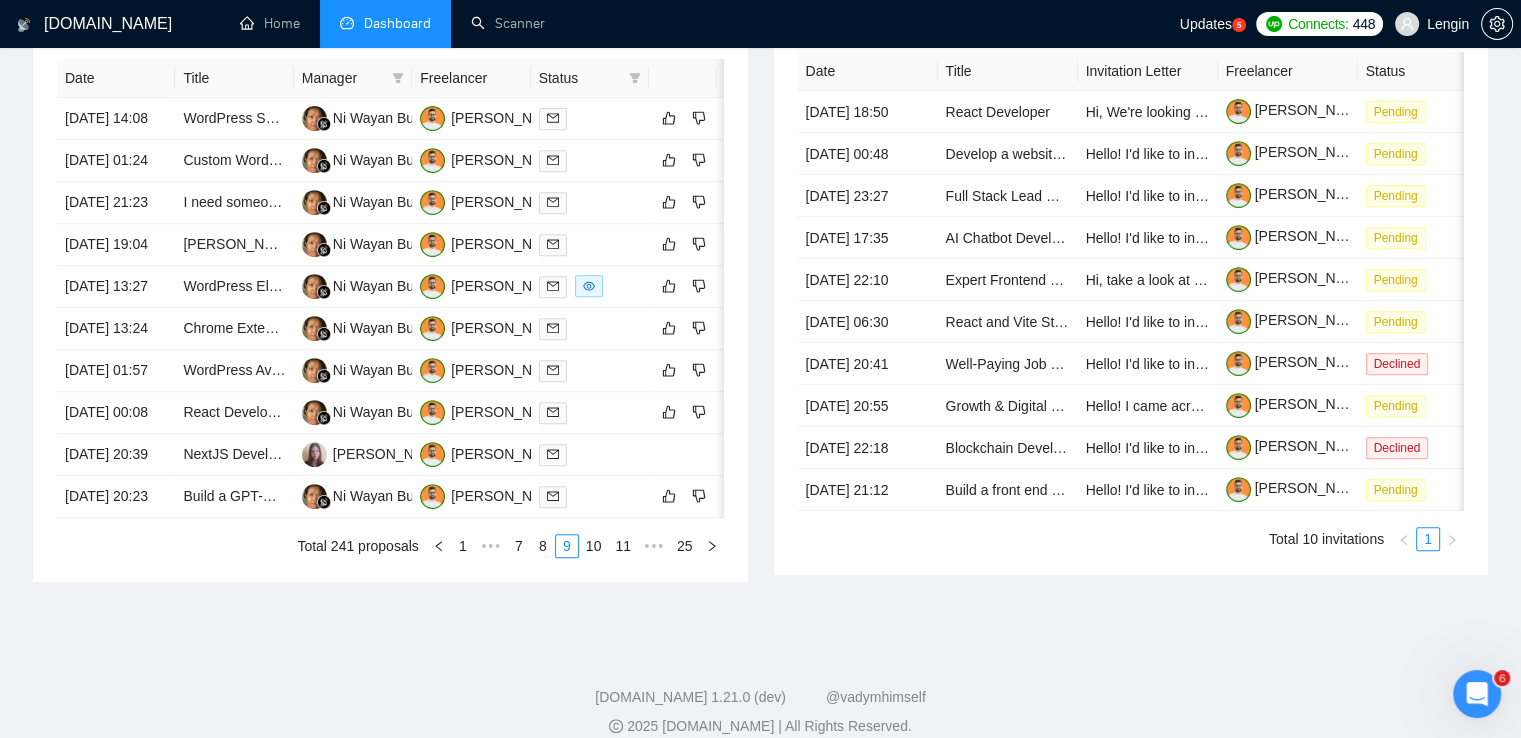 scroll, scrollTop: 819, scrollLeft: 0, axis: vertical 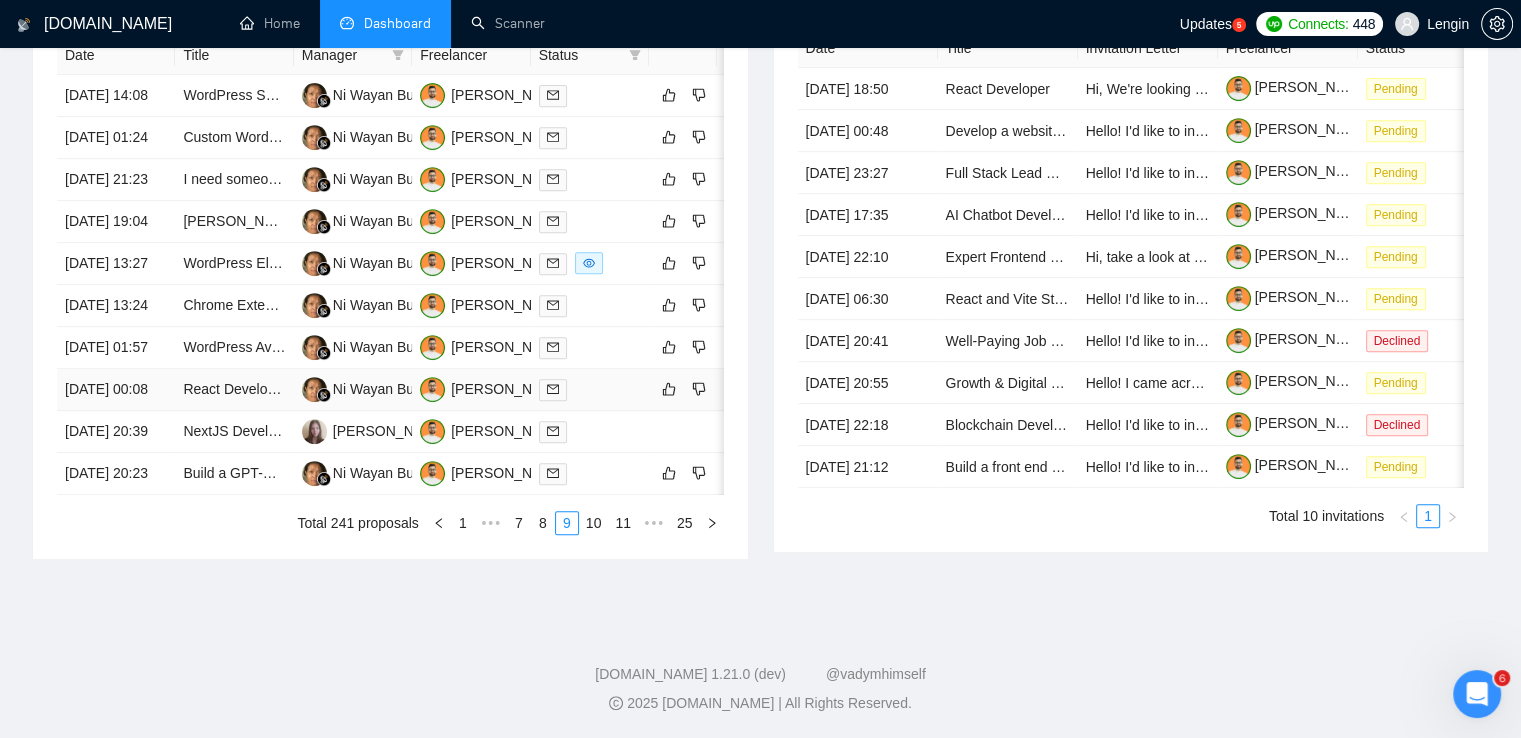 click on "React Developer Needed to Complete Website Features" at bounding box center (234, 390) 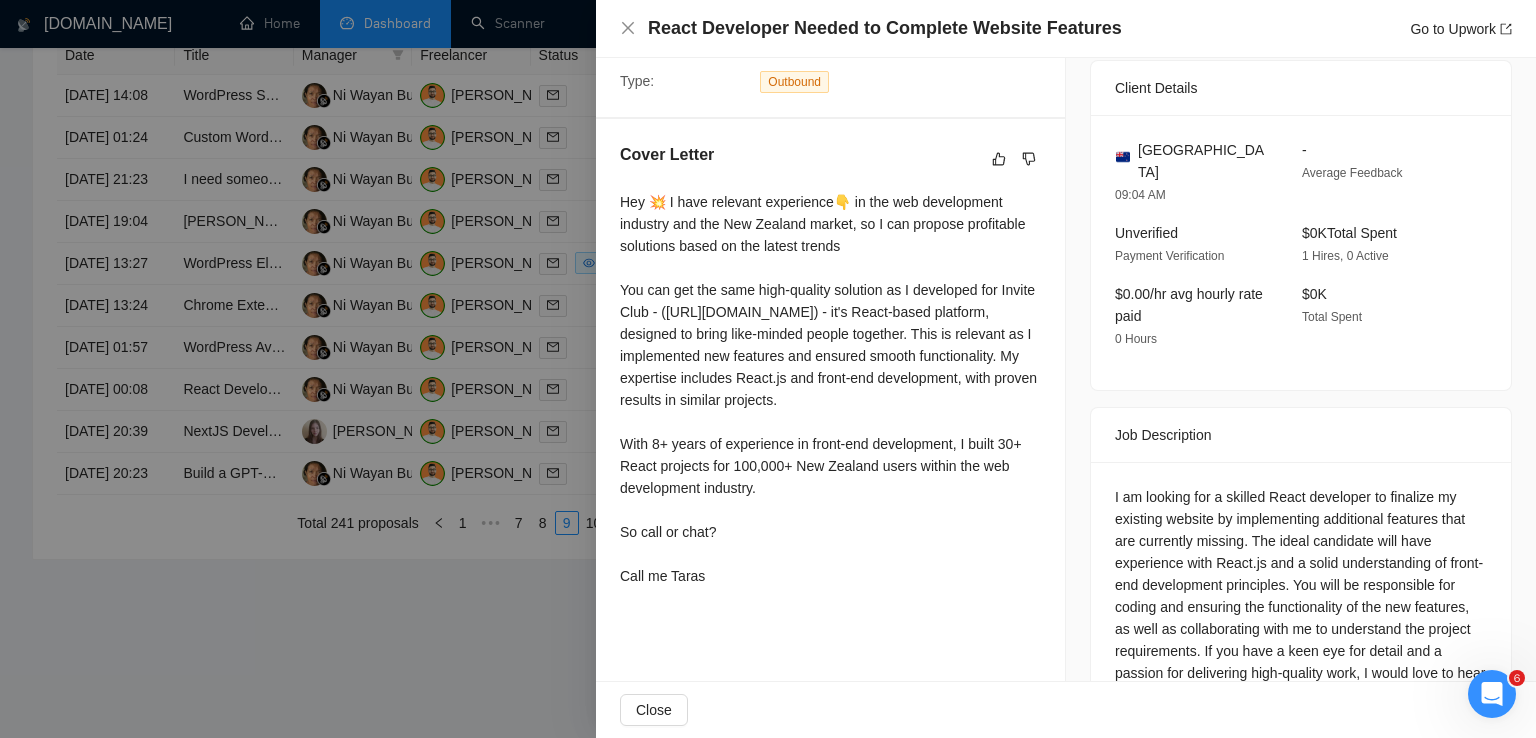 scroll, scrollTop: 524, scrollLeft: 0, axis: vertical 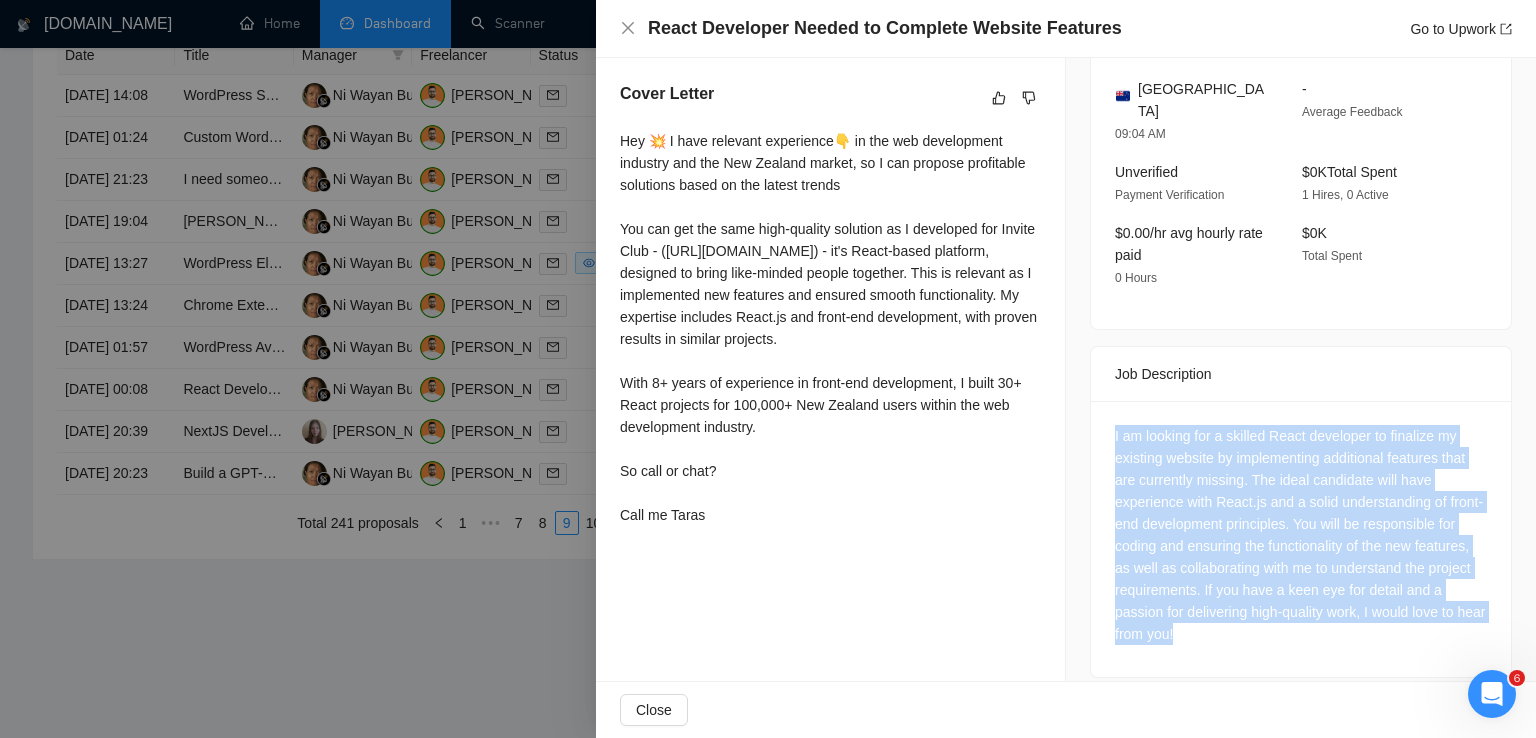 drag, startPoint x: 1254, startPoint y: 612, endPoint x: 1102, endPoint y: 416, distance: 248.03226 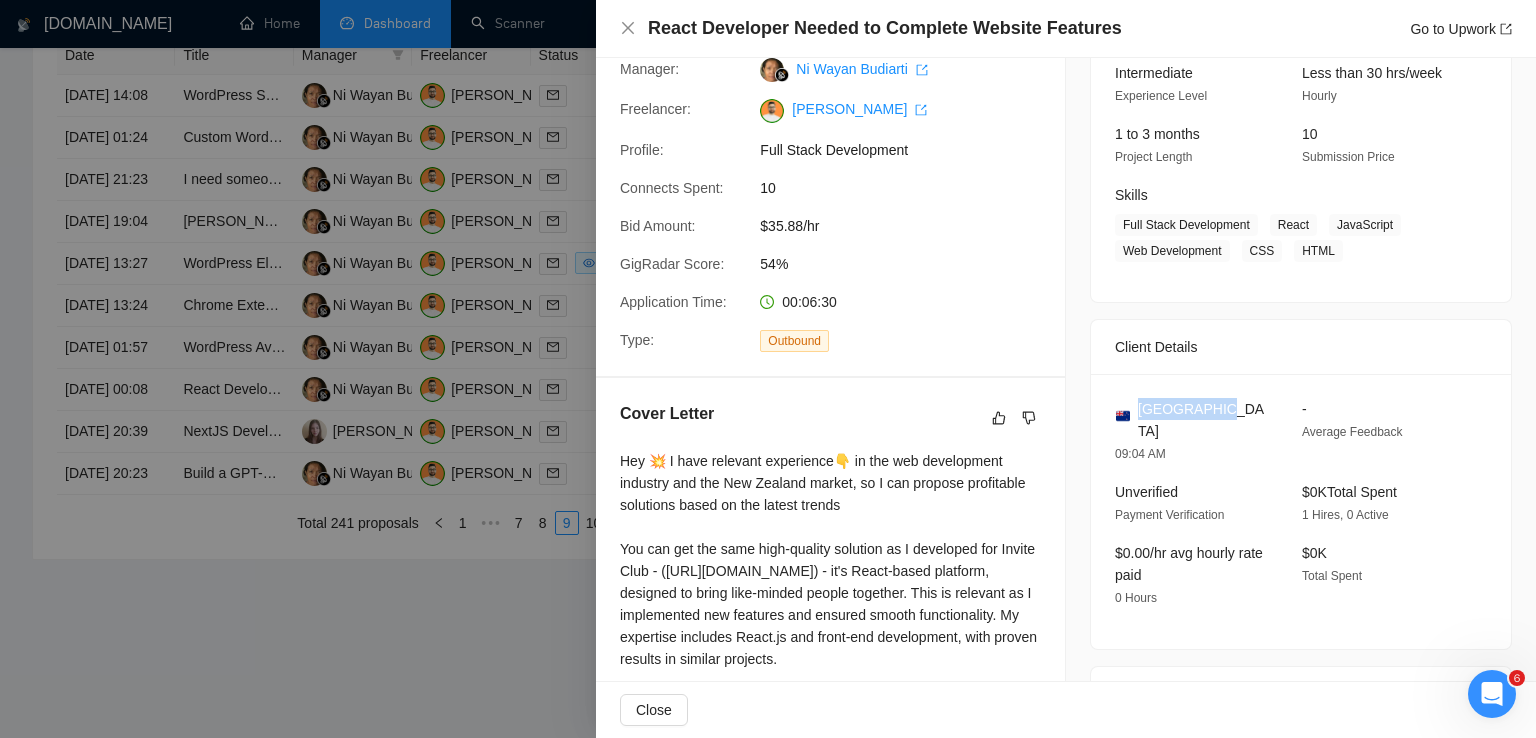 drag, startPoint x: 1222, startPoint y: 402, endPoint x: 1135, endPoint y: 405, distance: 87.05171 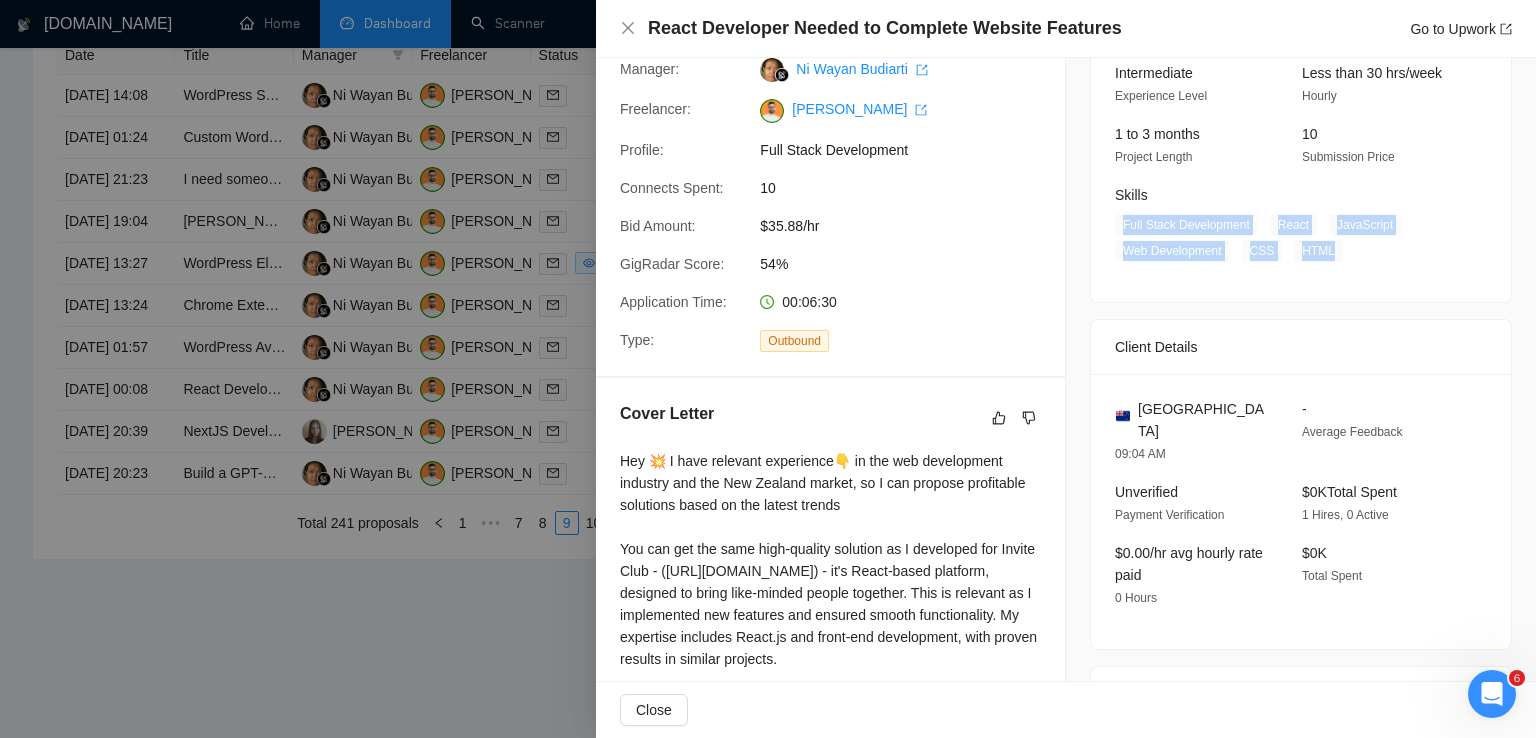 drag, startPoint x: 1328, startPoint y: 255, endPoint x: 1112, endPoint y: 225, distance: 218.07338 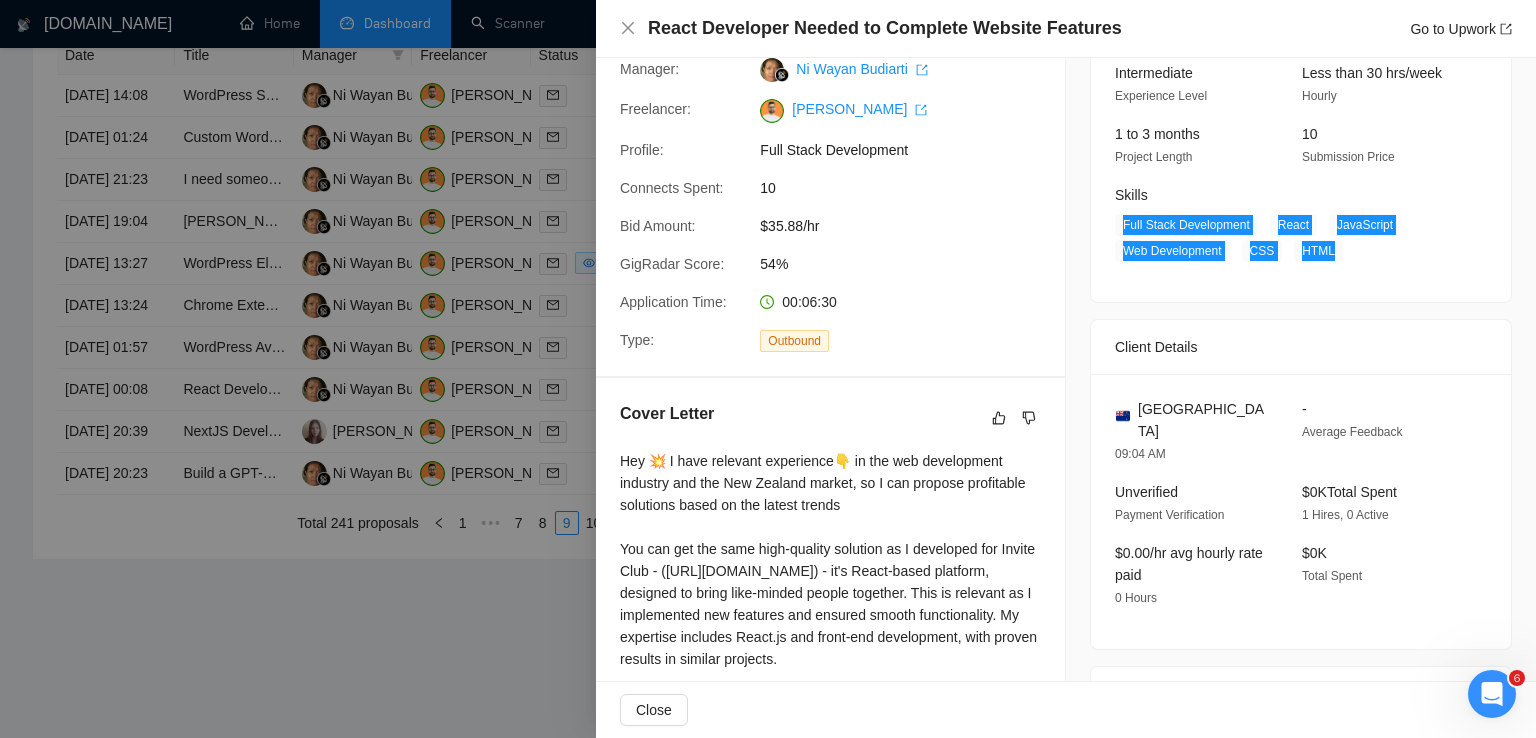 scroll, scrollTop: 0, scrollLeft: 0, axis: both 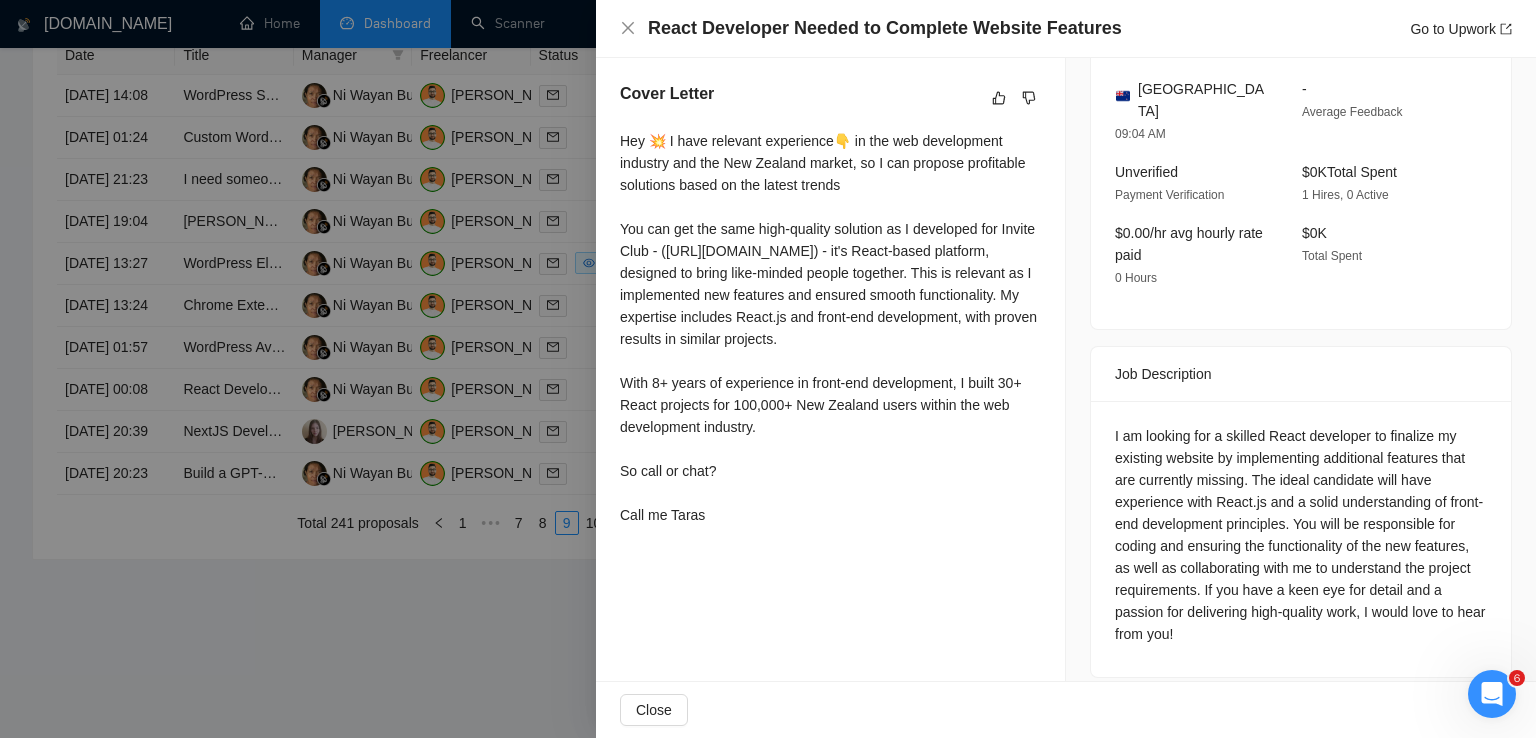 drag, startPoint x: 615, startPoint y: 137, endPoint x: 768, endPoint y: 576, distance: 464.89783 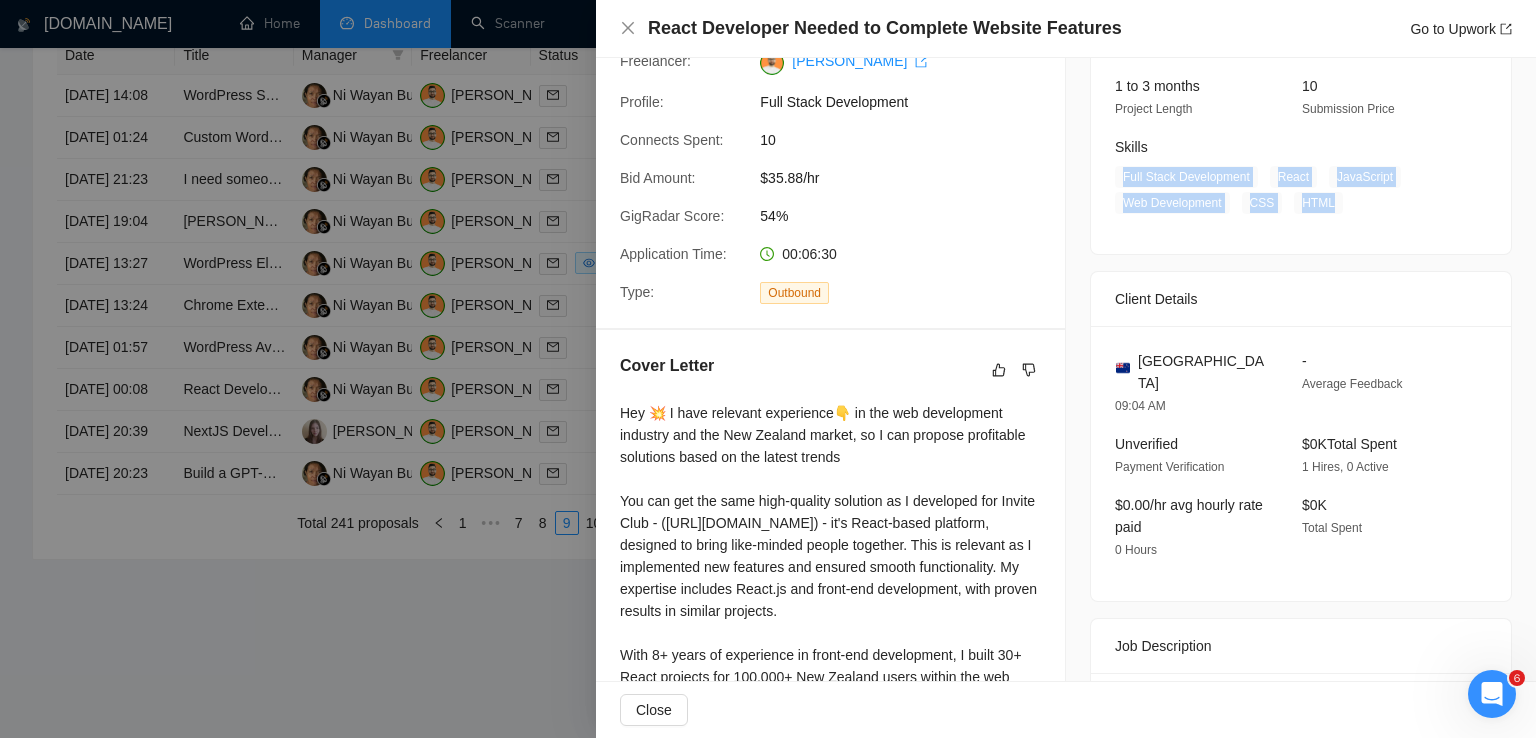 scroll, scrollTop: 0, scrollLeft: 0, axis: both 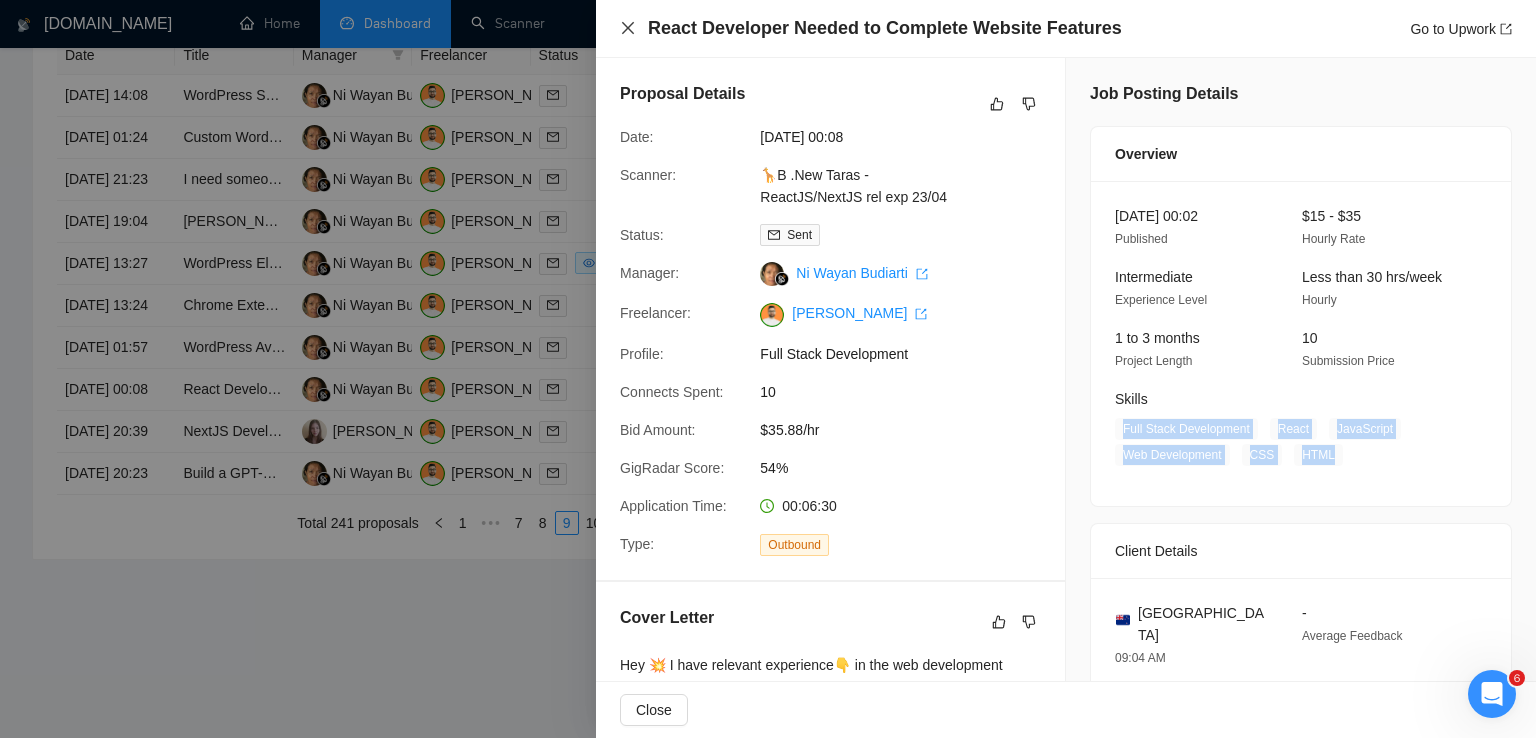 click 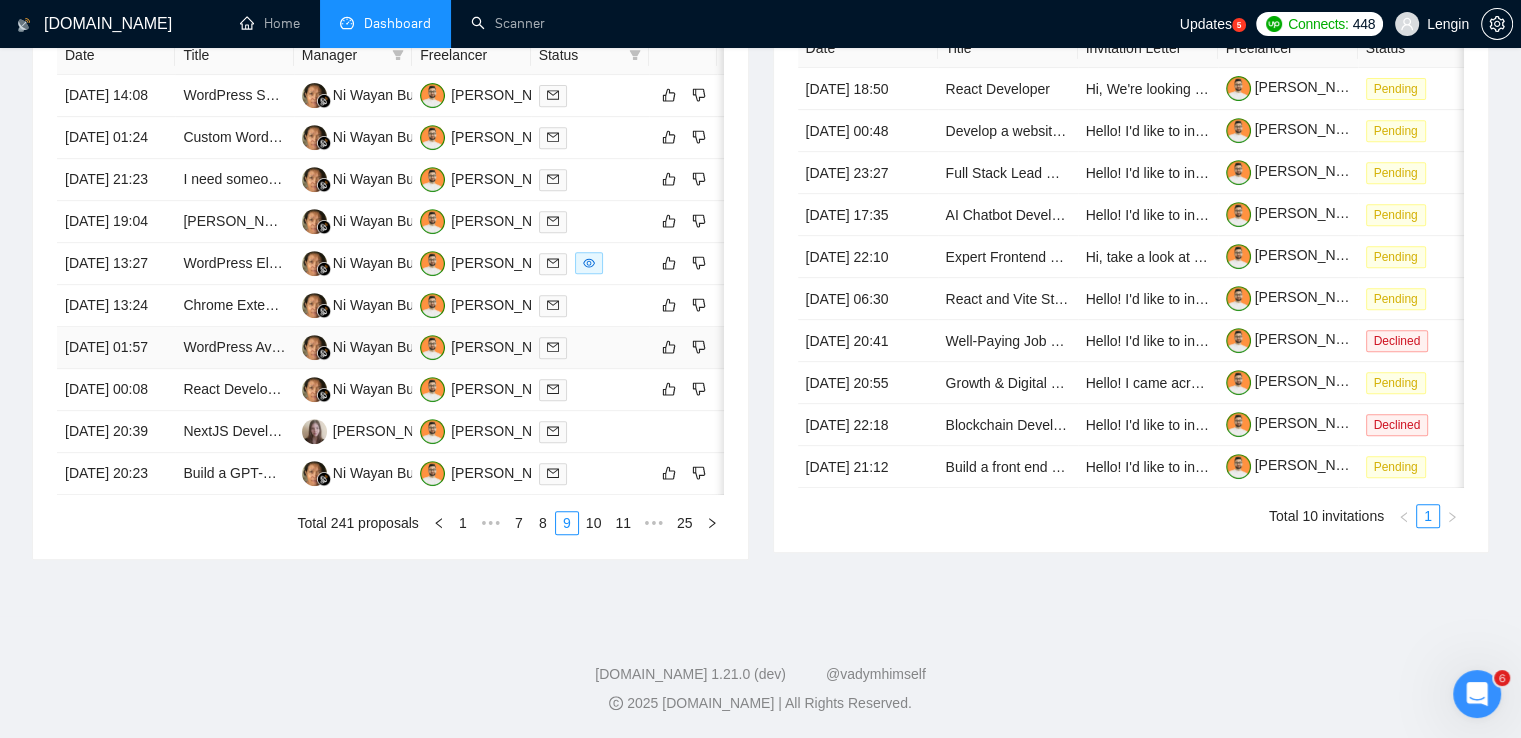 click on "WordPress Avada Expert Needed for Site Enhancements" at bounding box center (234, 348) 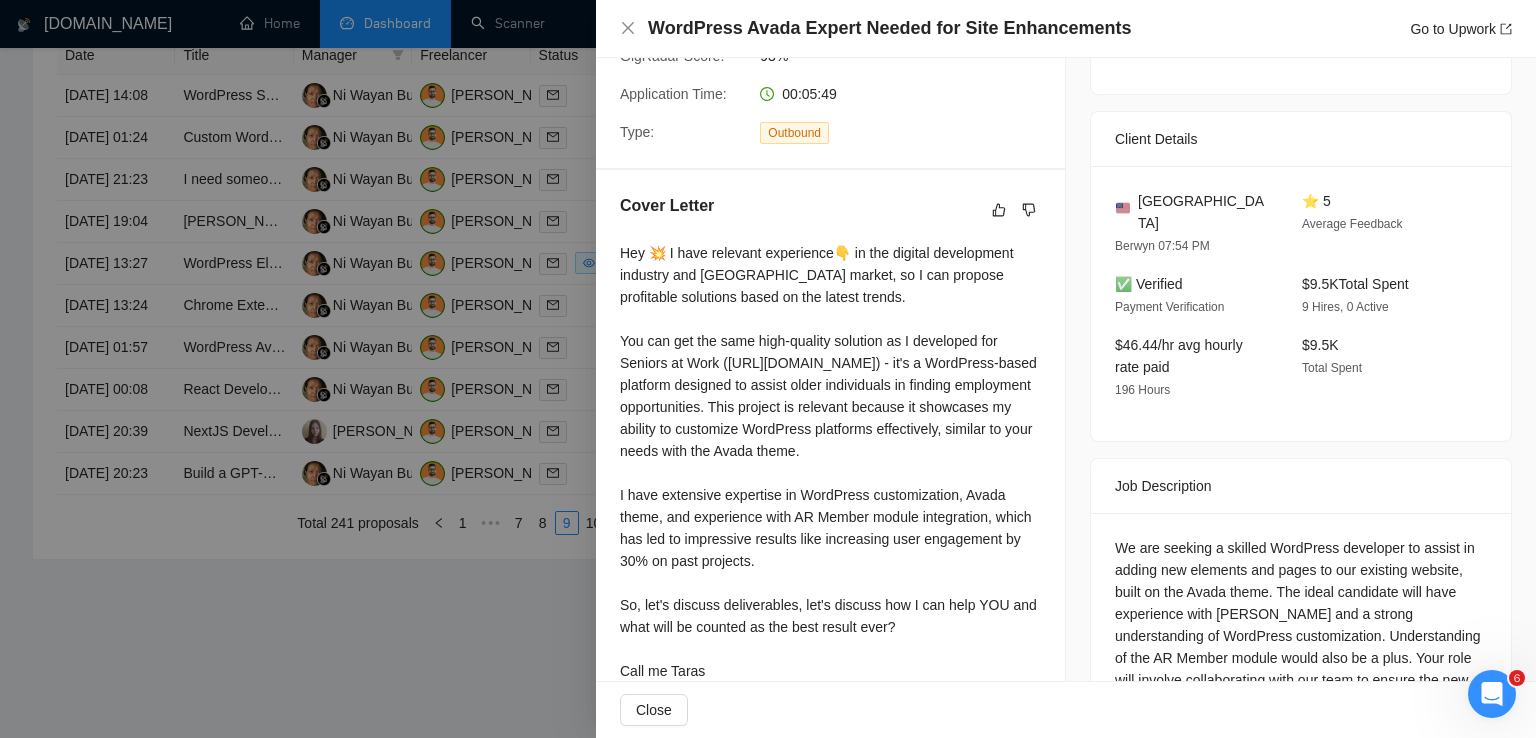 scroll, scrollTop: 0, scrollLeft: 0, axis: both 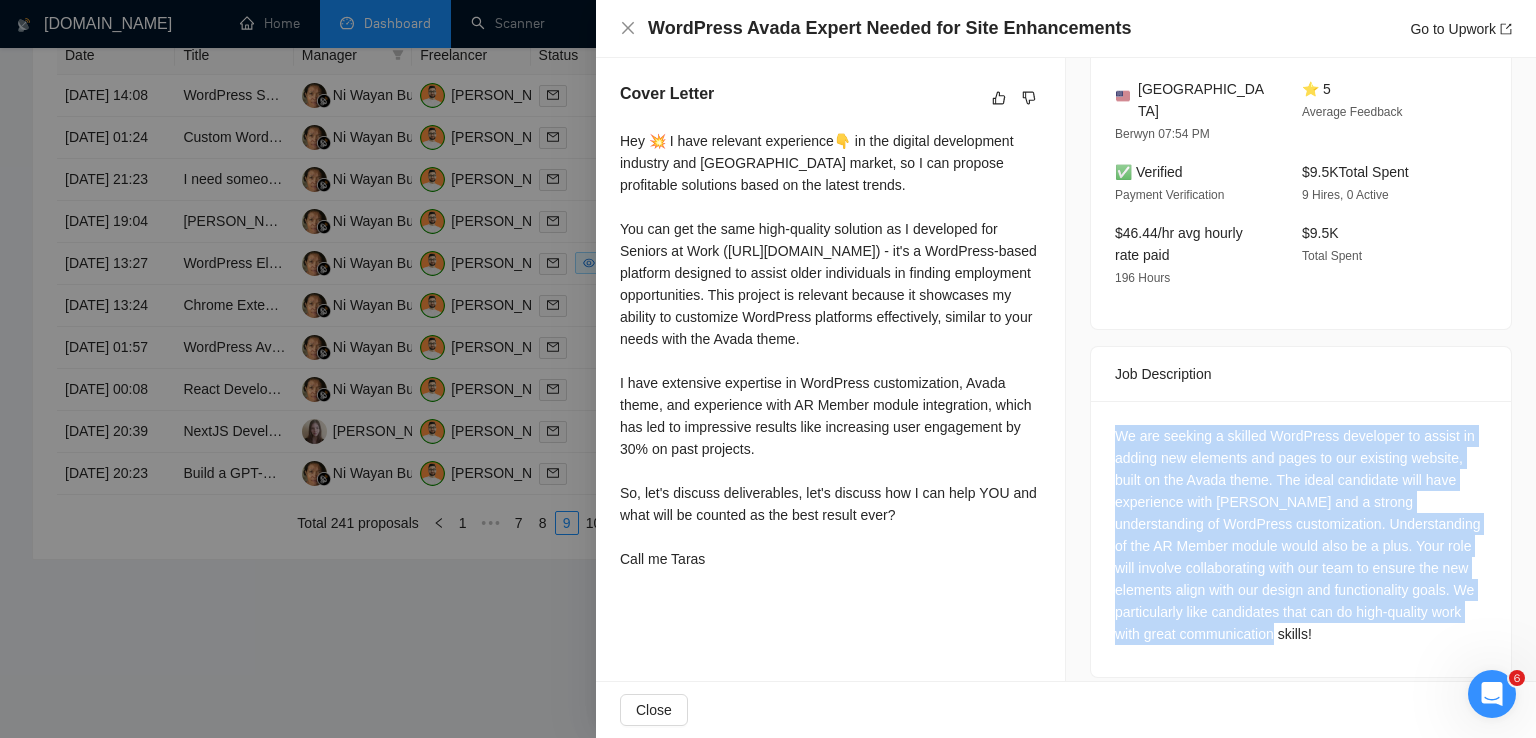 drag, startPoint x: 1318, startPoint y: 614, endPoint x: 1103, endPoint y: 418, distance: 290.93127 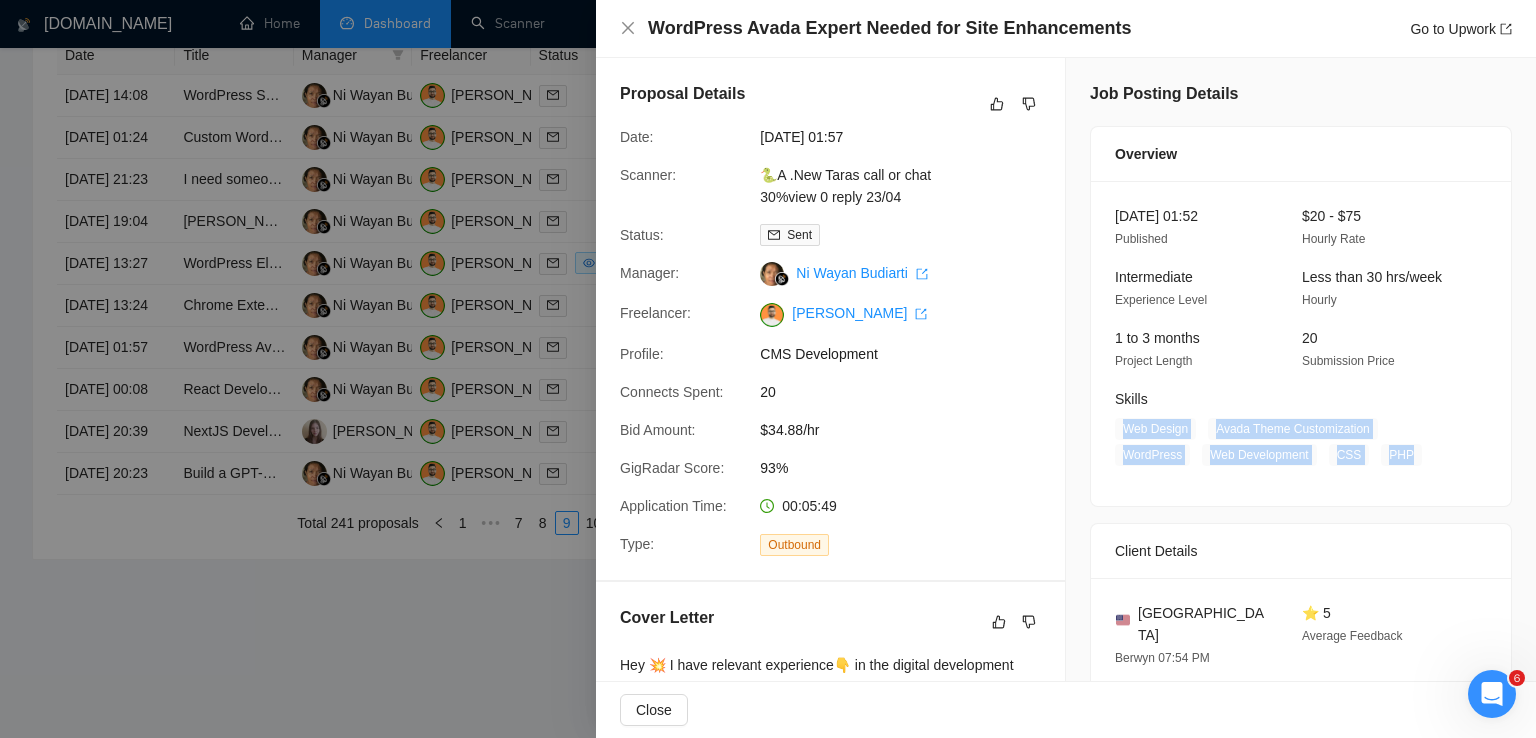 drag, startPoint x: 1395, startPoint y: 454, endPoint x: 1116, endPoint y: 421, distance: 280.94482 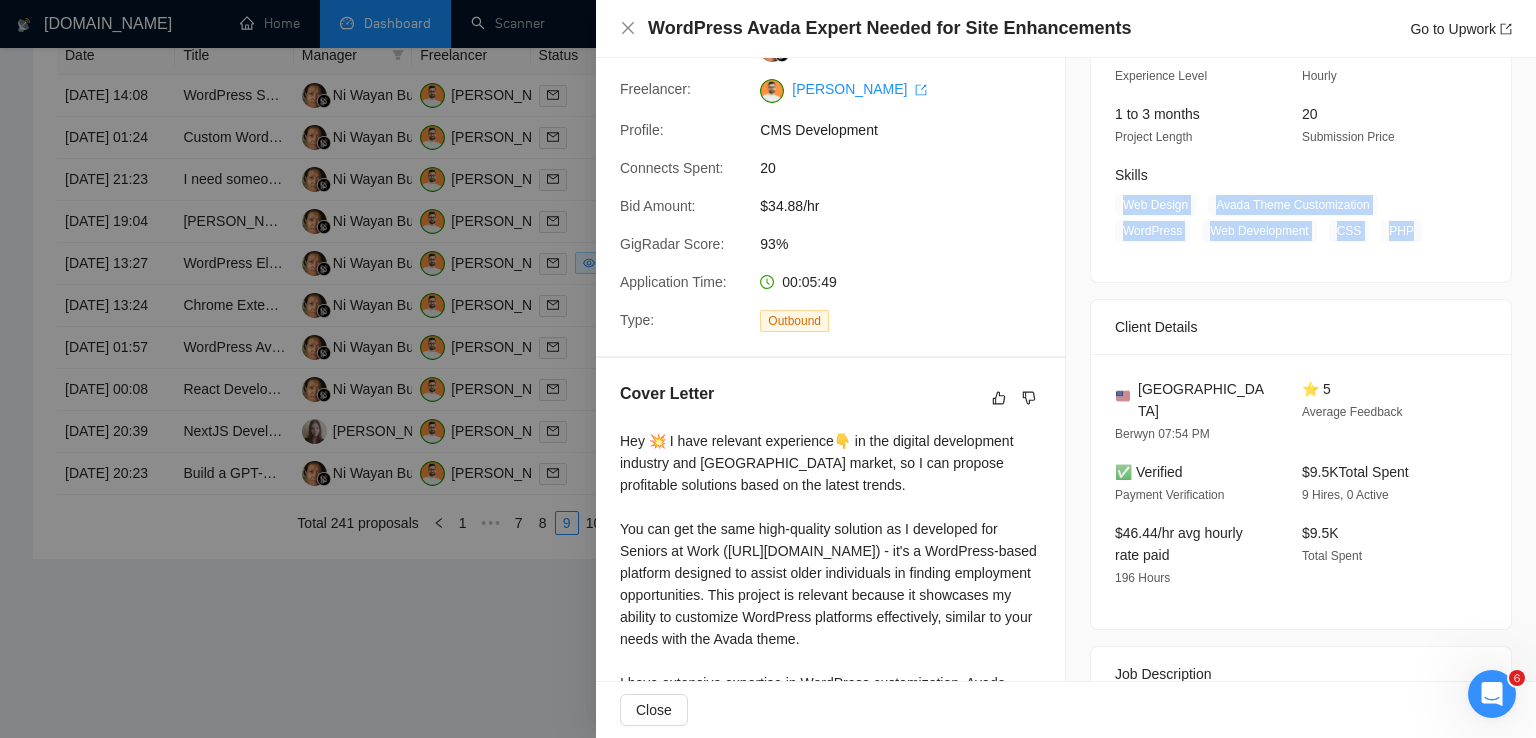 scroll, scrollTop: 224, scrollLeft: 0, axis: vertical 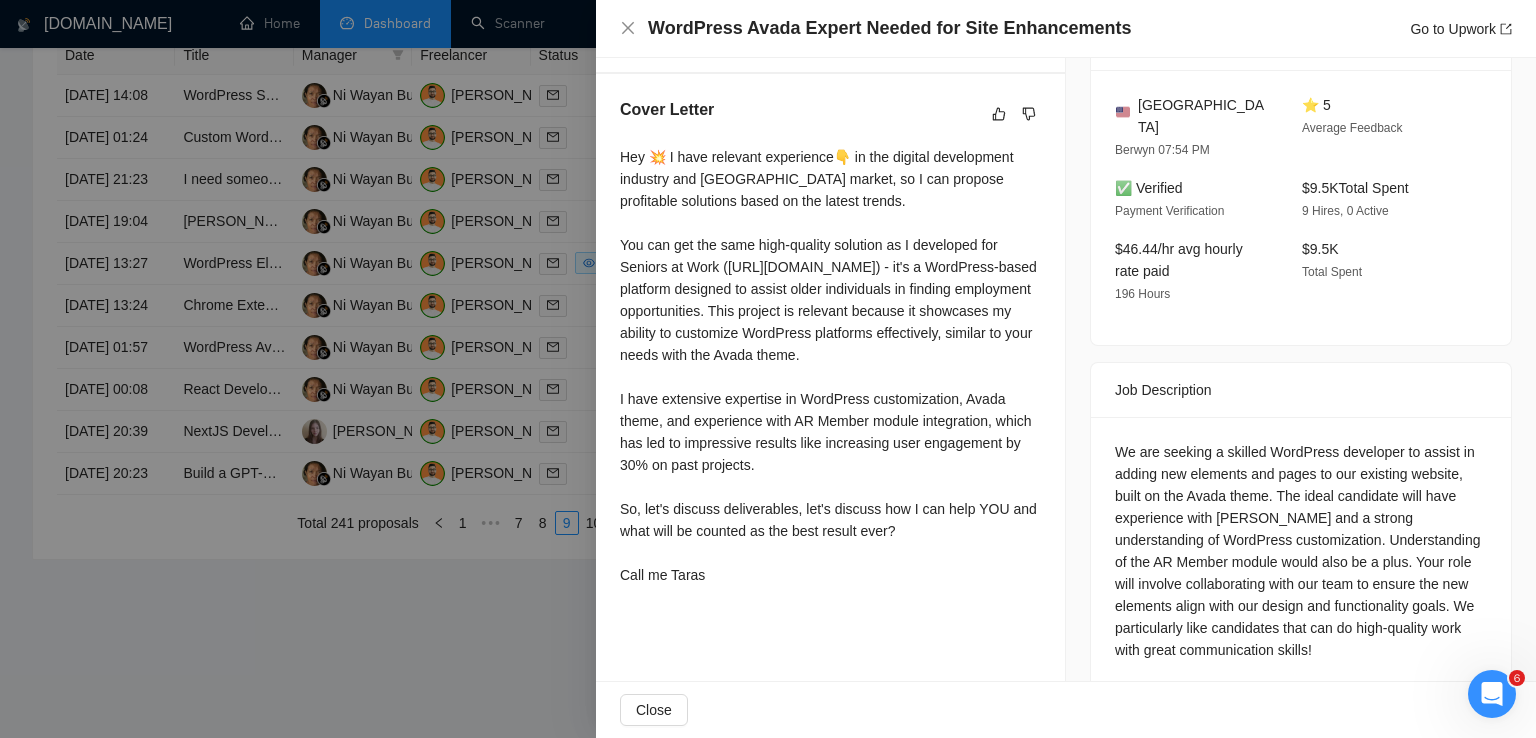 drag, startPoint x: 622, startPoint y: 152, endPoint x: 776, endPoint y: 637, distance: 508.86246 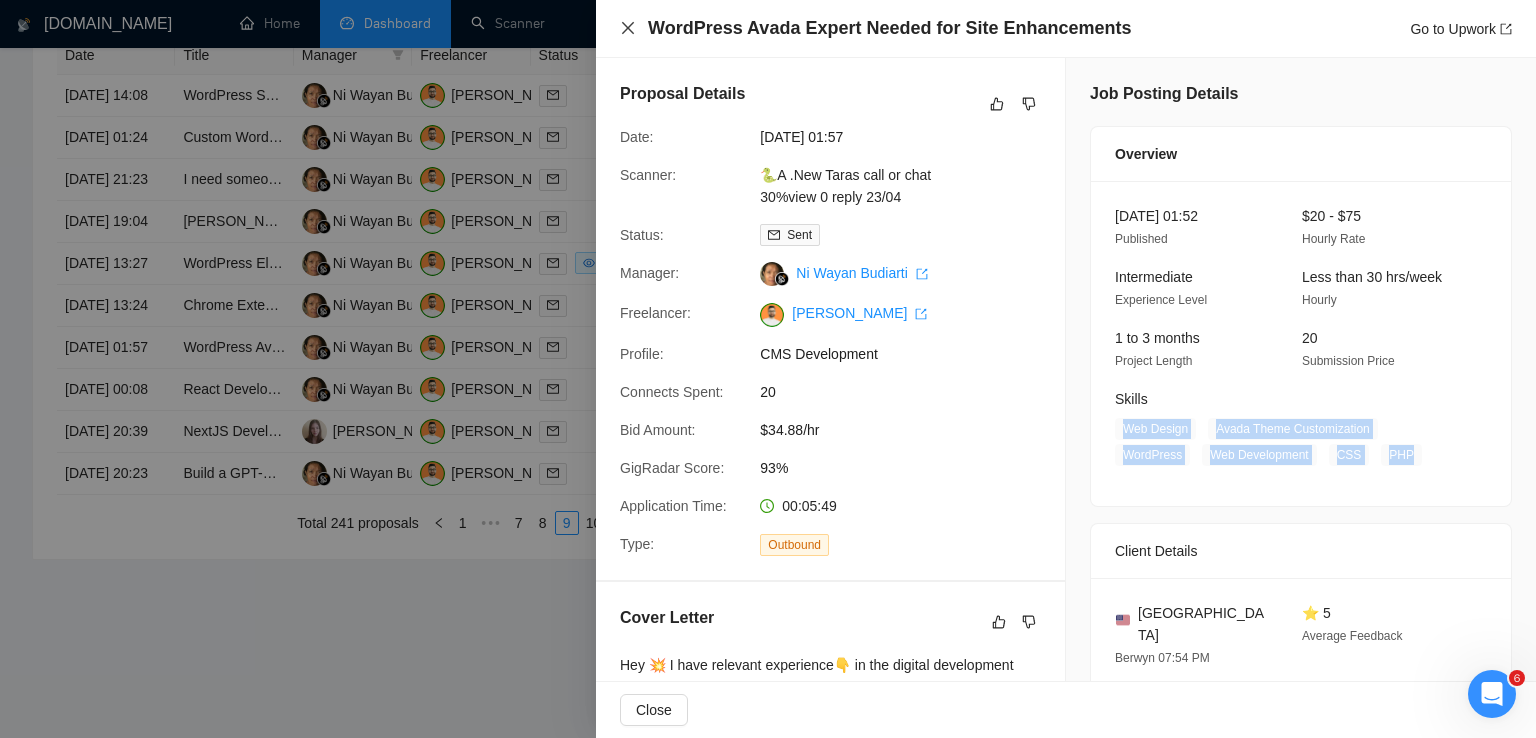 click 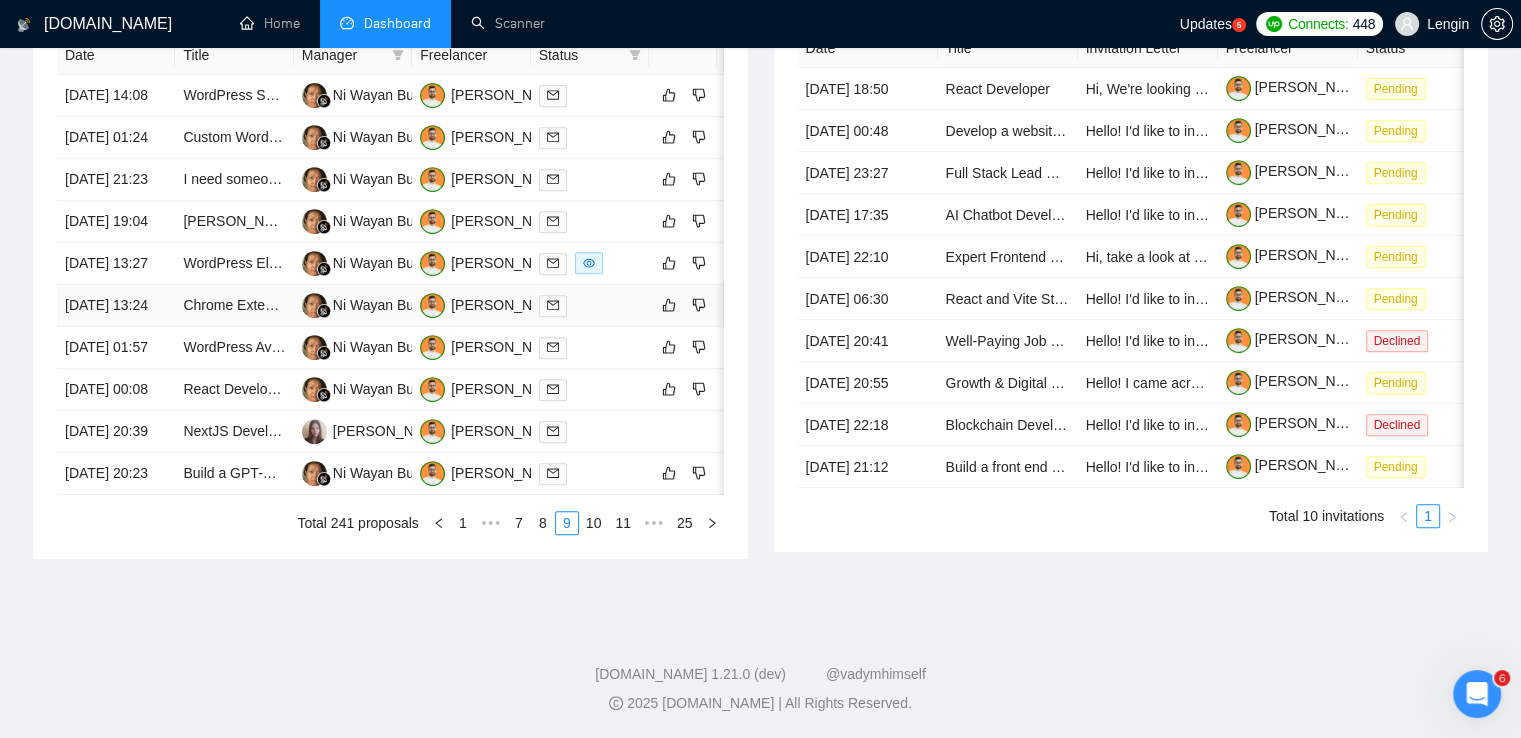 click on "Chrome Extension" at bounding box center [234, 306] 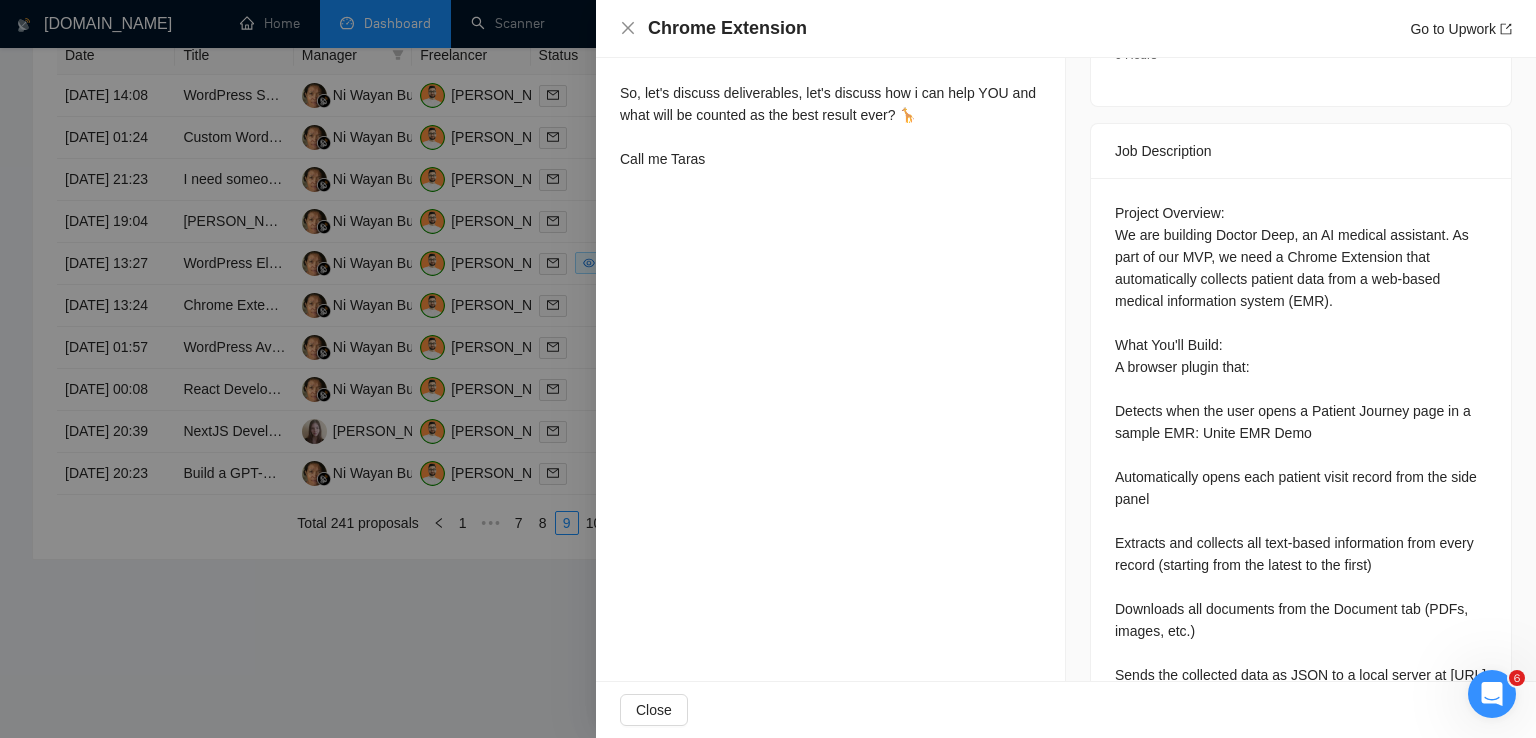 scroll, scrollTop: 772, scrollLeft: 0, axis: vertical 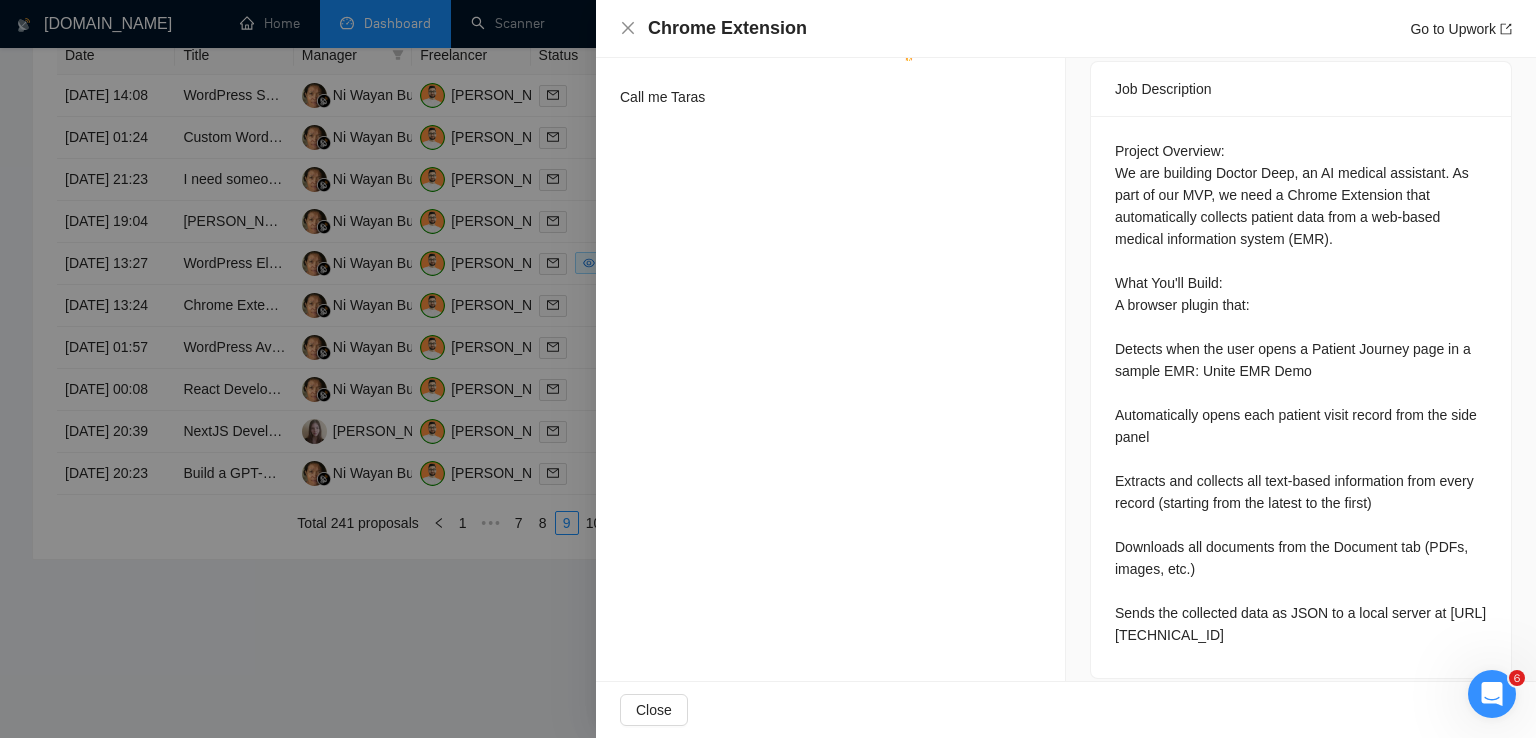 drag, startPoint x: 1104, startPoint y: 185, endPoint x: 1260, endPoint y: 604, distance: 447.09842 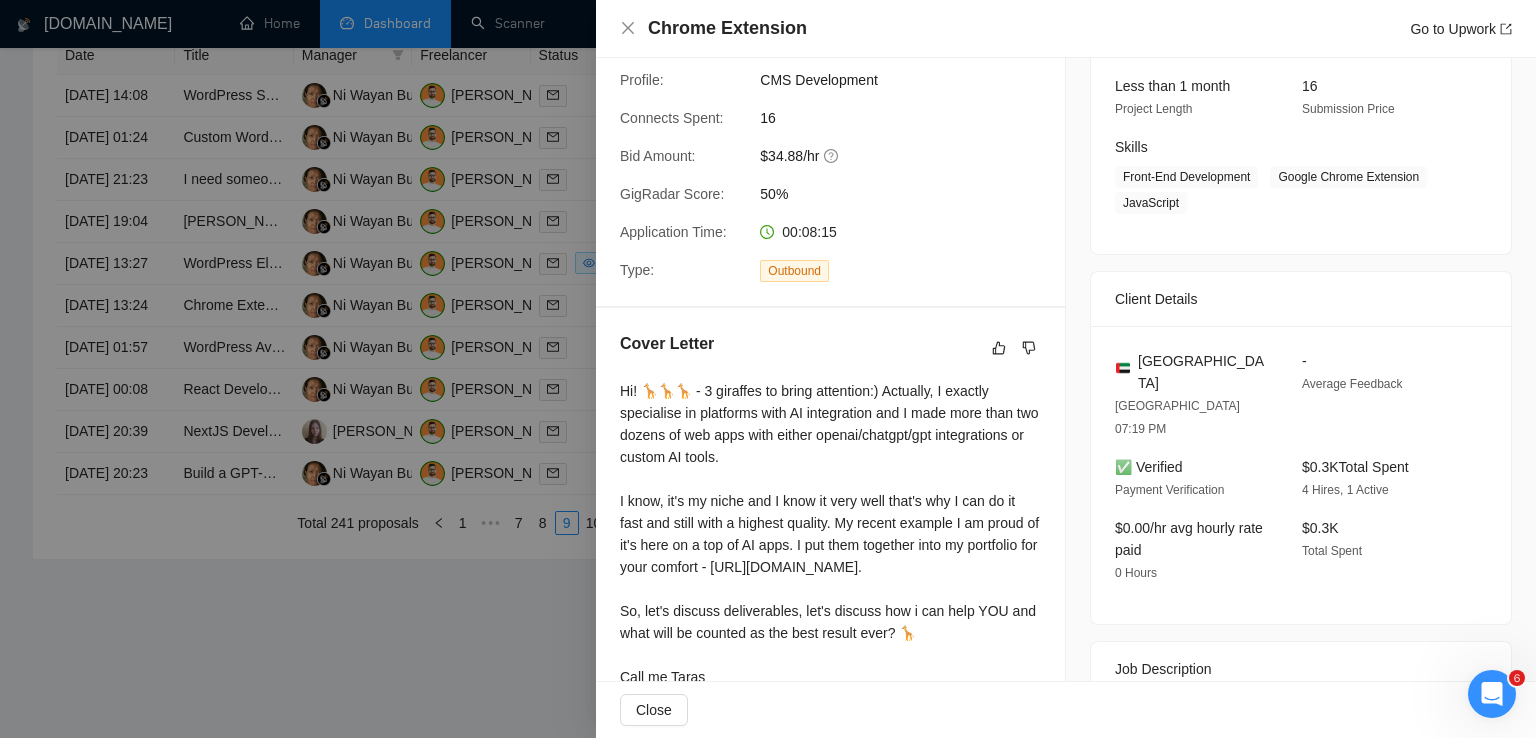scroll, scrollTop: 235, scrollLeft: 0, axis: vertical 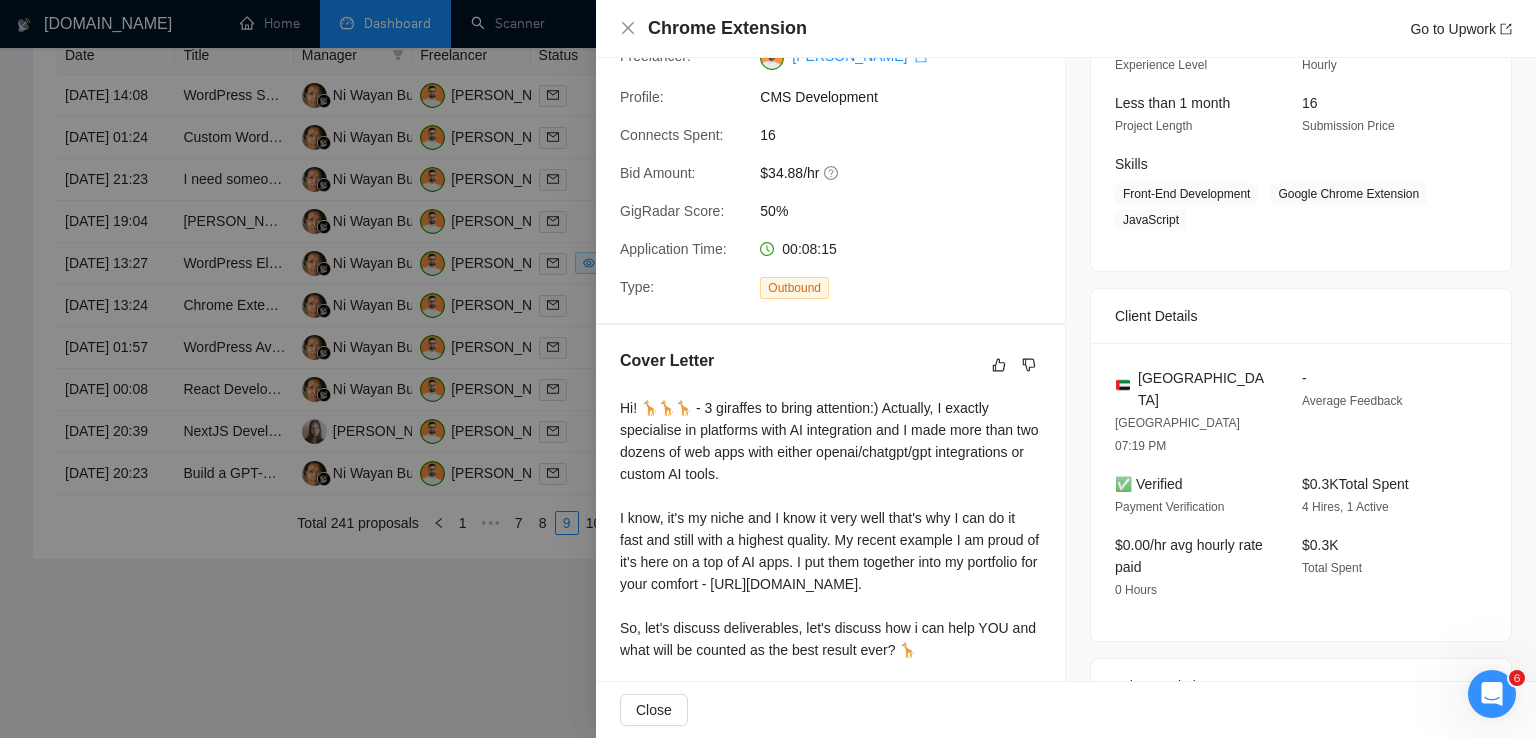 drag, startPoint x: 1202, startPoint y: 406, endPoint x: 1133, endPoint y: 379, distance: 74.094536 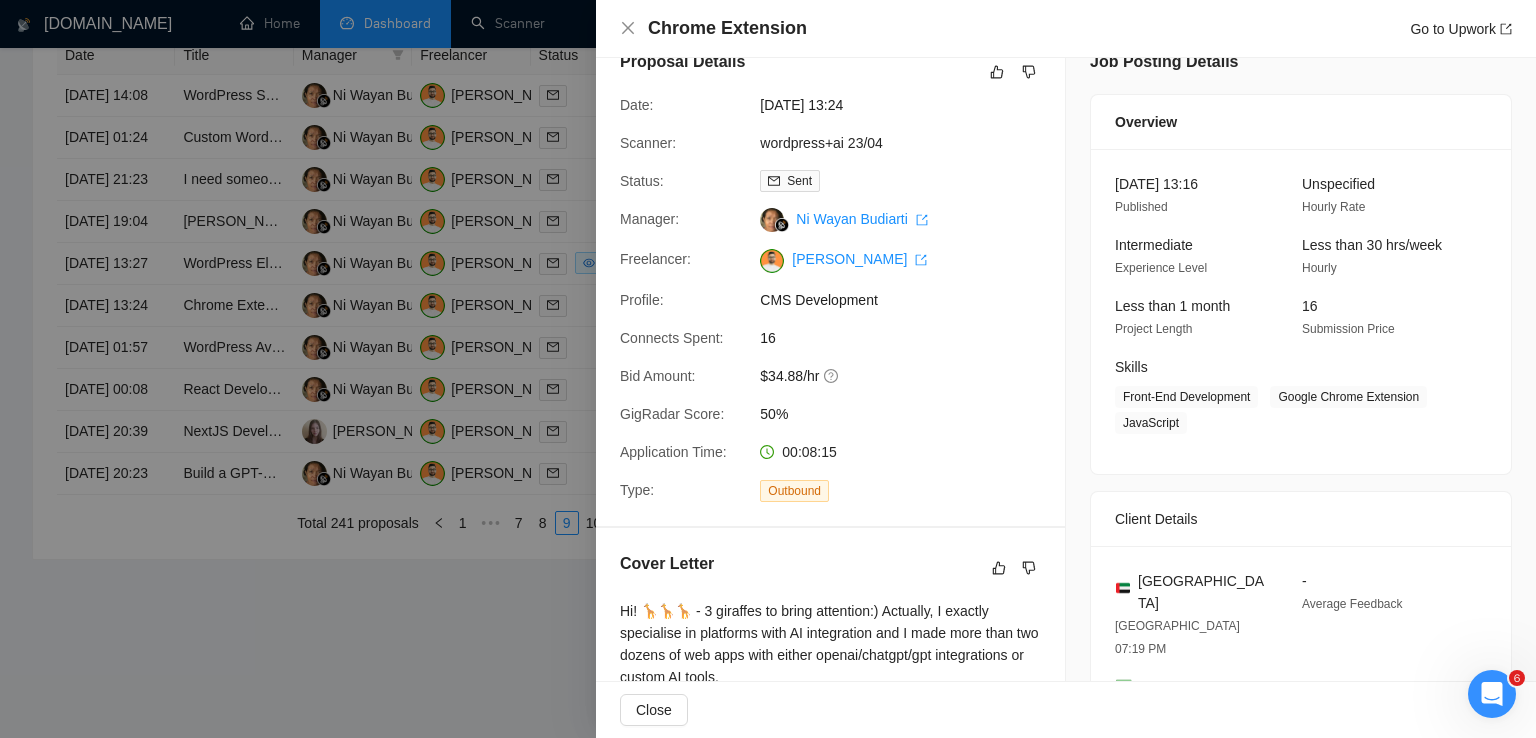 scroll, scrollTop: 0, scrollLeft: 0, axis: both 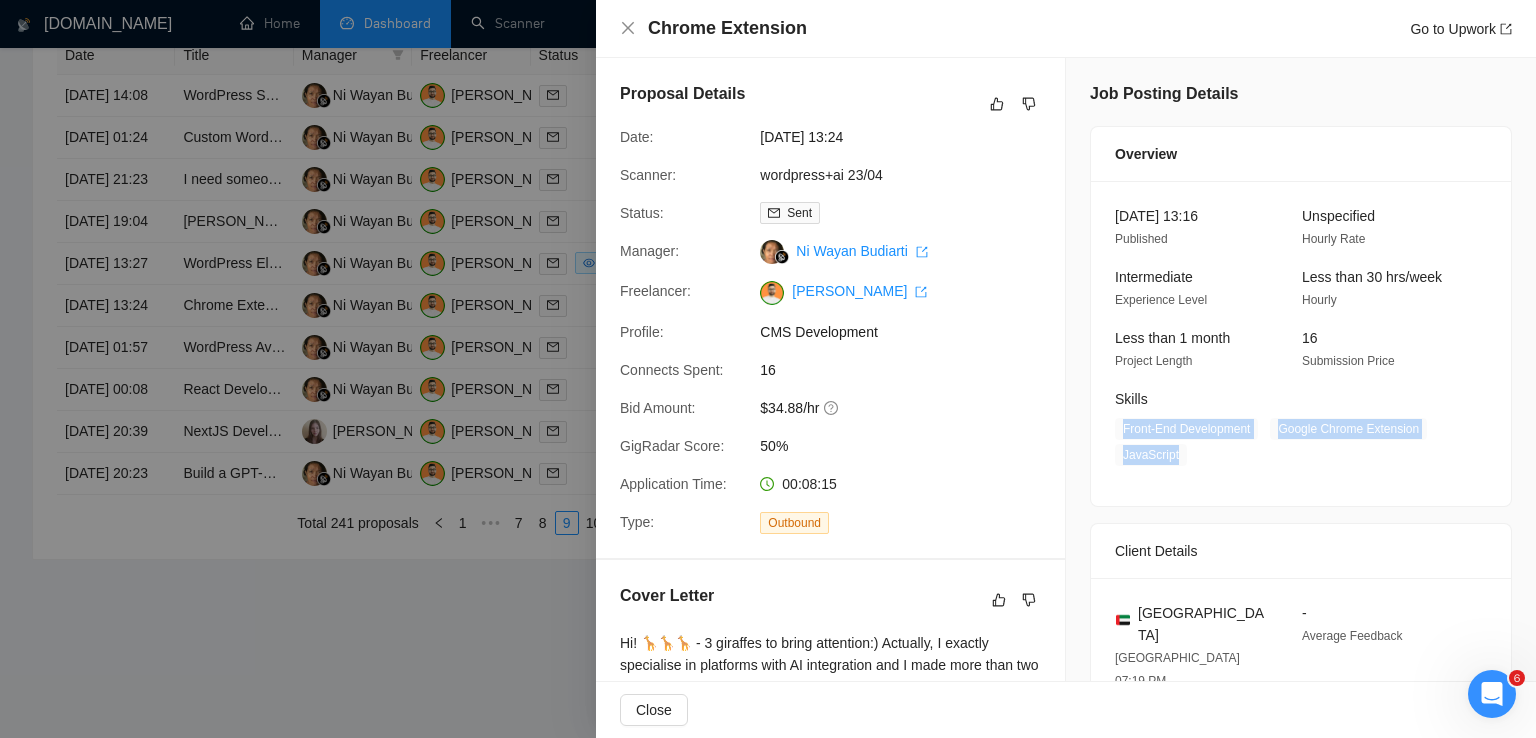 drag, startPoint x: 1175, startPoint y: 463, endPoint x: 1112, endPoint y: 433, distance: 69.77822 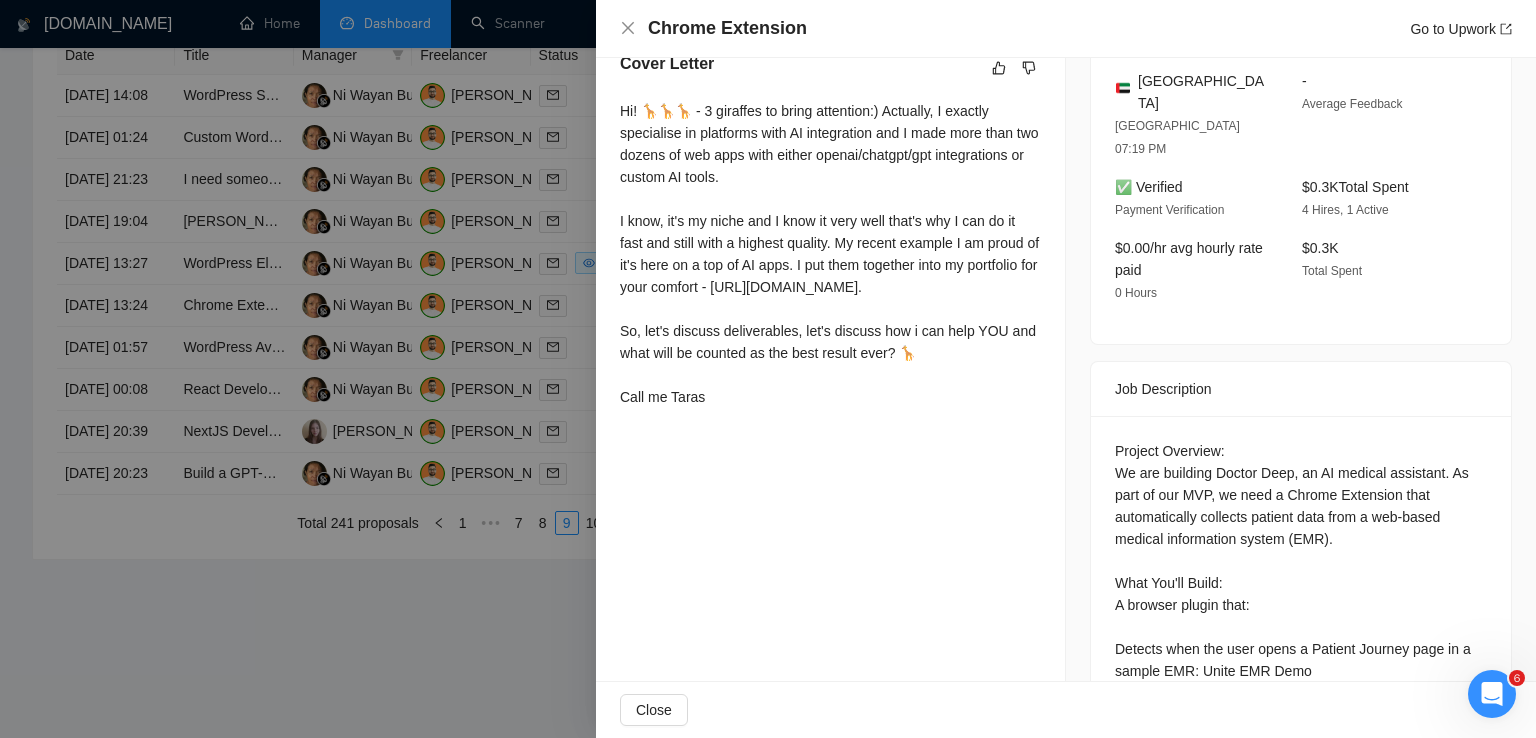 scroll, scrollTop: 544, scrollLeft: 0, axis: vertical 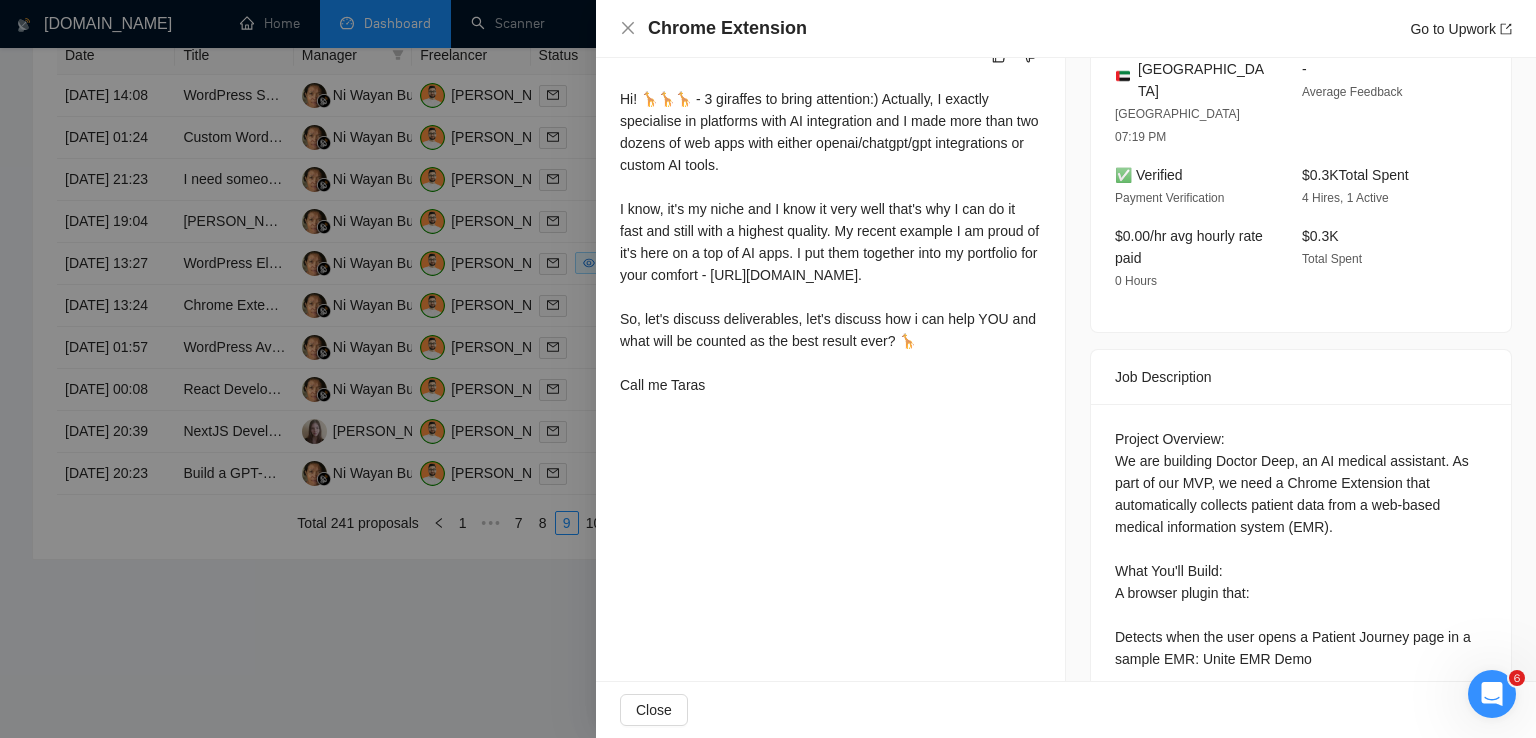 drag, startPoint x: 623, startPoint y: 94, endPoint x: 755, endPoint y: 429, distance: 360.06805 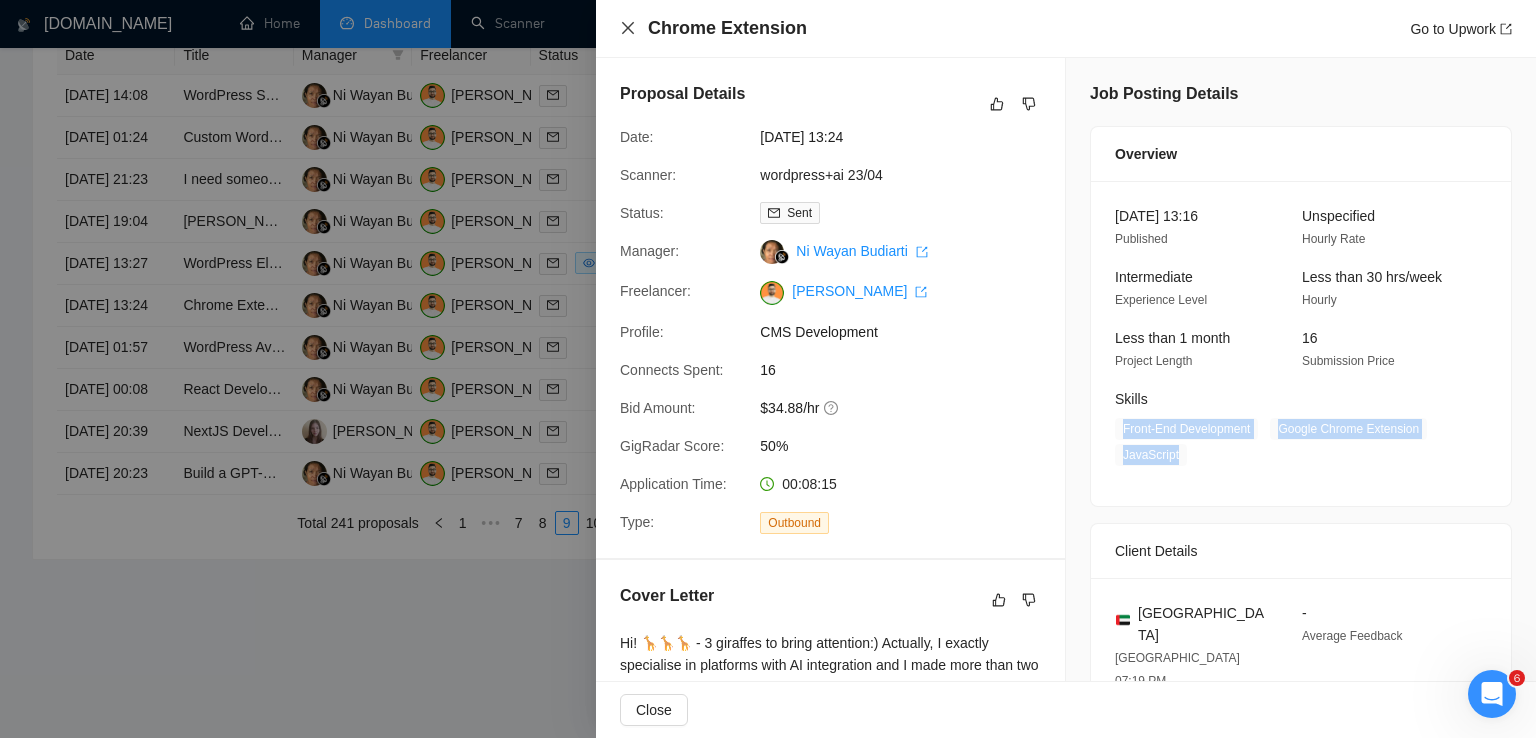 click 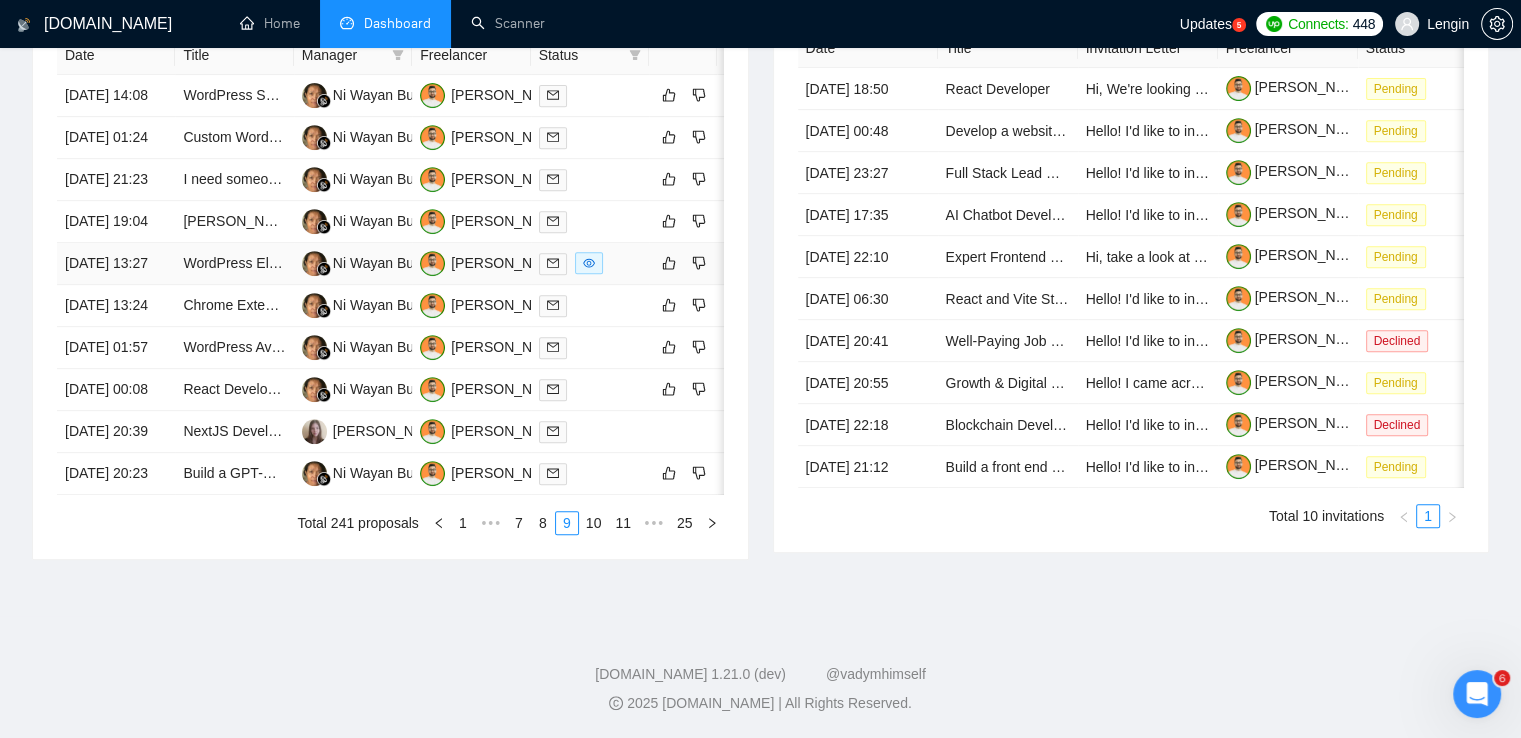 click on "WordPress Elementor Website Development for New Brand" at bounding box center [234, 264] 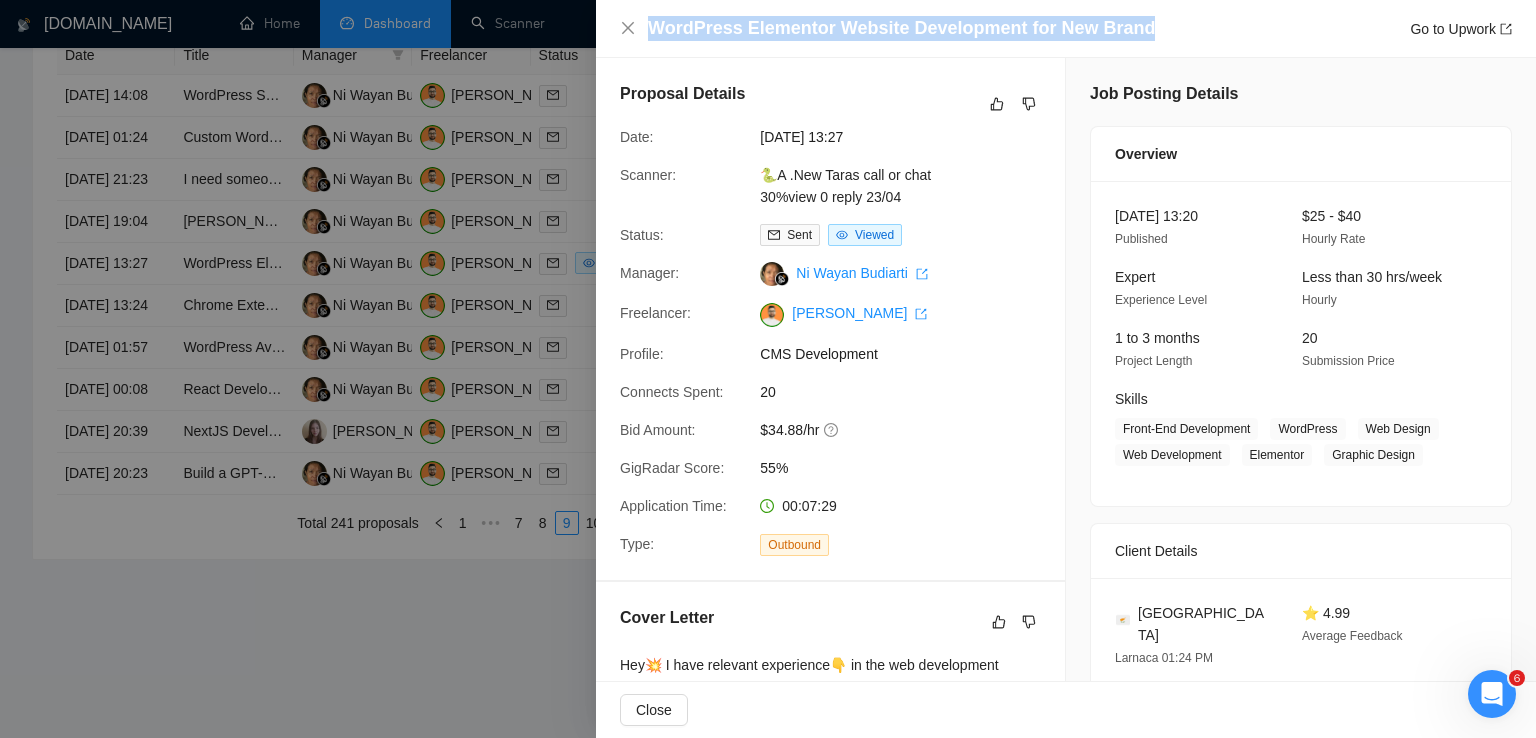 drag, startPoint x: 1139, startPoint y: 30, endPoint x: 652, endPoint y: 35, distance: 487.02567 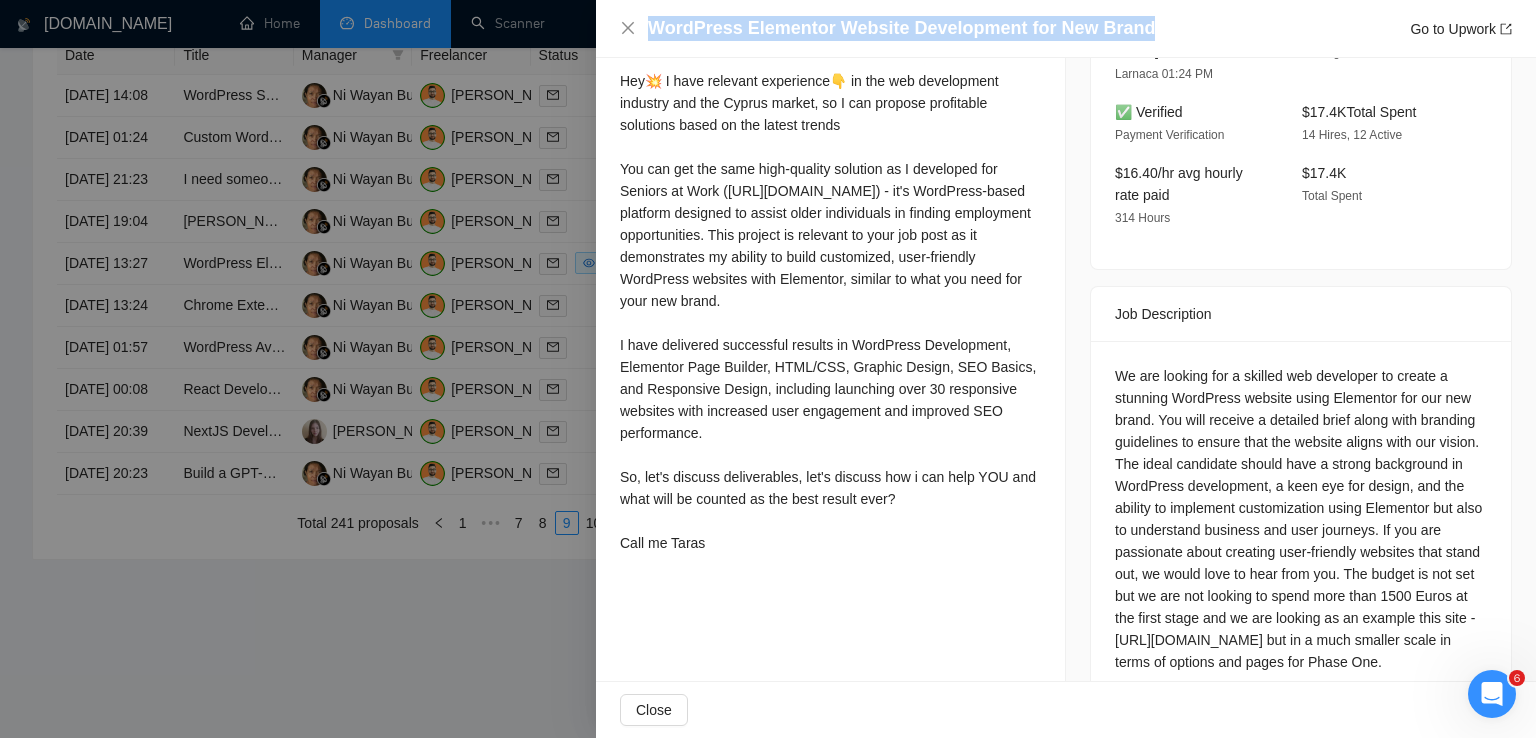 scroll, scrollTop: 592, scrollLeft: 0, axis: vertical 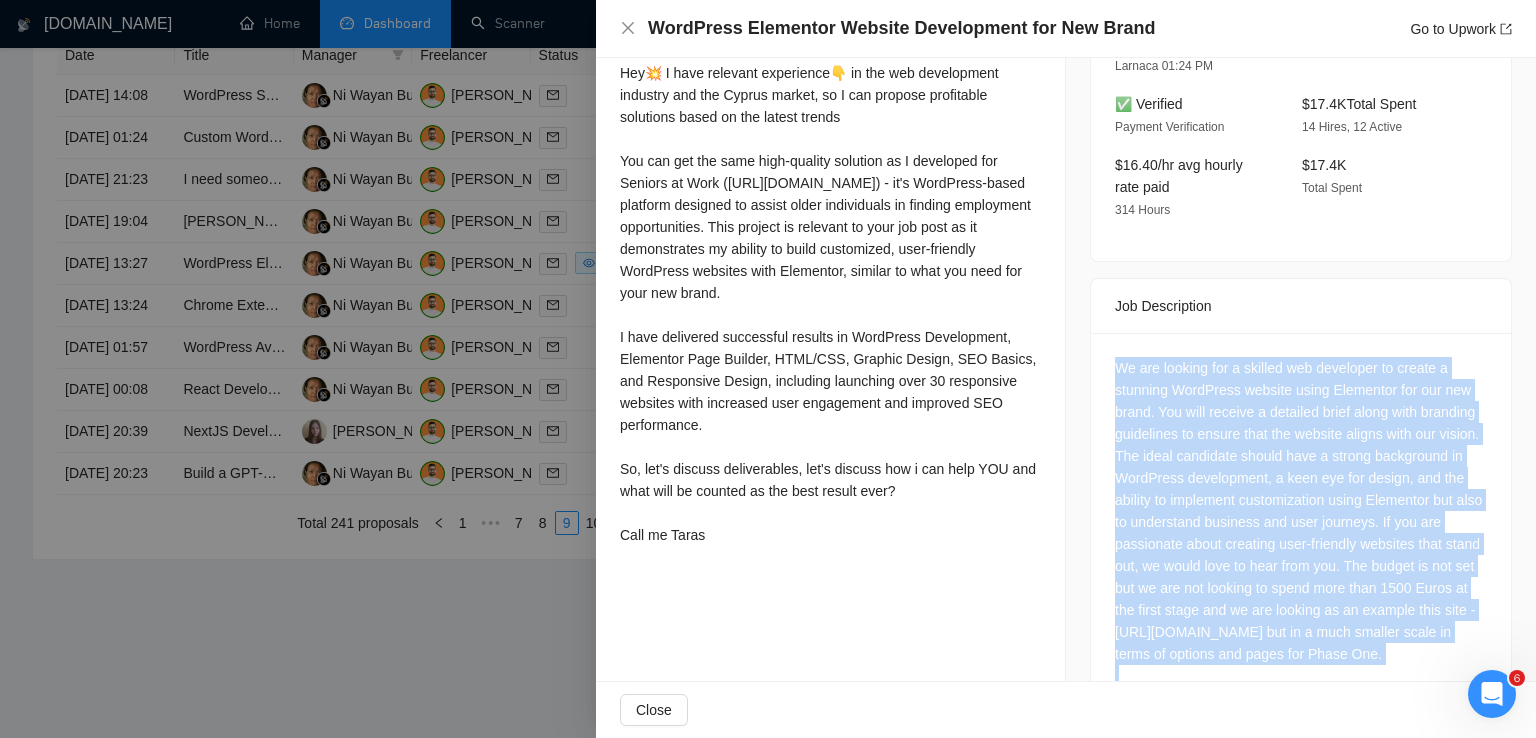 drag, startPoint x: 1108, startPoint y: 349, endPoint x: 1204, endPoint y: 657, distance: 322.61432 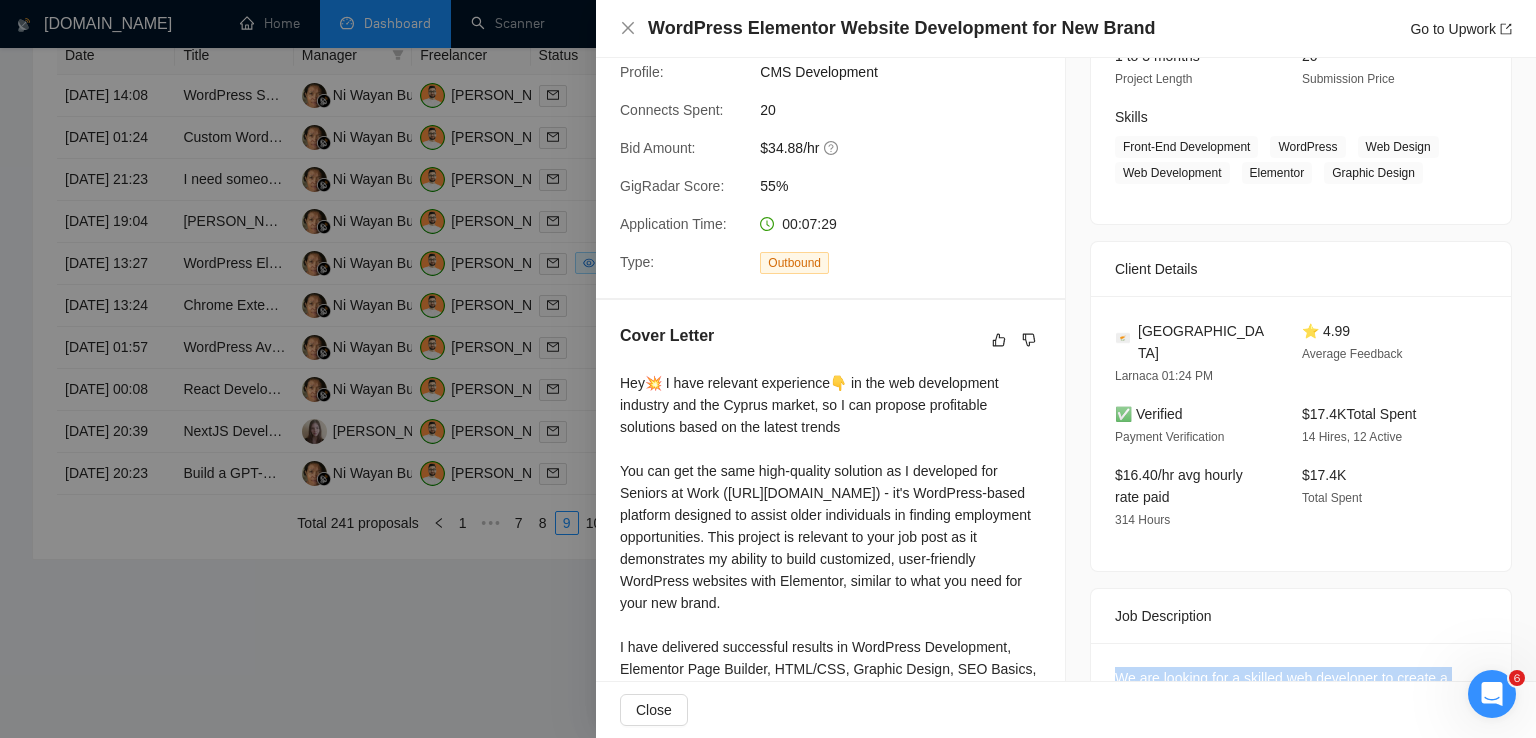scroll, scrollTop: 270, scrollLeft: 0, axis: vertical 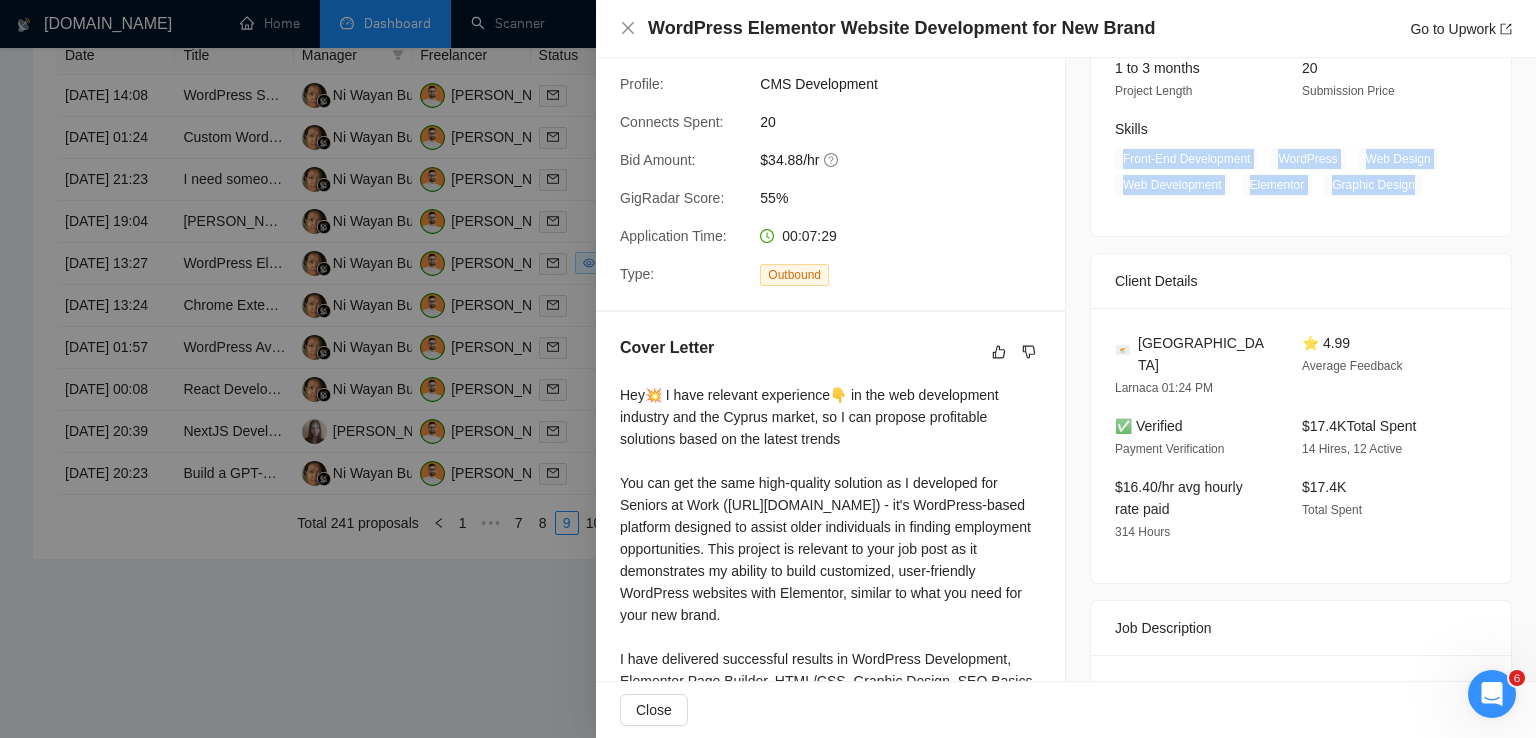 drag, startPoint x: 1409, startPoint y: 187, endPoint x: 1107, endPoint y: 160, distance: 303.20456 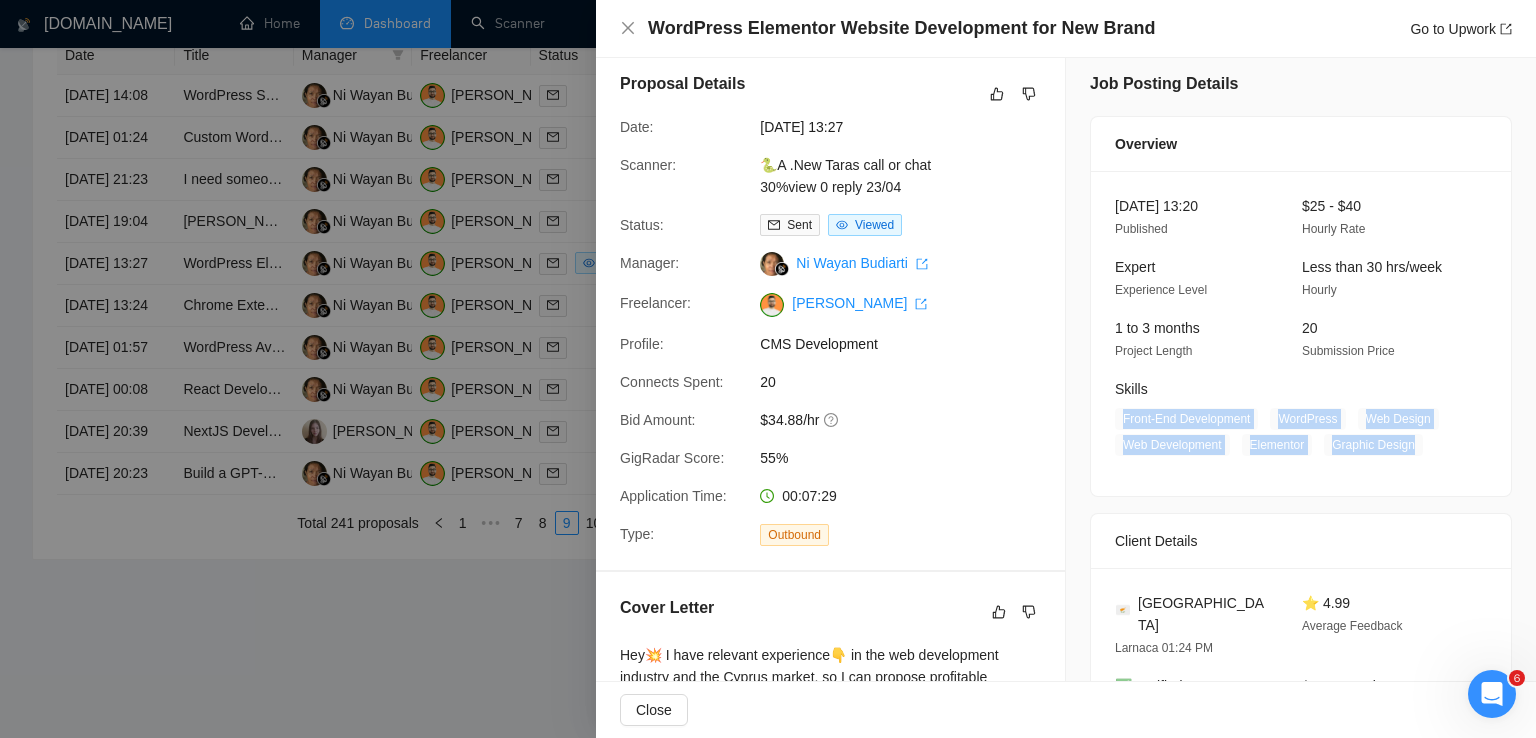 scroll, scrollTop: 0, scrollLeft: 0, axis: both 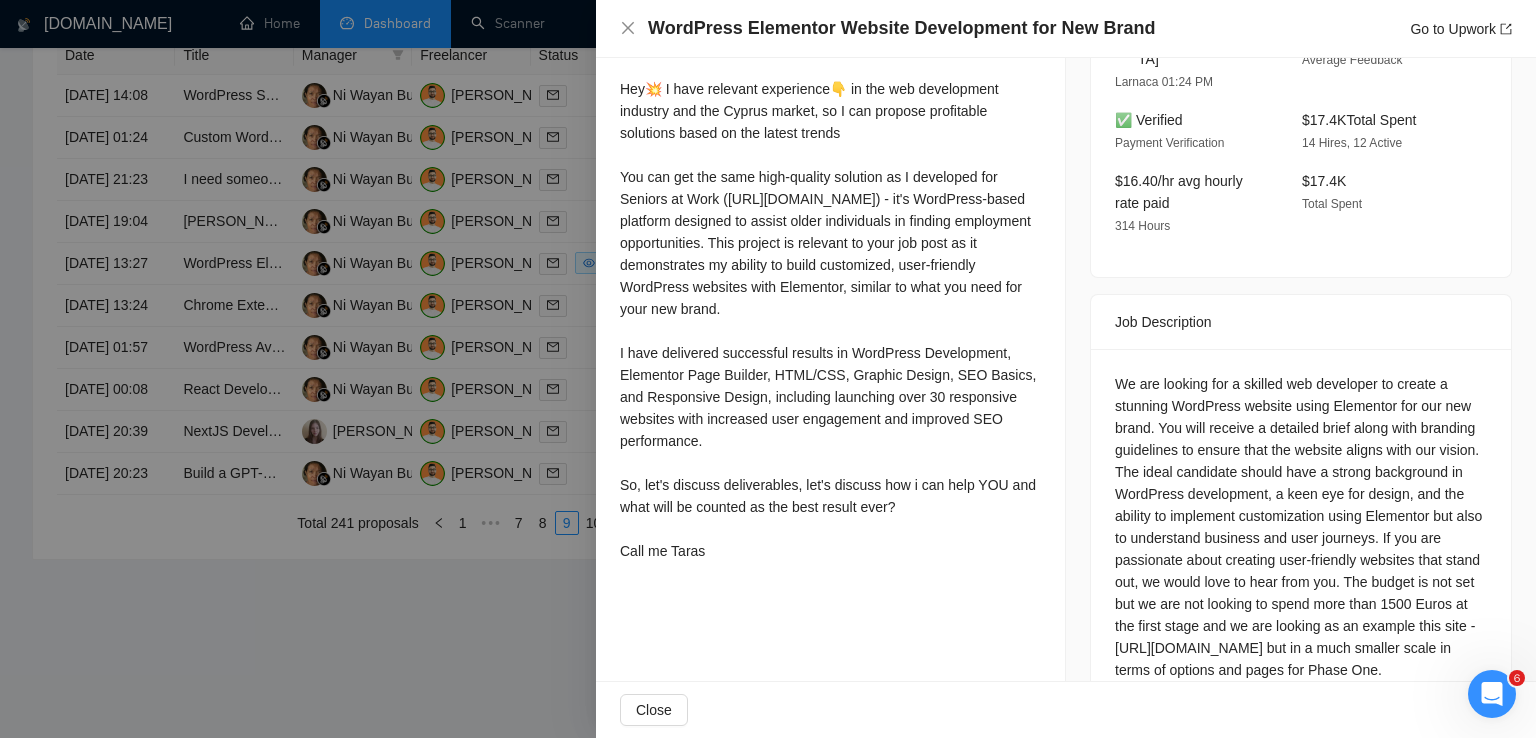 drag, startPoint x: 620, startPoint y: 92, endPoint x: 729, endPoint y: 611, distance: 530.3226 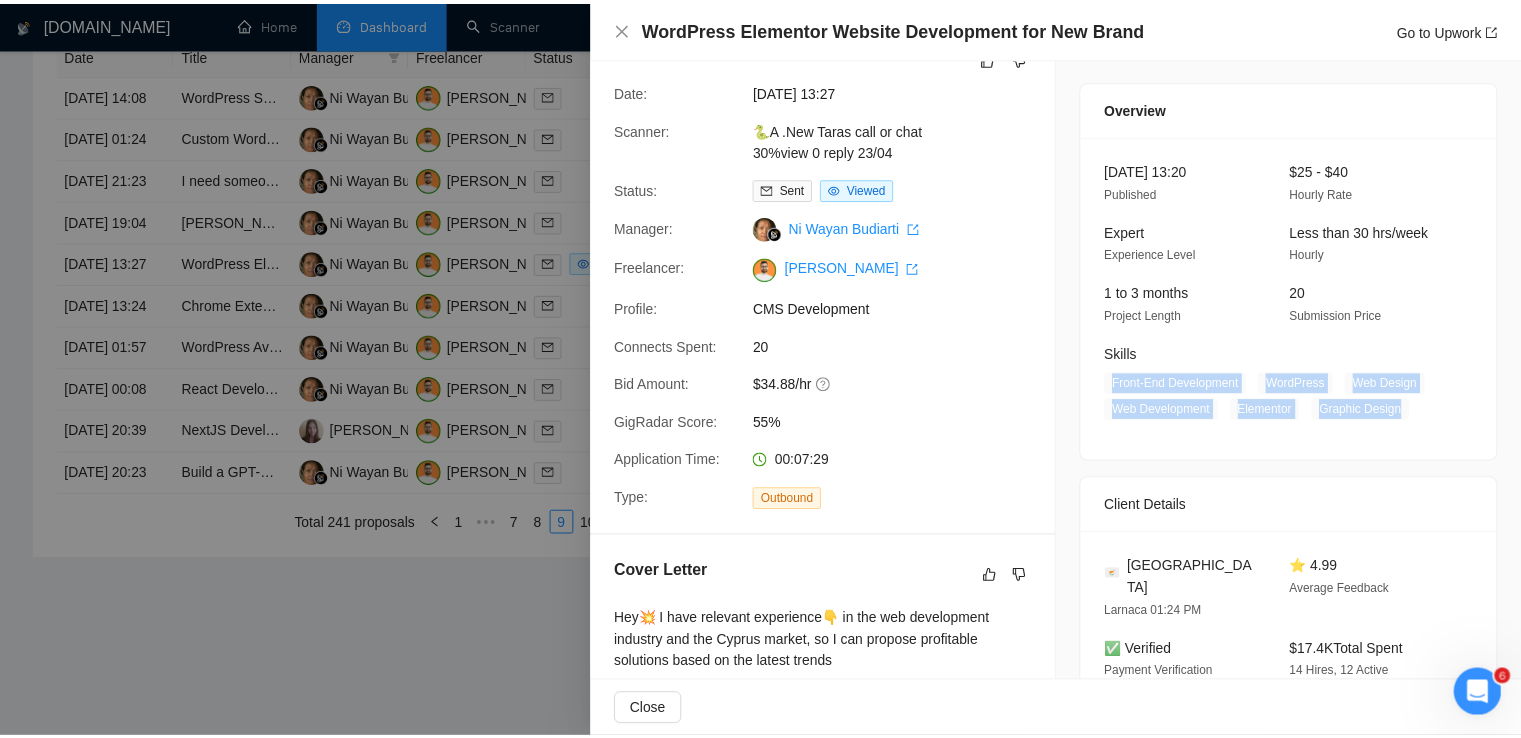 scroll, scrollTop: 0, scrollLeft: 0, axis: both 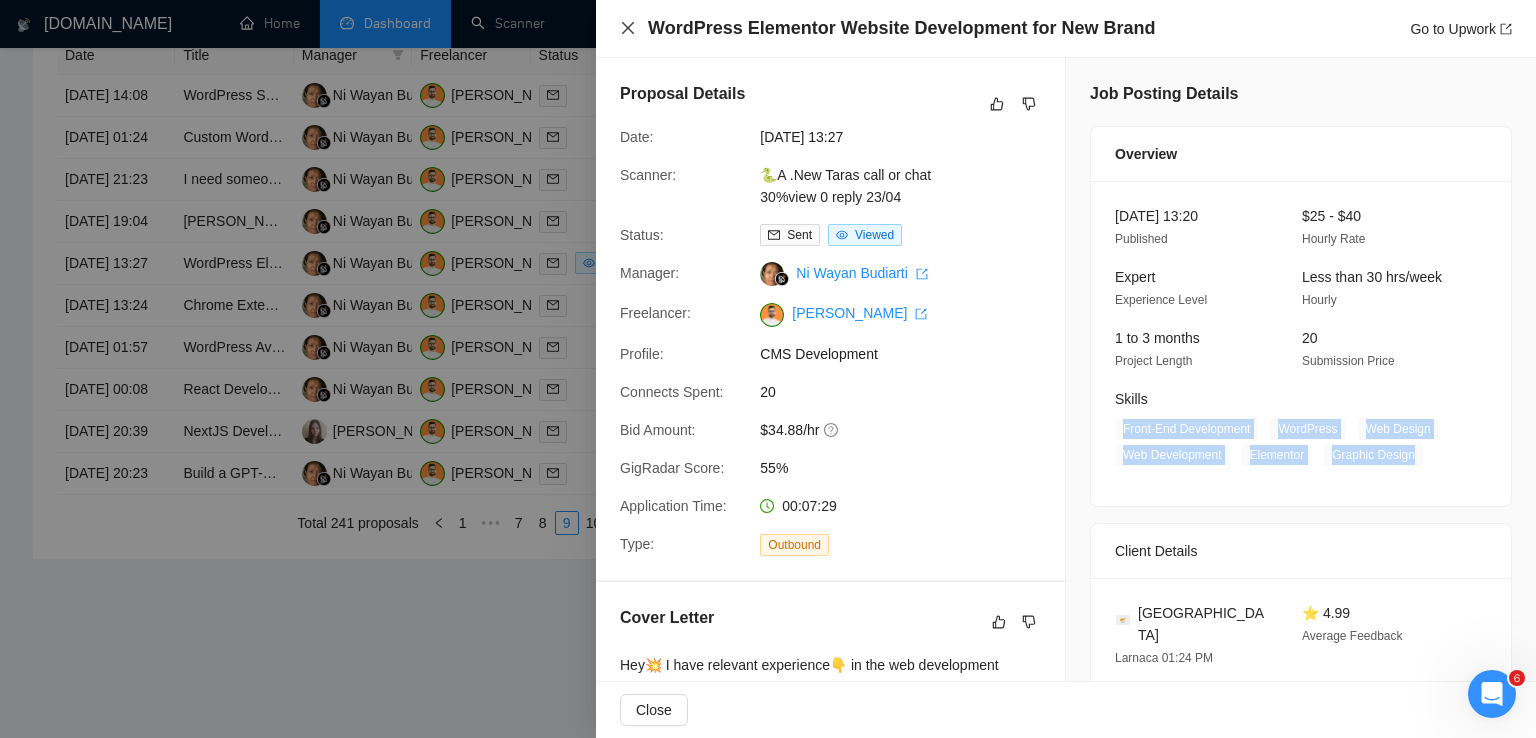 click 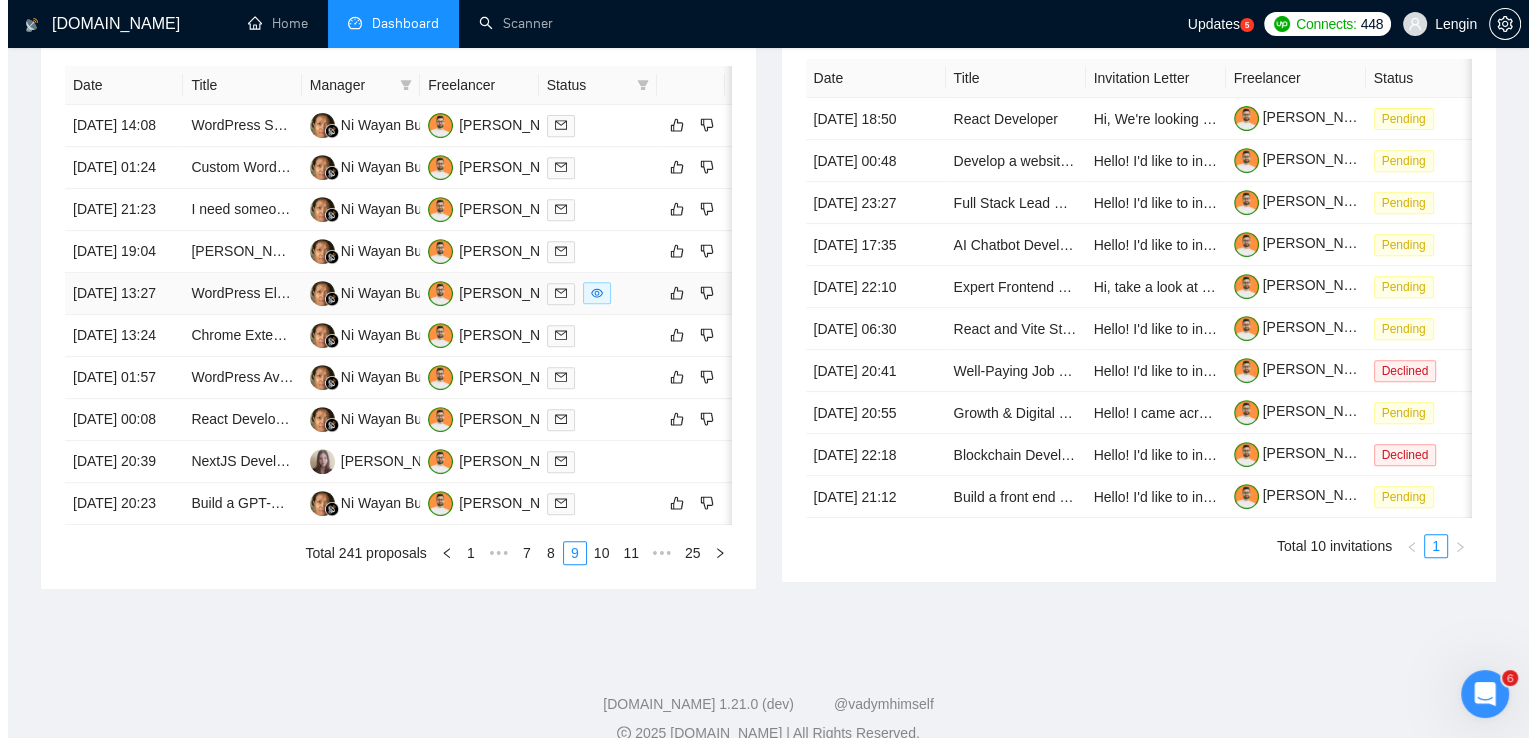 scroll, scrollTop: 813, scrollLeft: 0, axis: vertical 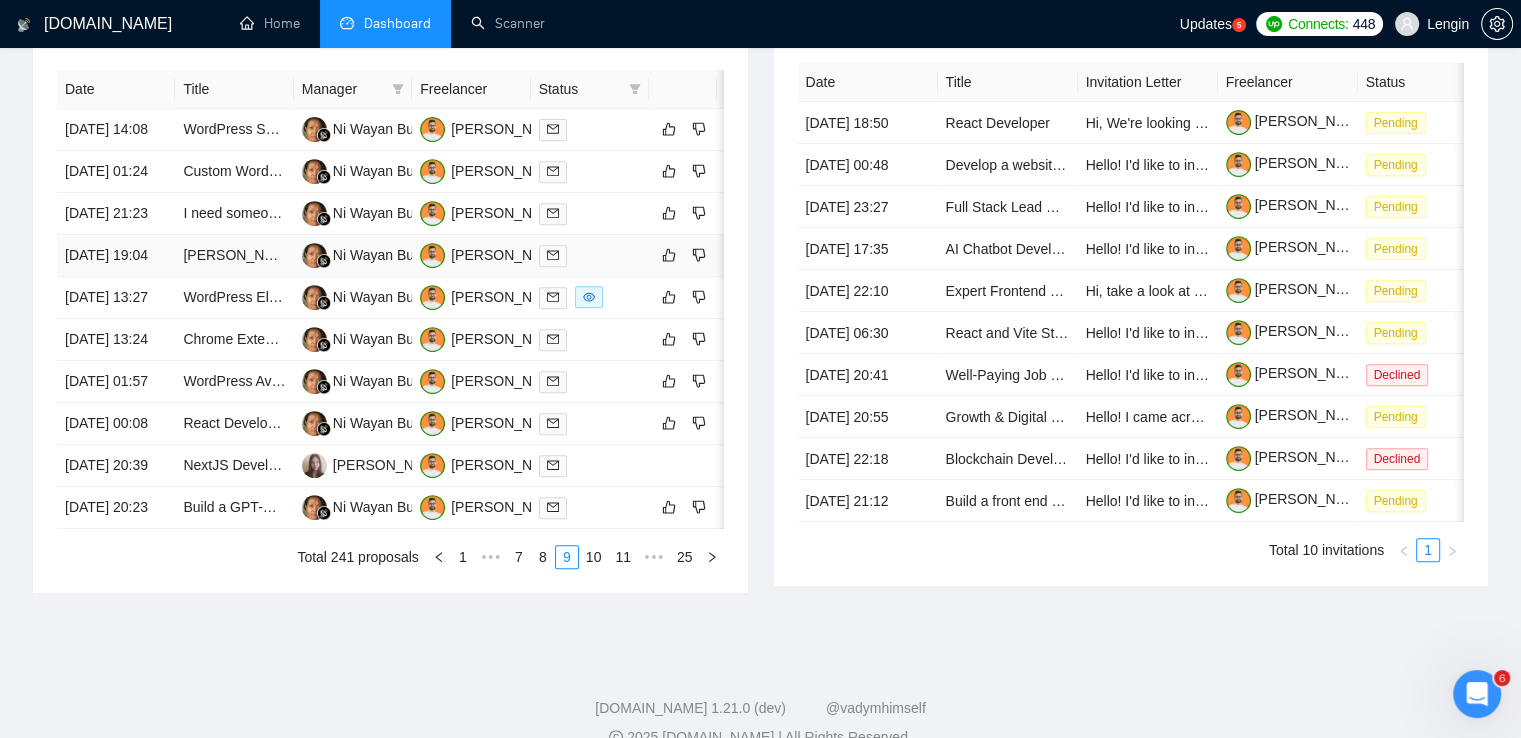 click on "[PERSON_NAME] app with i18N and react-text-speech" at bounding box center (234, 256) 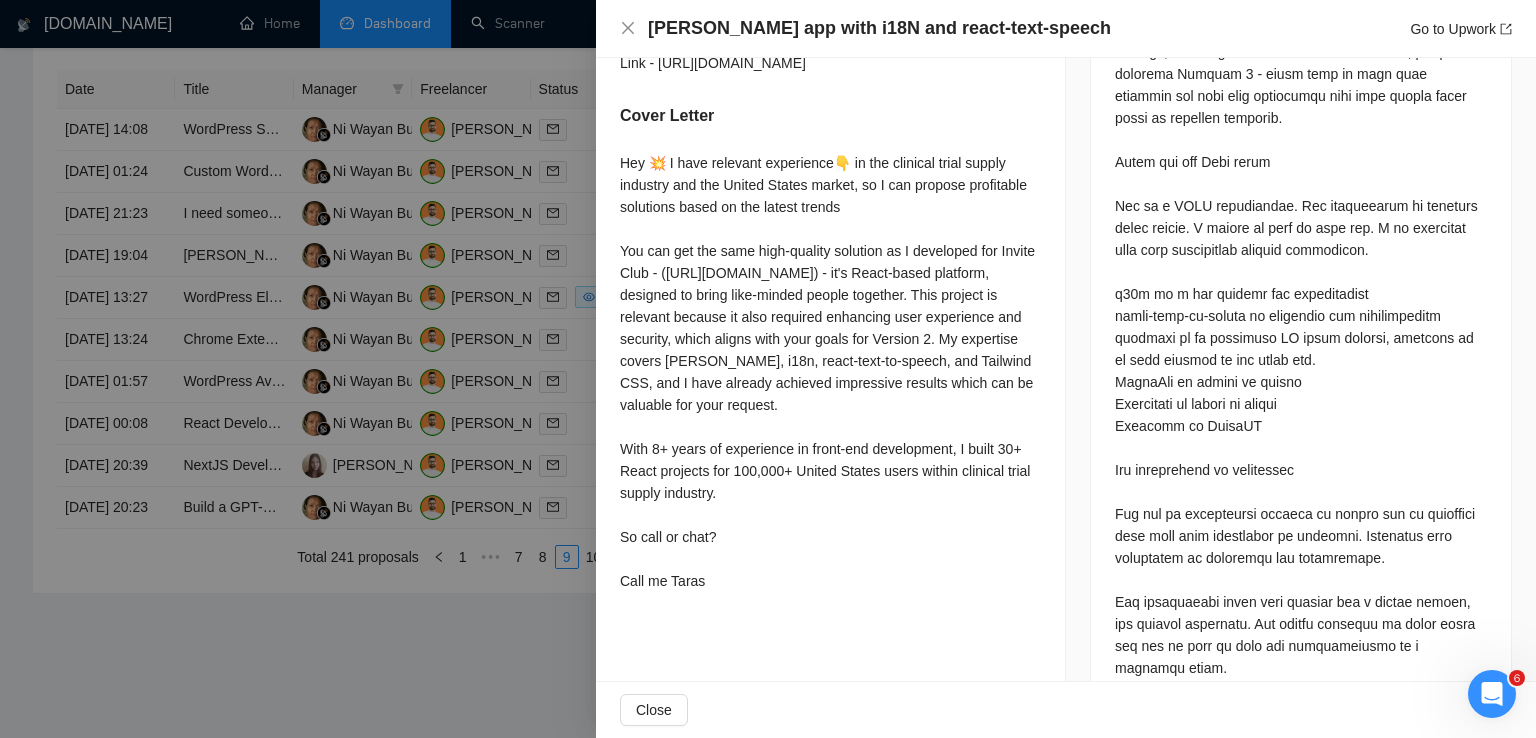 scroll, scrollTop: 1063, scrollLeft: 0, axis: vertical 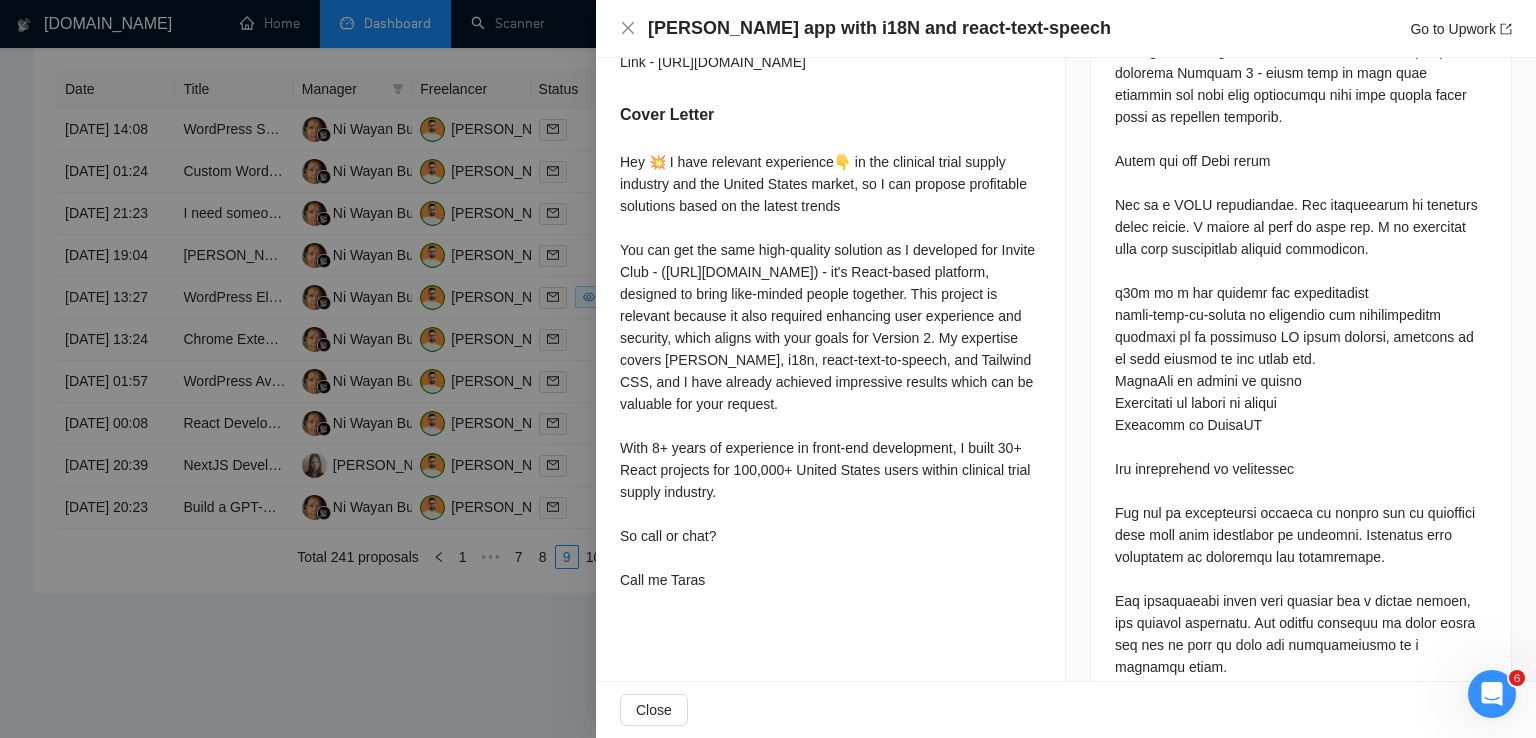 drag, startPoint x: 622, startPoint y: 157, endPoint x: 754, endPoint y: 625, distance: 486.2592 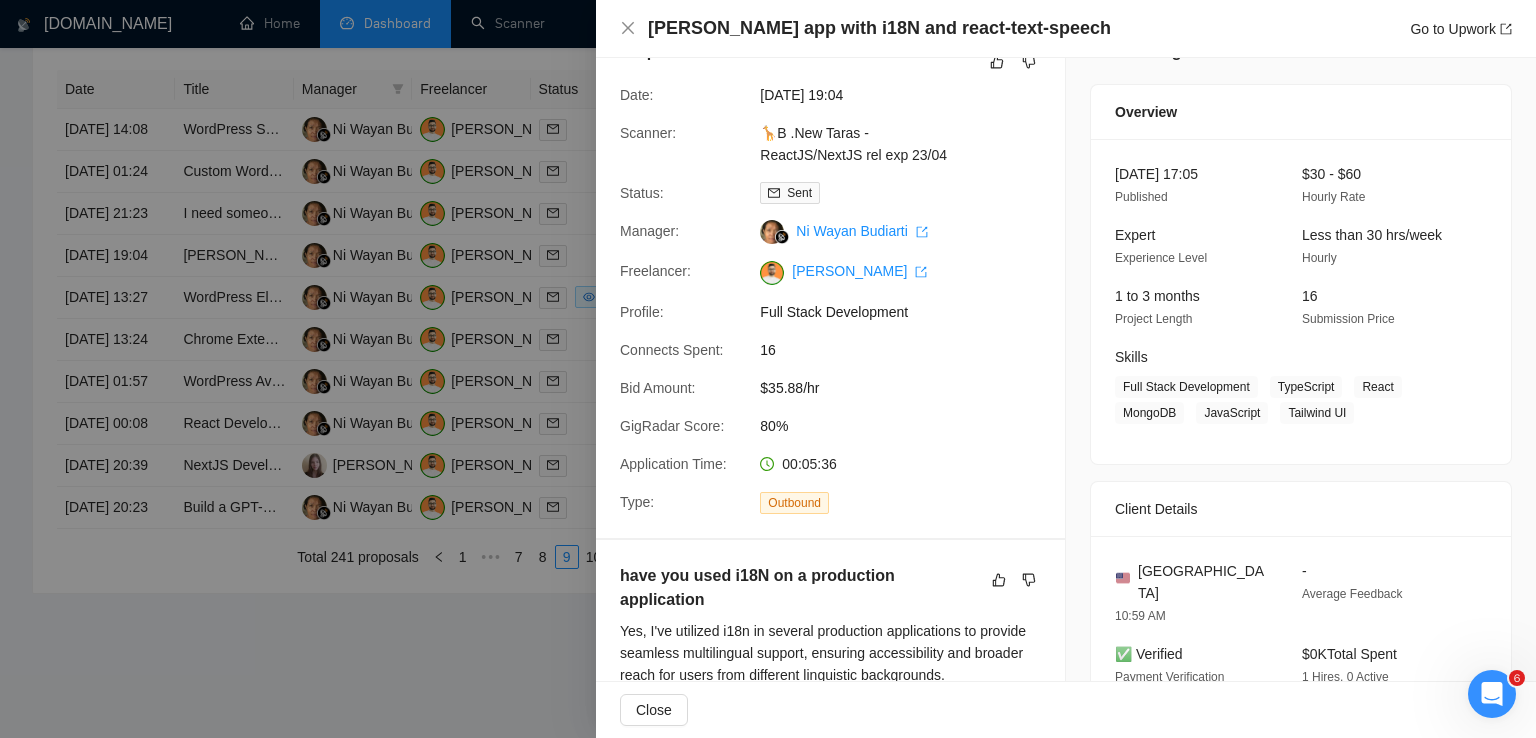 scroll, scrollTop: 0, scrollLeft: 0, axis: both 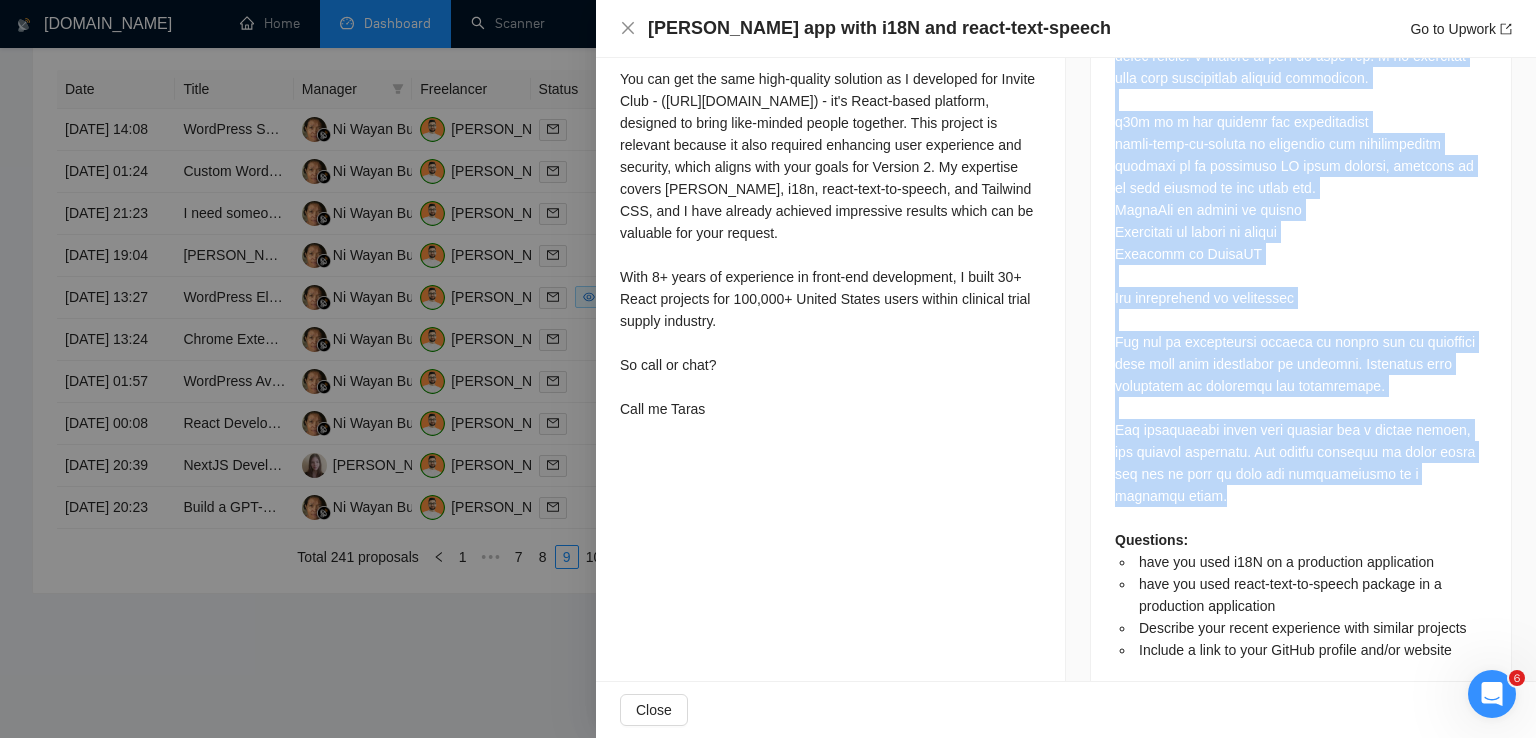 drag, startPoint x: 1104, startPoint y: 243, endPoint x: 1471, endPoint y: 451, distance: 421.84476 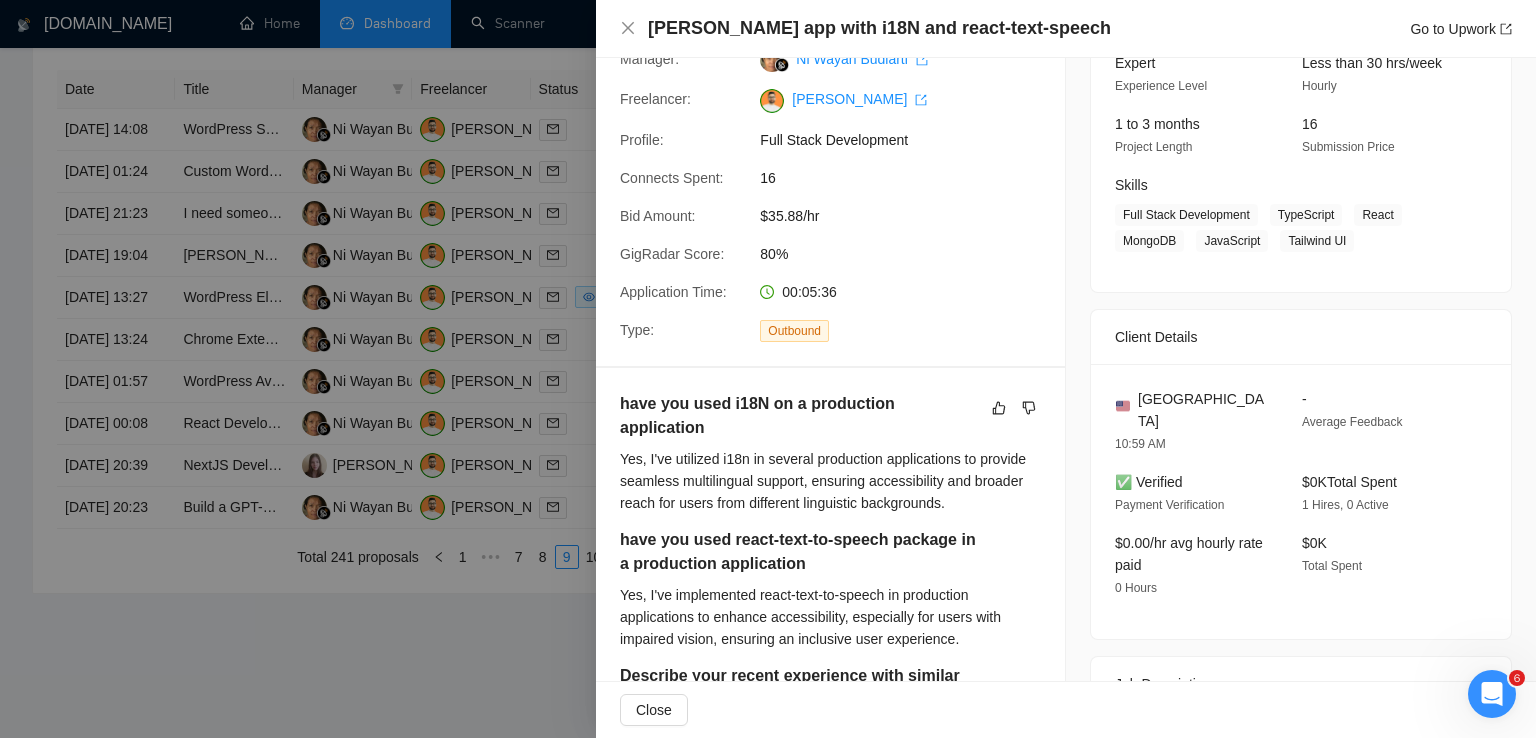 scroll, scrollTop: 209, scrollLeft: 0, axis: vertical 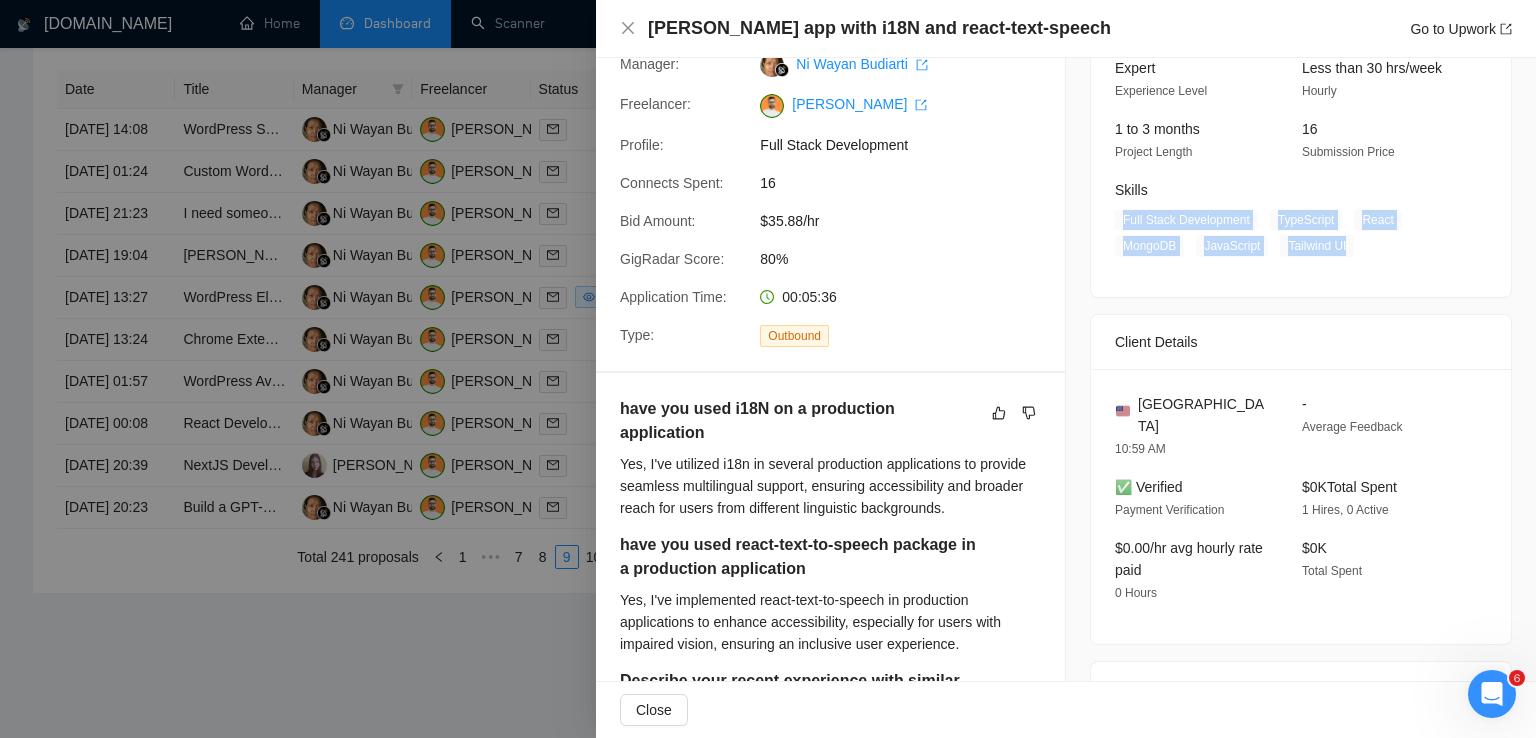 drag, startPoint x: 1337, startPoint y: 244, endPoint x: 1110, endPoint y: 229, distance: 227.49506 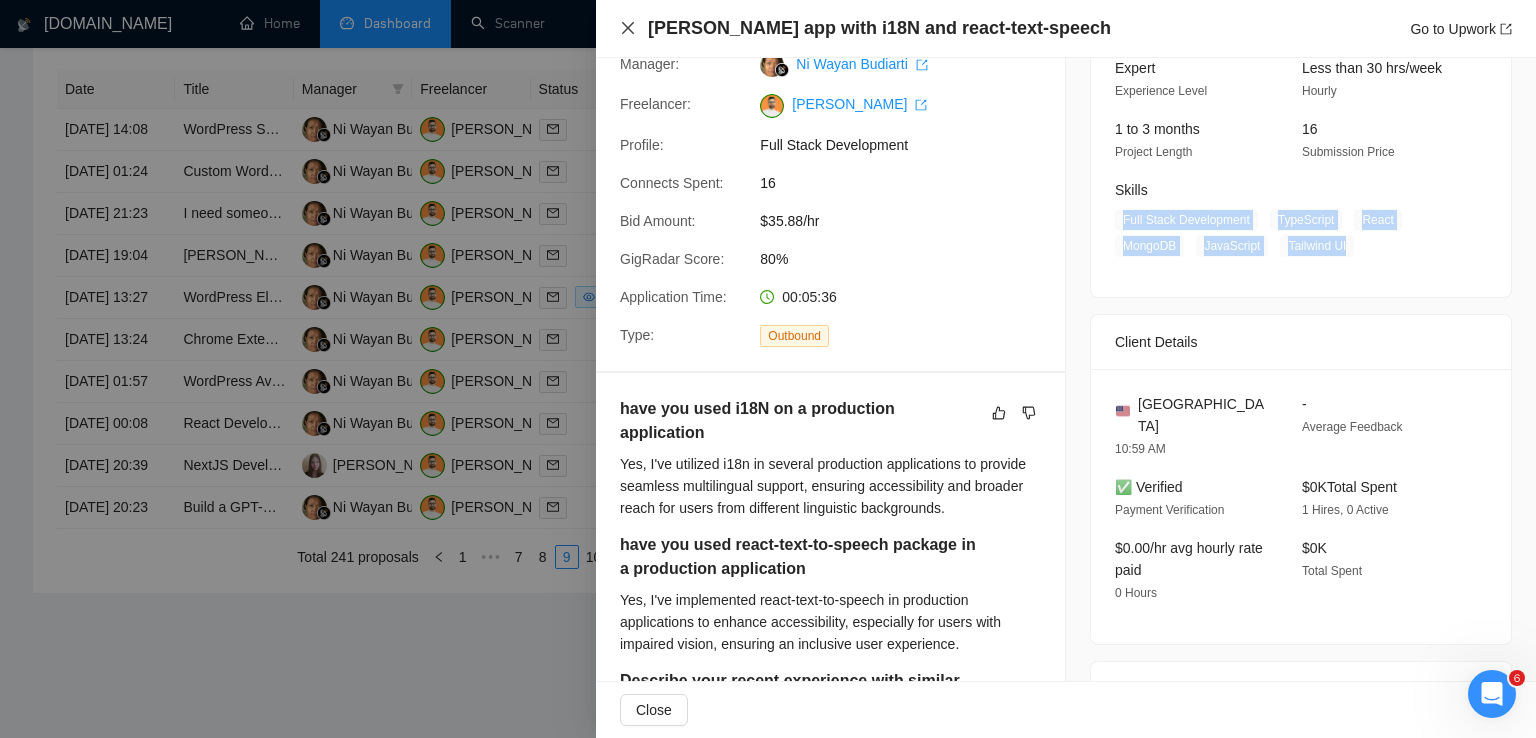 click 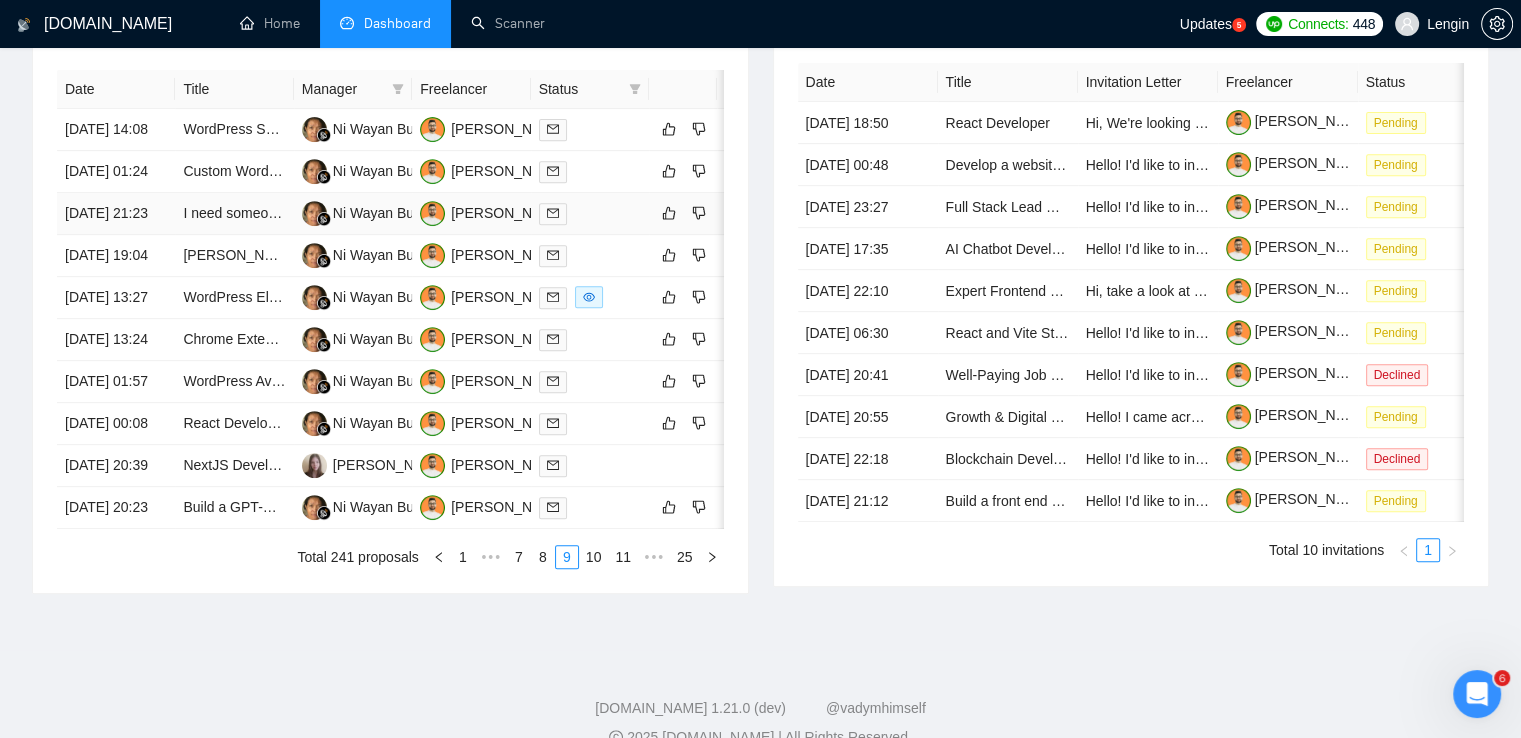 click on "I need someone to build a website on Wordpress for me" at bounding box center [234, 214] 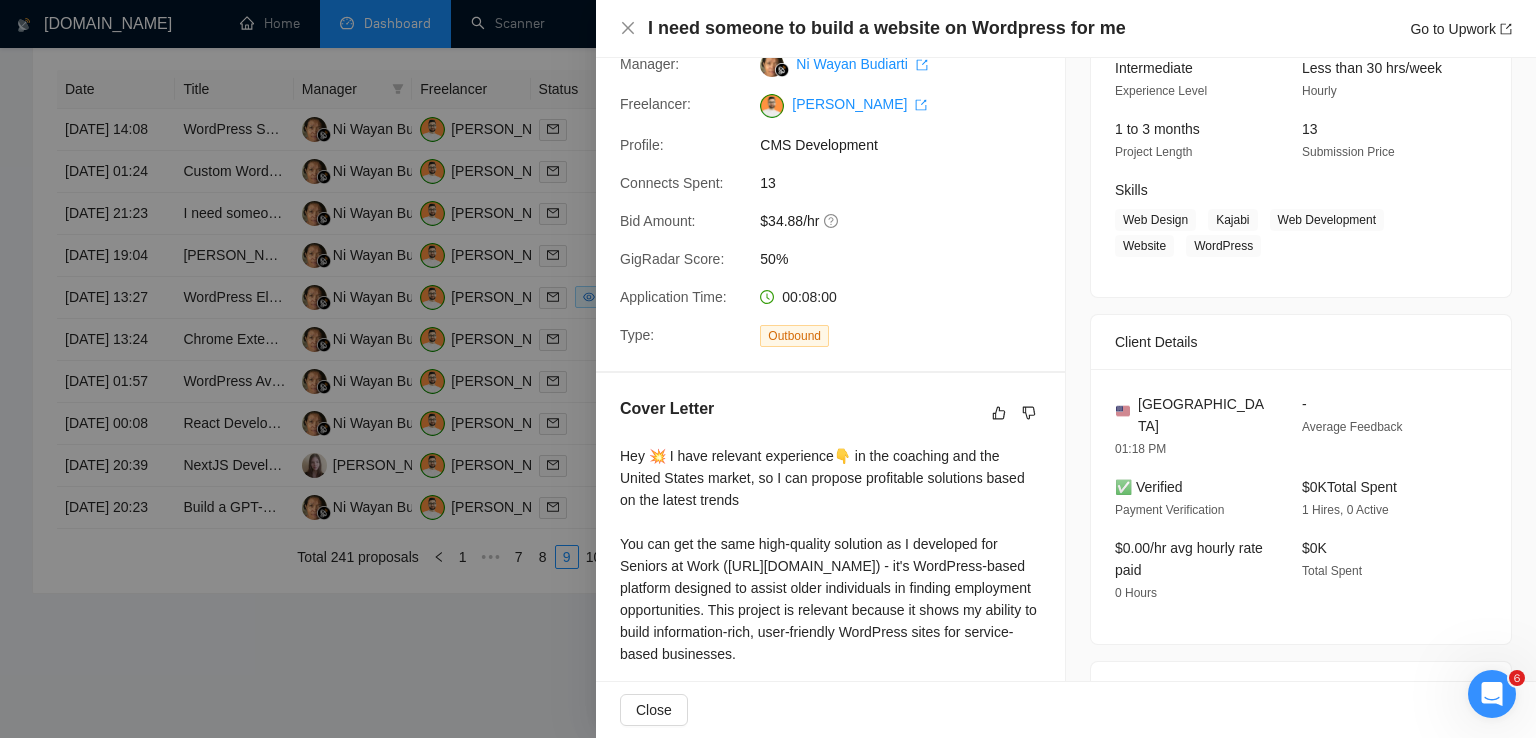 scroll, scrollTop: 490, scrollLeft: 0, axis: vertical 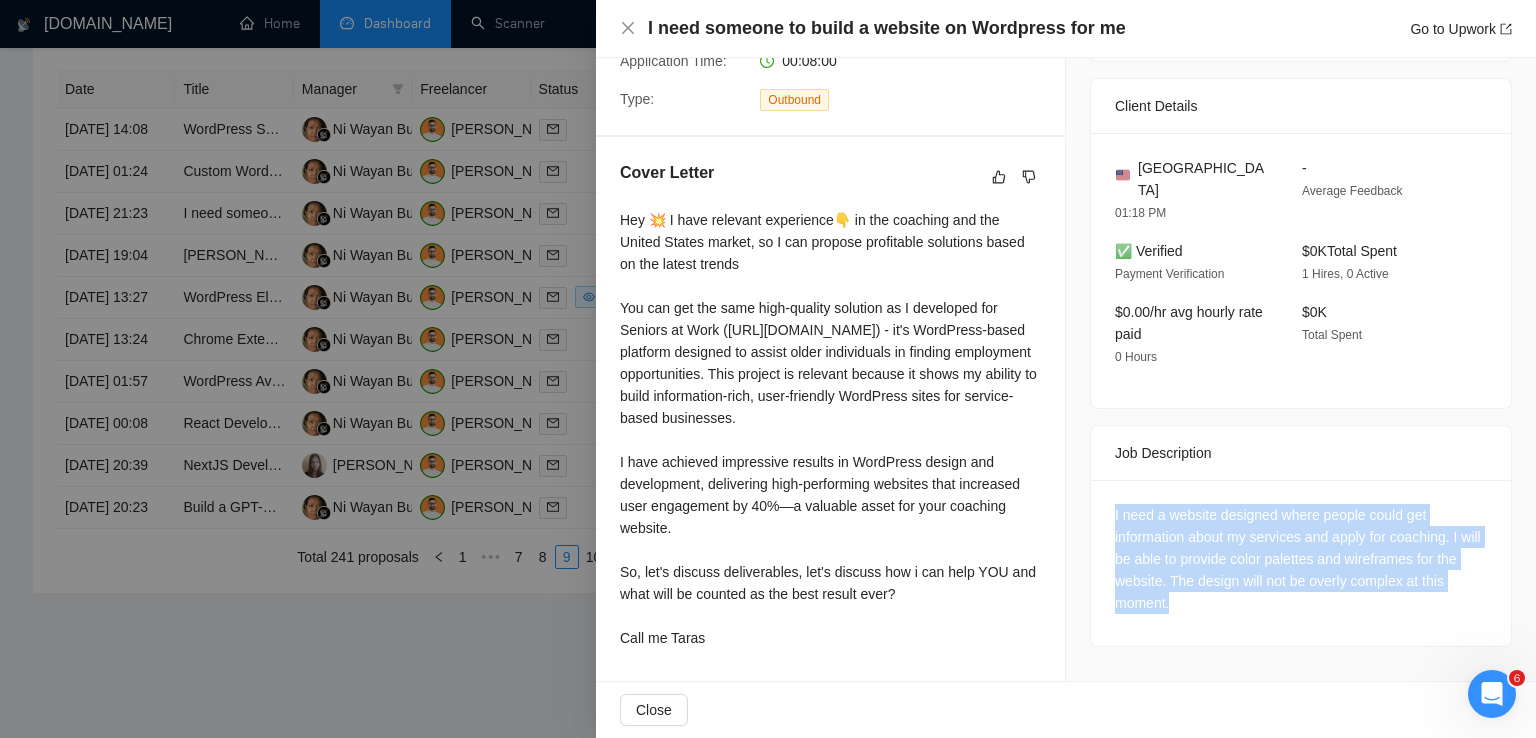 drag, startPoint x: 1172, startPoint y: 542, endPoint x: 1093, endPoint y: 452, distance: 119.753914 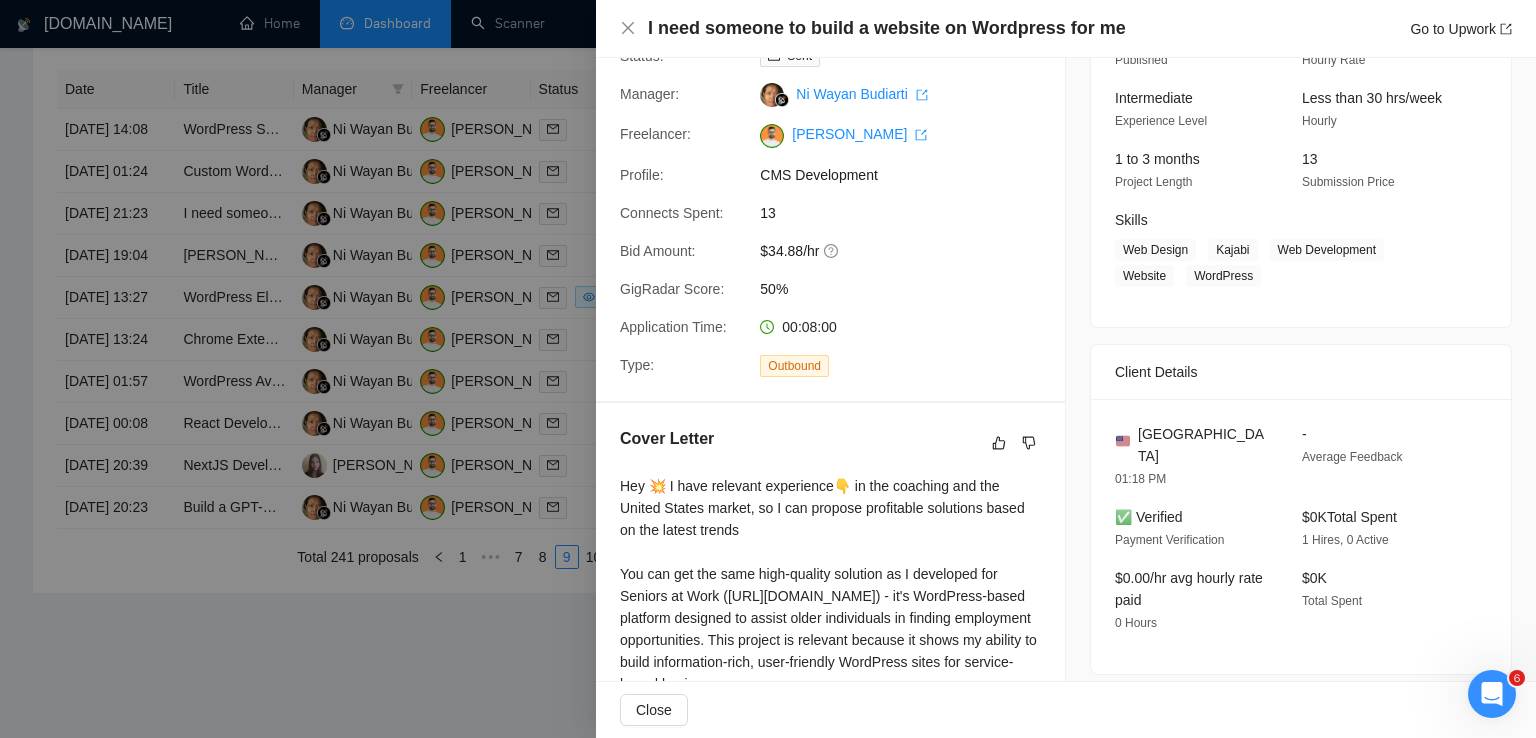scroll, scrollTop: 164, scrollLeft: 0, axis: vertical 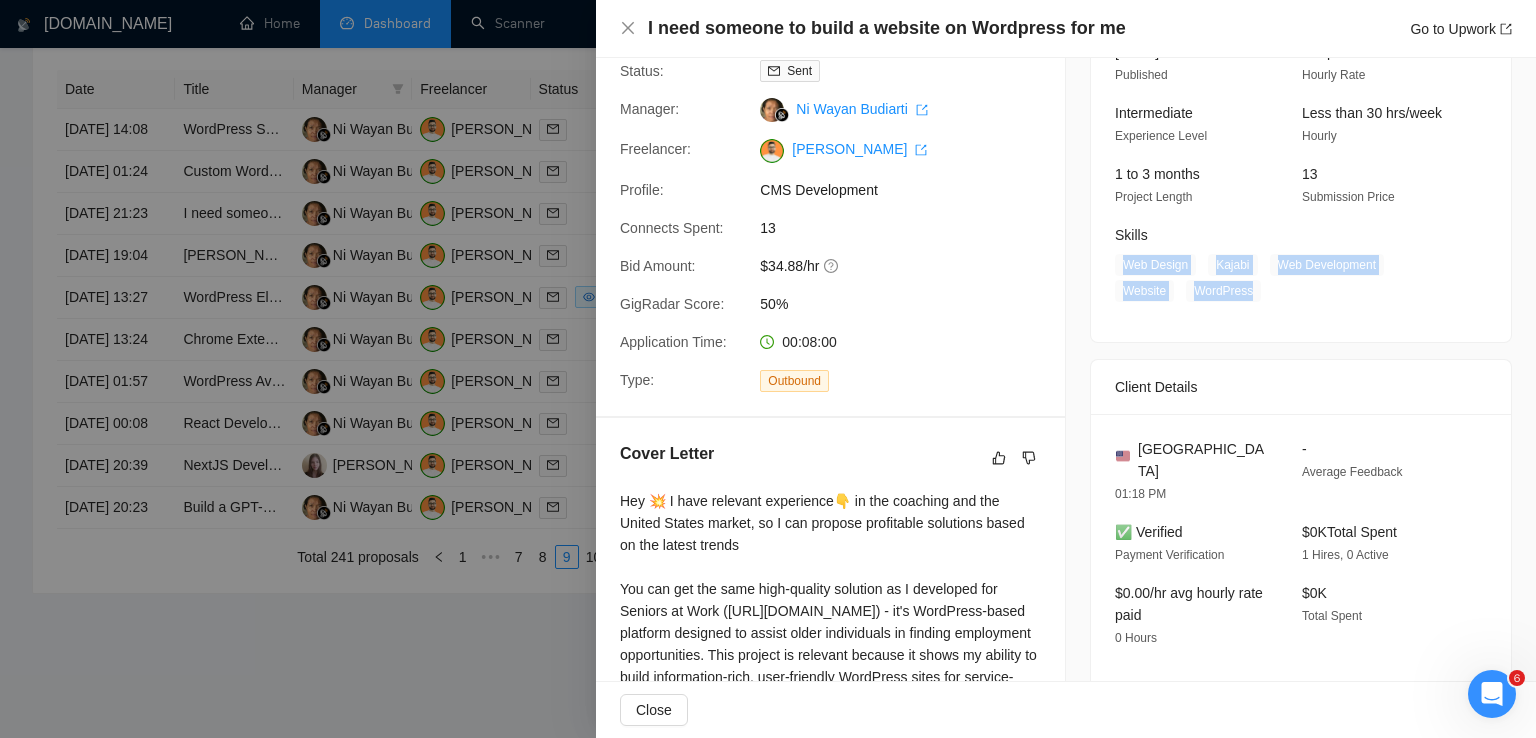 drag, startPoint x: 1248, startPoint y: 299, endPoint x: 1114, endPoint y: 274, distance: 136.31215 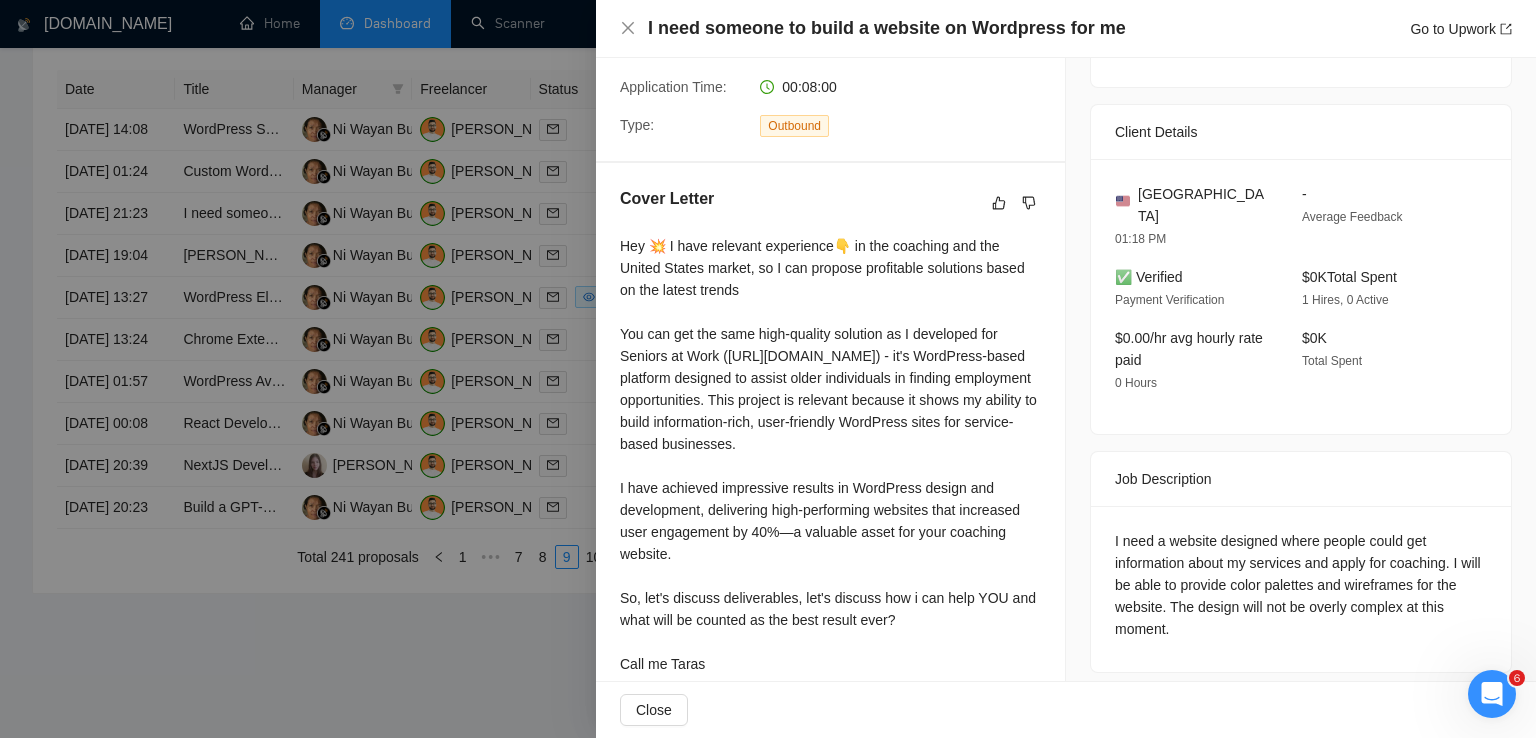 scroll, scrollTop: 422, scrollLeft: 0, axis: vertical 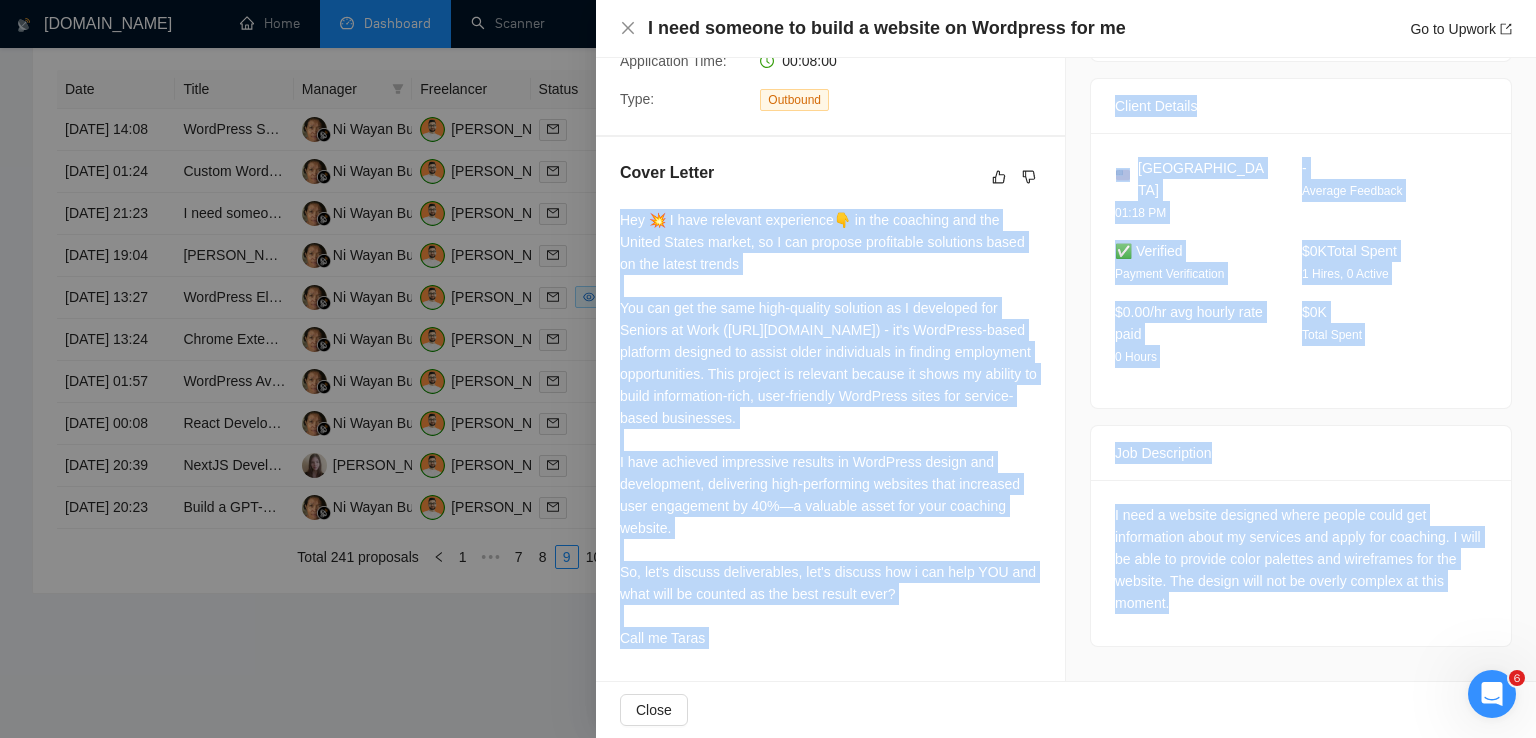 drag, startPoint x: 623, startPoint y: 247, endPoint x: 812, endPoint y: 633, distance: 429.78717 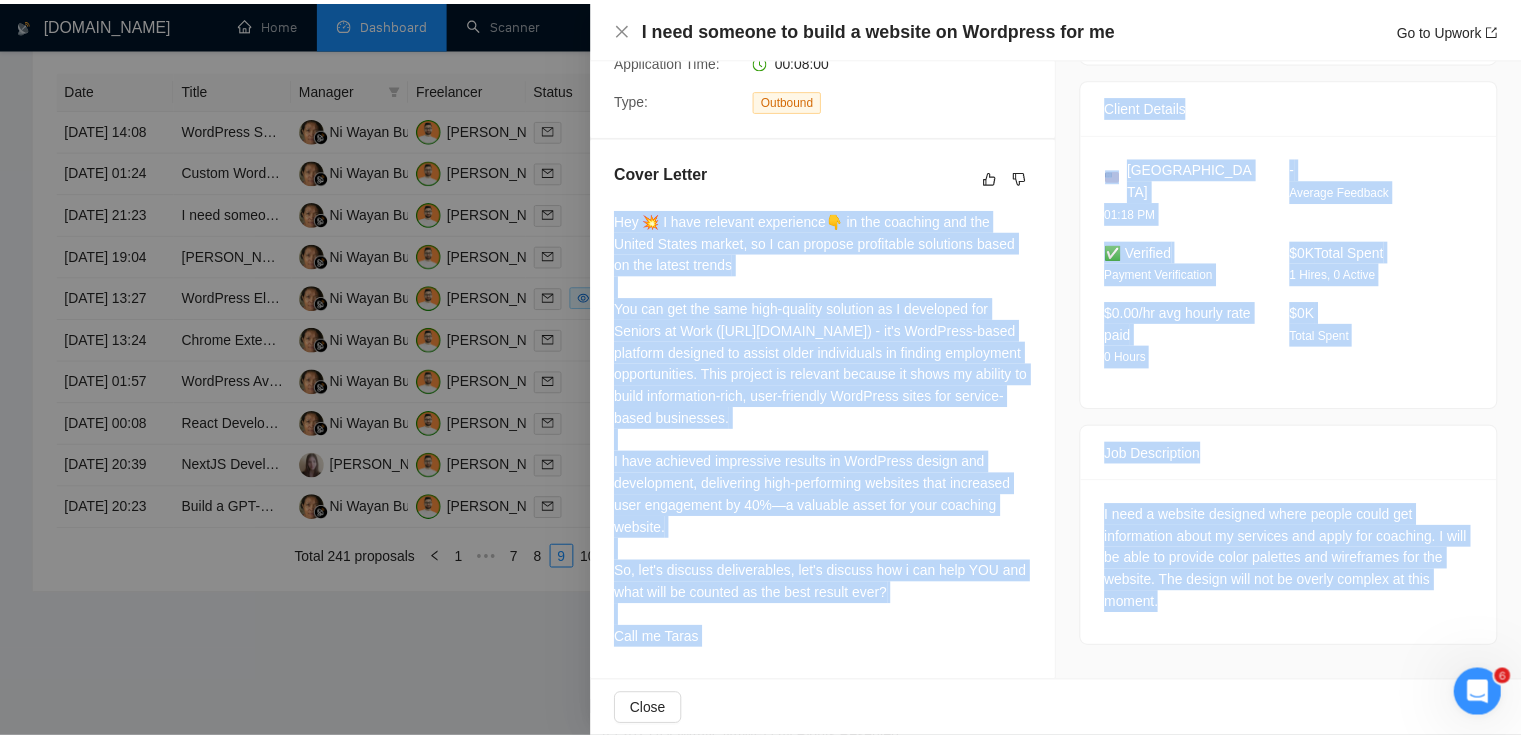 scroll, scrollTop: 0, scrollLeft: 0, axis: both 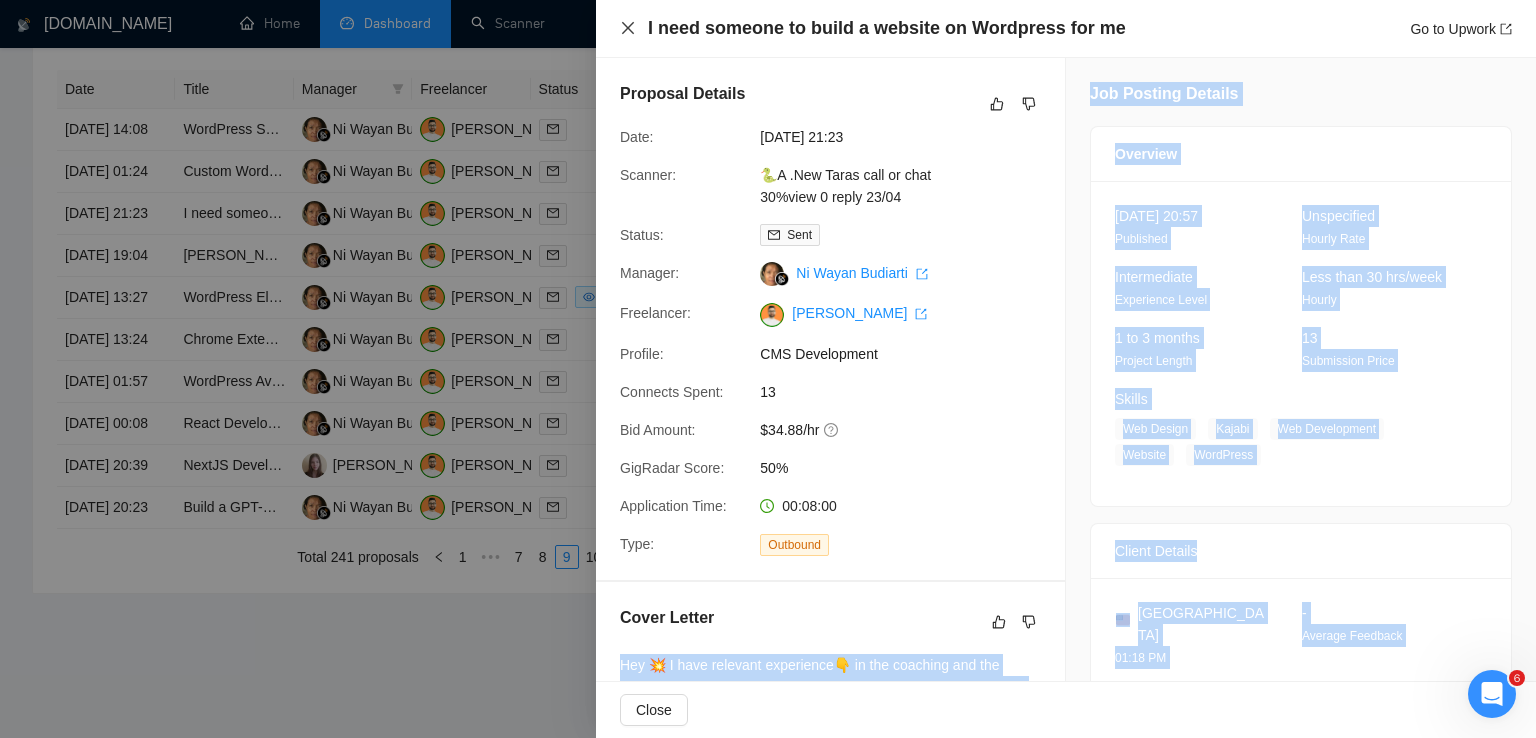 click 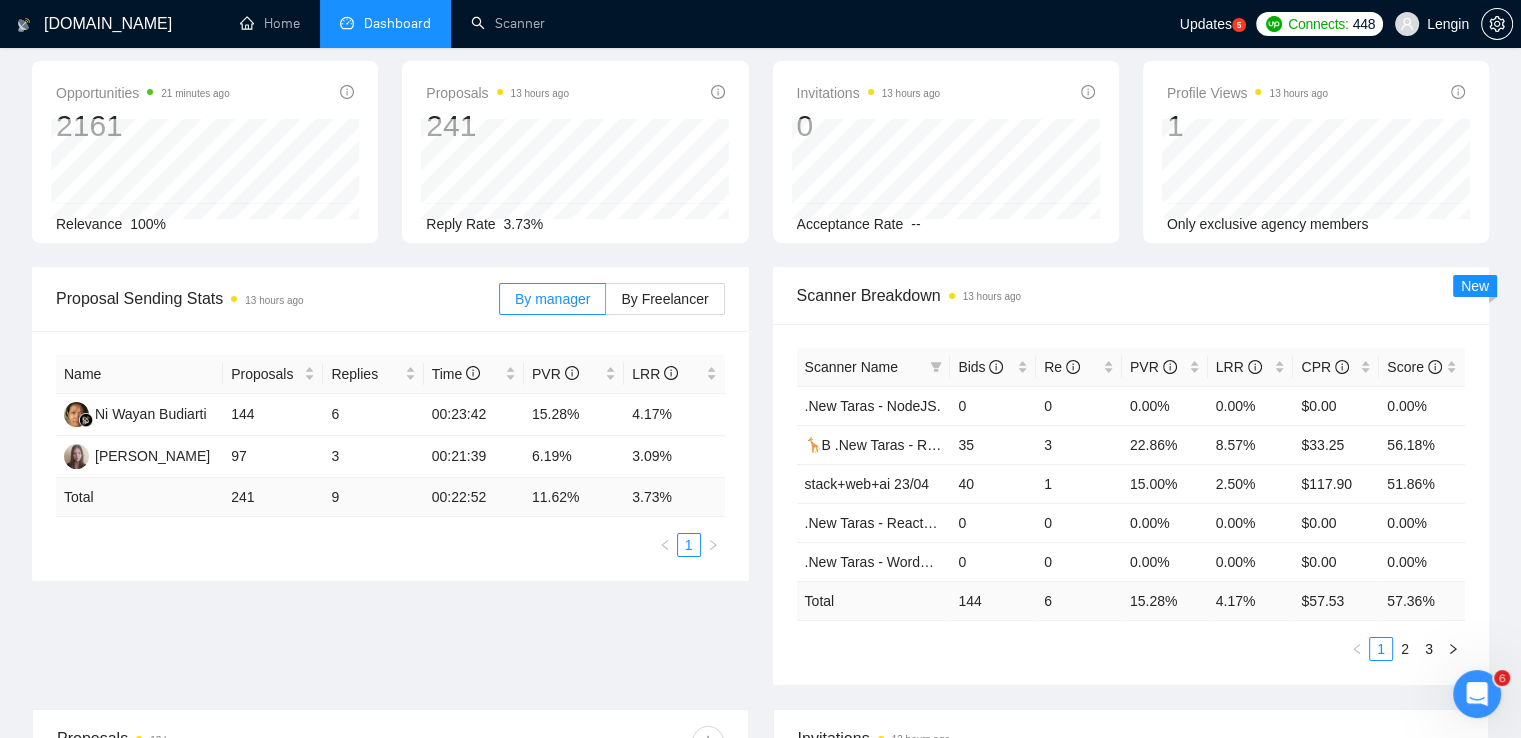 scroll, scrollTop: 0, scrollLeft: 0, axis: both 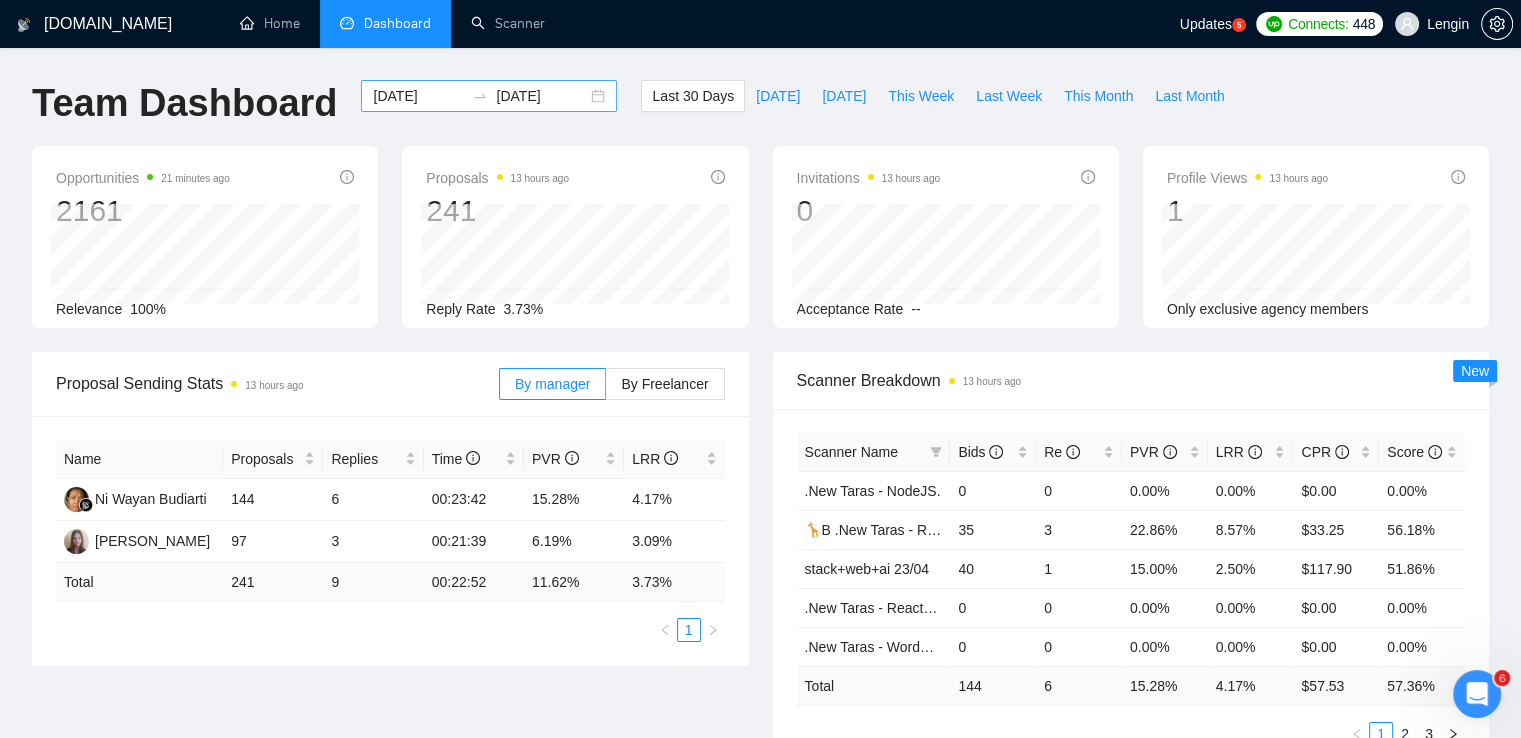 click on "[DATE] [DATE]" at bounding box center (489, 96) 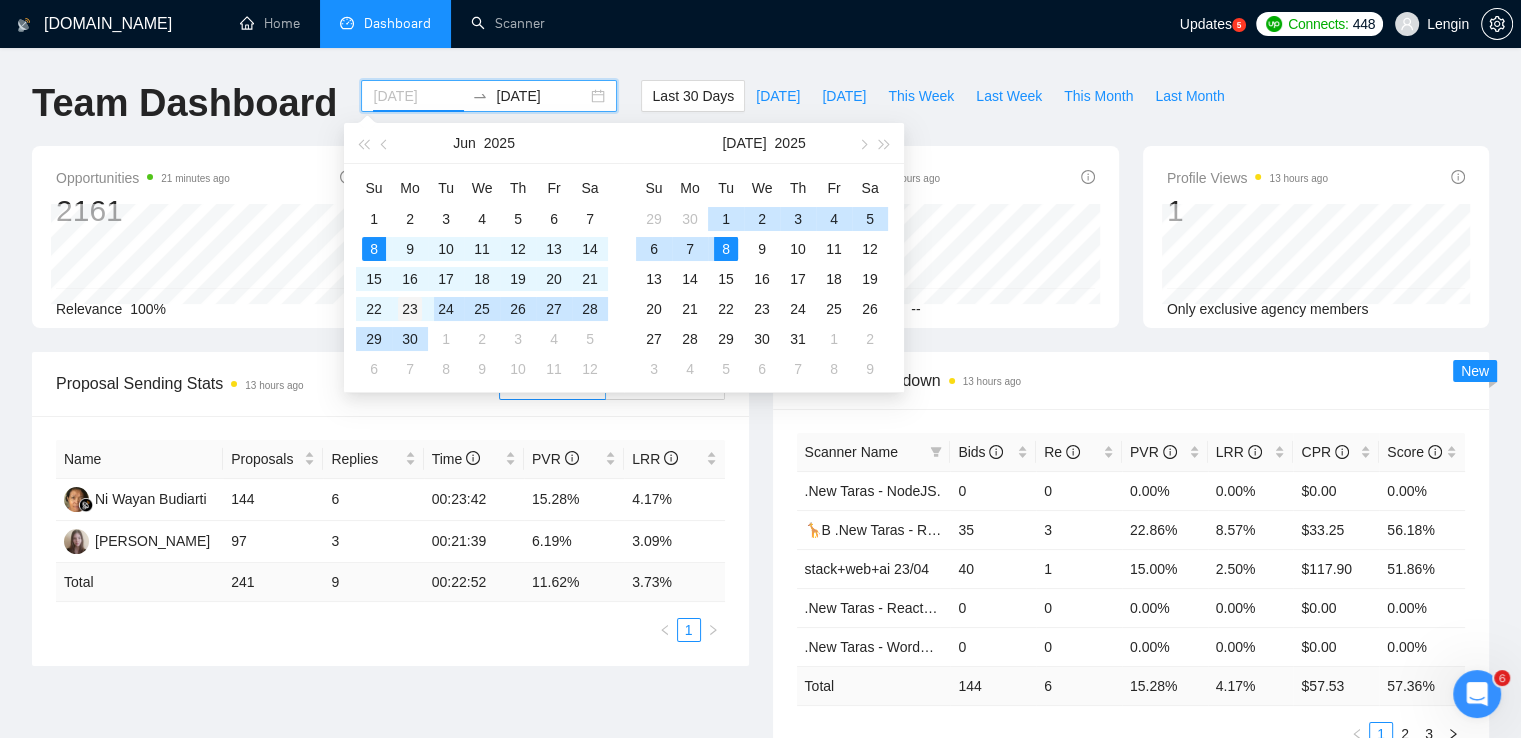 type on "[DATE]" 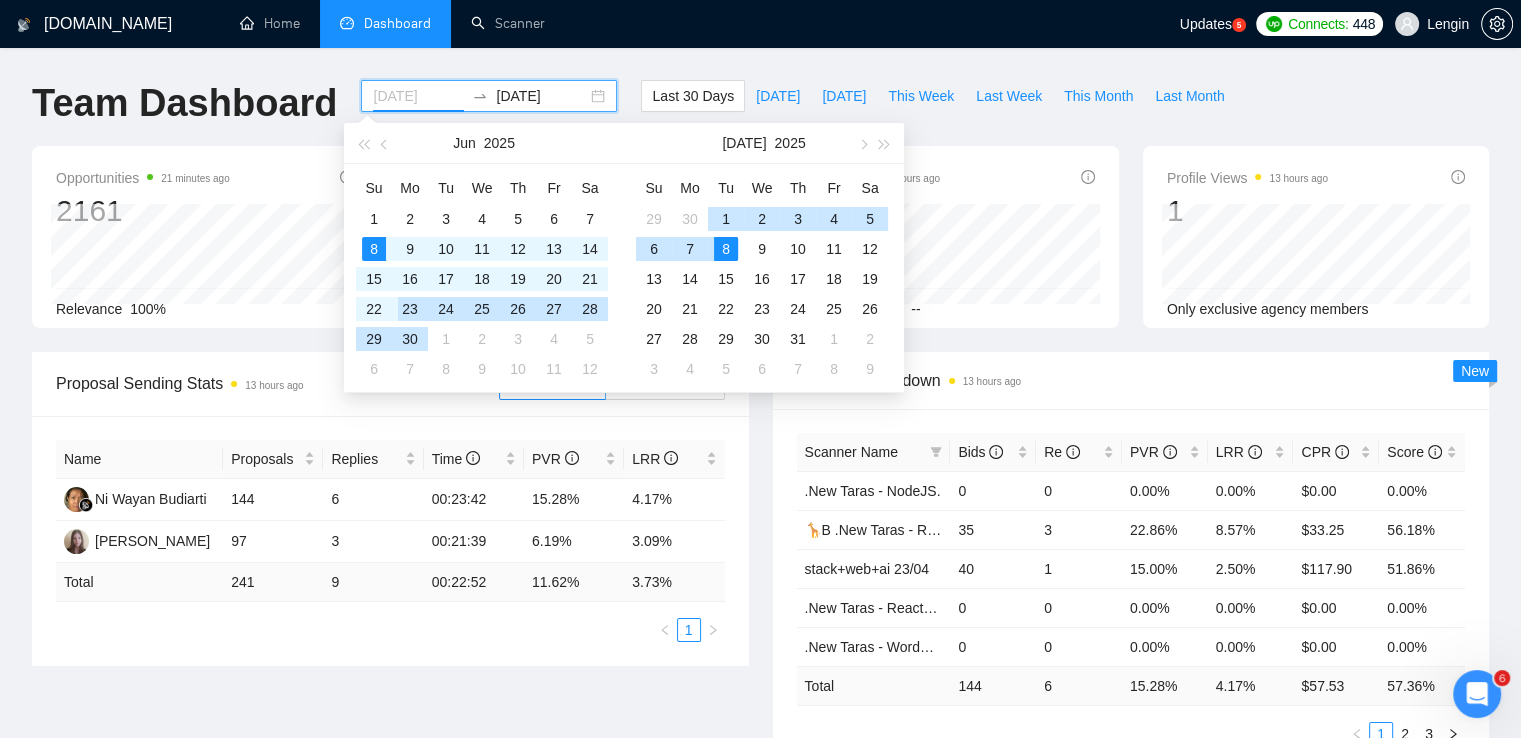 click on "23" at bounding box center [410, 309] 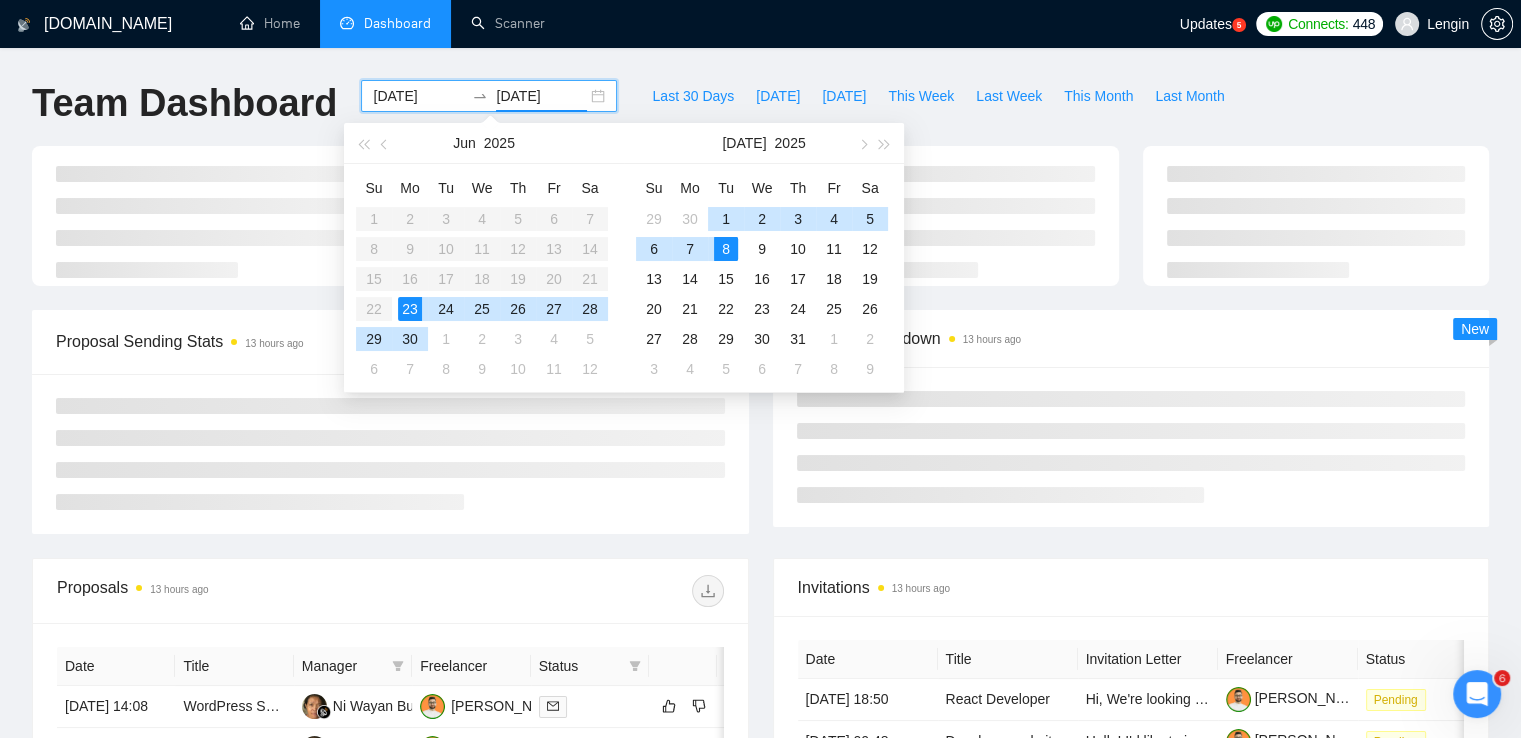 type on "[DATE]" 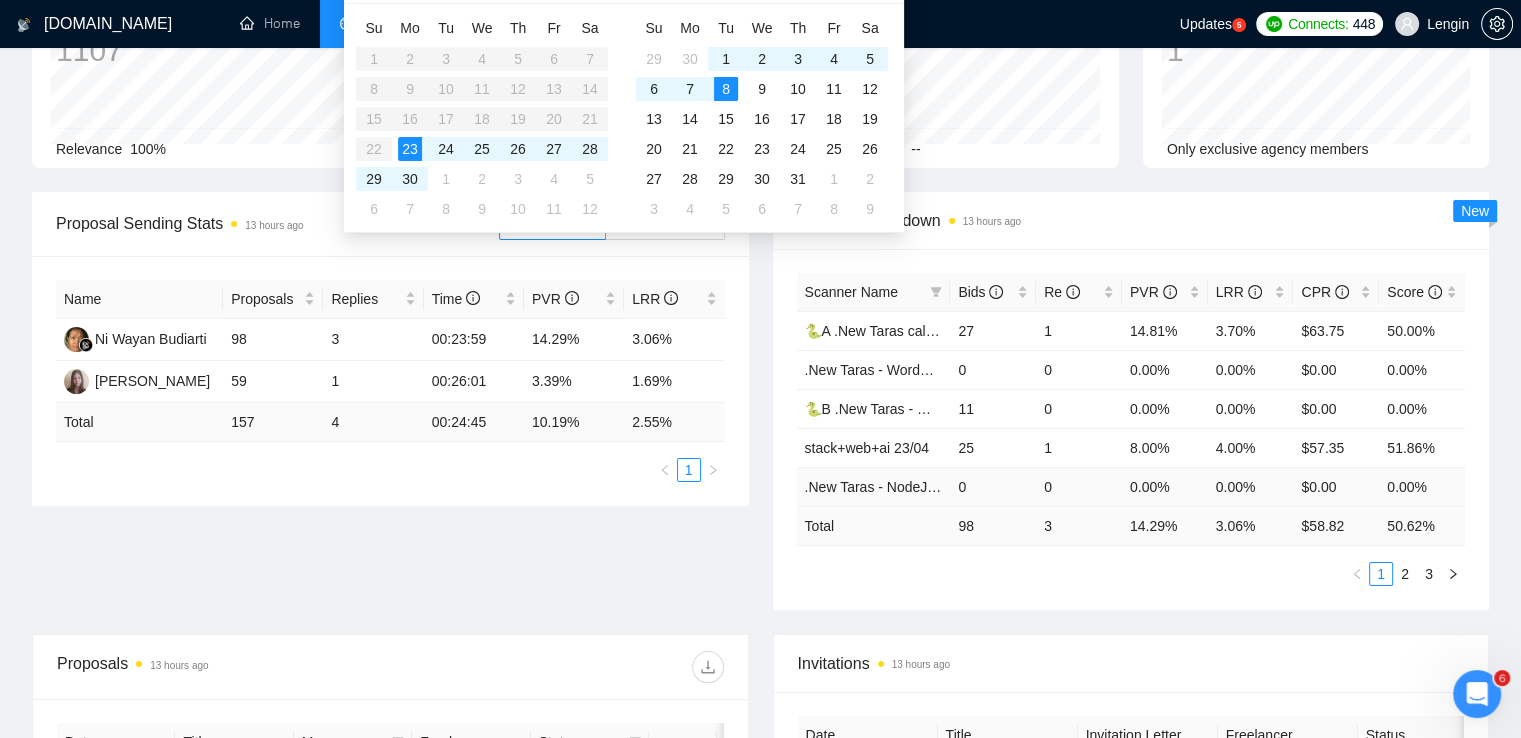 scroll, scrollTop: 160, scrollLeft: 0, axis: vertical 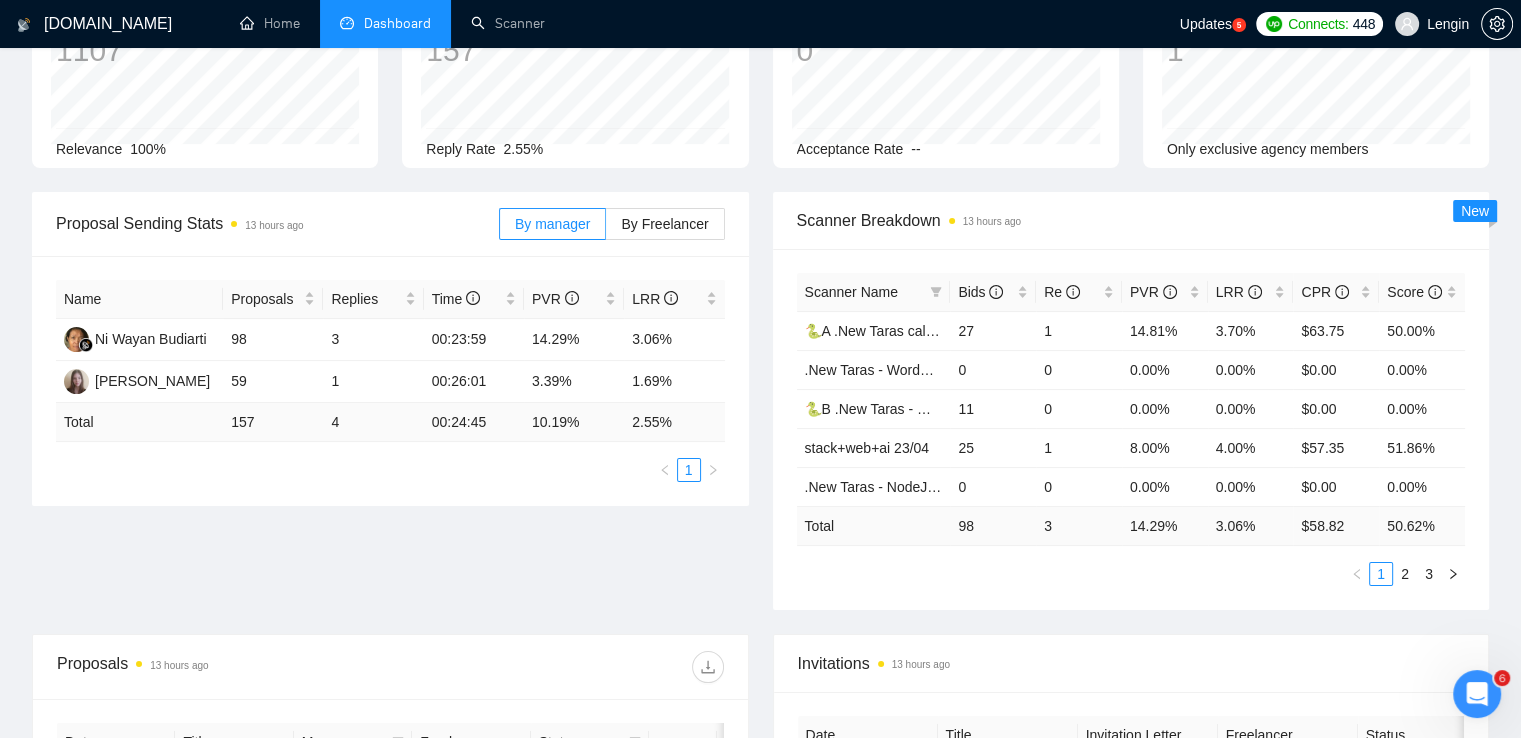 click on "Proposal Sending Stats 13 hours ago By manager By Freelancer Name Proposals Replies Time   PVR   LRR   Ni Wayan Budiarti 98 3 00:23:59 14.29% 3.06% [PERSON_NAME] 59 1 00:26:01 3.39% 1.69% Total 157 4 00:24:45 10.19 % 2.55 % 1 Scanner Breakdown 13 hours ago Scanner Name Bids   Re   PVR   LRR   CPR   Score   🐍A .New Taras call or chat 30%view 0 reply 23/04 27 1 14.81% 3.70% $63.75 50.00% .New Taras - WordPress with symbols 0 0 0.00% 0.00% $0.00 0.00% 🐍B .New Taras - Wordpress short 23/04 11 0 0.00% 0.00% $0.00 0.00% stack+web+ai 23/04 25 1 8.00% 4.00% $57.35 51.86% .New Taras - NodeJS with symbols 0 0 0.00% 0.00% $0.00 0.00% Total 98 3 14.29 % 3.06 % $ 58.82 50.62 % 1 2 3 New" at bounding box center (760, 413) 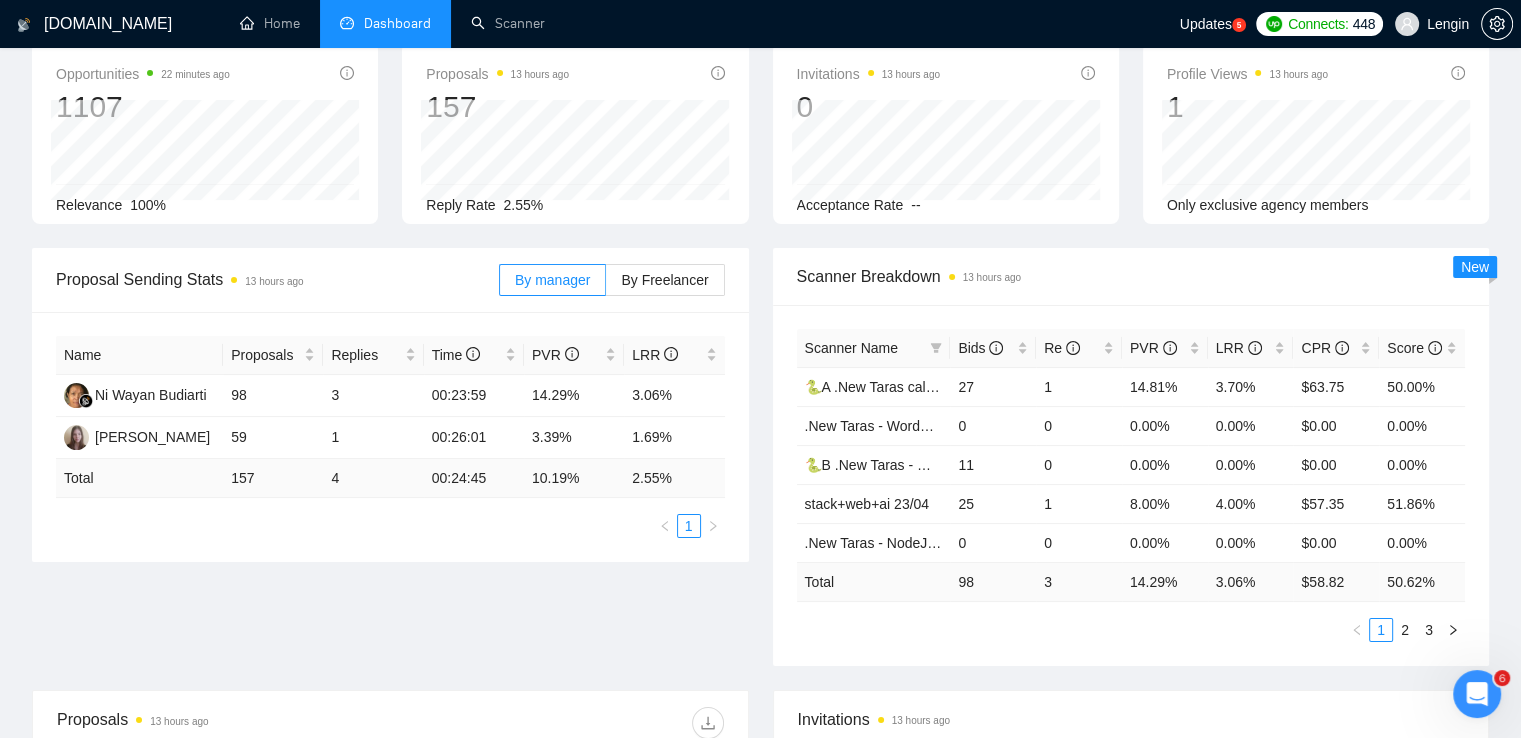scroll, scrollTop: 0, scrollLeft: 0, axis: both 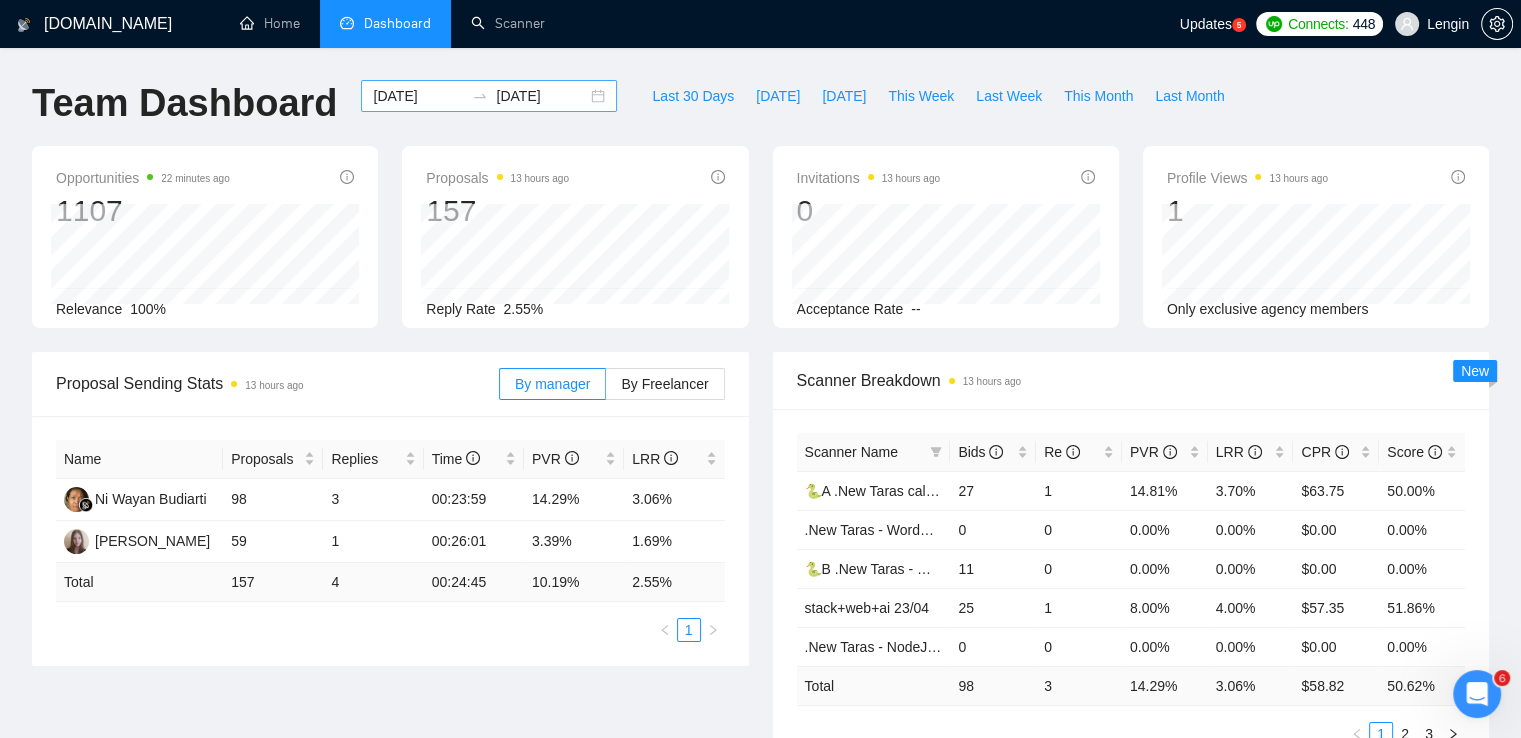 click on "[DATE] [DATE]" at bounding box center [489, 96] 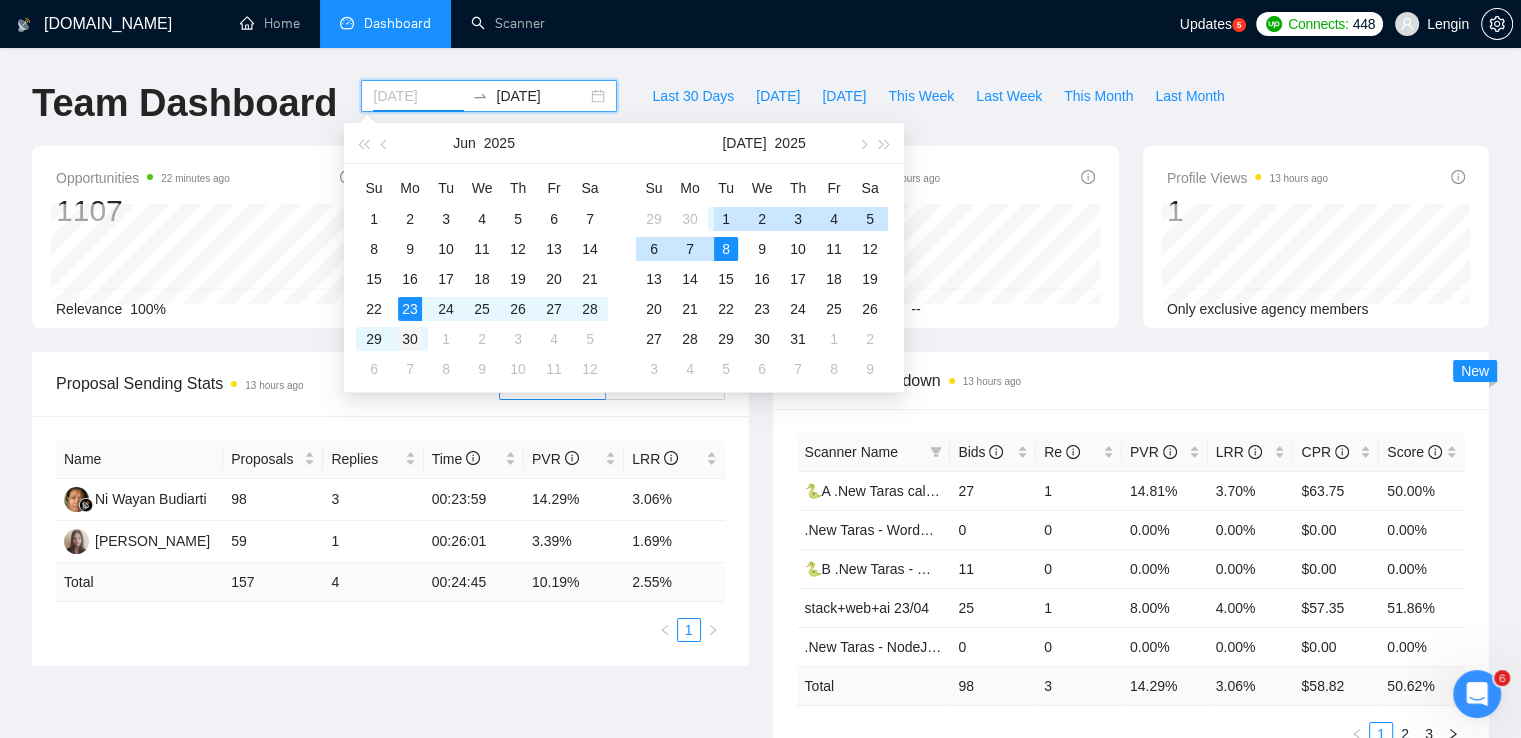 type on "[DATE]" 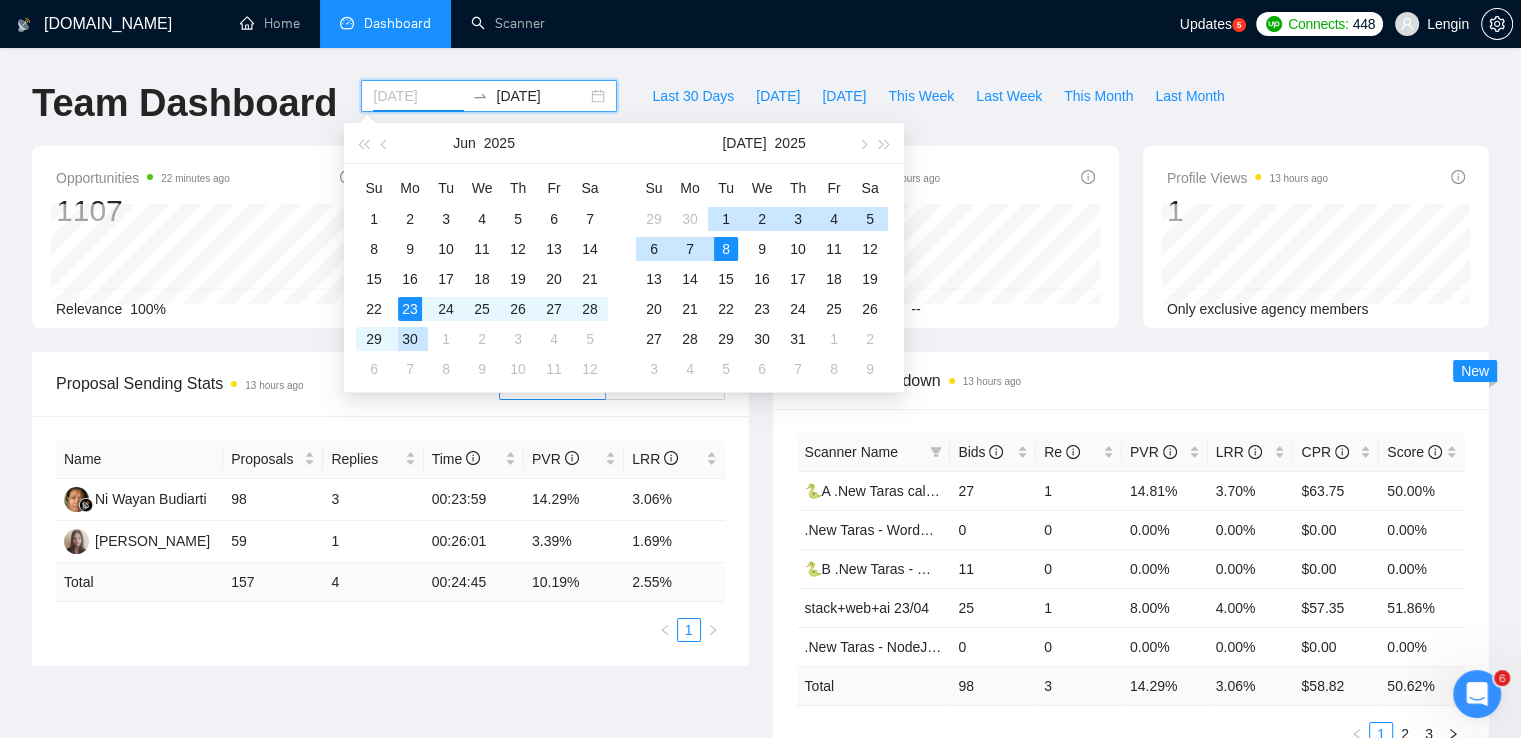 click on "30" at bounding box center (410, 339) 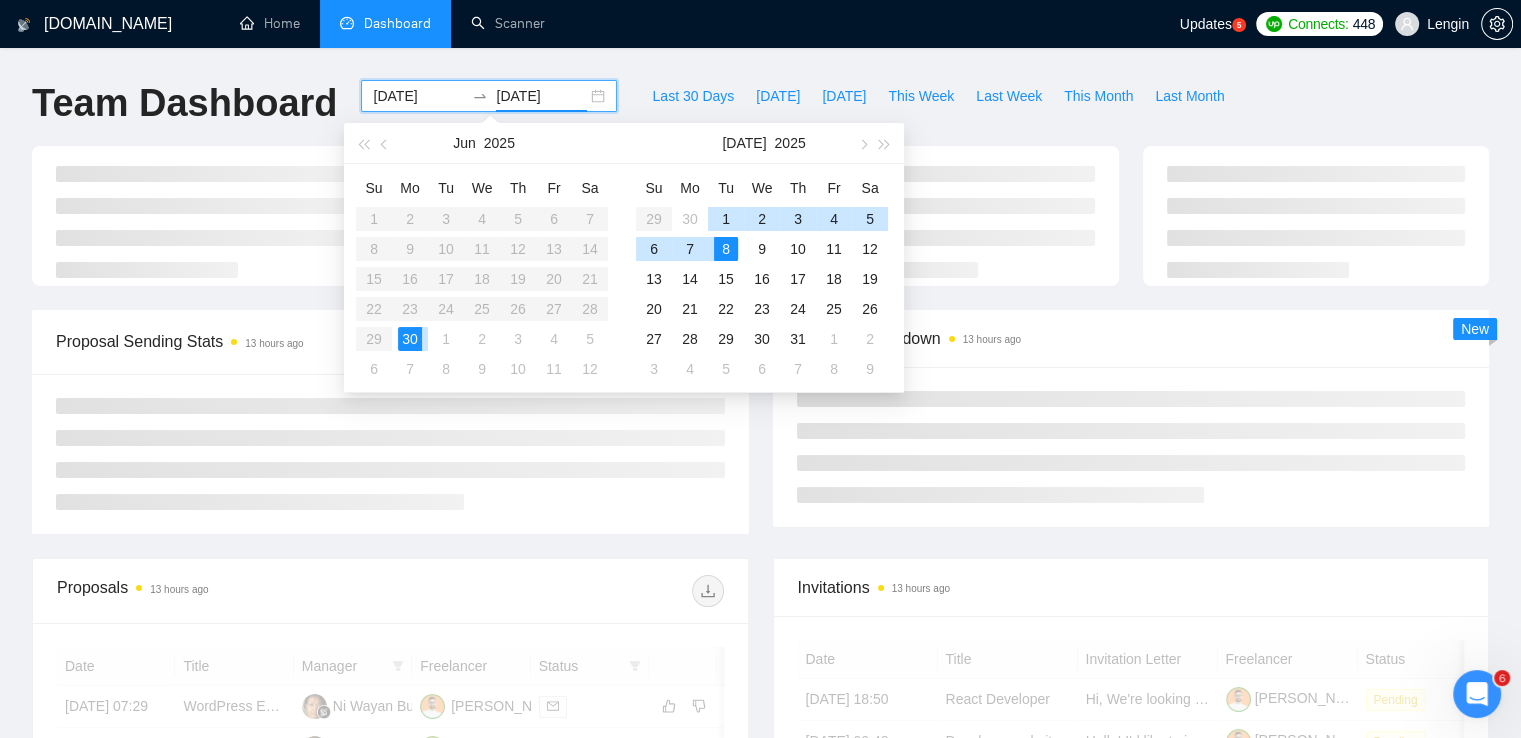 type on "[DATE]" 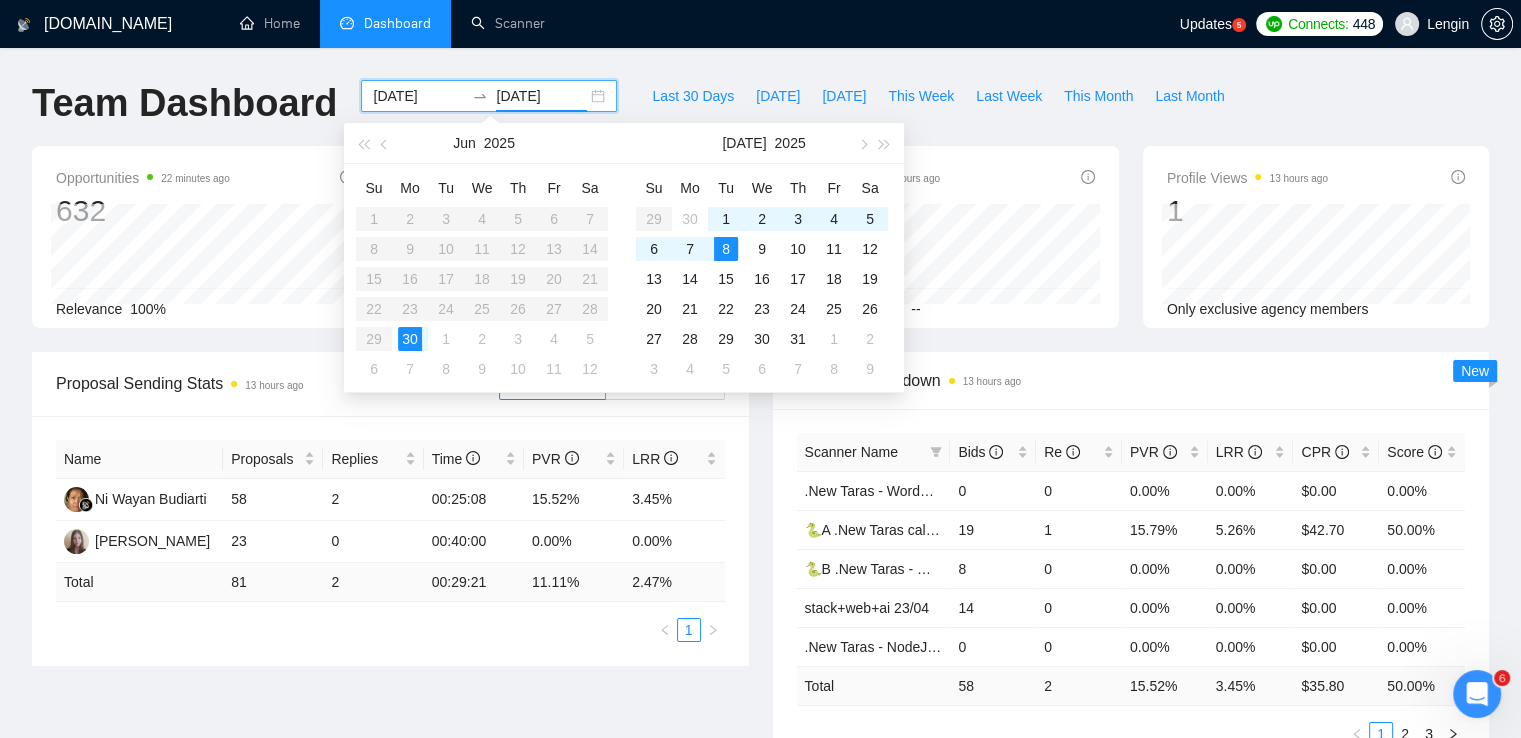 click on "Scanner Breakdown 13 hours ago Scanner Name Bids   Re   PVR   LRR   CPR   Score   .New Taras - WordPress with symbols 0 0 0.00% 0.00% $0.00 0.00% 🐍A .New Taras call or chat 30%view 0 reply 23/04 19 1 15.79% 5.26% $42.70 50.00% 🐍B .New Taras - Wordpress short 23/04 8 0 0.00% 0.00% $0.00 0.00% stack+web+ai 23/04 14 0 0.00% 0.00% $0.00 0.00% .New Taras - NodeJS with symbols 0 0 0.00% 0.00% $0.00 0.00% Total 58 2 15.52 % 3.45 % $ 35.80 50.00 % 1 2 3 New" at bounding box center (1131, 561) 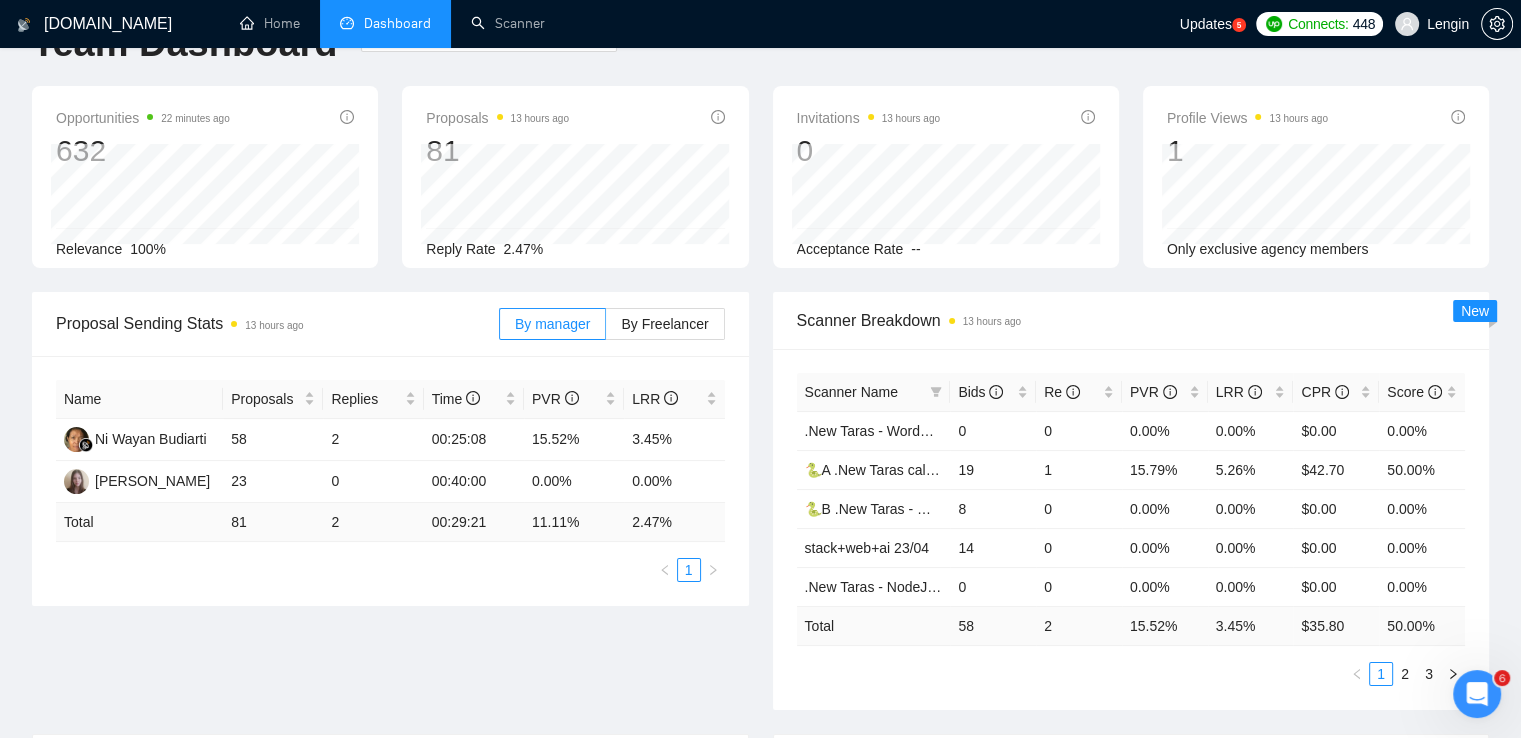 scroll, scrollTop: 24, scrollLeft: 0, axis: vertical 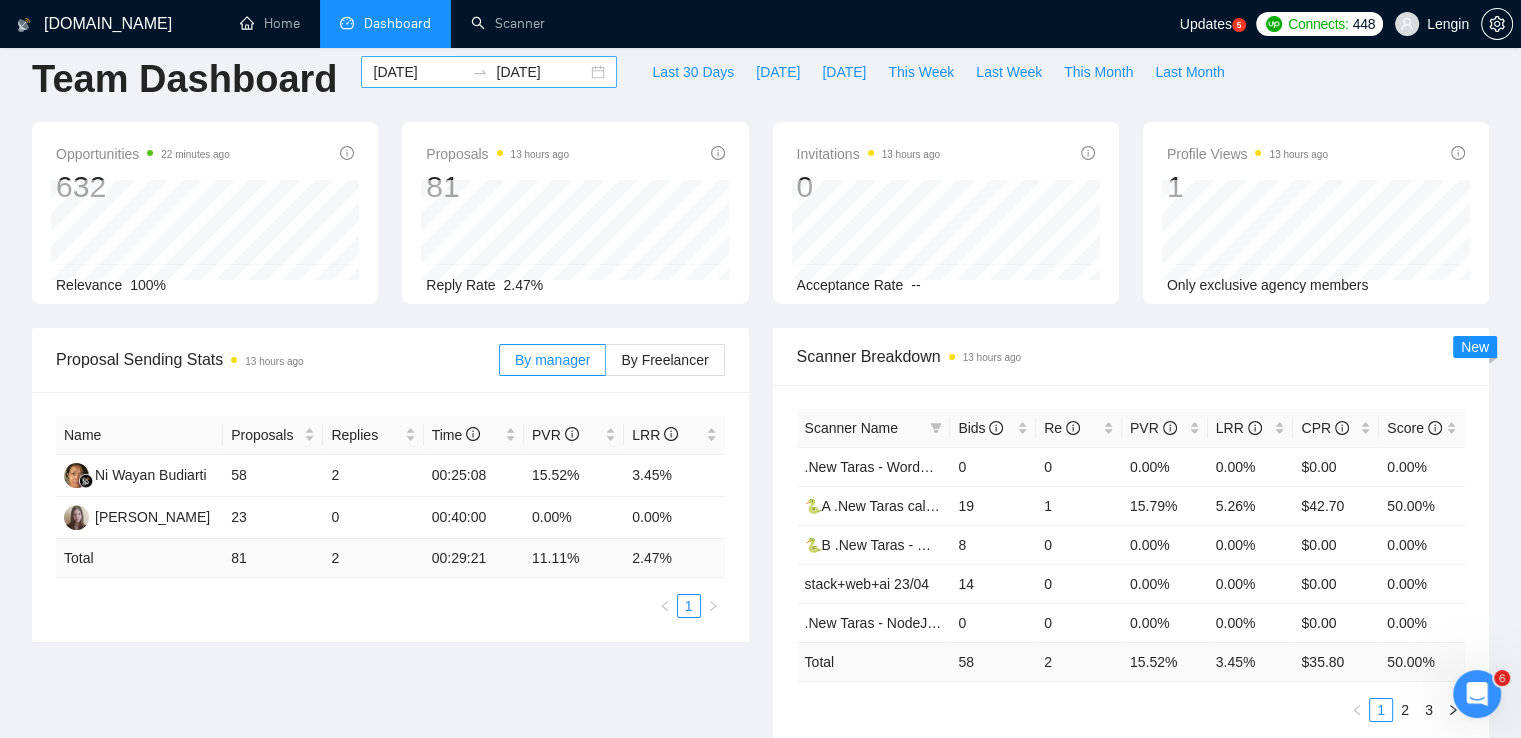 click on "[DATE] [DATE]" at bounding box center [489, 72] 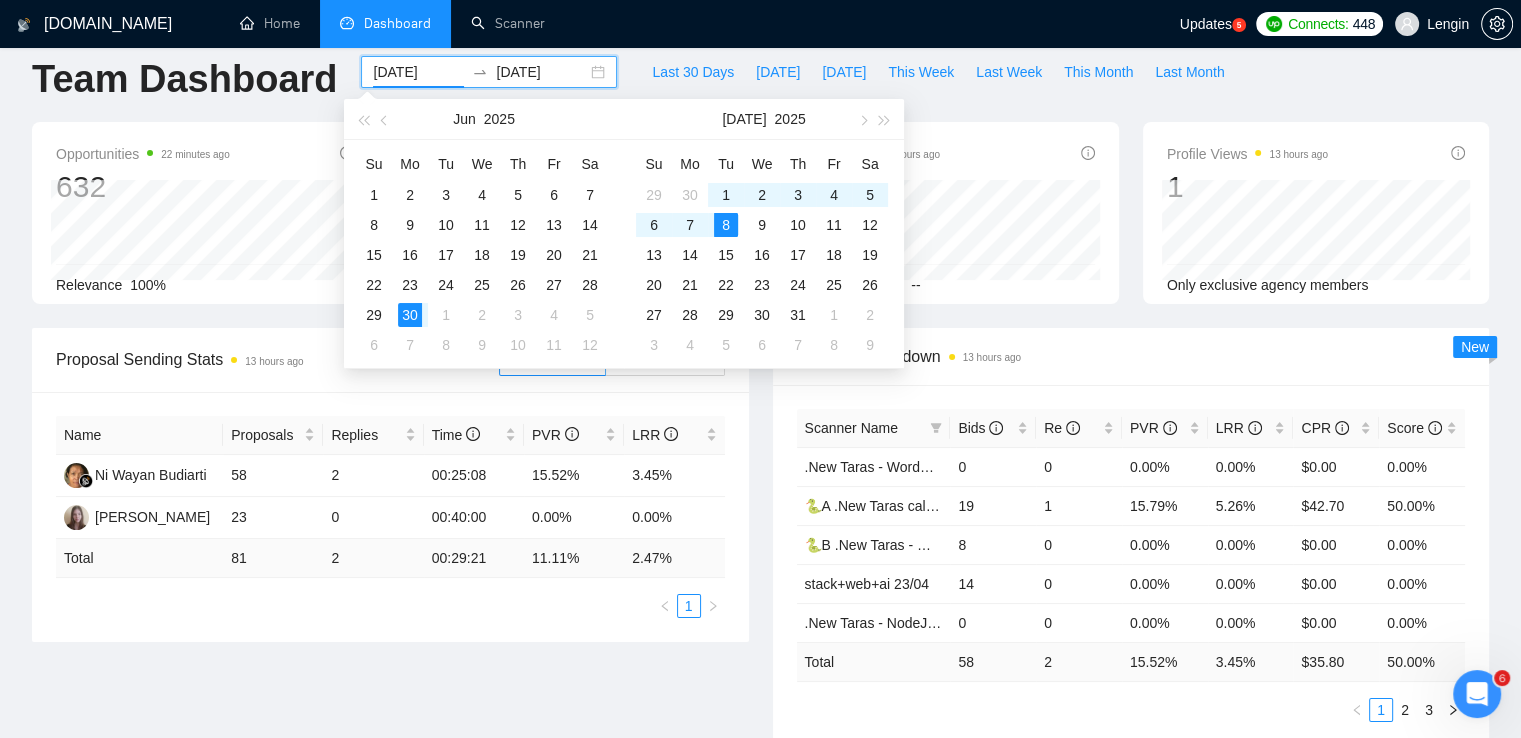 type on "[DATE]" 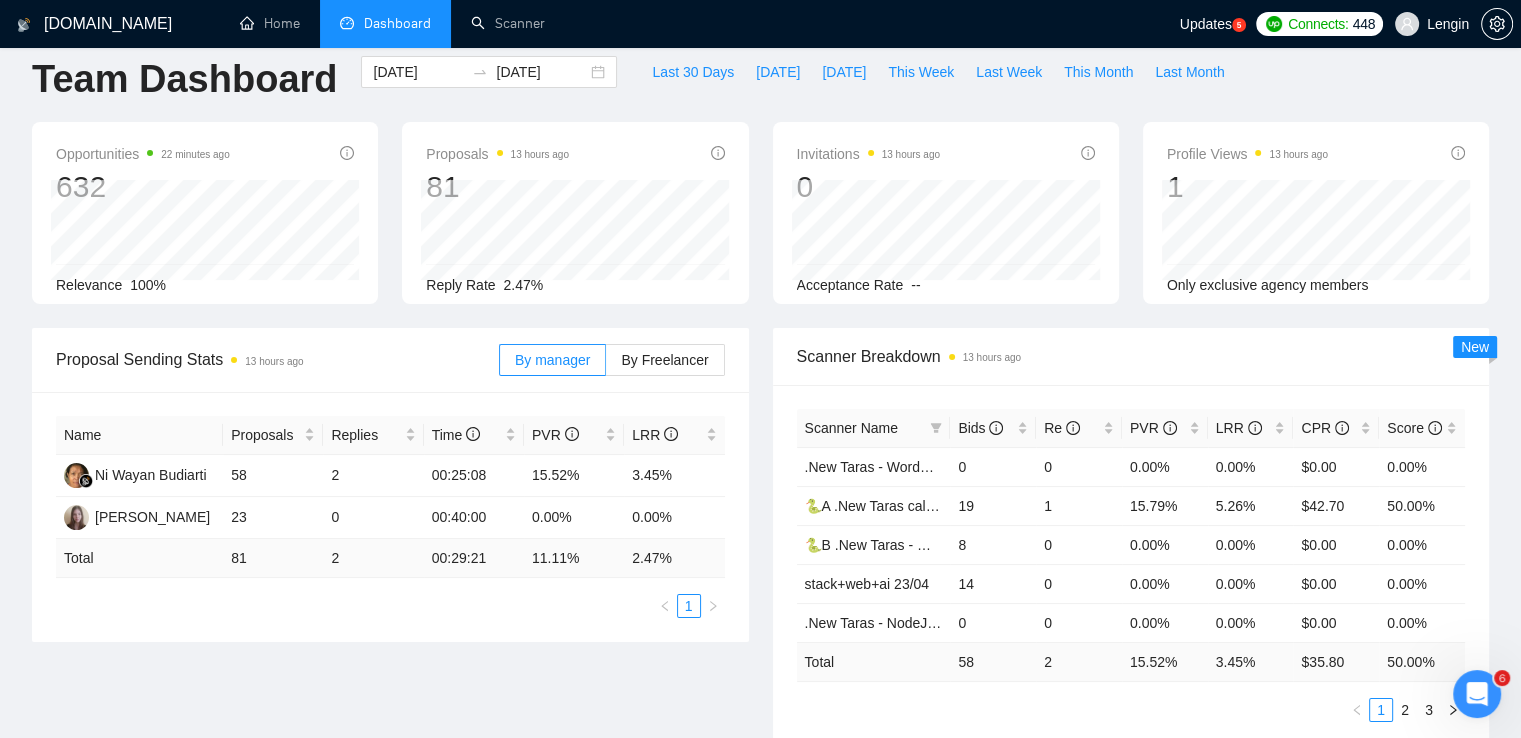click on "Proposal Sending Stats 13 hours ago By manager By Freelancer Name Proposals Replies Time   PVR   LRR   Ni Wayan Budiarti 58 2 00:25:08 15.52% 3.45% [PERSON_NAME] 23 0 00:40:00 0.00% 0.00% Total 81 2 00:29:21 11.11 % 2.47 % 1" at bounding box center (390, 485) 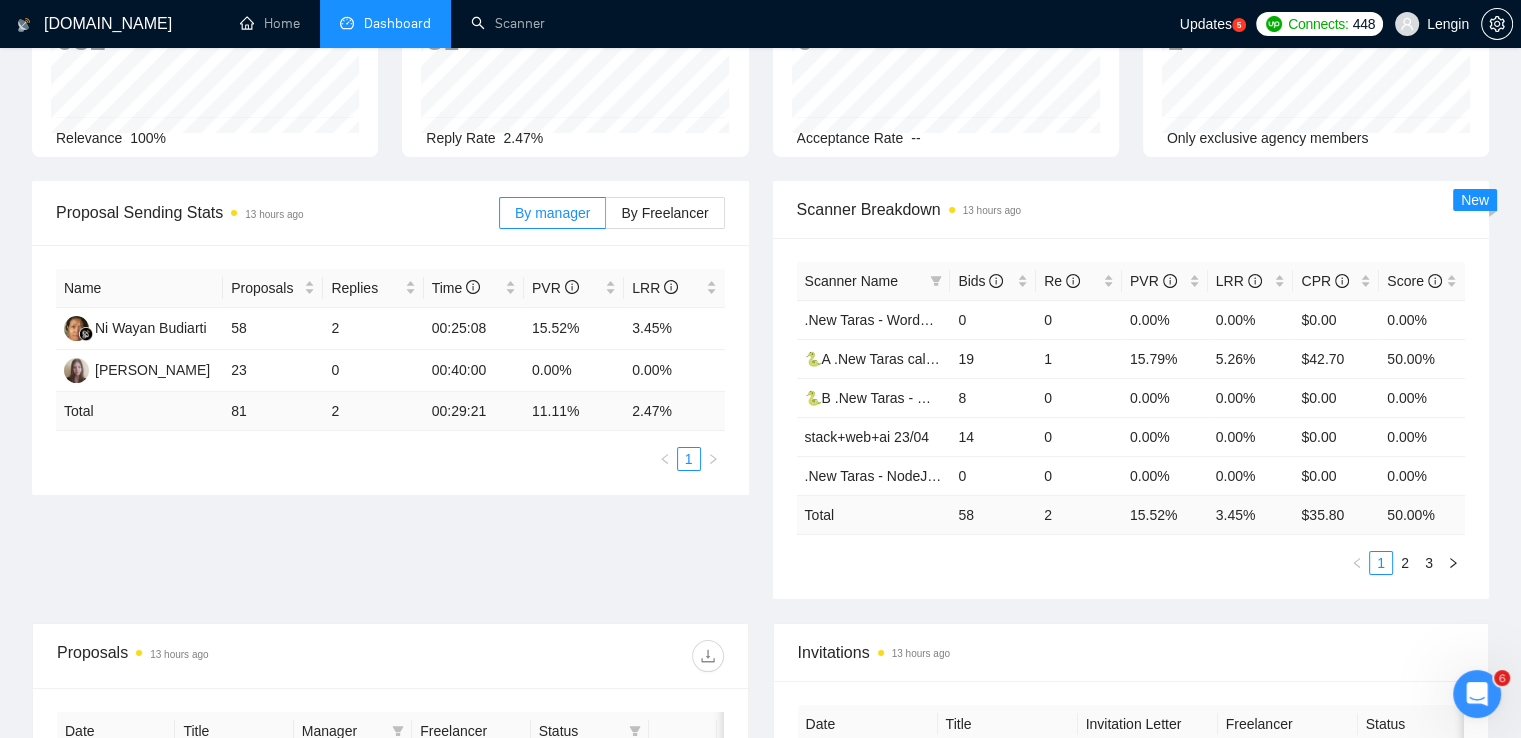 scroll, scrollTop: 176, scrollLeft: 0, axis: vertical 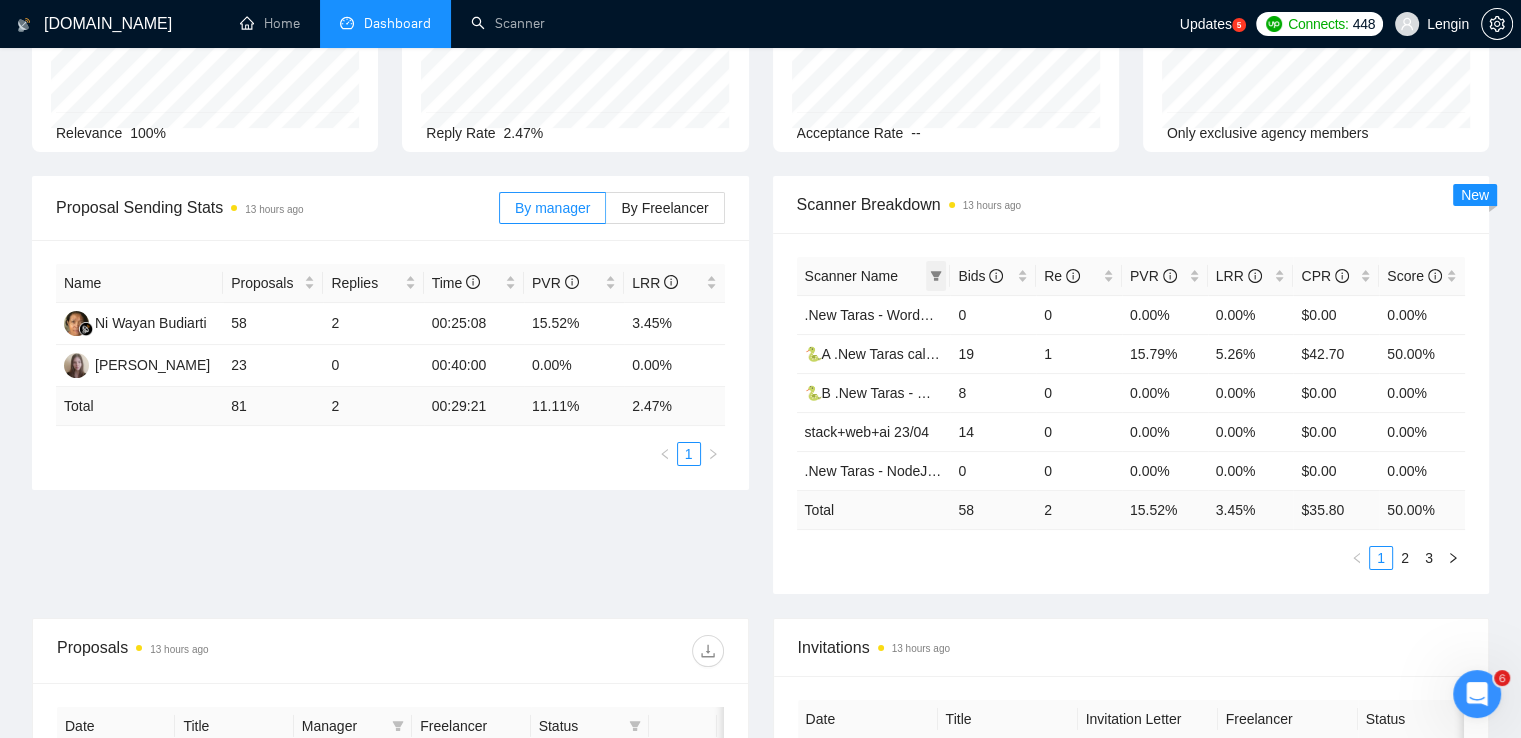 click at bounding box center (936, 276) 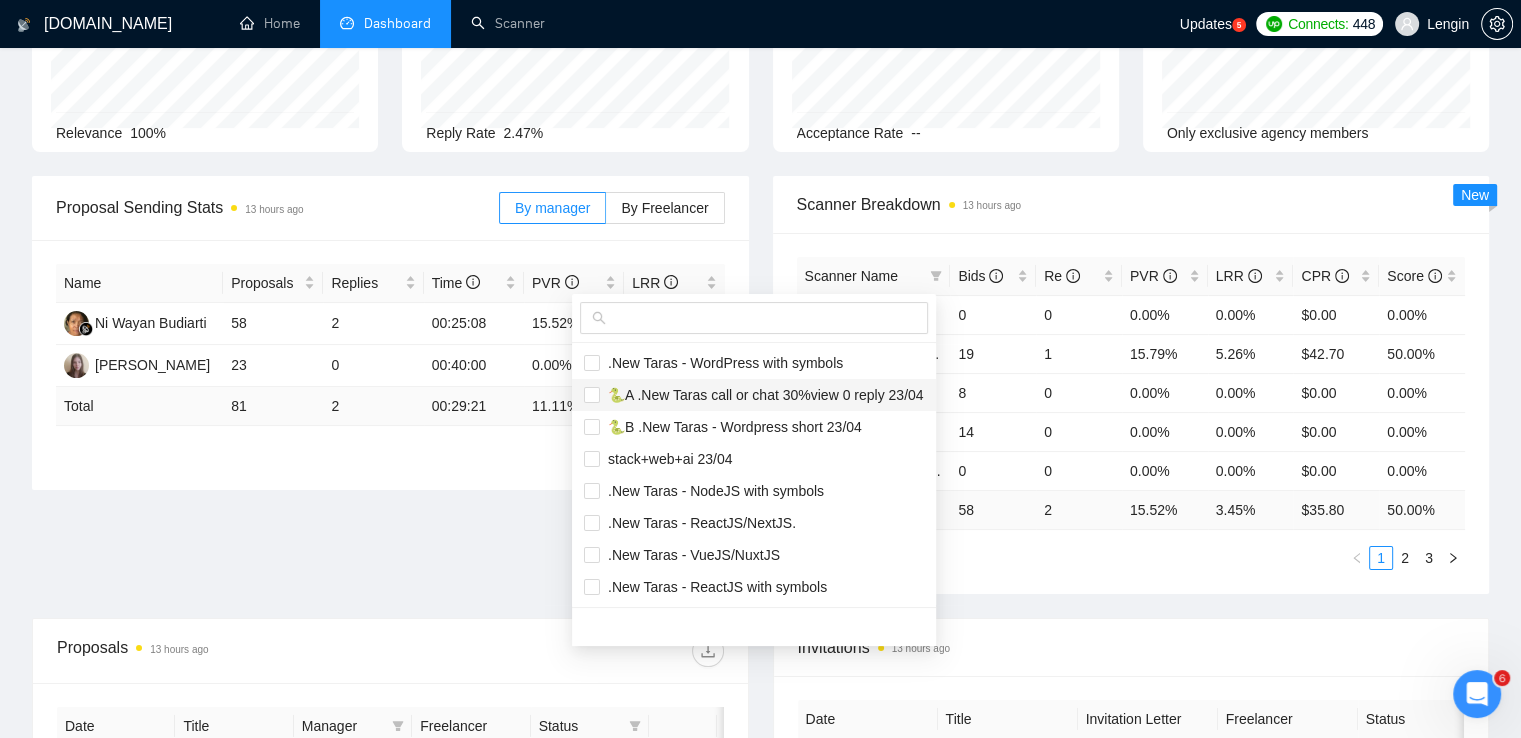 click on "🐍A .New Taras call or chat 30%view 0 reply 23/04" at bounding box center [754, 395] 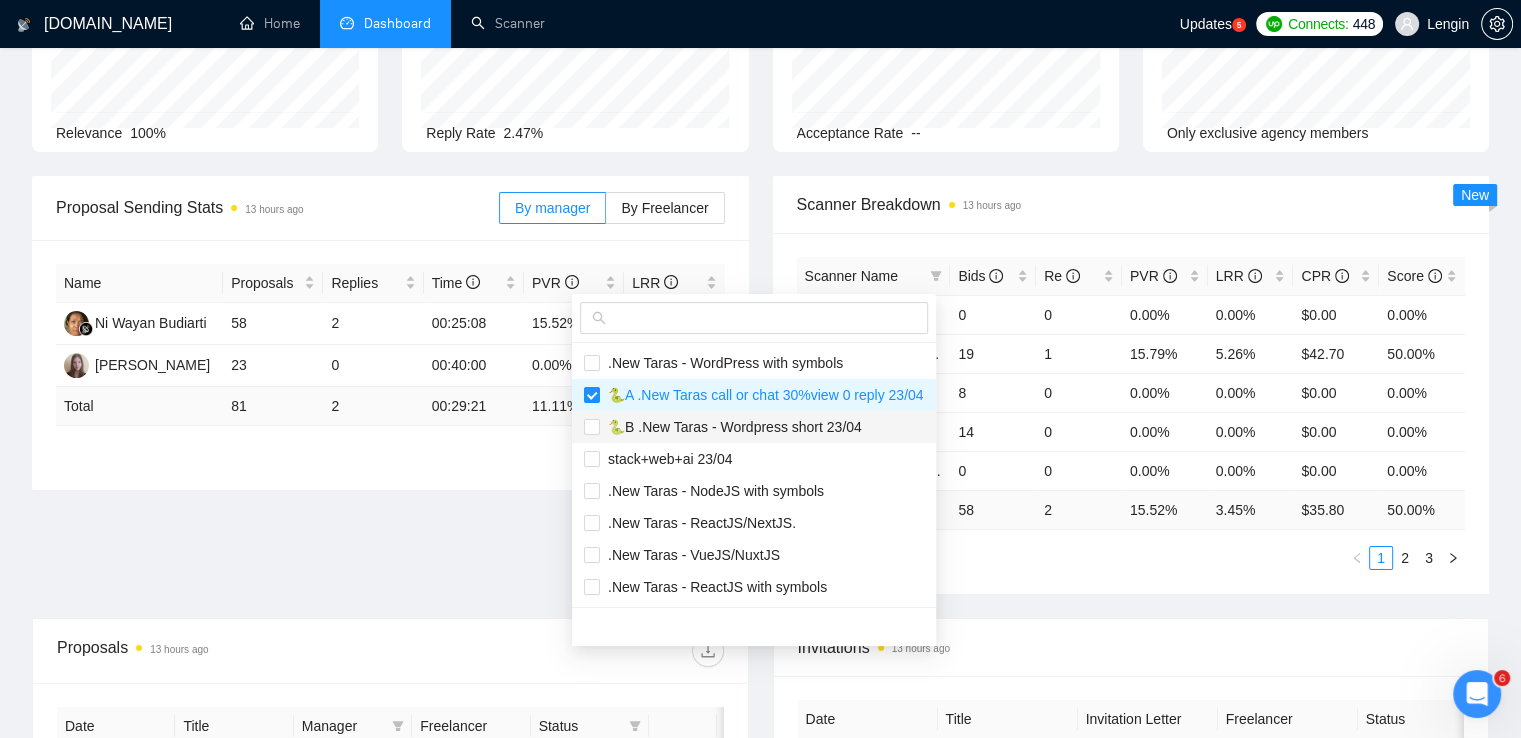 click on "🐍B .New Taras - Wordpress short 23/04" at bounding box center [731, 427] 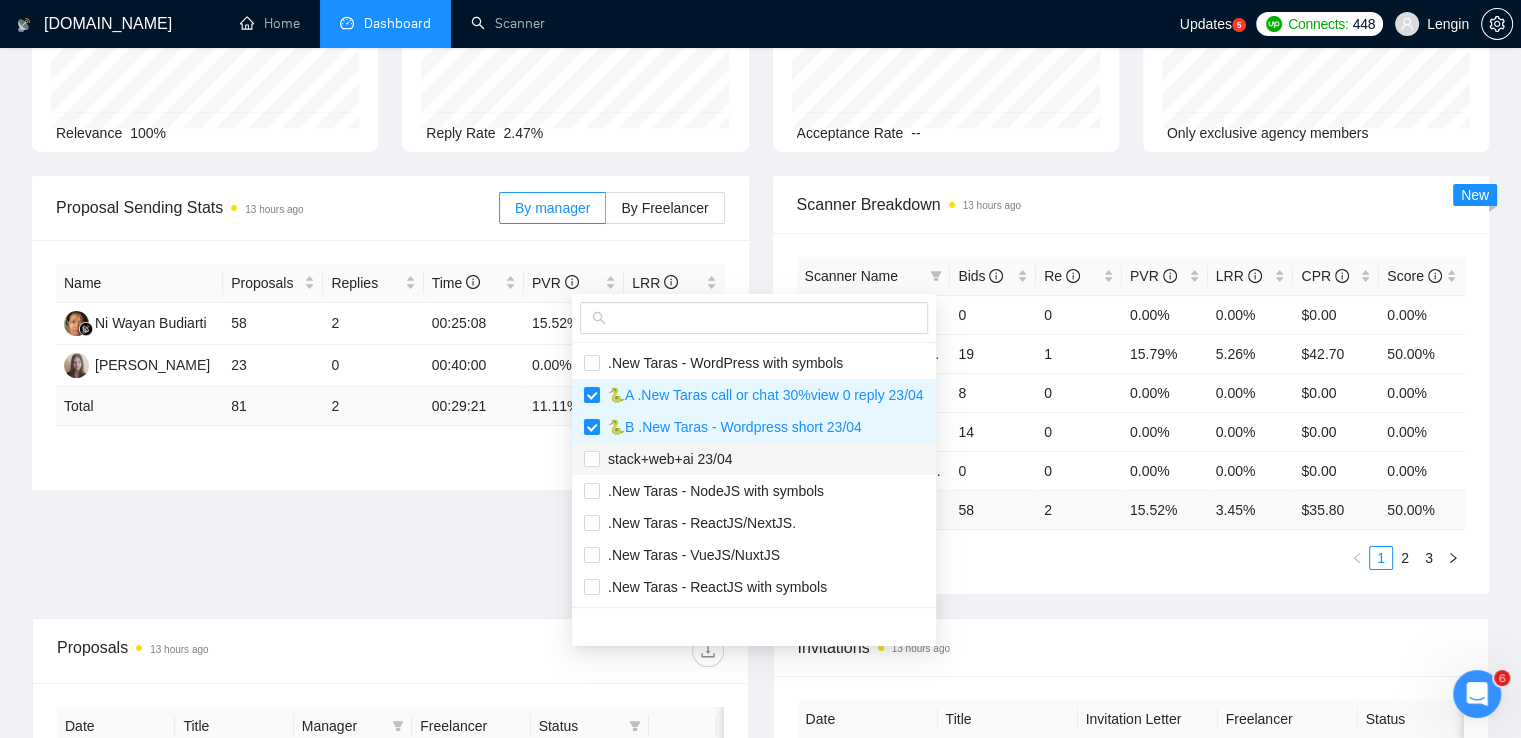 click on "stack+web+ai 23/04" at bounding box center [666, 459] 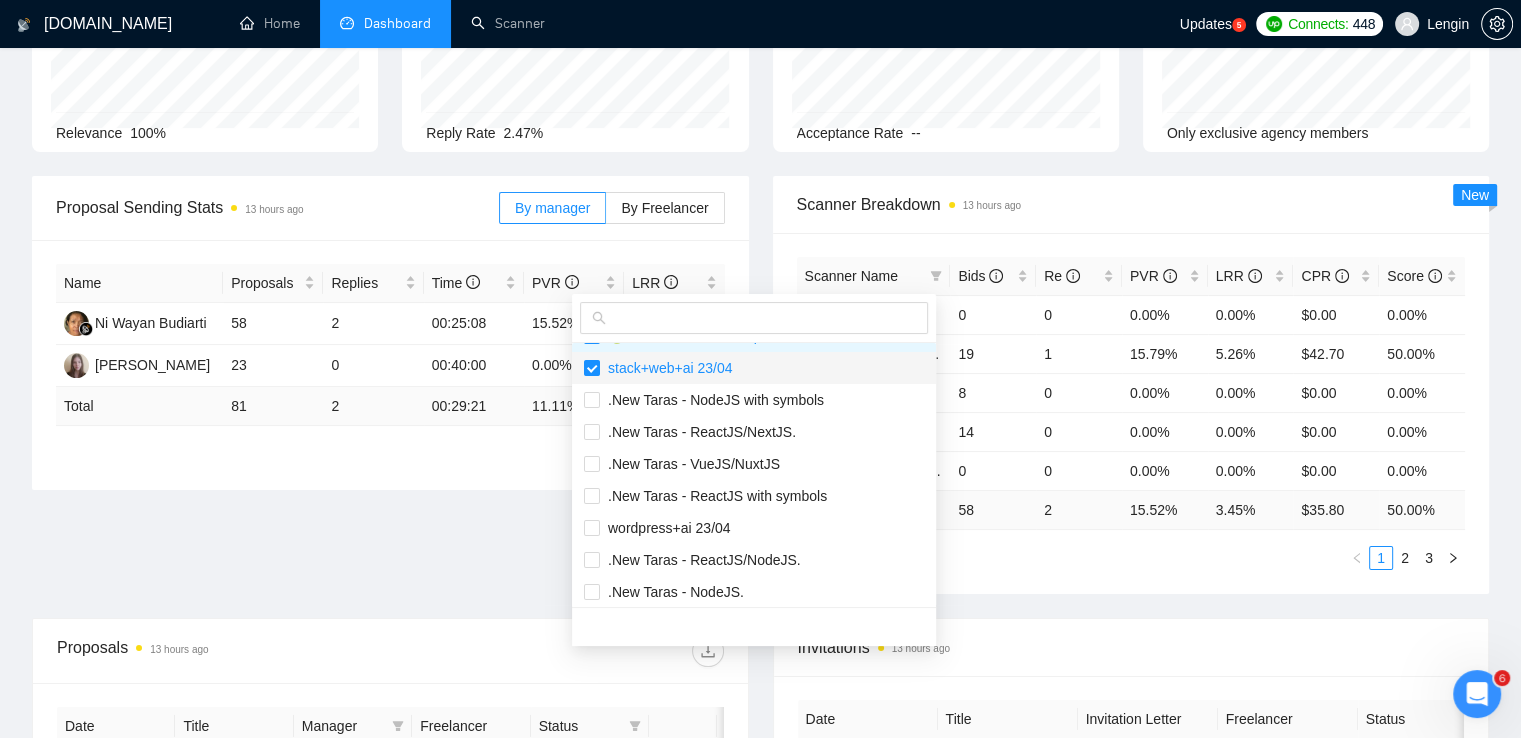 scroll, scrollTop: 128, scrollLeft: 0, axis: vertical 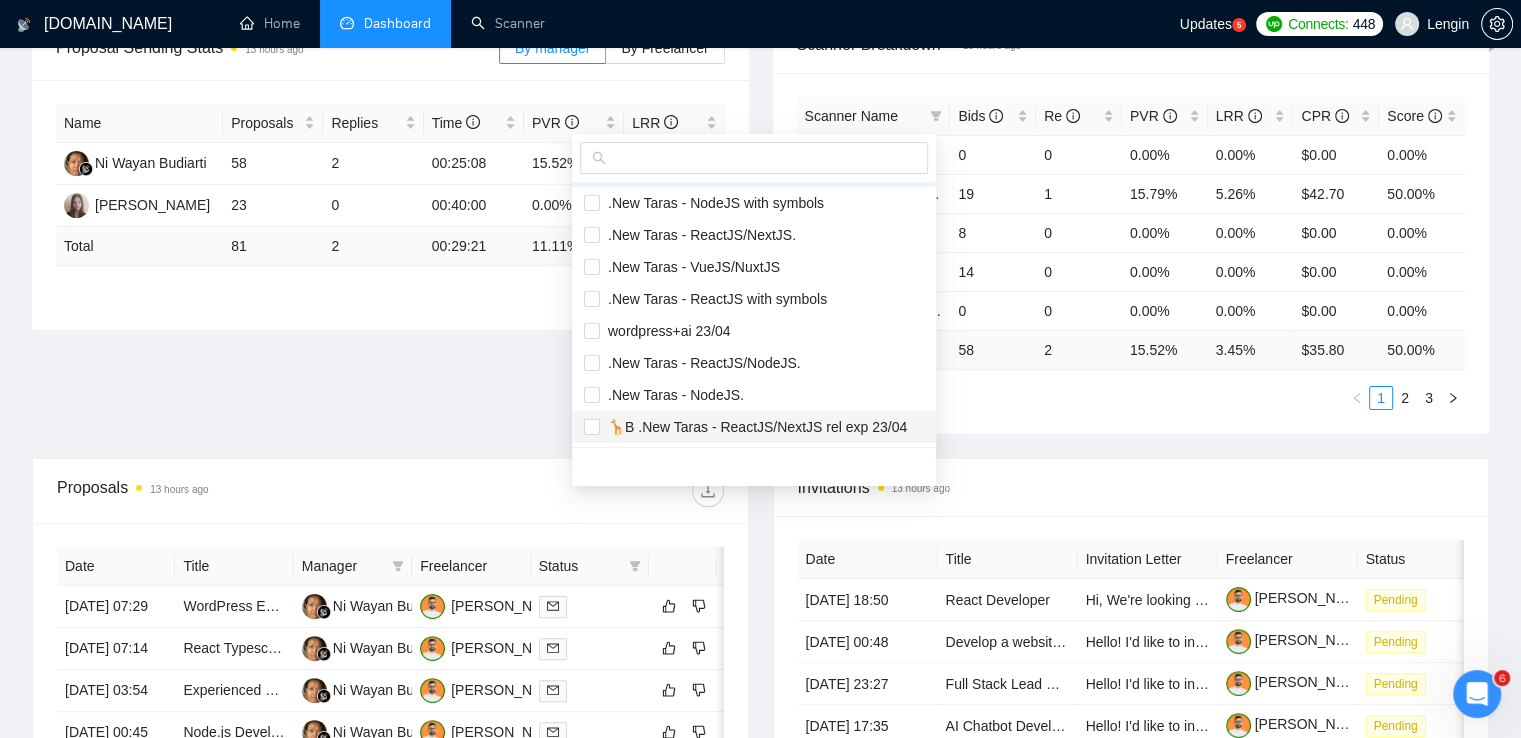 click on "🦒B .New Taras - ReactJS/NextJS rel exp 23/04" at bounding box center [753, 427] 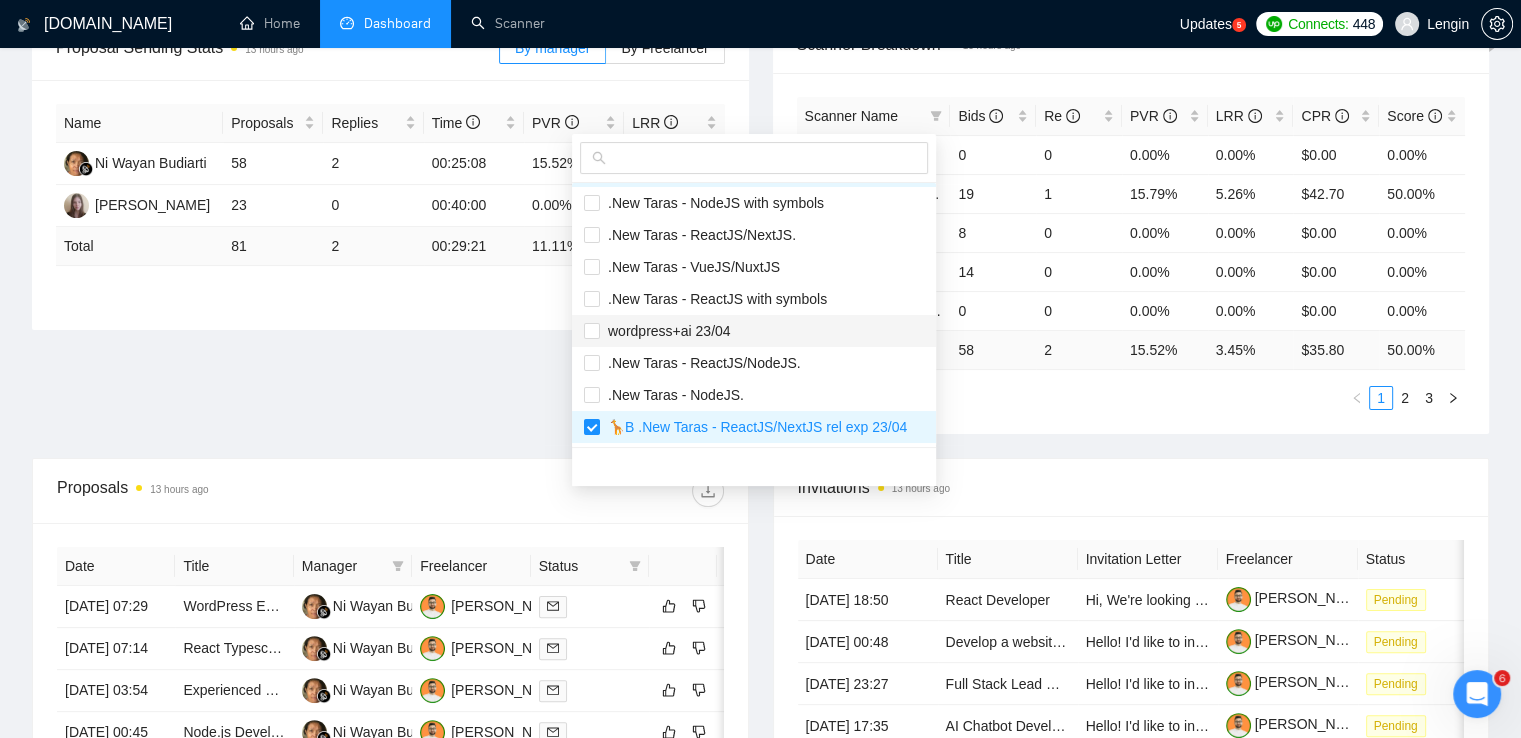 click on "wordpress+ai 23/04" at bounding box center (665, 331) 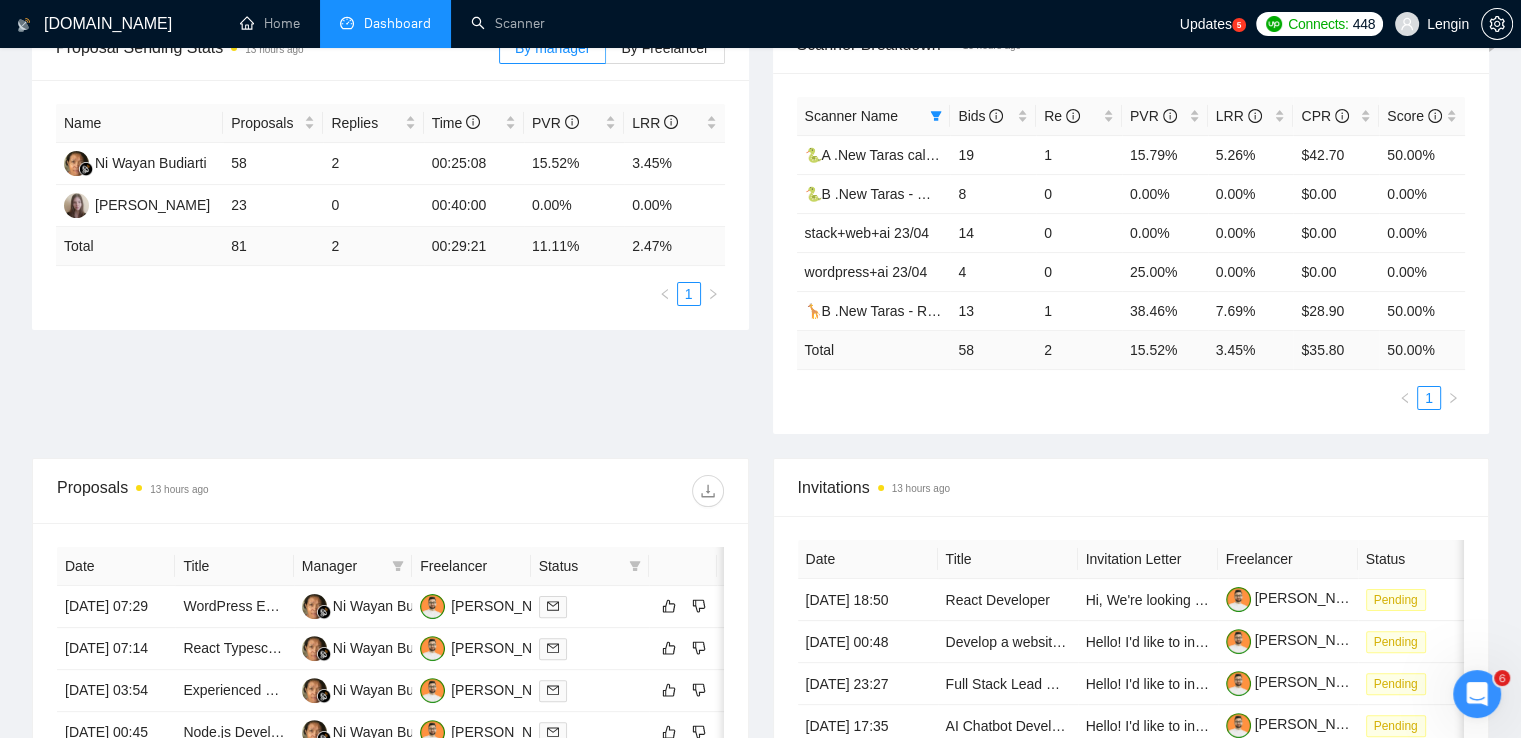 click on "Proposal Sending Stats 13 hours ago By manager By Freelancer Name Proposals Replies Time   PVR   LRR   Ni Wayan Budiarti 58 2 00:25:08 15.52% 3.45% [PERSON_NAME] 23 0 00:40:00 0.00% 0.00% Total 81 2 00:29:21 11.11 % 2.47 % 1 Scanner Breakdown 13 hours ago Scanner Name Bids   Re   PVR   LRR   CPR   Score   🐍A .New Taras call or chat 30%view 0 reply 23/04 19 1 15.79% 5.26% $42.70 50.00% 🐍B .New Taras - Wordpress short 23/04 8 0 0.00% 0.00% $0.00 0.00% stack+web+ai 23/04 14 0 0.00% 0.00% $0.00 0.00% wordpress+ai 23/04 4 0 25.00% 0.00% $0.00 0.00% 🦒B .New Taras - ReactJS/NextJS rel exp 23/04 13 1 38.46% 7.69% $28.90 50.00% Total 58 2 15.52 % 3.45 % $ 35.80 50.00 % 1 New" at bounding box center (760, 237) 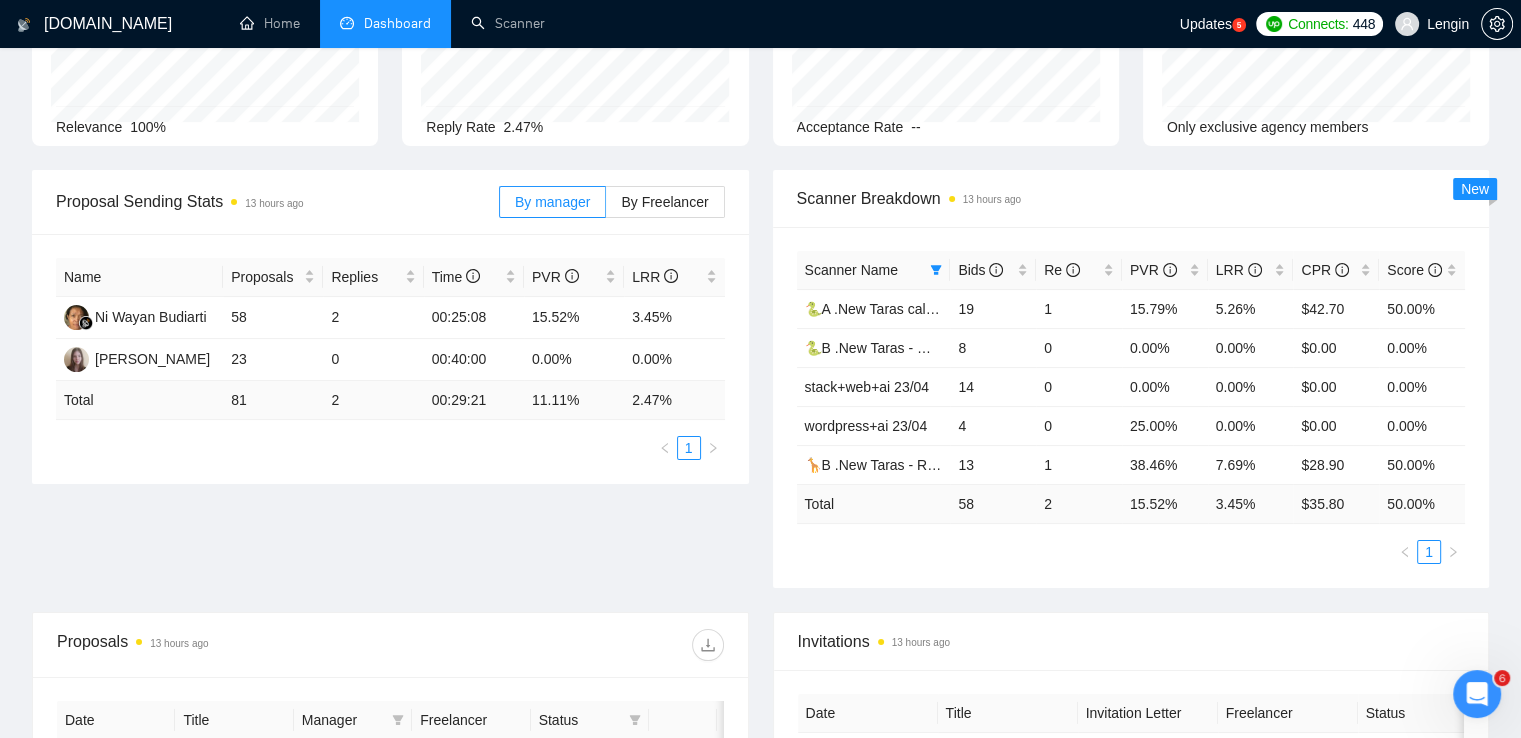 scroll, scrollTop: 0, scrollLeft: 0, axis: both 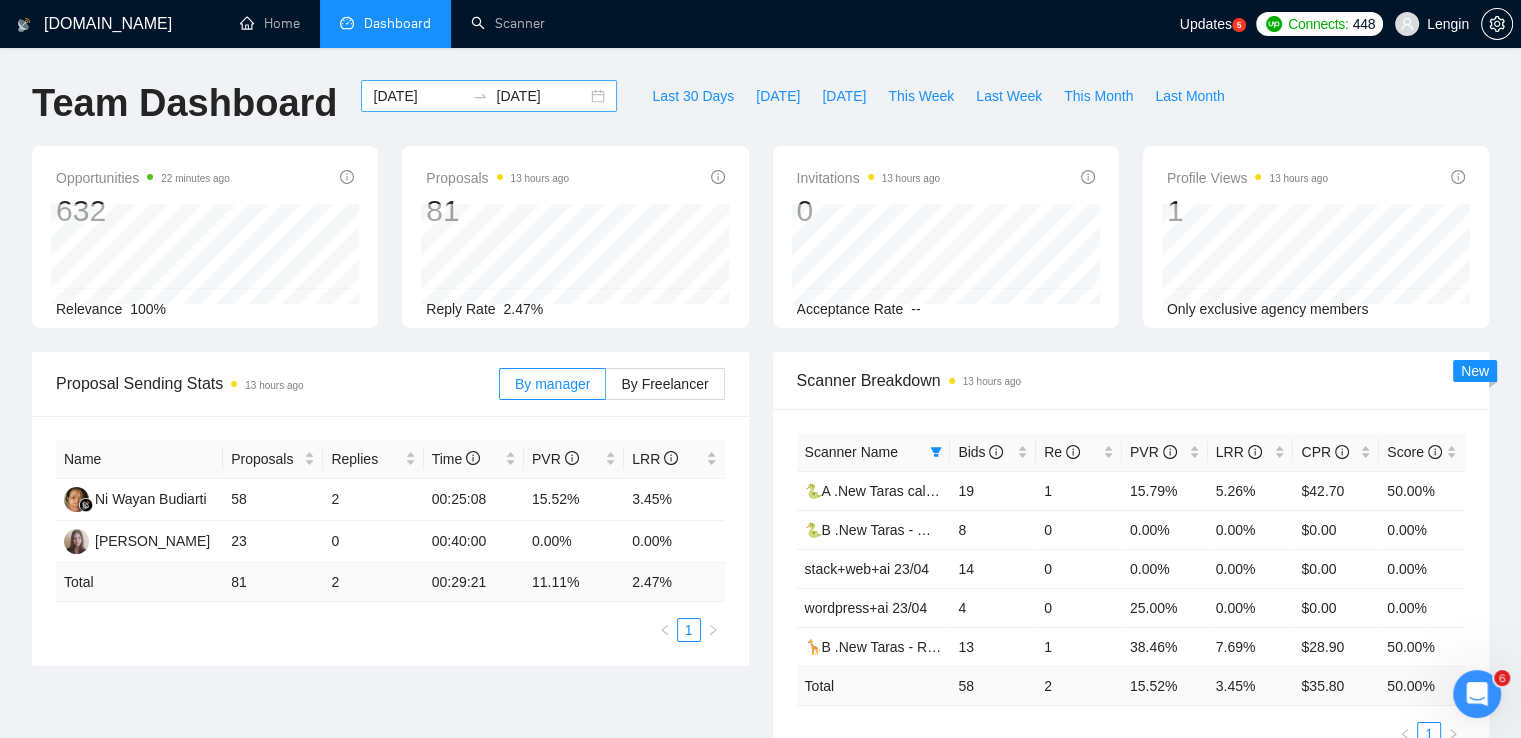 click on "[DATE] [DATE]" at bounding box center (489, 96) 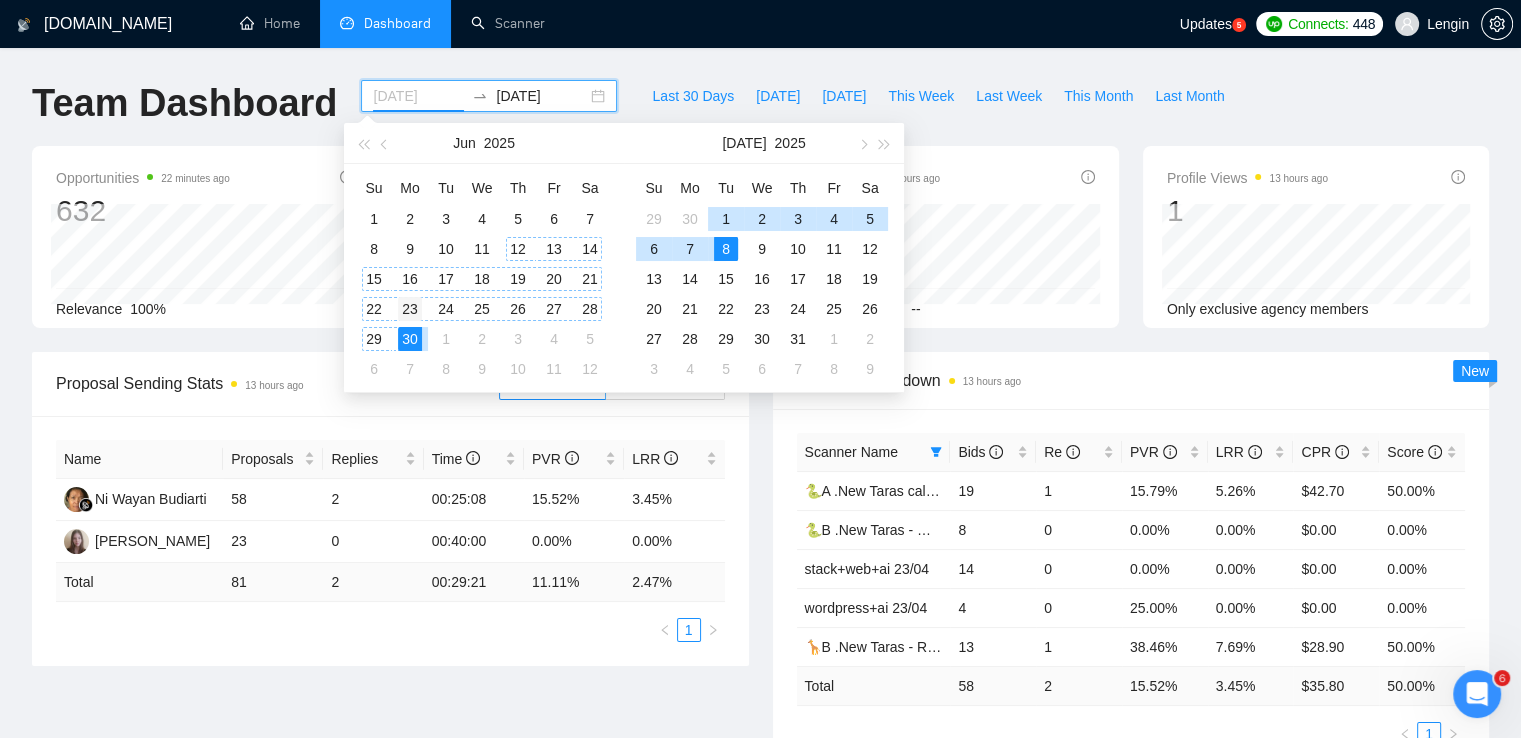 type on "[DATE]" 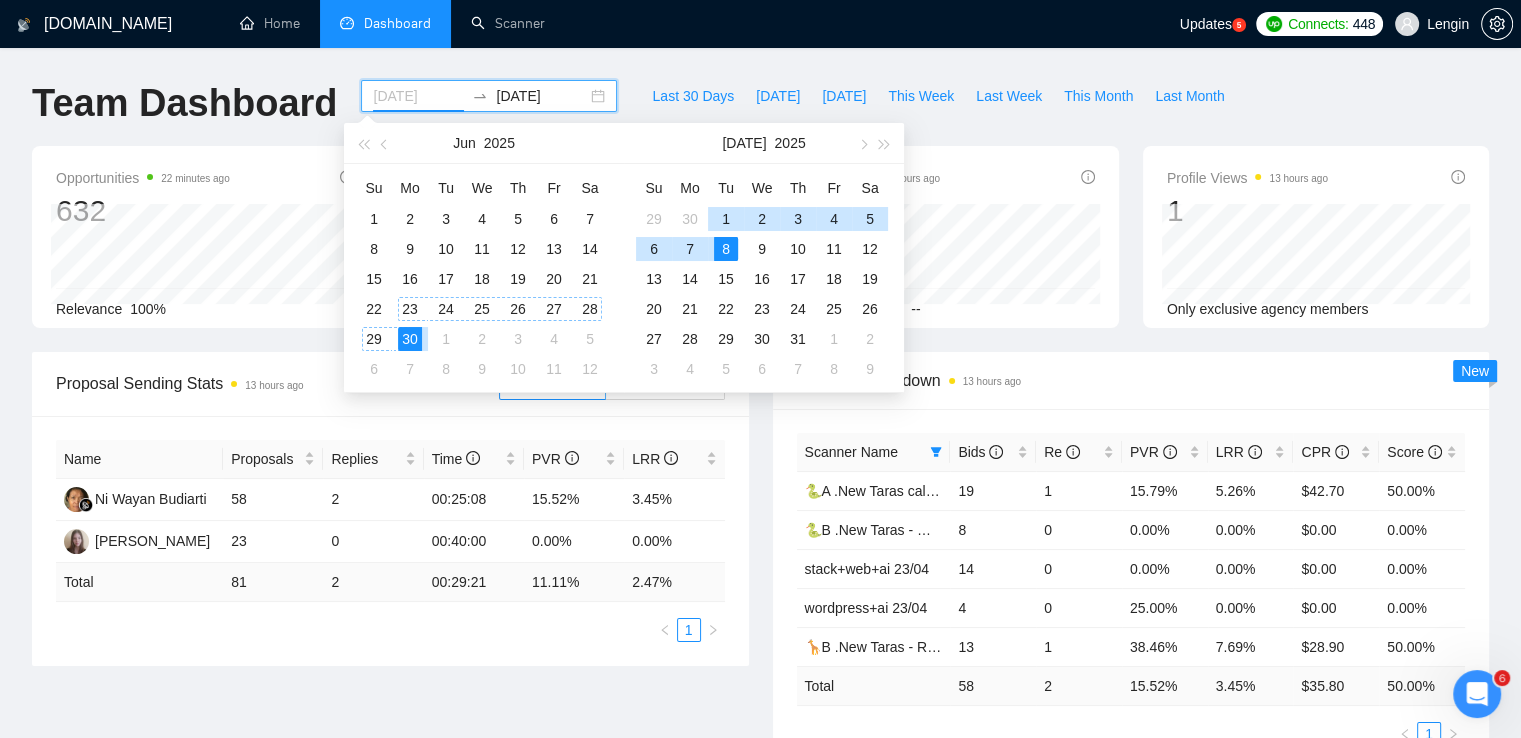 click on "23" at bounding box center (410, 309) 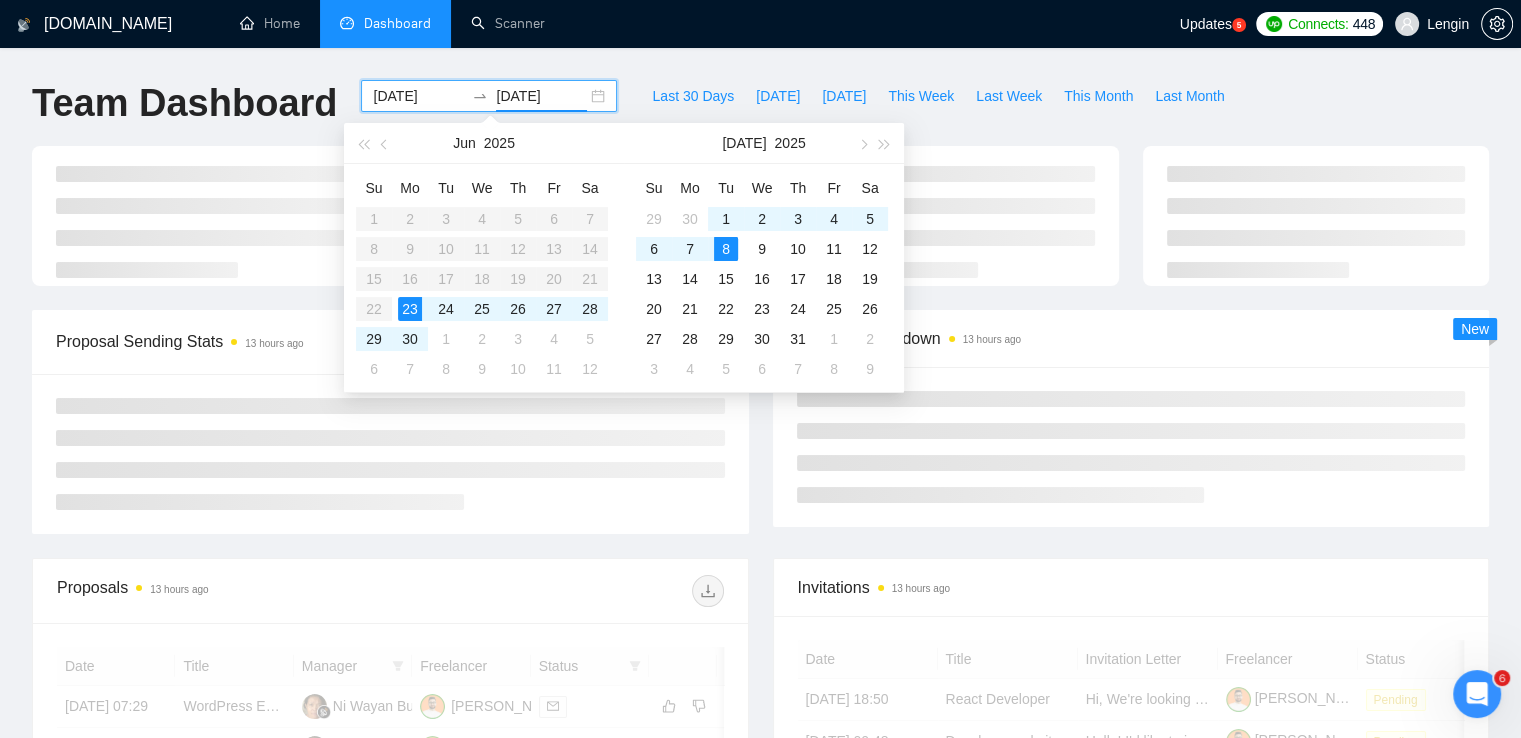 type on "[DATE]" 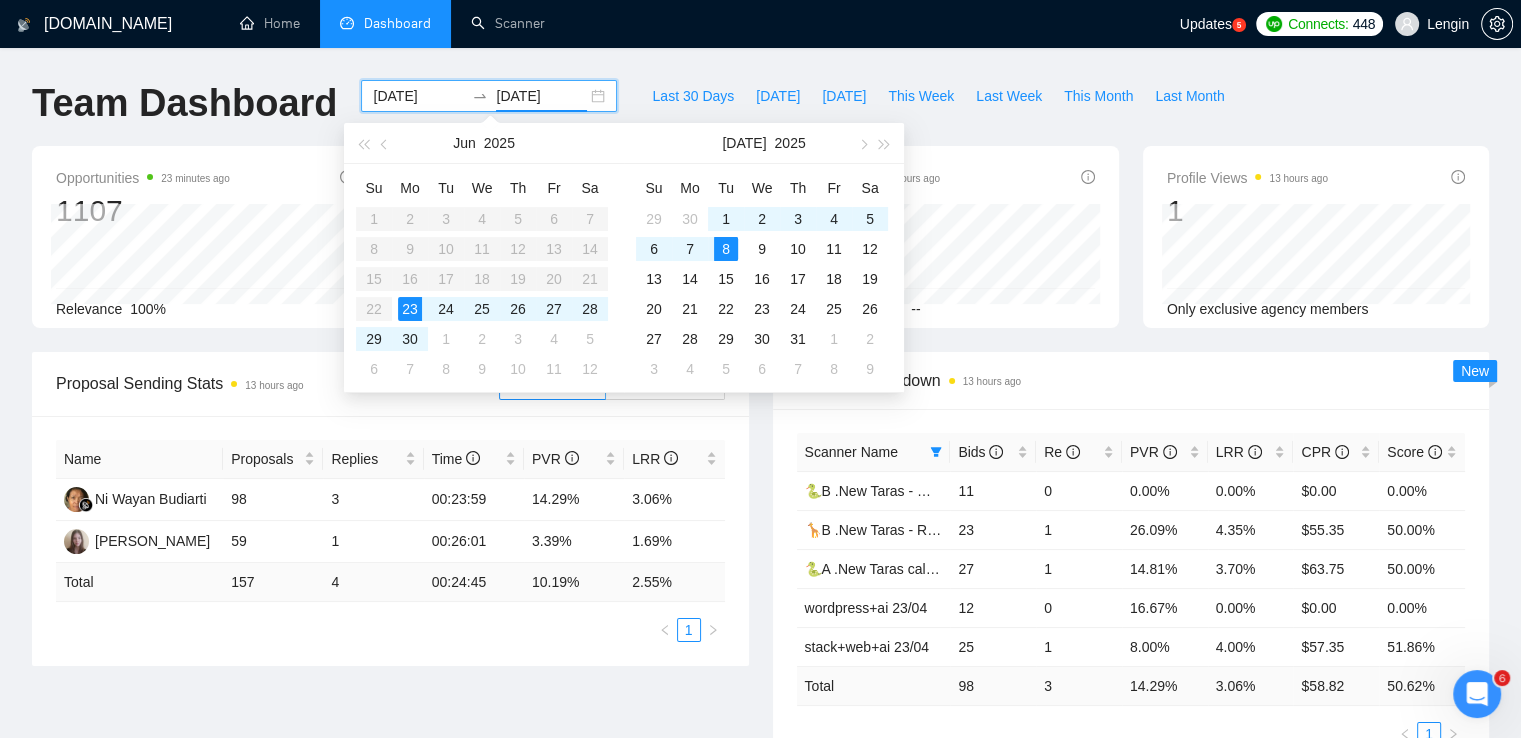 click on "Scanner Breakdown 13 hours ago Scanner Name Bids   Re   PVR   LRR   CPR   Score   🐍B .New Taras - Wordpress short 23/04 11 0 0.00% 0.00% $0.00 0.00% 🦒B .New Taras - ReactJS/NextJS rel exp 23/04 23 1 26.09% 4.35% $55.35 50.00% 🐍A .New Taras call or chat 30%view 0 reply 23/04 27 1 14.81% 3.70% $63.75 50.00% wordpress+ai 23/04 12 0 16.67% 0.00% $0.00 0.00% stack+web+ai 23/04 25 1 8.00% 4.00% $57.35 51.86% Total 98 3 14.29 % 3.06 % $ 58.82 50.62 % 1 New" at bounding box center [1131, 561] 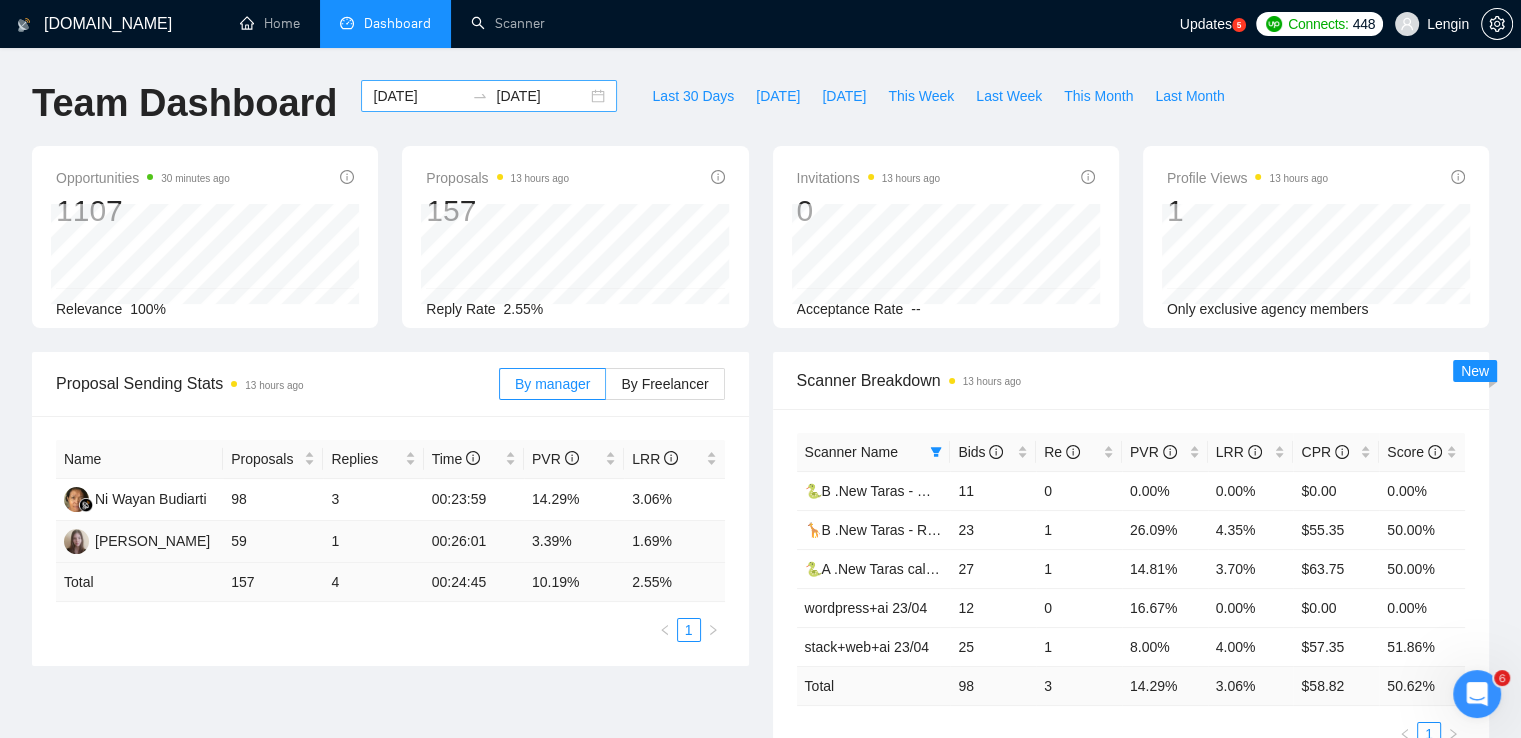 scroll, scrollTop: 0, scrollLeft: 0, axis: both 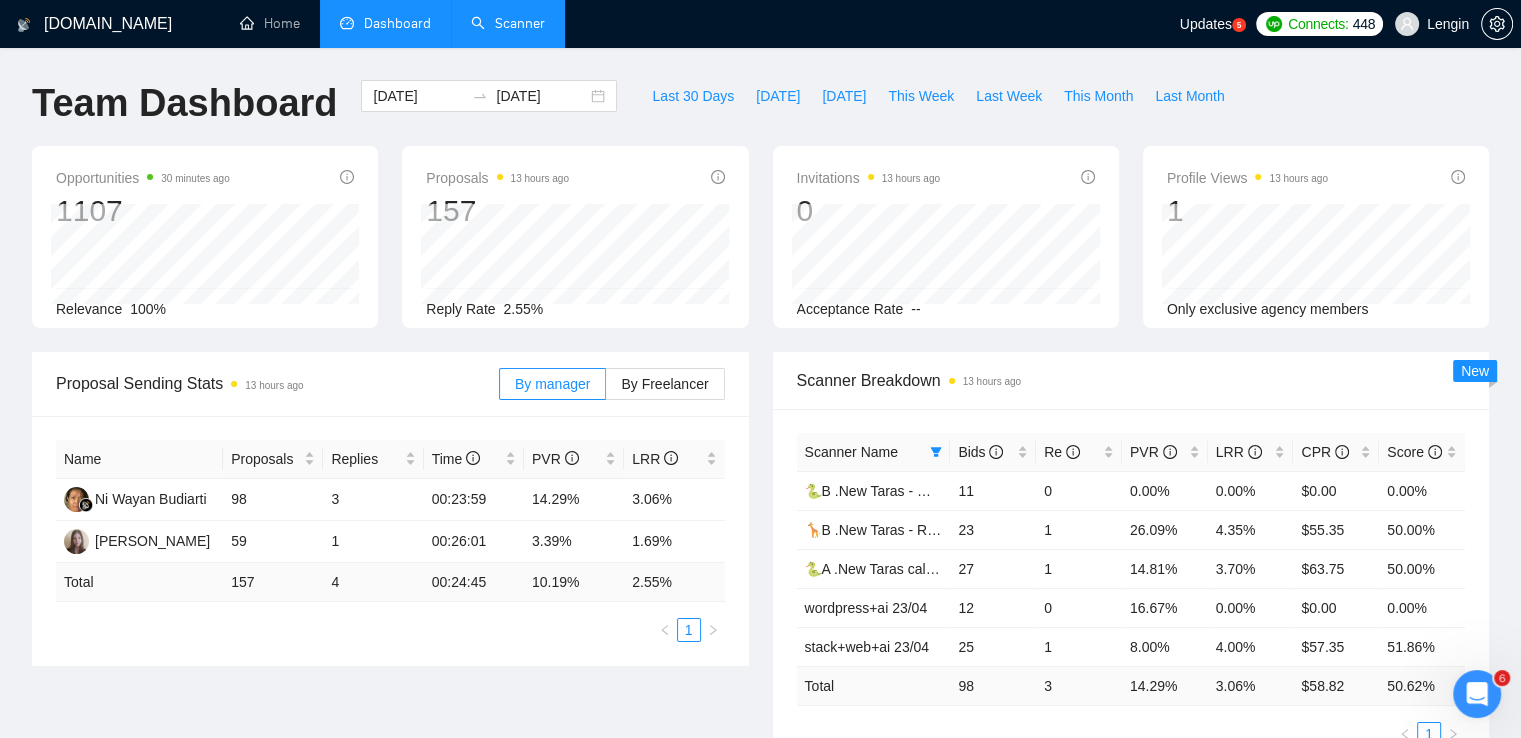 click on "Scanner" at bounding box center (508, 23) 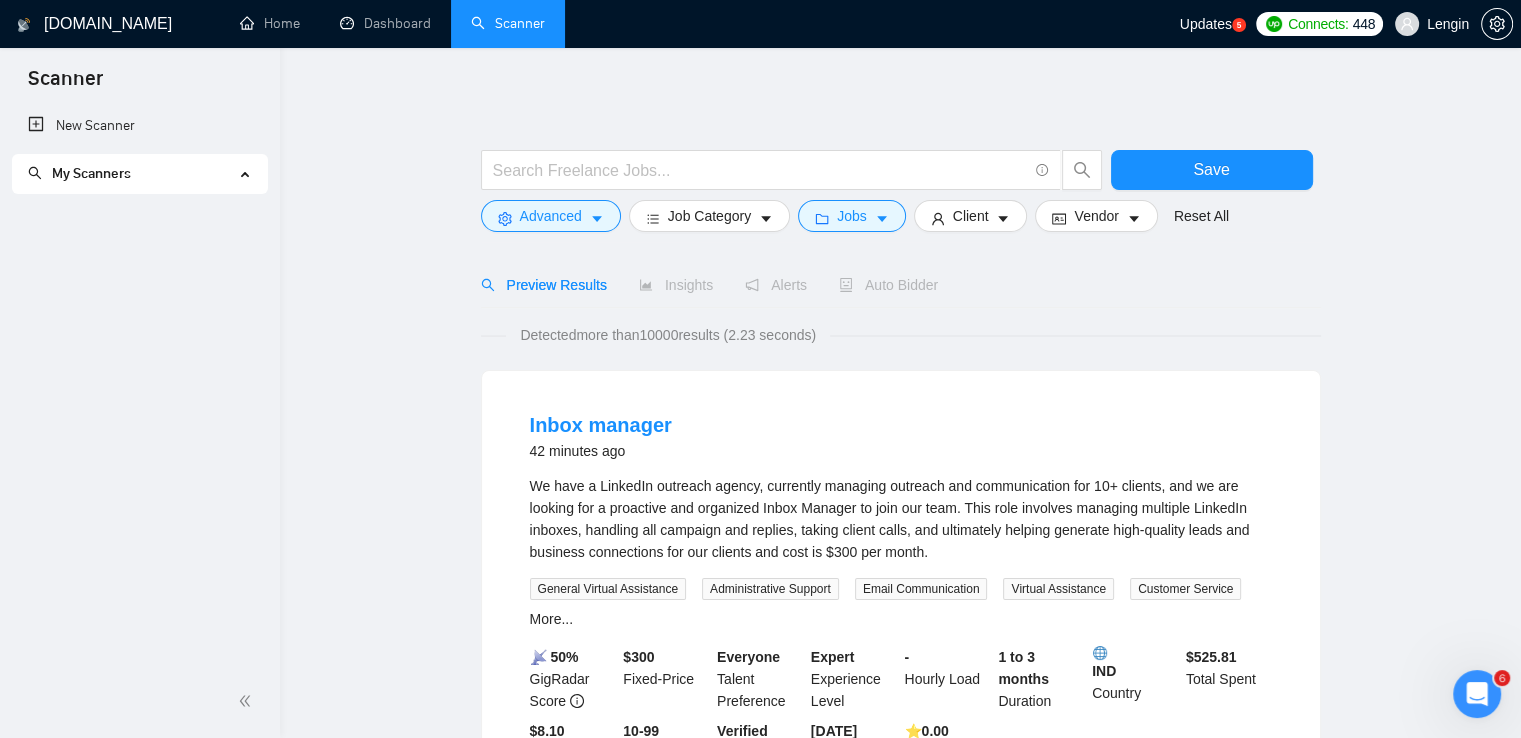 scroll, scrollTop: 0, scrollLeft: 0, axis: both 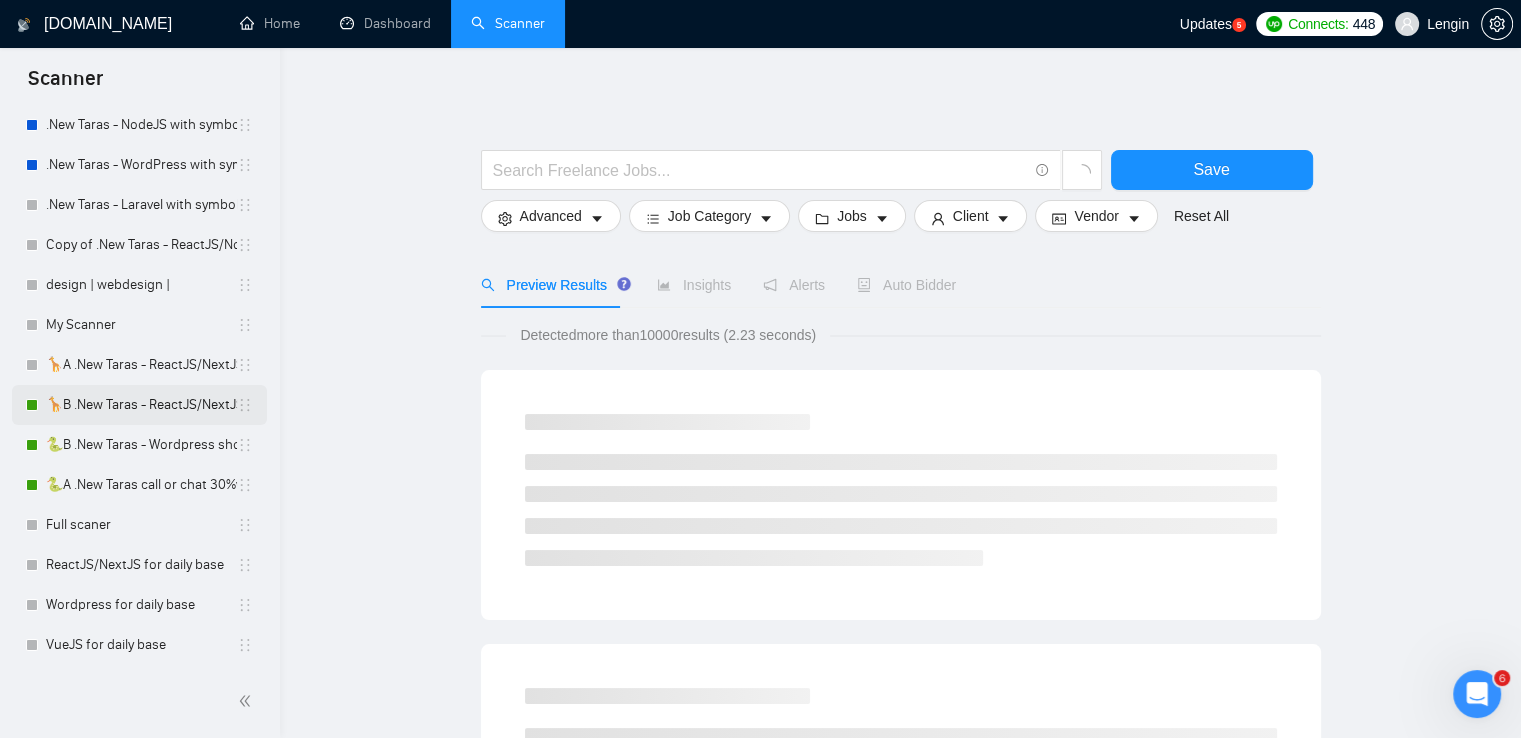 click on "🦒B .New Taras - ReactJS/NextJS rel exp 23/04" at bounding box center (141, 405) 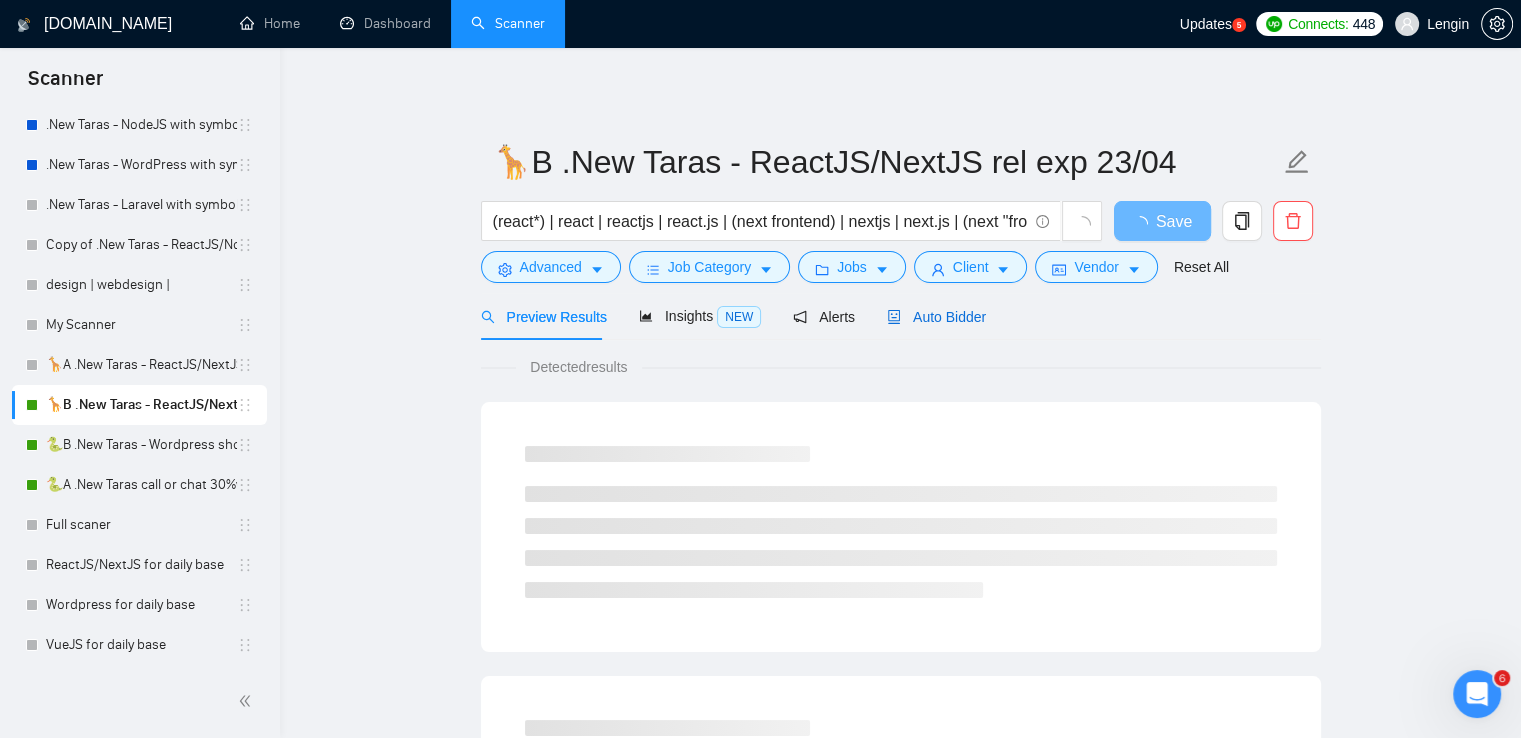 click on "Auto Bidder" at bounding box center [936, 317] 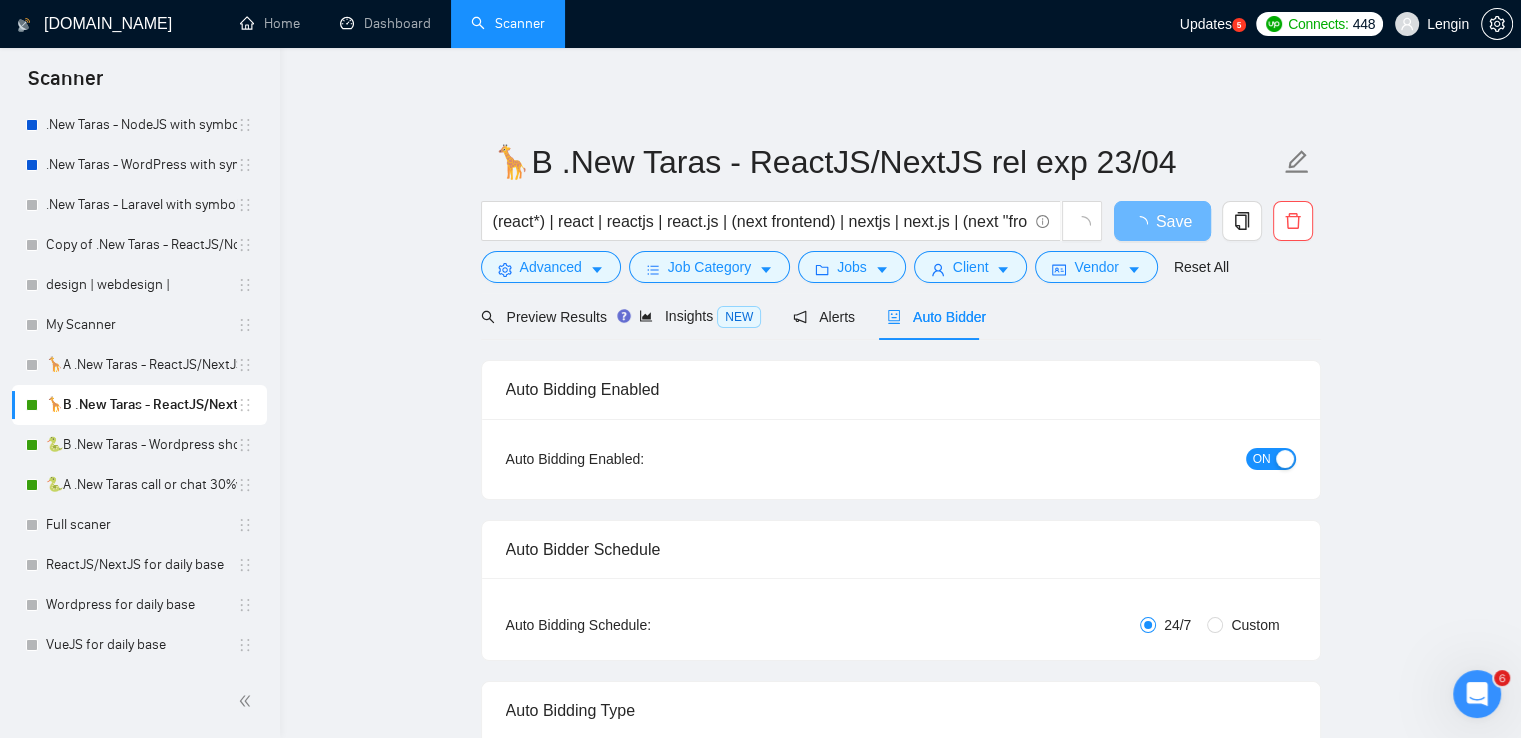 type 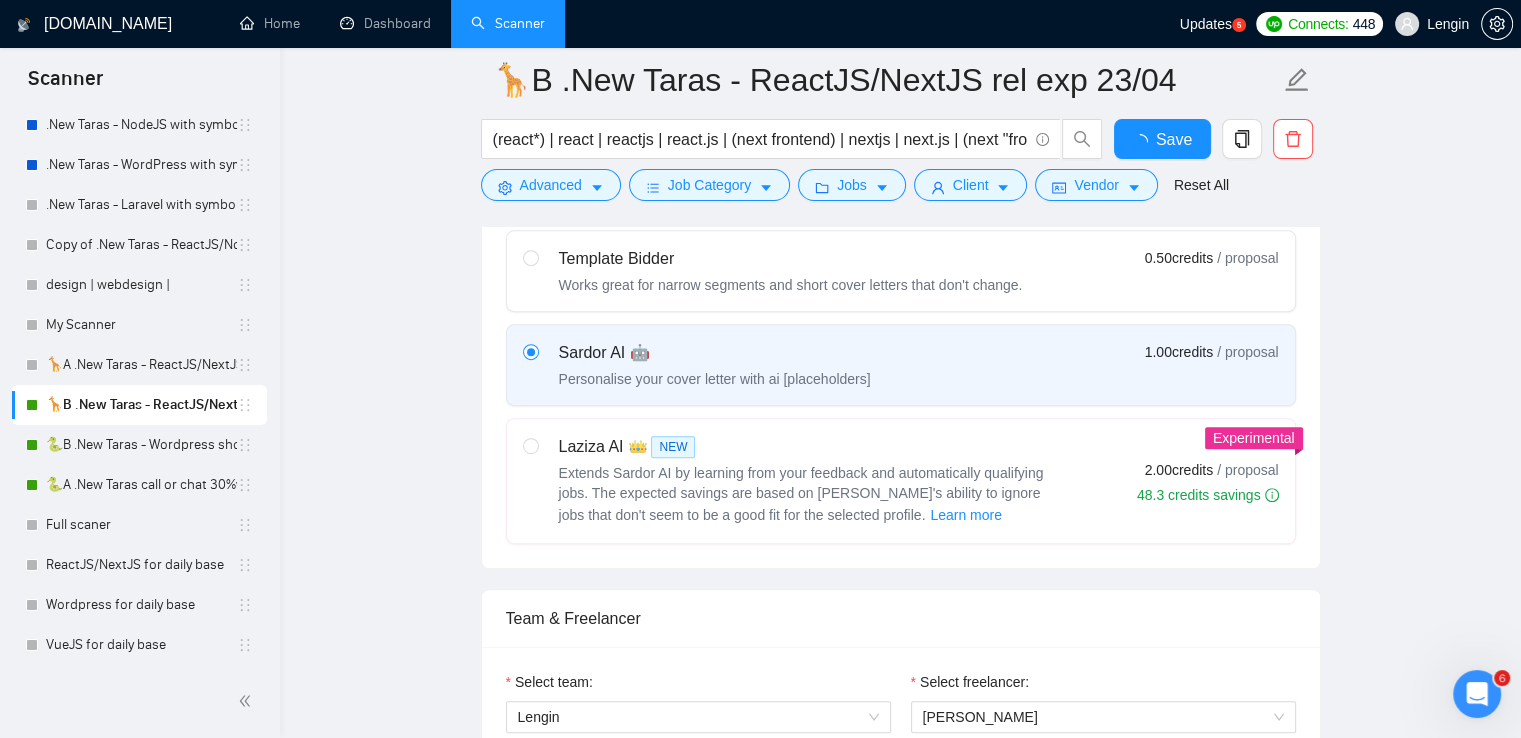 type 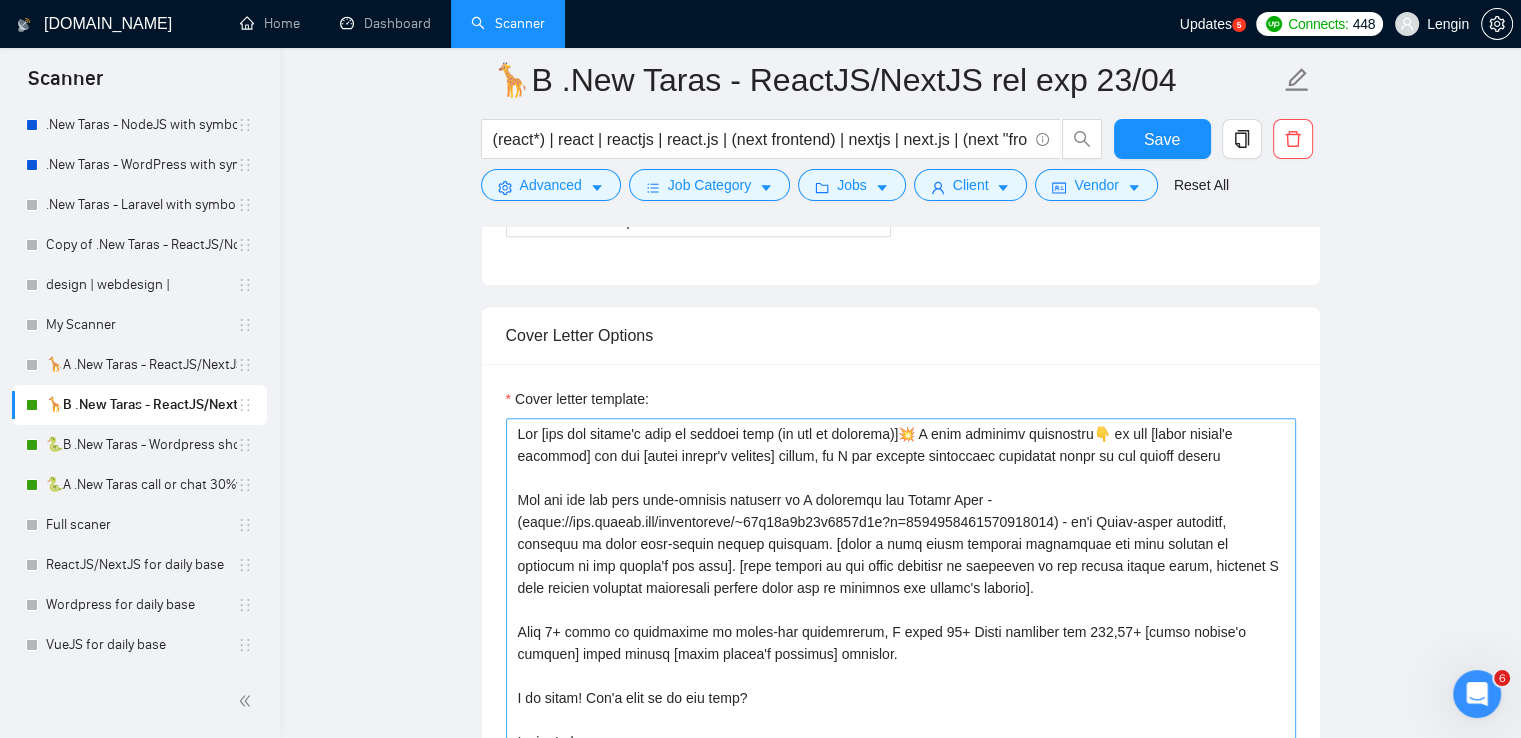 scroll, scrollTop: 1500, scrollLeft: 0, axis: vertical 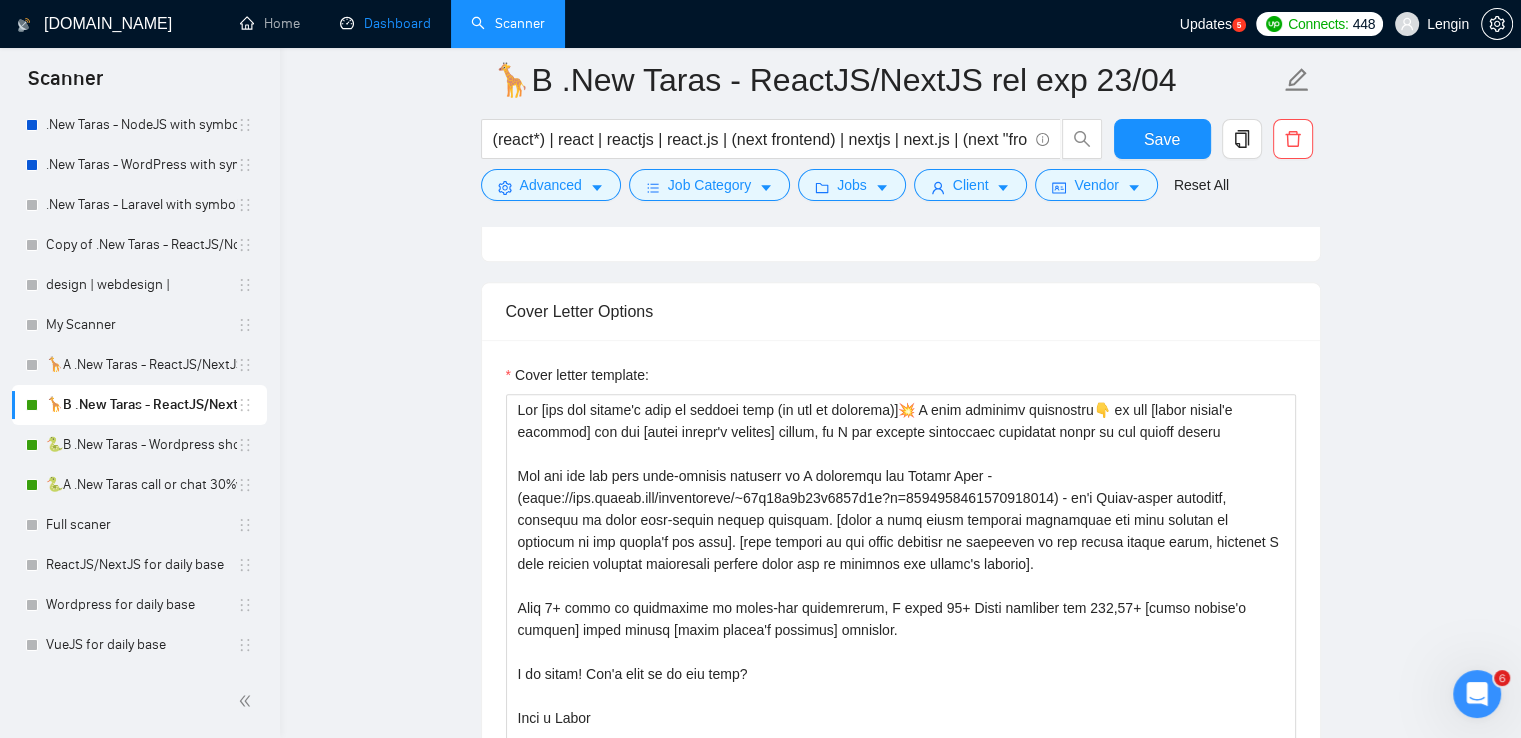 click on "Dashboard" at bounding box center [385, 23] 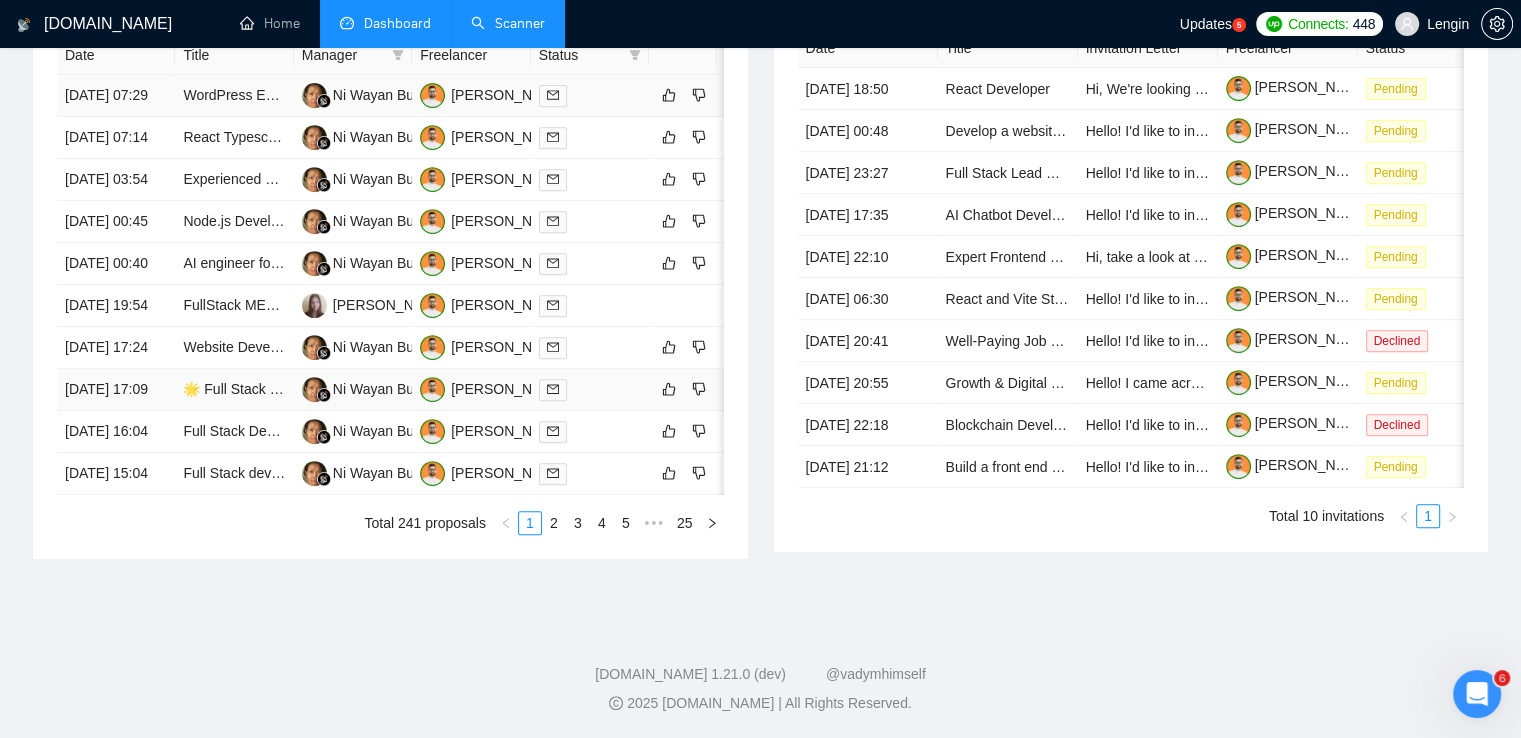 scroll, scrollTop: 1040, scrollLeft: 0, axis: vertical 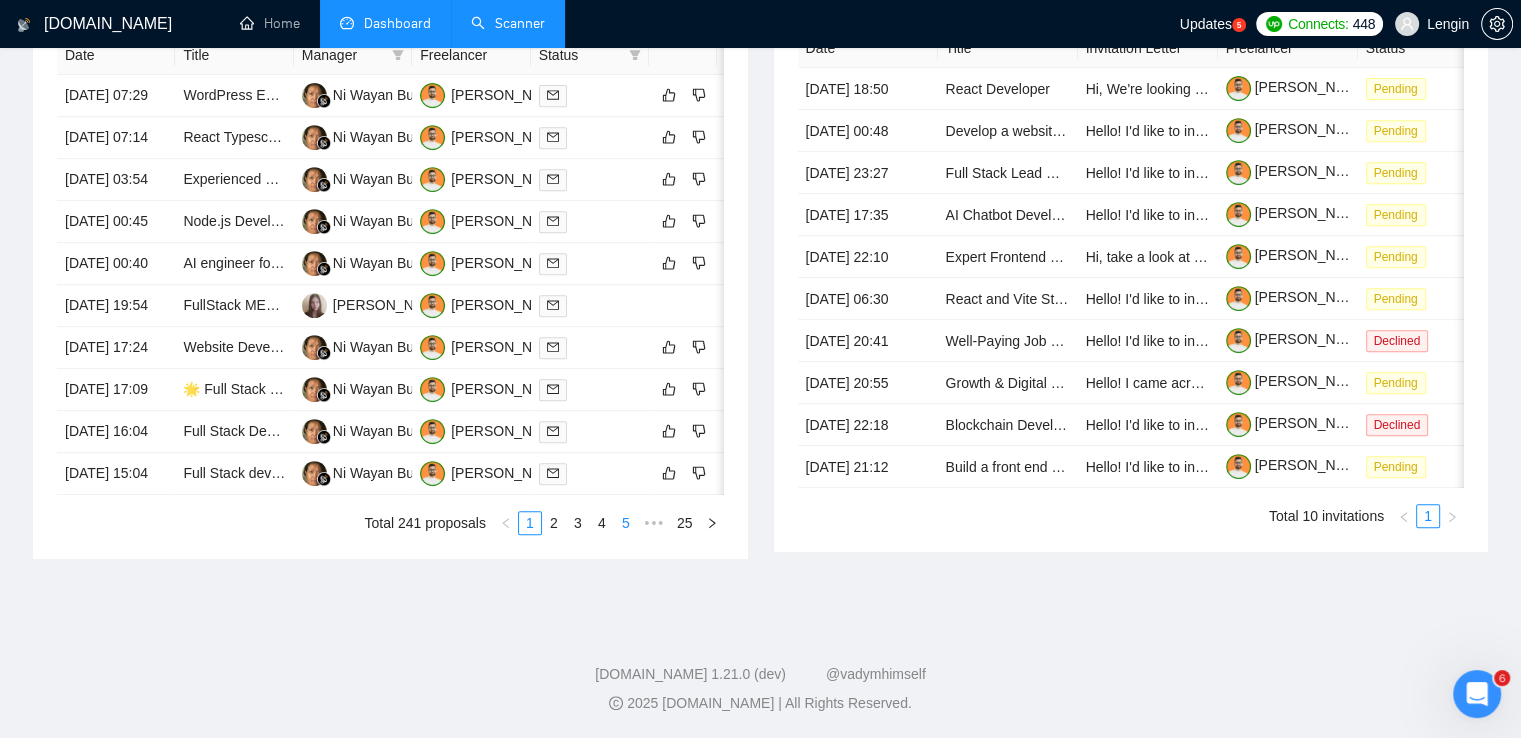 click on "5" at bounding box center (626, 523) 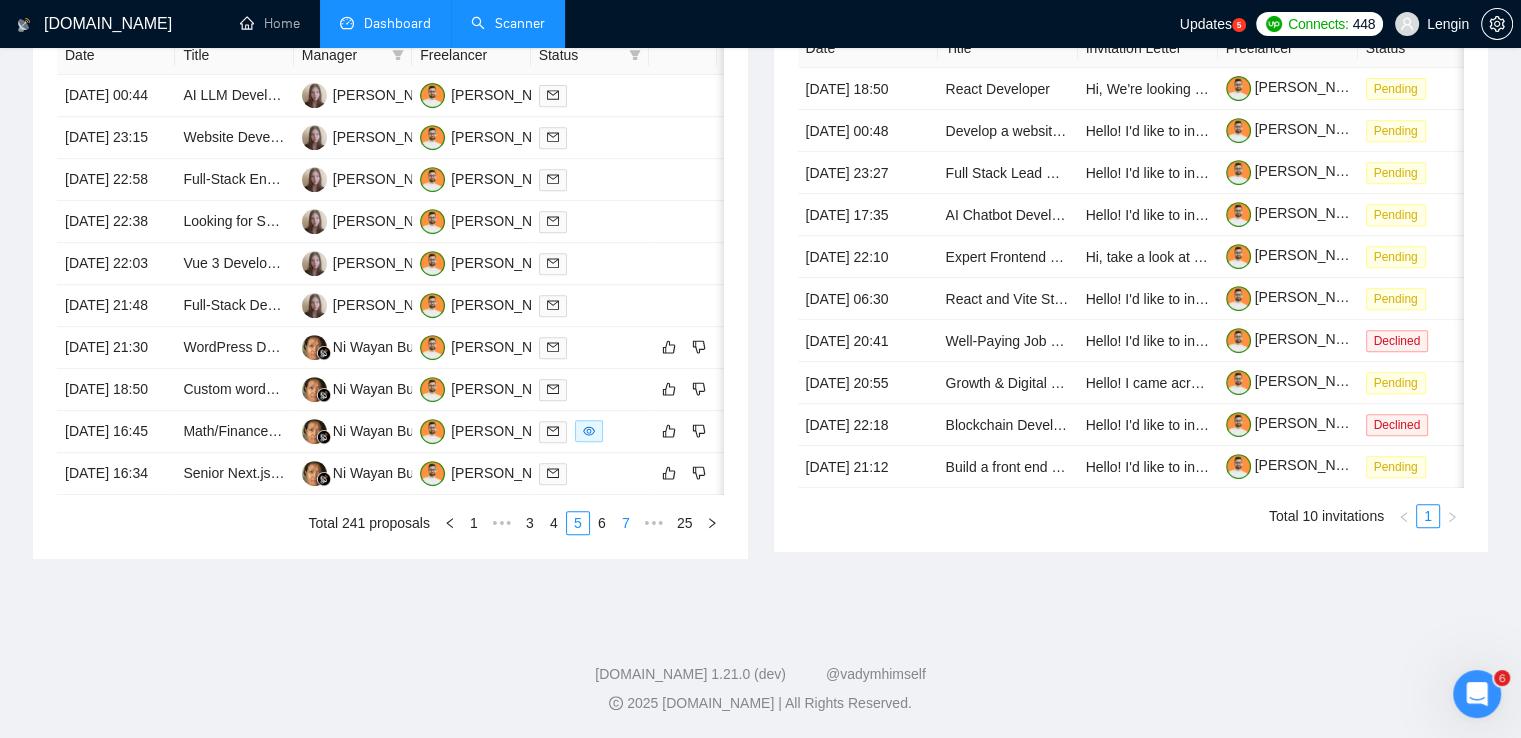 click on "7" at bounding box center (626, 523) 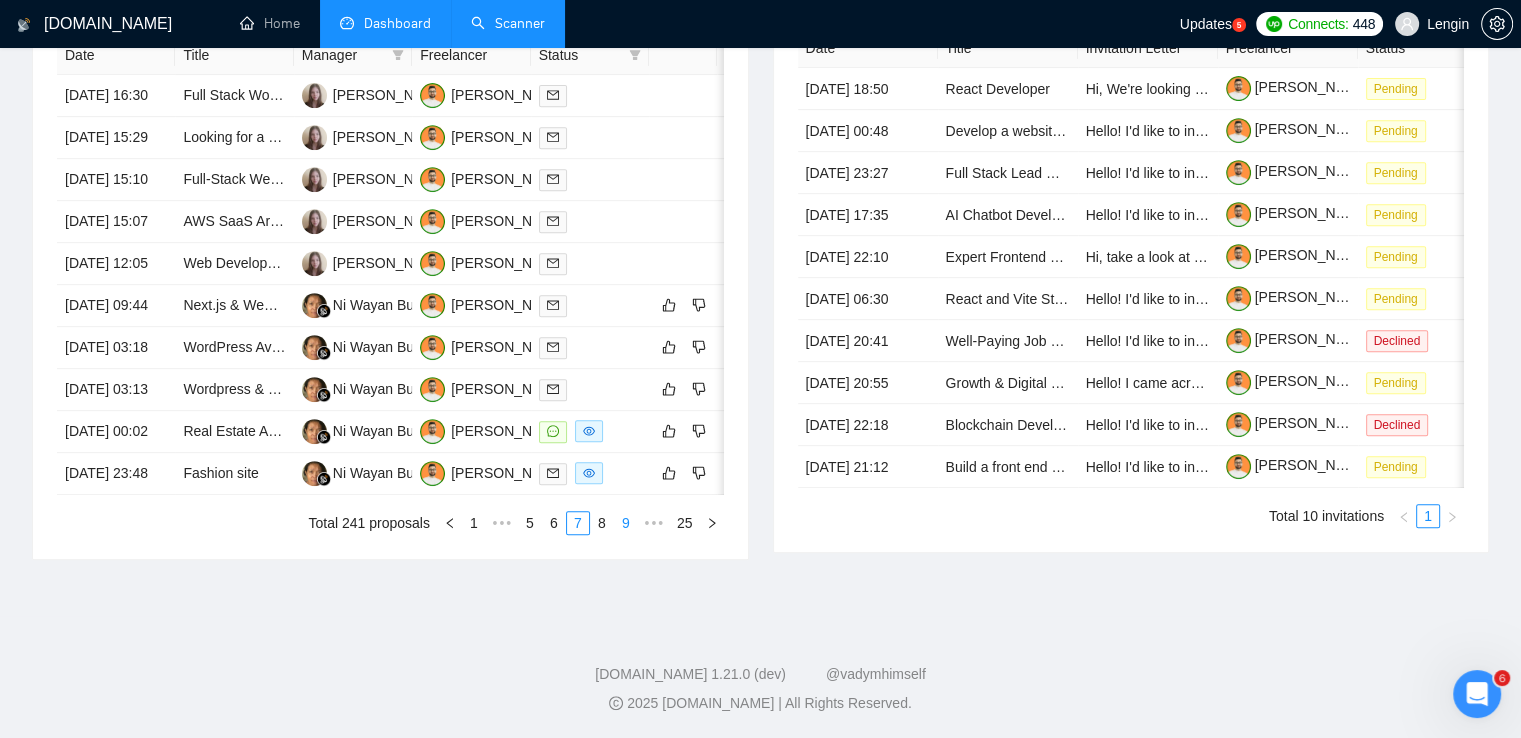 click on "9" at bounding box center [626, 523] 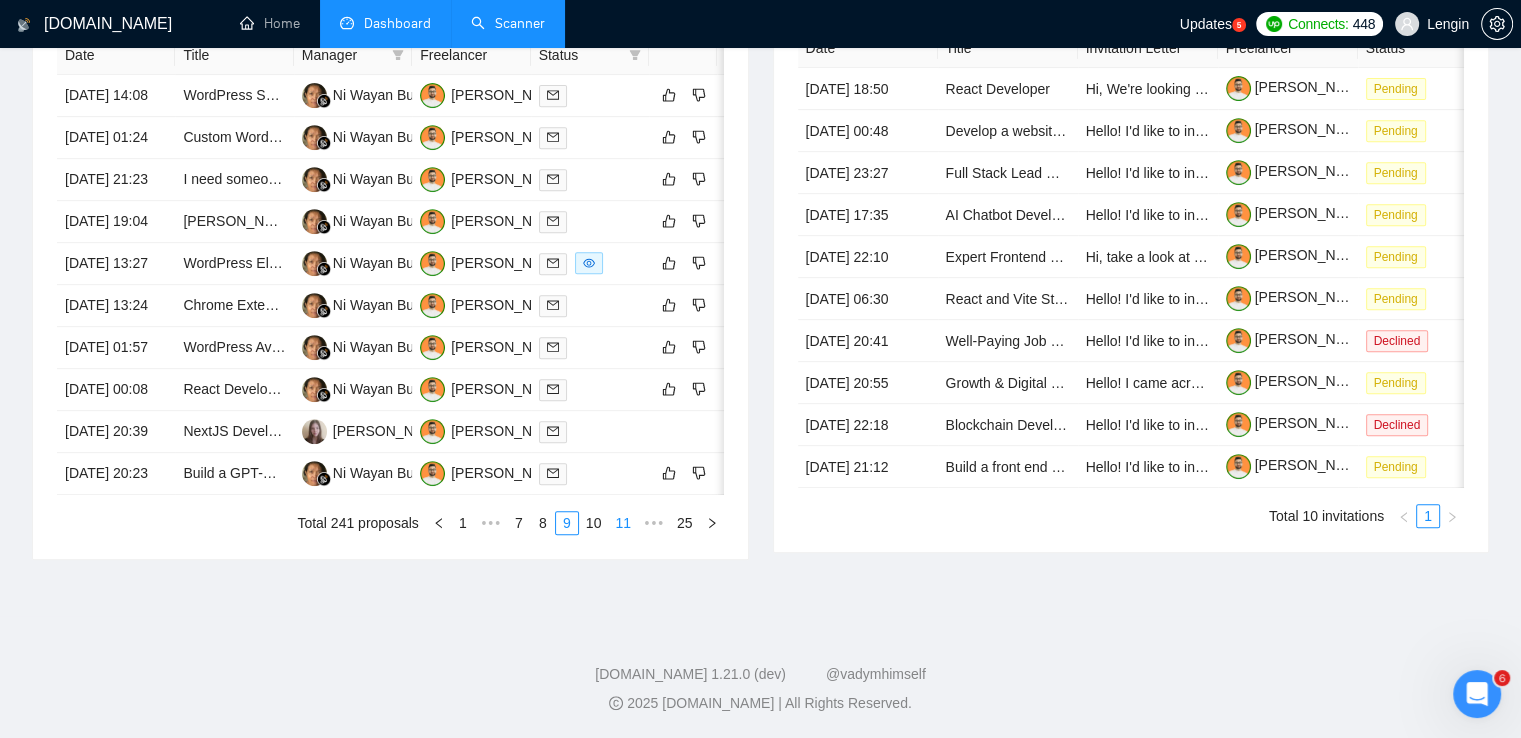 click on "11" at bounding box center [623, 523] 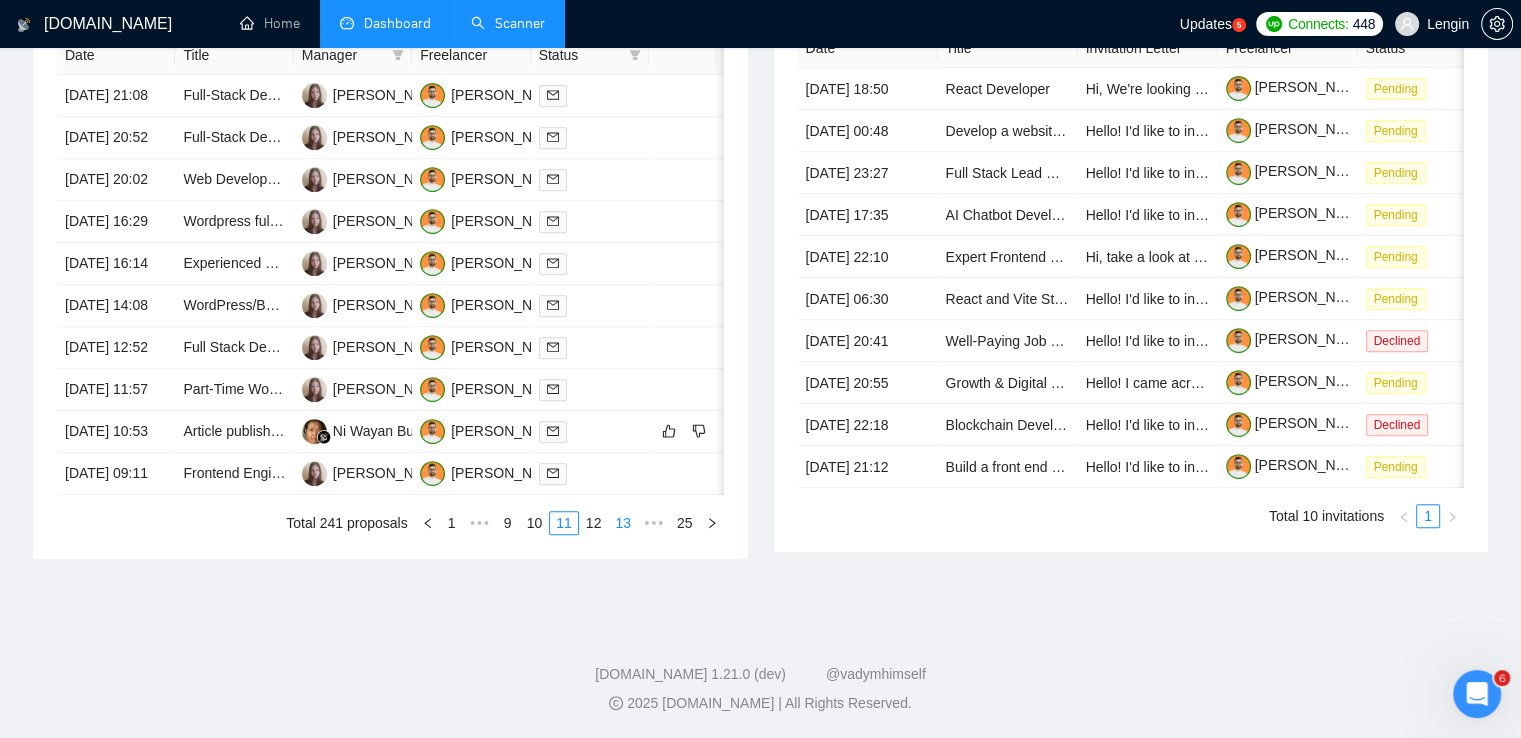 click on "13" at bounding box center [623, 523] 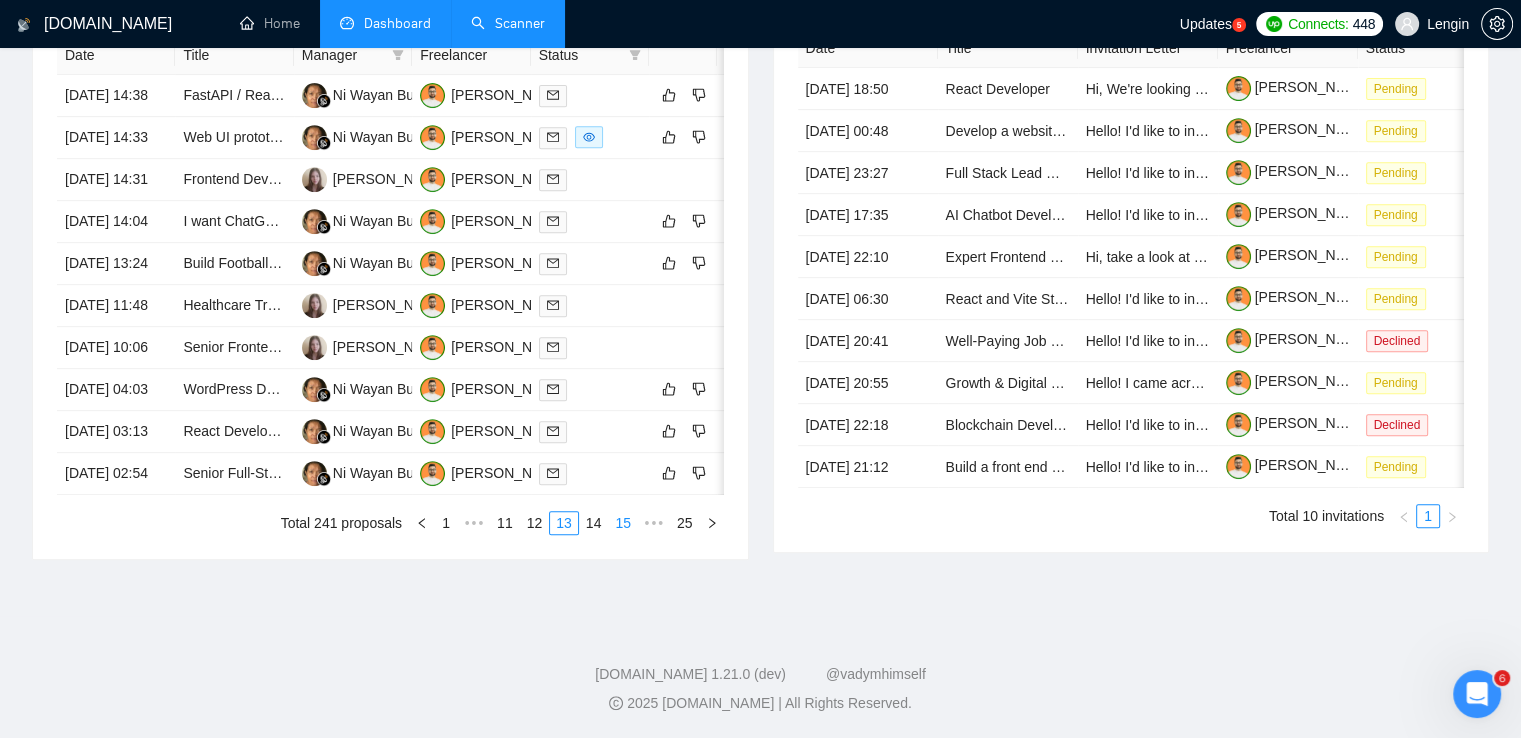 click on "15" at bounding box center [623, 523] 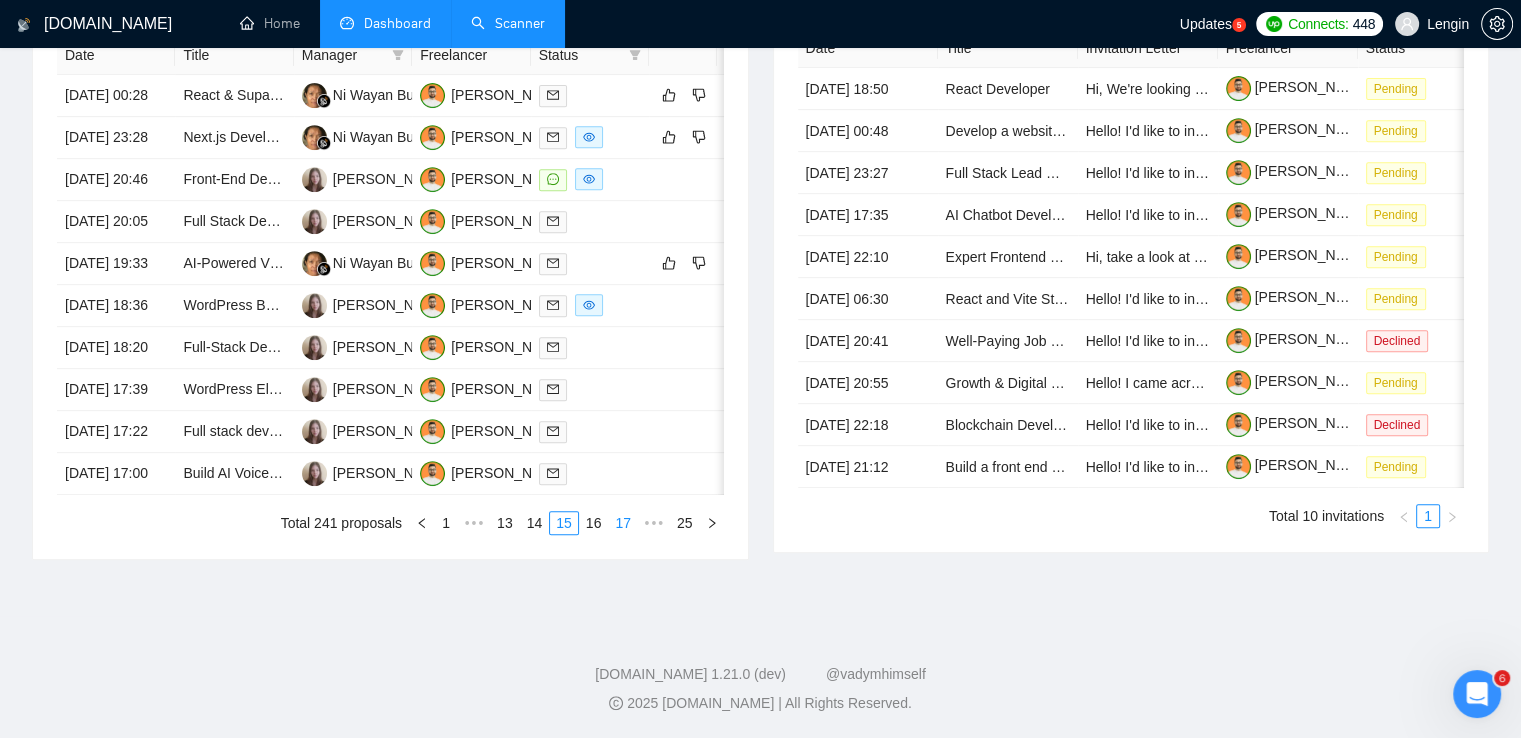 click on "17" at bounding box center (623, 523) 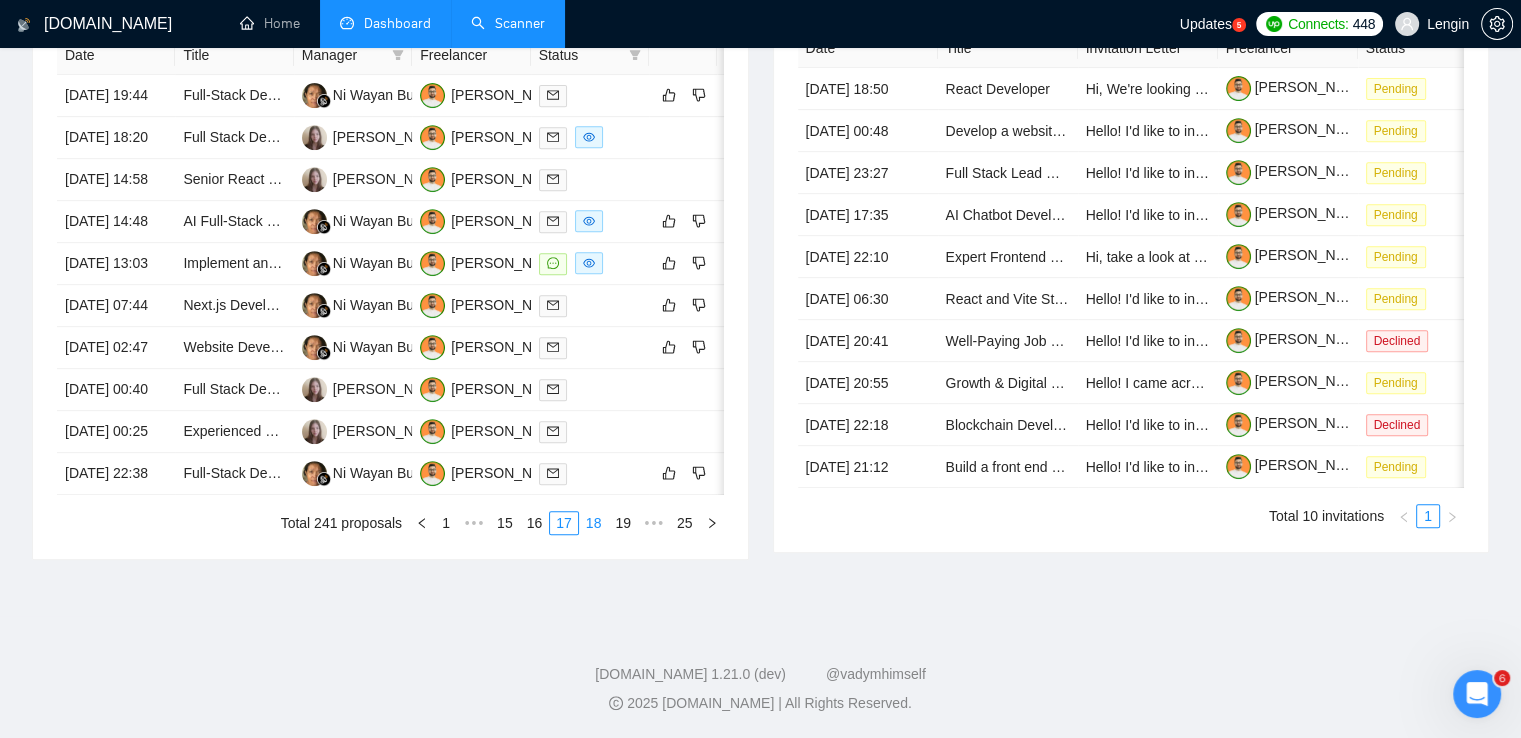 click on "18" at bounding box center [594, 523] 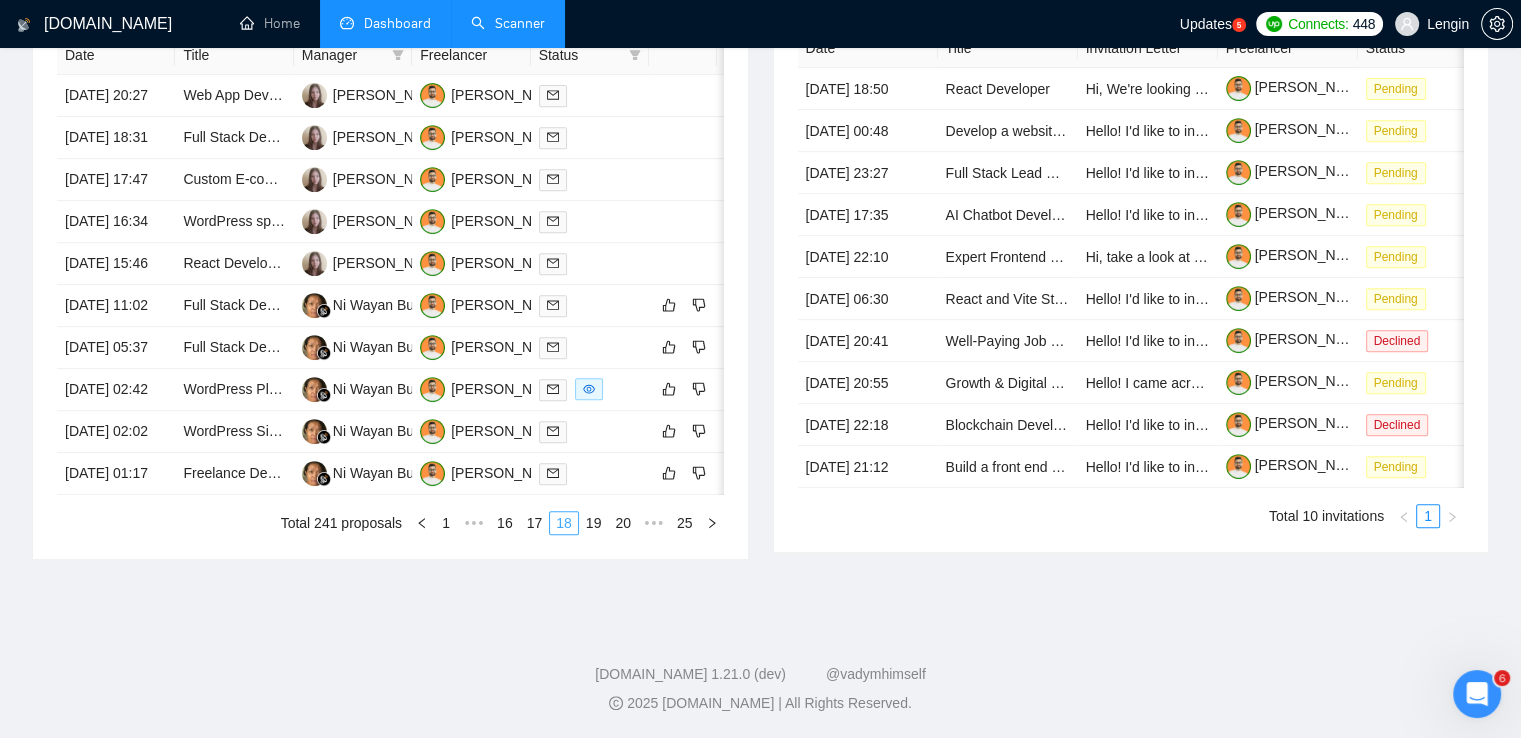 scroll, scrollTop: 993, scrollLeft: 0, axis: vertical 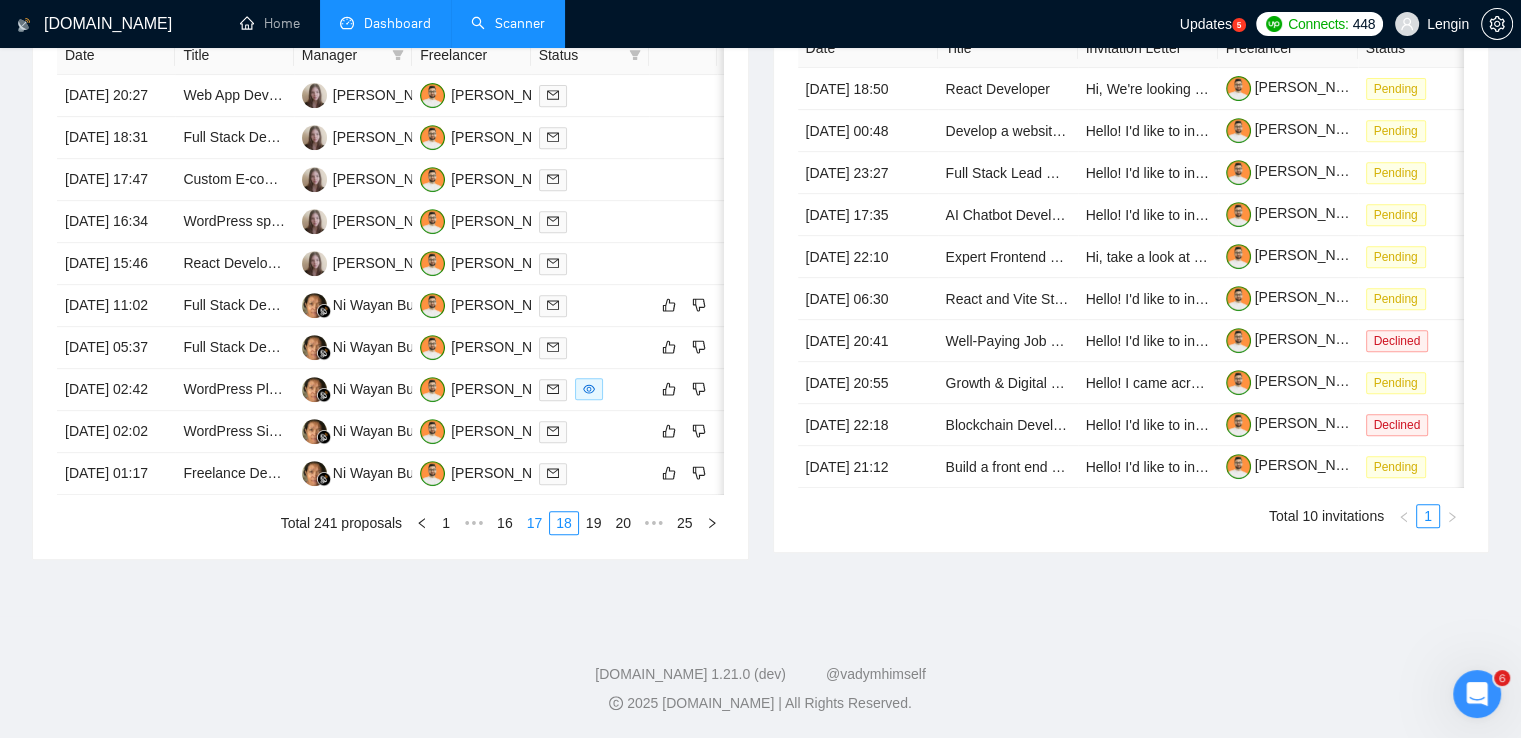 click on "17" at bounding box center [535, 523] 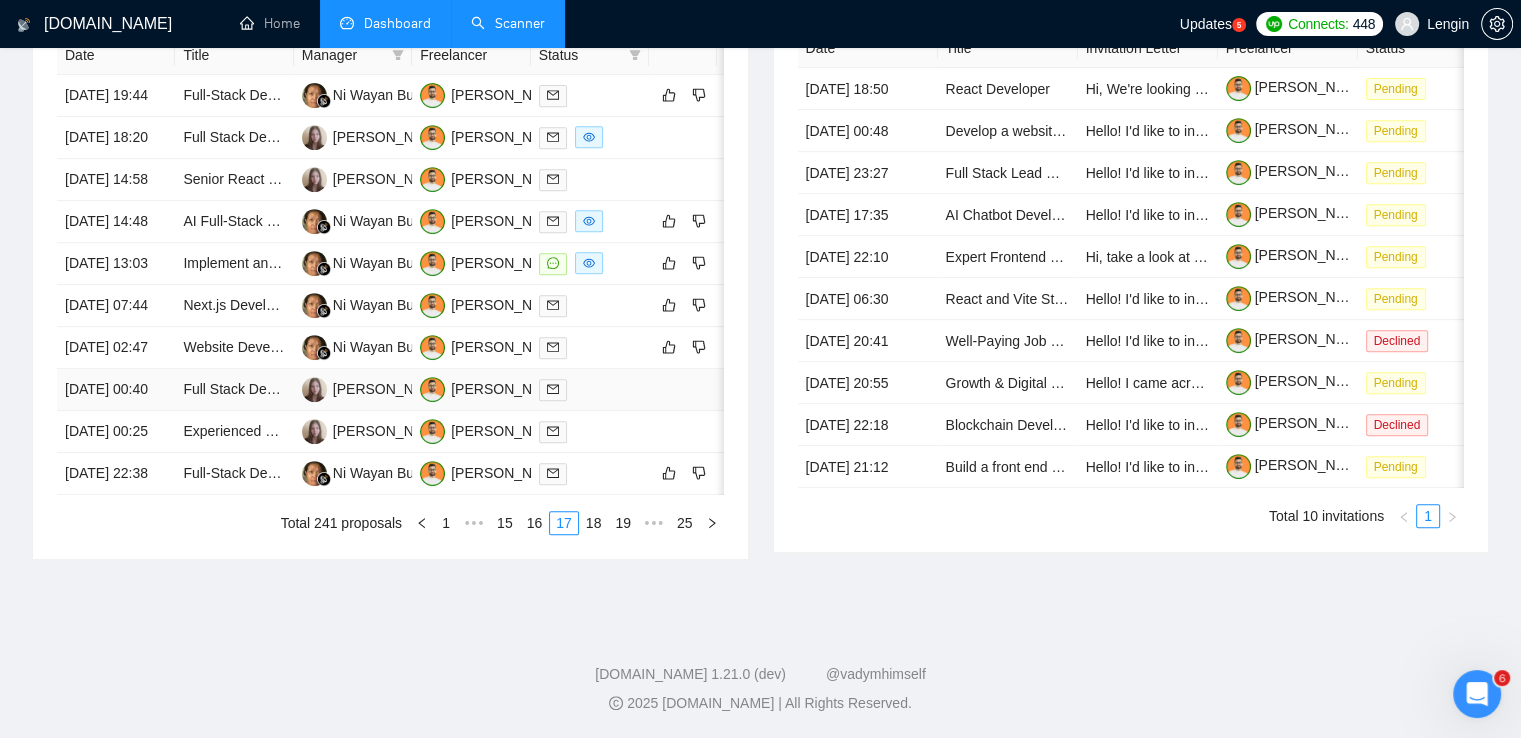 scroll, scrollTop: 945, scrollLeft: 0, axis: vertical 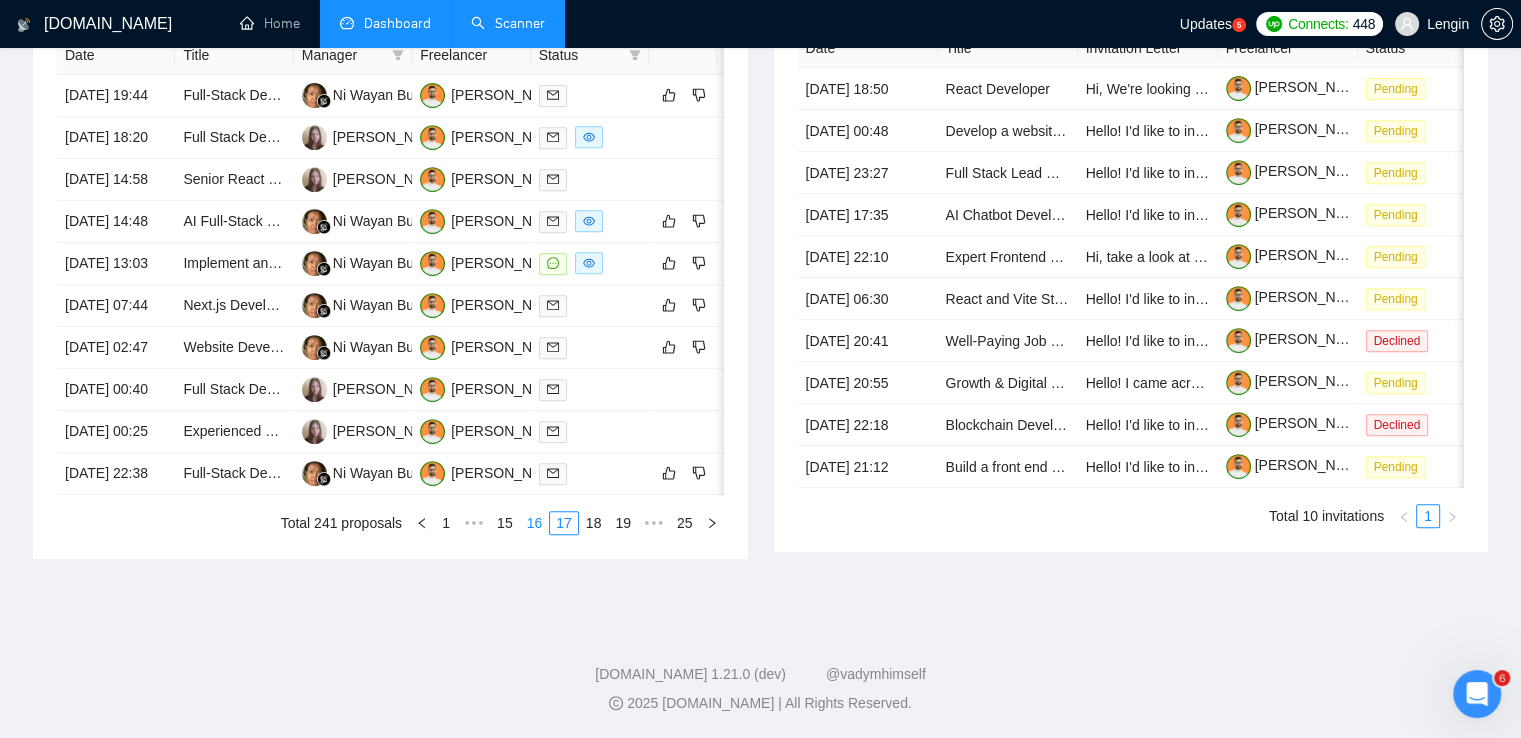 click on "16" at bounding box center [535, 523] 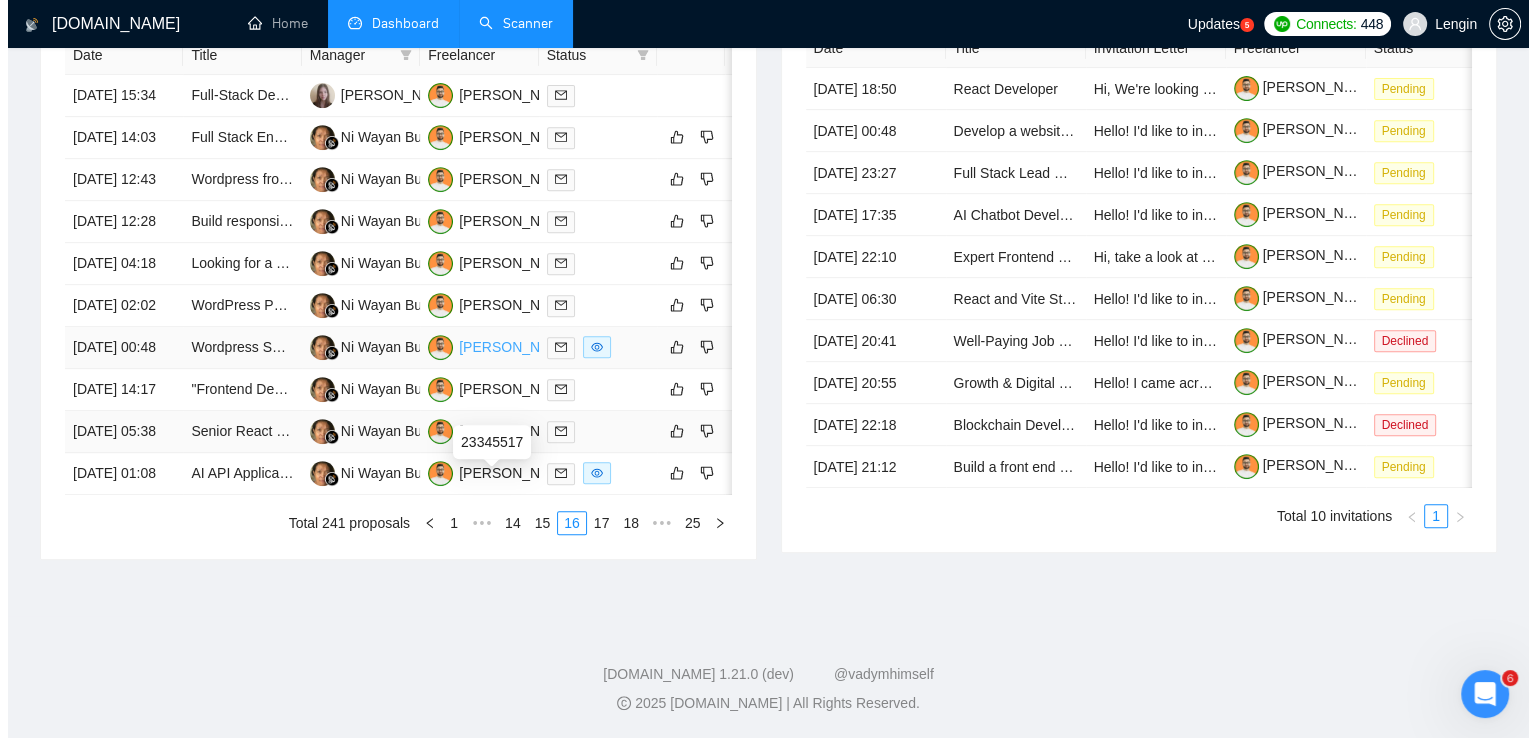 scroll, scrollTop: 924, scrollLeft: 0, axis: vertical 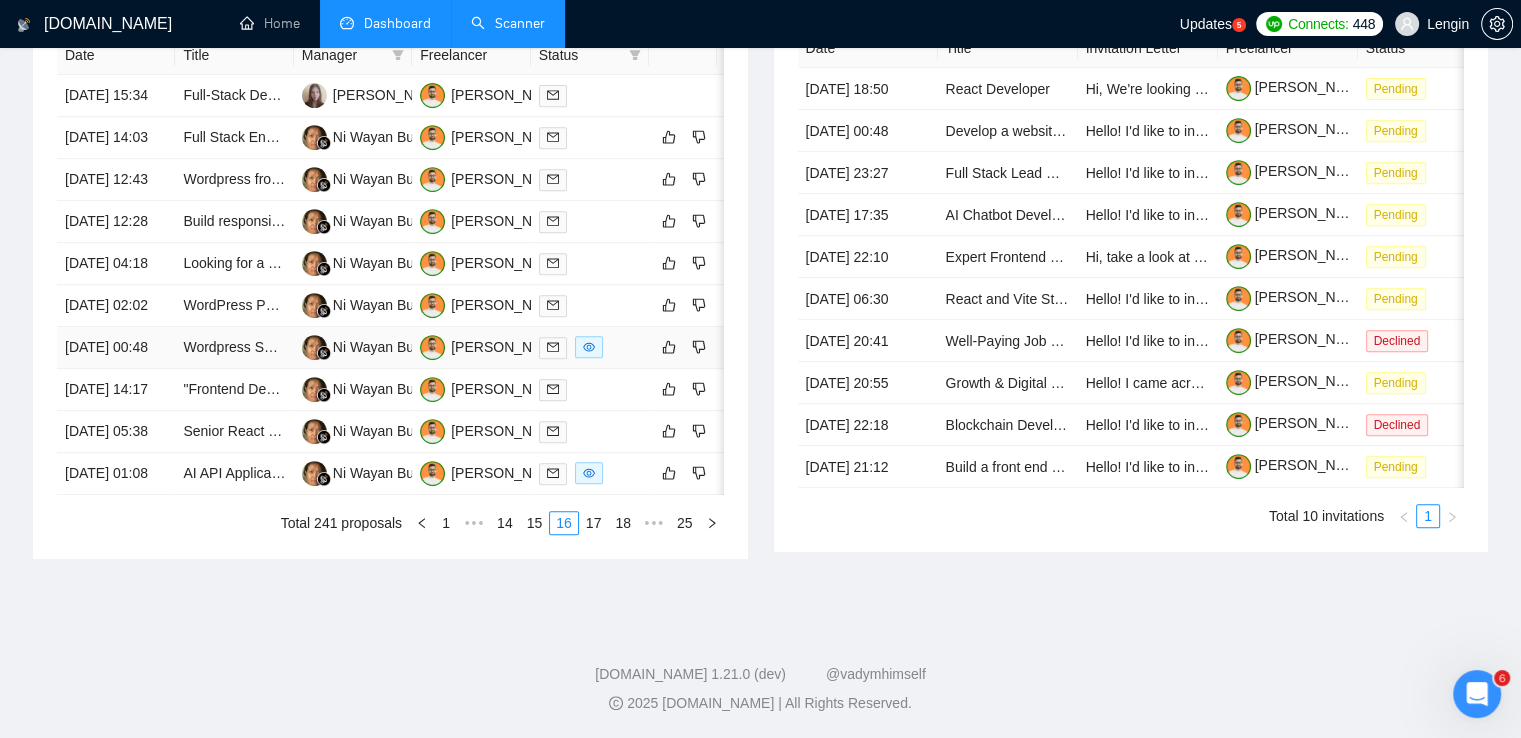 click on "Wordpress Setup Support for Design Generated in Lovable" at bounding box center (234, 348) 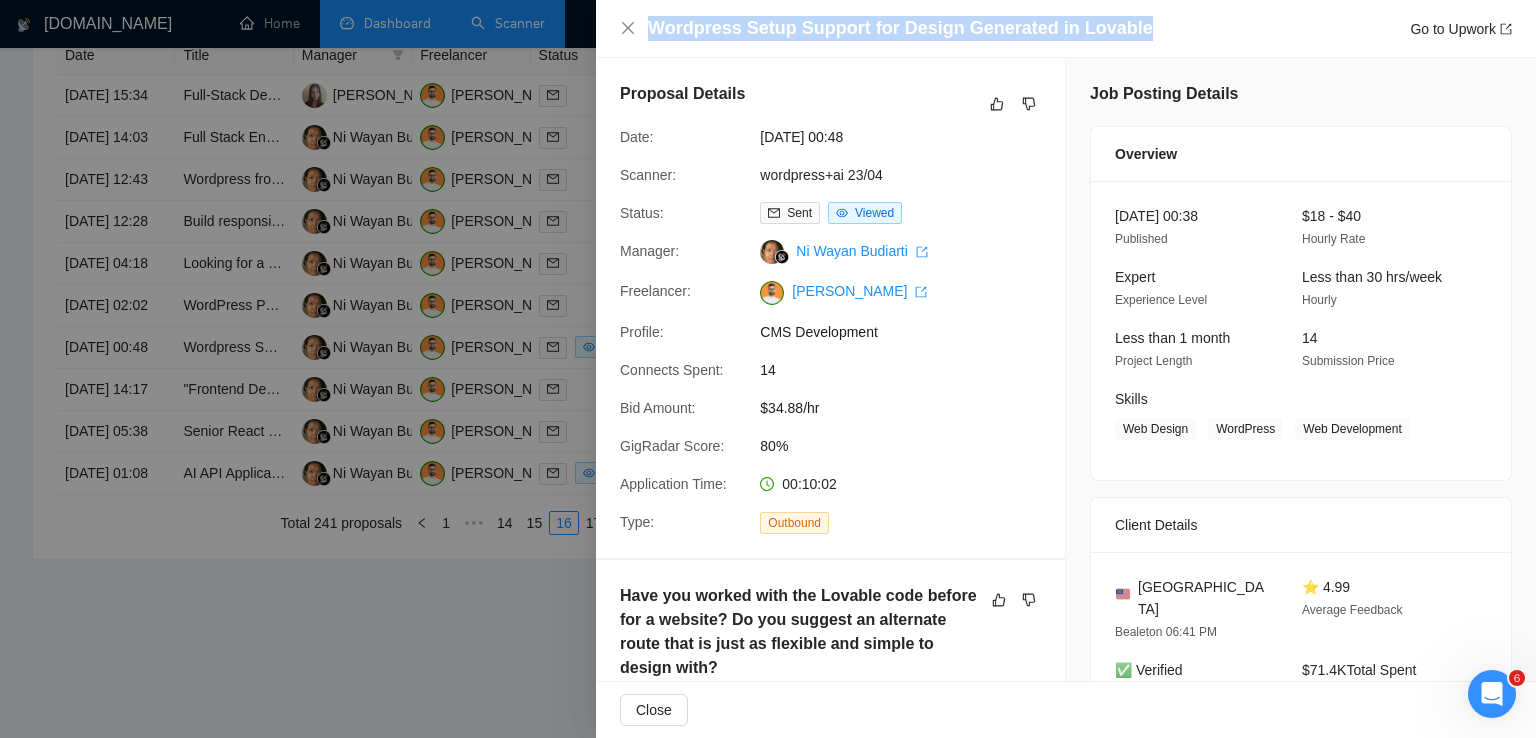drag, startPoint x: 1133, startPoint y: 29, endPoint x: 647, endPoint y: 39, distance: 486.10287 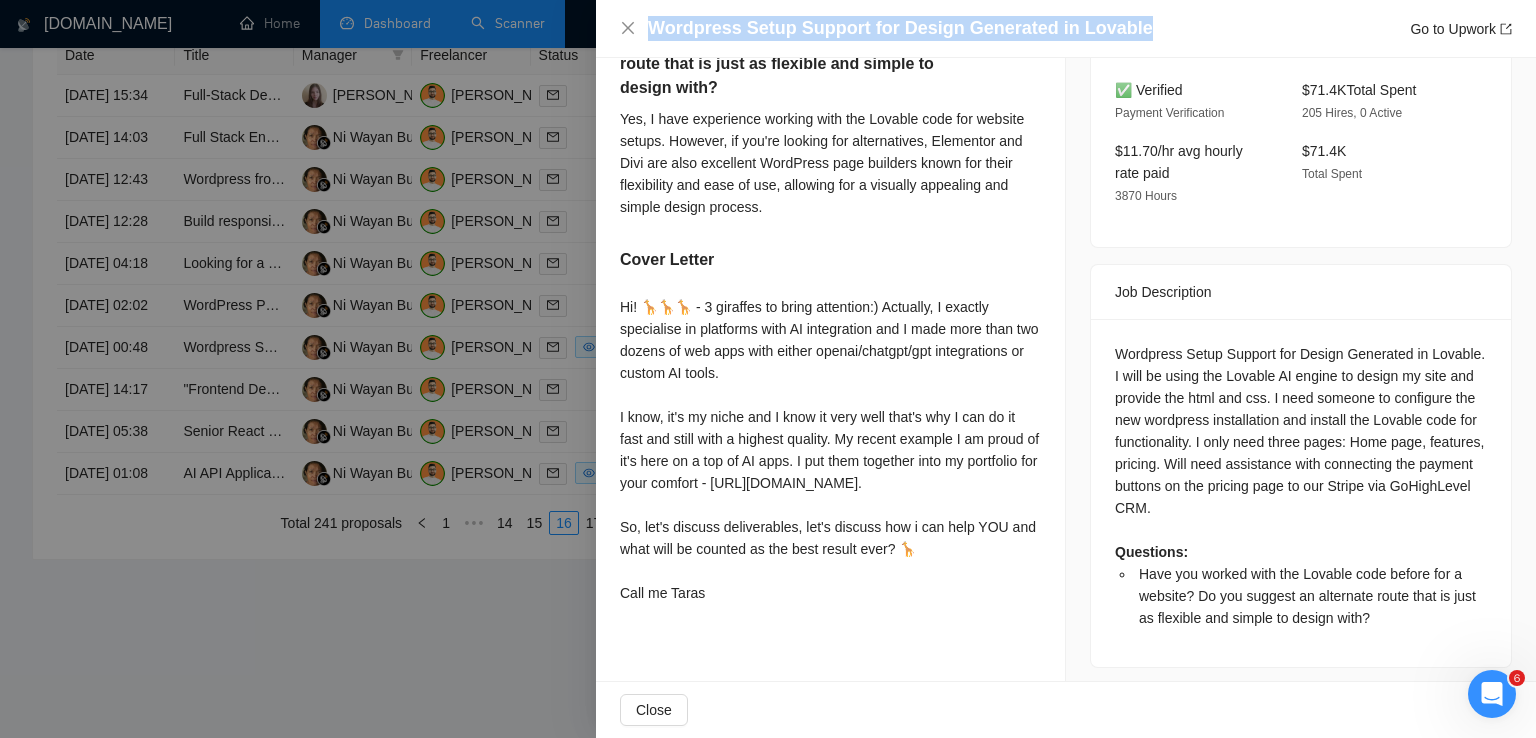 scroll, scrollTop: 0, scrollLeft: 0, axis: both 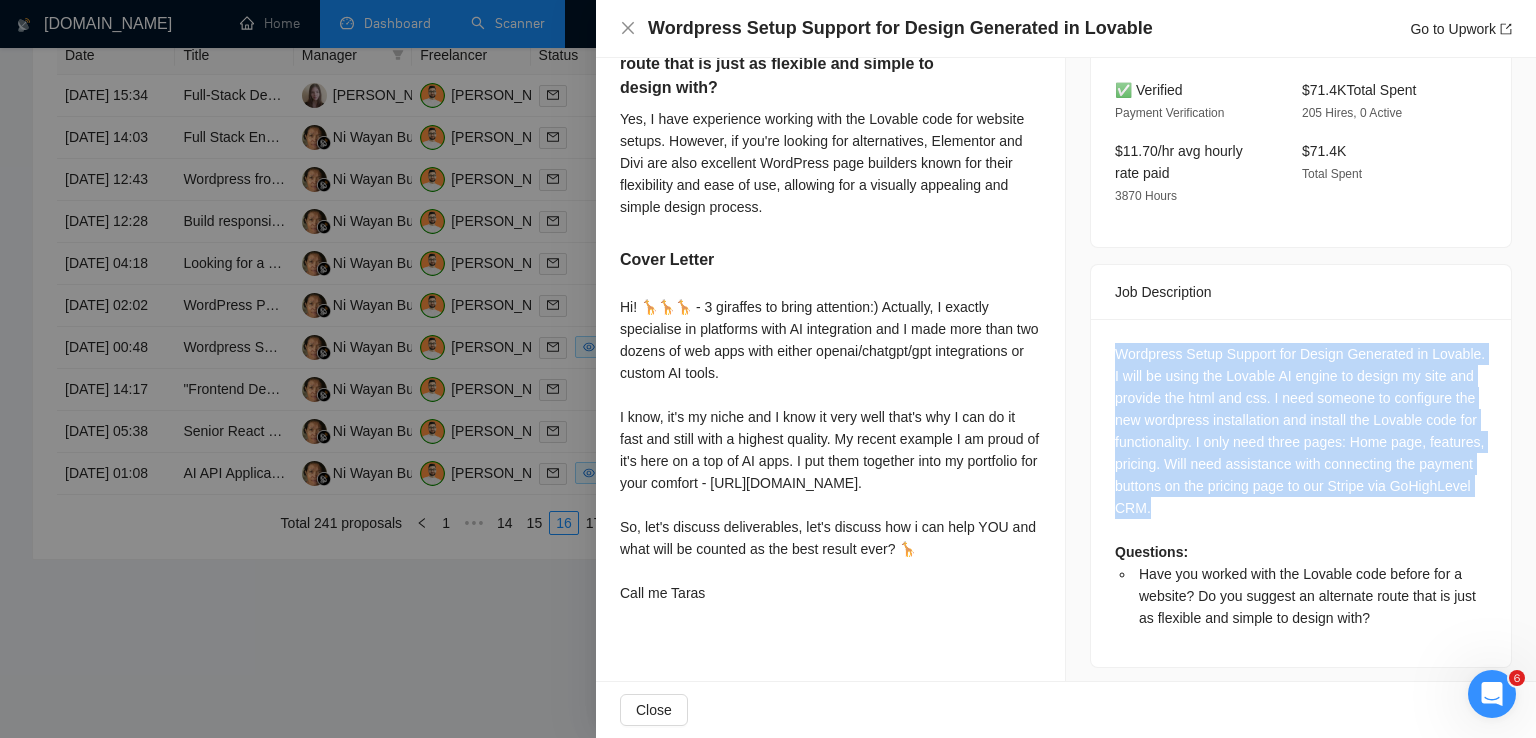drag, startPoint x: 1100, startPoint y: 335, endPoint x: 1261, endPoint y: 497, distance: 228.39659 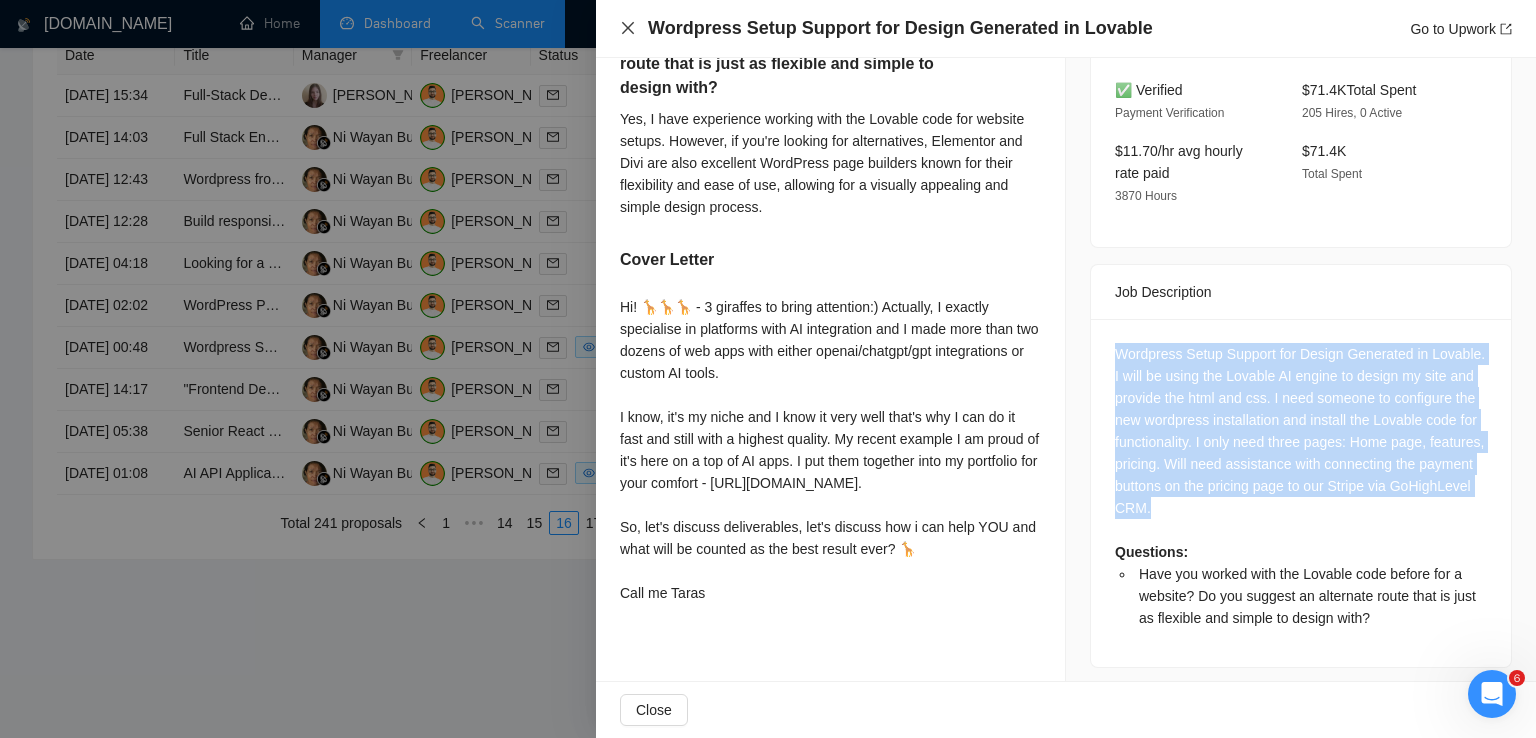 click 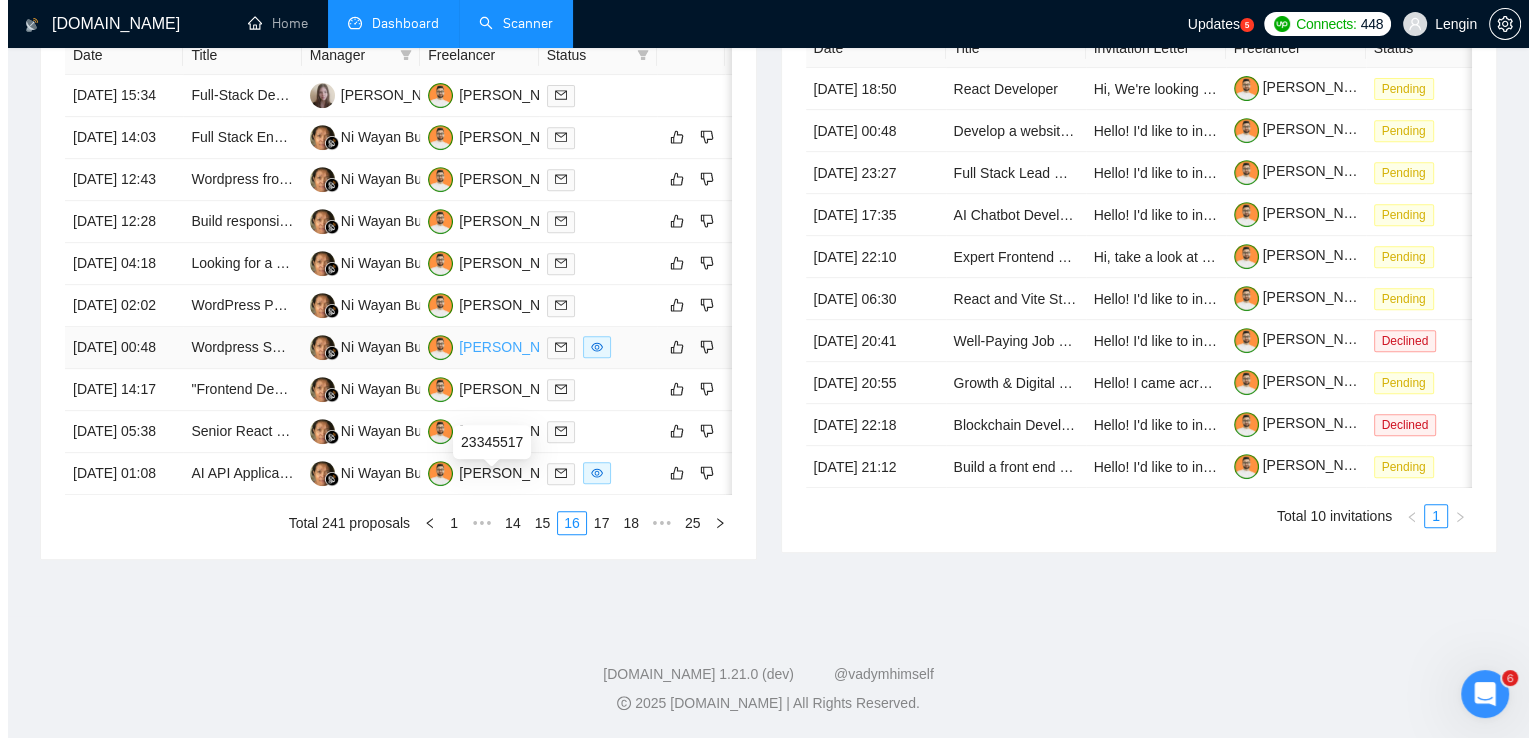 scroll, scrollTop: 897, scrollLeft: 0, axis: vertical 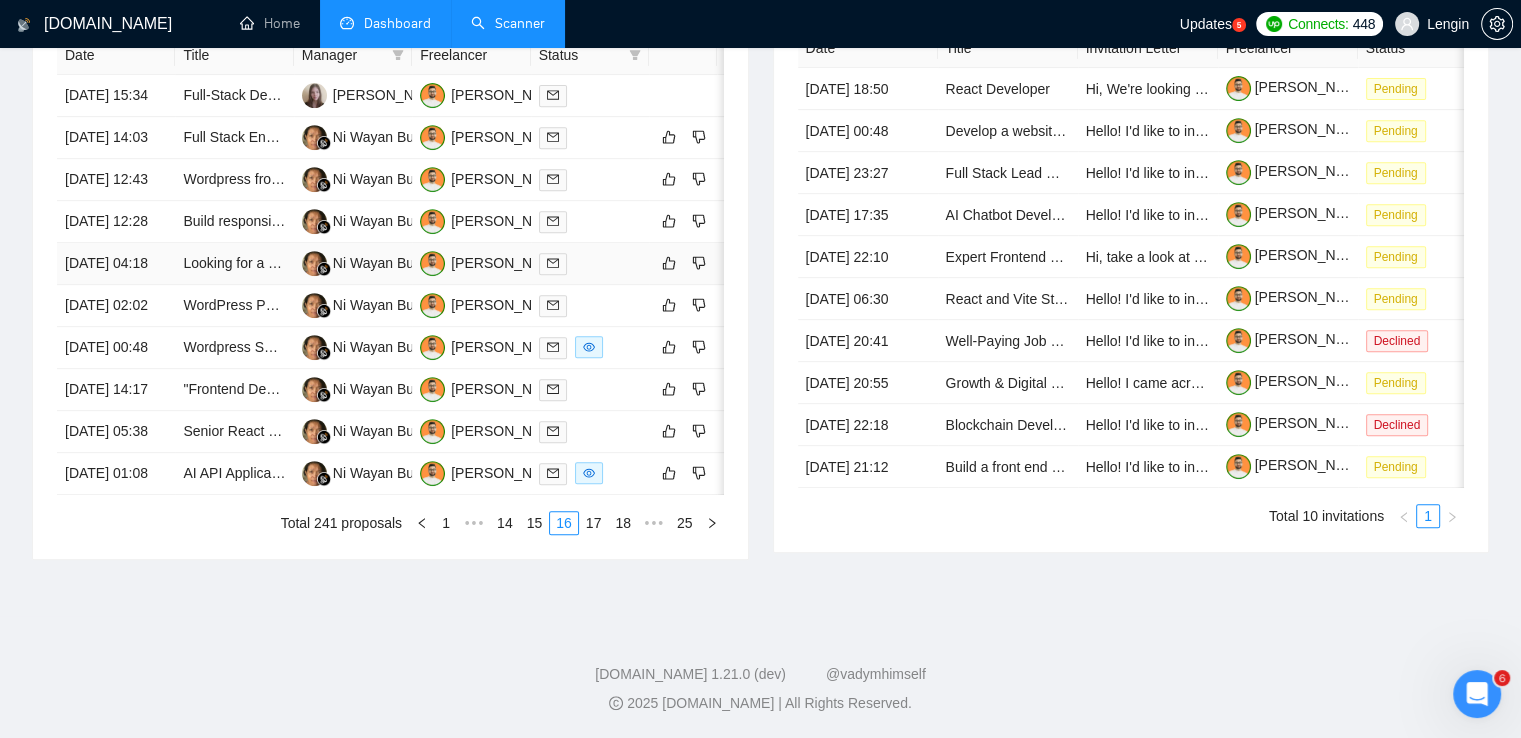 click on "Looking for a Technical Team Member — Auribus (AI Music Startup)" at bounding box center (234, 264) 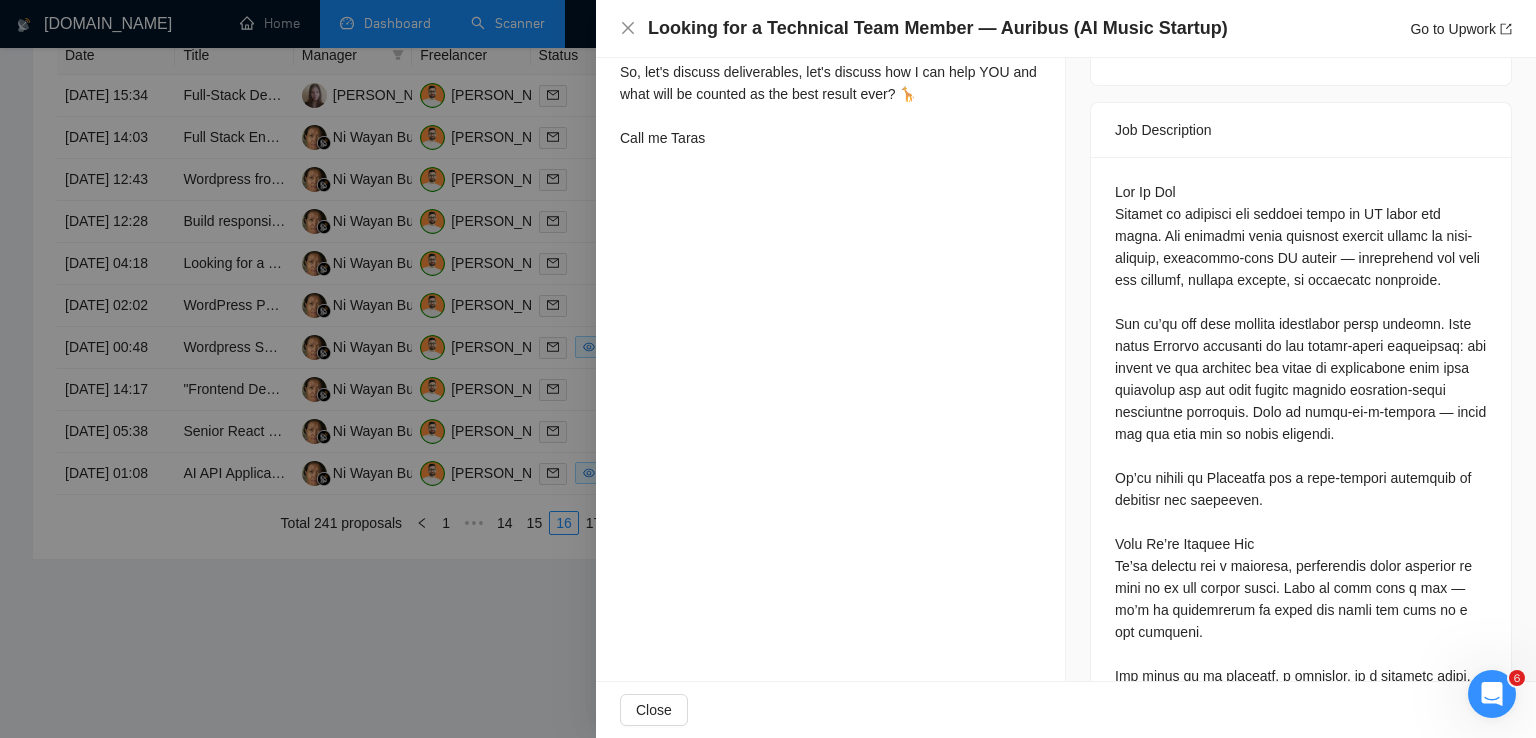 scroll, scrollTop: 800, scrollLeft: 0, axis: vertical 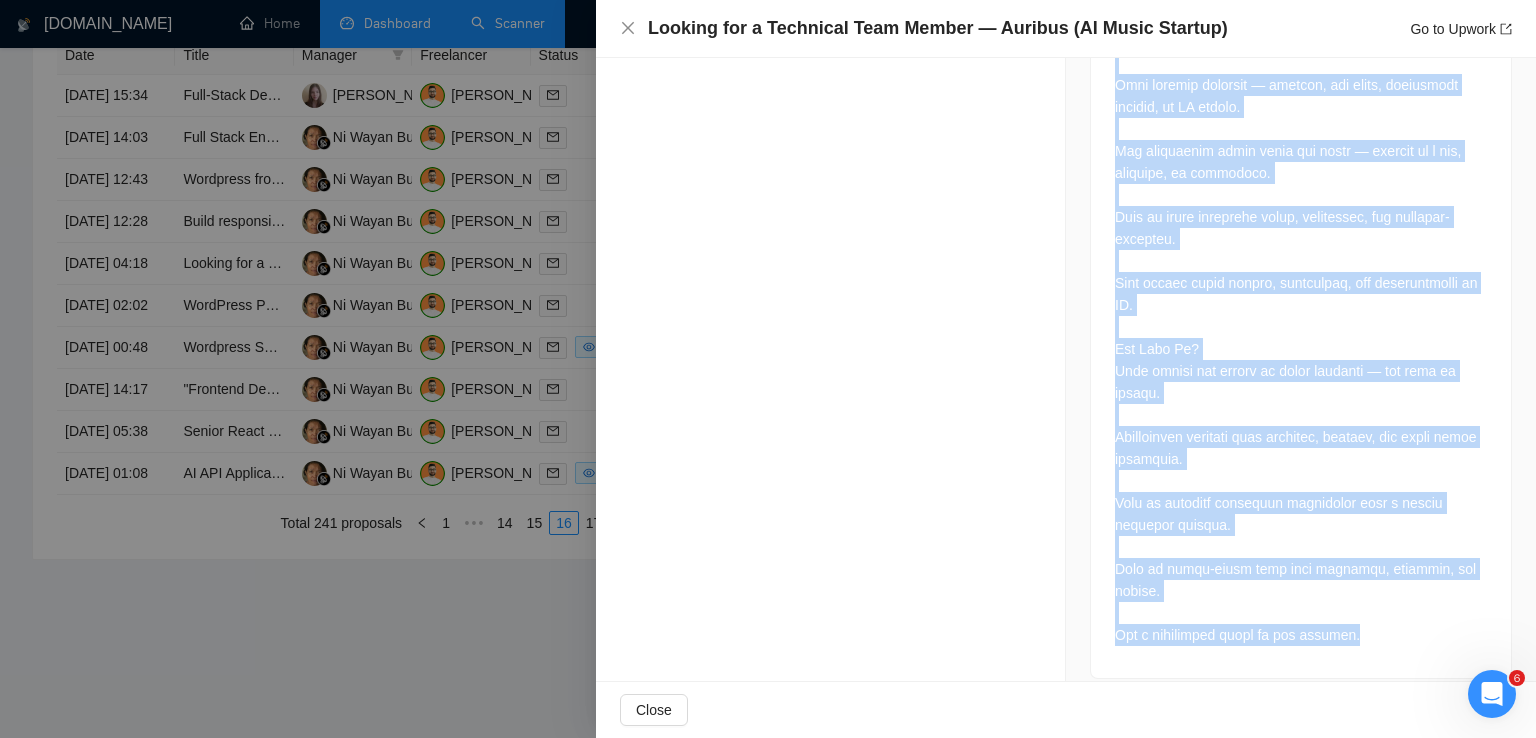 drag, startPoint x: 1111, startPoint y: 145, endPoint x: 1370, endPoint y: 621, distance: 541.9013 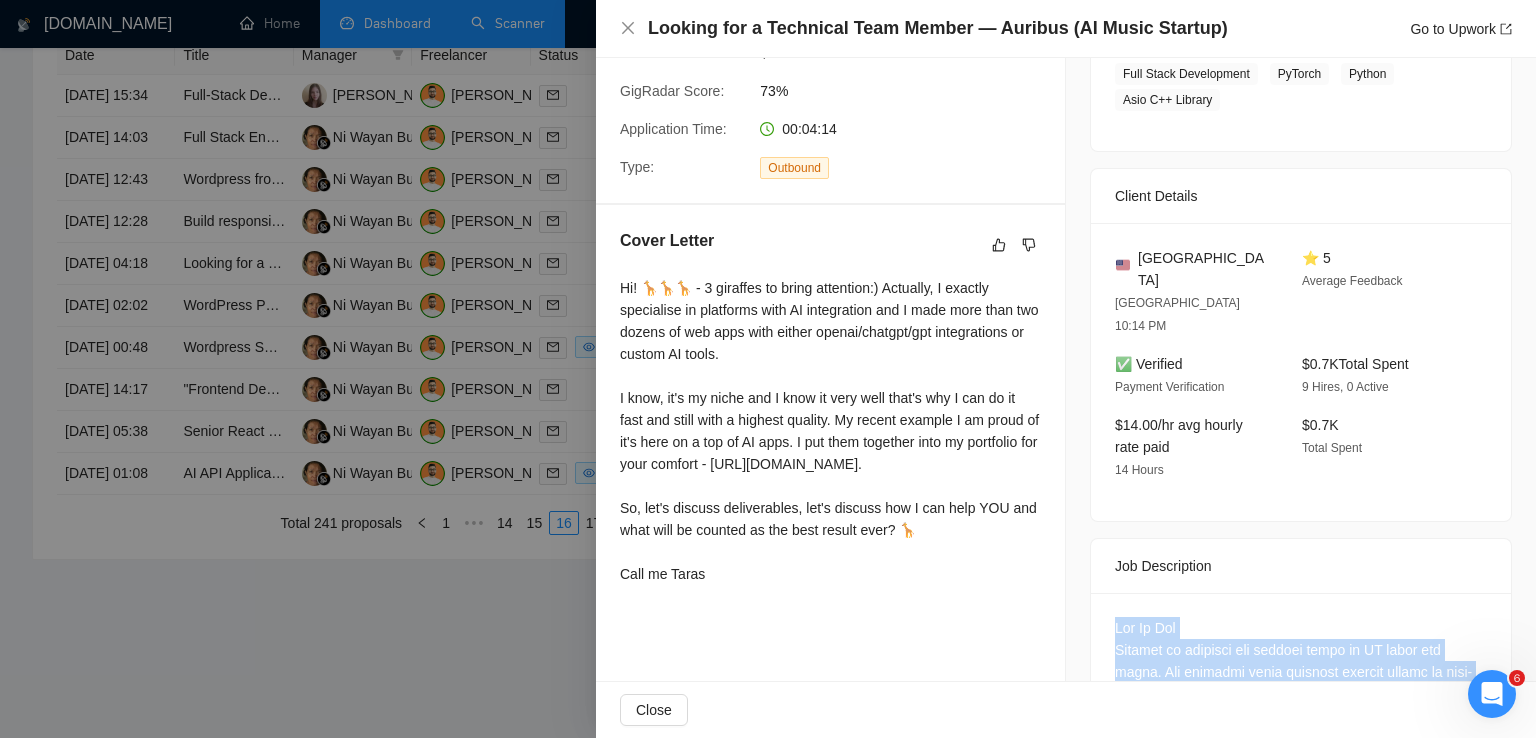 scroll, scrollTop: 204, scrollLeft: 0, axis: vertical 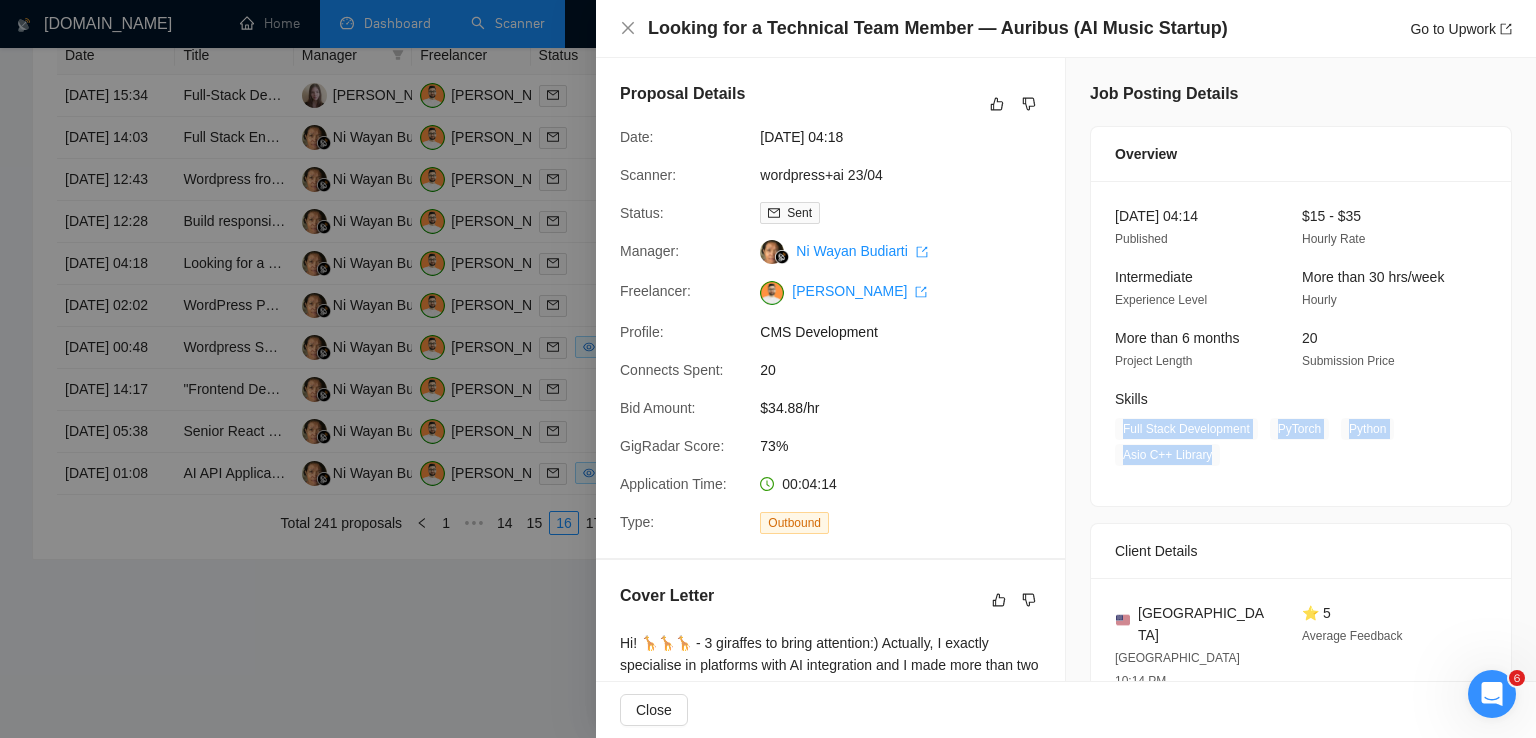 drag, startPoint x: 1215, startPoint y: 457, endPoint x: 1112, endPoint y: 433, distance: 105.75916 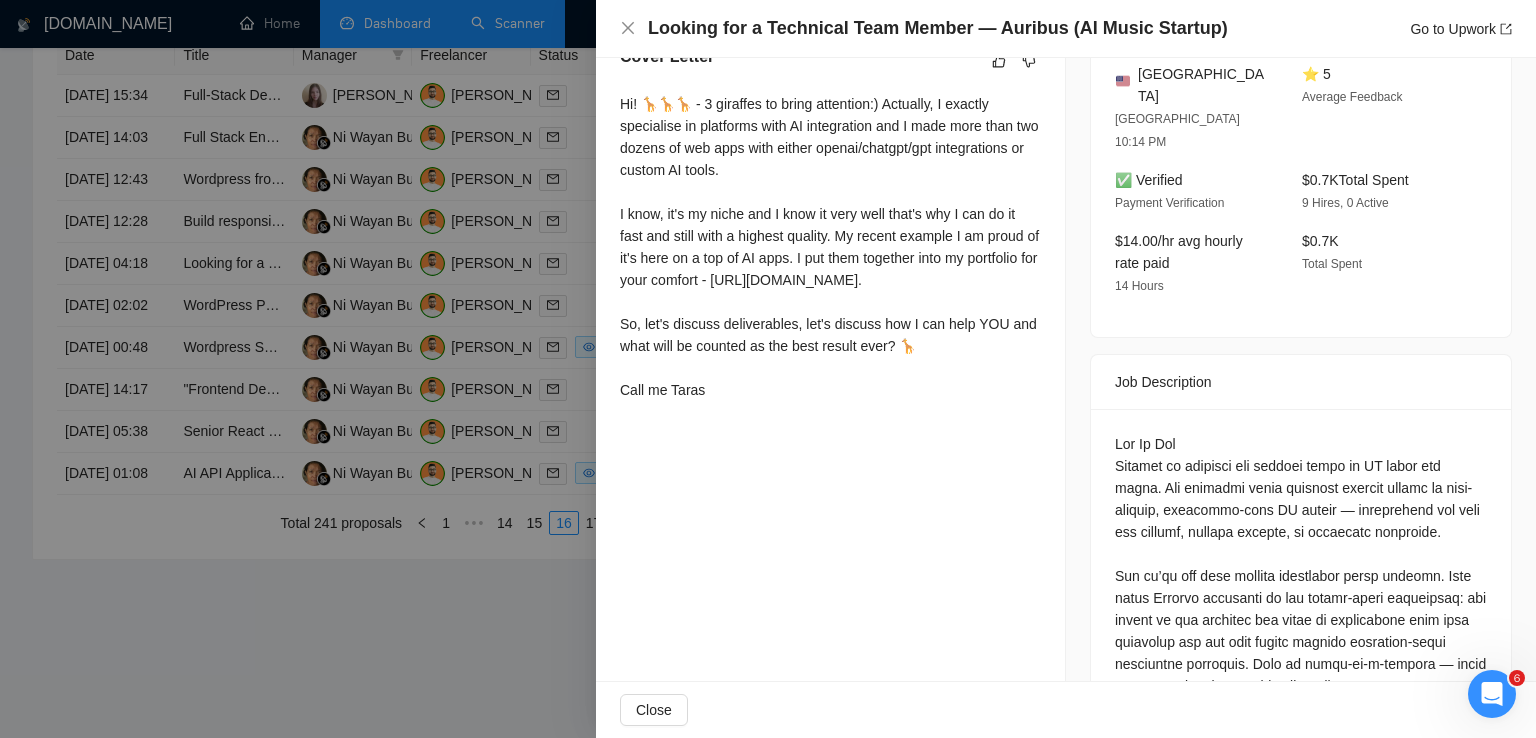 scroll, scrollTop: 540, scrollLeft: 0, axis: vertical 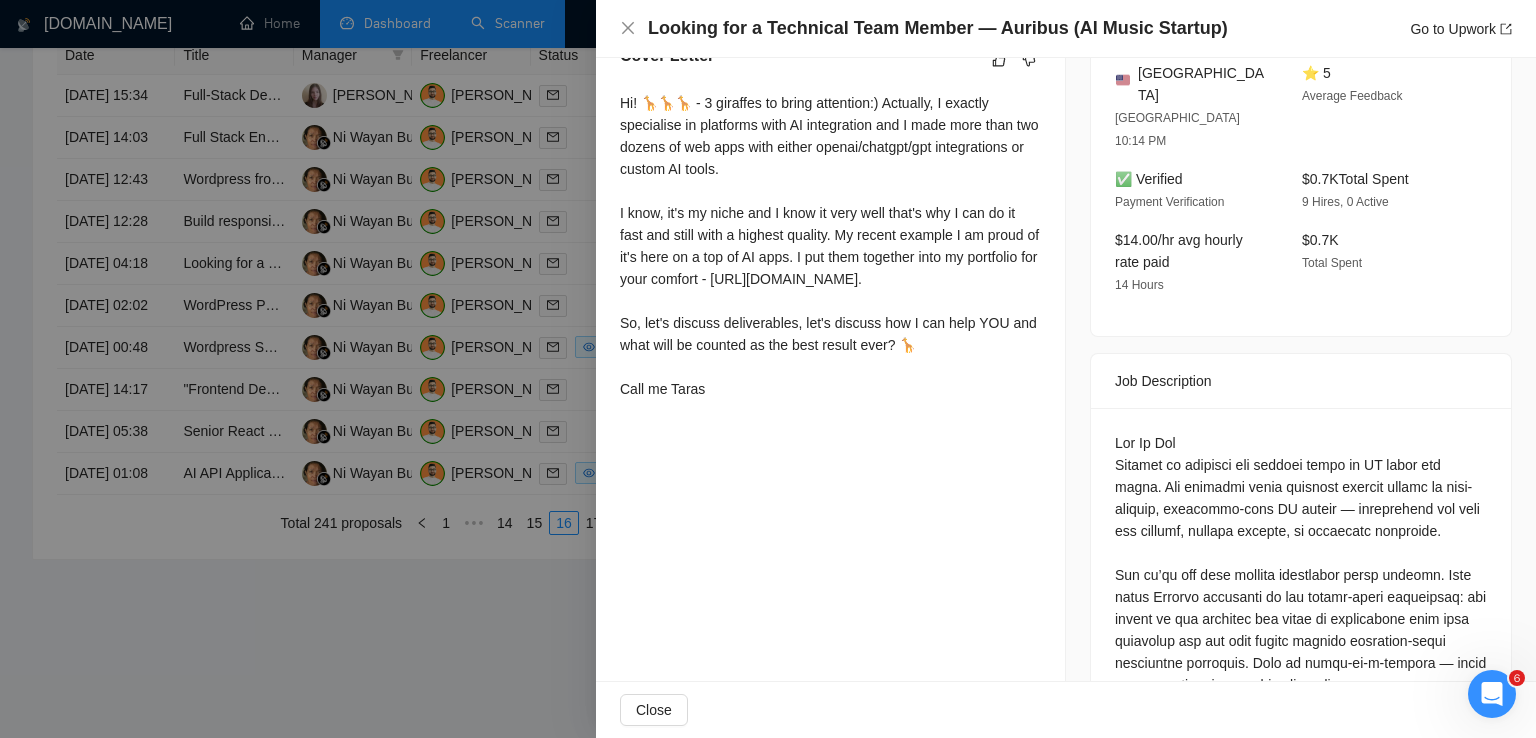 drag, startPoint x: 608, startPoint y: 98, endPoint x: 760, endPoint y: 426, distance: 361.50797 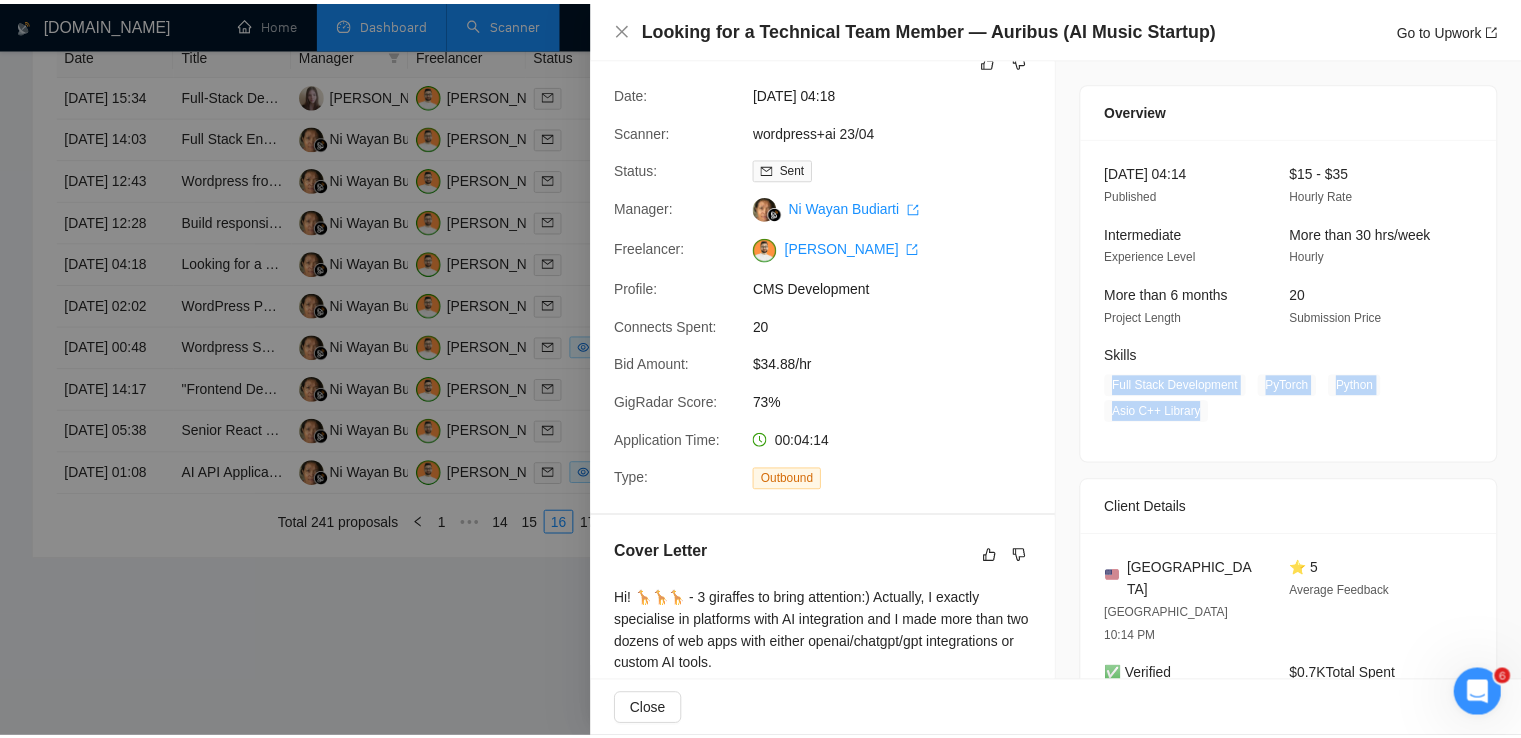 scroll, scrollTop: 0, scrollLeft: 0, axis: both 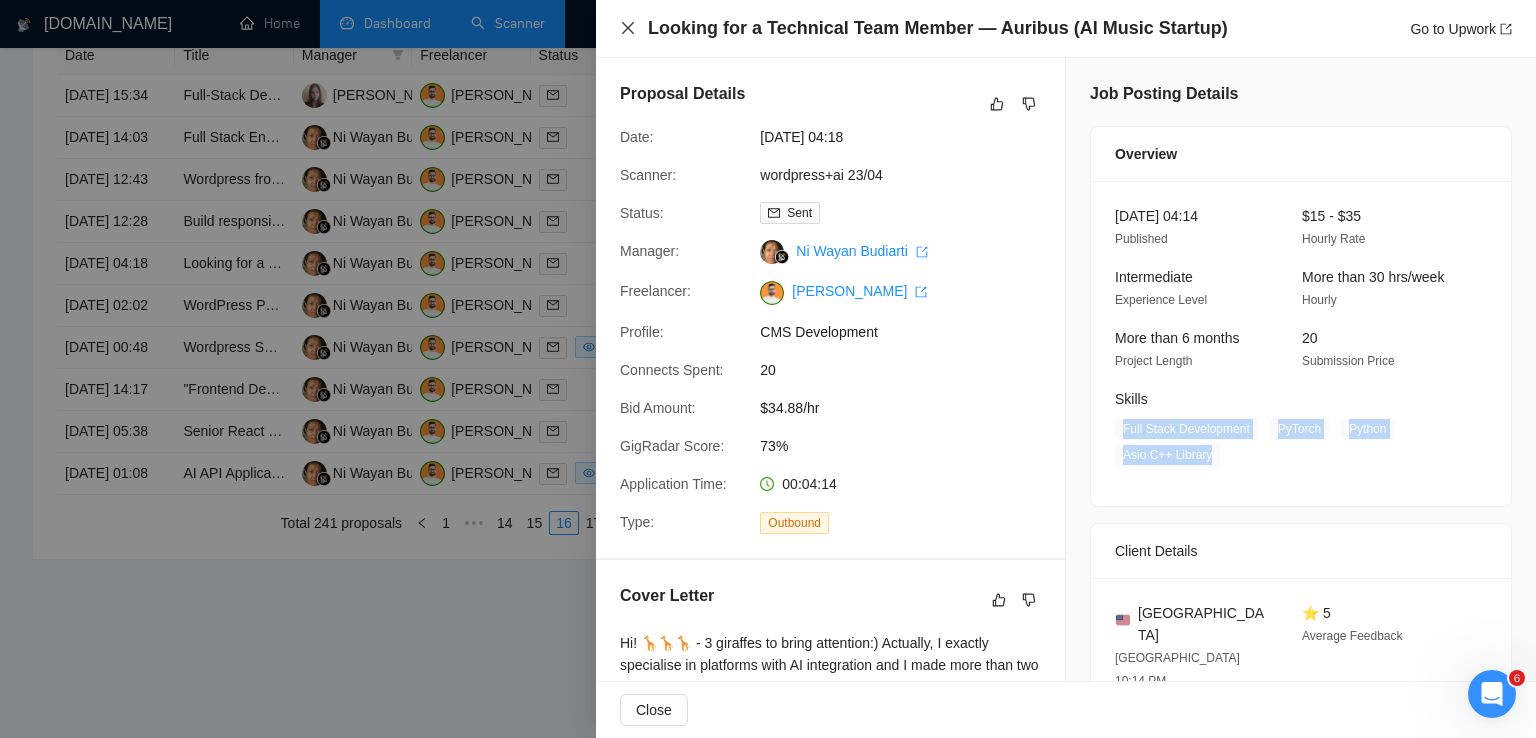 click 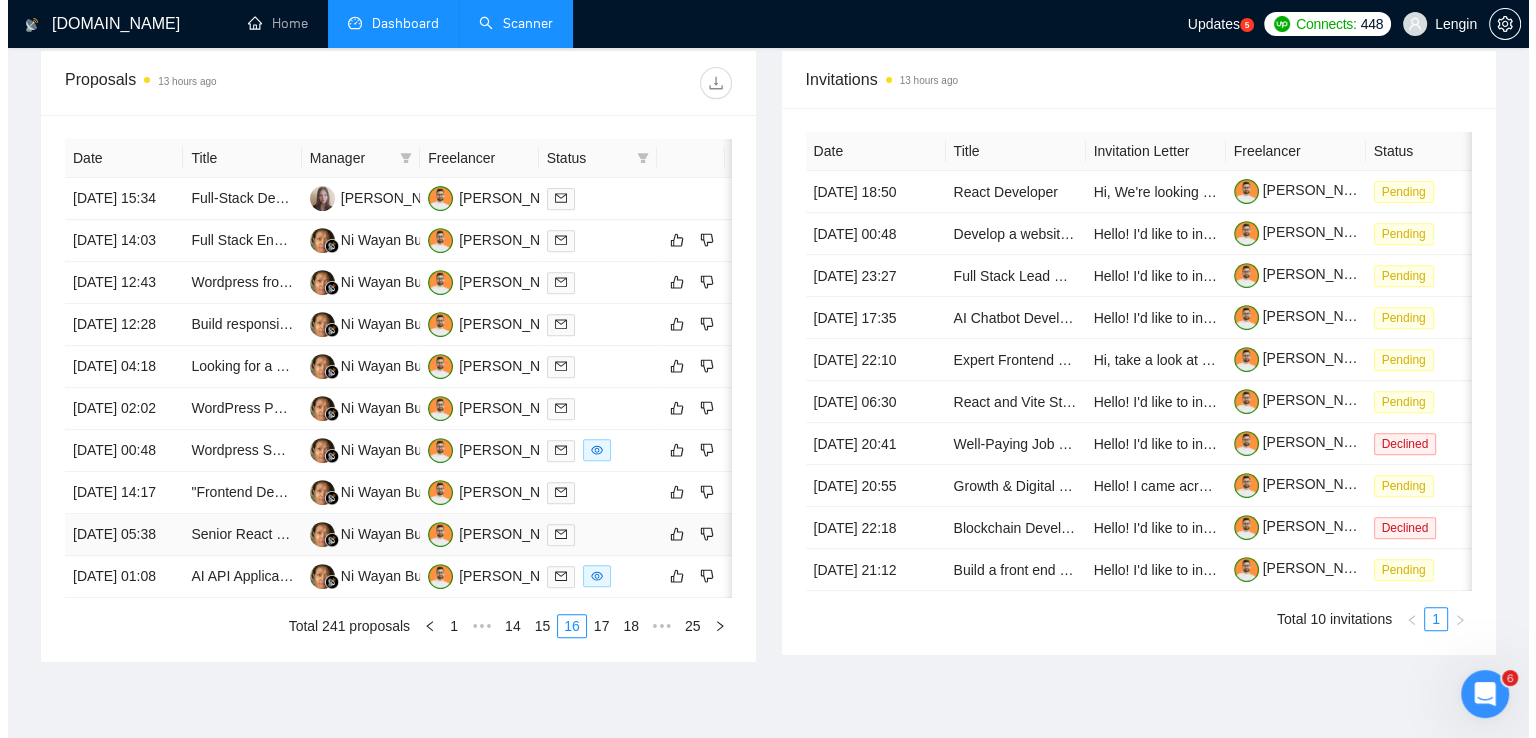 scroll, scrollTop: 729, scrollLeft: 0, axis: vertical 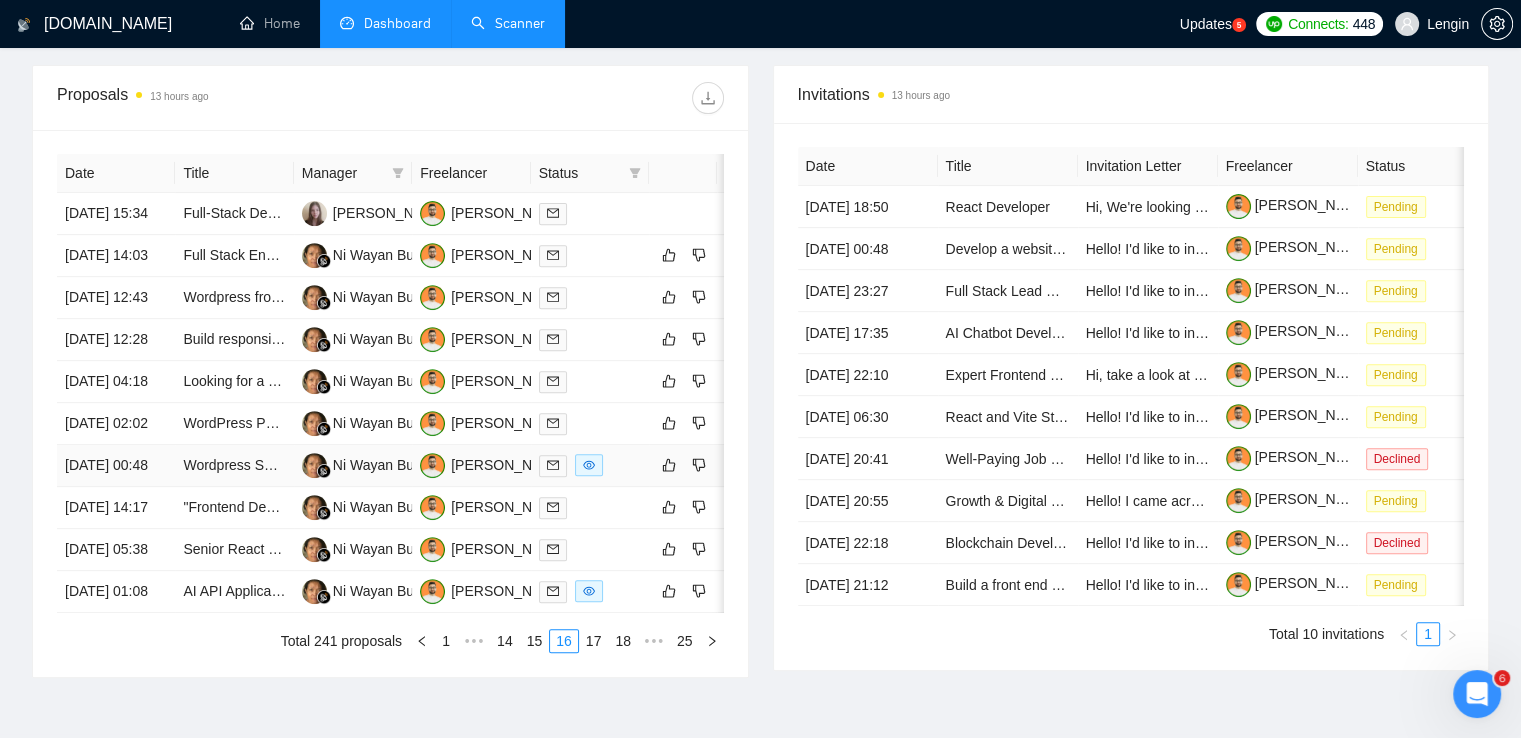 click on "Wordpress Setup Support for Design Generated in Lovable" at bounding box center [234, 466] 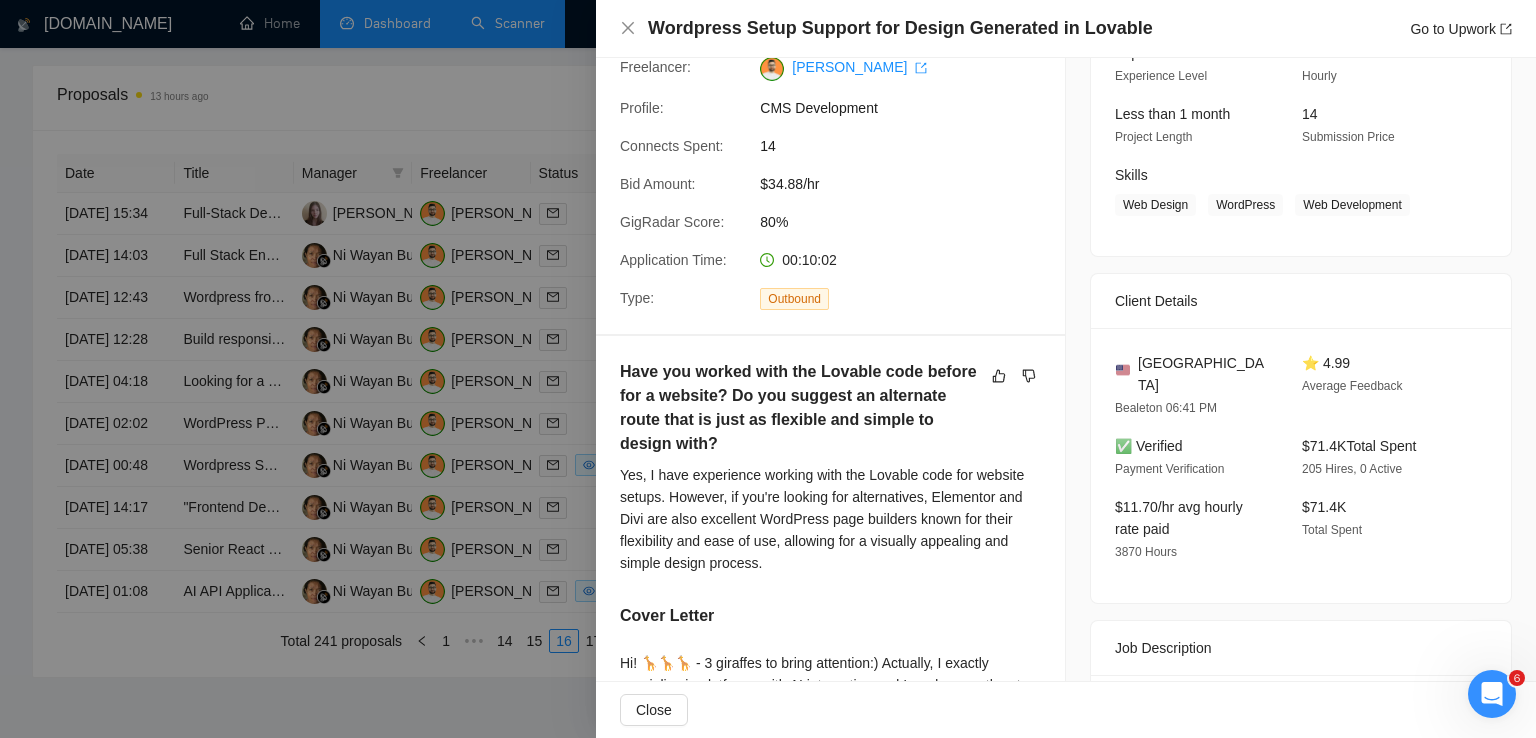 scroll, scrollTop: 223, scrollLeft: 0, axis: vertical 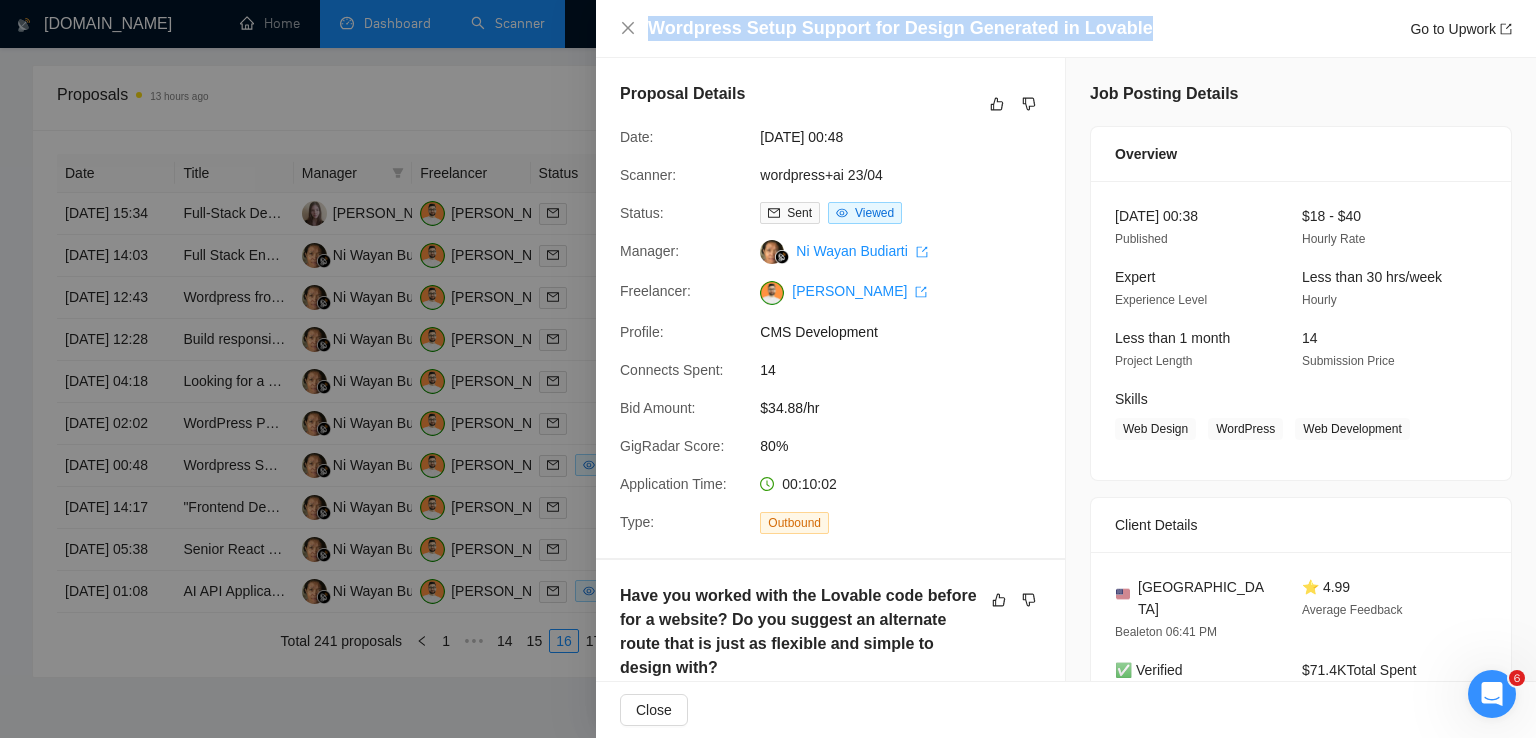 drag, startPoint x: 1134, startPoint y: 36, endPoint x: 649, endPoint y: 39, distance: 485.00928 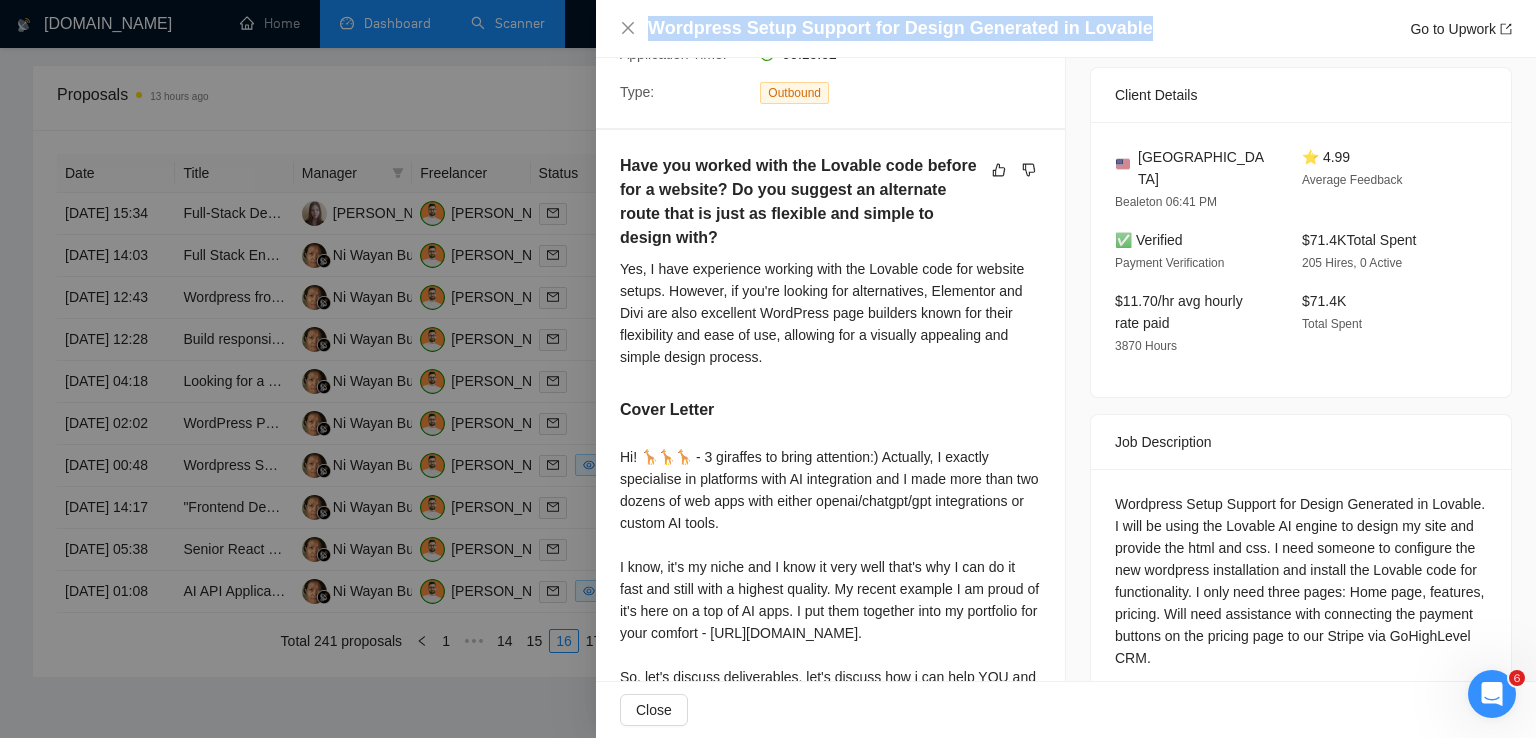 scroll, scrollTop: 580, scrollLeft: 0, axis: vertical 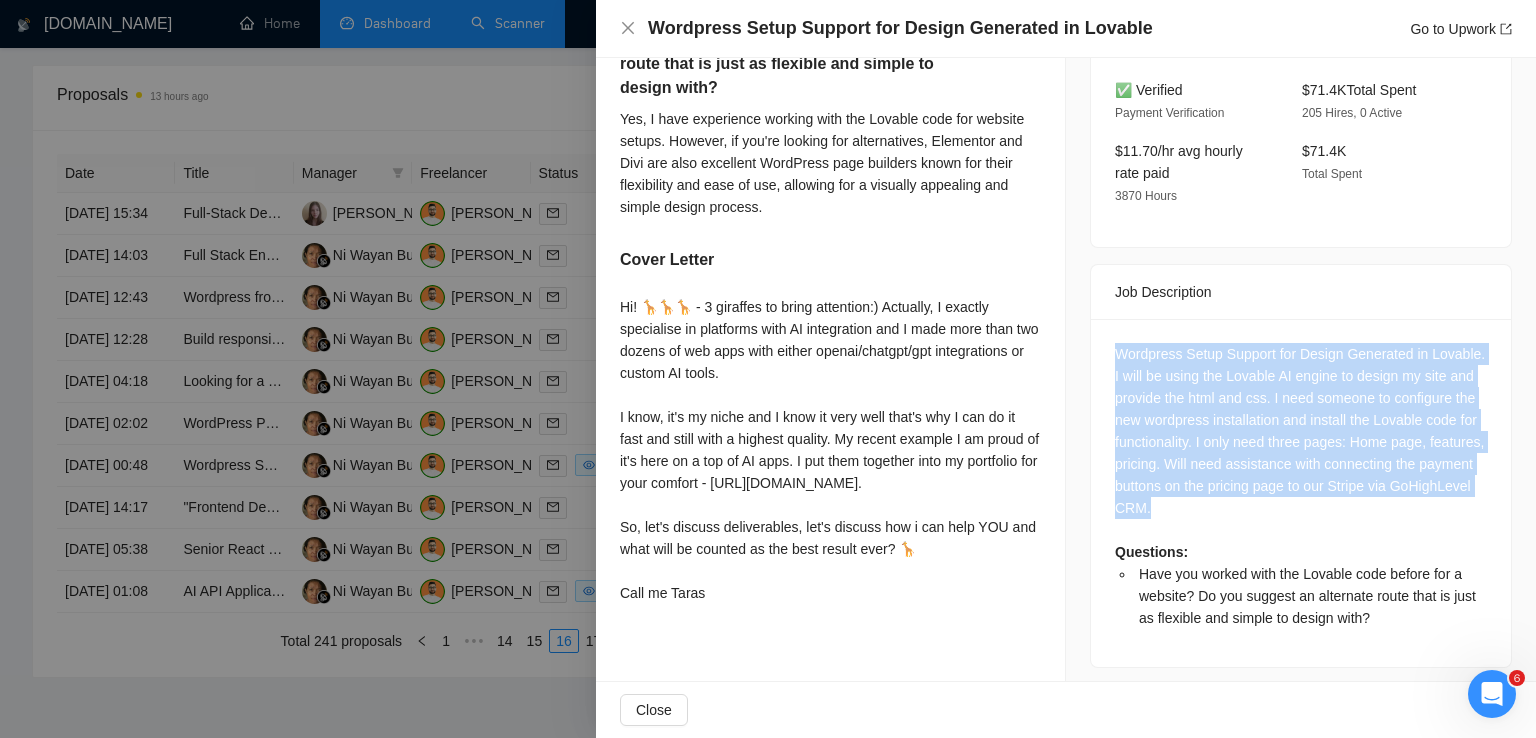 drag, startPoint x: 1110, startPoint y: 337, endPoint x: 1269, endPoint y: 489, distance: 219.96591 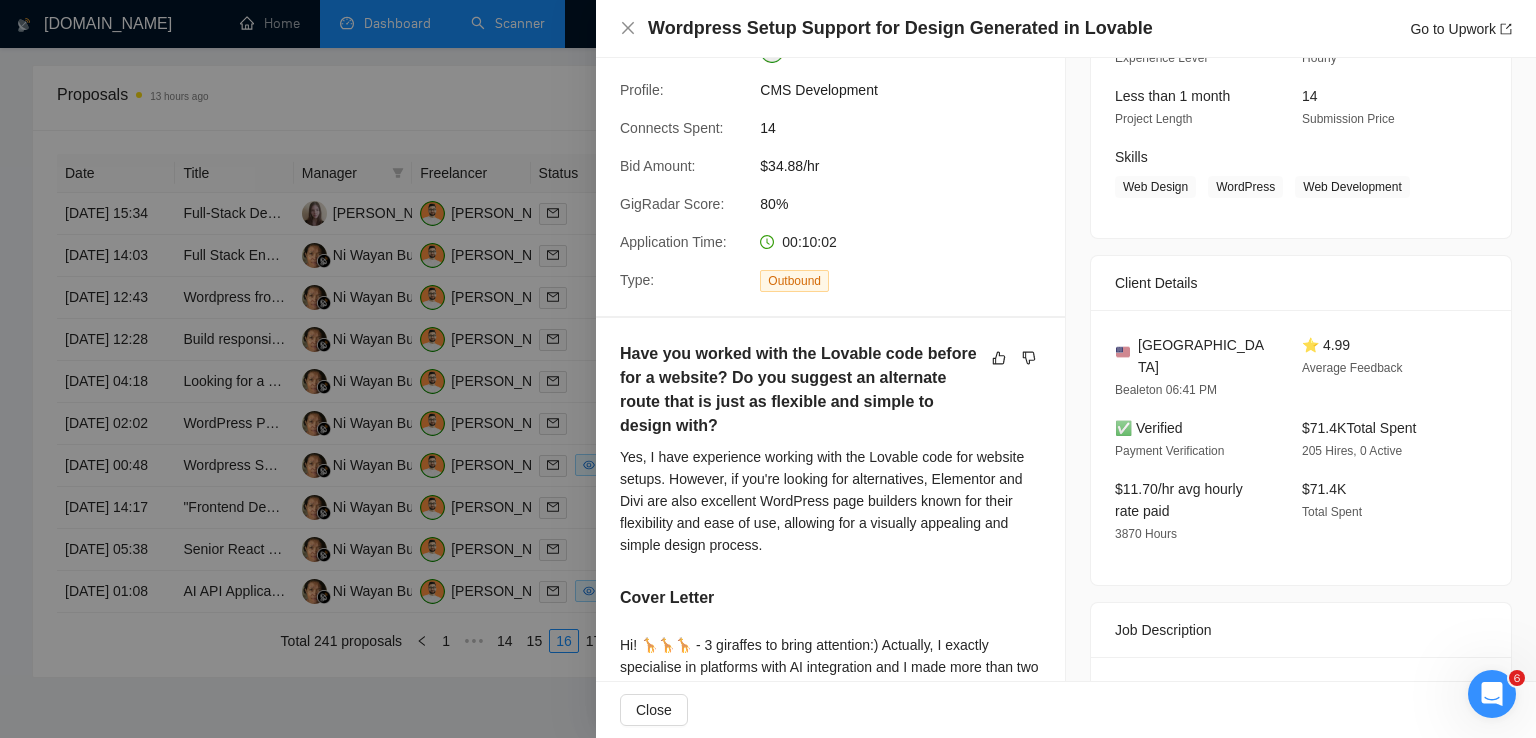 scroll, scrollTop: 224, scrollLeft: 0, axis: vertical 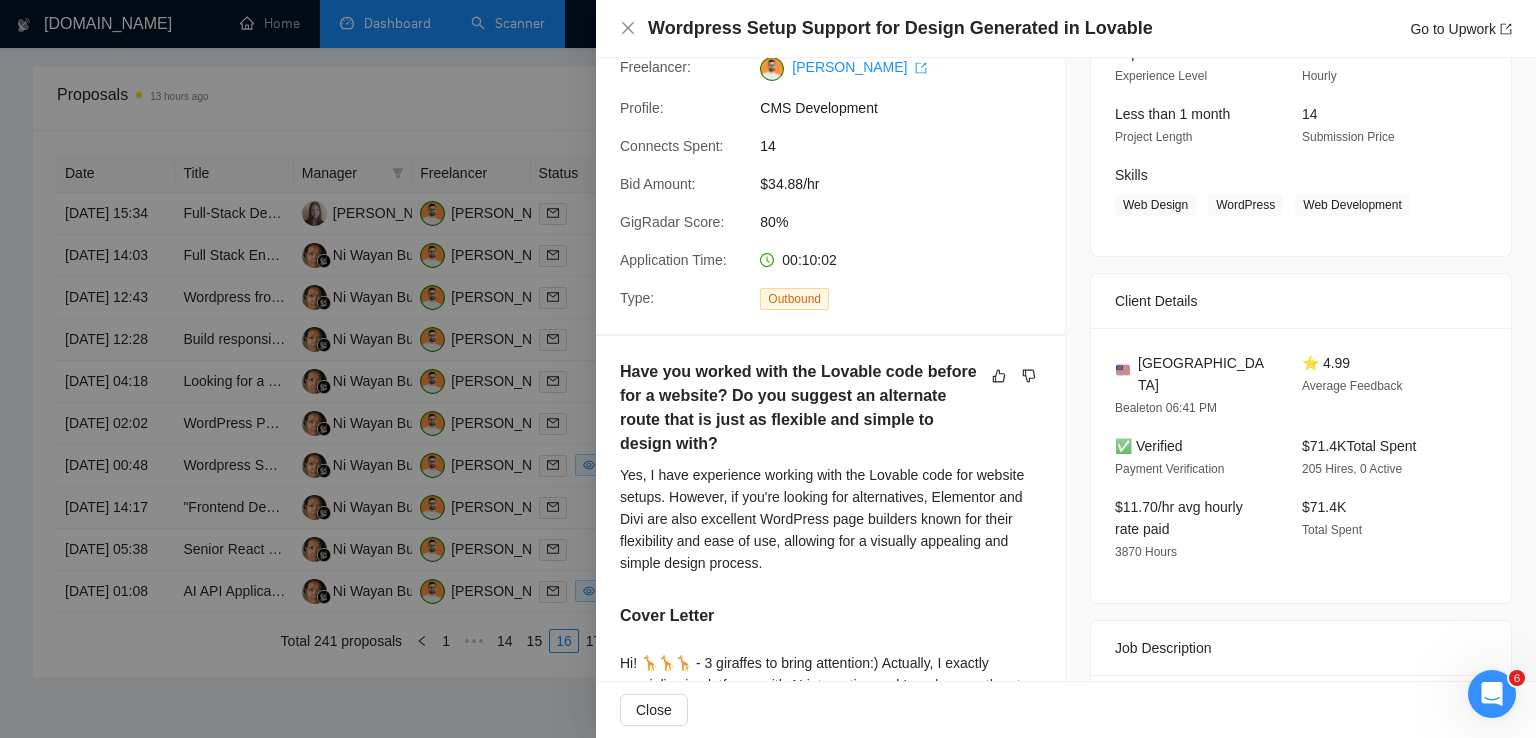 drag, startPoint x: 1435, startPoint y: 416, endPoint x: 1290, endPoint y: 417, distance: 145.00345 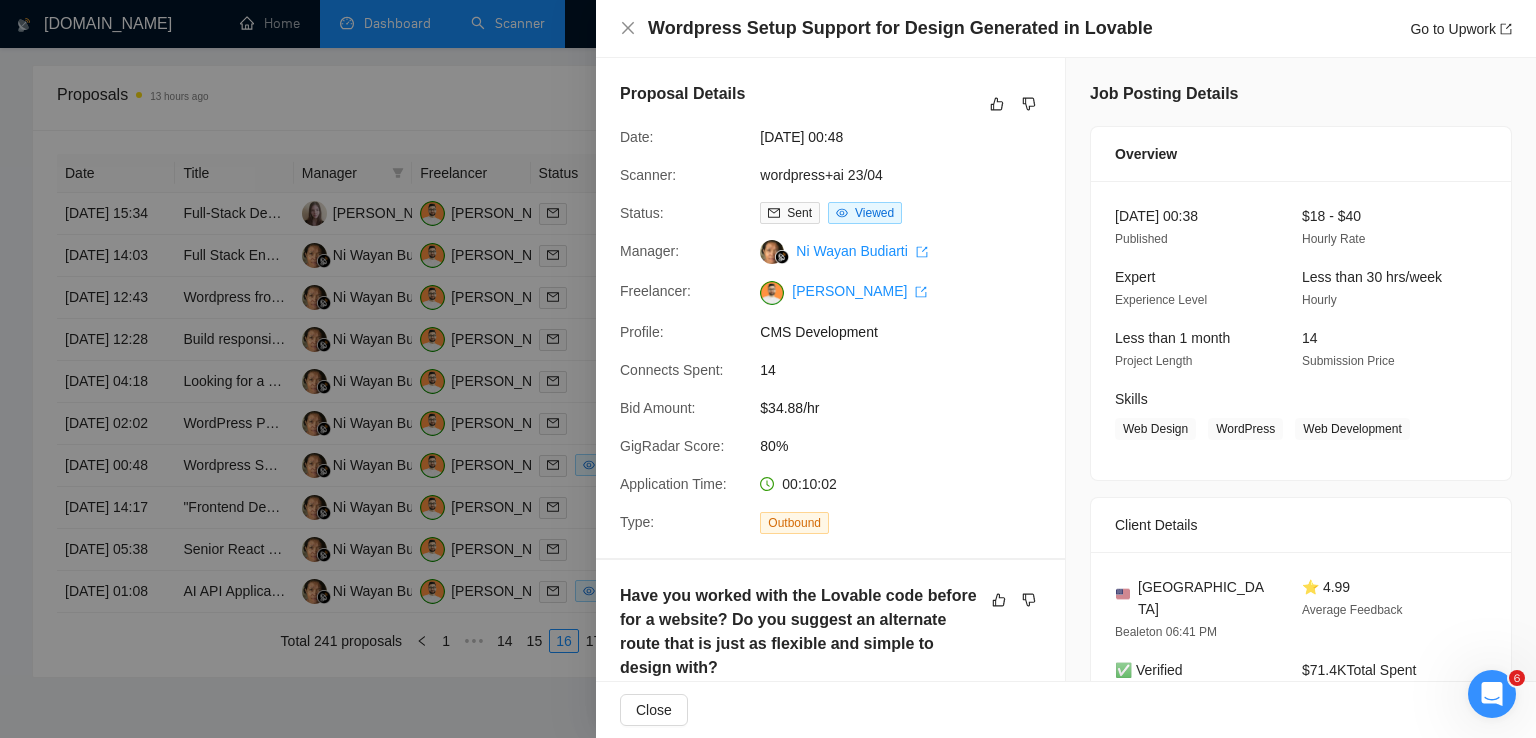 scroll, scrollTop: 0, scrollLeft: 0, axis: both 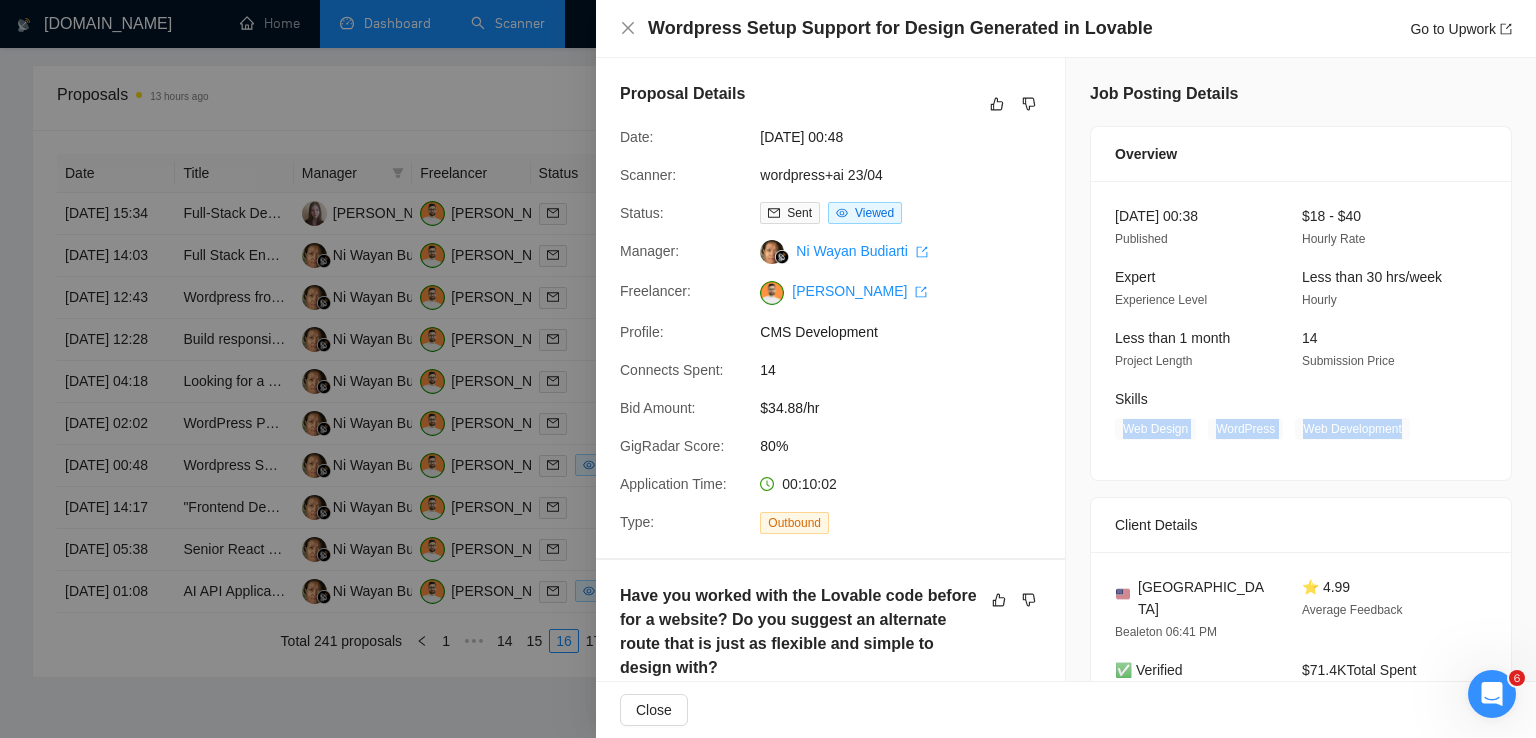 drag, startPoint x: 1394, startPoint y: 425, endPoint x: 1109, endPoint y: 429, distance: 285.02808 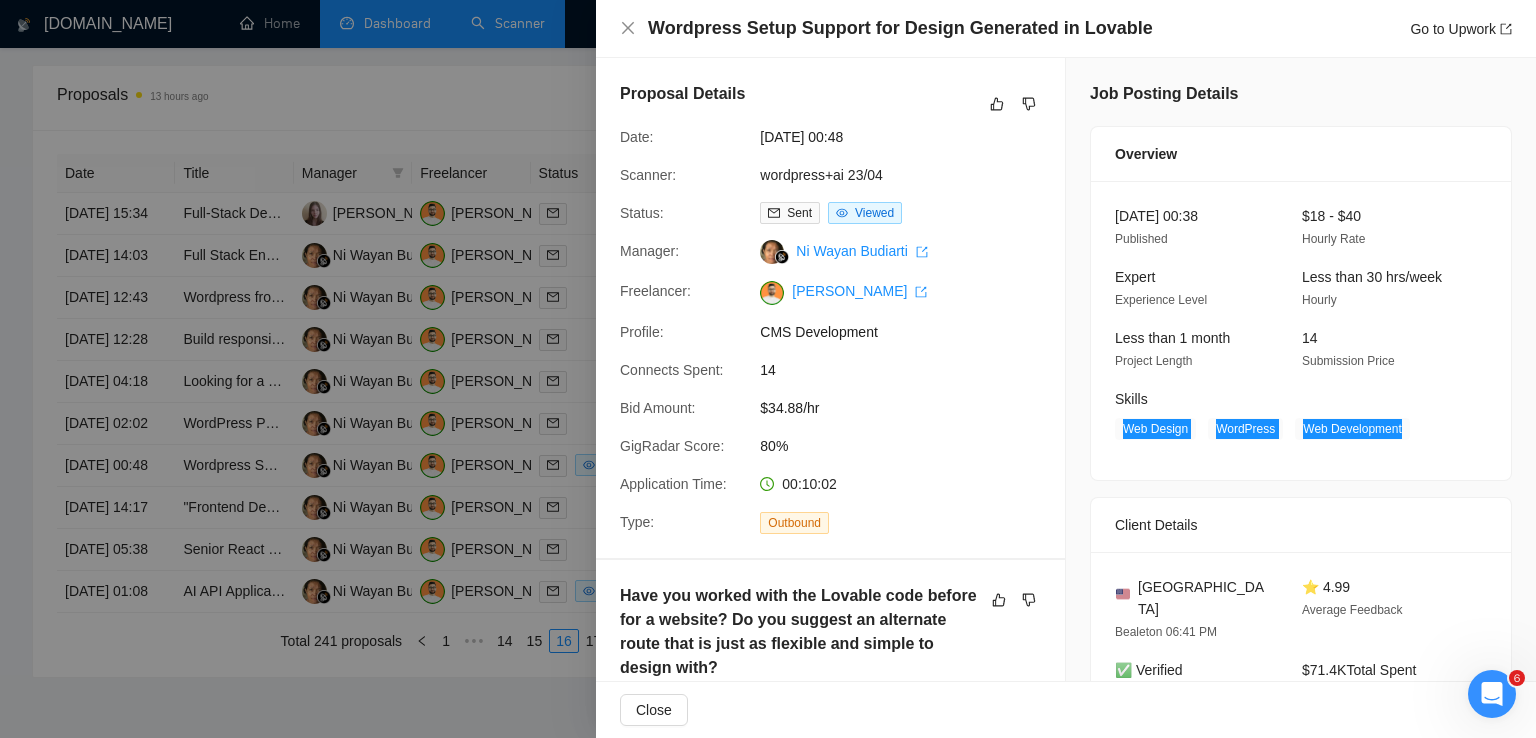 scroll, scrollTop: 580, scrollLeft: 0, axis: vertical 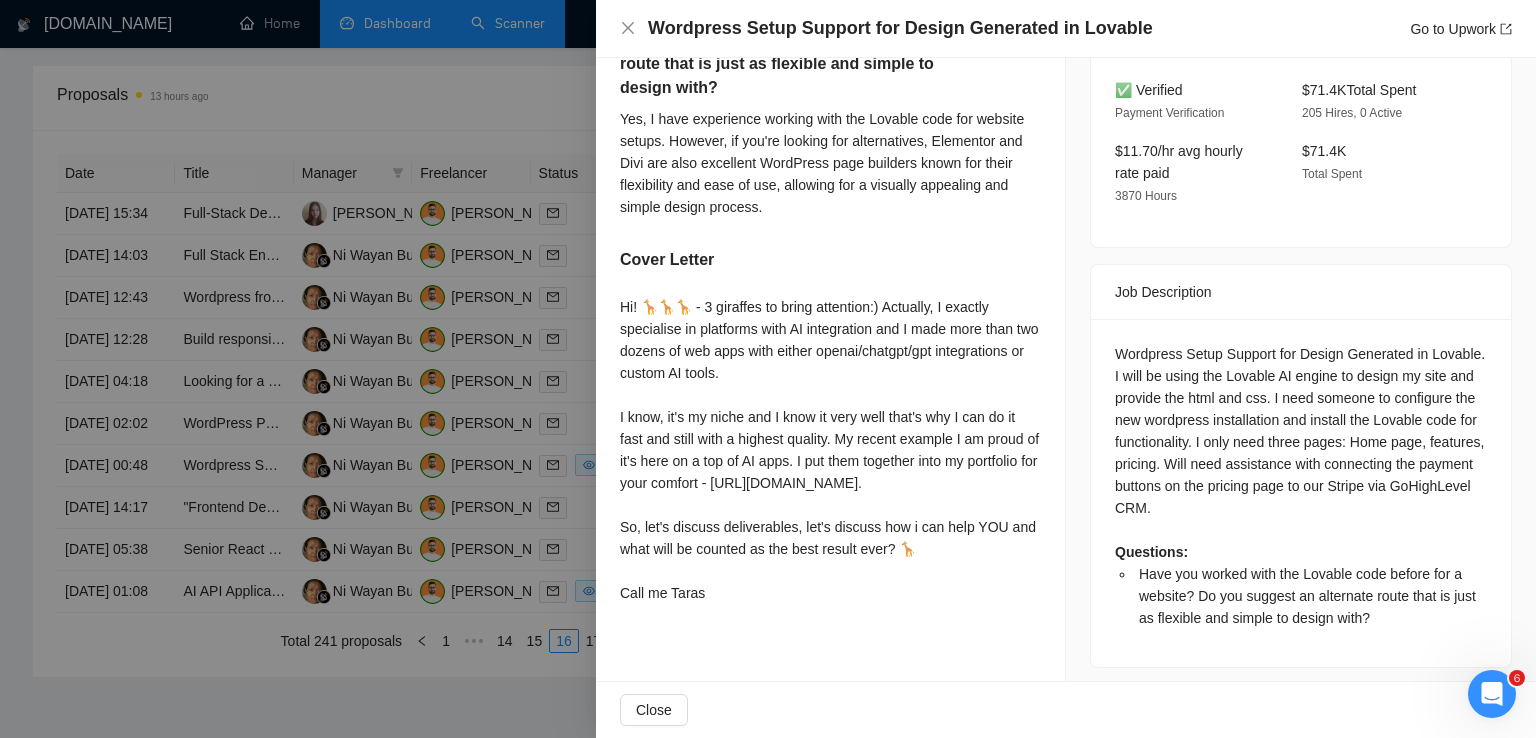 drag, startPoint x: 731, startPoint y: 641, endPoint x: 610, endPoint y: 313, distance: 349.60693 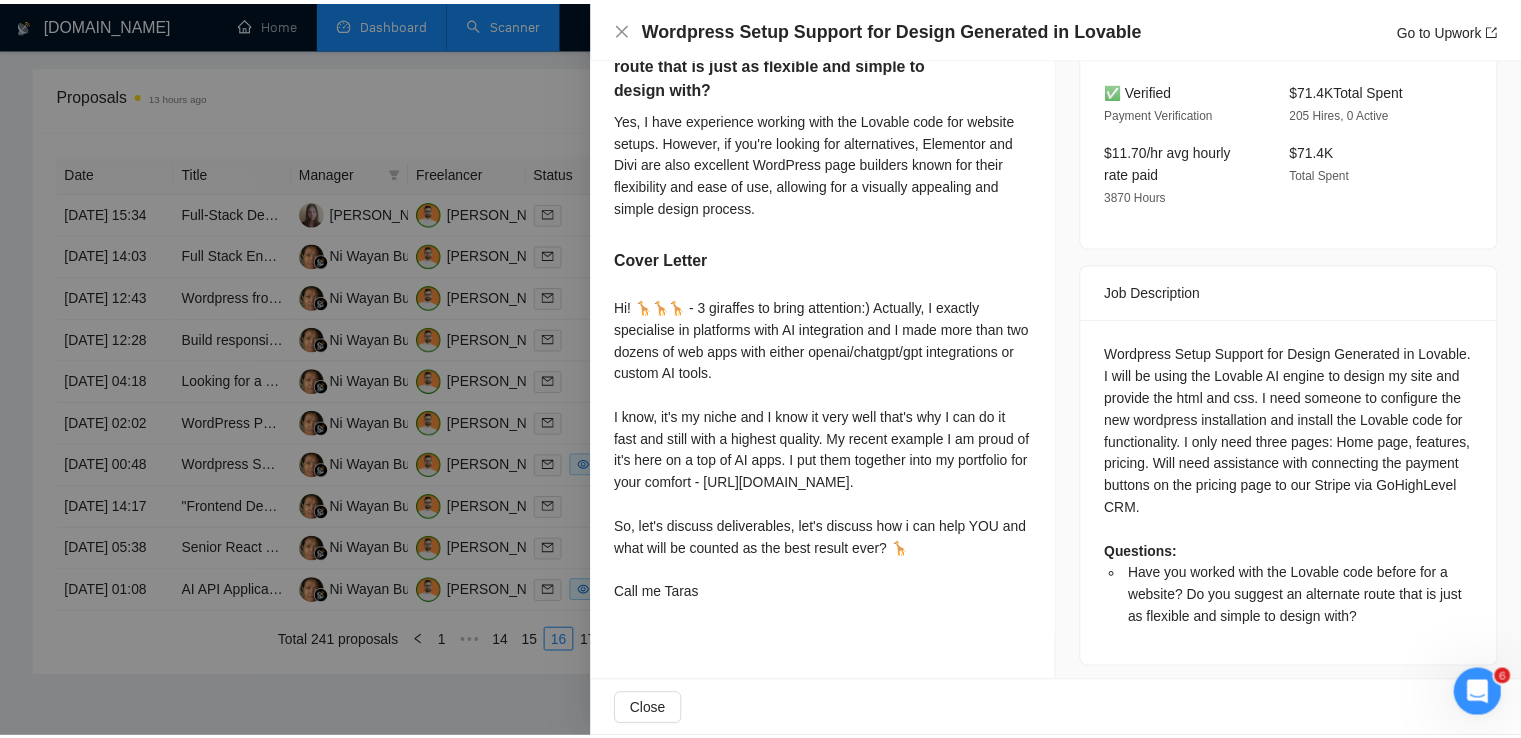 scroll, scrollTop: 0, scrollLeft: 0, axis: both 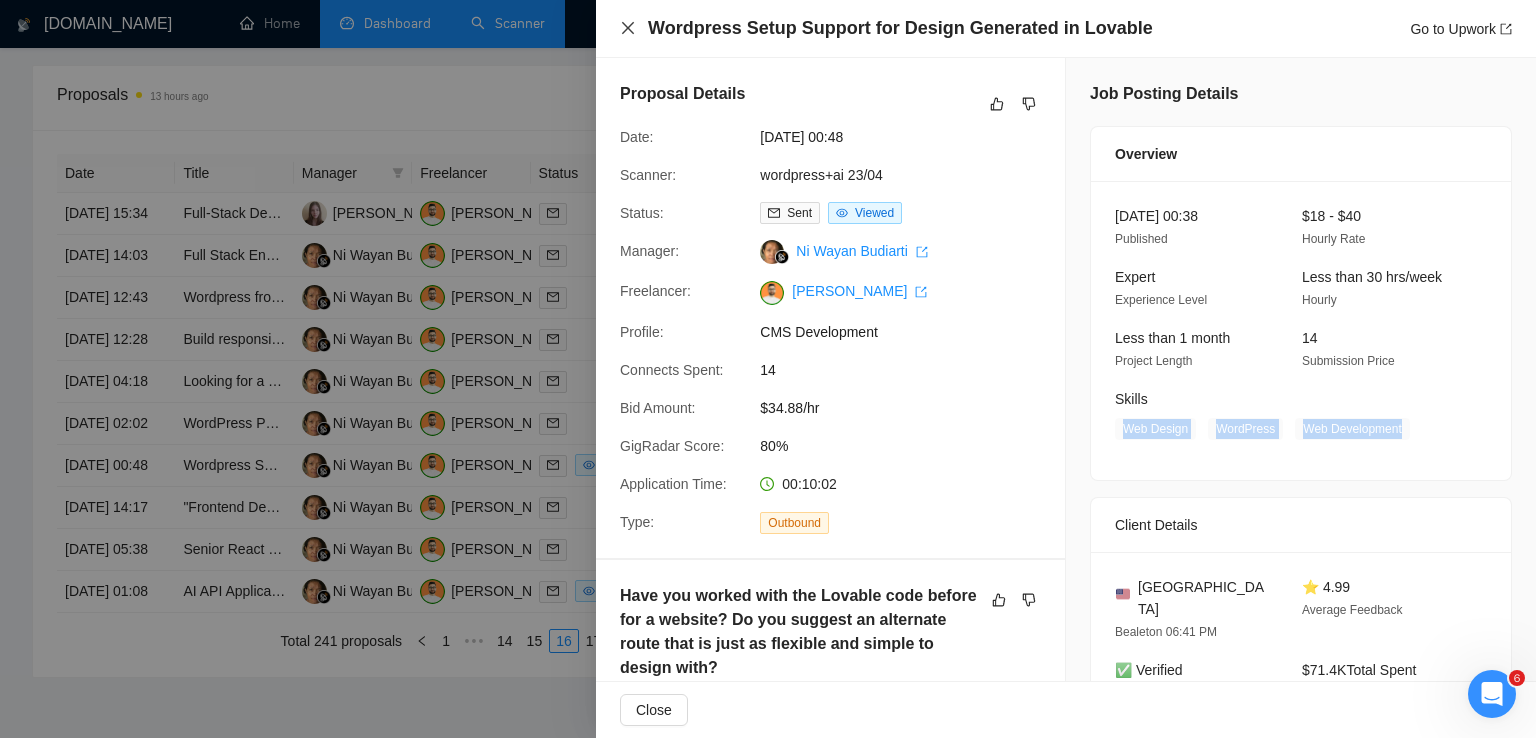 click 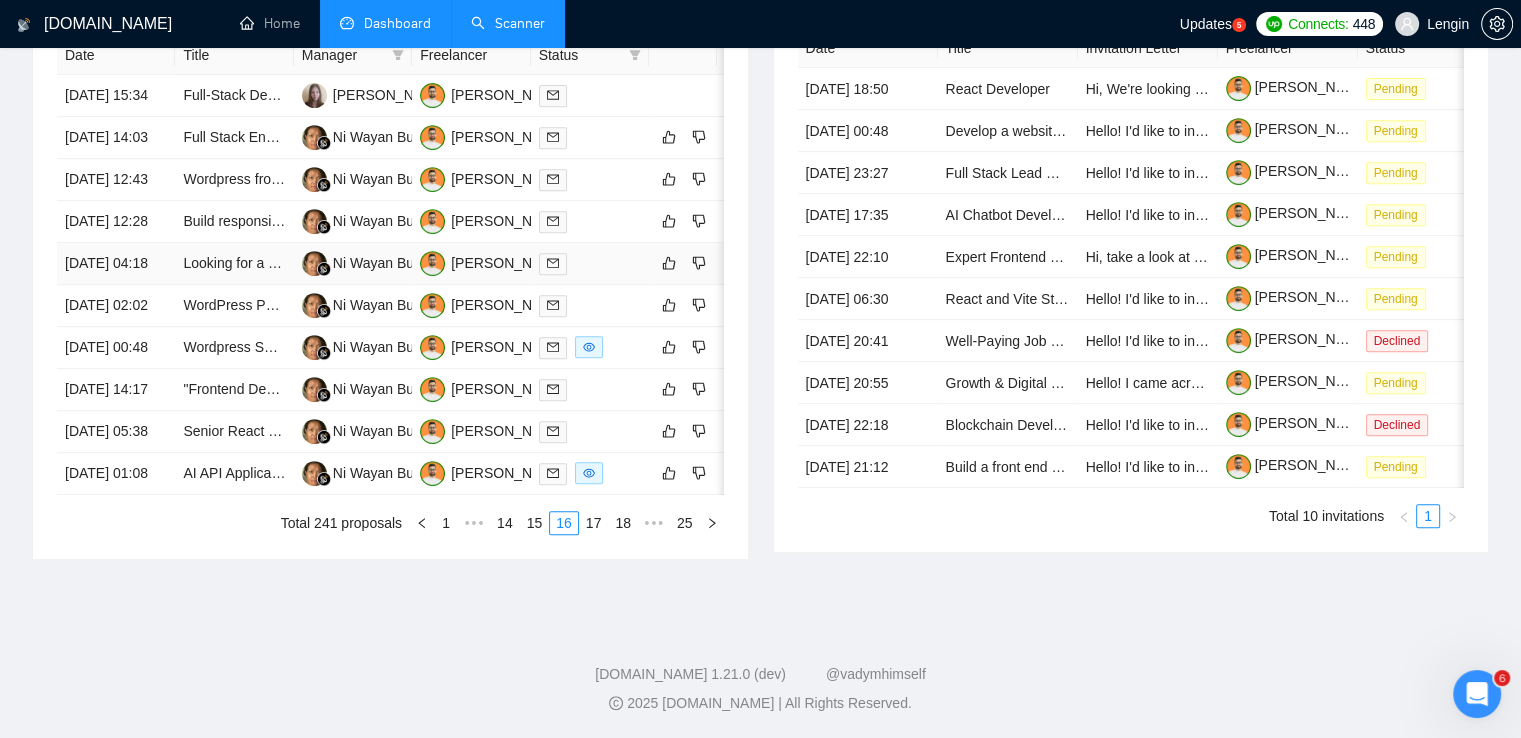 scroll, scrollTop: 875, scrollLeft: 0, axis: vertical 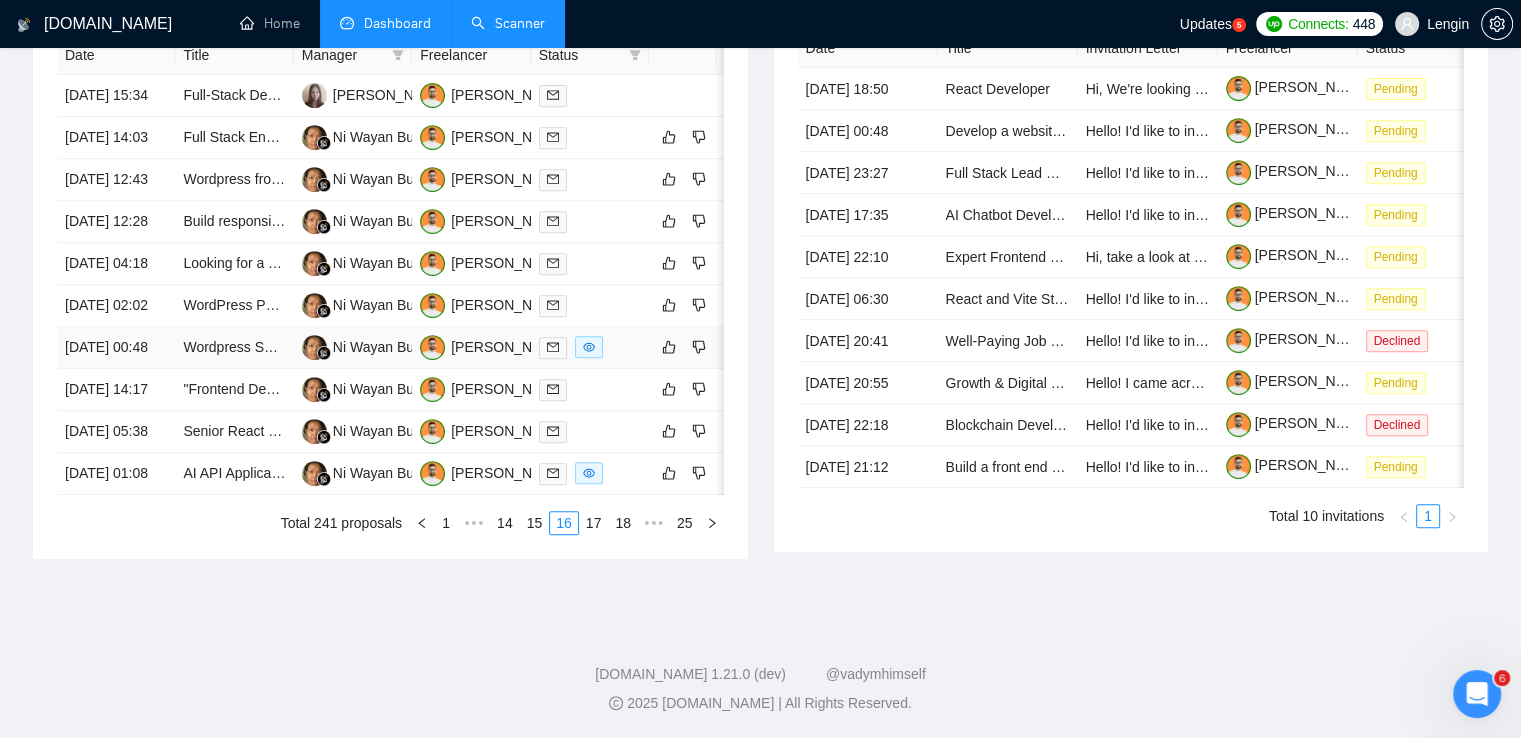 click on "Wordpress Setup Support for Design Generated in Lovable" at bounding box center (234, 348) 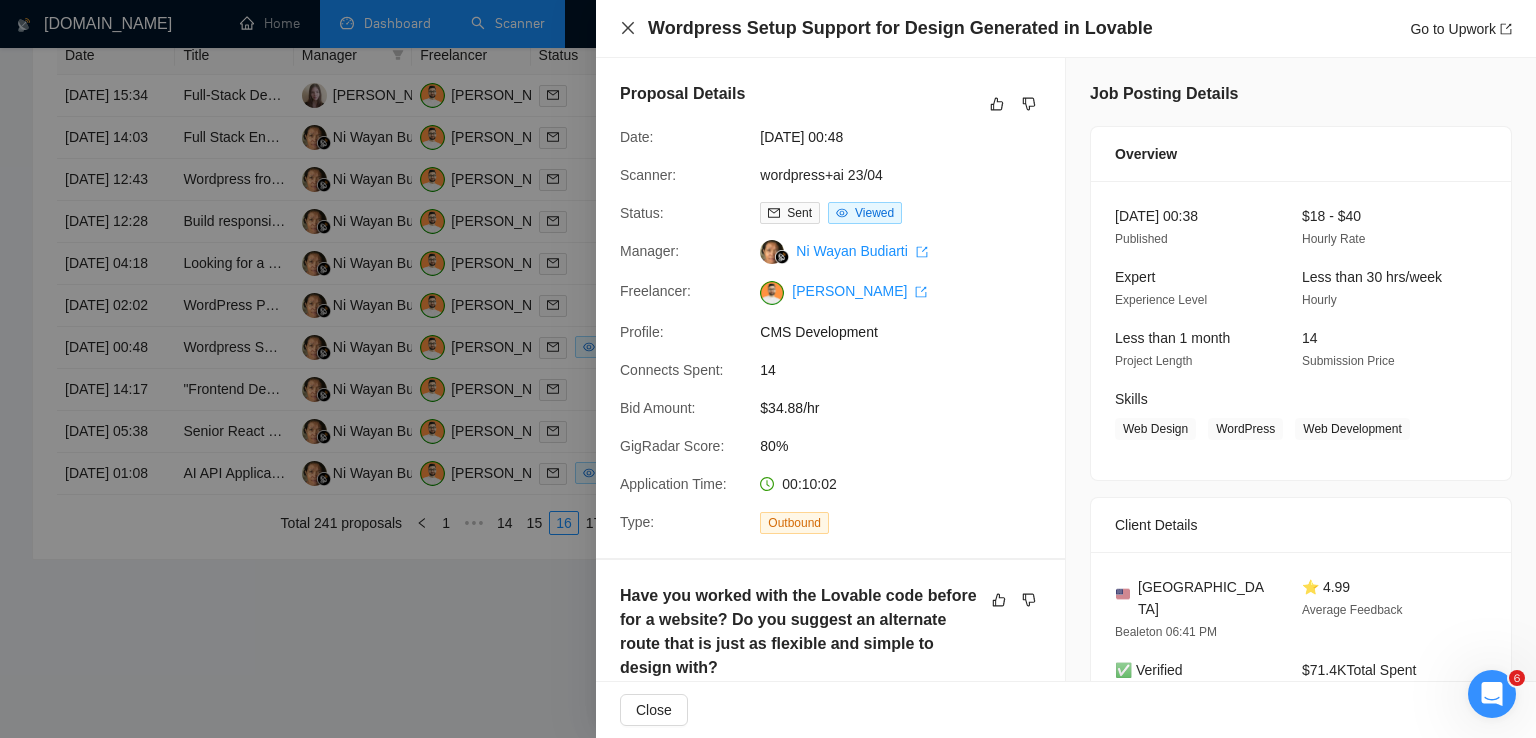 click 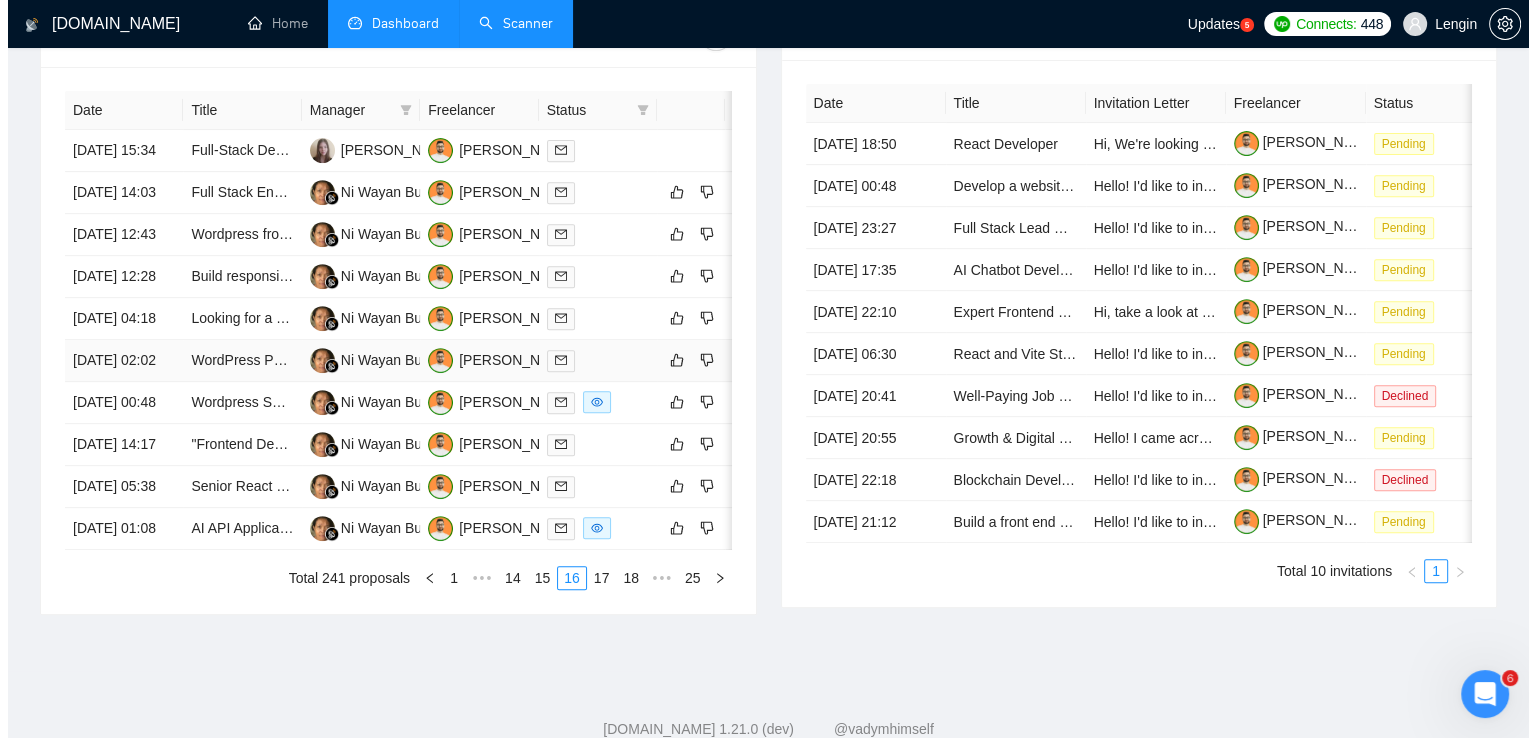 scroll, scrollTop: 791, scrollLeft: 0, axis: vertical 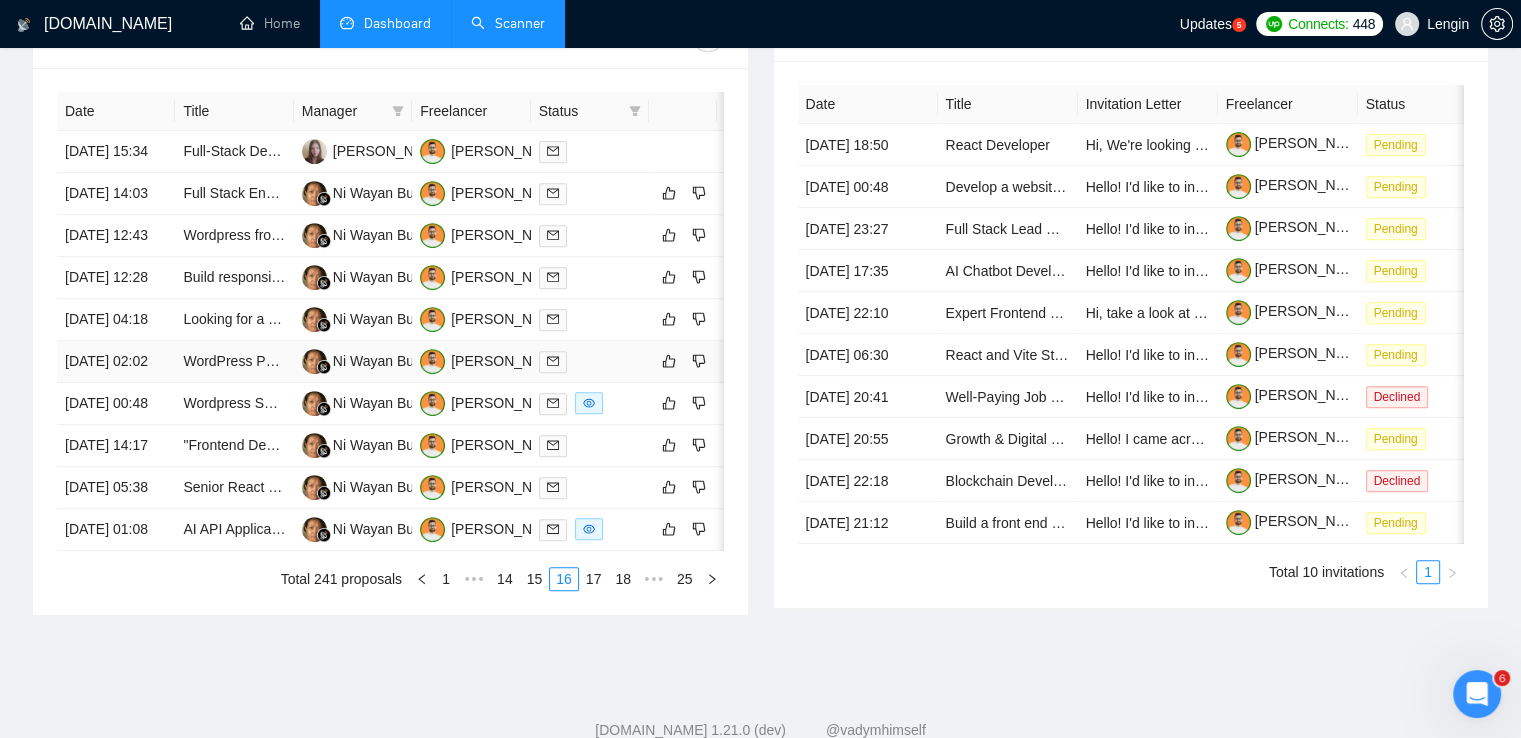 click on "WordPress PHP Developer Needed for Website Enhancements" at bounding box center [234, 362] 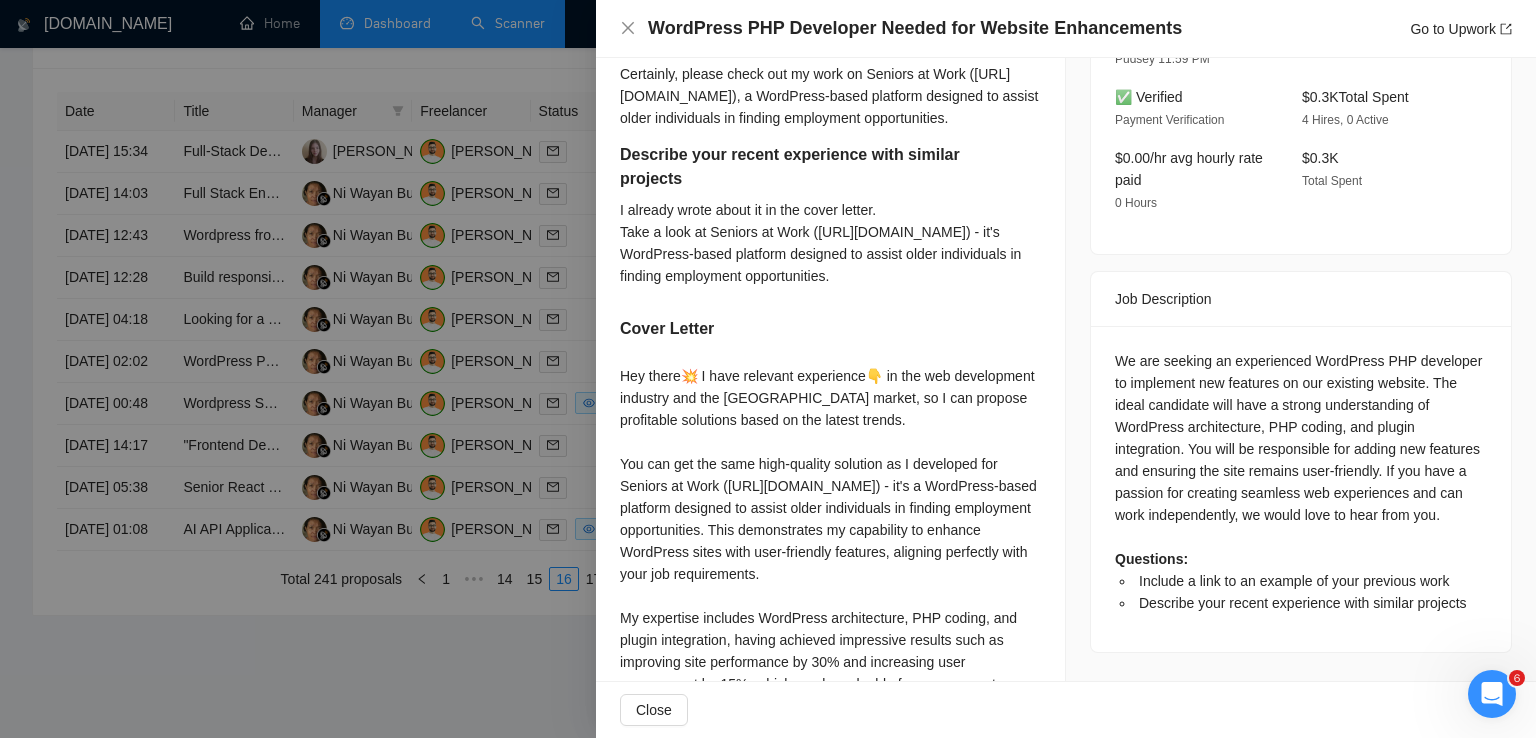scroll, scrollTop: 602, scrollLeft: 0, axis: vertical 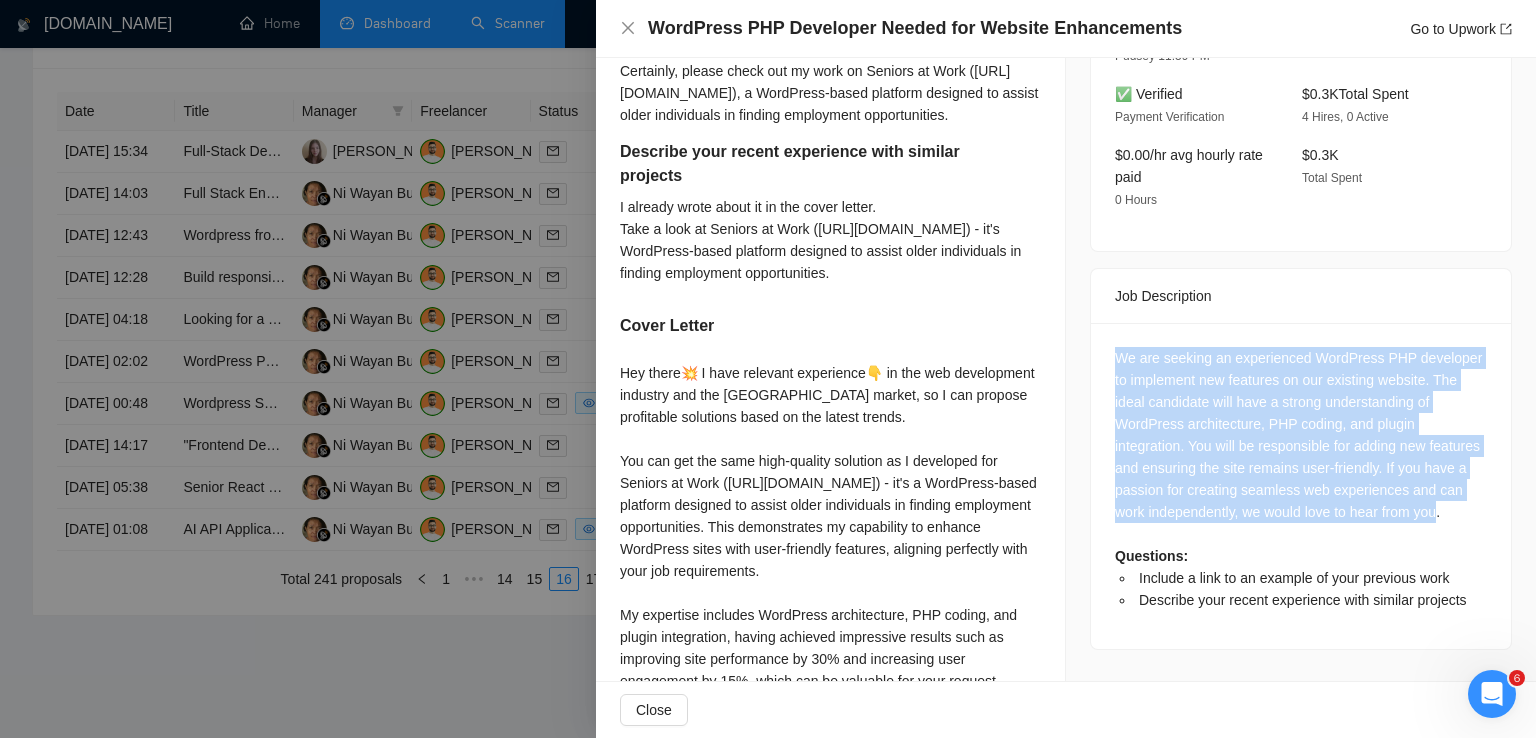 drag, startPoint x: 1459, startPoint y: 497, endPoint x: 1108, endPoint y: 317, distance: 394.46292 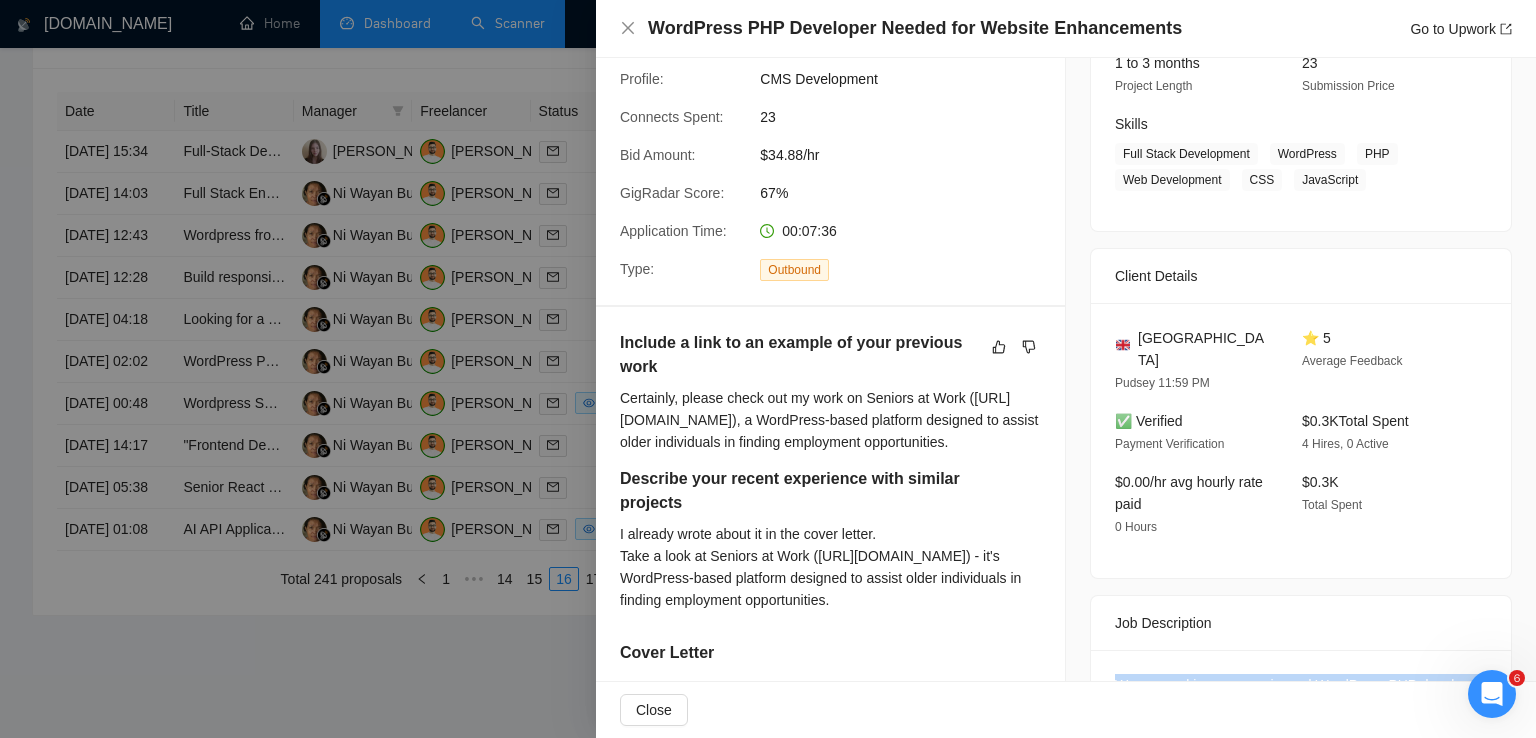 scroll, scrollTop: 274, scrollLeft: 0, axis: vertical 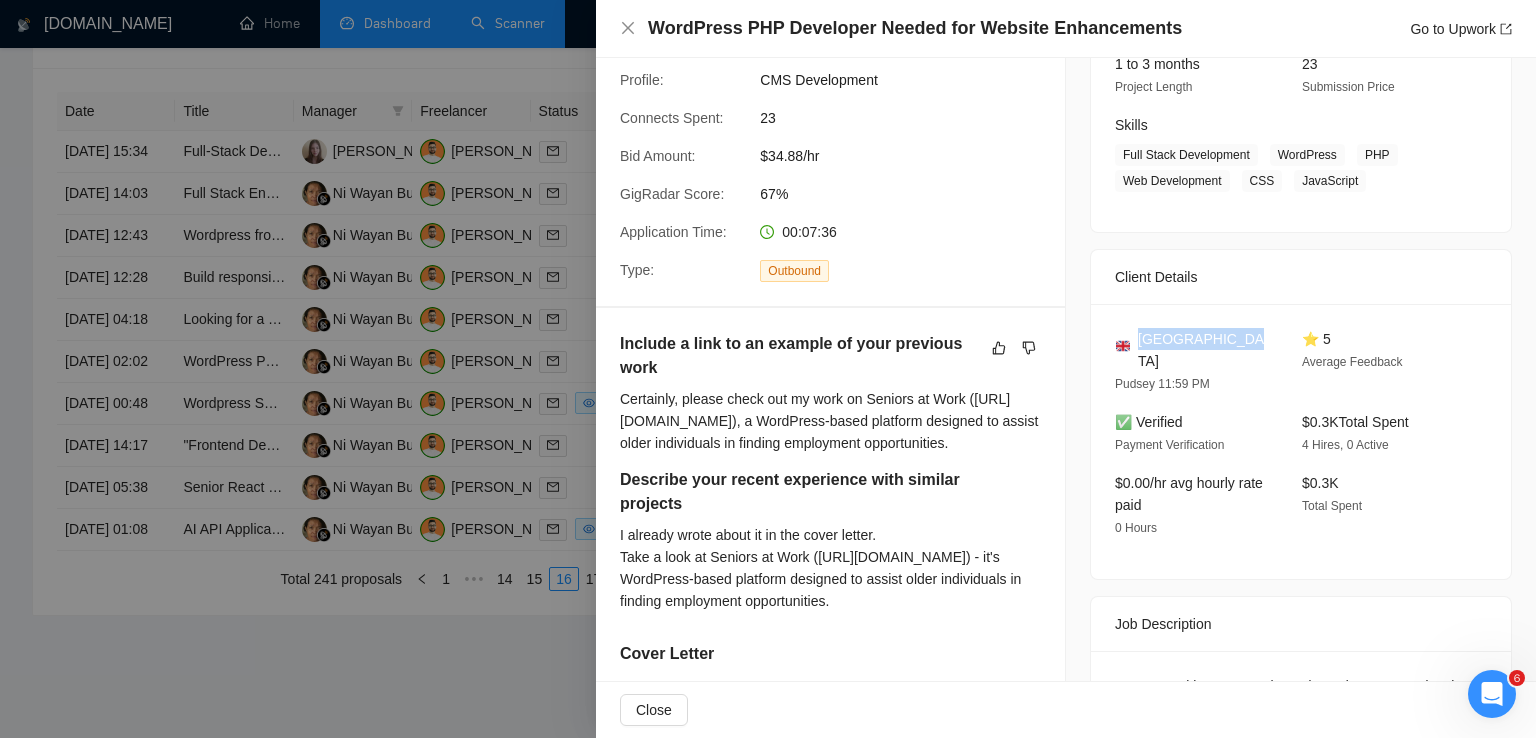 drag, startPoint x: 1247, startPoint y: 347, endPoint x: 1132, endPoint y: 337, distance: 115.43397 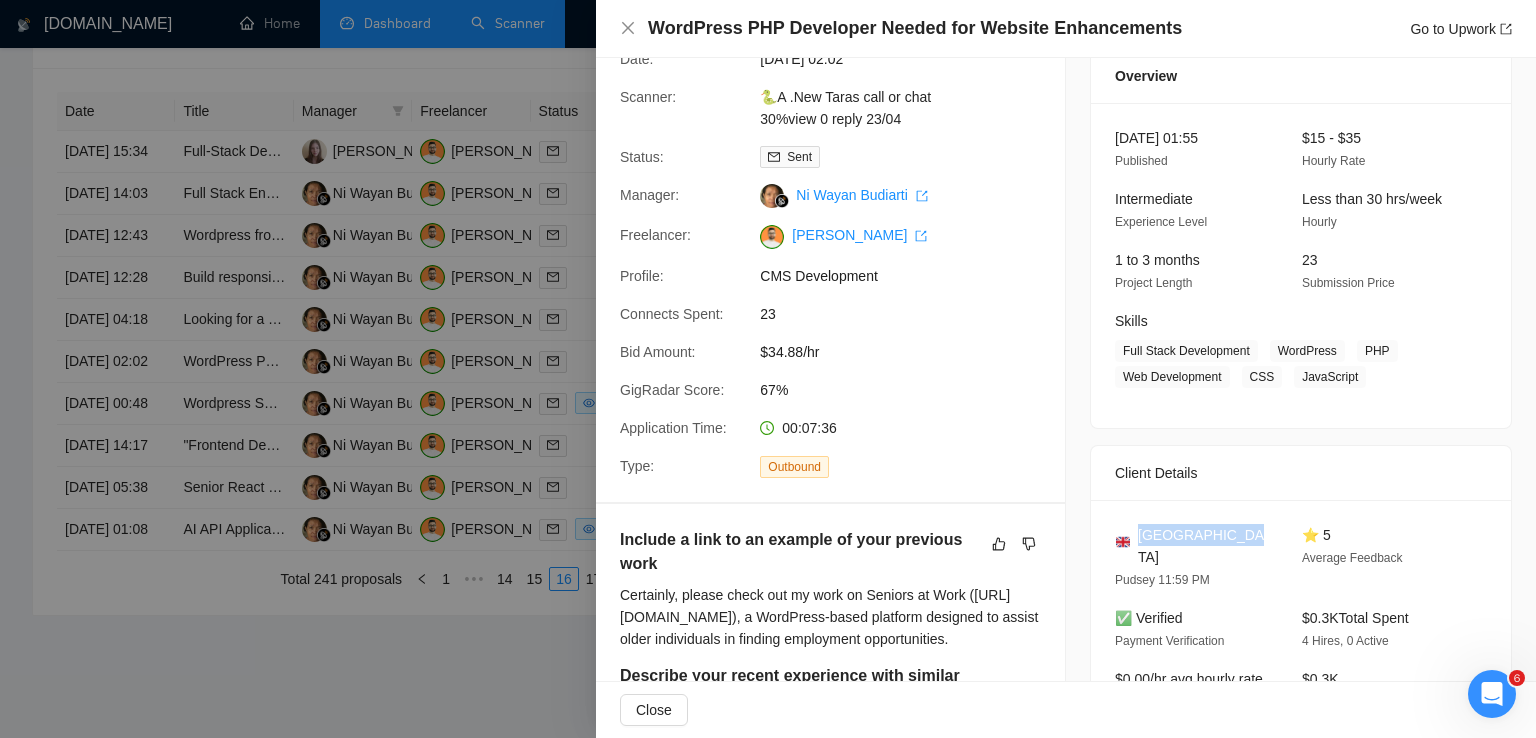 scroll, scrollTop: 75, scrollLeft: 0, axis: vertical 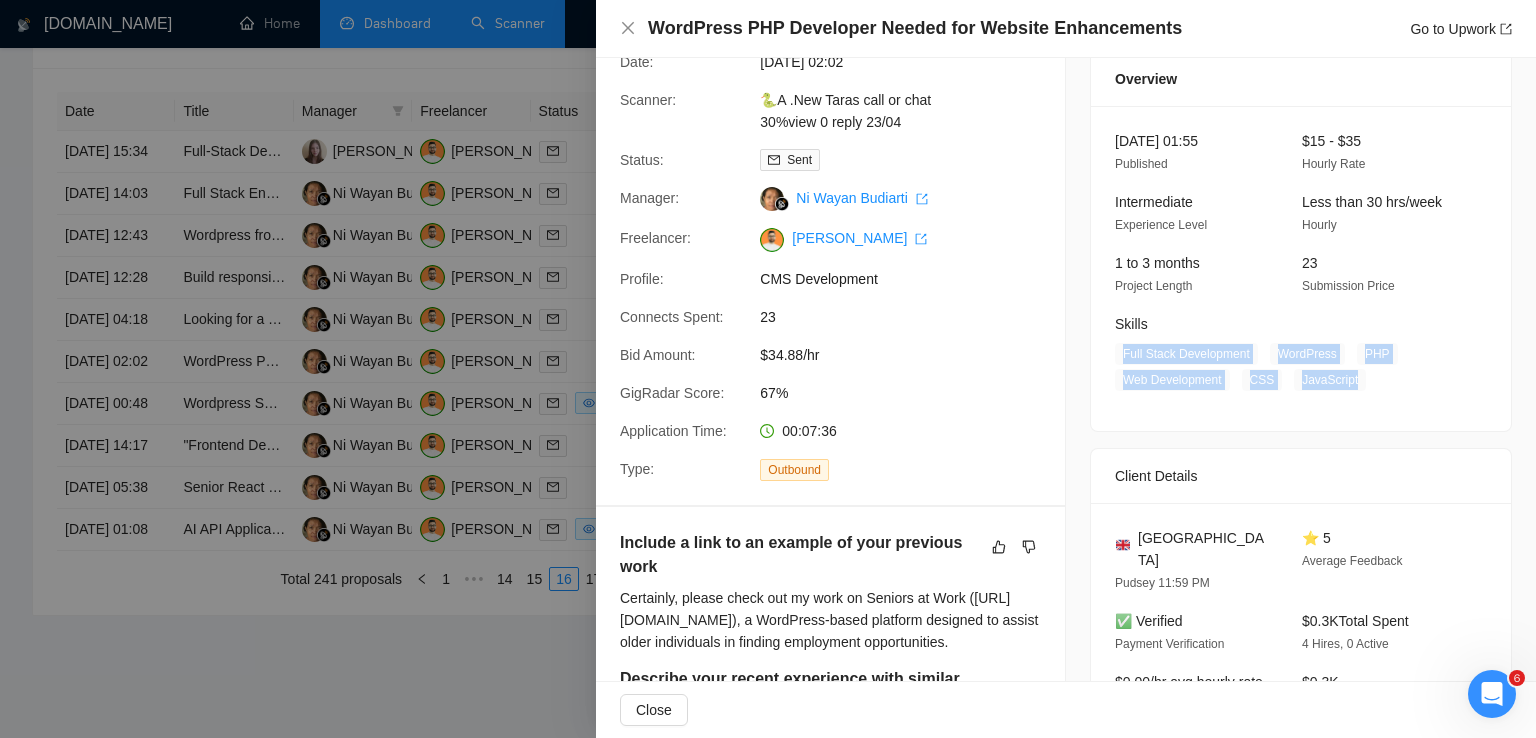 drag, startPoint x: 1346, startPoint y: 383, endPoint x: 1106, endPoint y: 347, distance: 242.68498 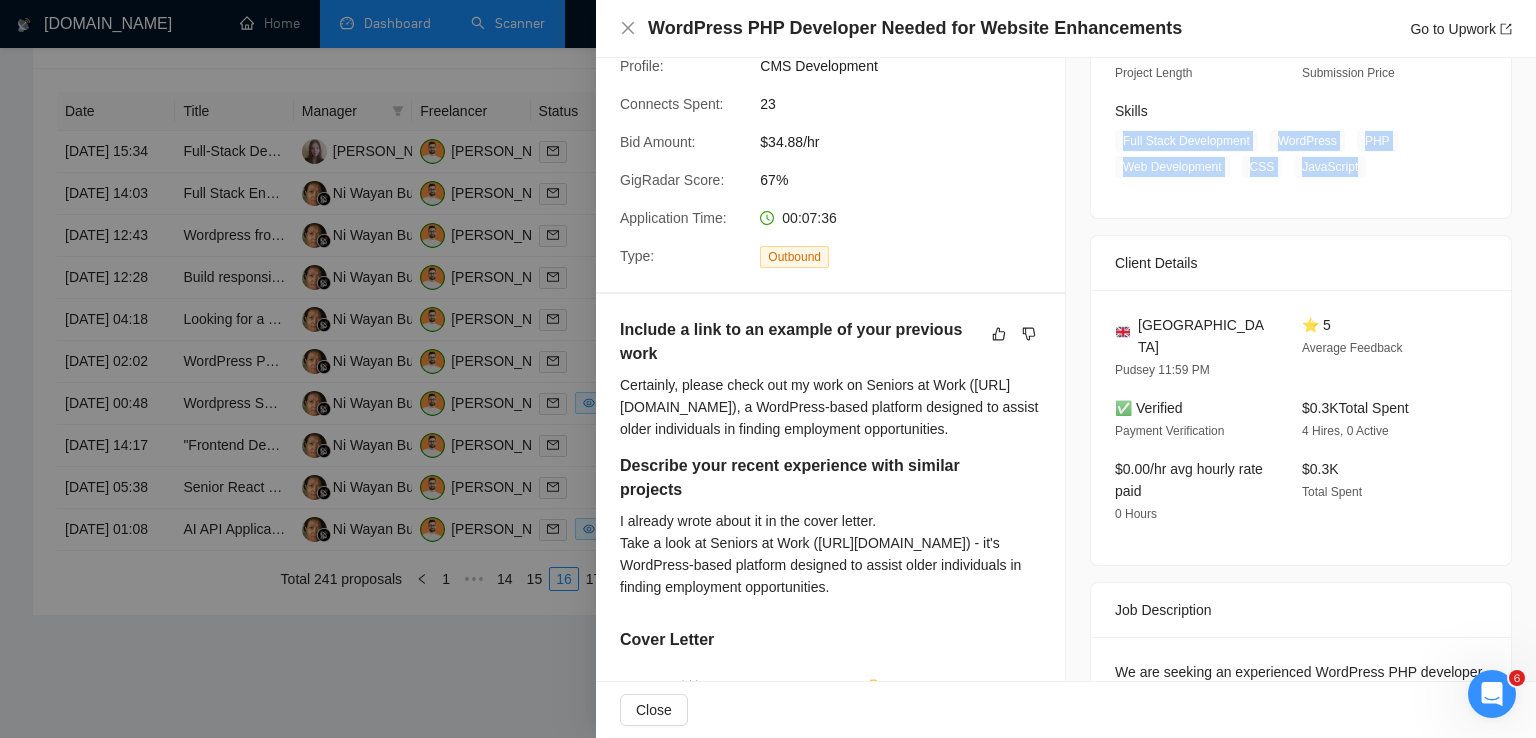 scroll, scrollTop: 295, scrollLeft: 0, axis: vertical 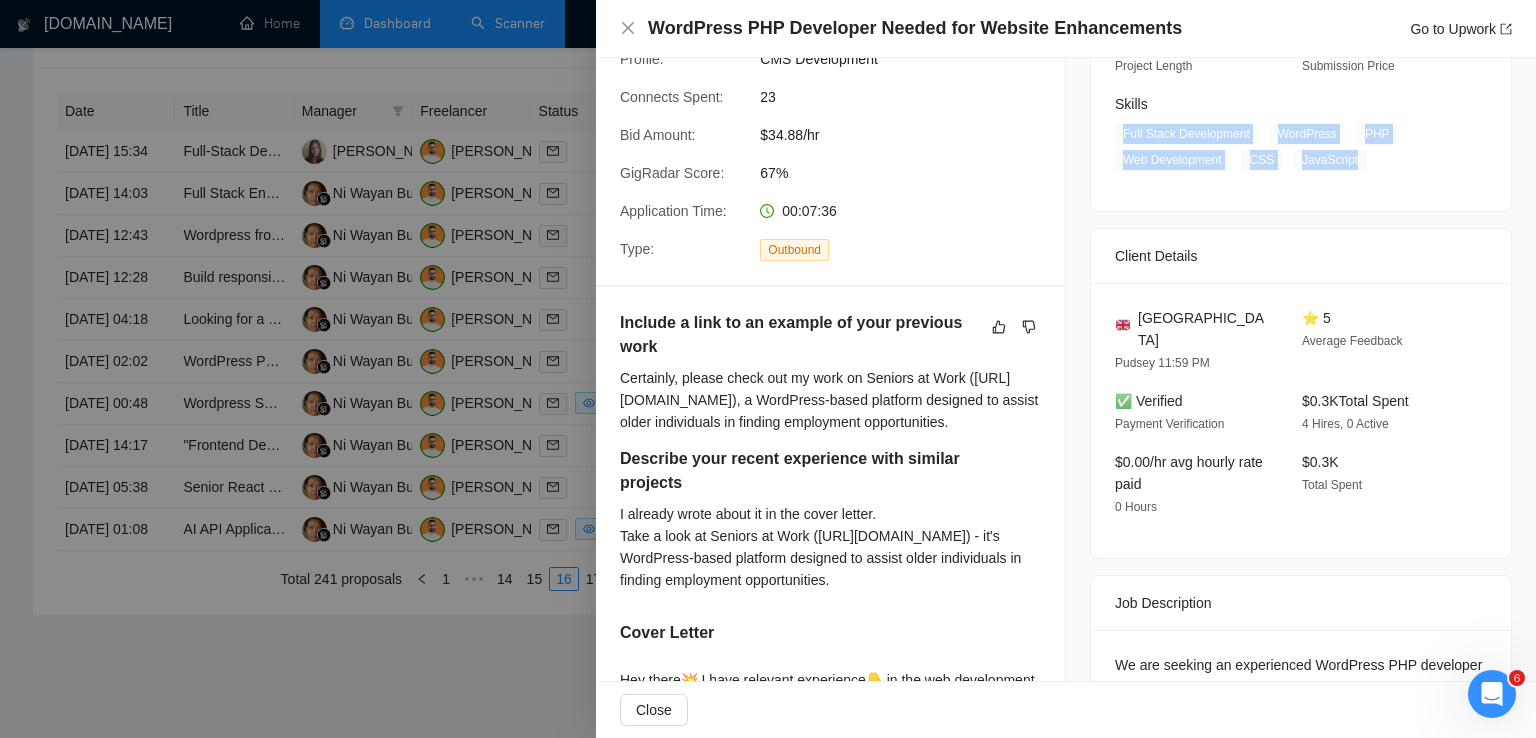 drag, startPoint x: 1415, startPoint y: 381, endPoint x: 1296, endPoint y: 385, distance: 119.06721 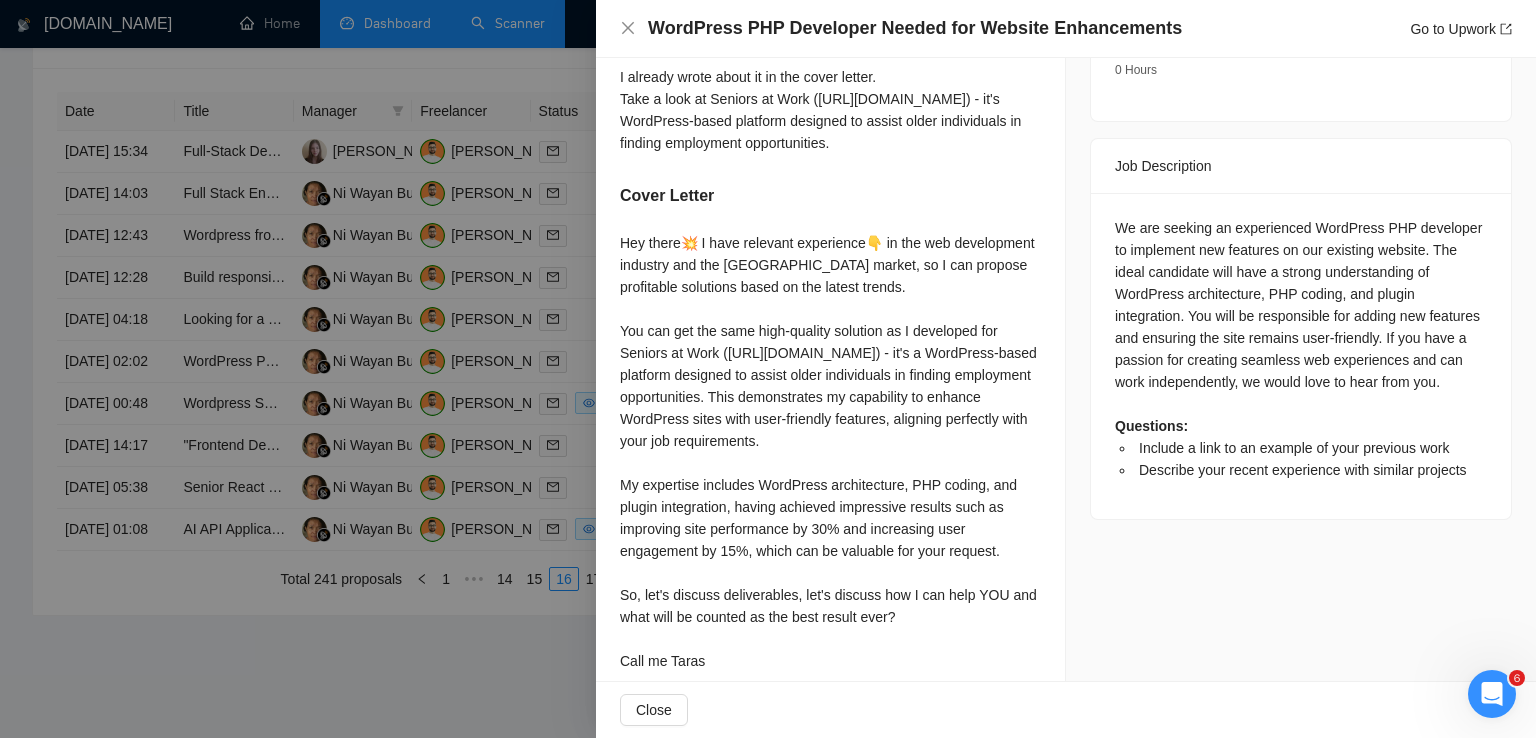 scroll, scrollTop: 866, scrollLeft: 0, axis: vertical 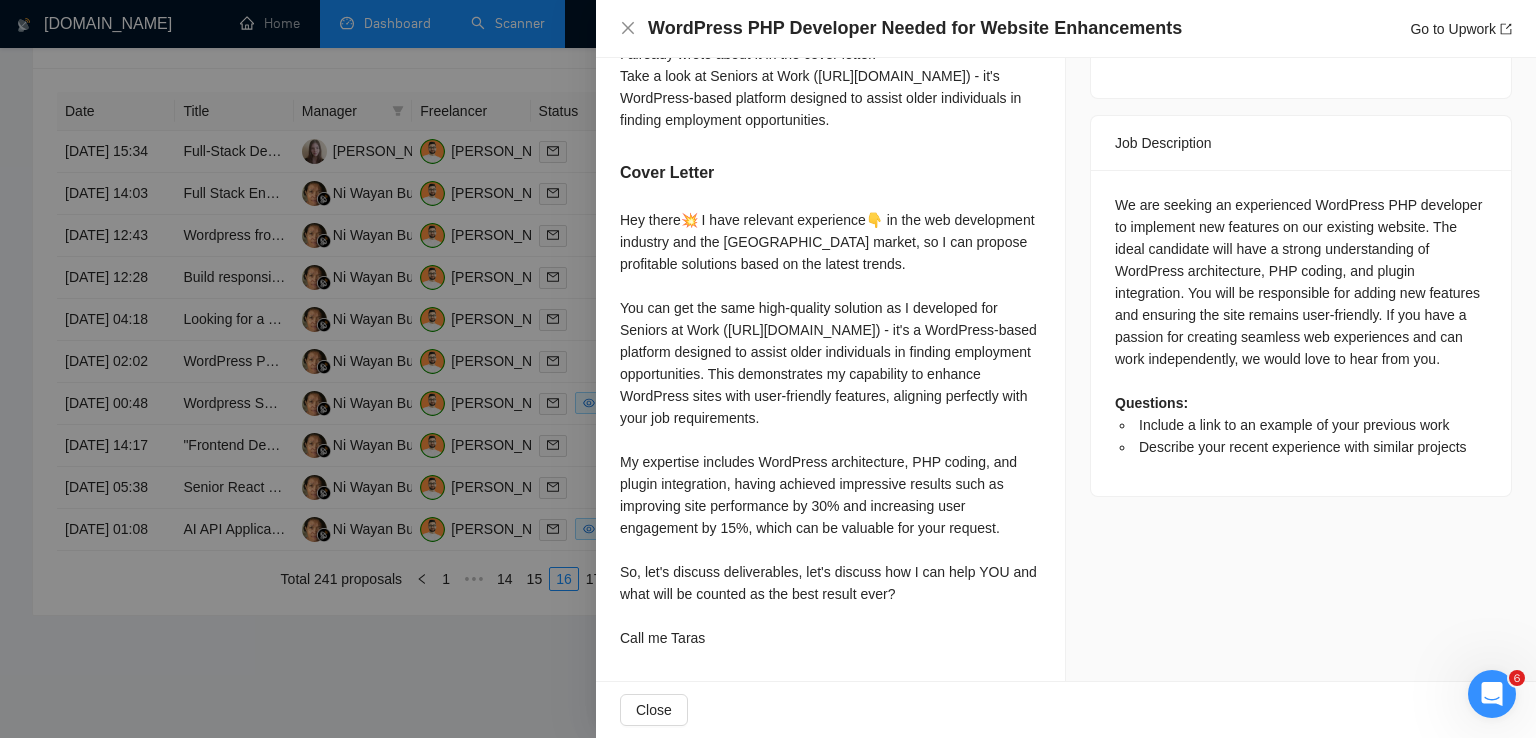 drag, startPoint x: 620, startPoint y: 175, endPoint x: 762, endPoint y: 635, distance: 481.41873 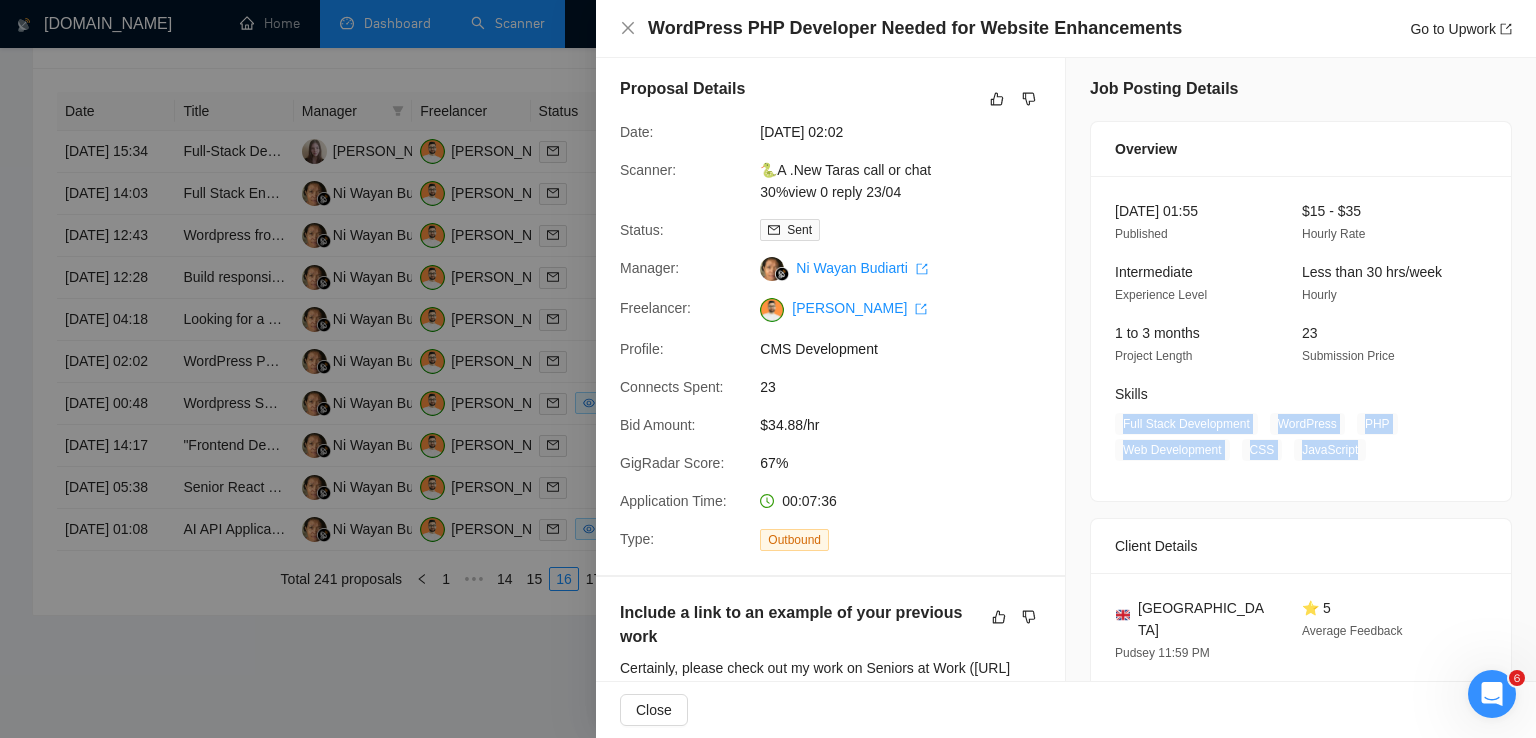 scroll, scrollTop: 0, scrollLeft: 0, axis: both 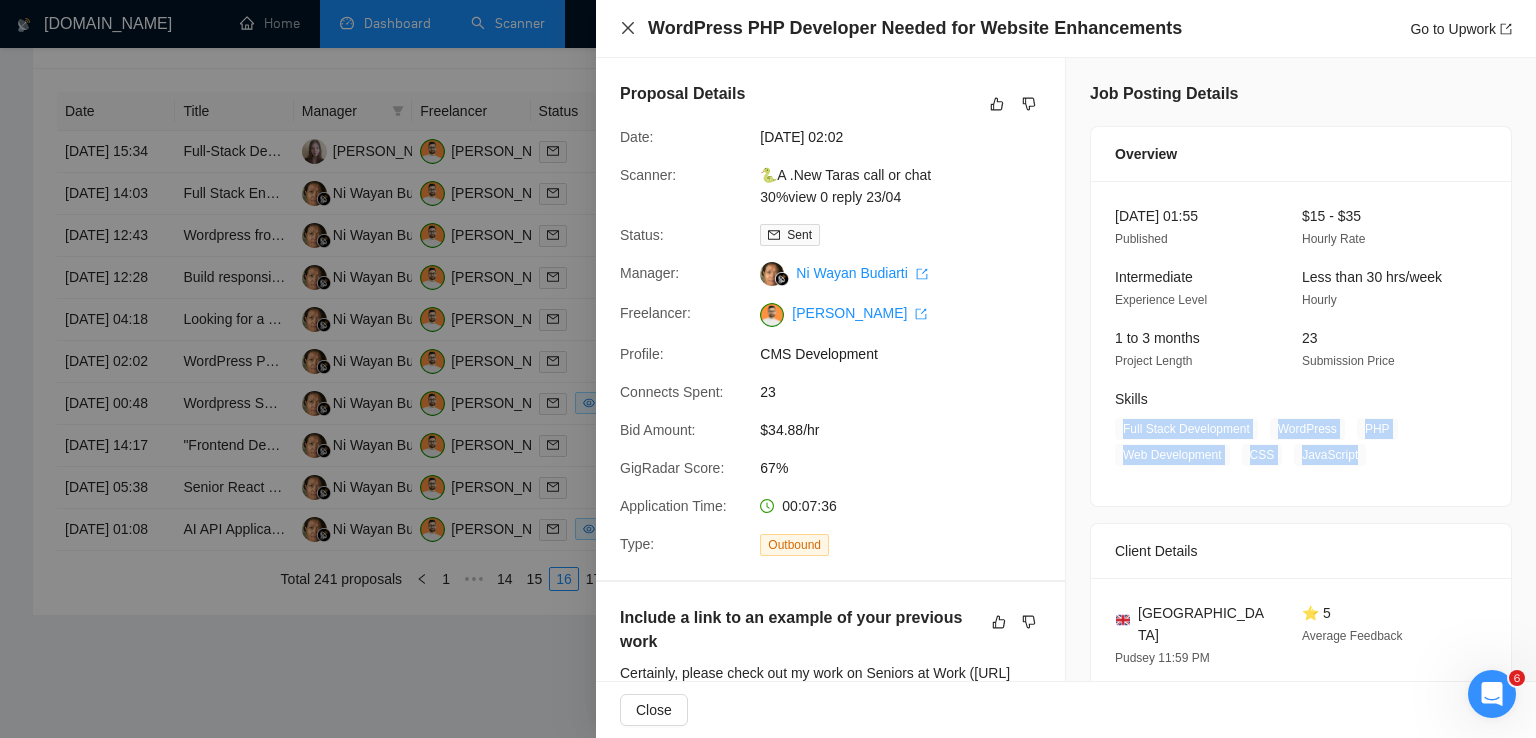 click 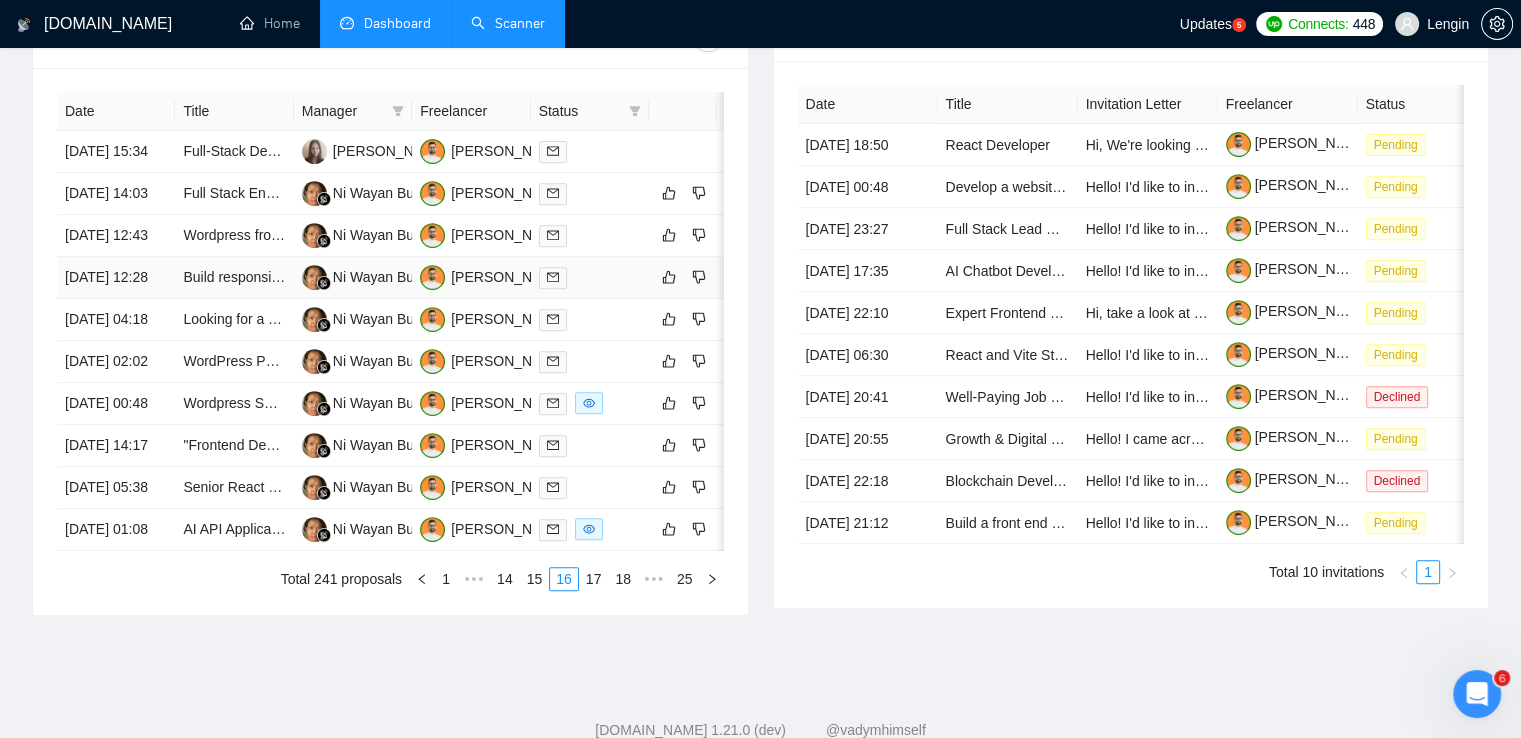 click on "Build responsive WordPress site - We have done the desgin, we just need it to be set in on WordPress" at bounding box center (234, 278) 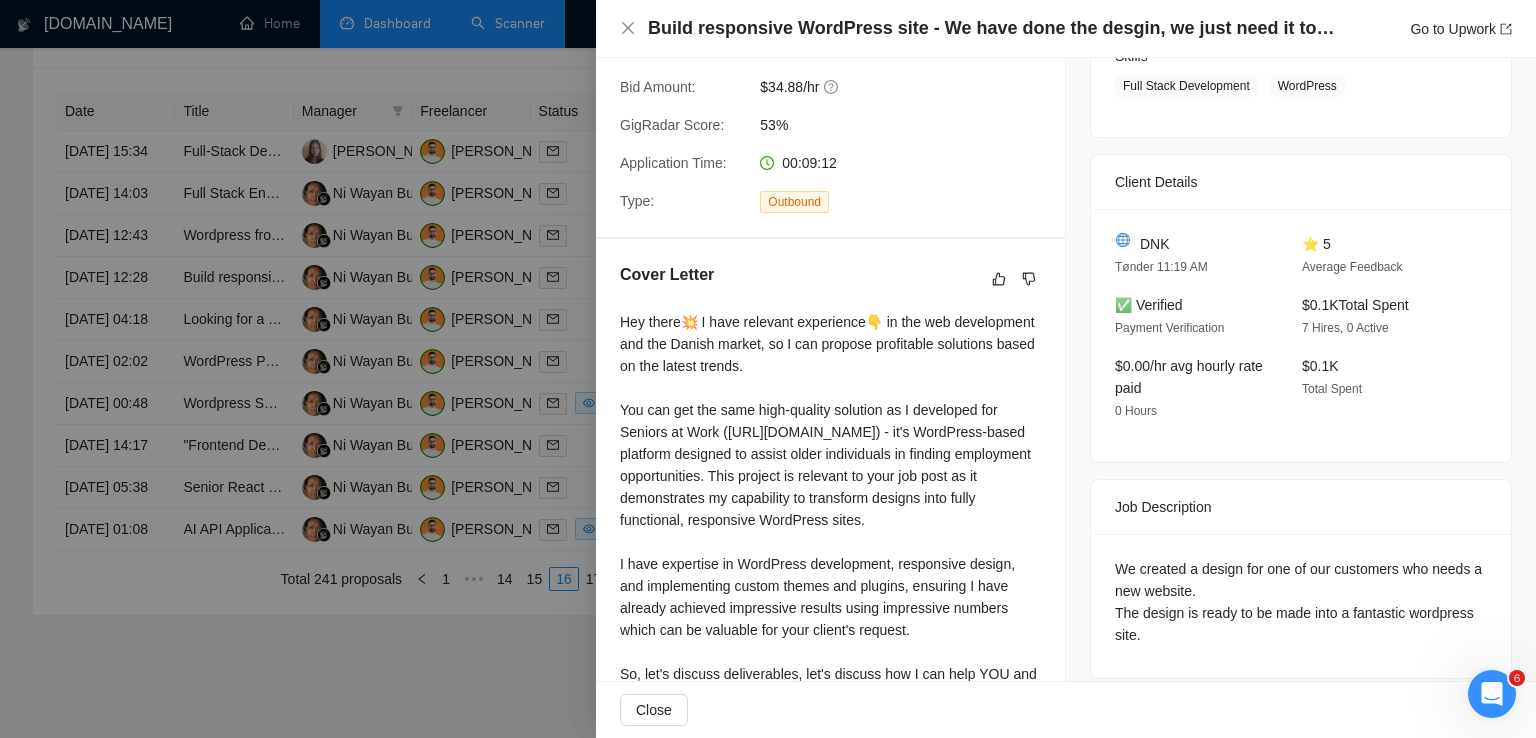 scroll, scrollTop: 490, scrollLeft: 0, axis: vertical 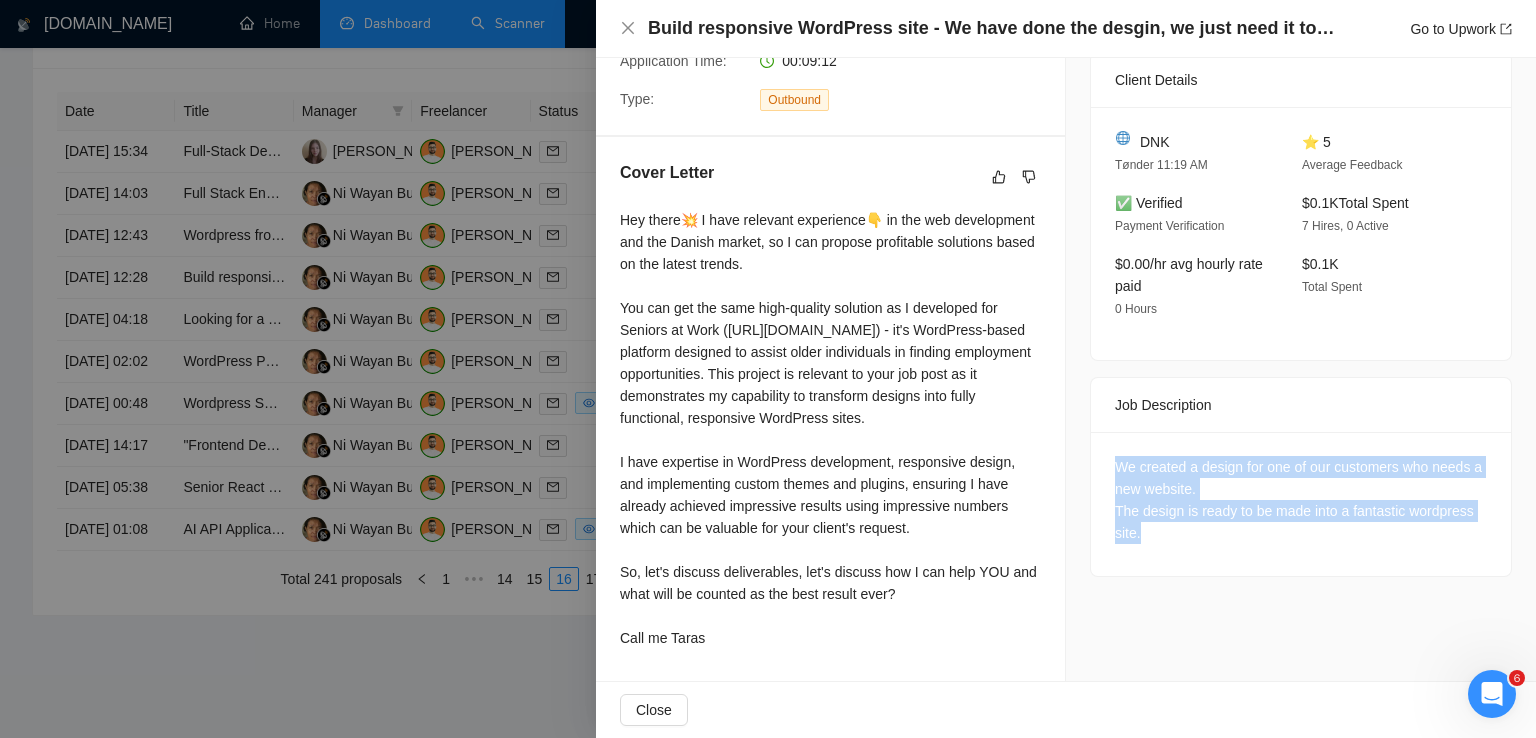 drag, startPoint x: 1133, startPoint y: 489, endPoint x: 1093, endPoint y: 425, distance: 75.47185 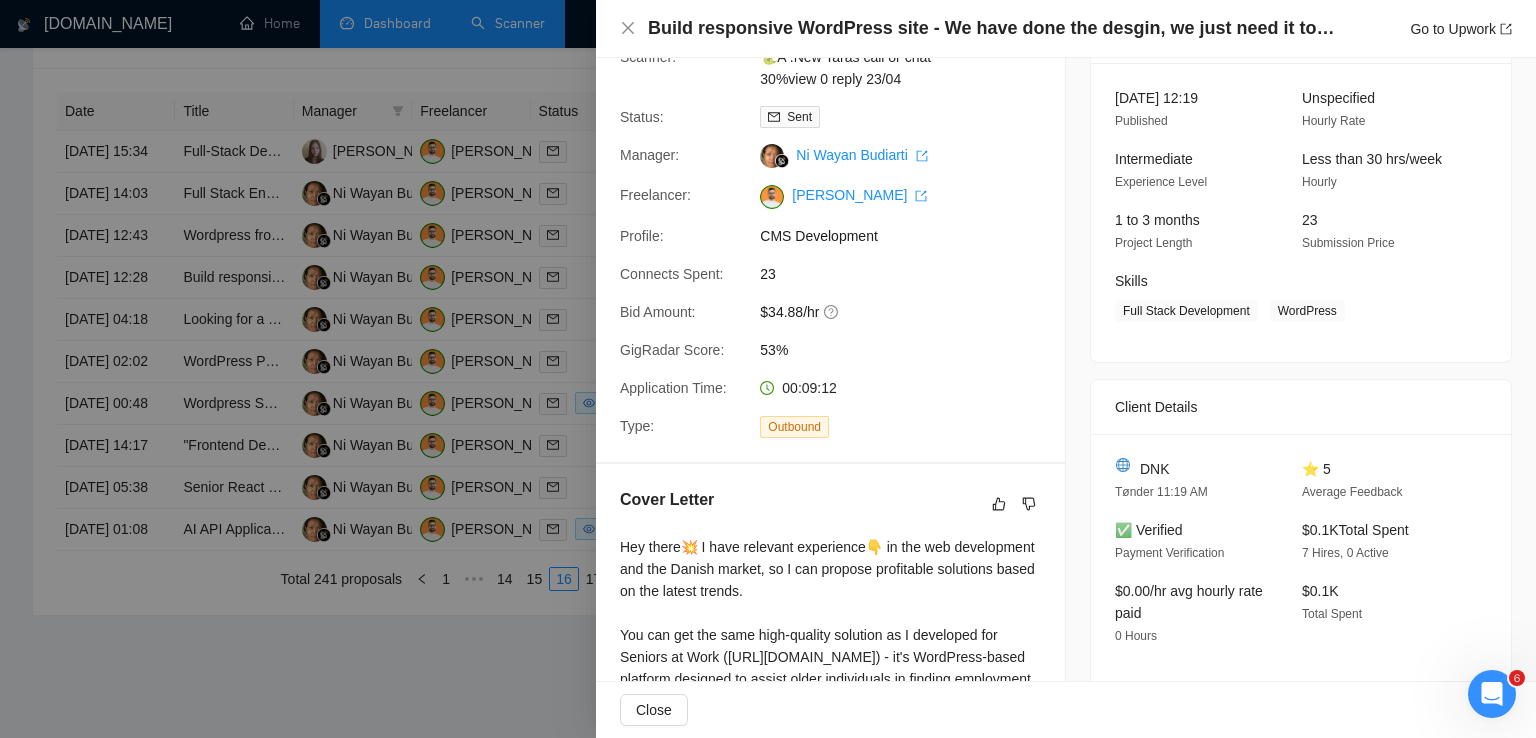 scroll, scrollTop: 109, scrollLeft: 0, axis: vertical 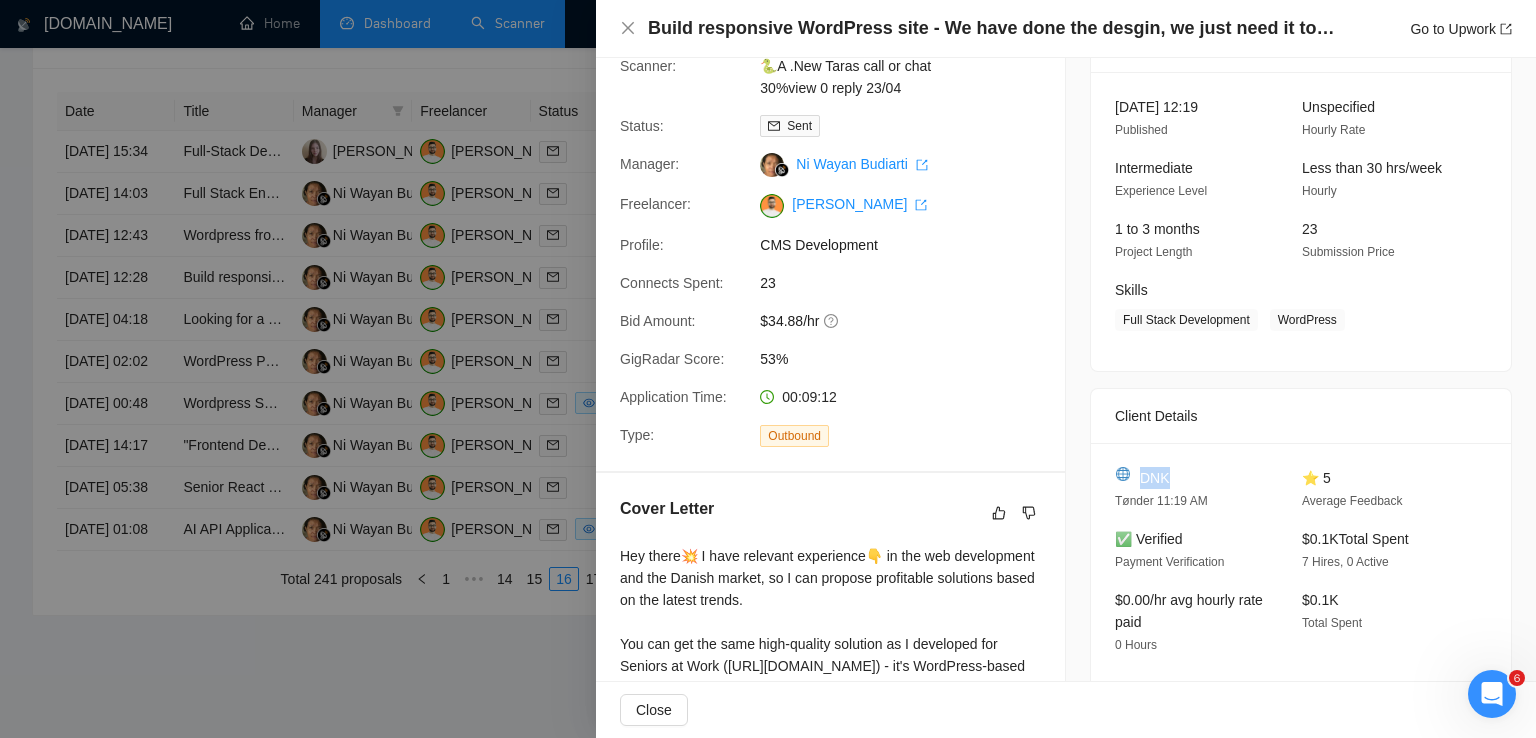 drag, startPoint x: 1170, startPoint y: 477, endPoint x: 1135, endPoint y: 481, distance: 35.22783 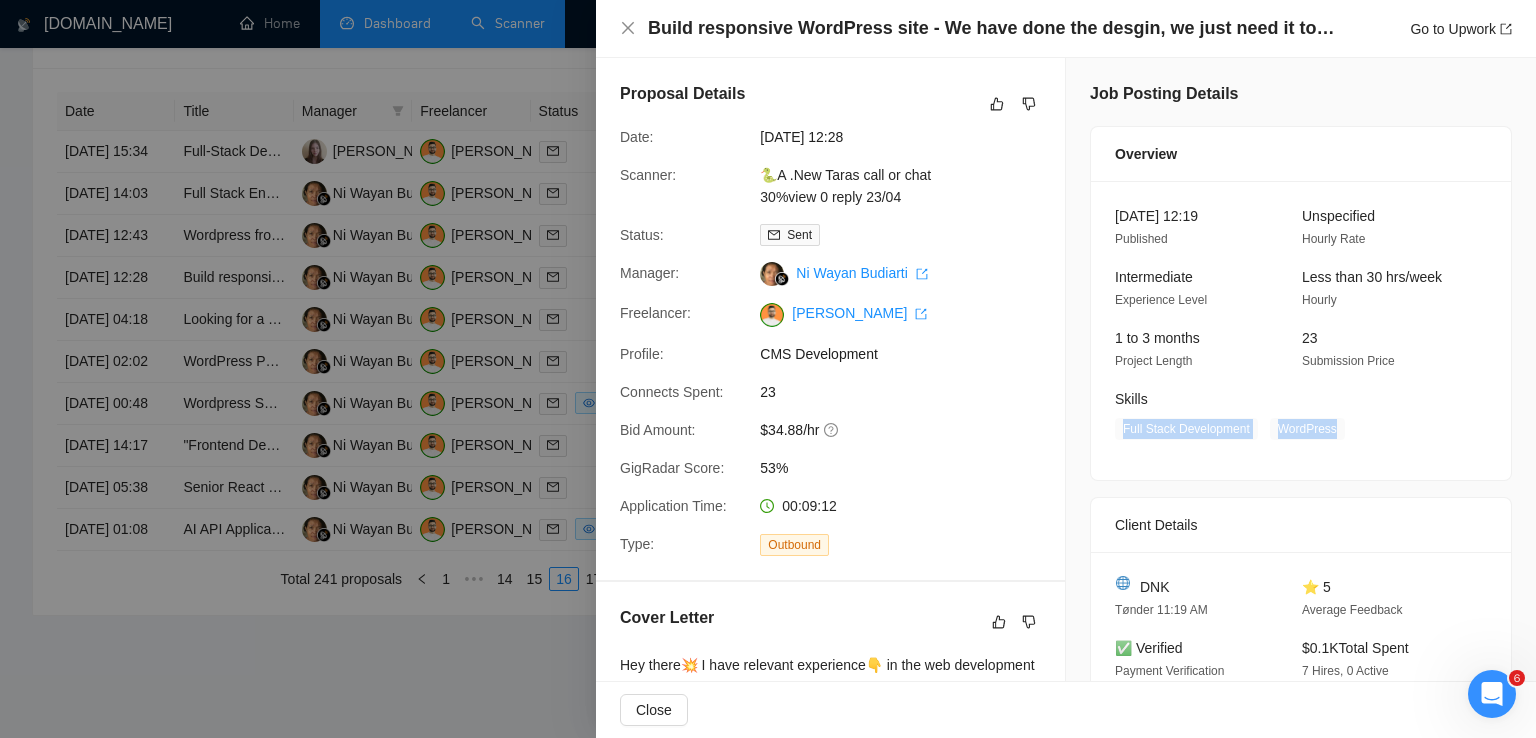 drag, startPoint x: 1323, startPoint y: 434, endPoint x: 1109, endPoint y: 437, distance: 214.02103 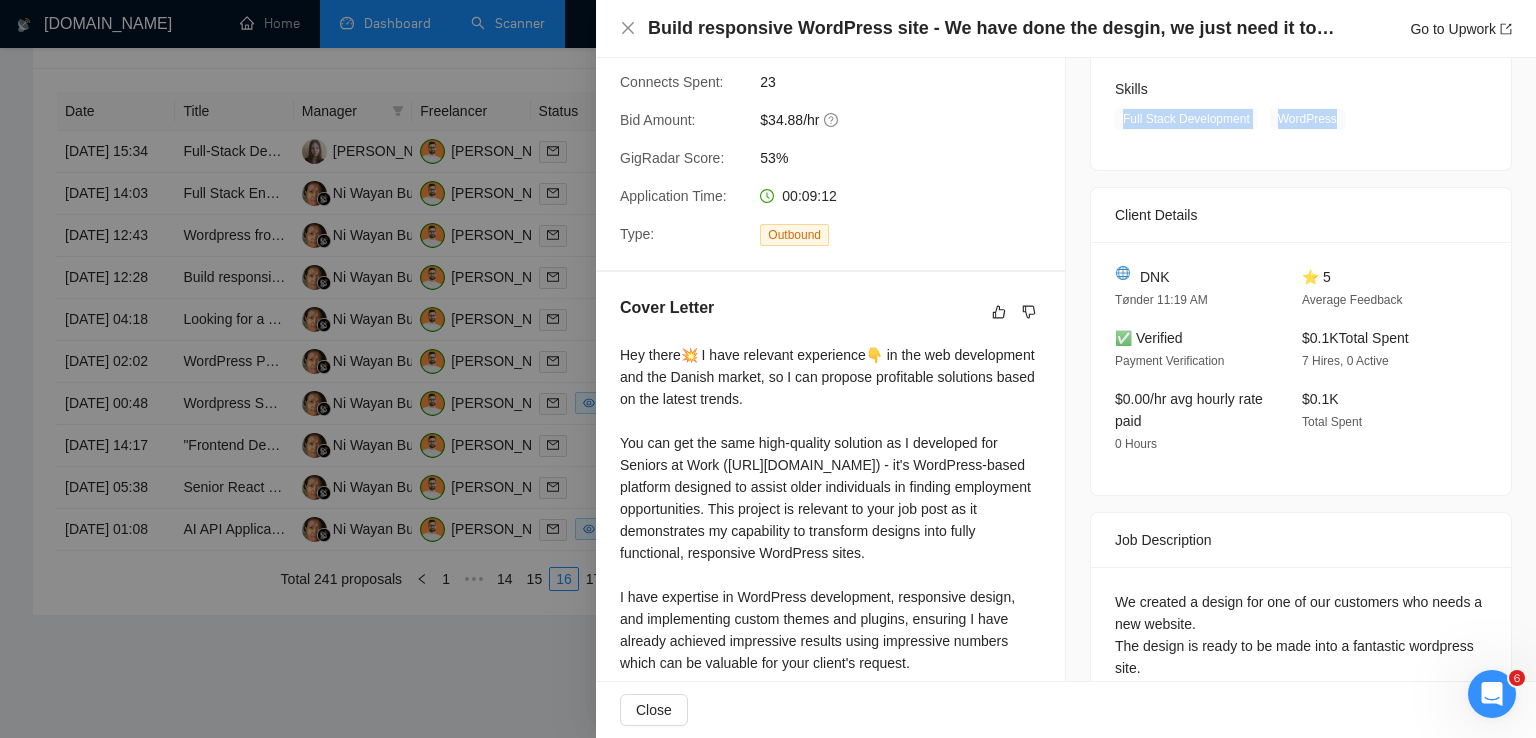 scroll, scrollTop: 311, scrollLeft: 0, axis: vertical 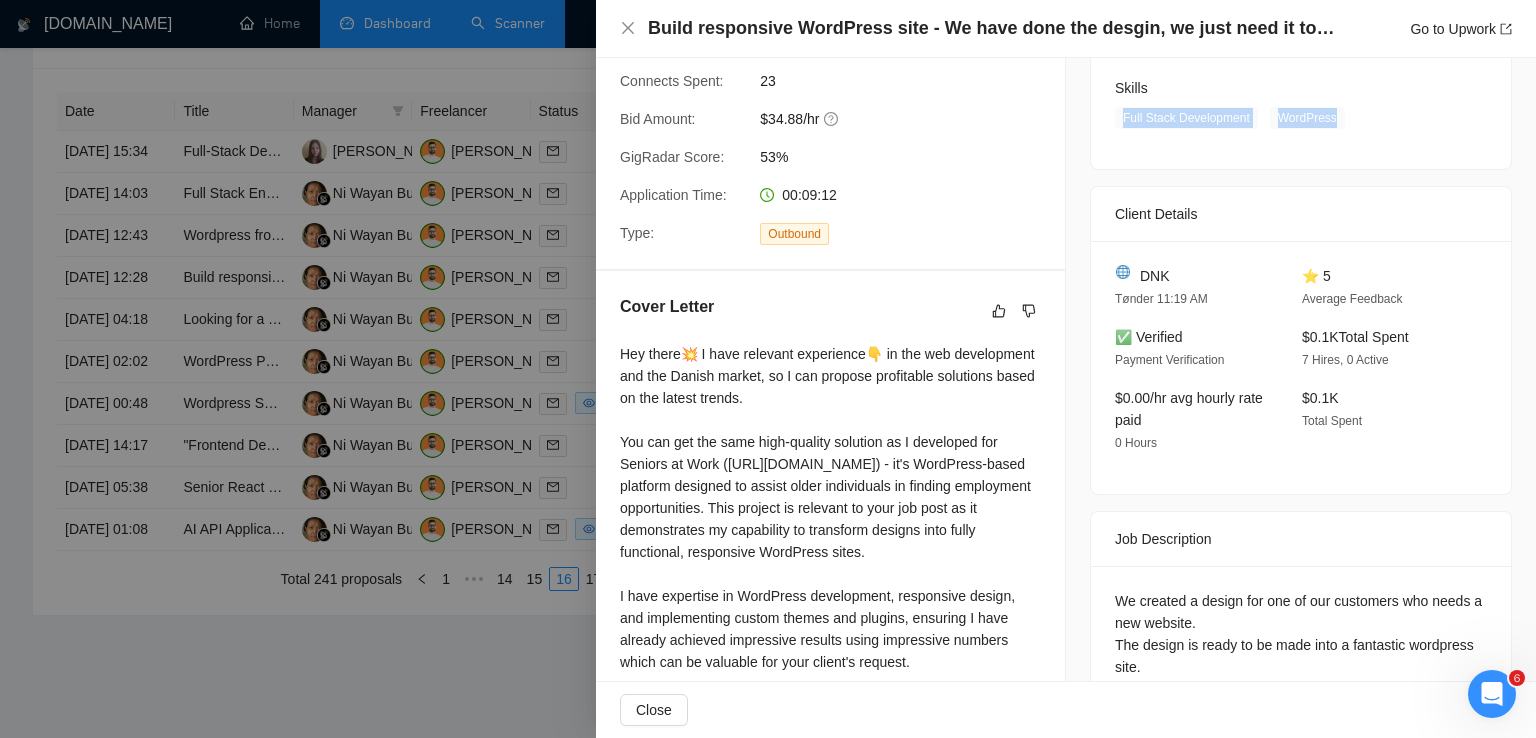 drag, startPoint x: 1425, startPoint y: 333, endPoint x: 1289, endPoint y: 341, distance: 136.23509 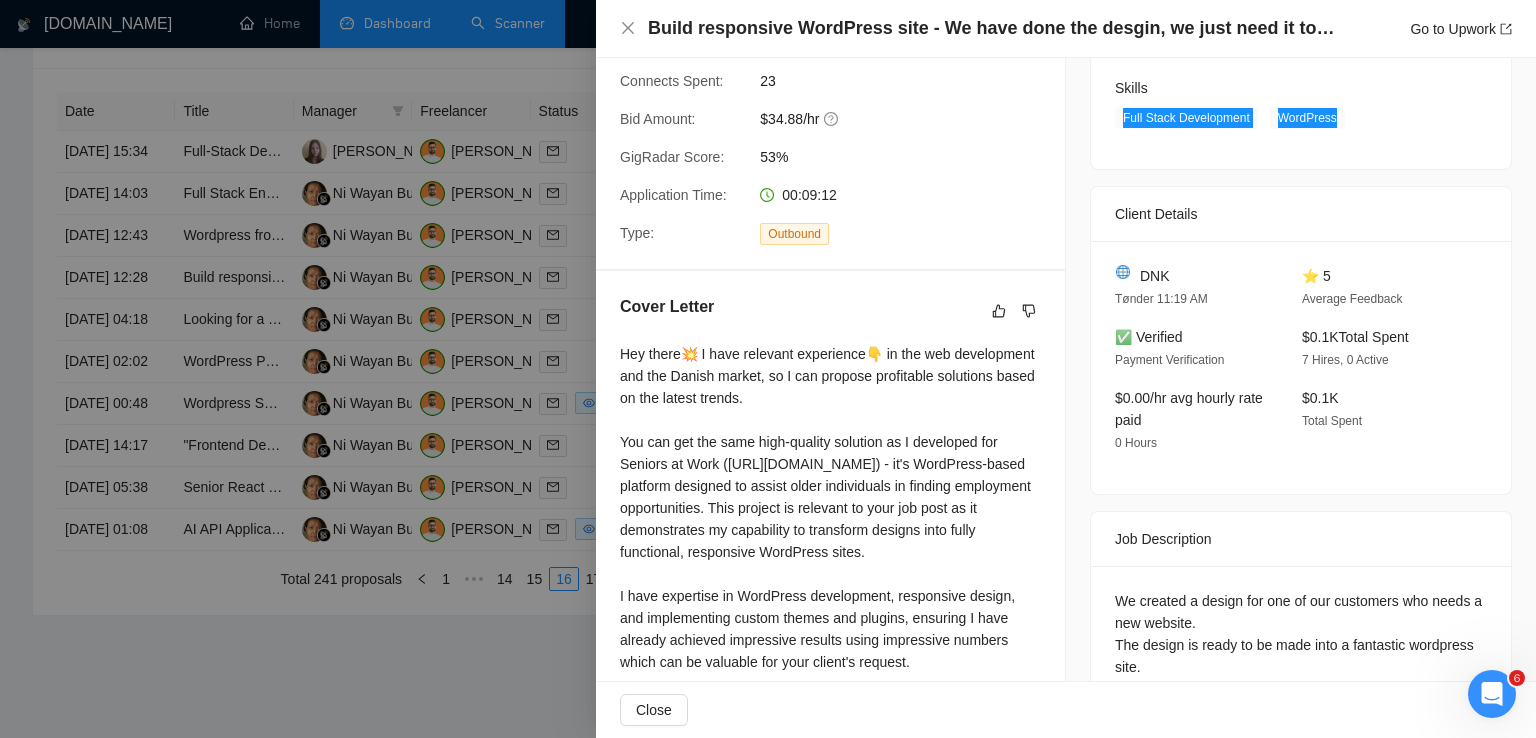 scroll, scrollTop: 0, scrollLeft: 0, axis: both 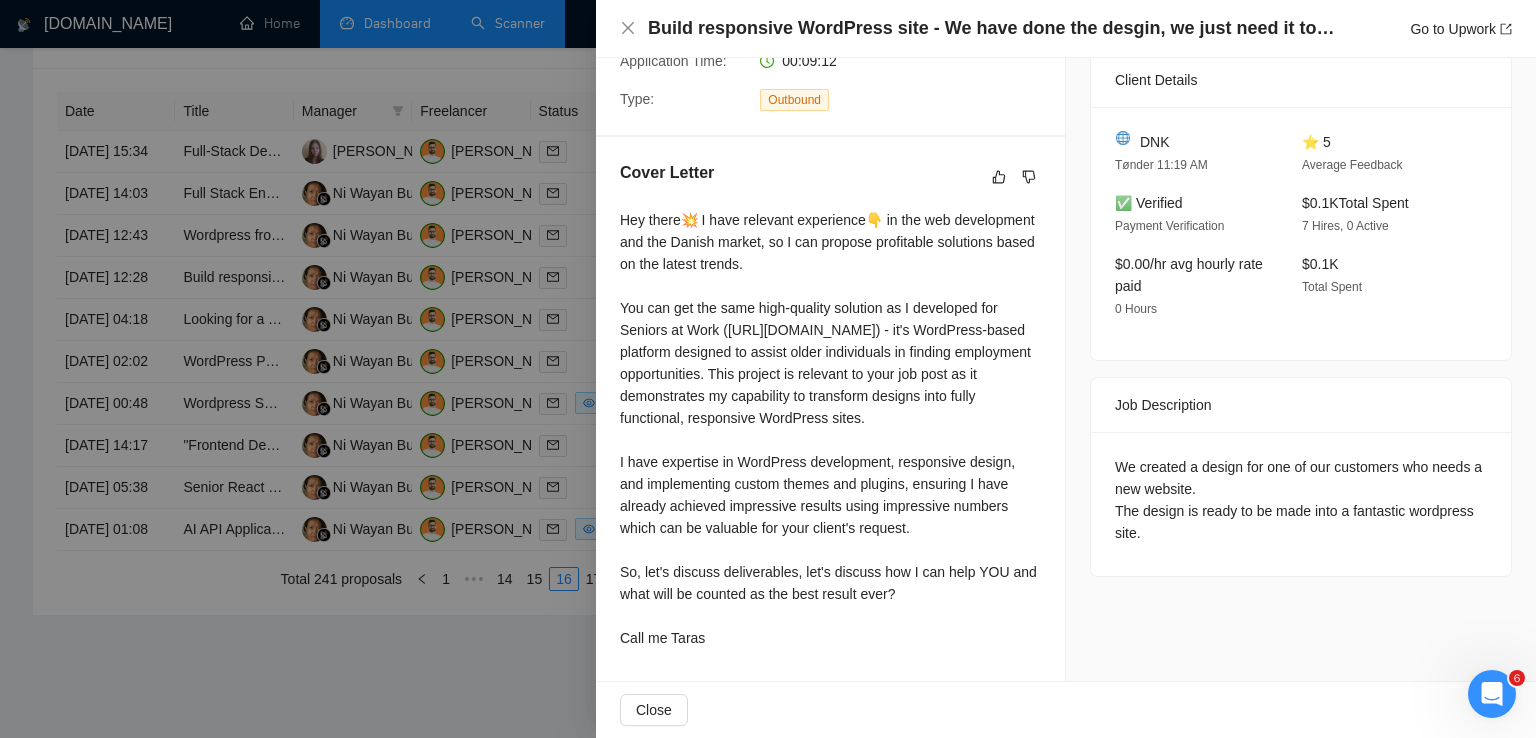 drag, startPoint x: 621, startPoint y: 177, endPoint x: 780, endPoint y: 652, distance: 500.90518 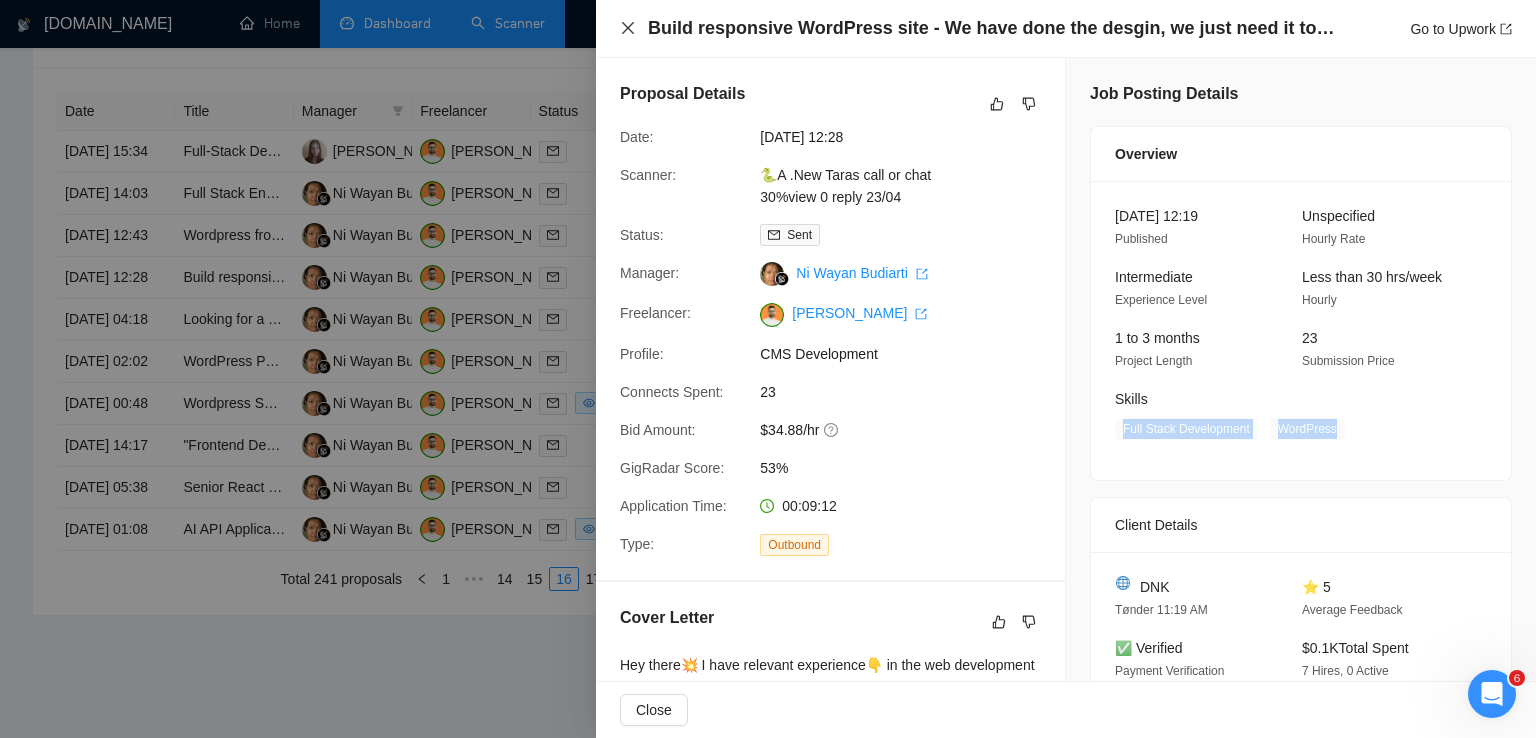 click 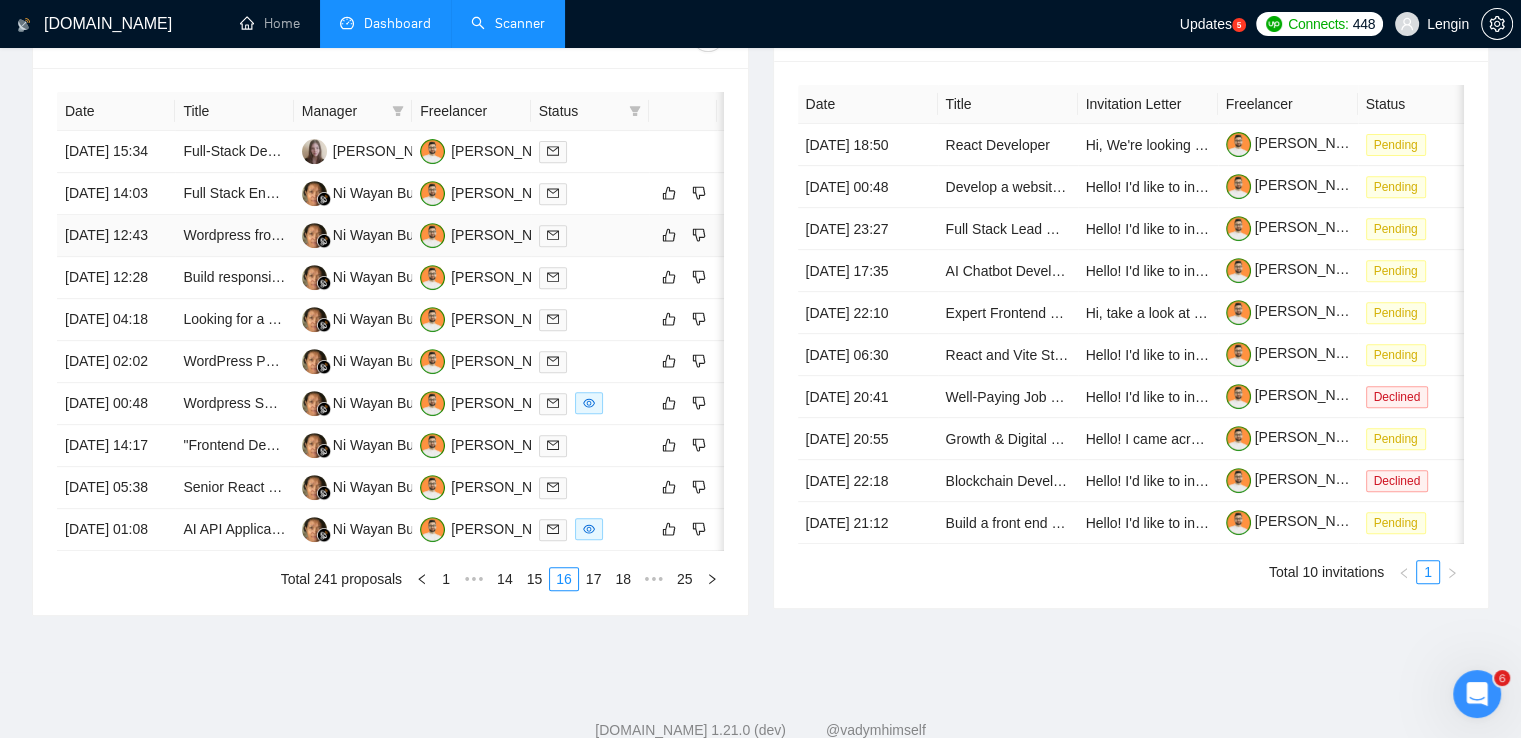 click on "Wordpress frontend developer" at bounding box center [234, 236] 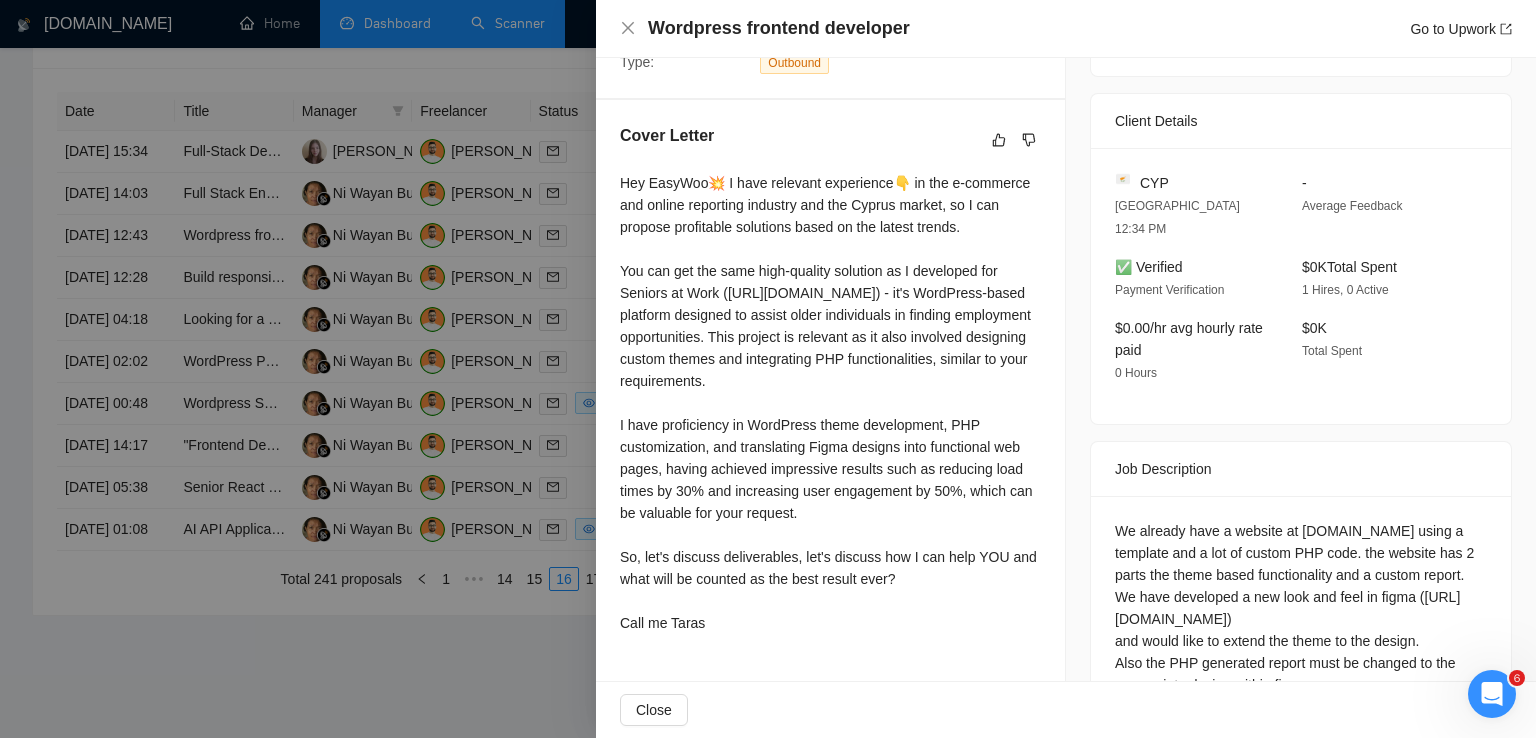 scroll, scrollTop: 576, scrollLeft: 0, axis: vertical 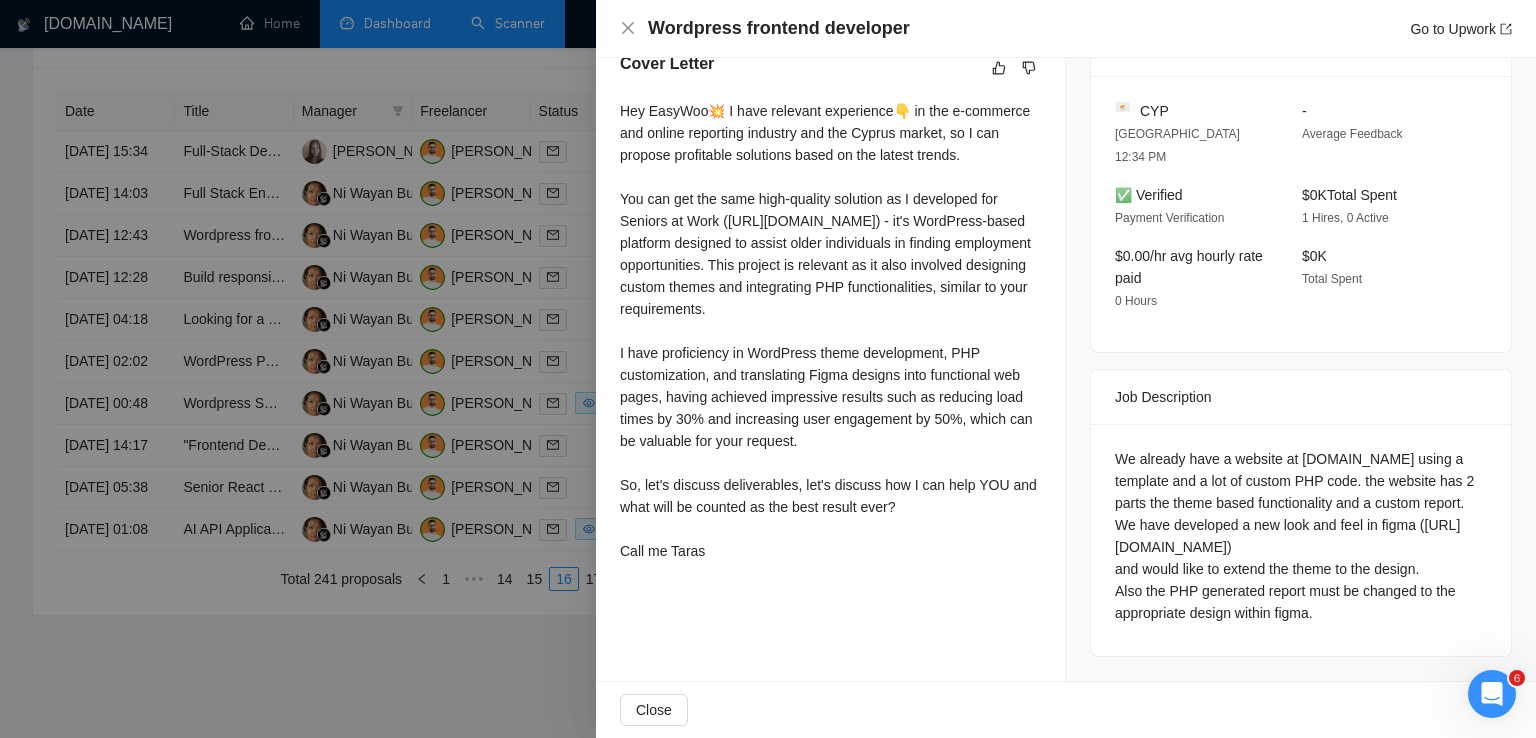 drag, startPoint x: 1315, startPoint y: 615, endPoint x: 1096, endPoint y: 421, distance: 292.56964 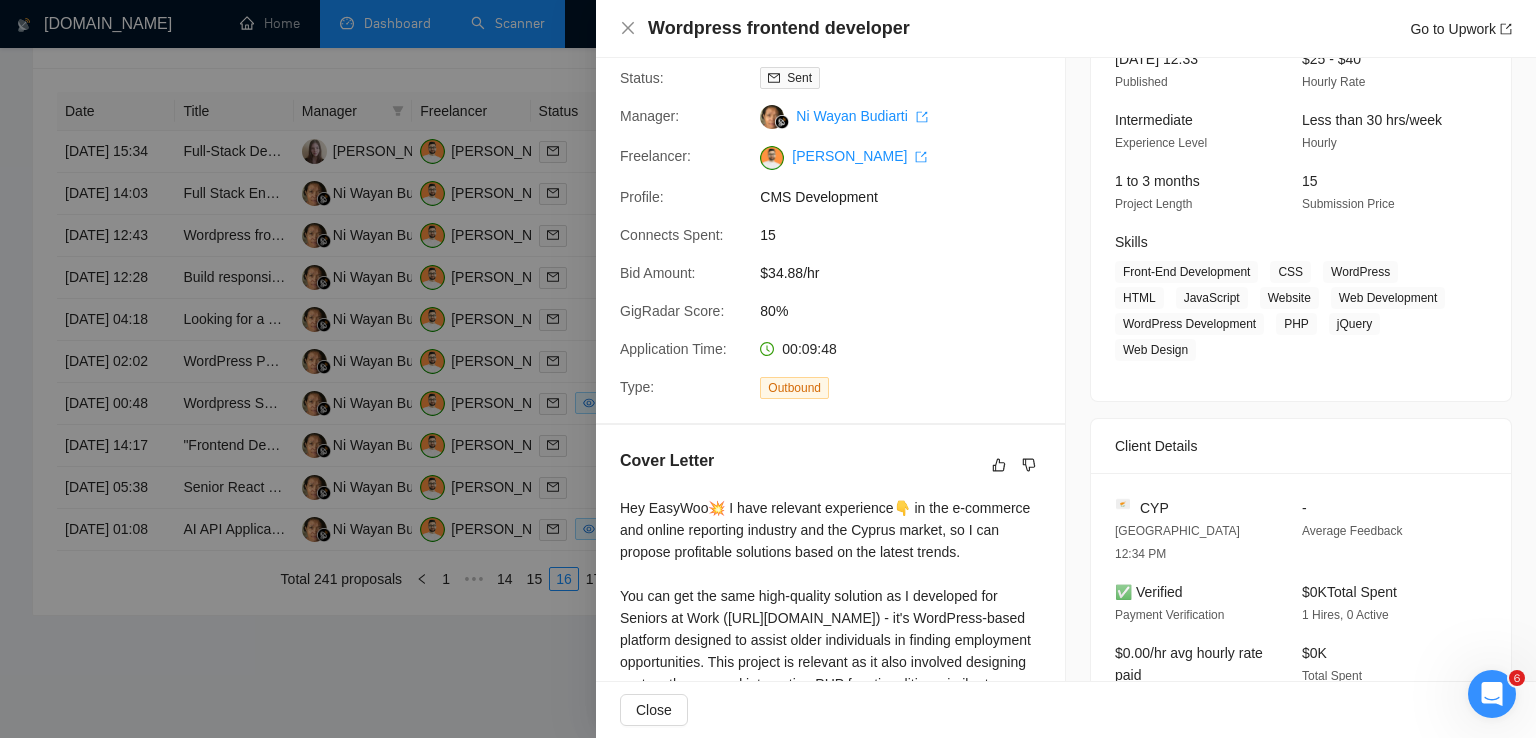 scroll, scrollTop: 148, scrollLeft: 0, axis: vertical 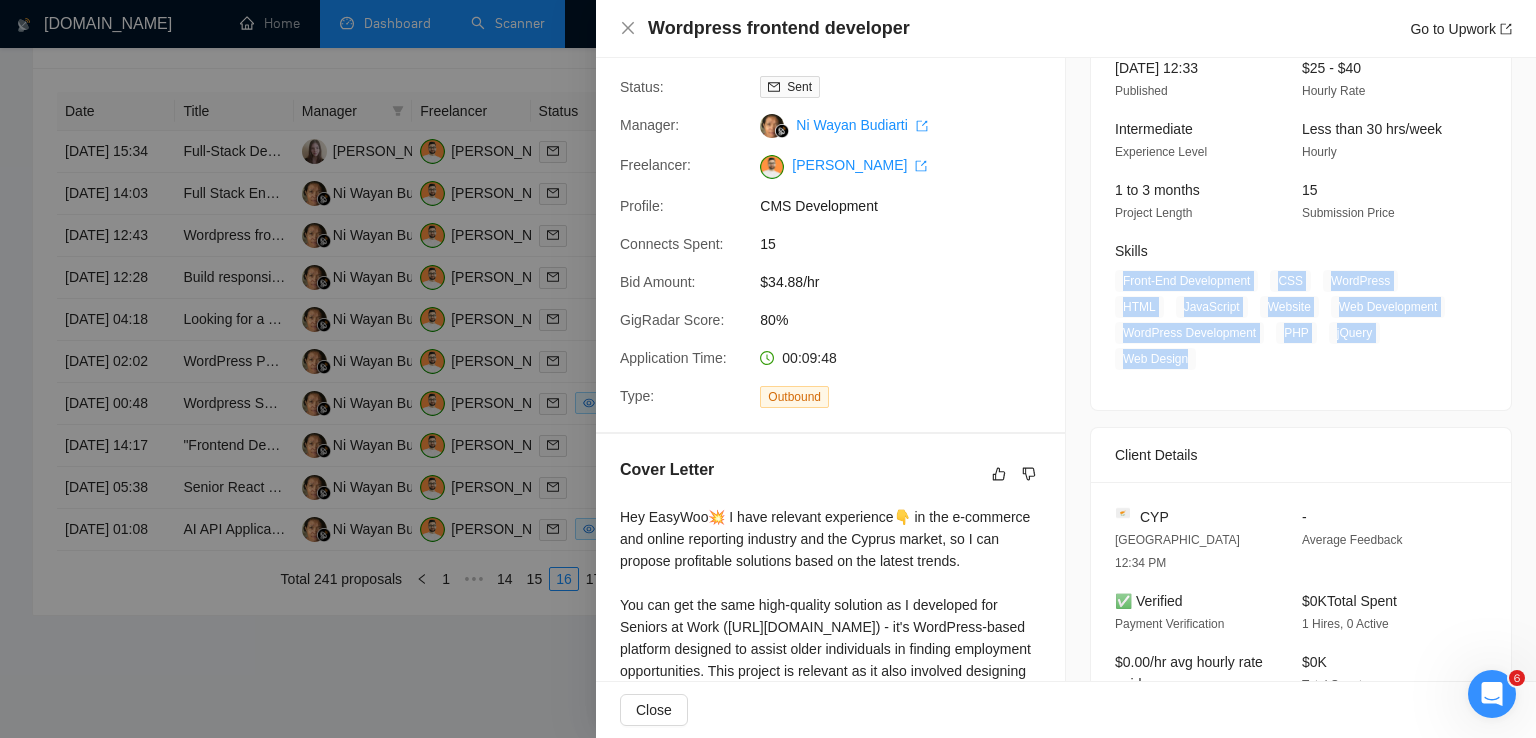 drag, startPoint x: 1185, startPoint y: 362, endPoint x: 1102, endPoint y: 273, distance: 121.69634 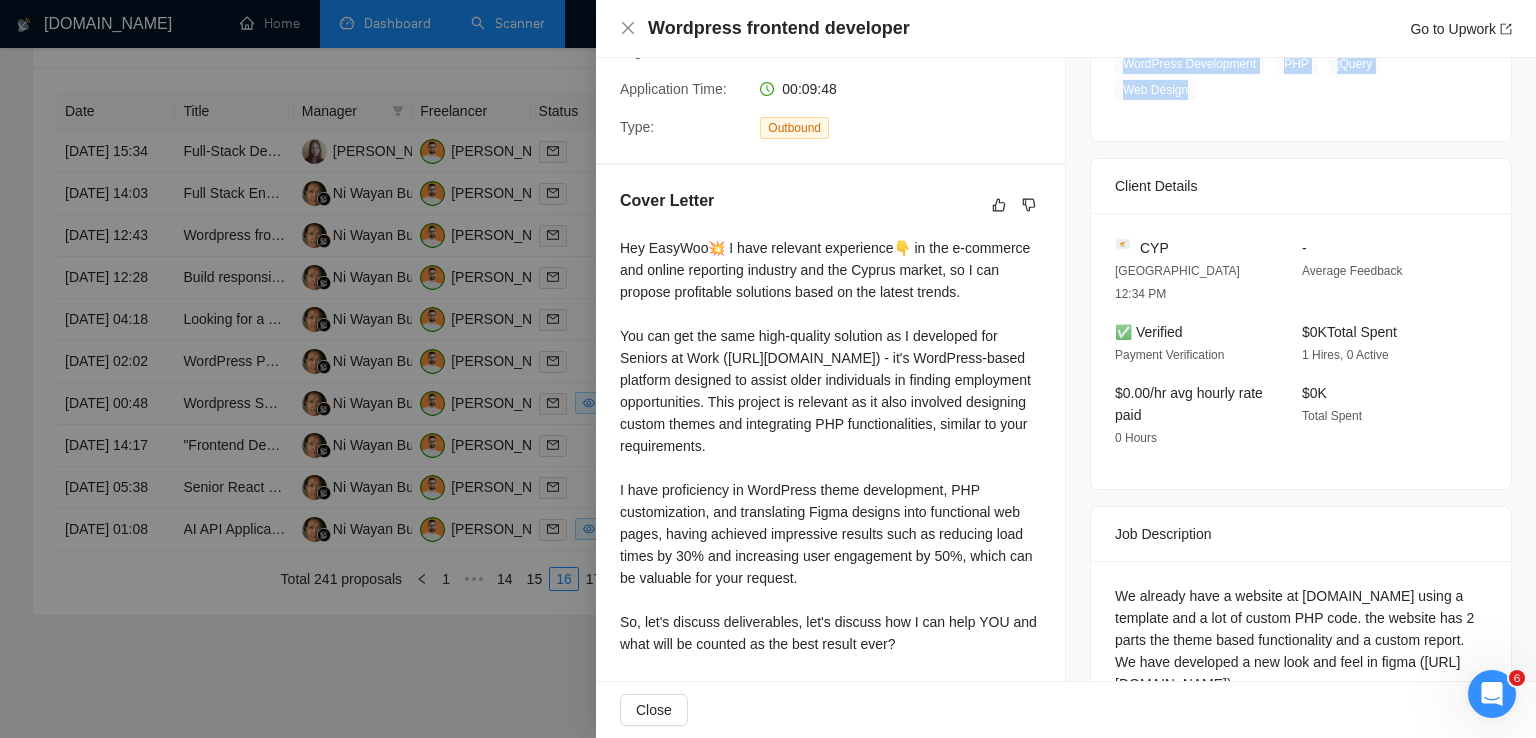 scroll, scrollTop: 428, scrollLeft: 0, axis: vertical 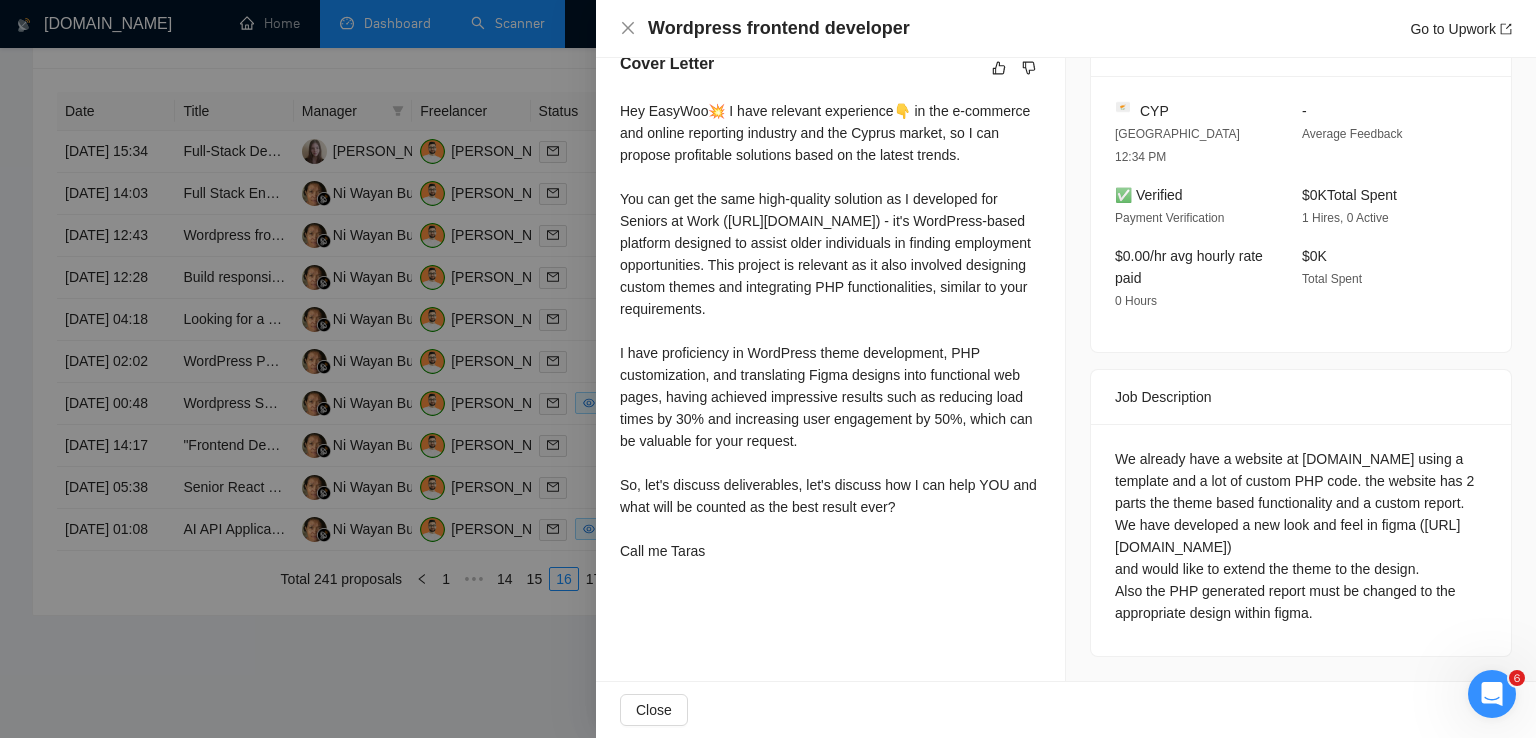 drag, startPoint x: 620, startPoint y: 239, endPoint x: 722, endPoint y: 575, distance: 351.141 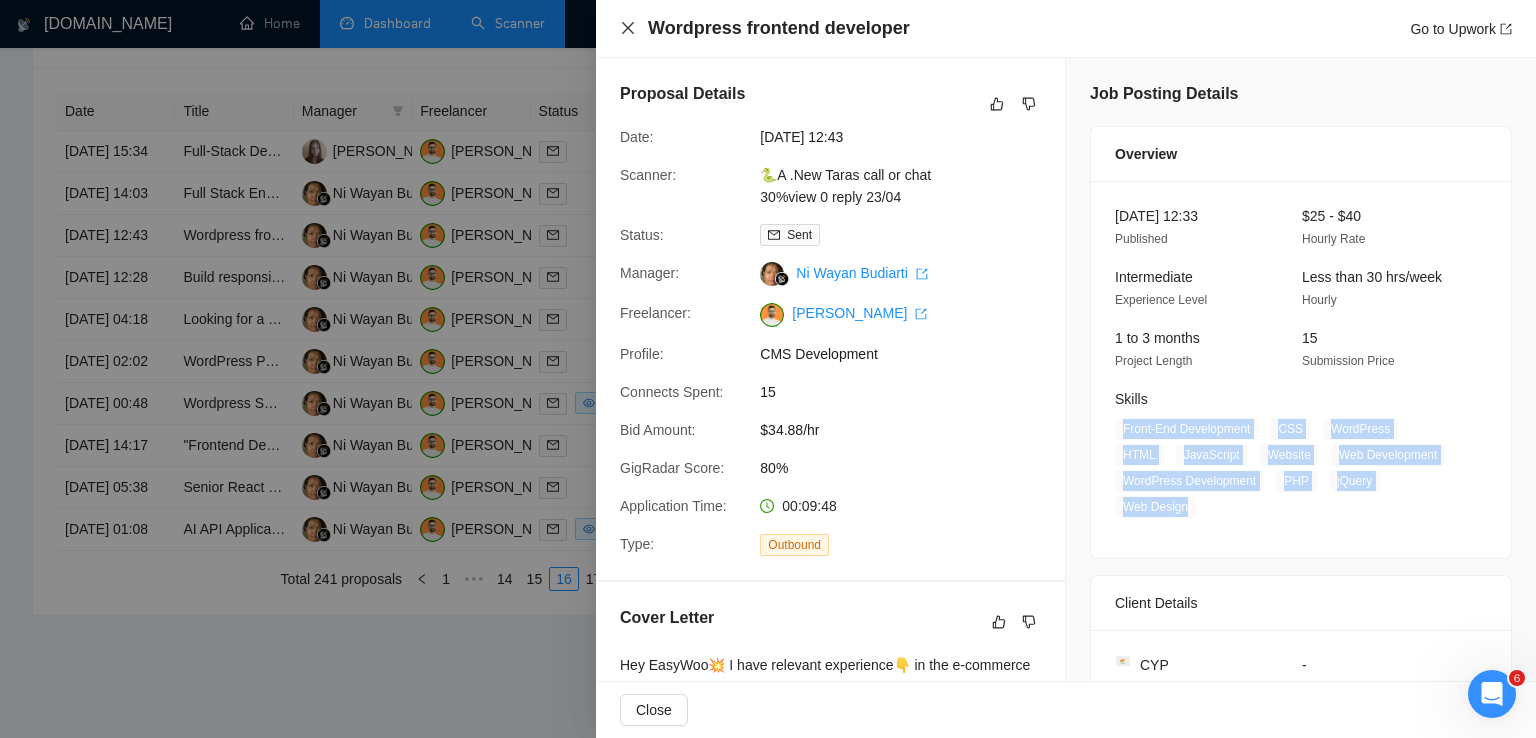 click 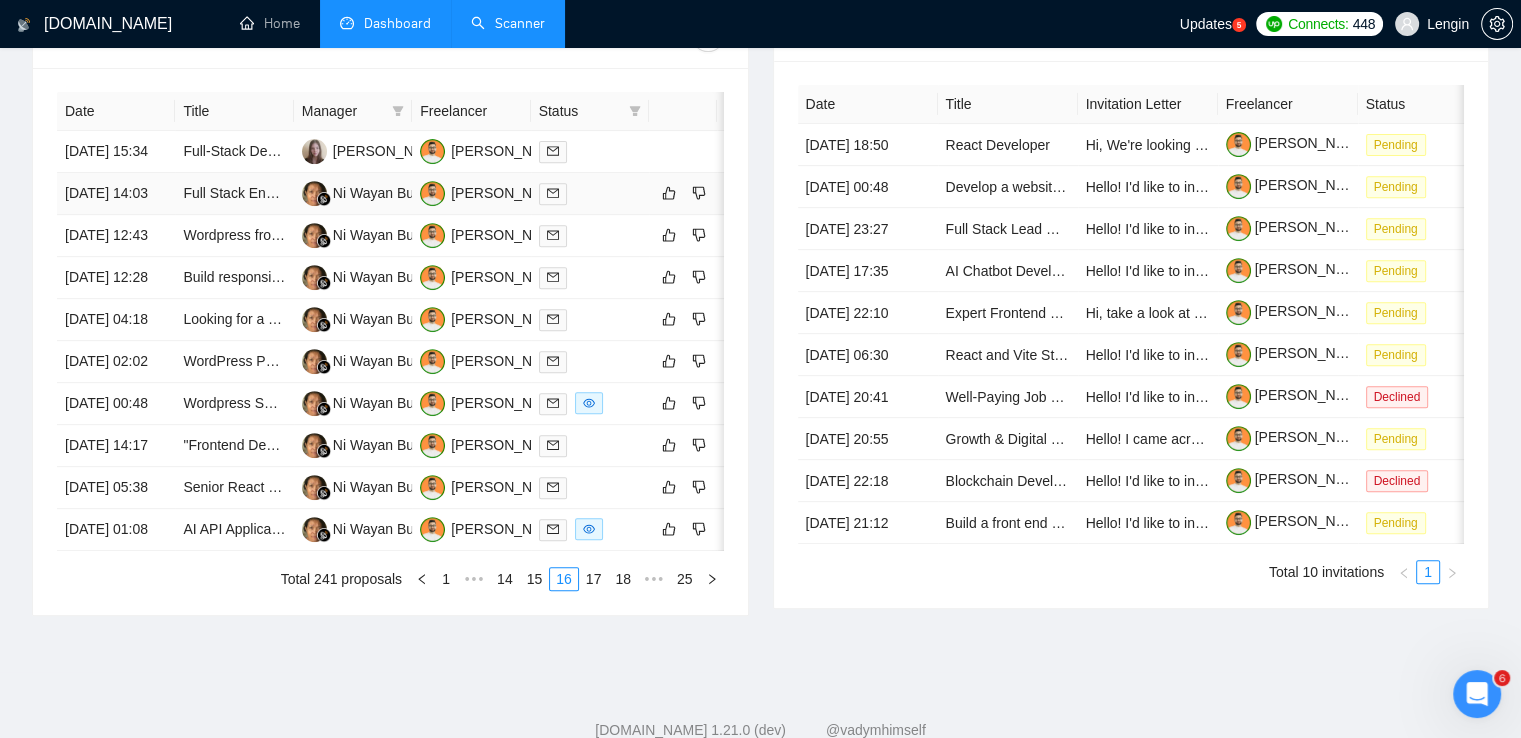 click on "Full Stack Engineer/QA with React.js, Node.js & TypeScript Expertise" at bounding box center [234, 194] 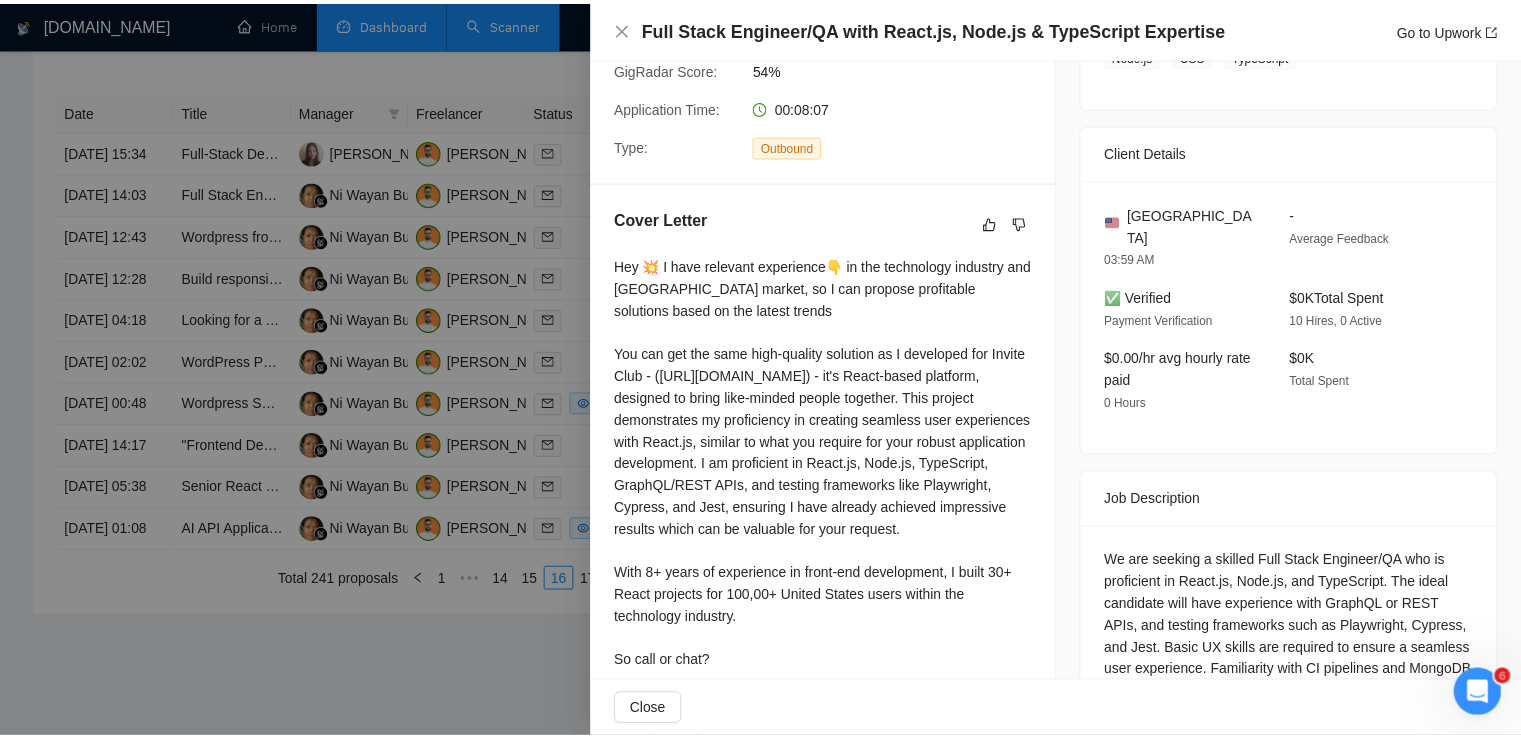 scroll, scrollTop: 512, scrollLeft: 0, axis: vertical 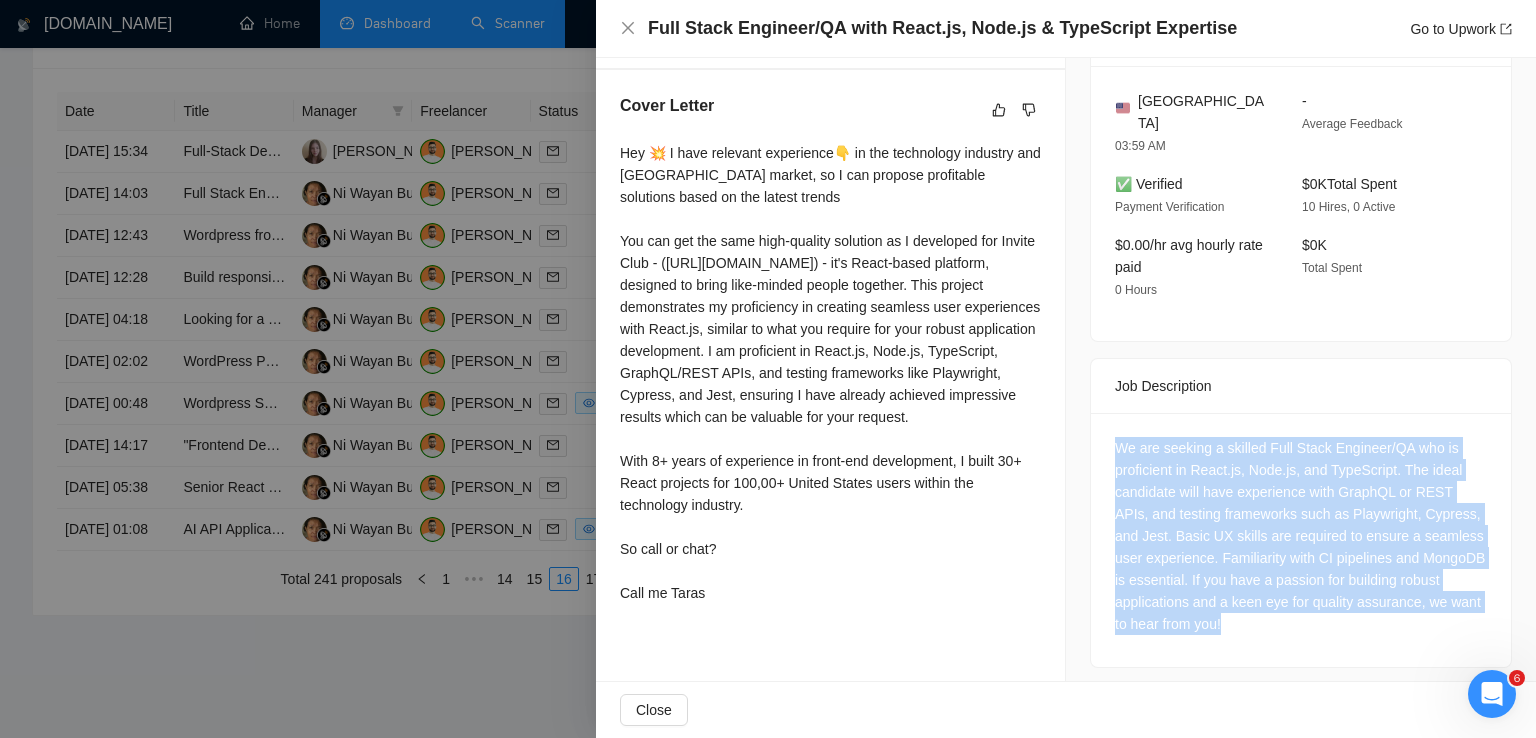 drag, startPoint x: 1225, startPoint y: 612, endPoint x: 1109, endPoint y: 414, distance: 229.47766 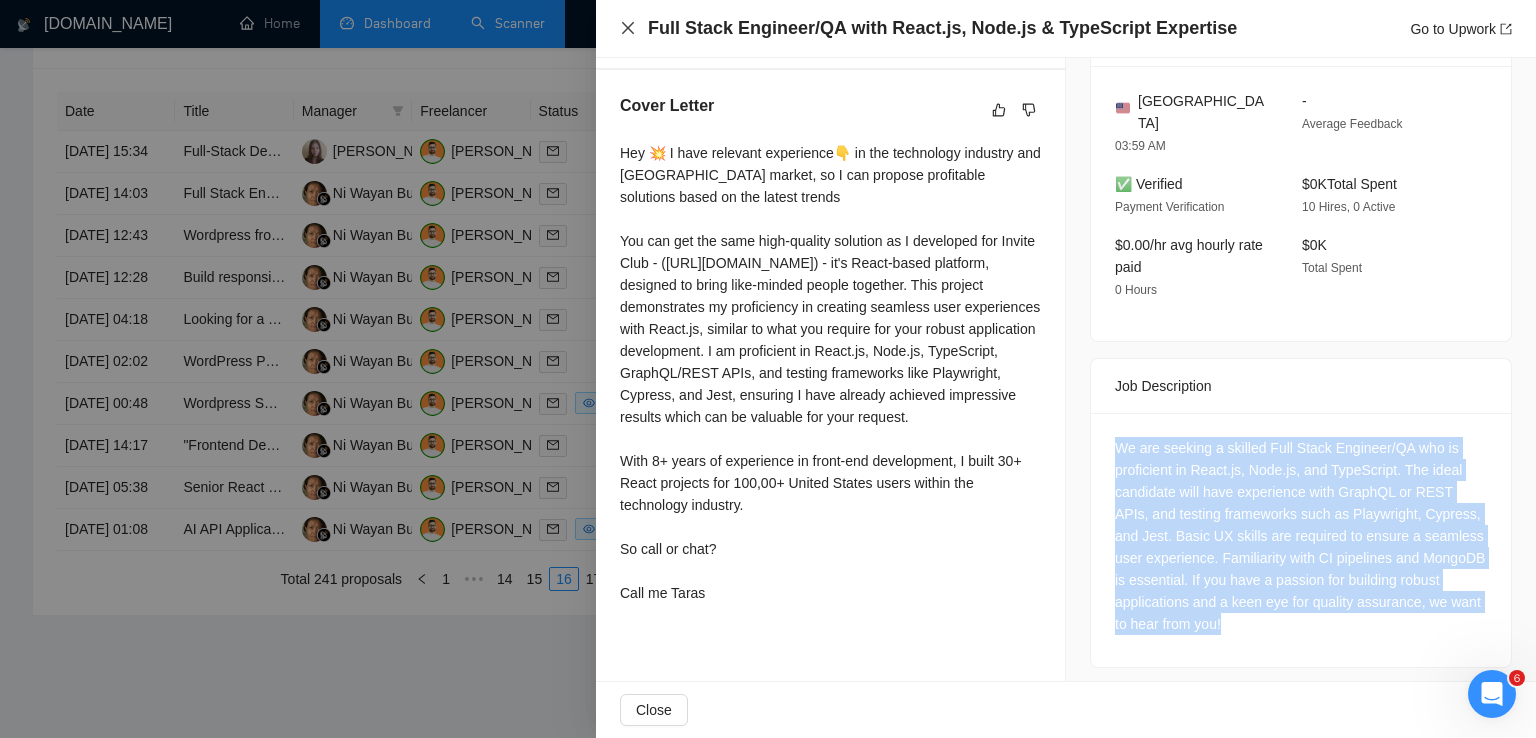 click 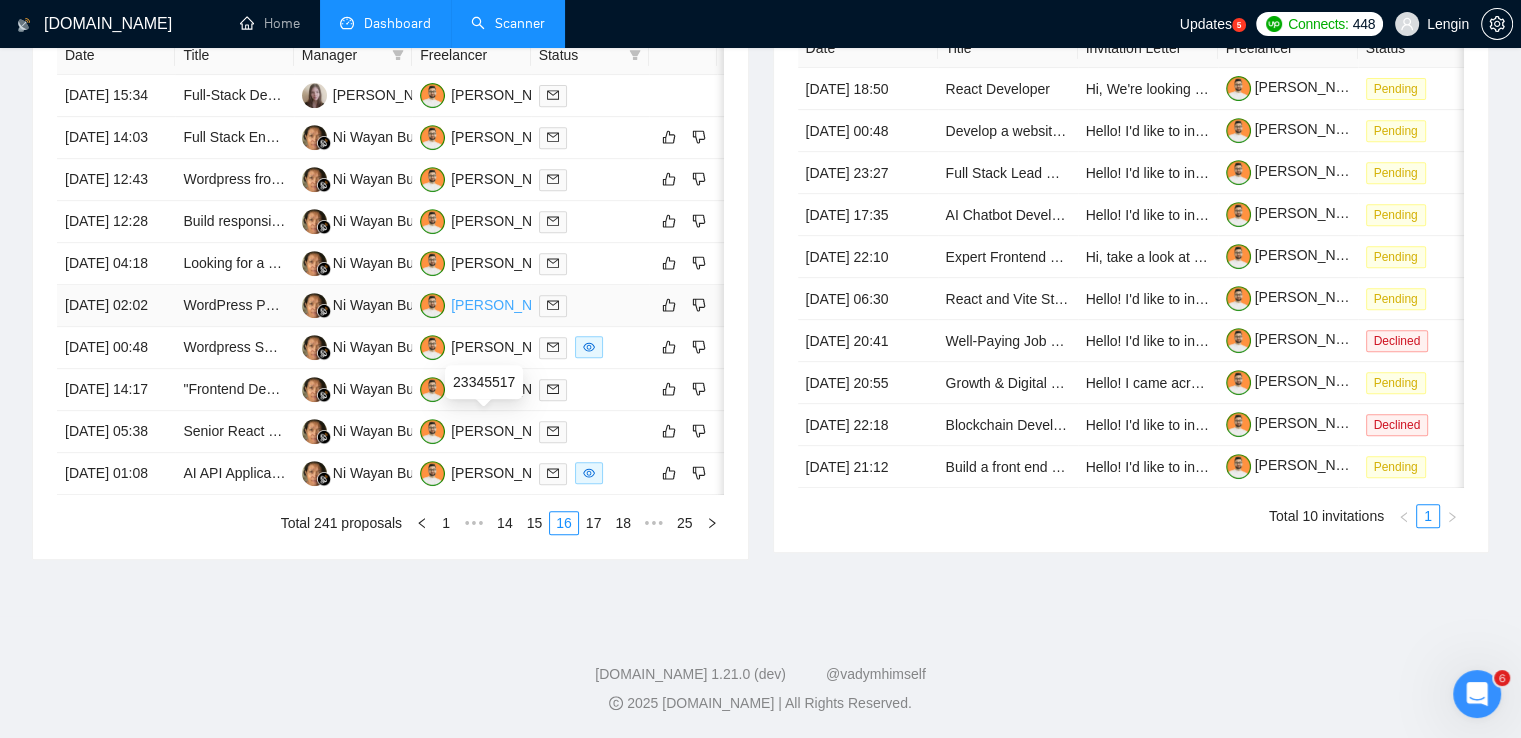 scroll, scrollTop: 928, scrollLeft: 0, axis: vertical 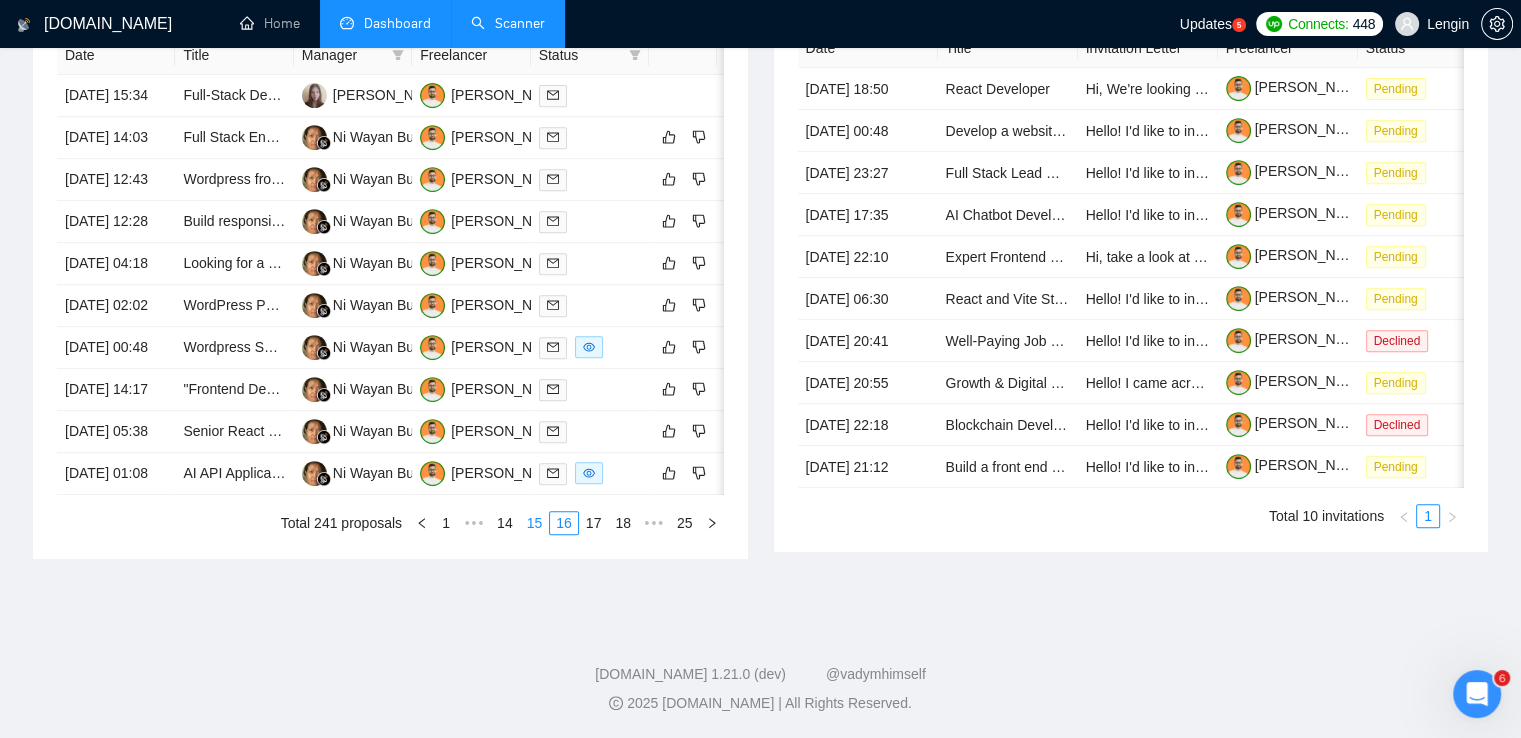 click on "15" at bounding box center [535, 523] 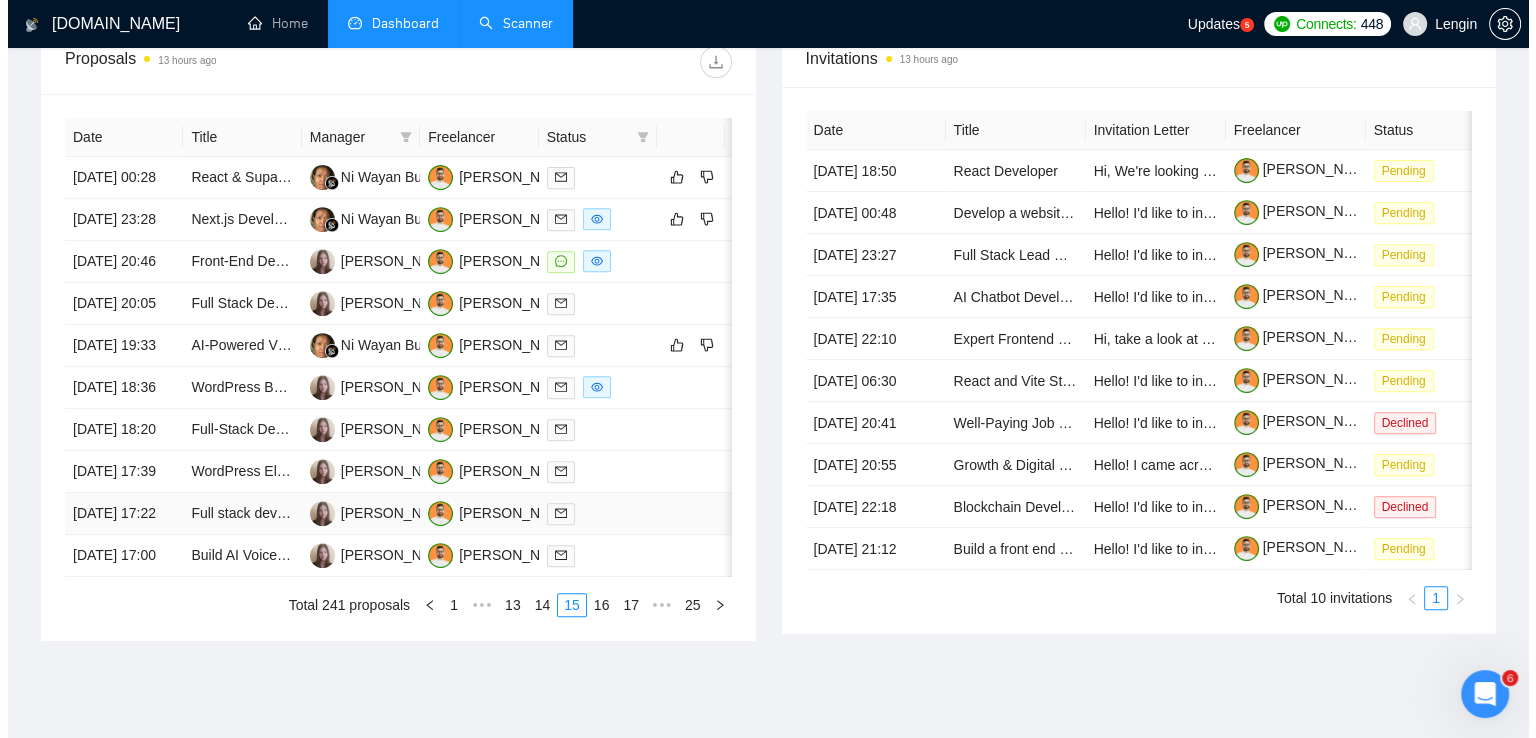 scroll, scrollTop: 764, scrollLeft: 0, axis: vertical 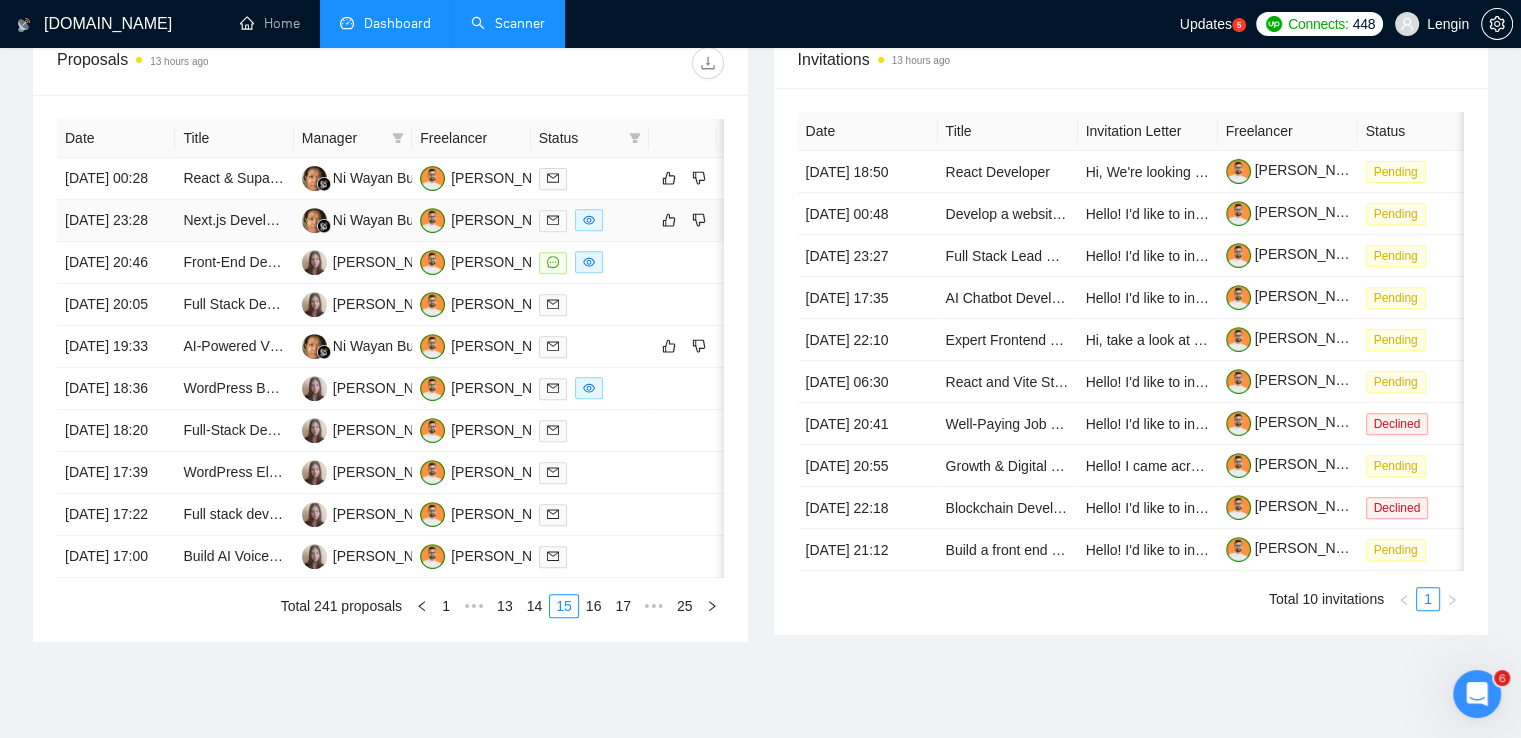 click on "Next.js Developer Needed with Bitbucket, Docker, and Azure SQL Server Experience" at bounding box center [234, 221] 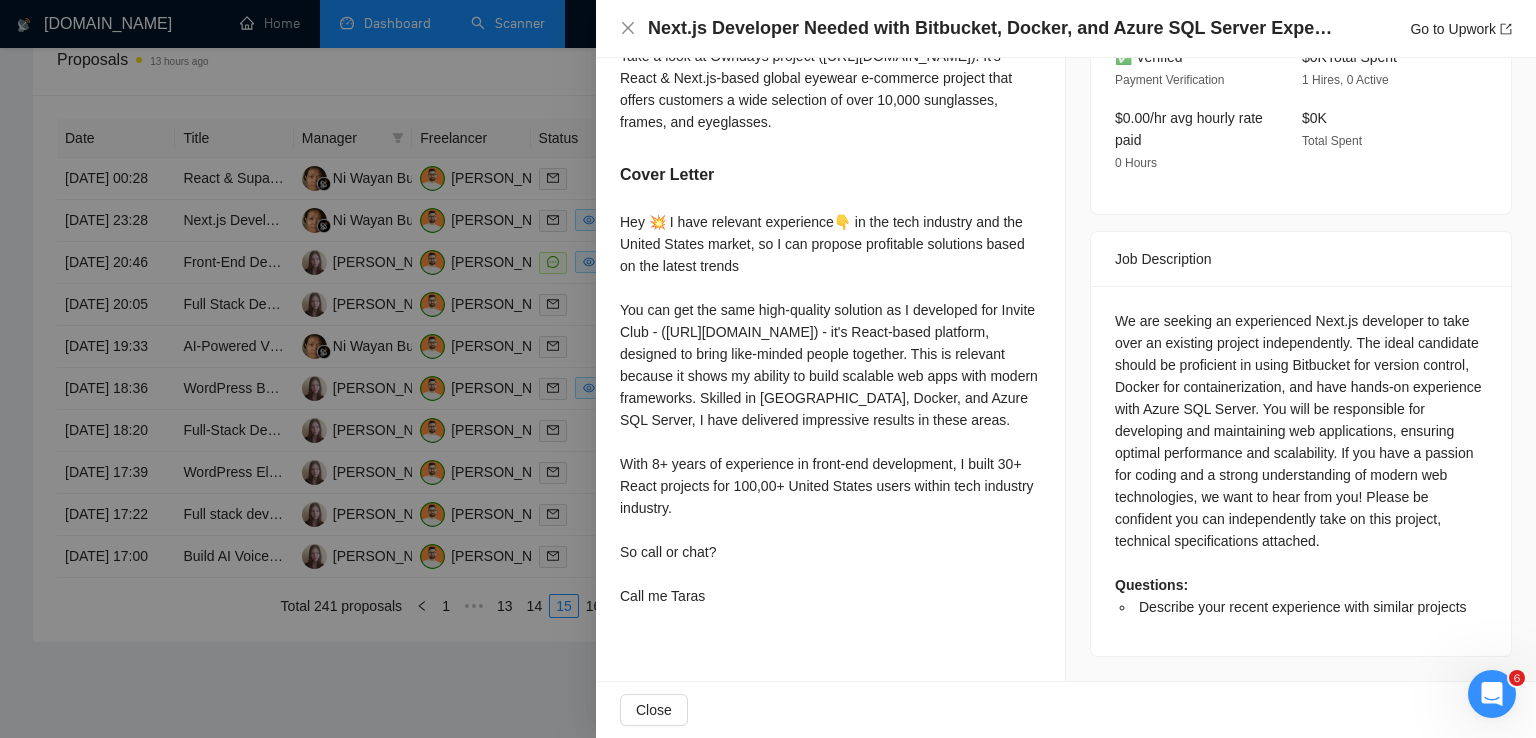 scroll, scrollTop: 664, scrollLeft: 0, axis: vertical 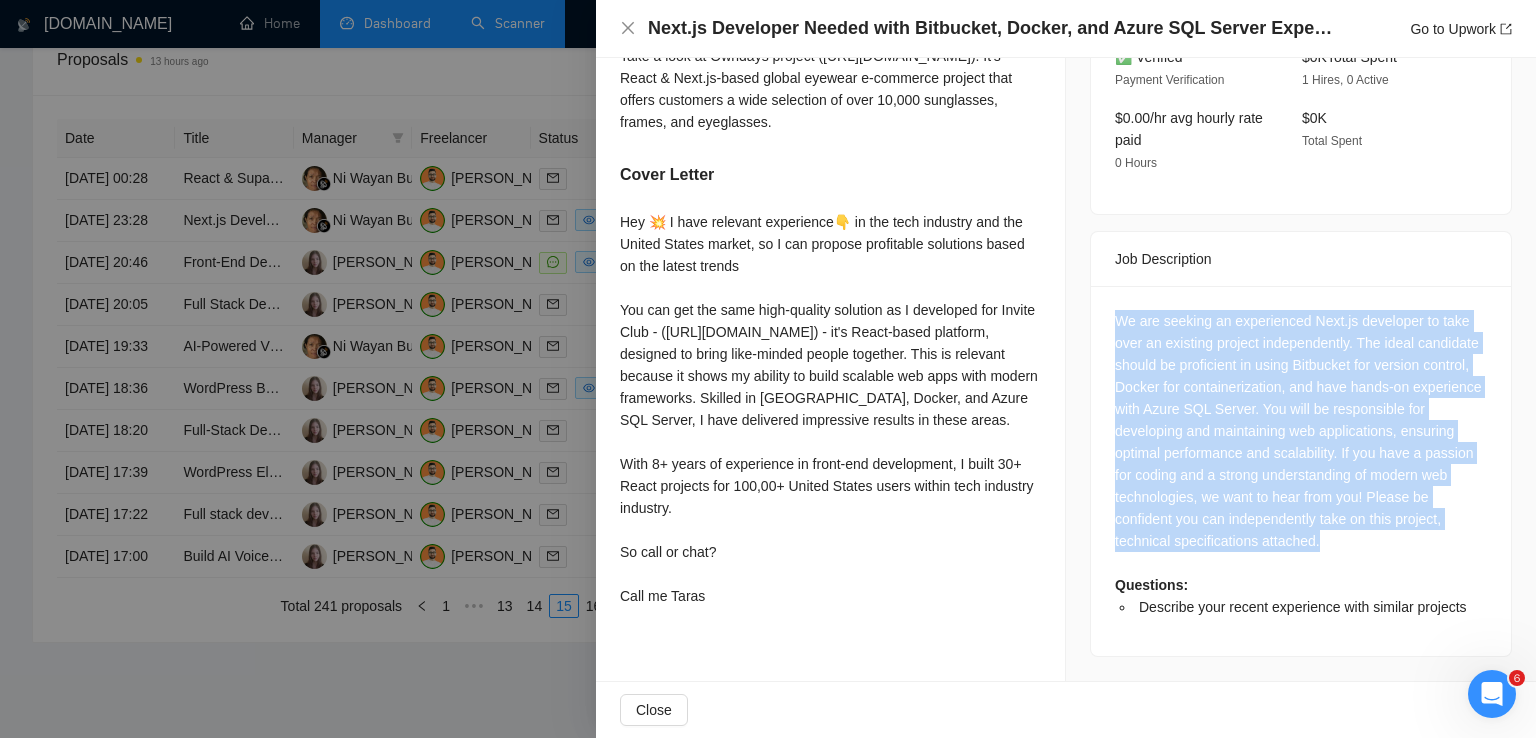 drag, startPoint x: 1312, startPoint y: 493, endPoint x: 1091, endPoint y: 267, distance: 316.0965 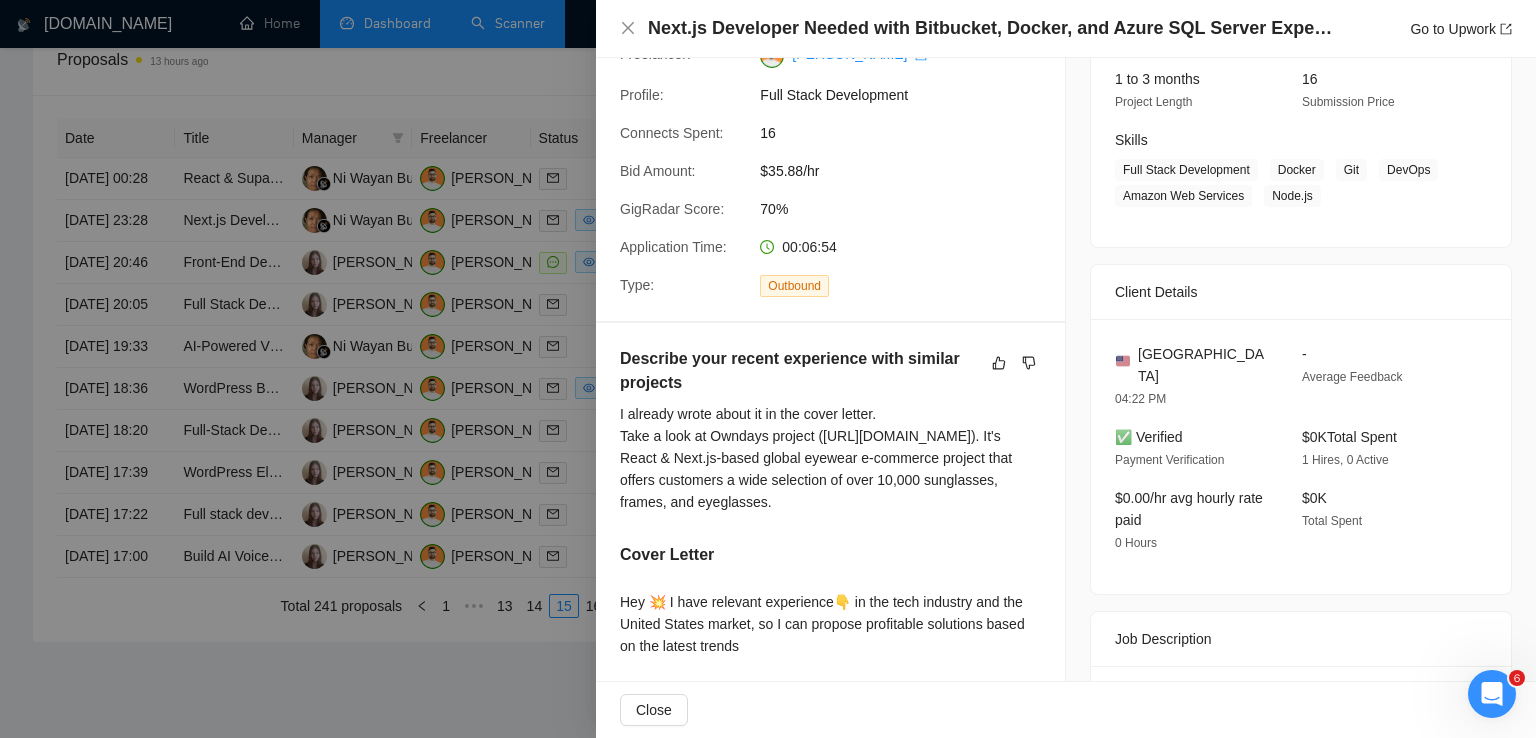 scroll, scrollTop: 0, scrollLeft: 0, axis: both 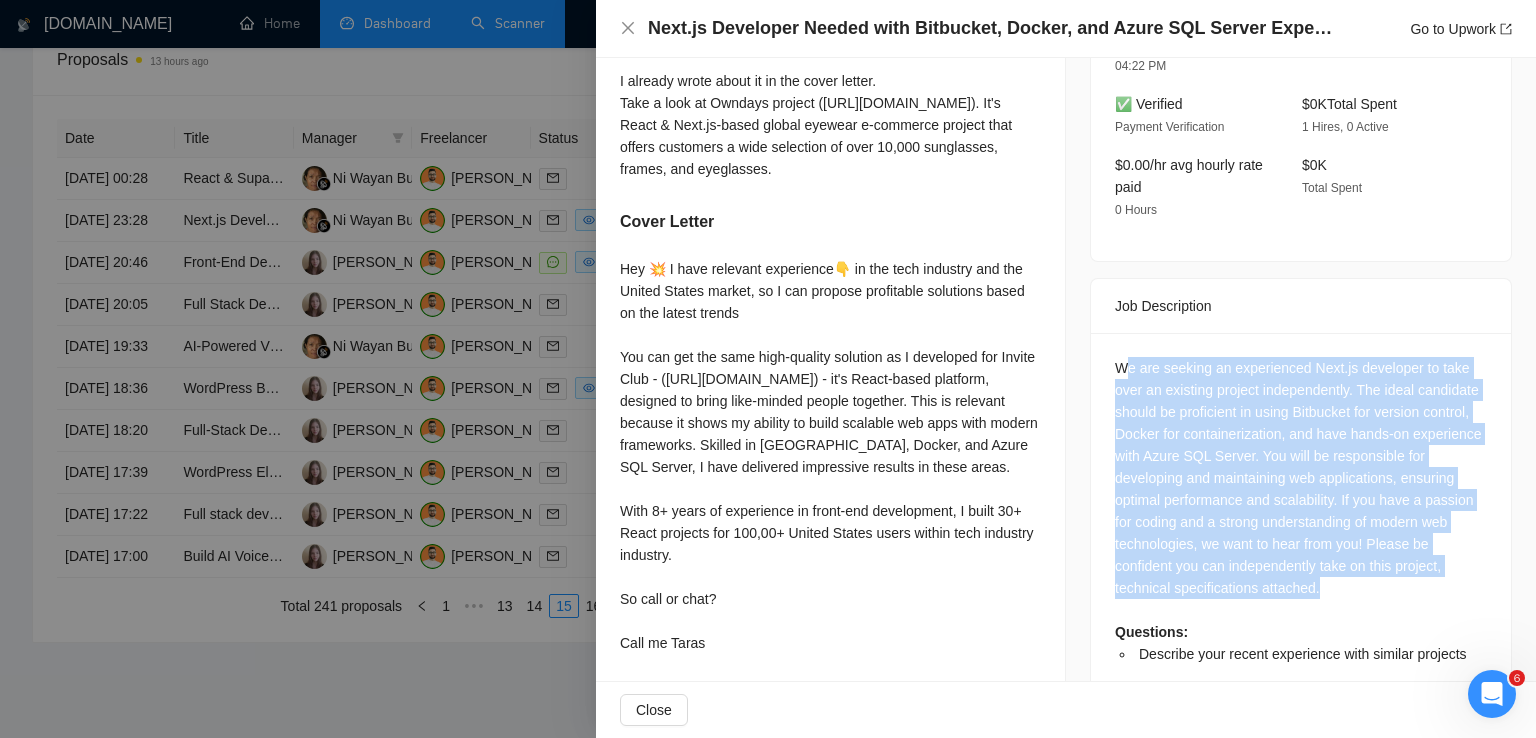 drag, startPoint x: 1114, startPoint y: 346, endPoint x: 1376, endPoint y: 563, distance: 340.19553 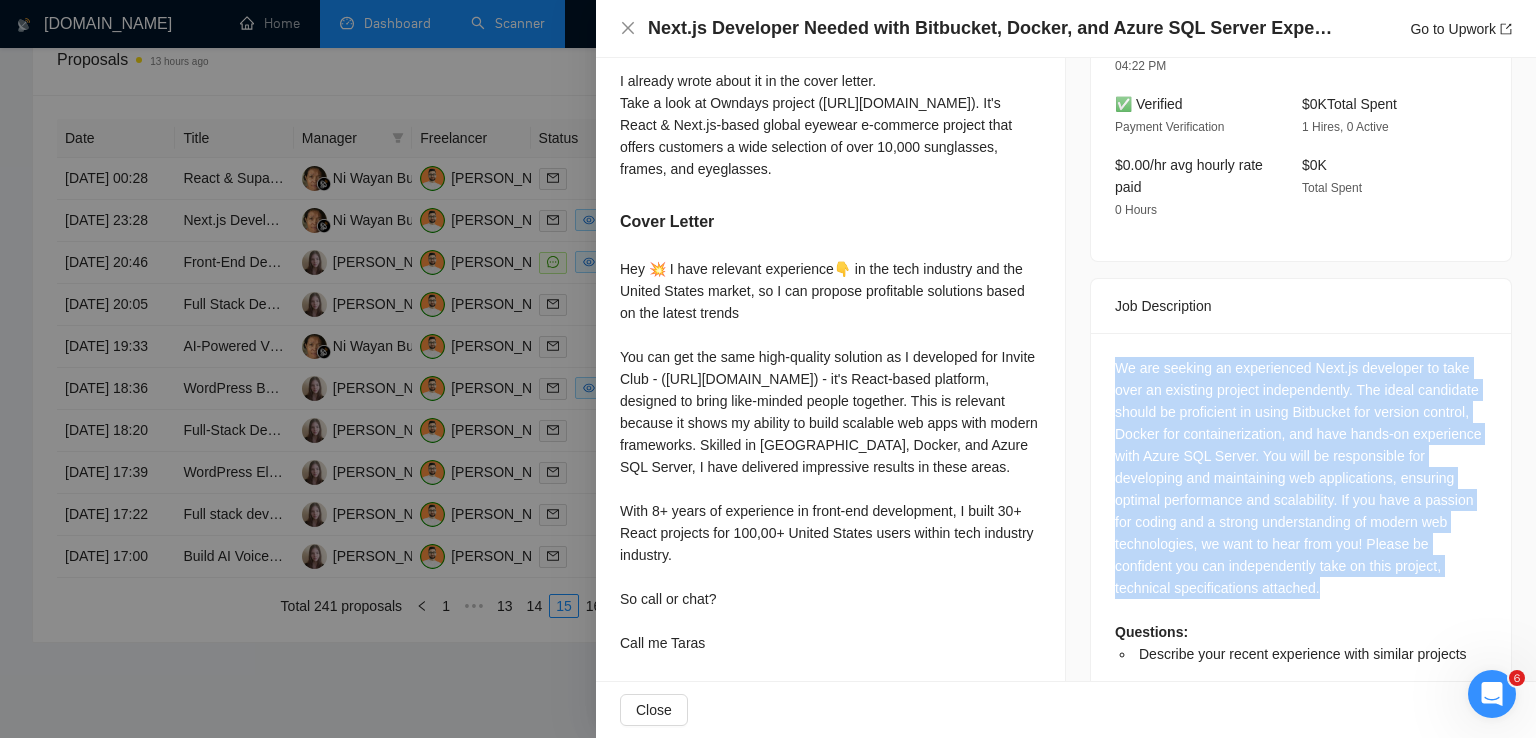 drag, startPoint x: 1105, startPoint y: 346, endPoint x: 1374, endPoint y: 568, distance: 348.77643 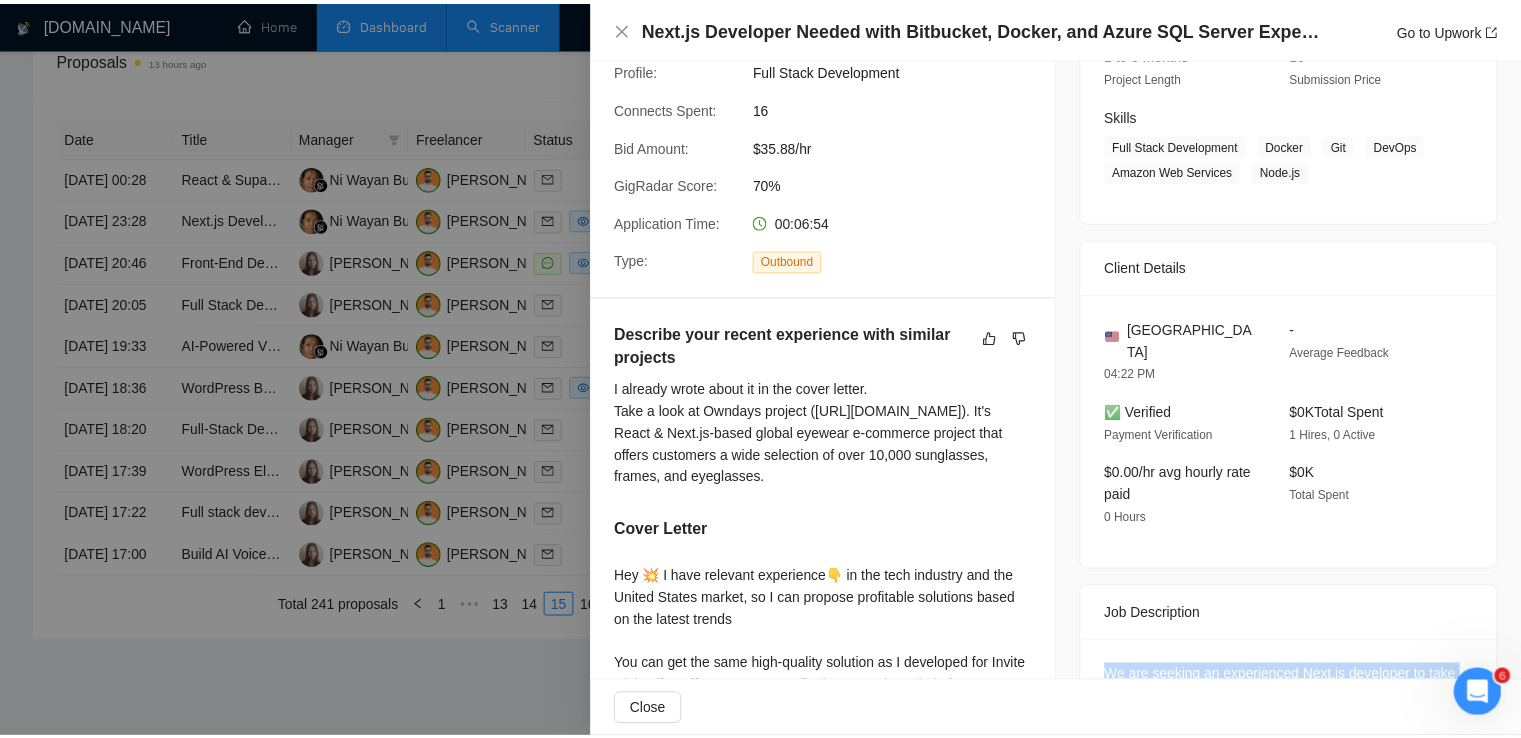 scroll, scrollTop: 244, scrollLeft: 0, axis: vertical 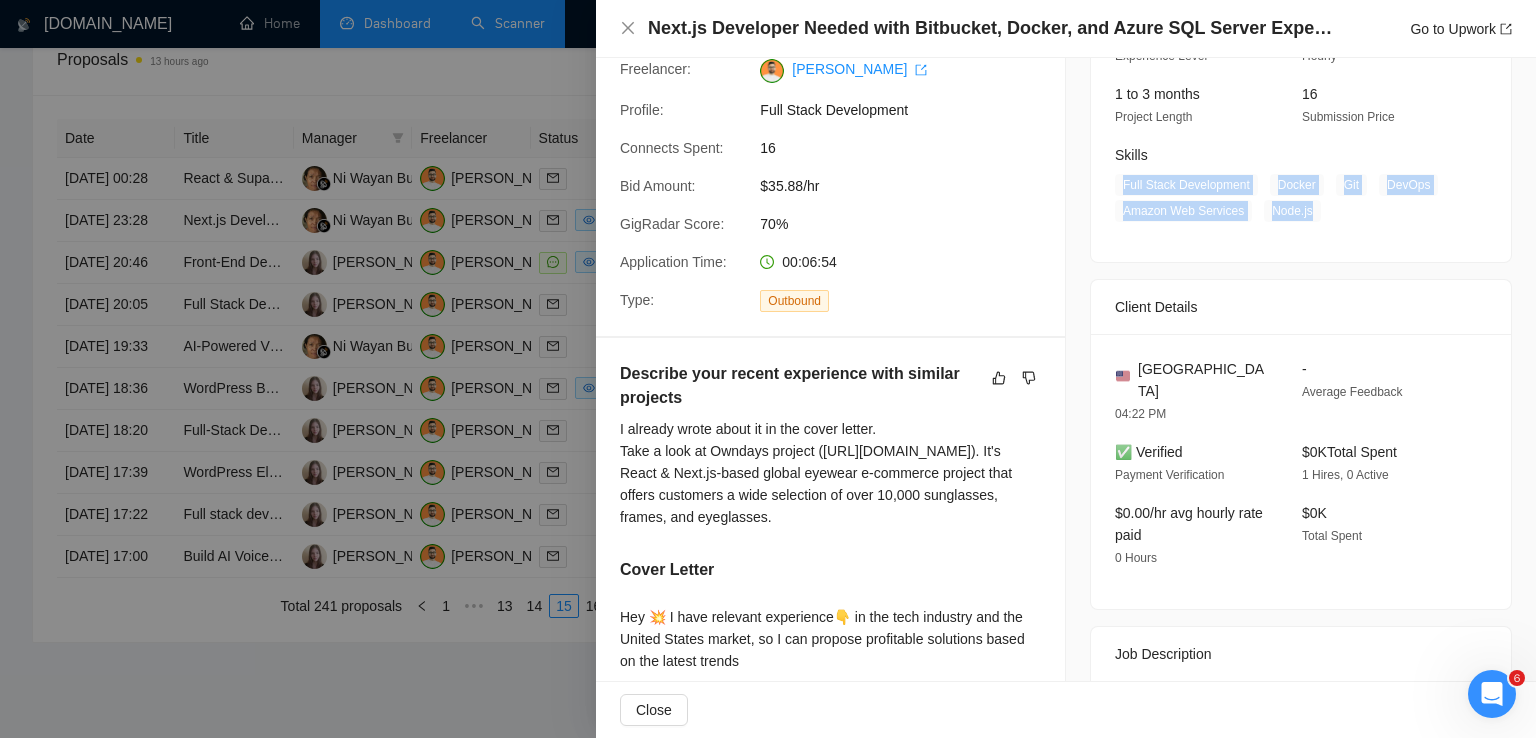 drag, startPoint x: 1304, startPoint y: 217, endPoint x: 1105, endPoint y: 190, distance: 200.8233 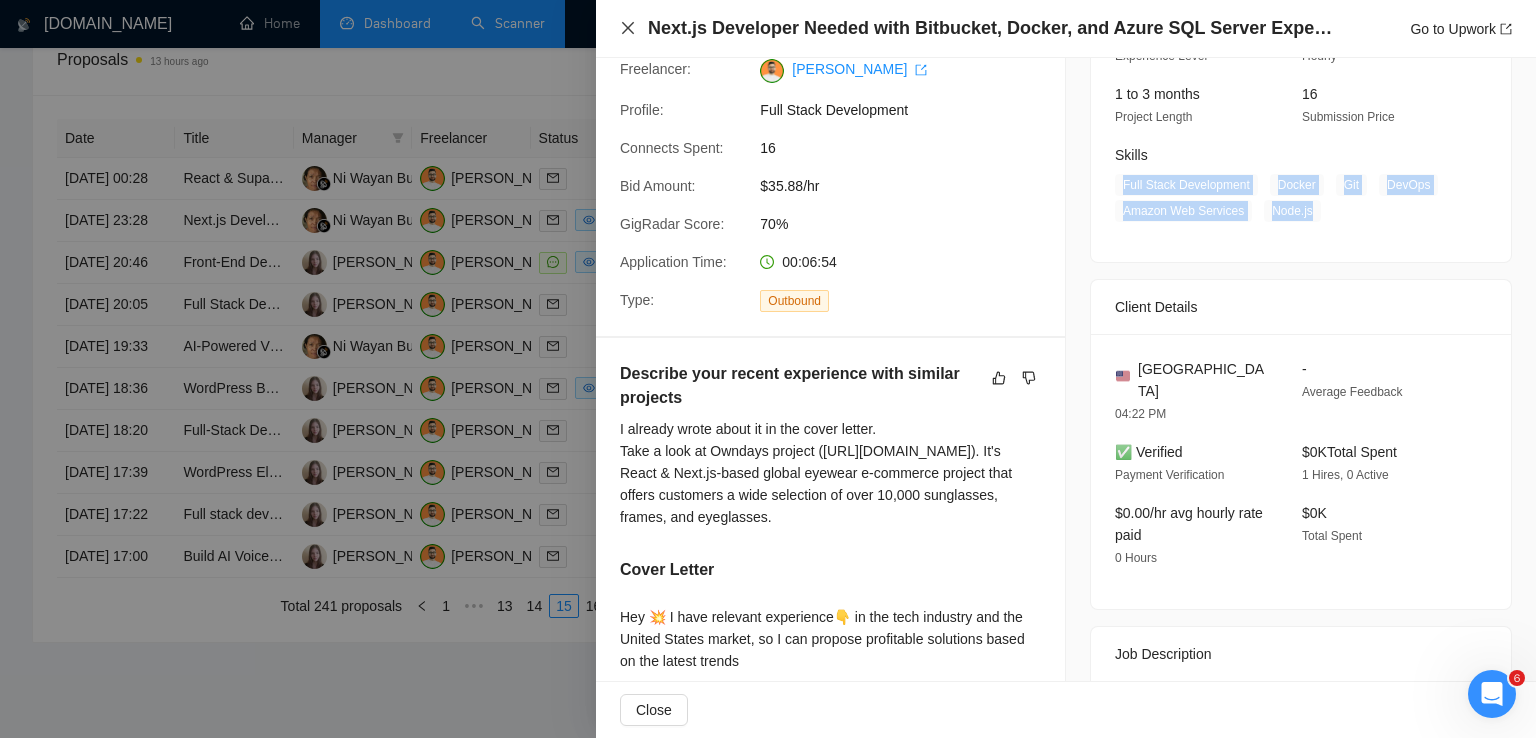 click 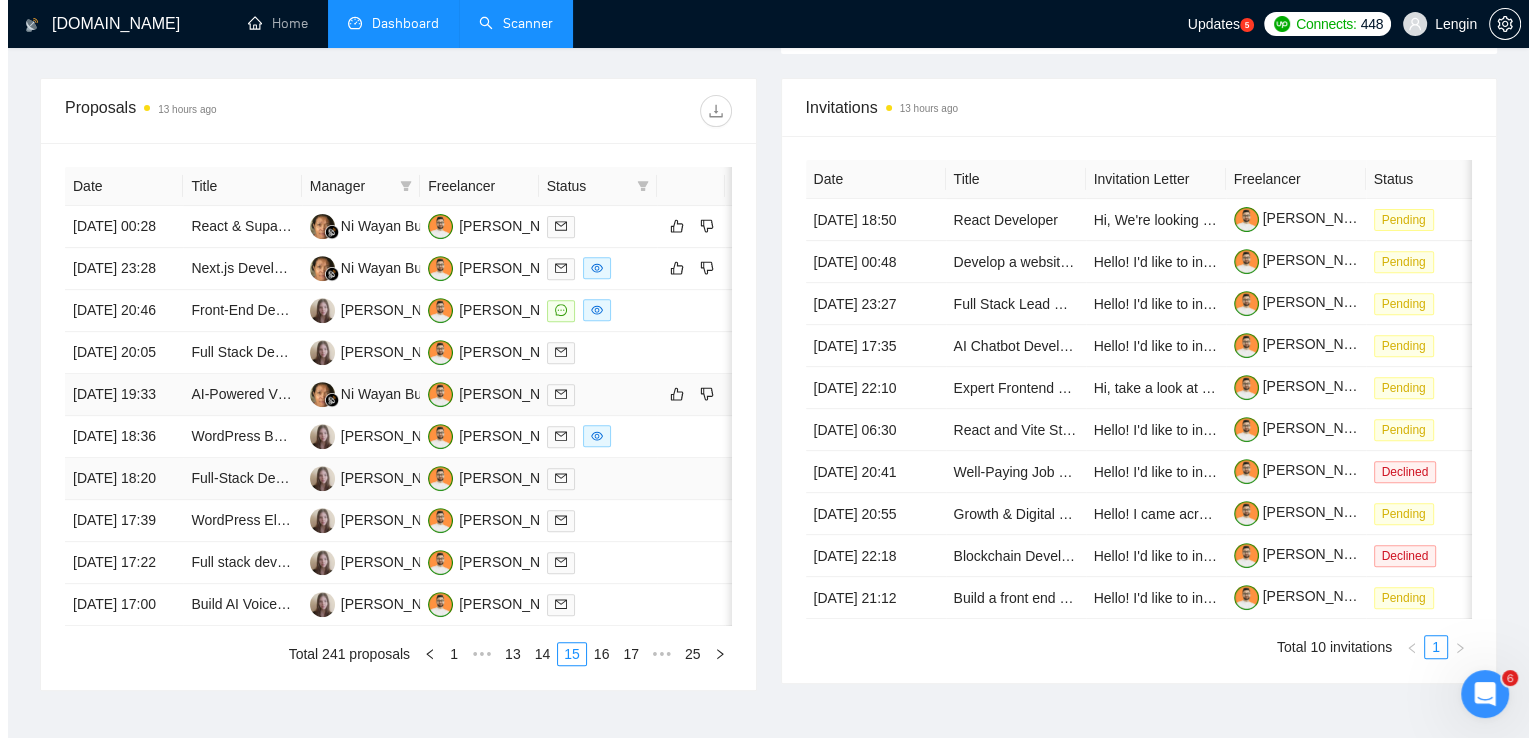 scroll, scrollTop: 684, scrollLeft: 0, axis: vertical 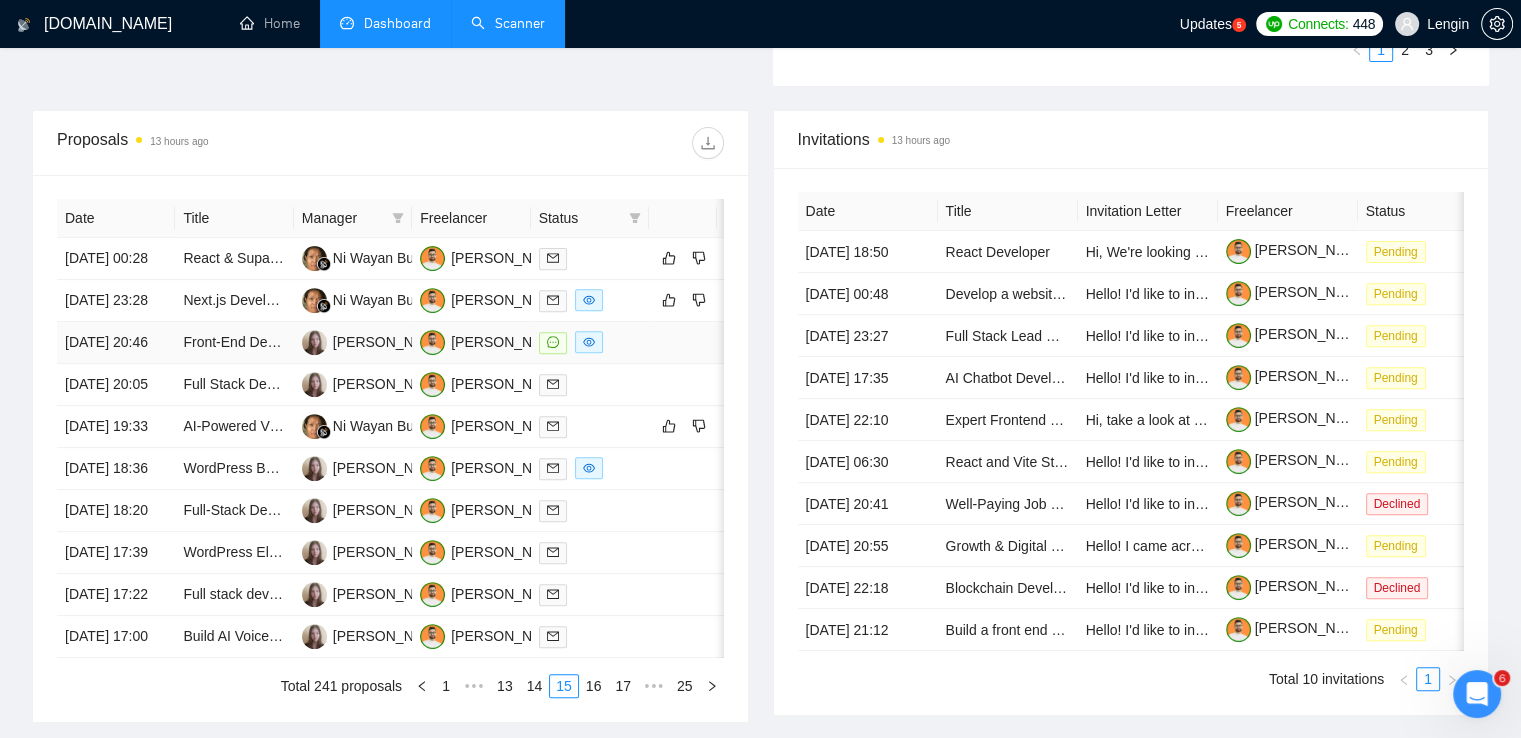 click on "Front-End Developer (Next.js) — Advanced SaaS Platform" at bounding box center [234, 343] 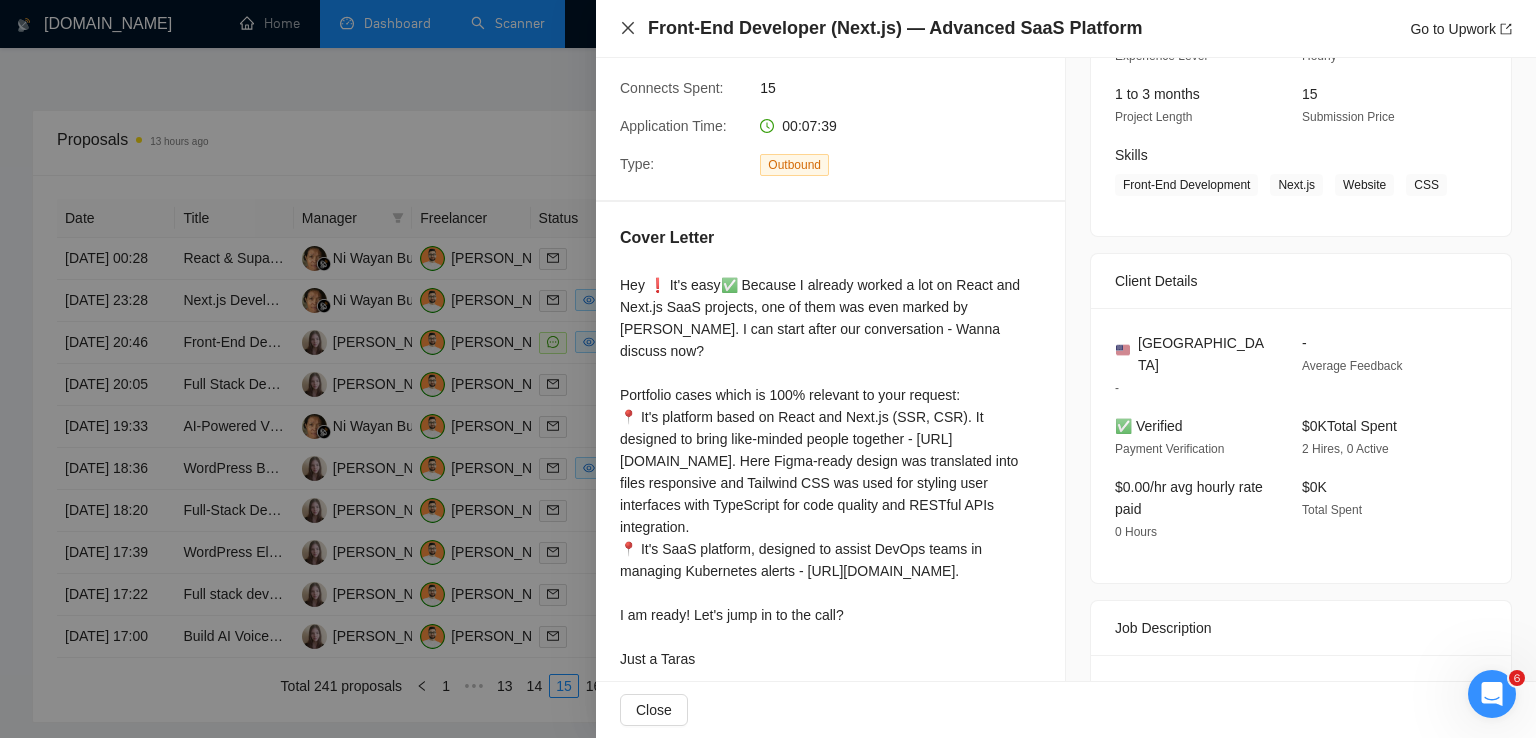 click 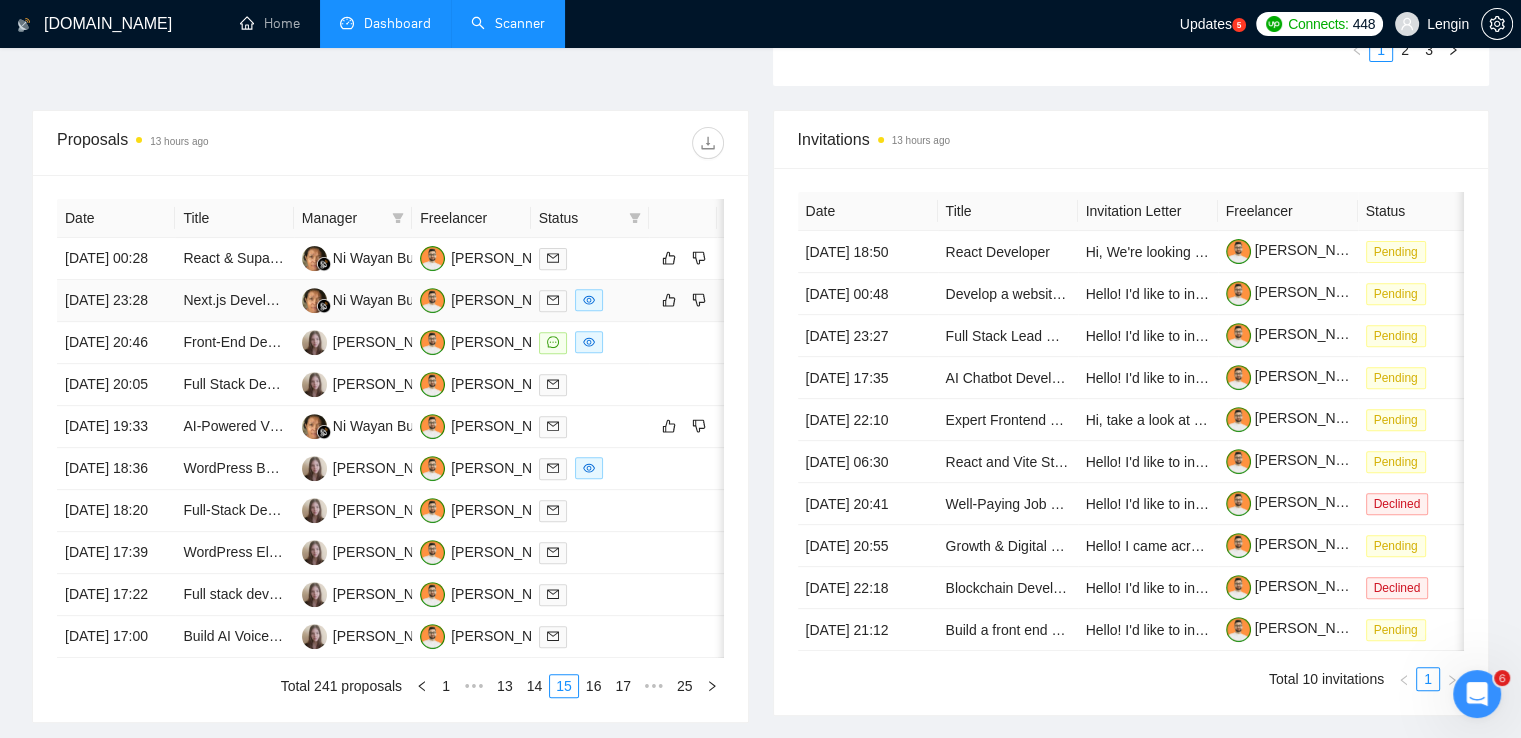 click on "Next.js Developer Needed with Bitbucket, Docker, and Azure SQL Server Experience" at bounding box center [234, 301] 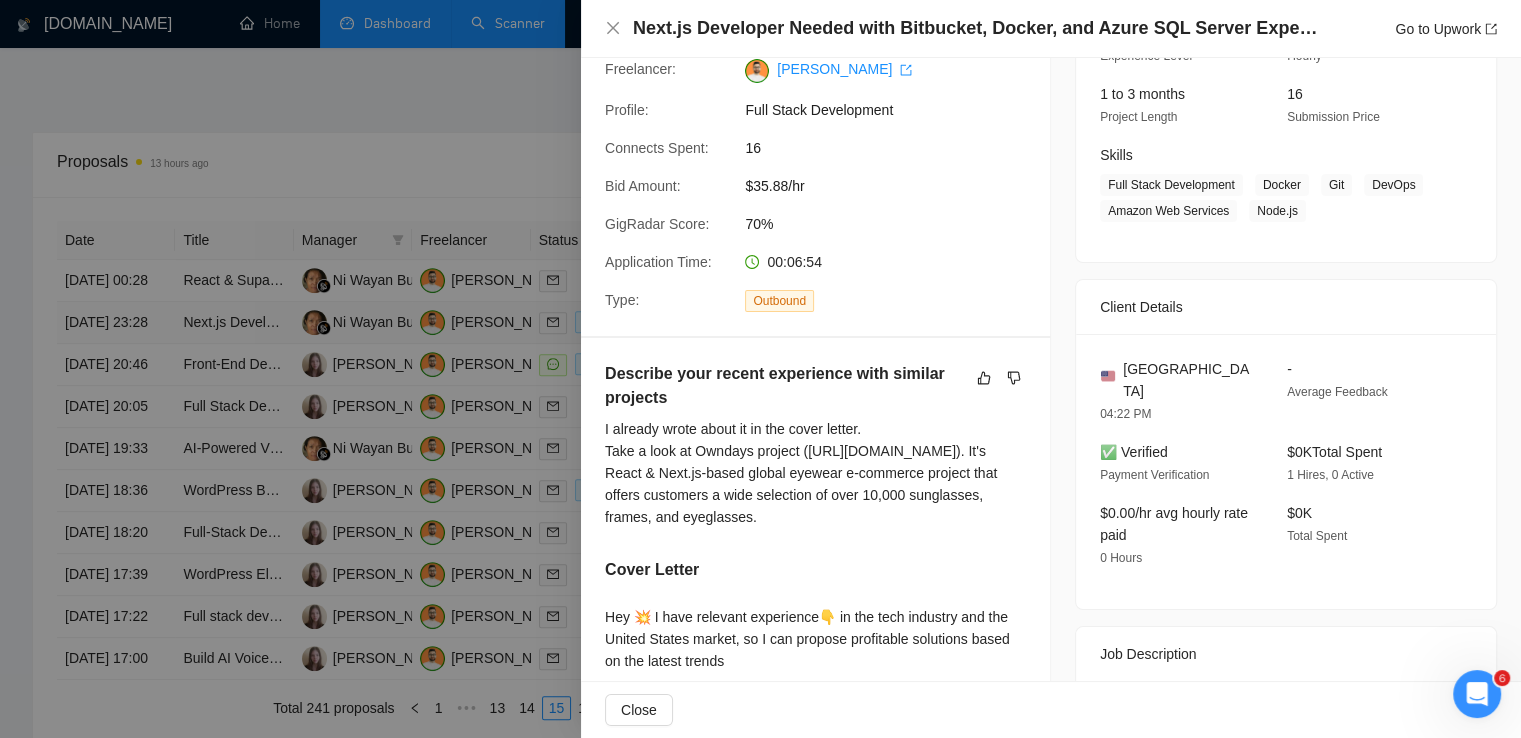 scroll, scrollTop: 236, scrollLeft: 0, axis: vertical 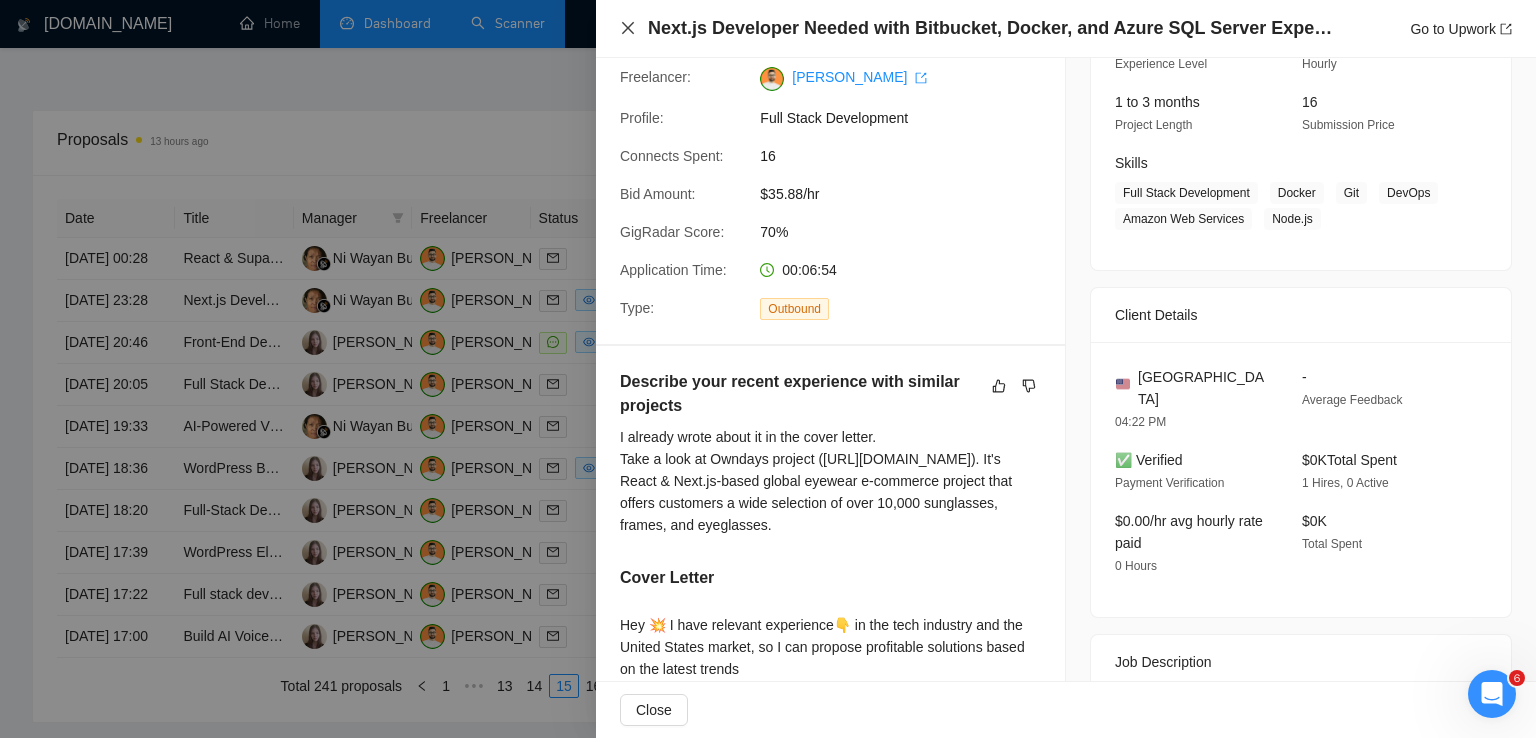 click 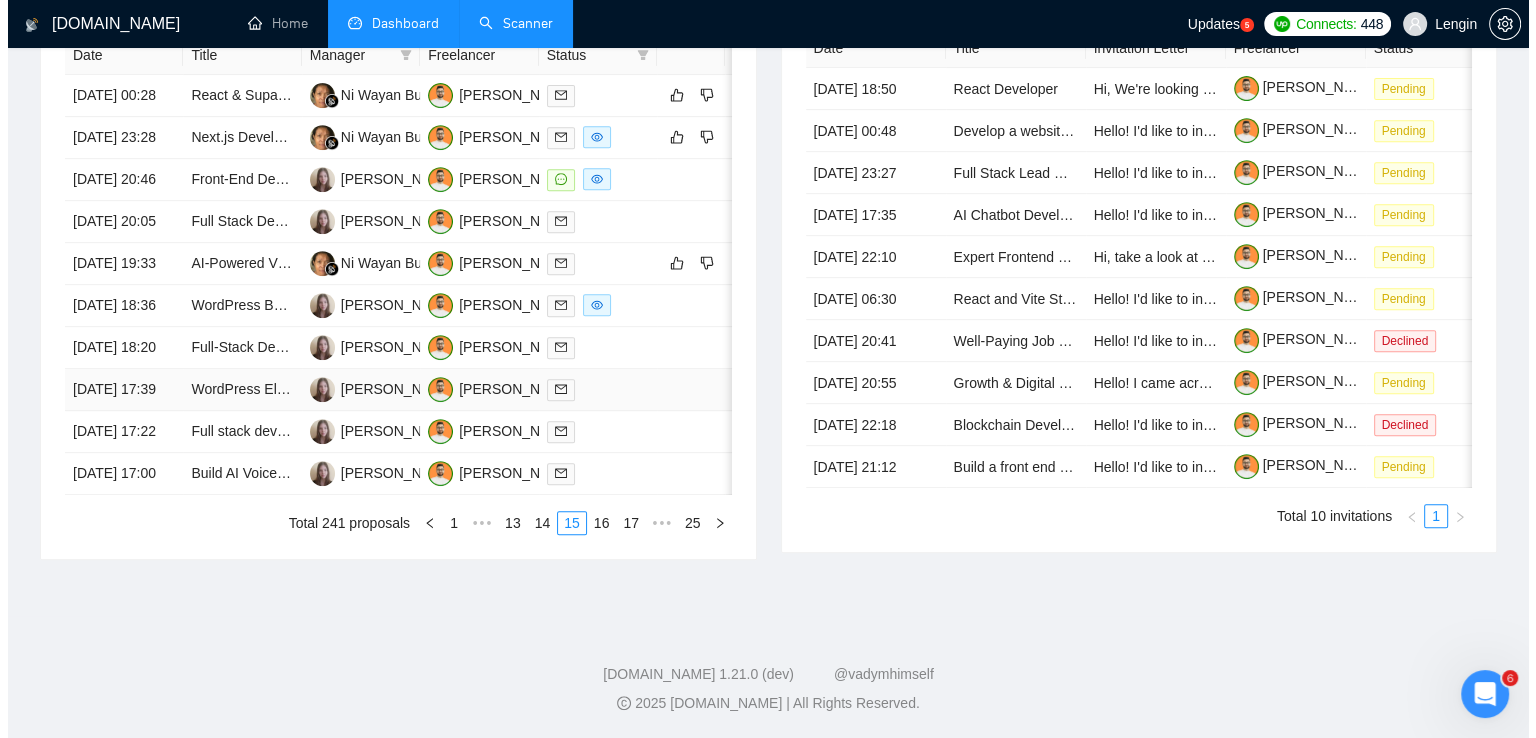 scroll, scrollTop: 941, scrollLeft: 0, axis: vertical 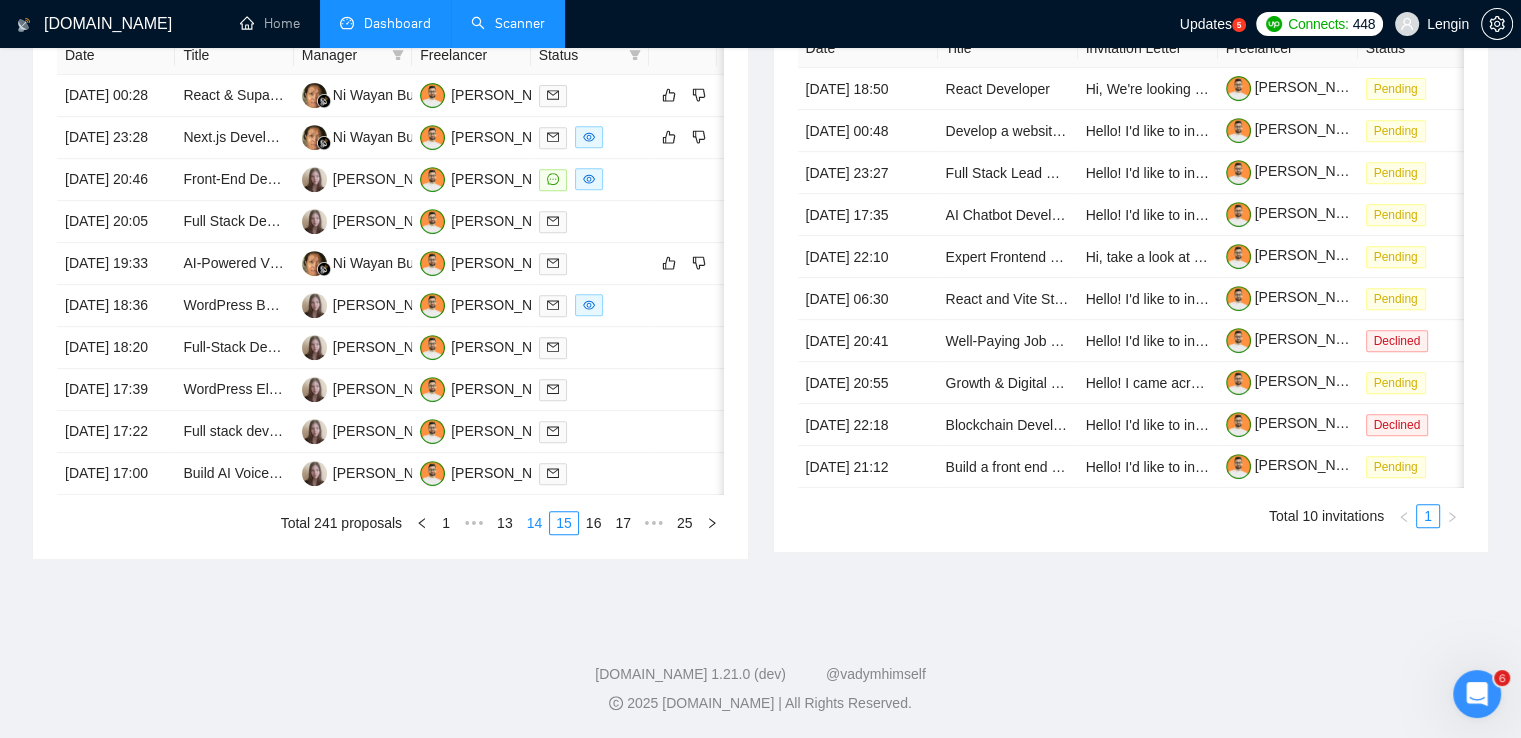 click on "14" at bounding box center [535, 523] 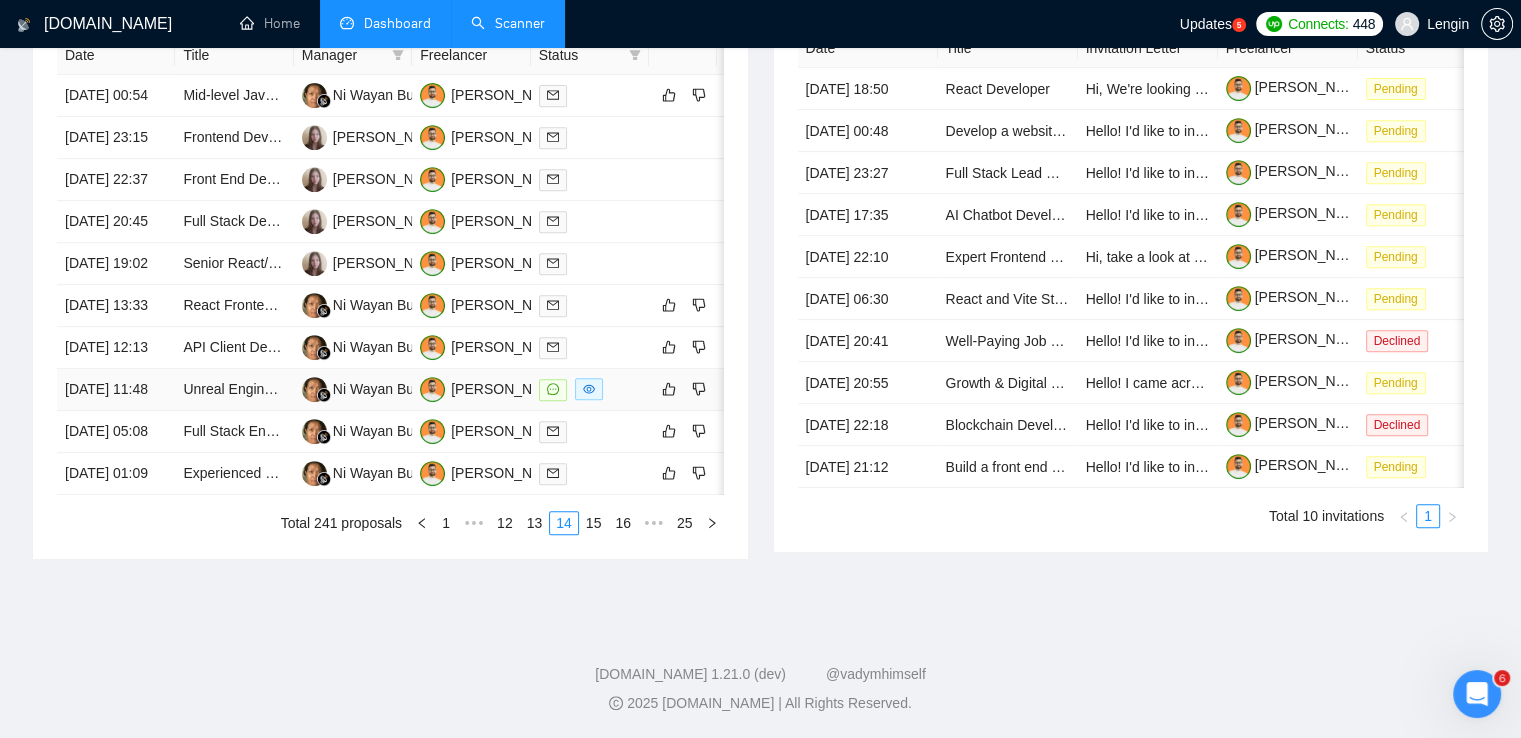 click on "Unreal Engine Developer – Boss Fight Systems Specialist" at bounding box center [234, 390] 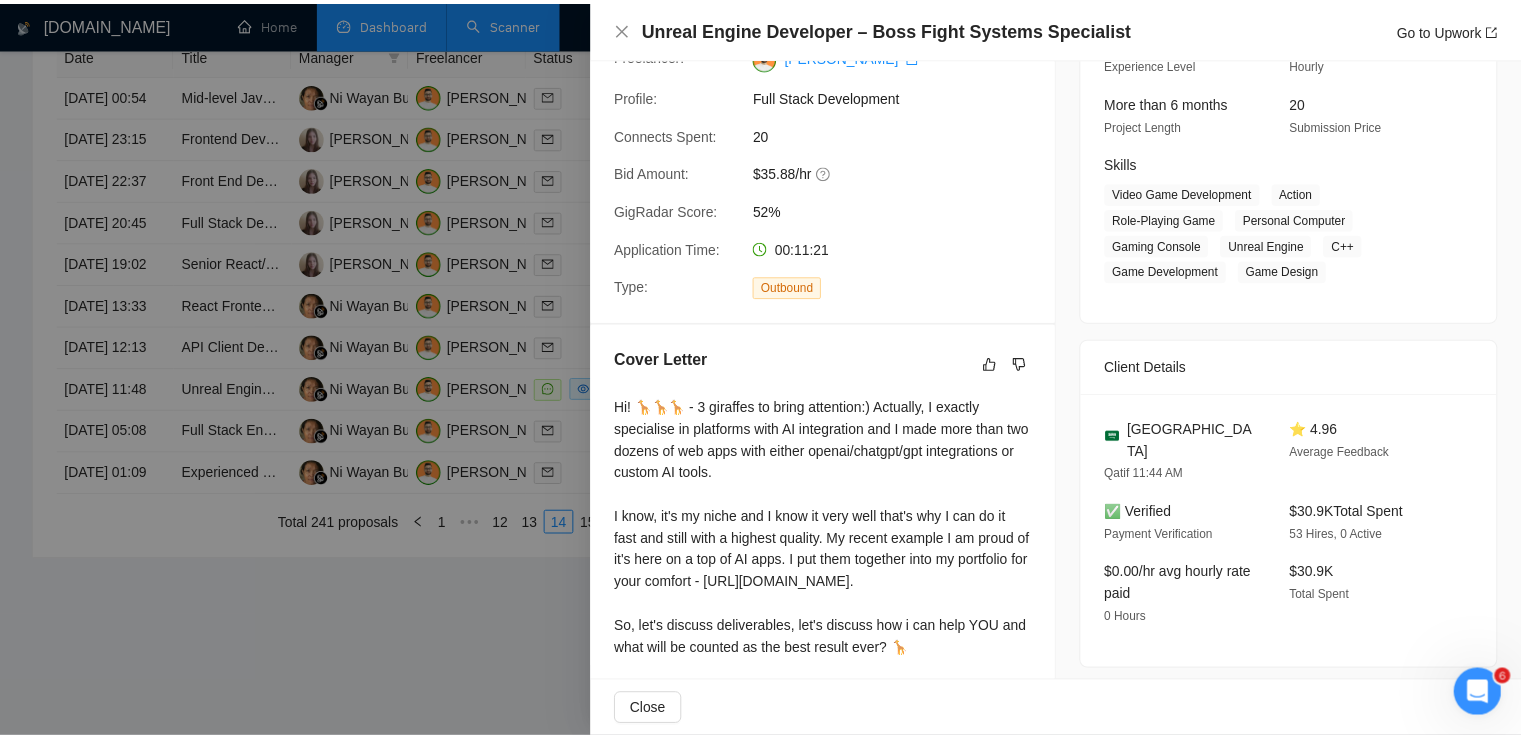 scroll, scrollTop: 0, scrollLeft: 0, axis: both 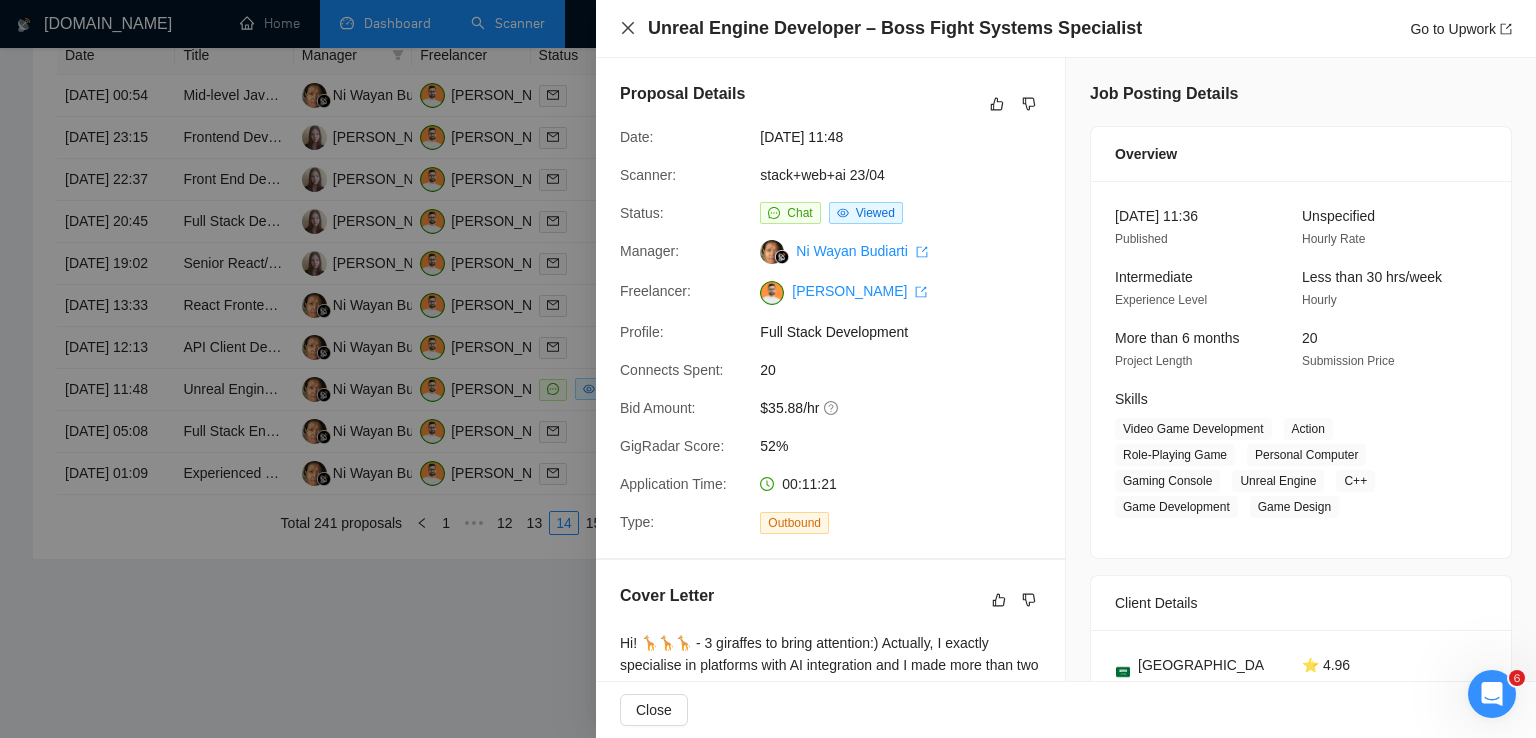 click 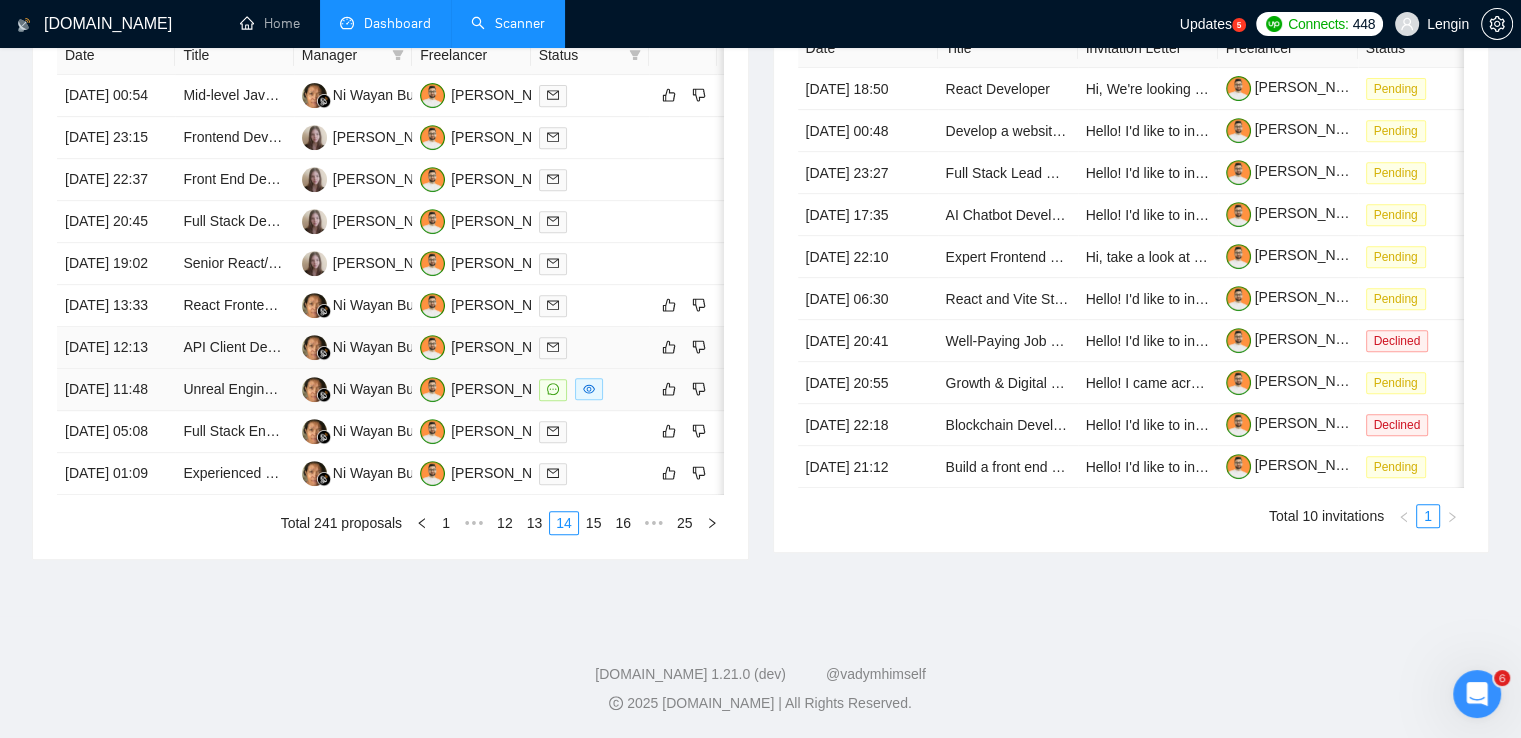 scroll, scrollTop: 929, scrollLeft: 0, axis: vertical 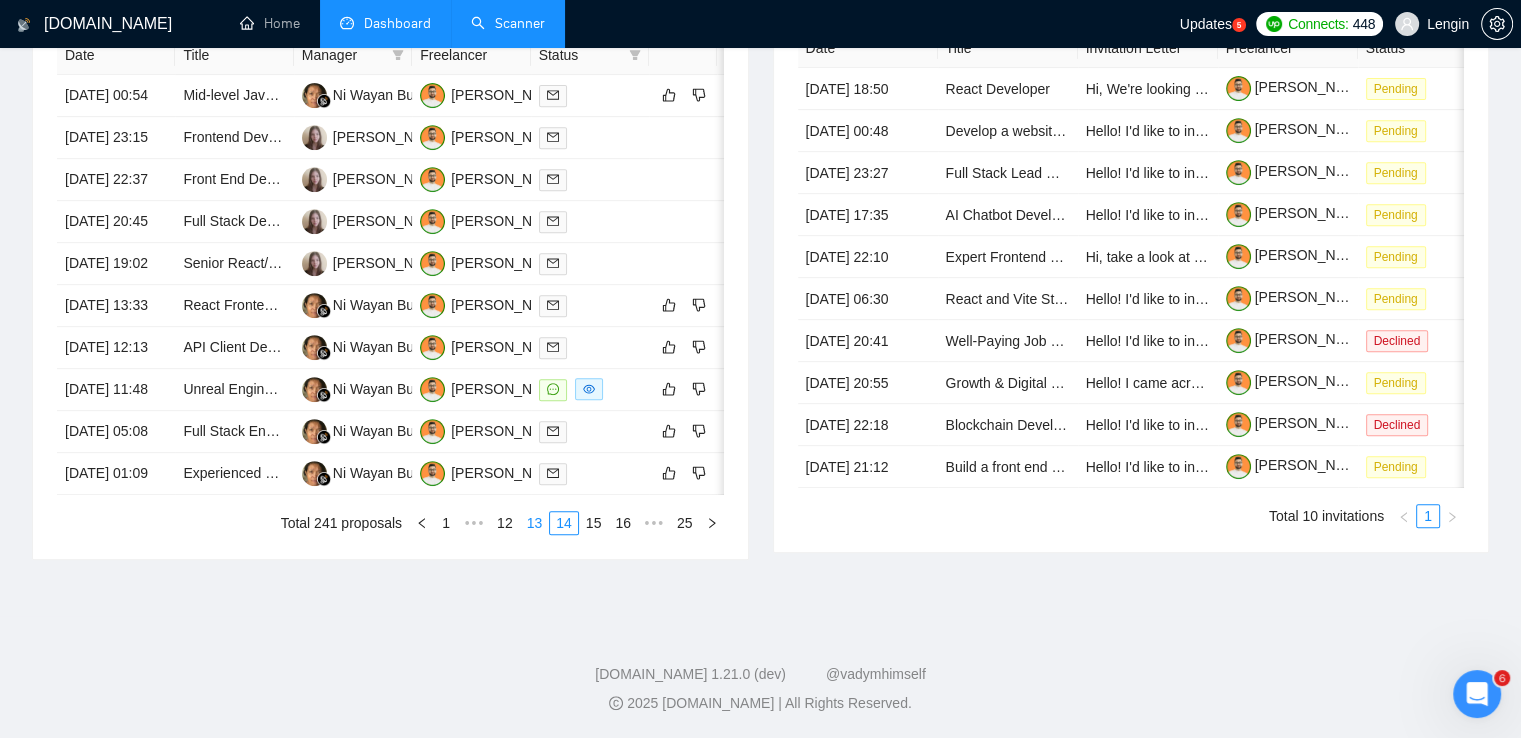 click on "13" at bounding box center (535, 523) 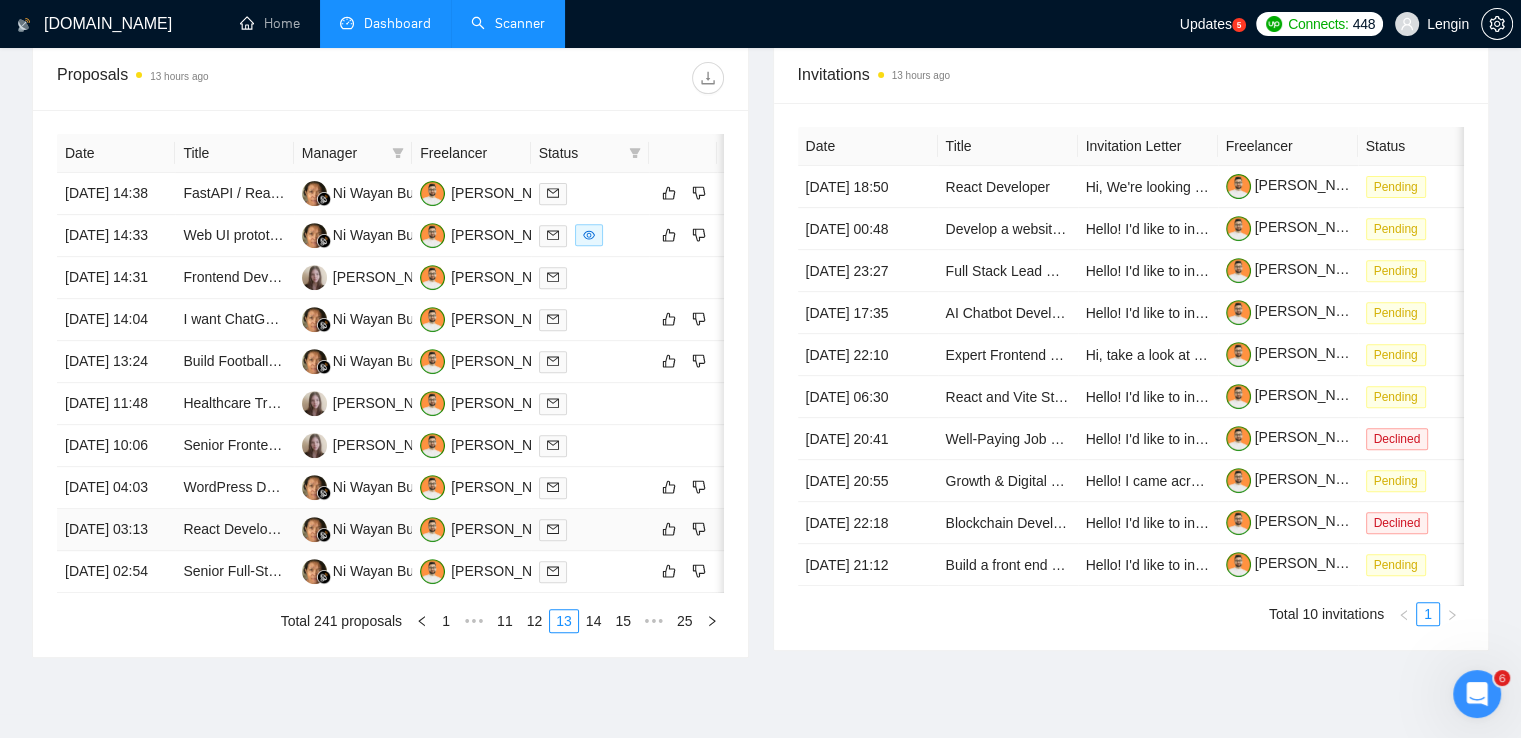 scroll, scrollTop: 748, scrollLeft: 0, axis: vertical 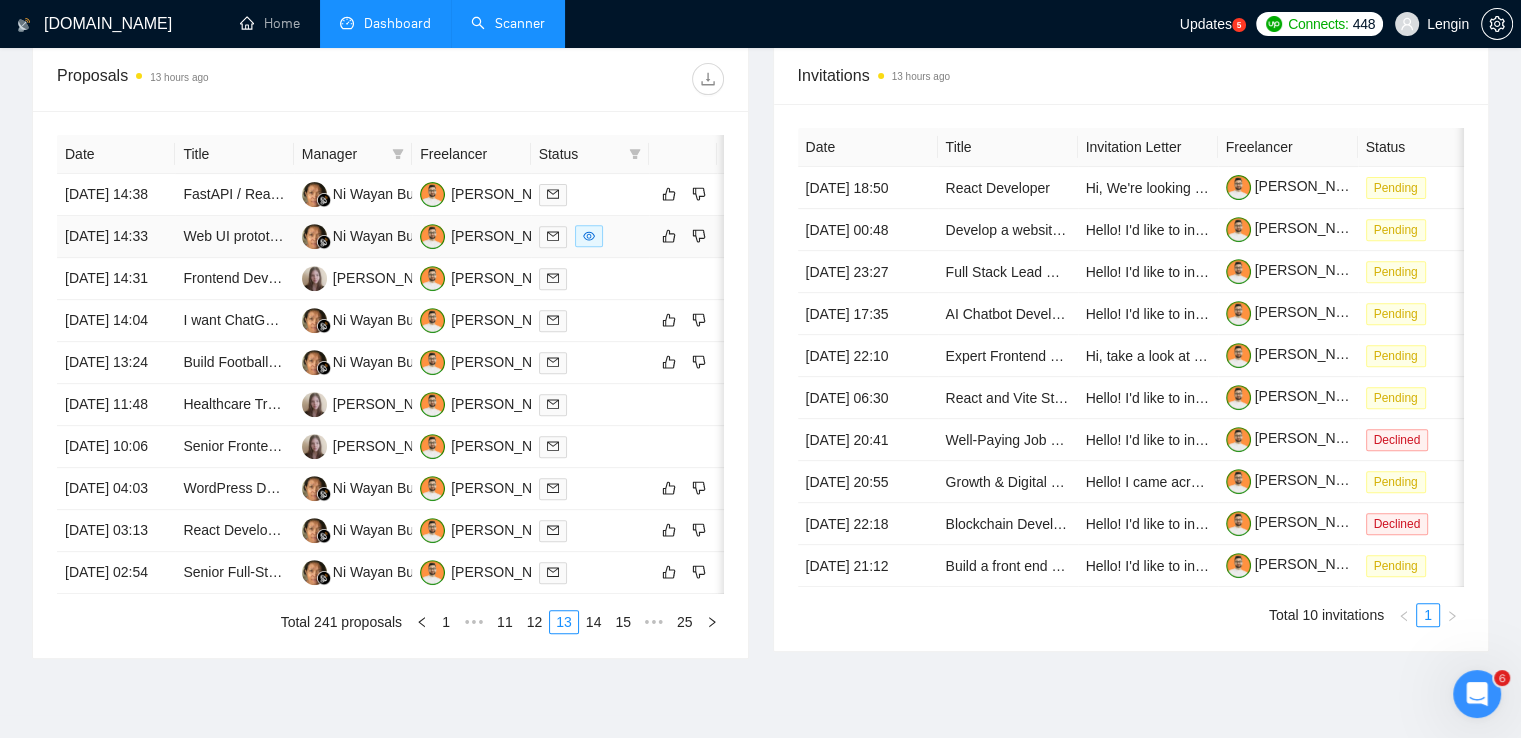 click on "Web UI prototyping / React with TS" at bounding box center (234, 237) 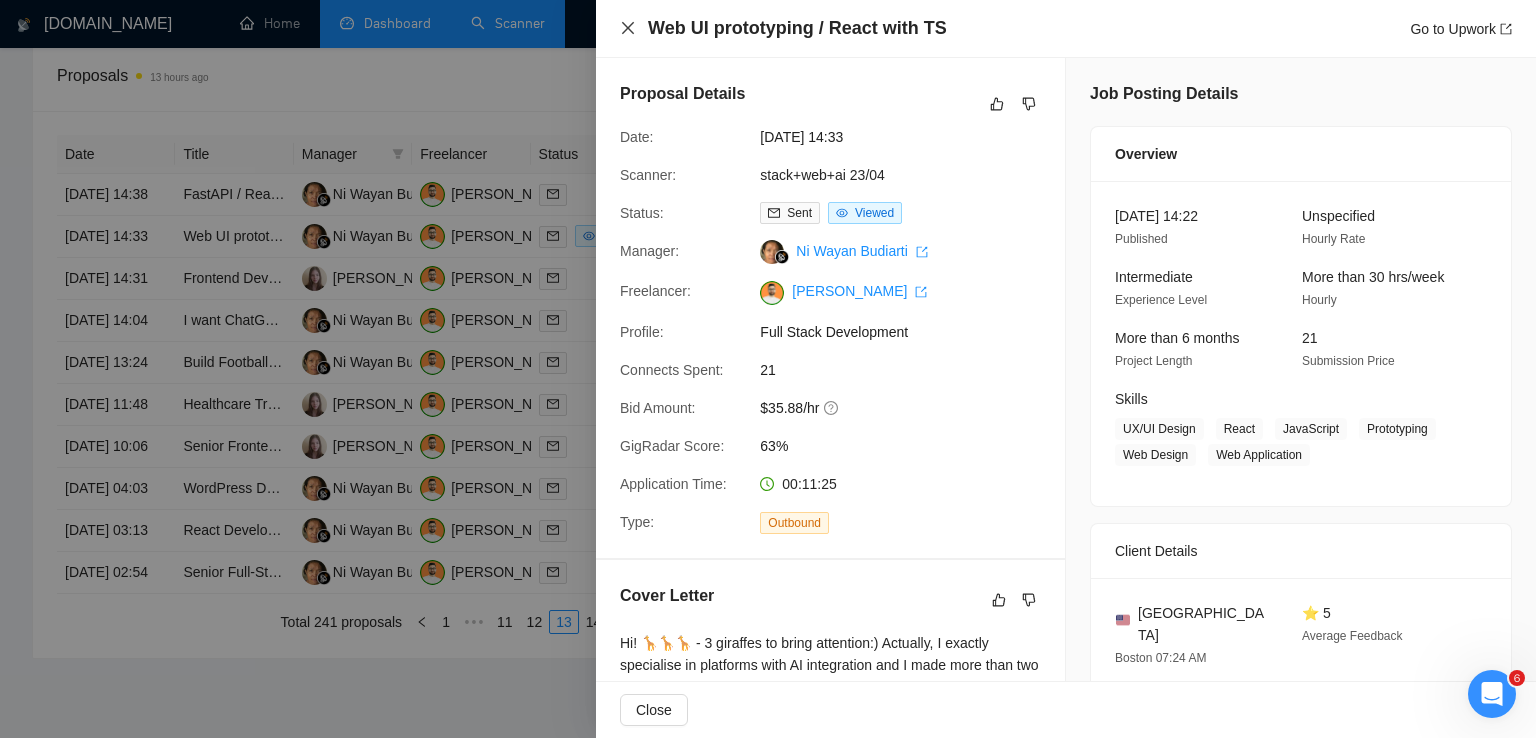 click 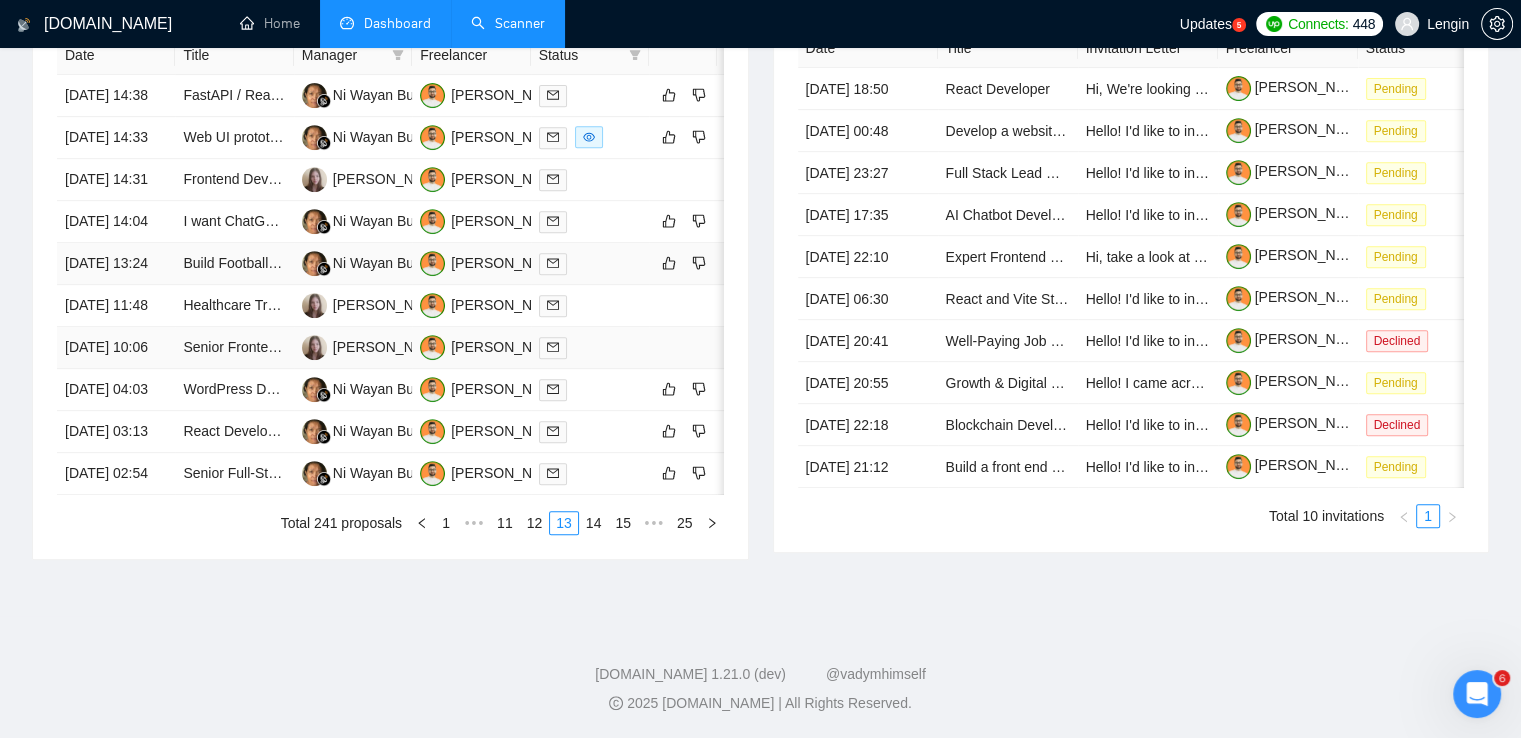 scroll, scrollTop: 891, scrollLeft: 0, axis: vertical 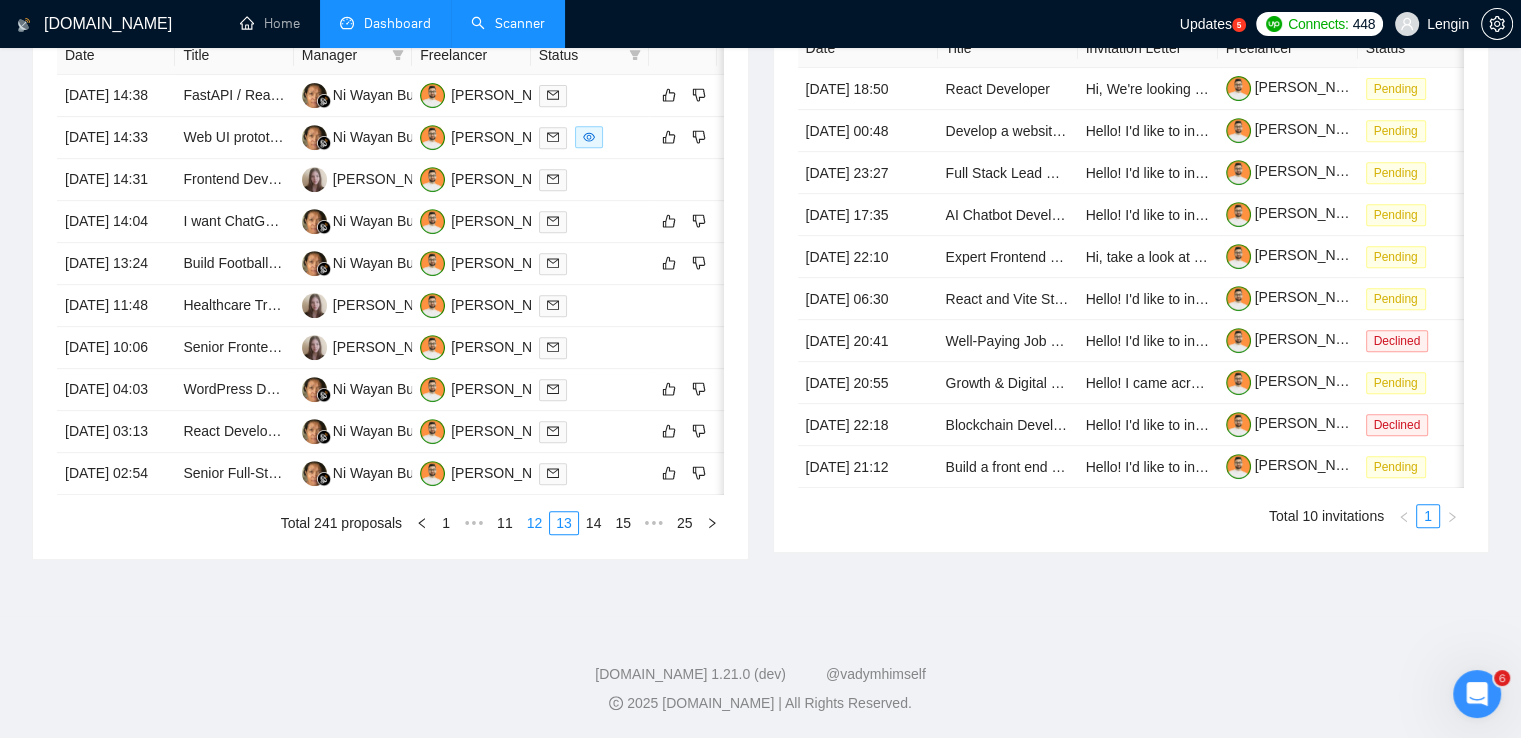 click on "12" at bounding box center [535, 523] 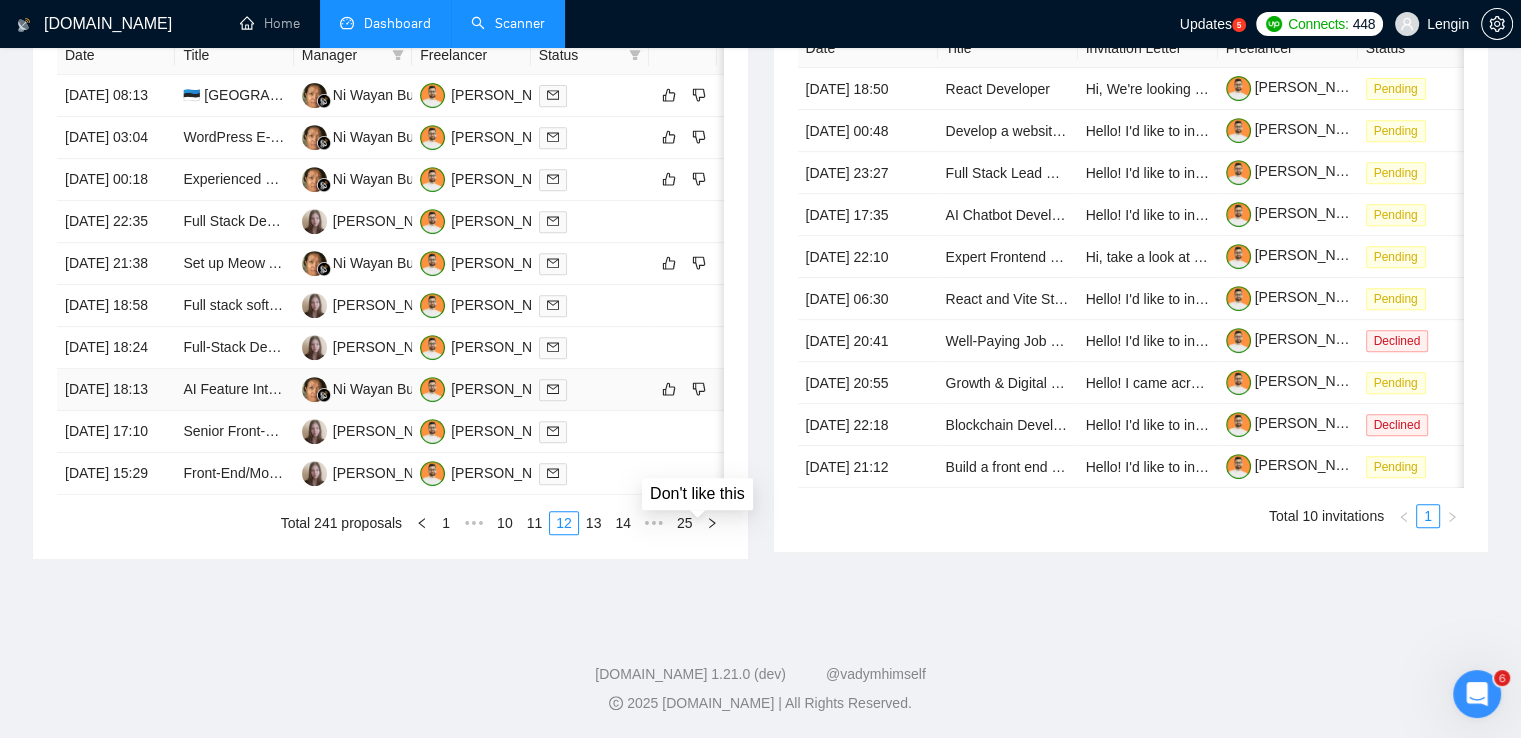 scroll, scrollTop: 955, scrollLeft: 0, axis: vertical 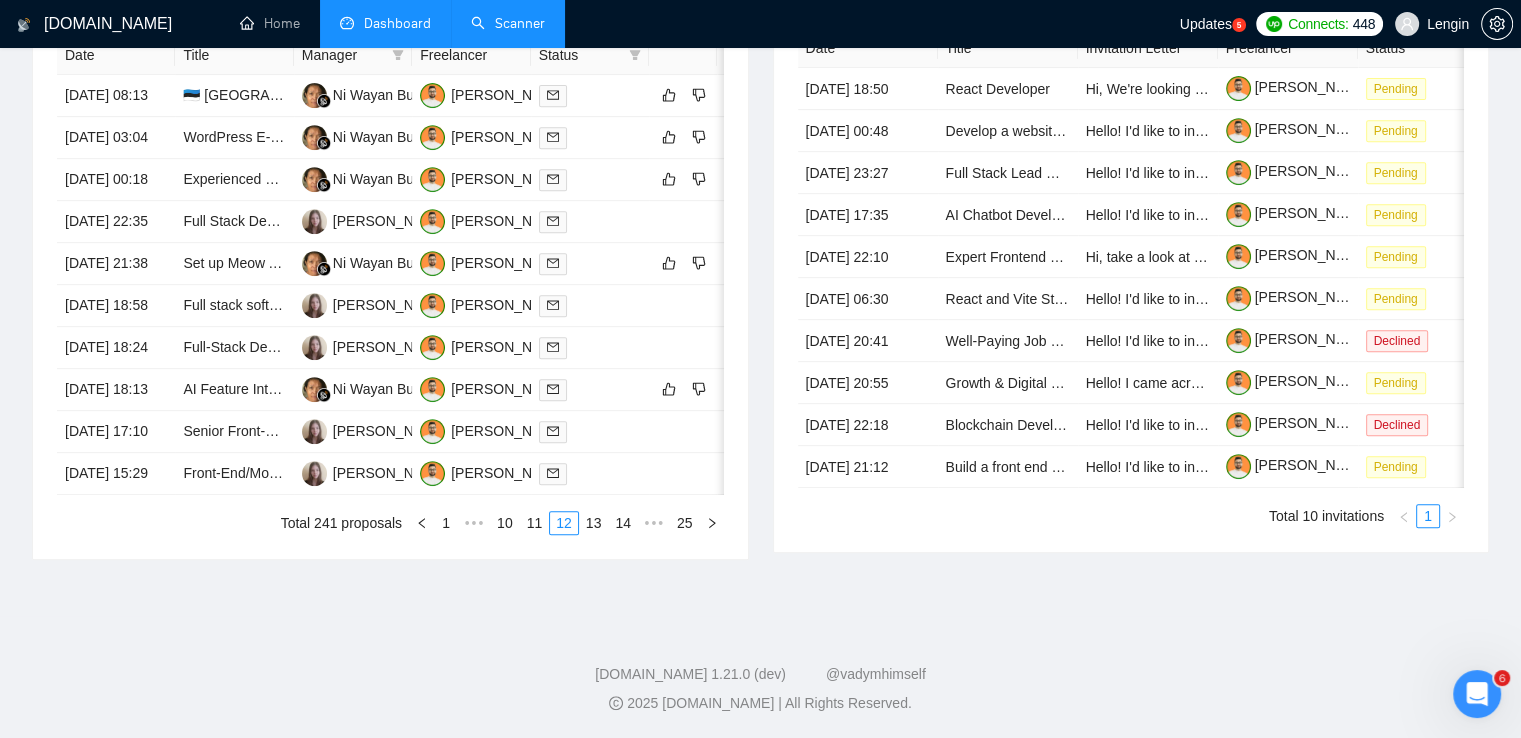 click on "Date Title Manager Freelancer Status               [DATE] 08:13 🇪🇪 [GEOGRAPHIC_DATA]-Based Full Stack Engineer (React + FastAPI + AWS) Ni Wayan Budiarti [PERSON_NAME] [DATE] 03:04 WordPress E-Commerce Website Development Ni Wayan Budiarti [PERSON_NAME] [DATE] 00:18 Experienced Wordpress Developer Needed Ni Wayan Budiarti [PERSON_NAME] [DATE] 22:35 Full Stack Developer – AI + Next.js + Supabase | Help Build and Experiment [PERSON_NAME] [PERSON_NAME] [DATE] 21:38 Set up Meow App AI Engine on Woocommerce Website Ni Wayan Budiarti [PERSON_NAME] [DATE] 18:58 Full stack software engineer (NextJS, NodeJS) [PERSON_NAME] [PERSON_NAME] [DATE] 18:24 Full-Stack Developer to Implement Analytics Dashboard (React + Node.js) [PERSON_NAME] [PERSON_NAME] [DATE] 18:13 AI Feature Integration for WordPress Financial News Website Ni Wayan Budiarti [PERSON_NAME] [DATE] 17:10 Senior Front‑End Engineer (React / Next.js / GraphQL / Real‑Time / AI) [PERSON_NAME]" at bounding box center (390, 285) 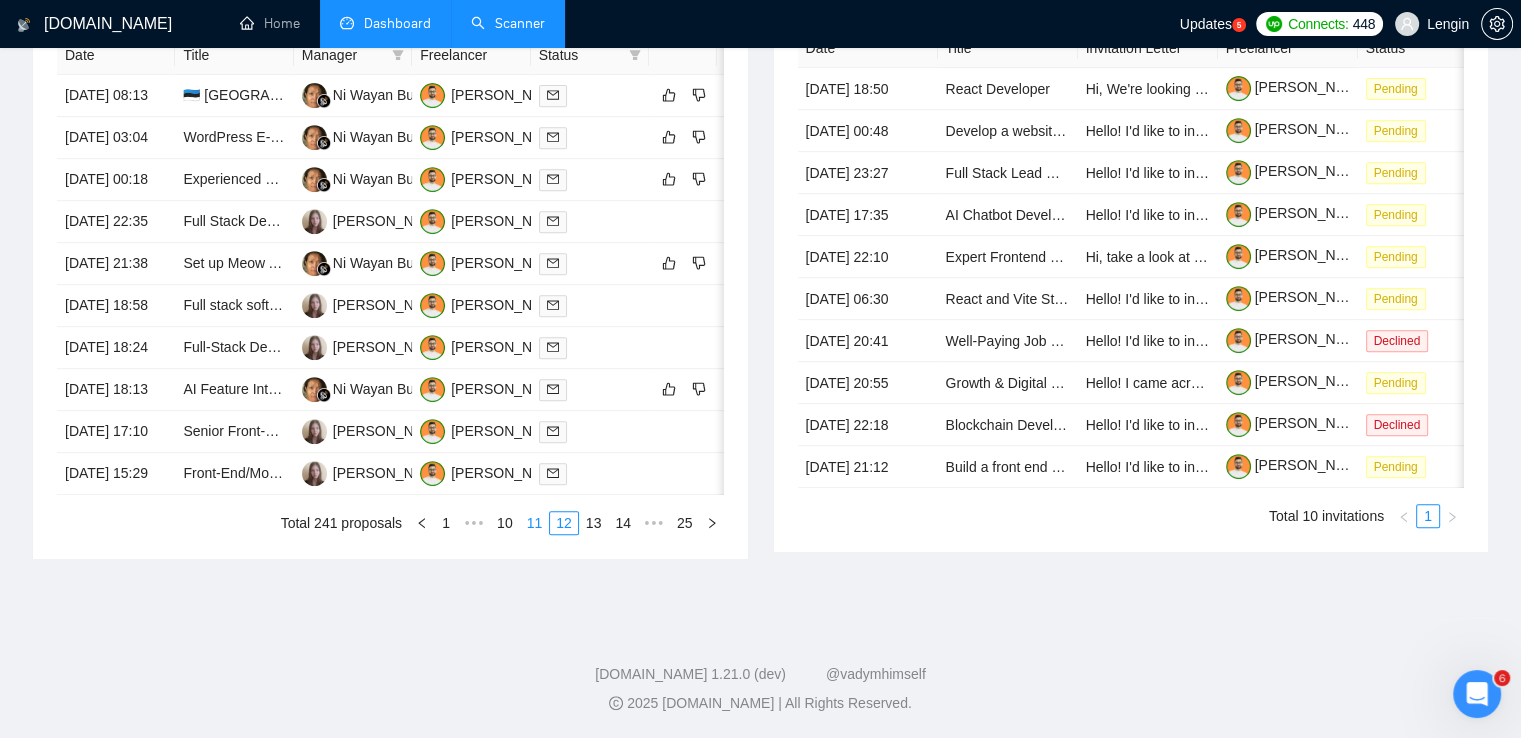 drag, startPoint x: 539, startPoint y: 635, endPoint x: 535, endPoint y: 613, distance: 22.36068 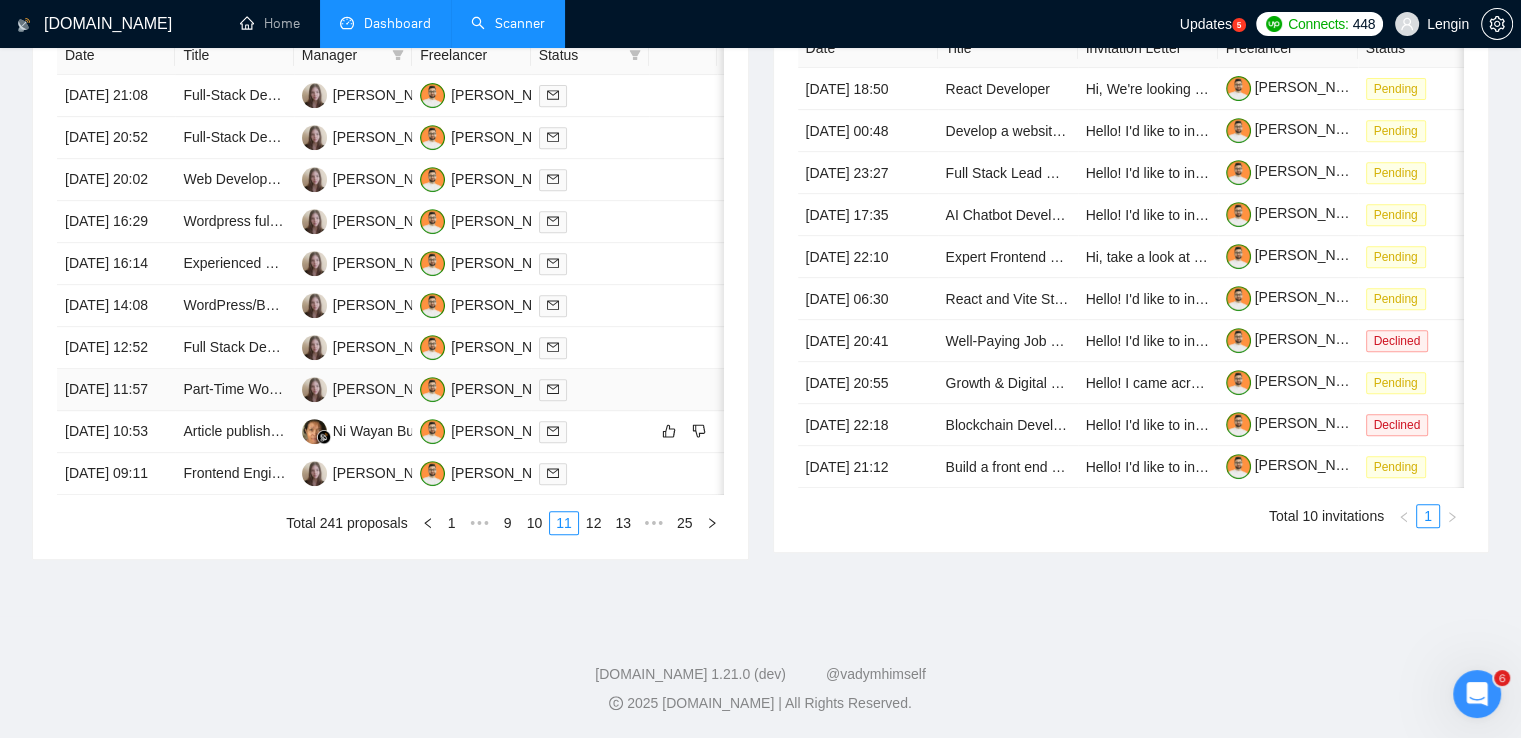 scroll, scrollTop: 944, scrollLeft: 0, axis: vertical 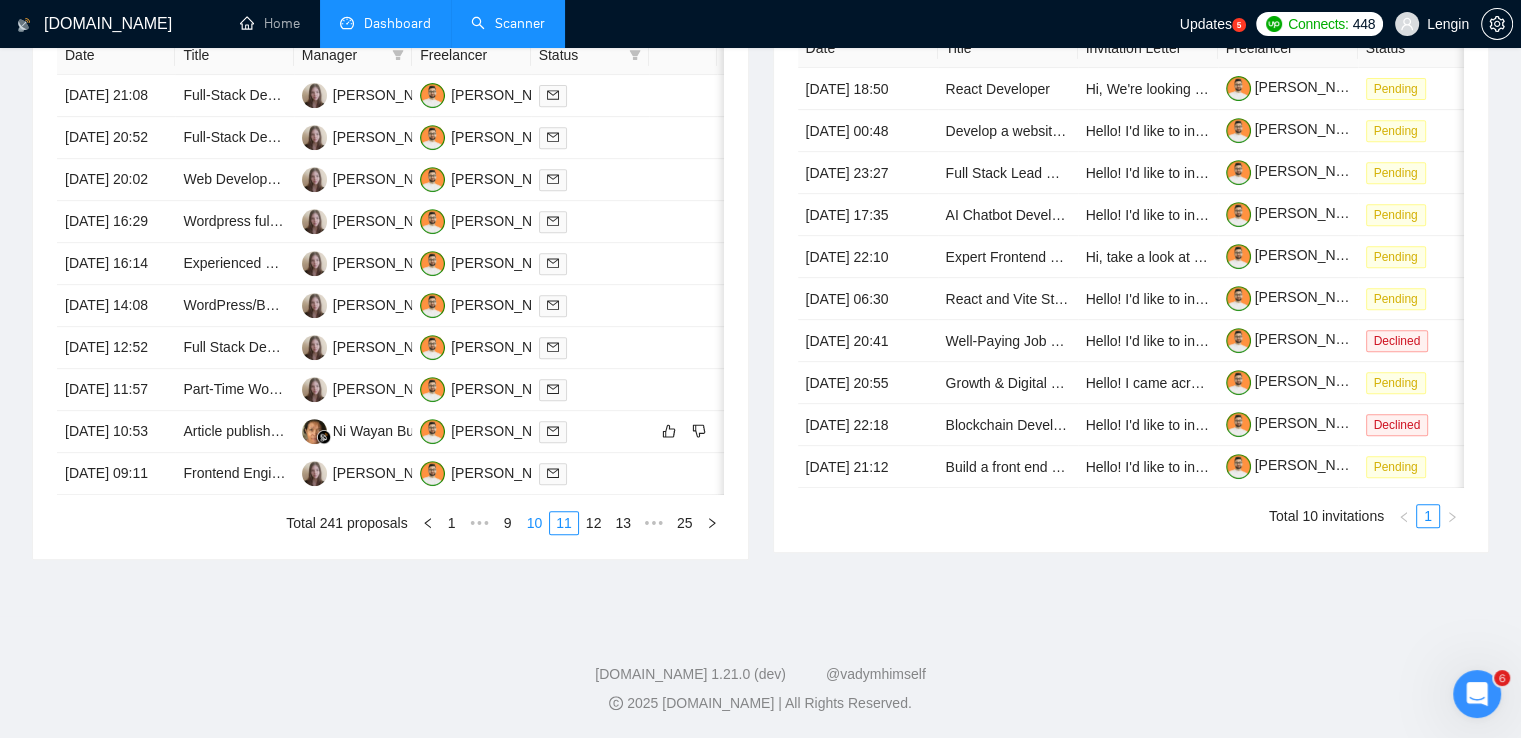 click on "10" at bounding box center (535, 523) 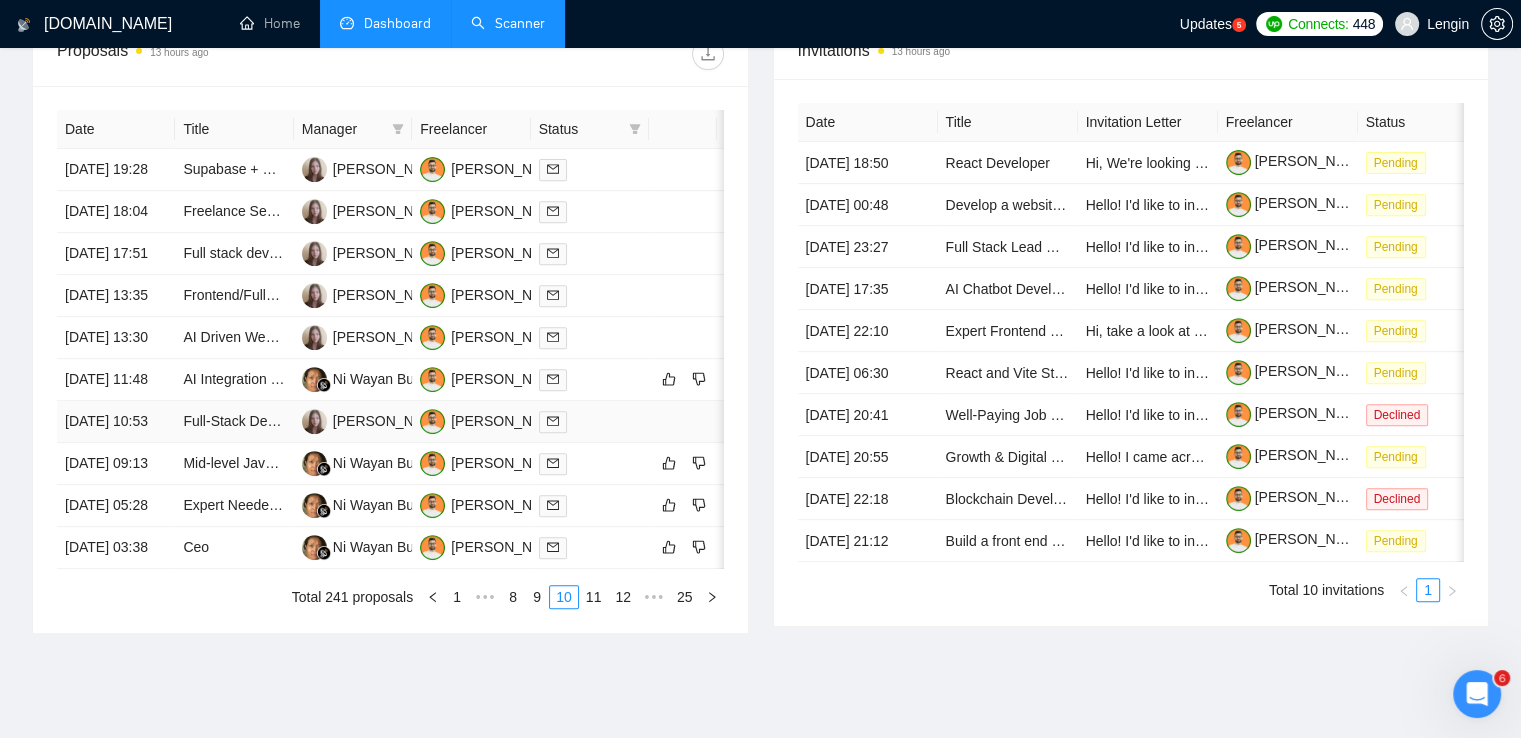 scroll, scrollTop: 916, scrollLeft: 0, axis: vertical 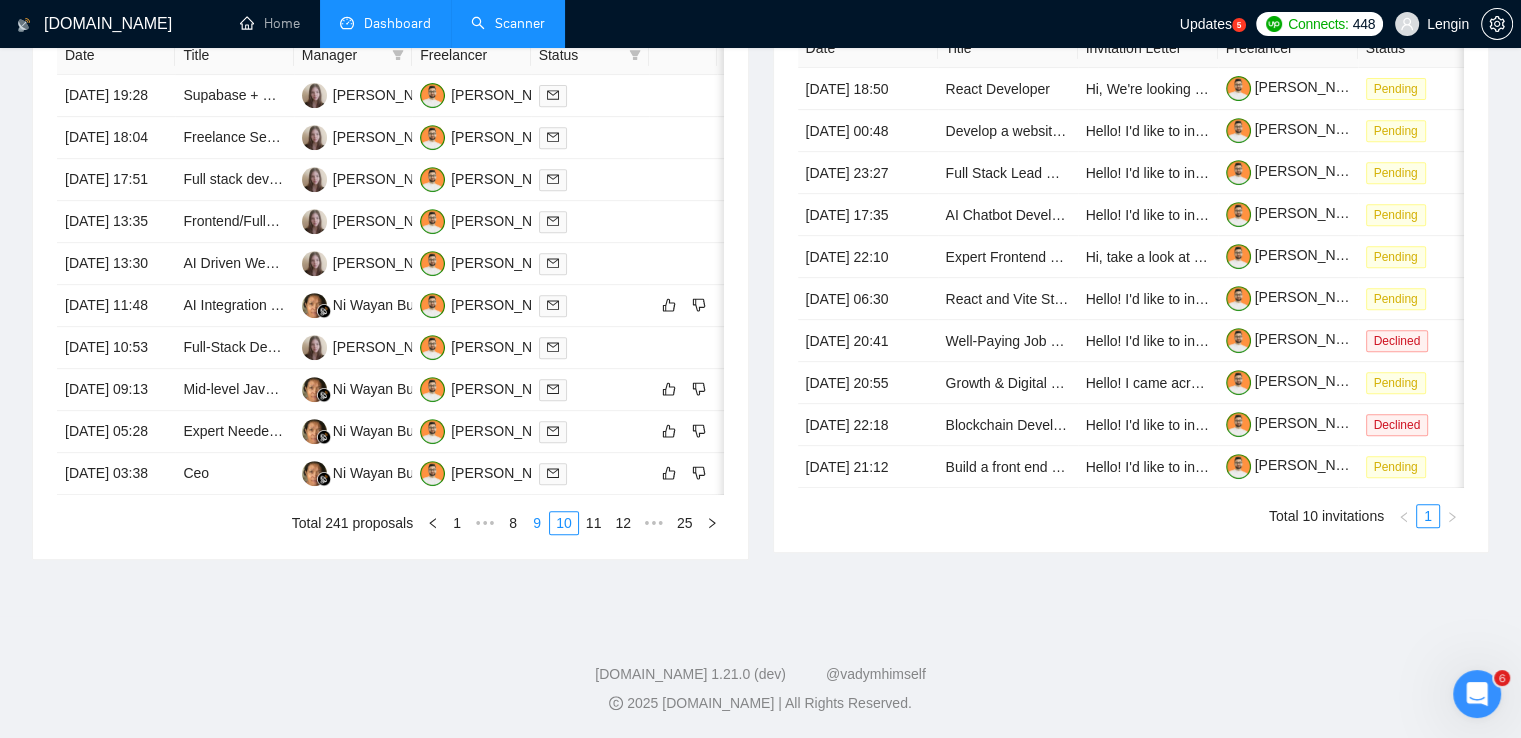 click on "9" at bounding box center (537, 523) 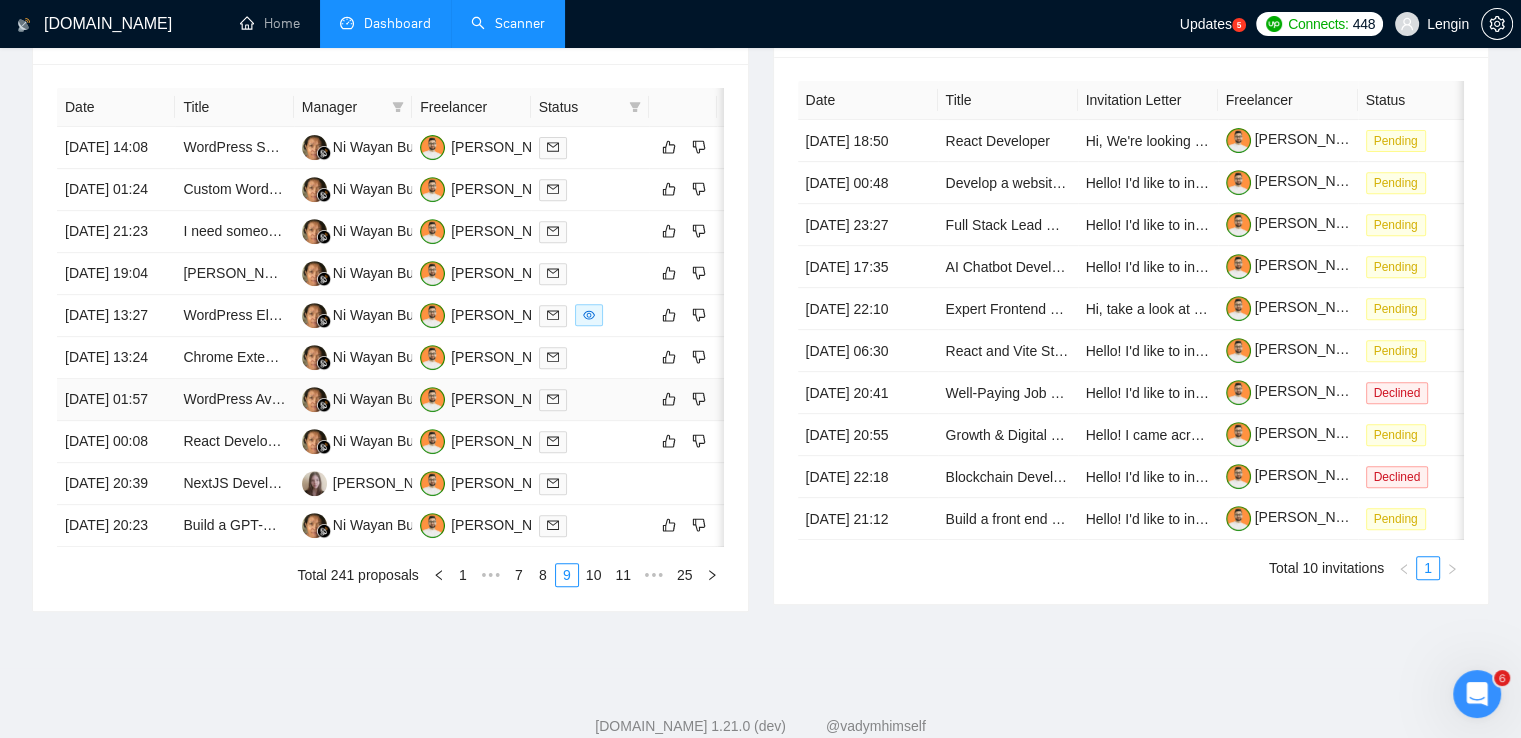 scroll, scrollTop: 785, scrollLeft: 0, axis: vertical 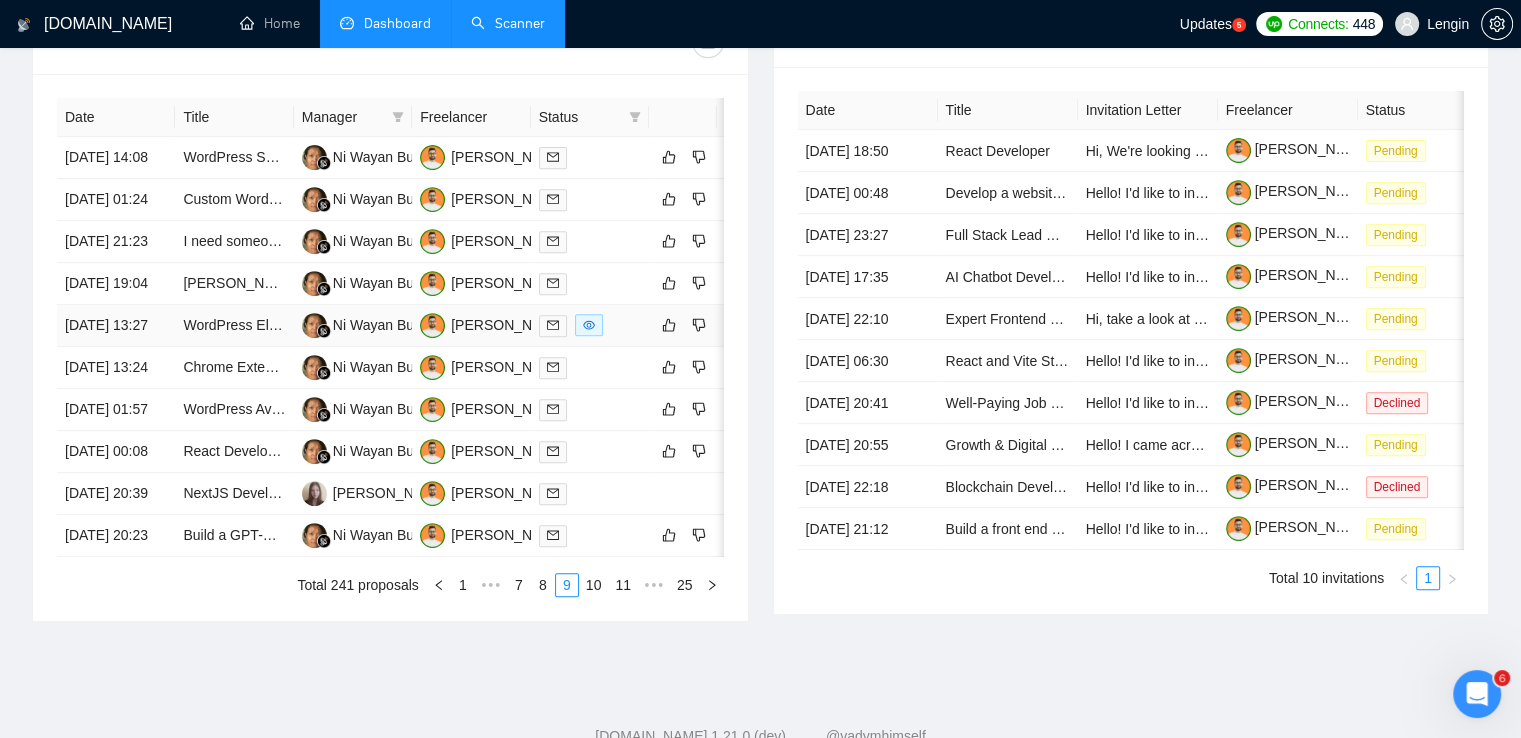 click on "WordPress Elementor Website Development for New Brand" at bounding box center (234, 326) 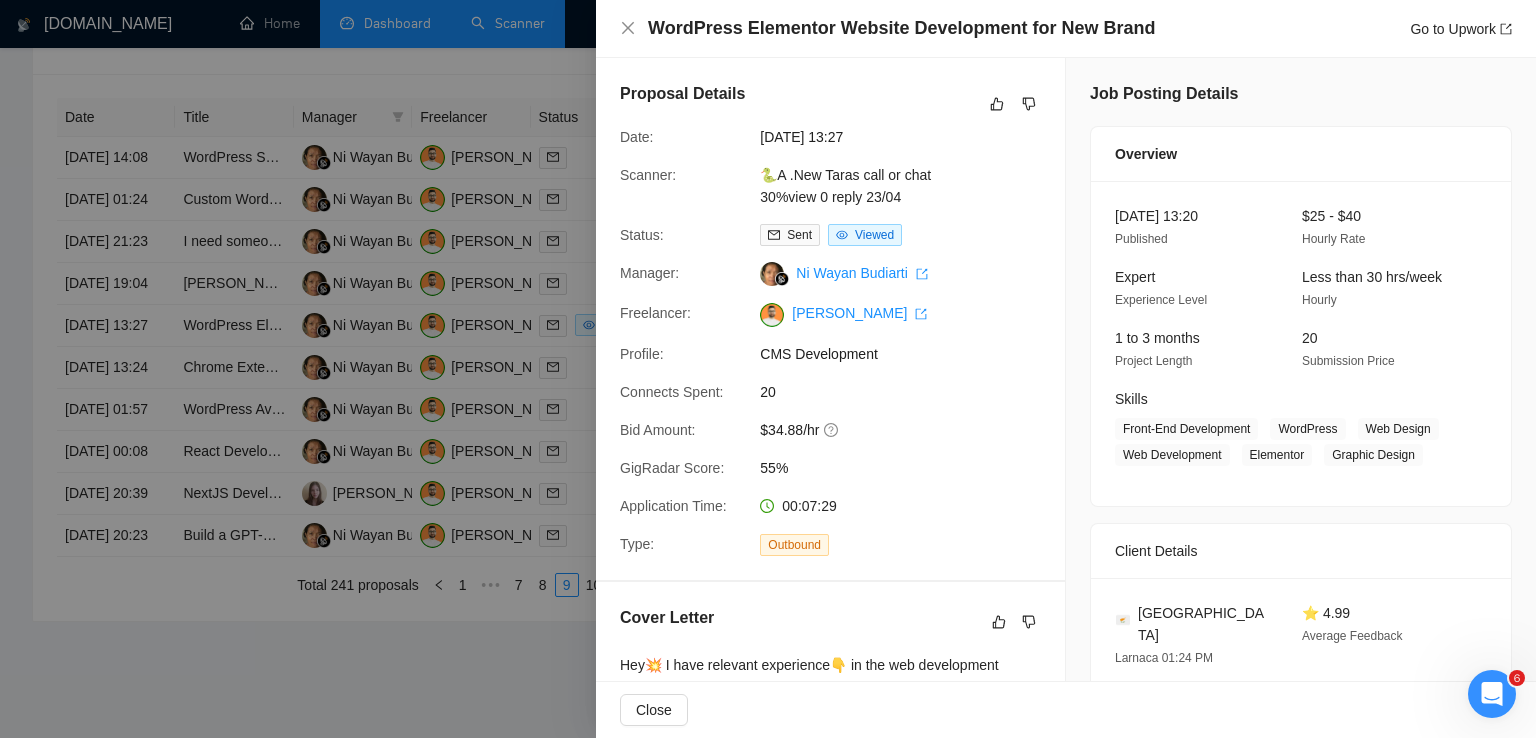 click on "WordPress Elementor Website Development for New Brand Go to Upwork" at bounding box center [1066, 28] 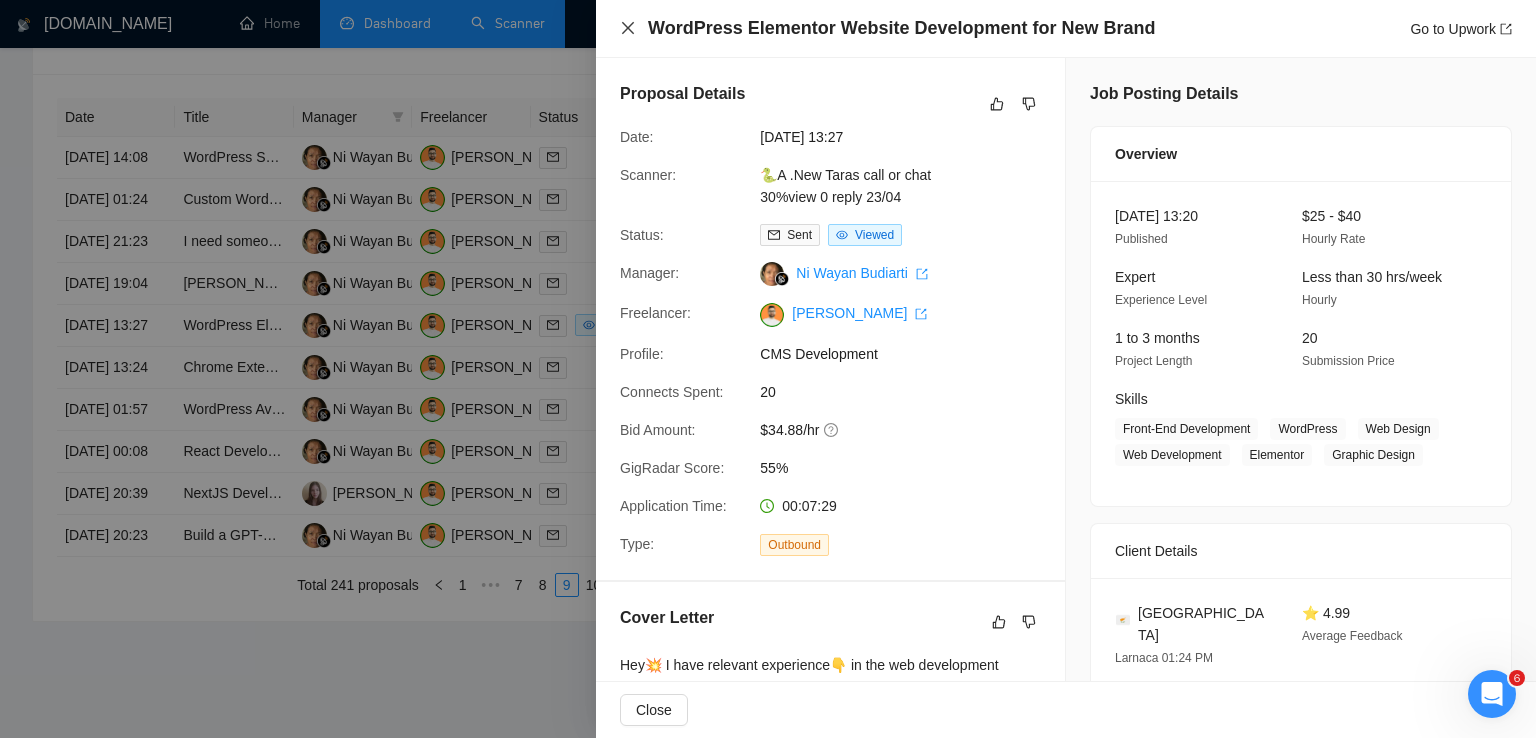 click 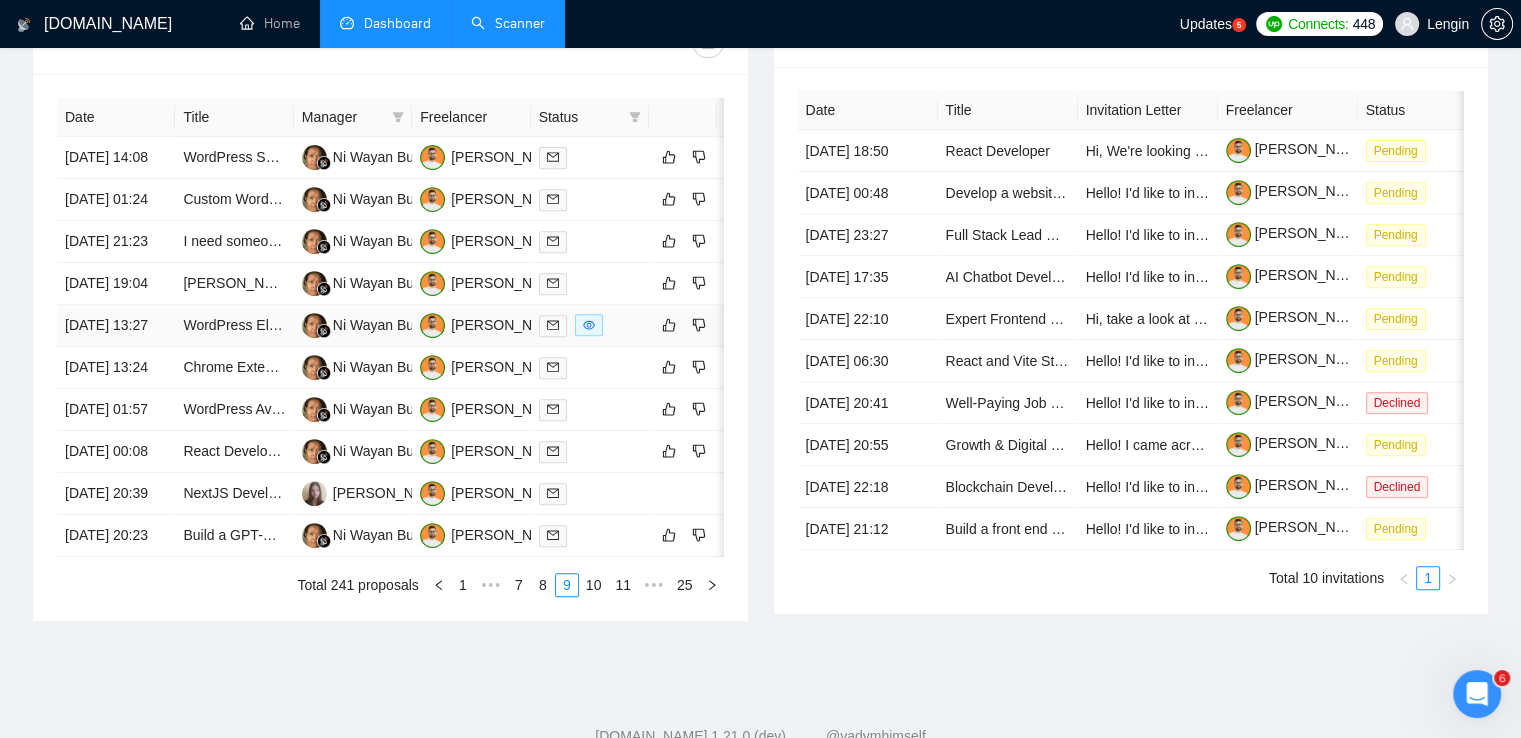 scroll, scrollTop: 1025, scrollLeft: 0, axis: vertical 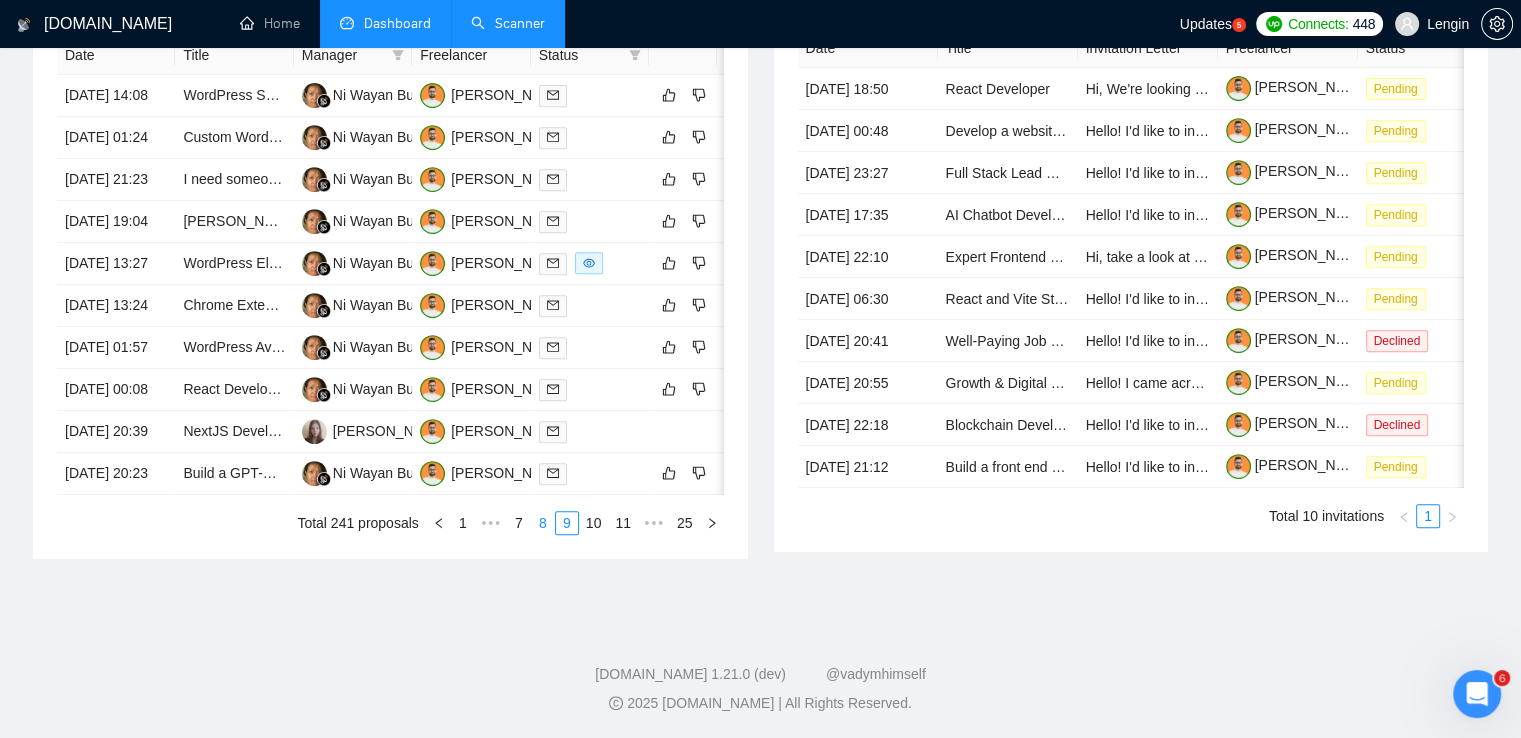 click on "8" at bounding box center [543, 523] 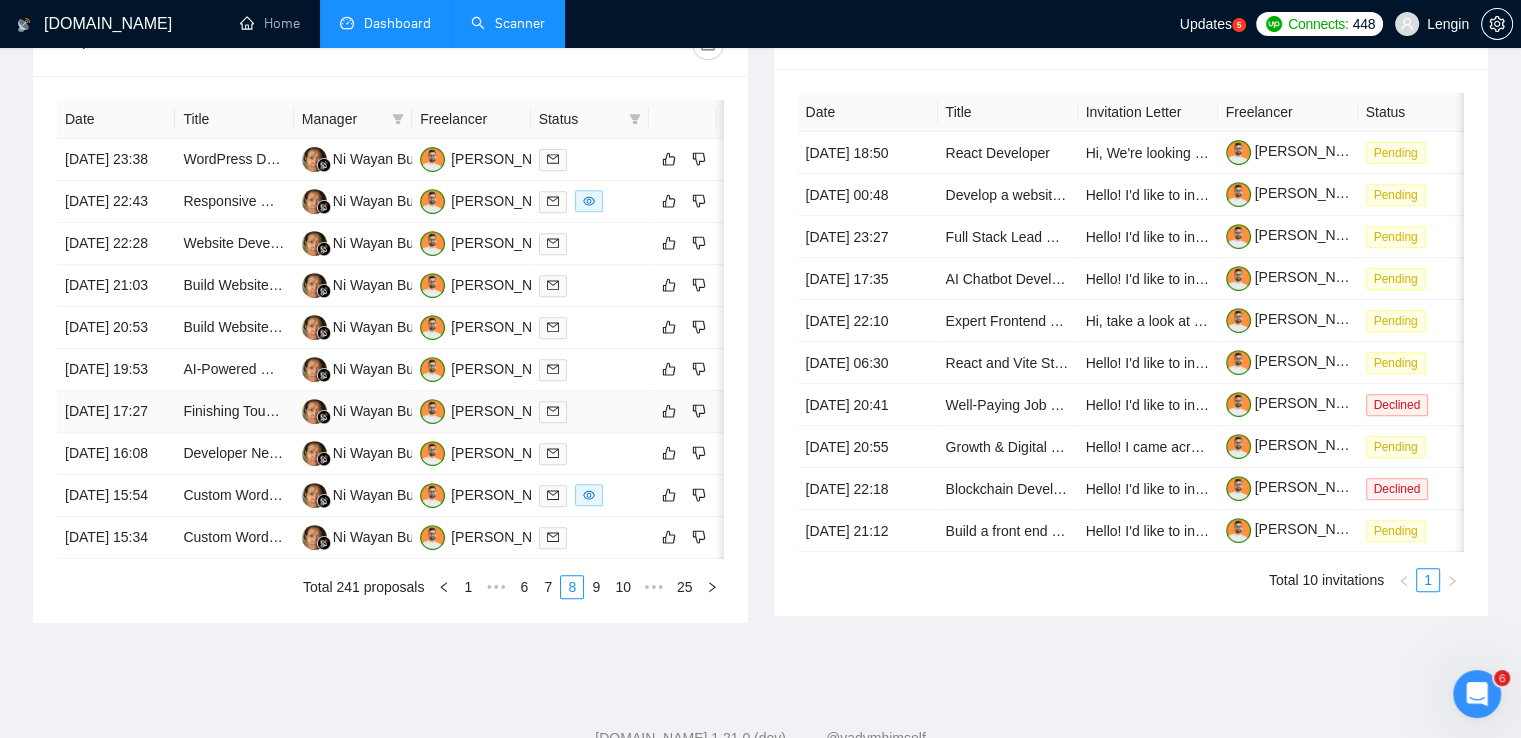 scroll, scrollTop: 780, scrollLeft: 0, axis: vertical 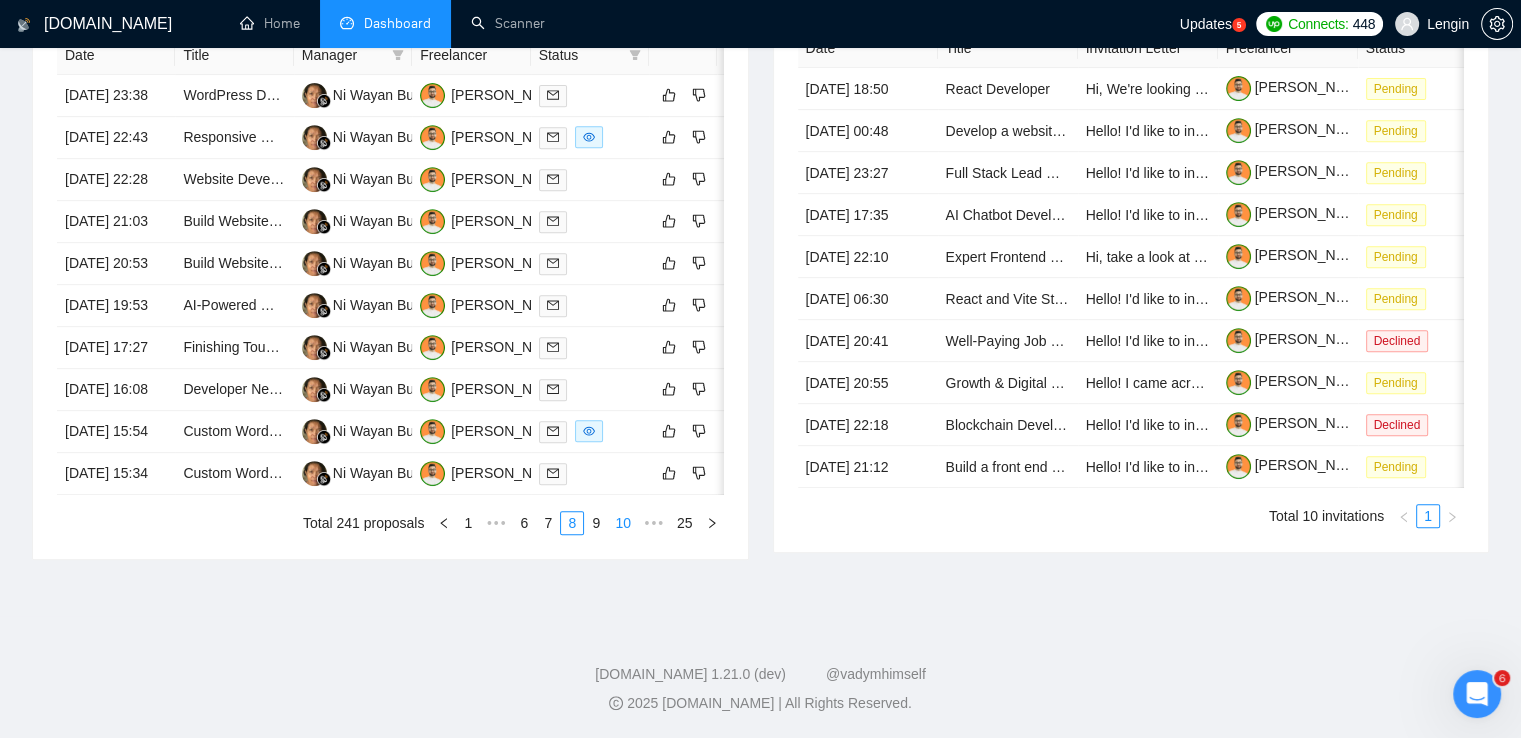 click on "10" at bounding box center [623, 523] 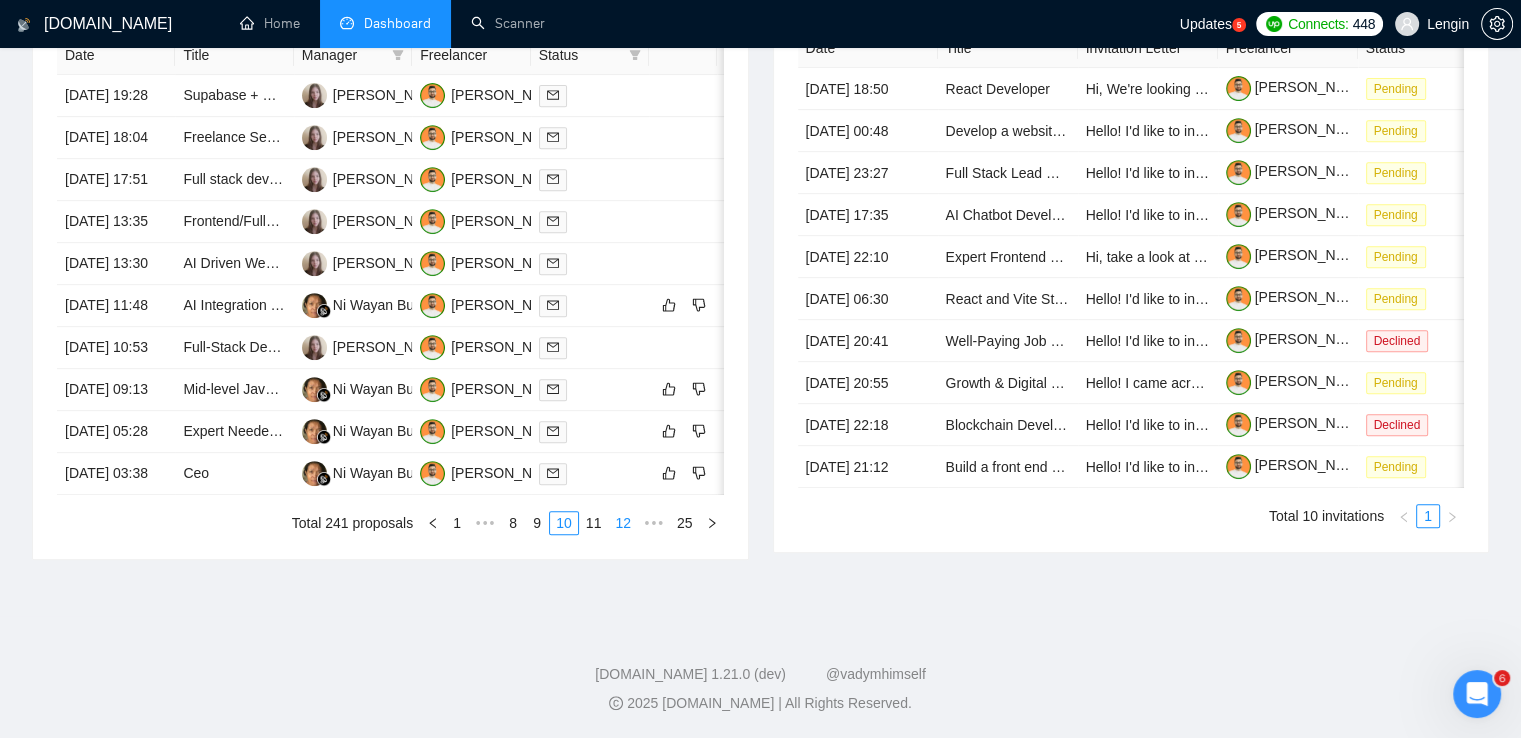 click on "12" at bounding box center (623, 523) 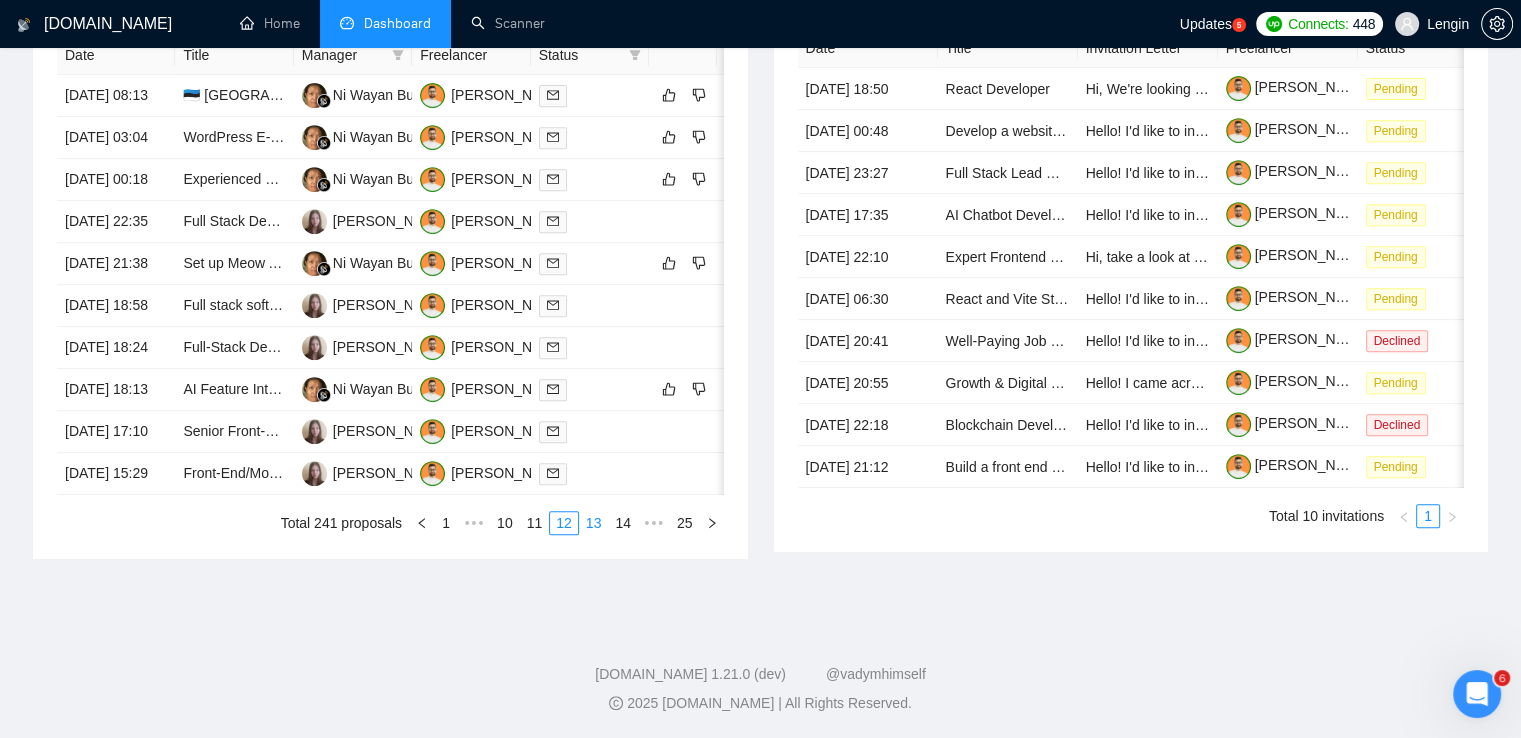 click on "13" at bounding box center [594, 523] 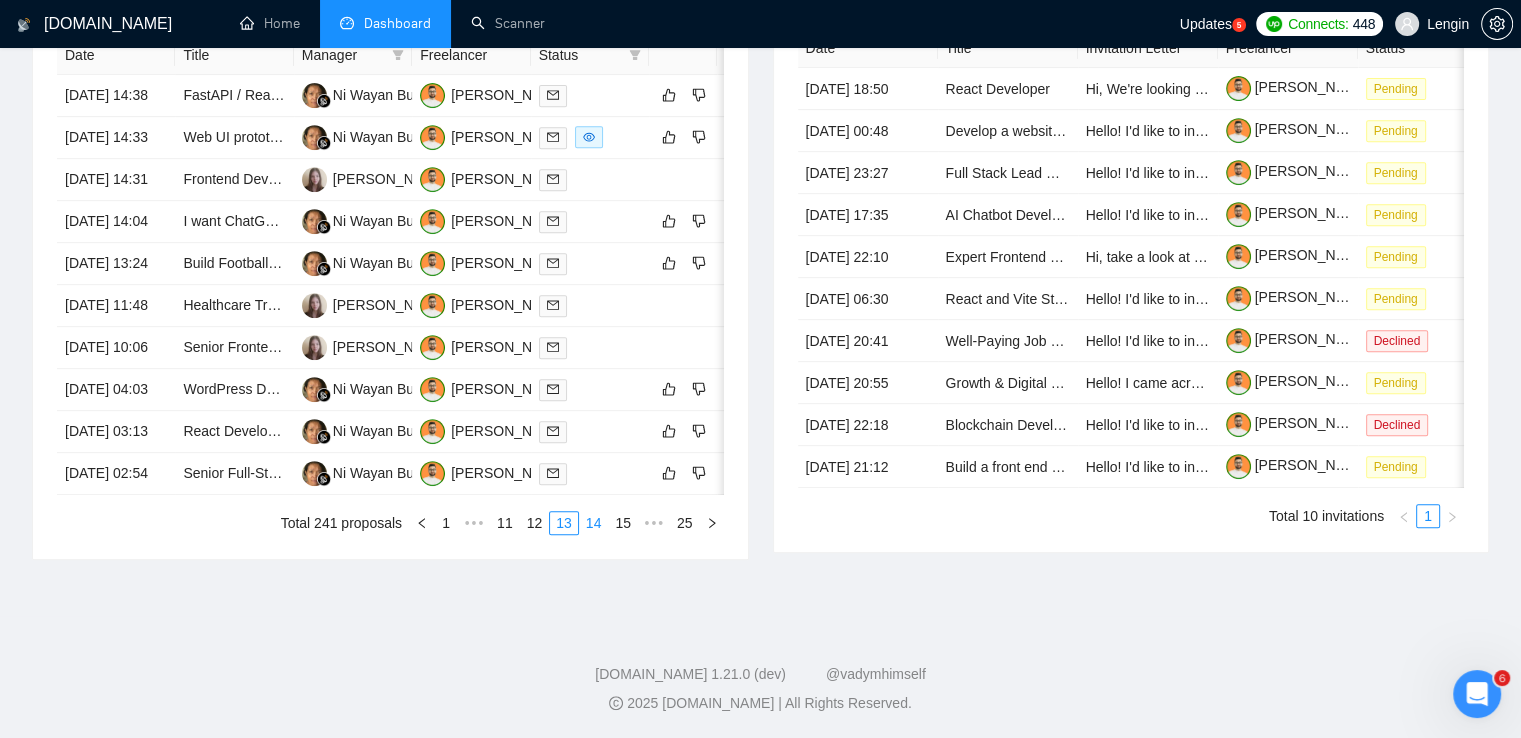 click on "14" at bounding box center [594, 523] 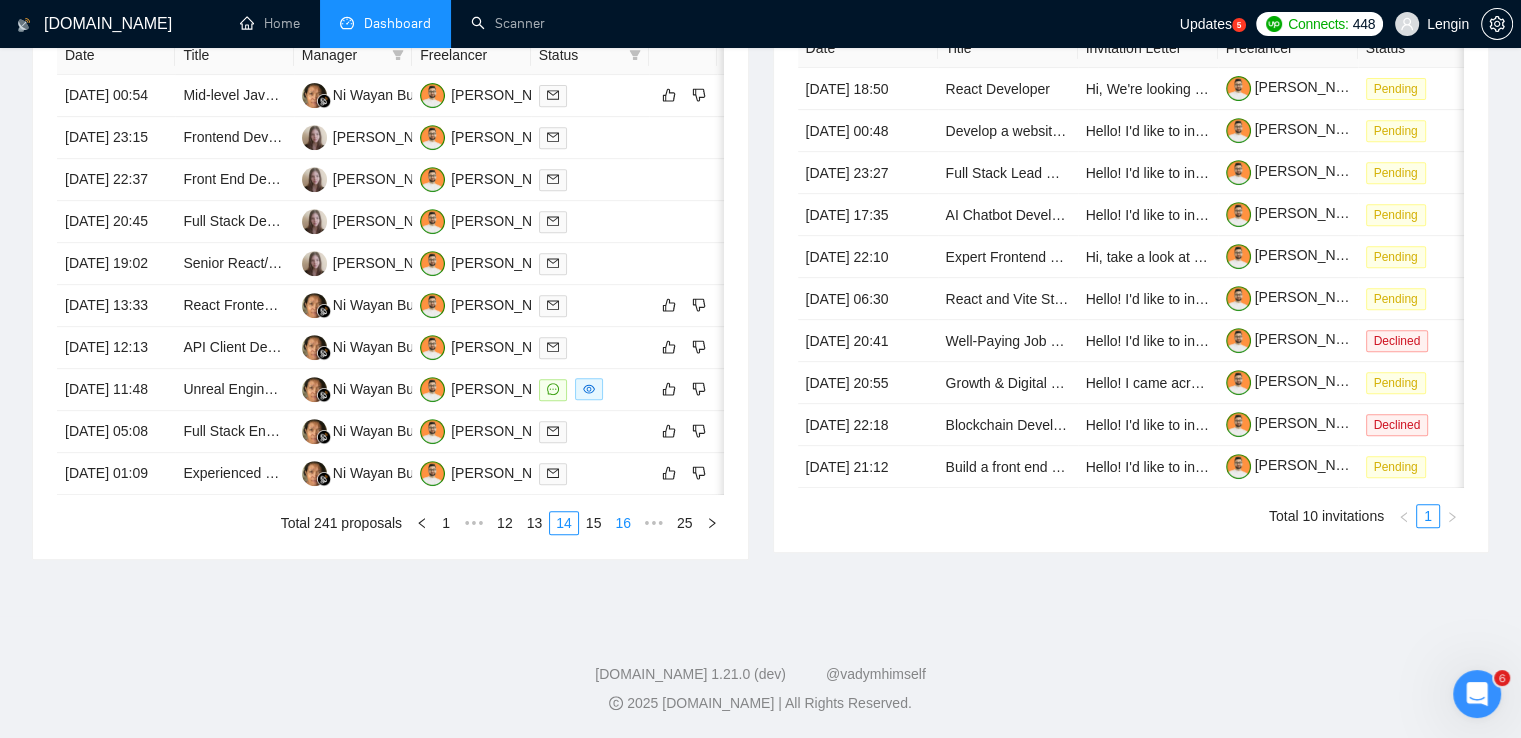 click on "16" at bounding box center (623, 523) 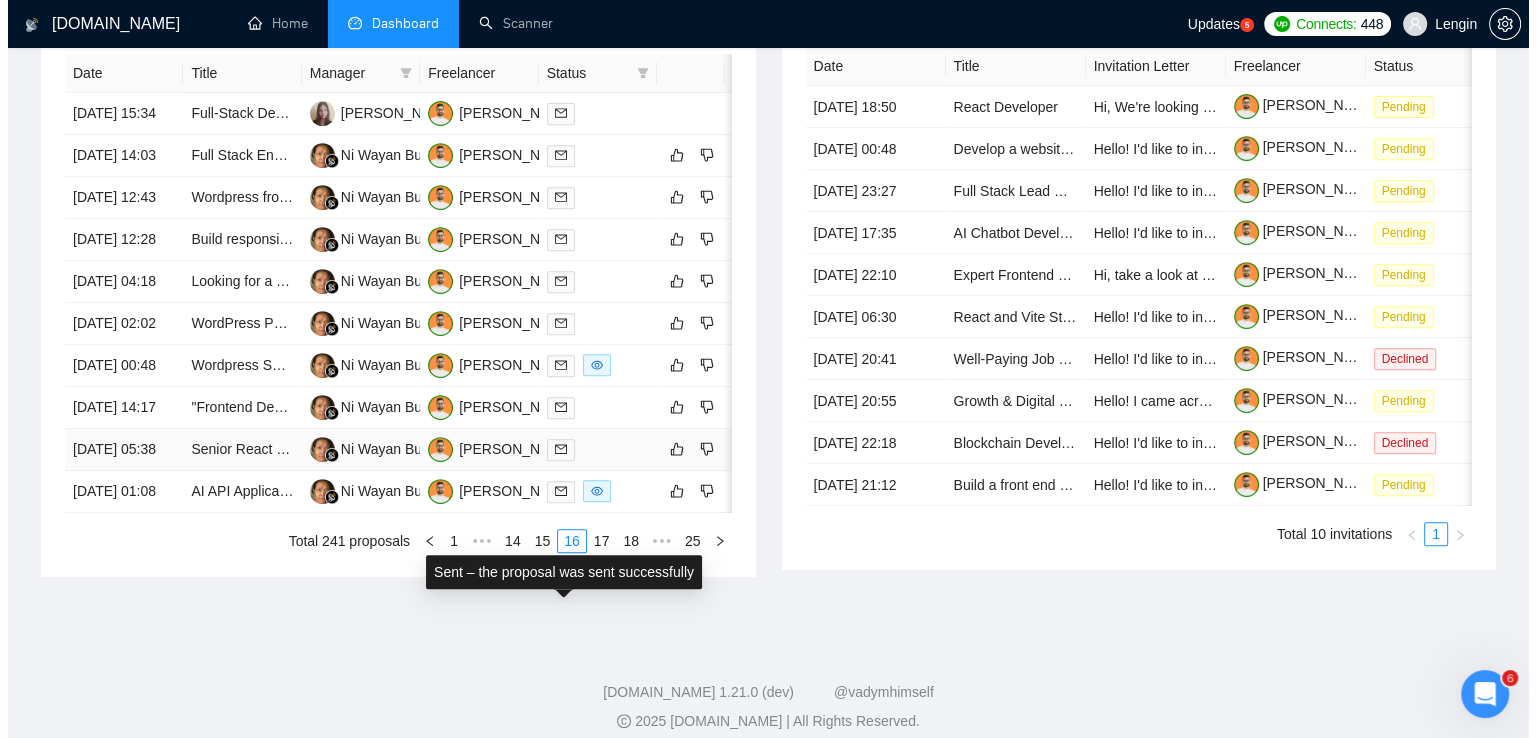 scroll, scrollTop: 828, scrollLeft: 0, axis: vertical 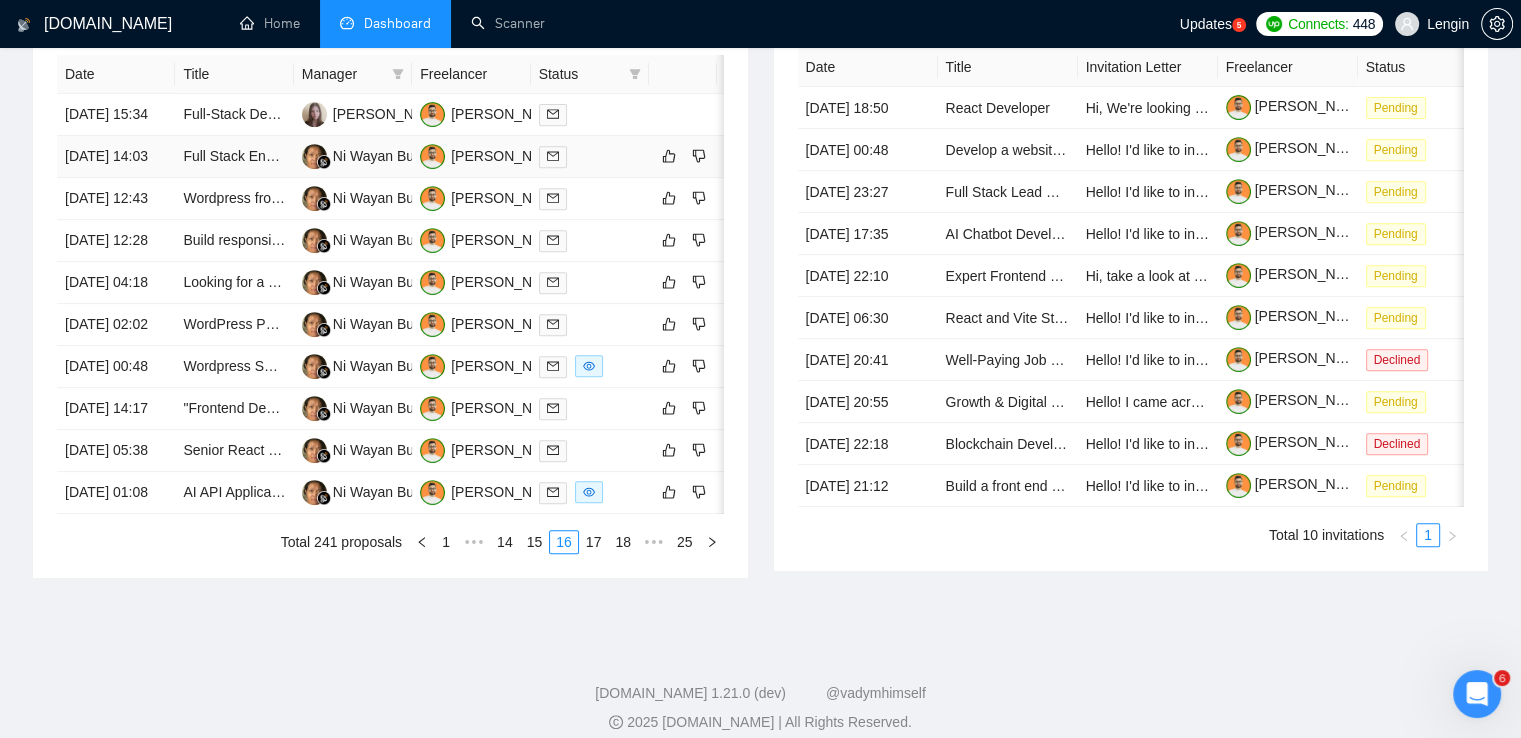 click on "Full Stack Engineer/QA with React.js, Node.js & TypeScript Expertise" at bounding box center [234, 157] 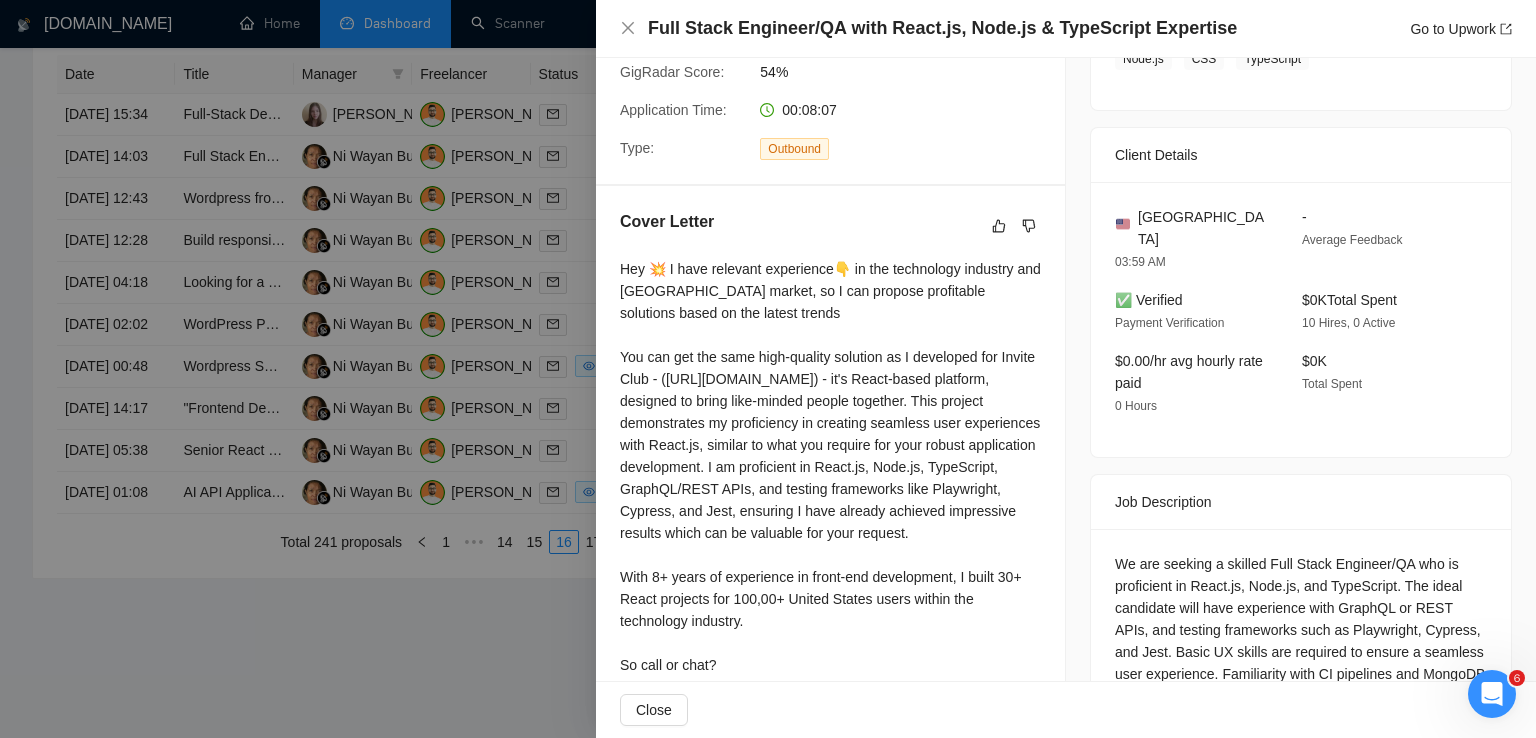 scroll, scrollTop: 512, scrollLeft: 0, axis: vertical 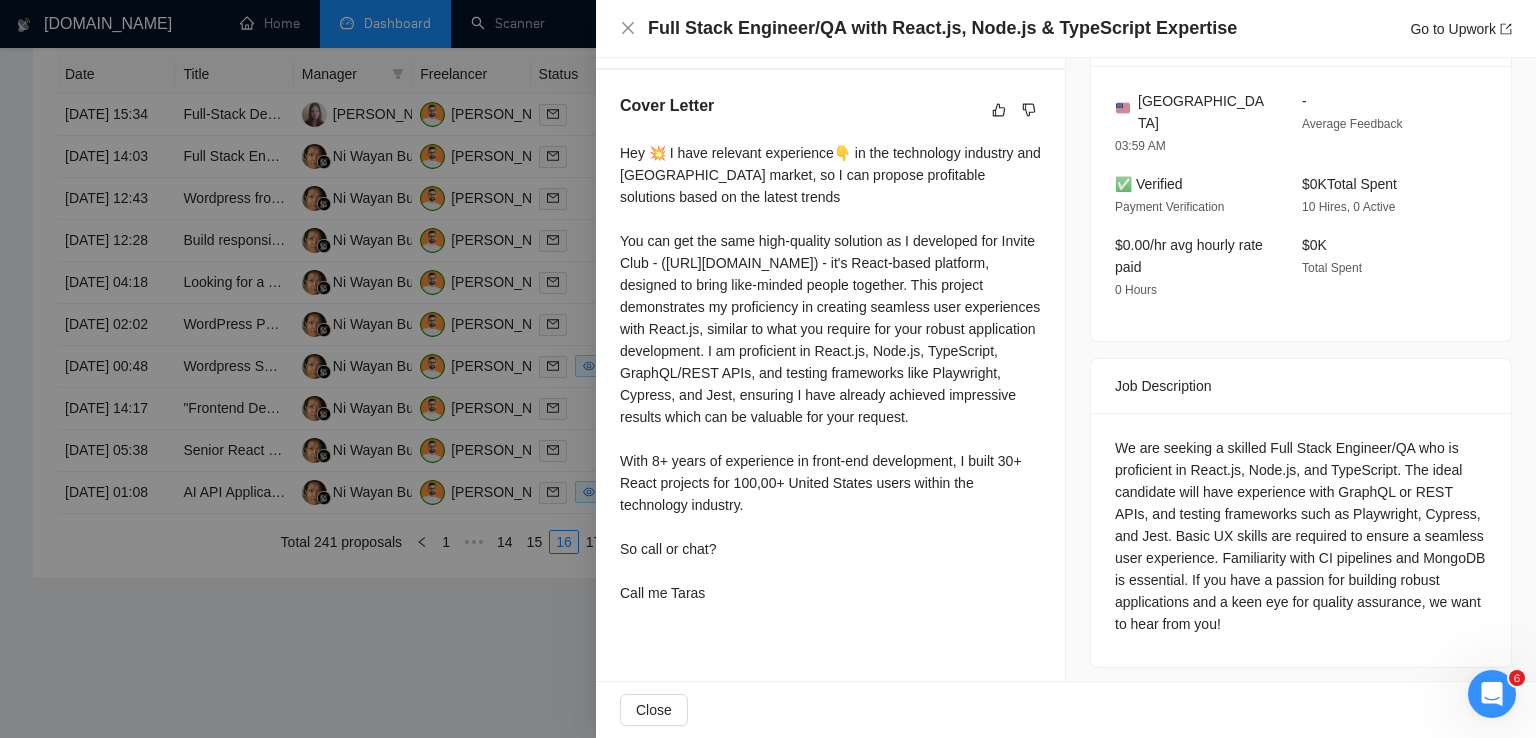 drag, startPoint x: 614, startPoint y: 152, endPoint x: 748, endPoint y: 645, distance: 510.88647 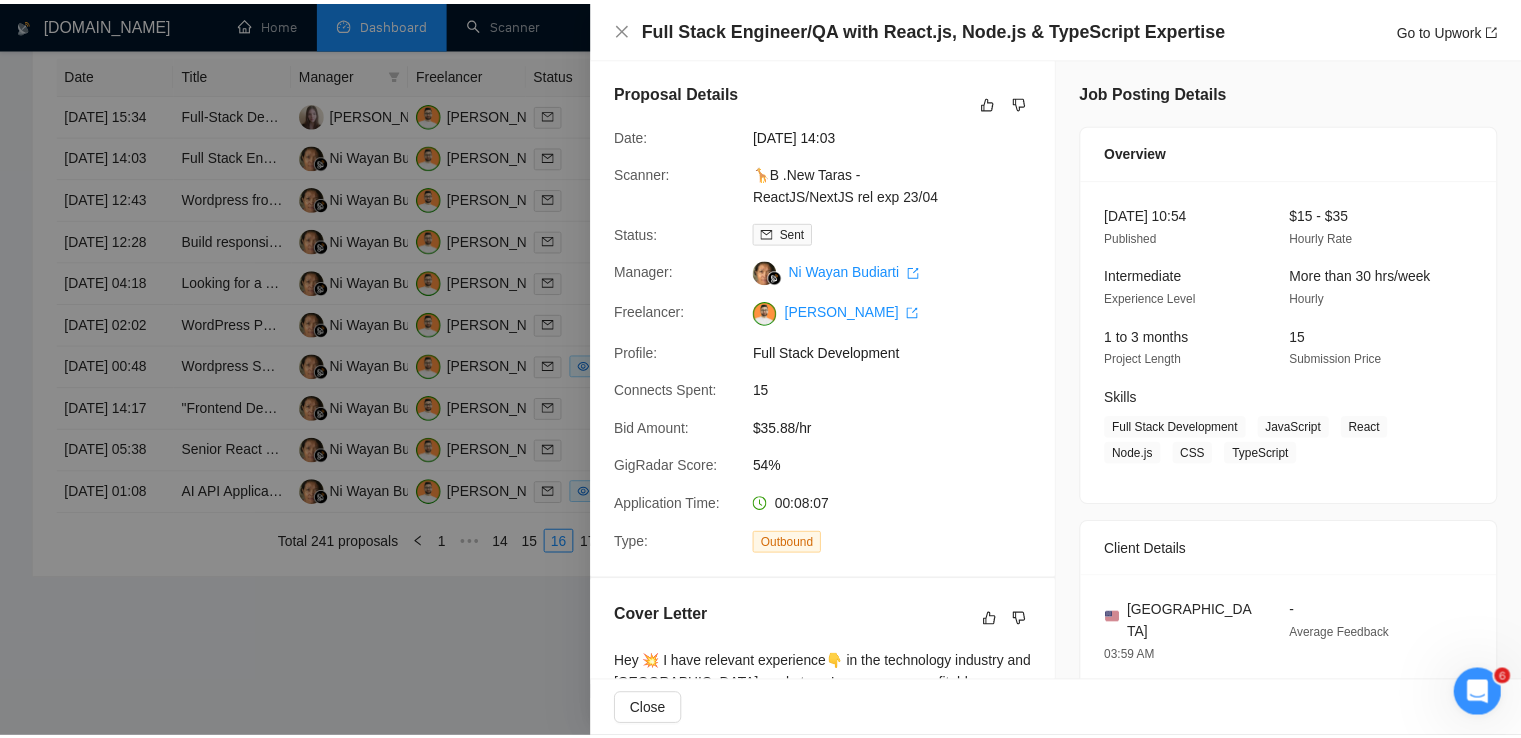 scroll, scrollTop: 0, scrollLeft: 0, axis: both 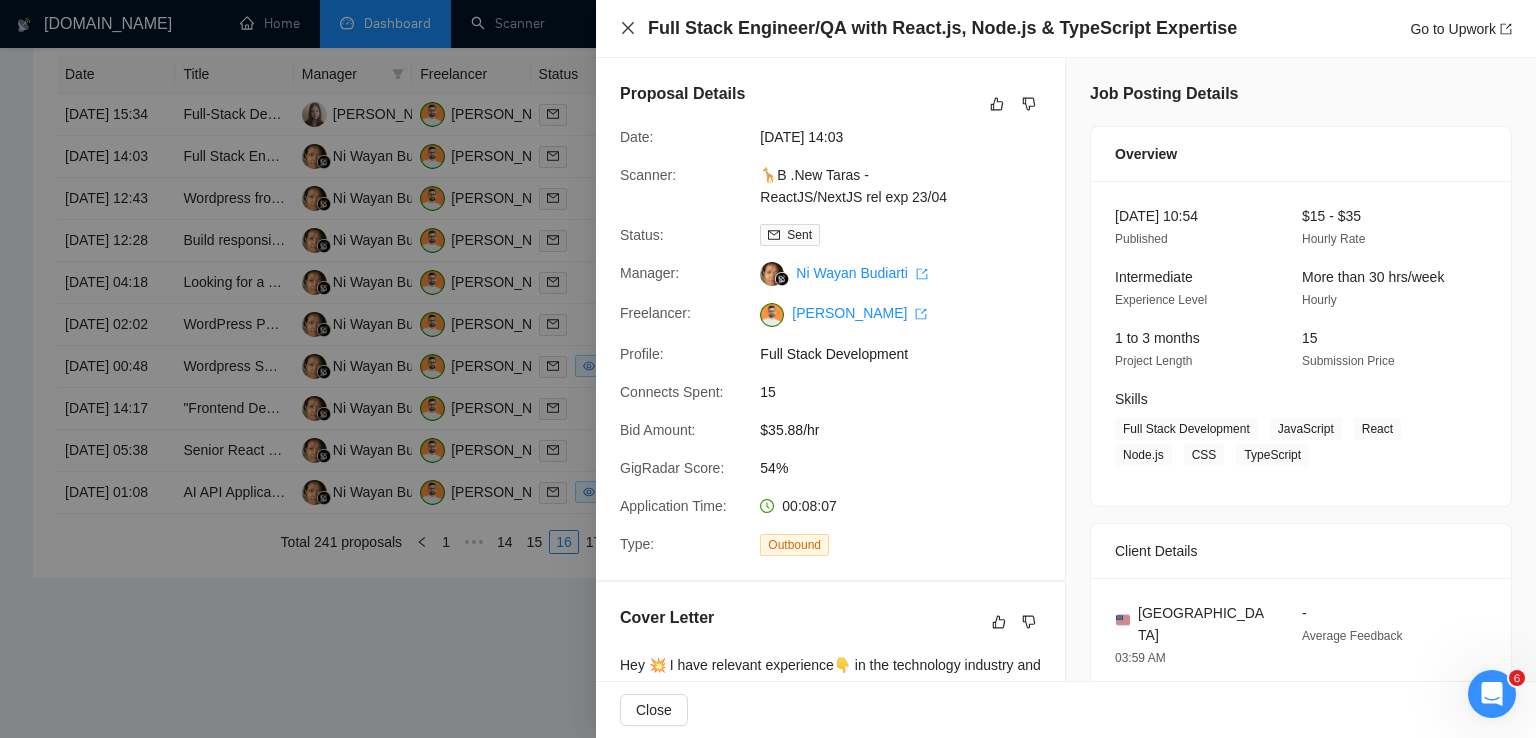 click 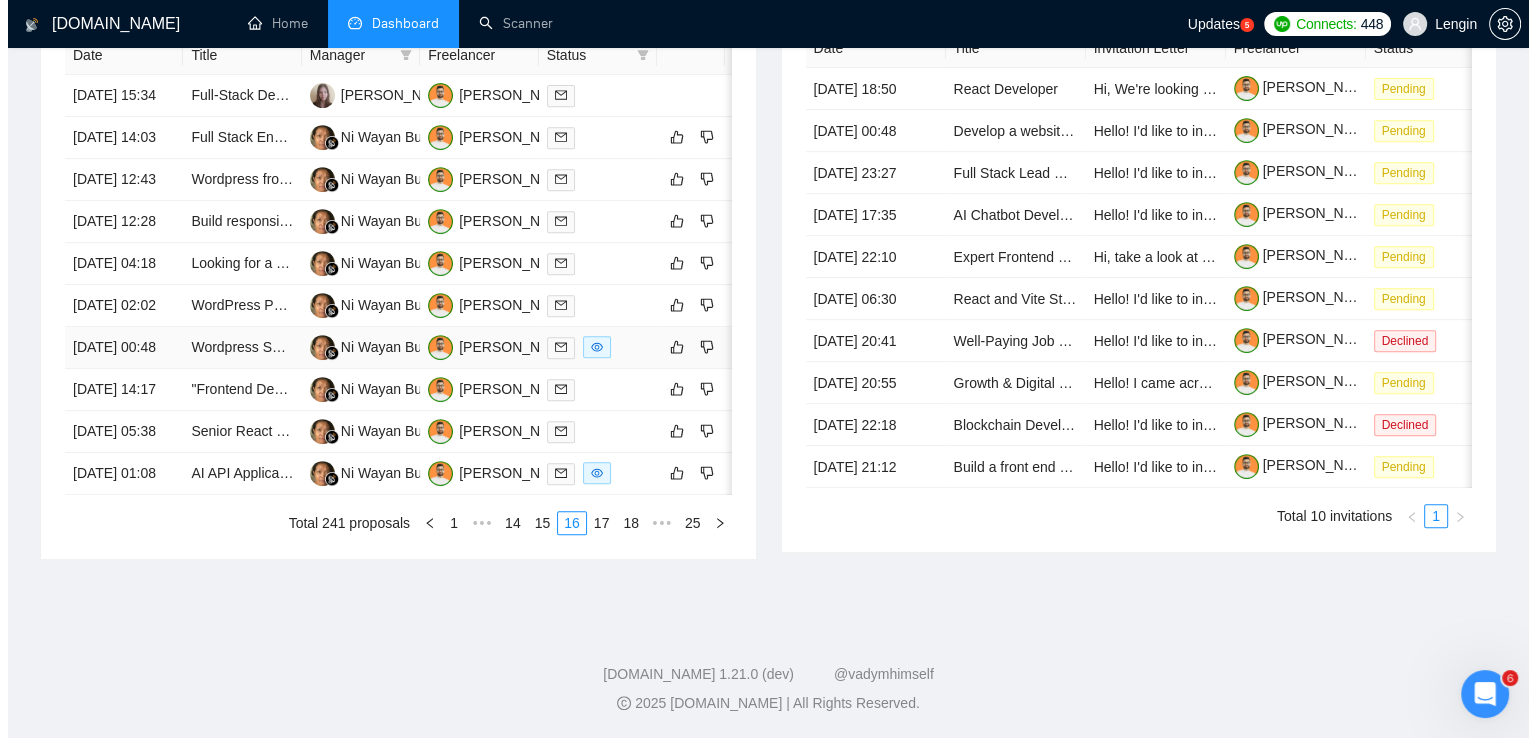 scroll, scrollTop: 856, scrollLeft: 0, axis: vertical 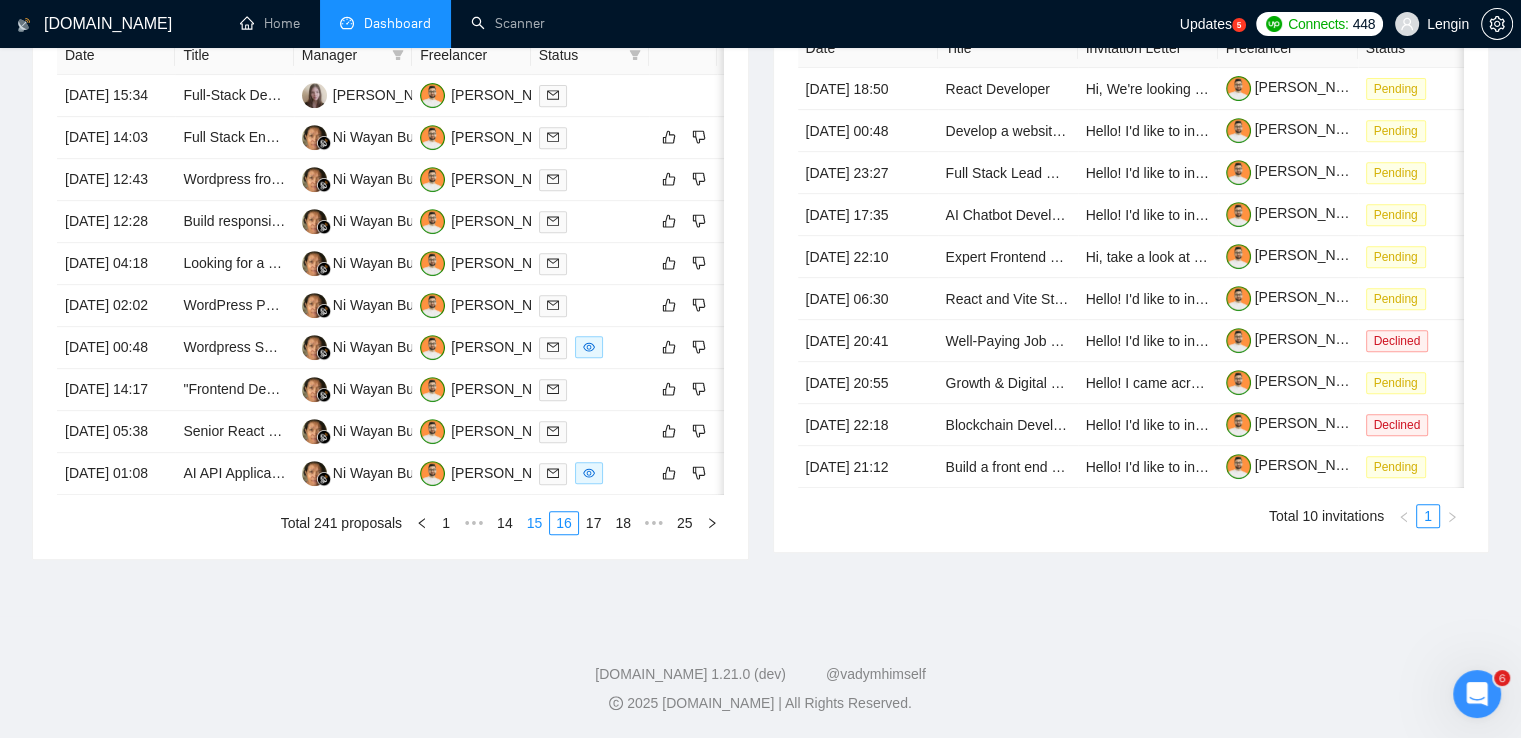 click on "15" at bounding box center (535, 523) 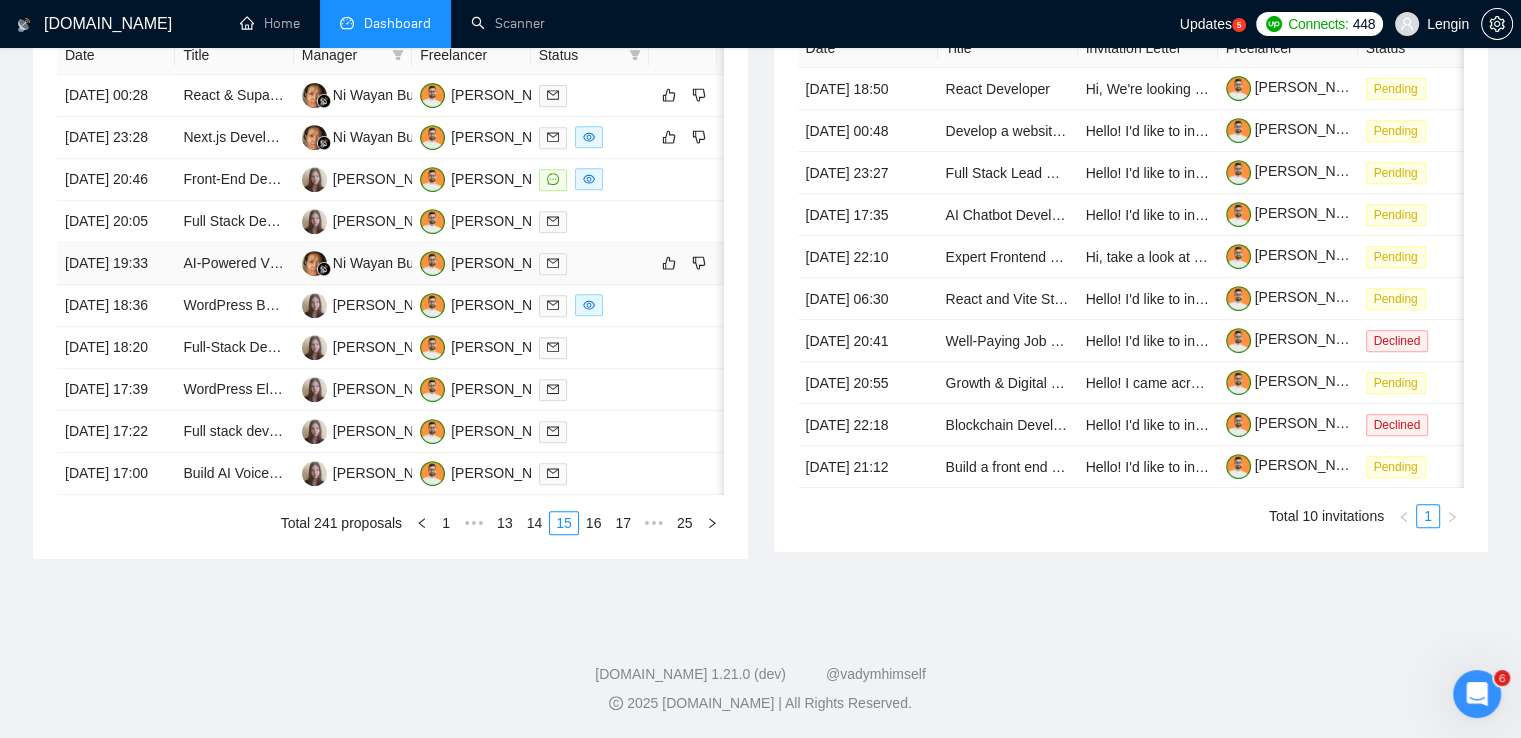 click on "AI-Powered VST/AU Plugin Development for Music Producers" at bounding box center (234, 264) 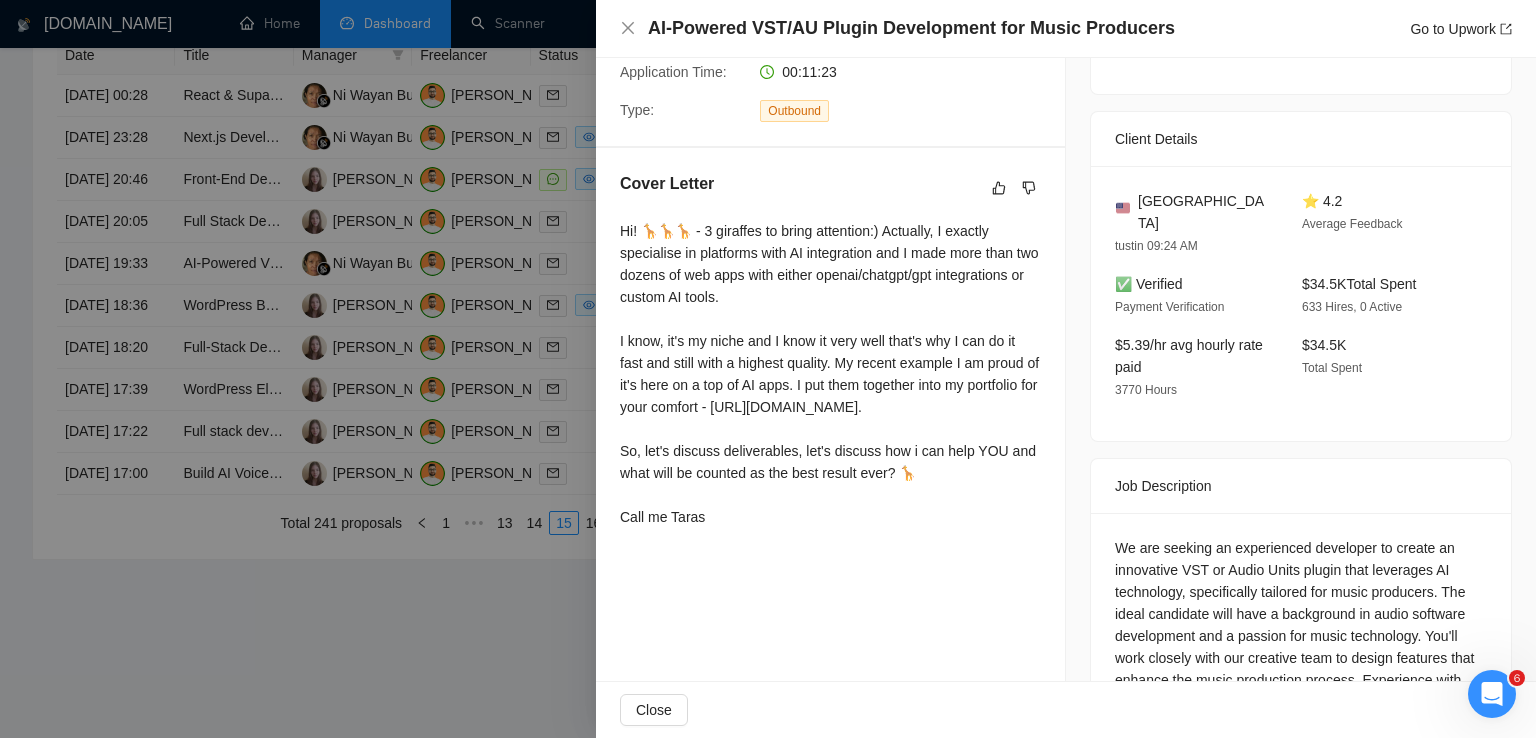 scroll, scrollTop: 422, scrollLeft: 0, axis: vertical 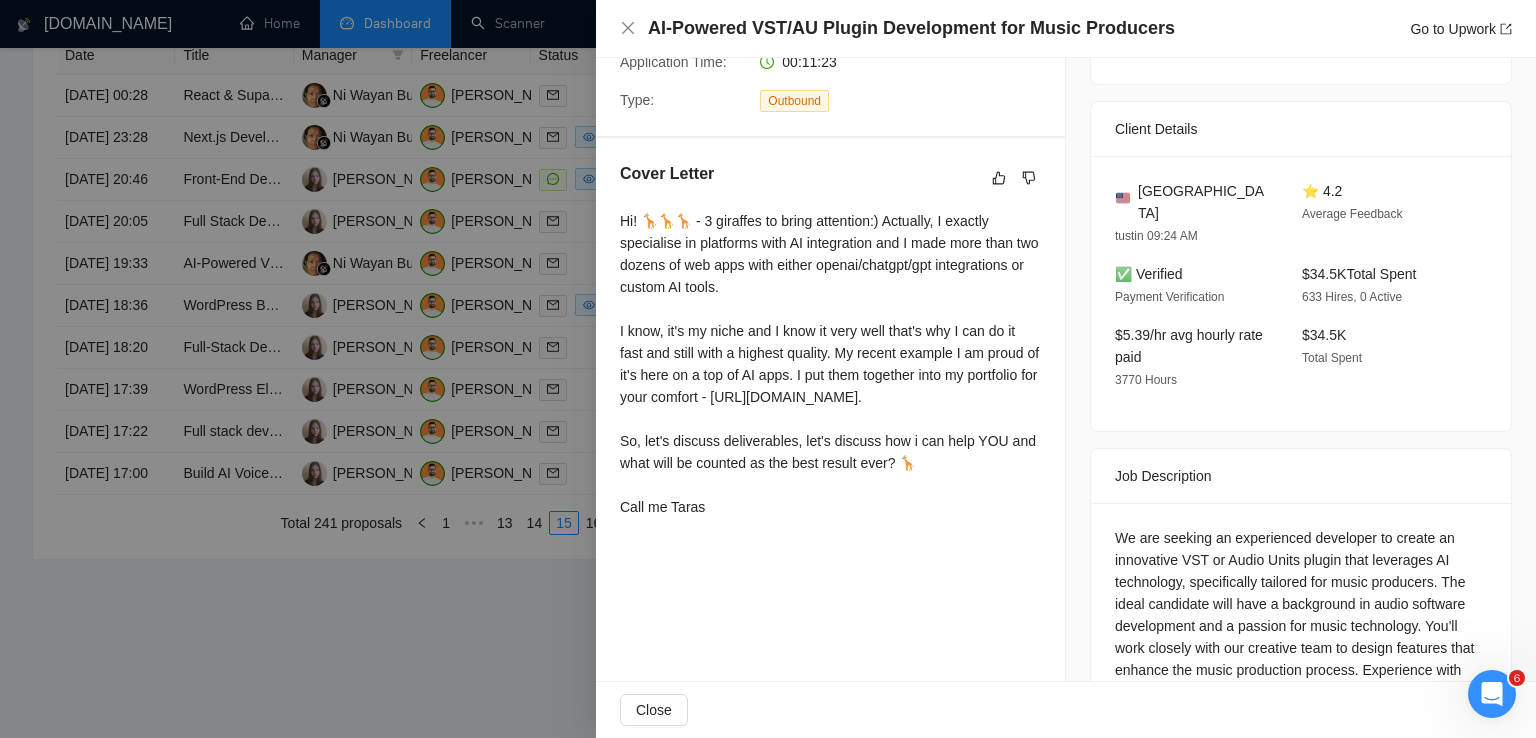 drag, startPoint x: 611, startPoint y: 217, endPoint x: 768, endPoint y: 549, distance: 367.2506 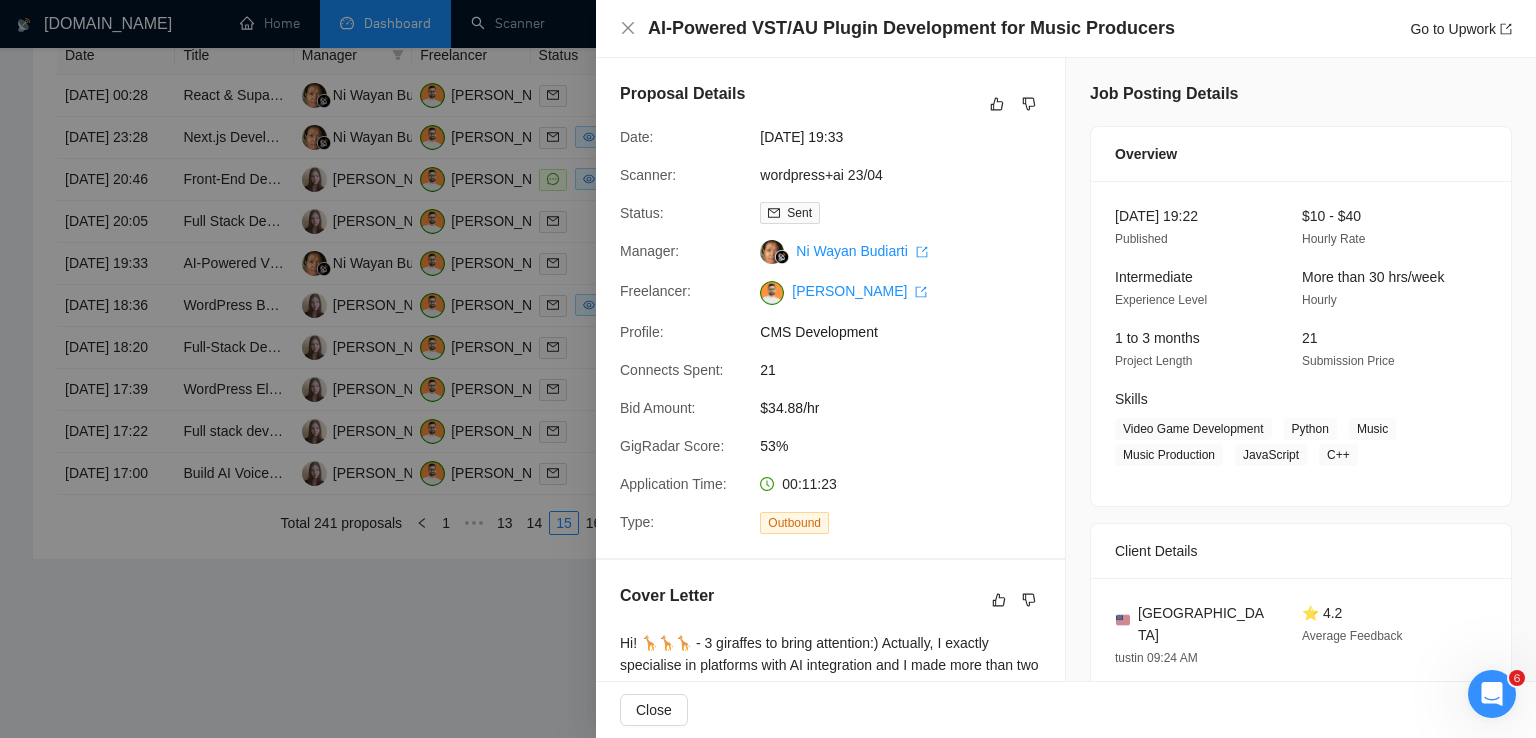 scroll, scrollTop: 502, scrollLeft: 0, axis: vertical 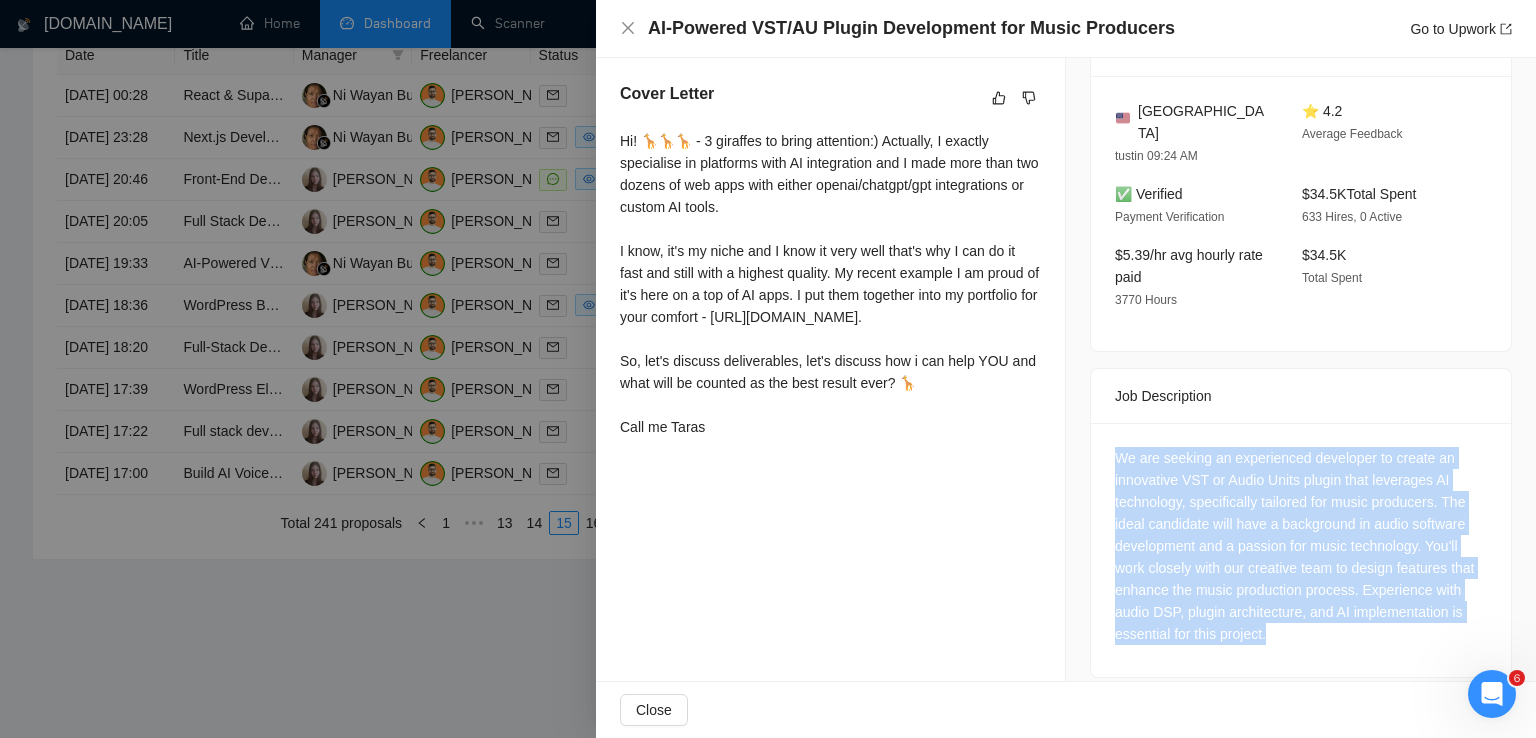 drag, startPoint x: 1274, startPoint y: 617, endPoint x: 1100, endPoint y: 445, distance: 244.66304 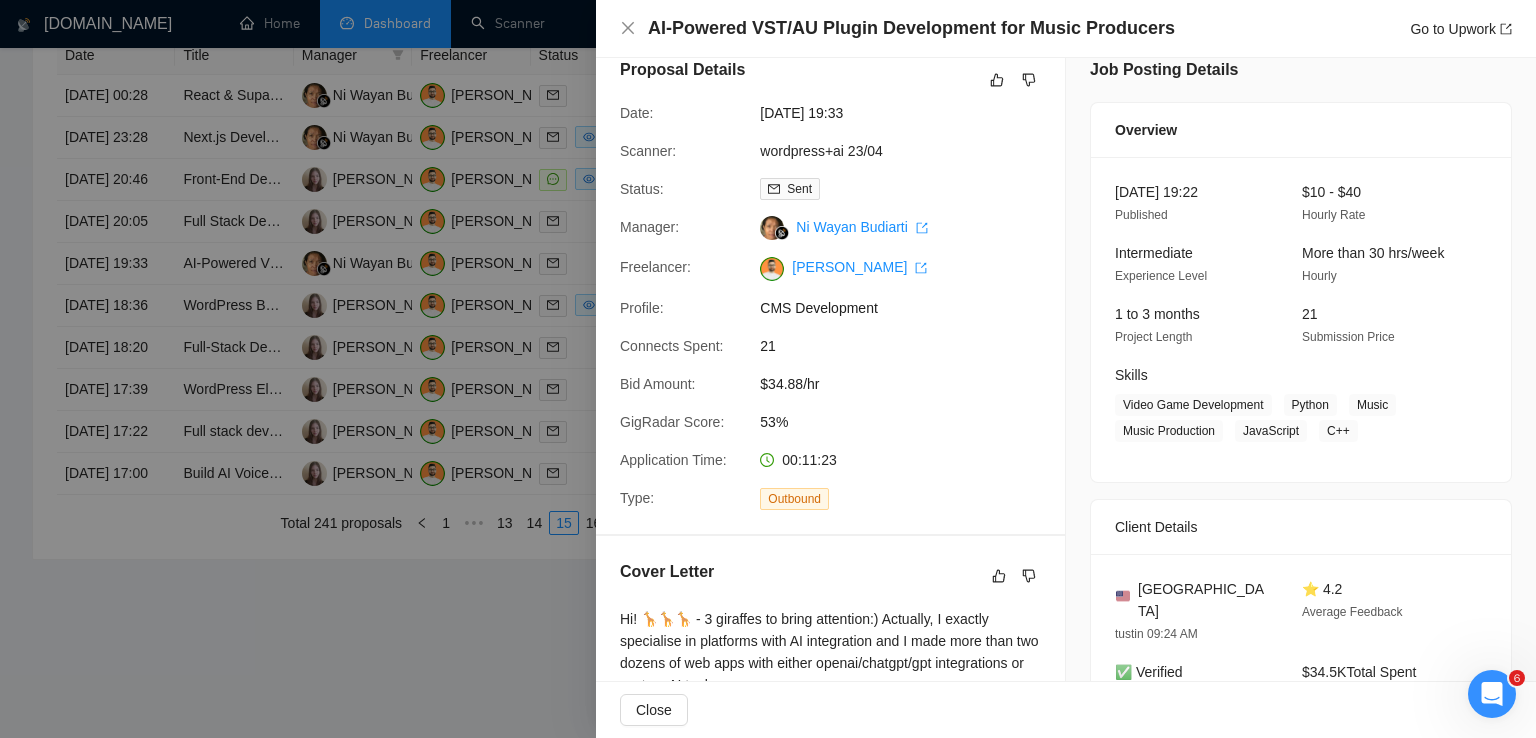 scroll, scrollTop: 22, scrollLeft: 0, axis: vertical 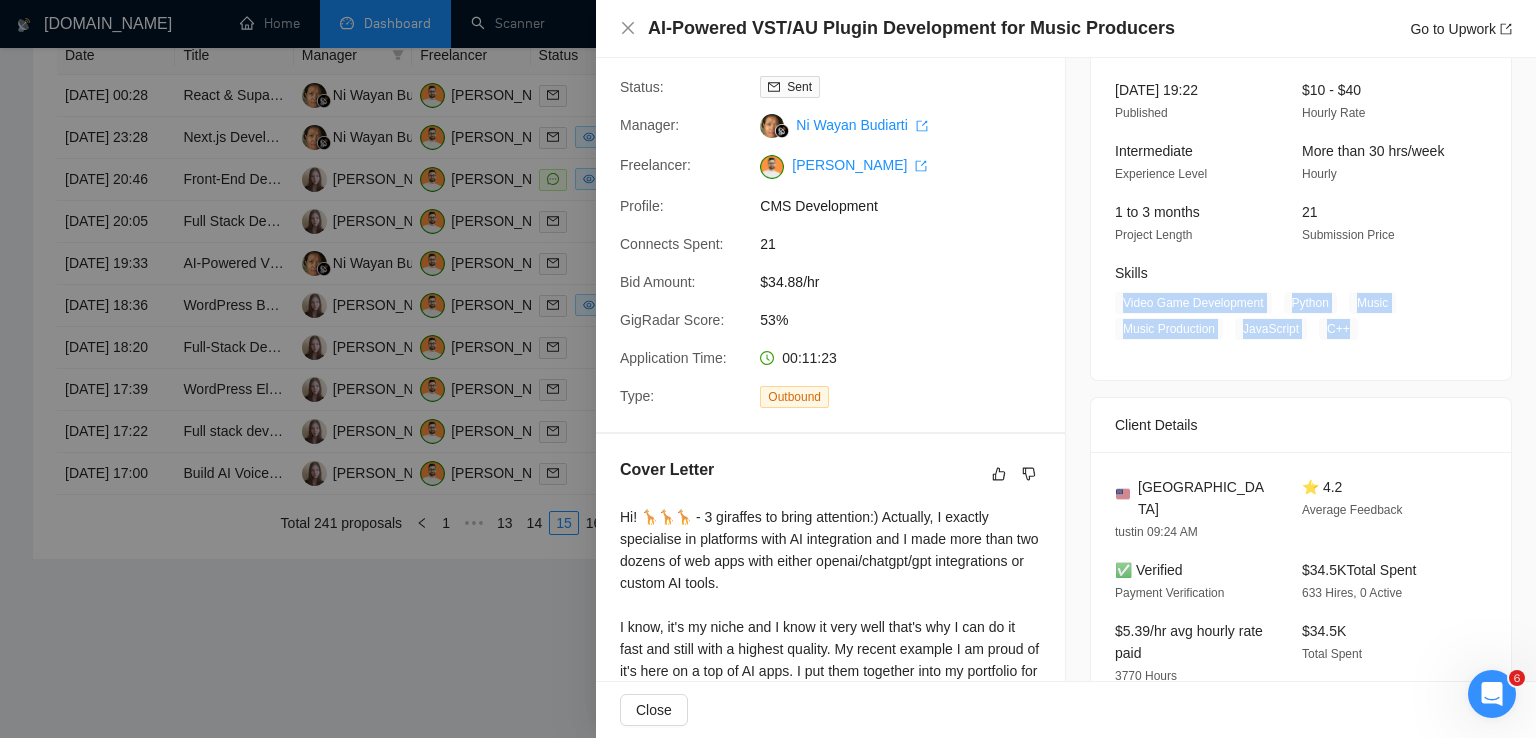 drag, startPoint x: 1343, startPoint y: 321, endPoint x: 1102, endPoint y: 310, distance: 241.2509 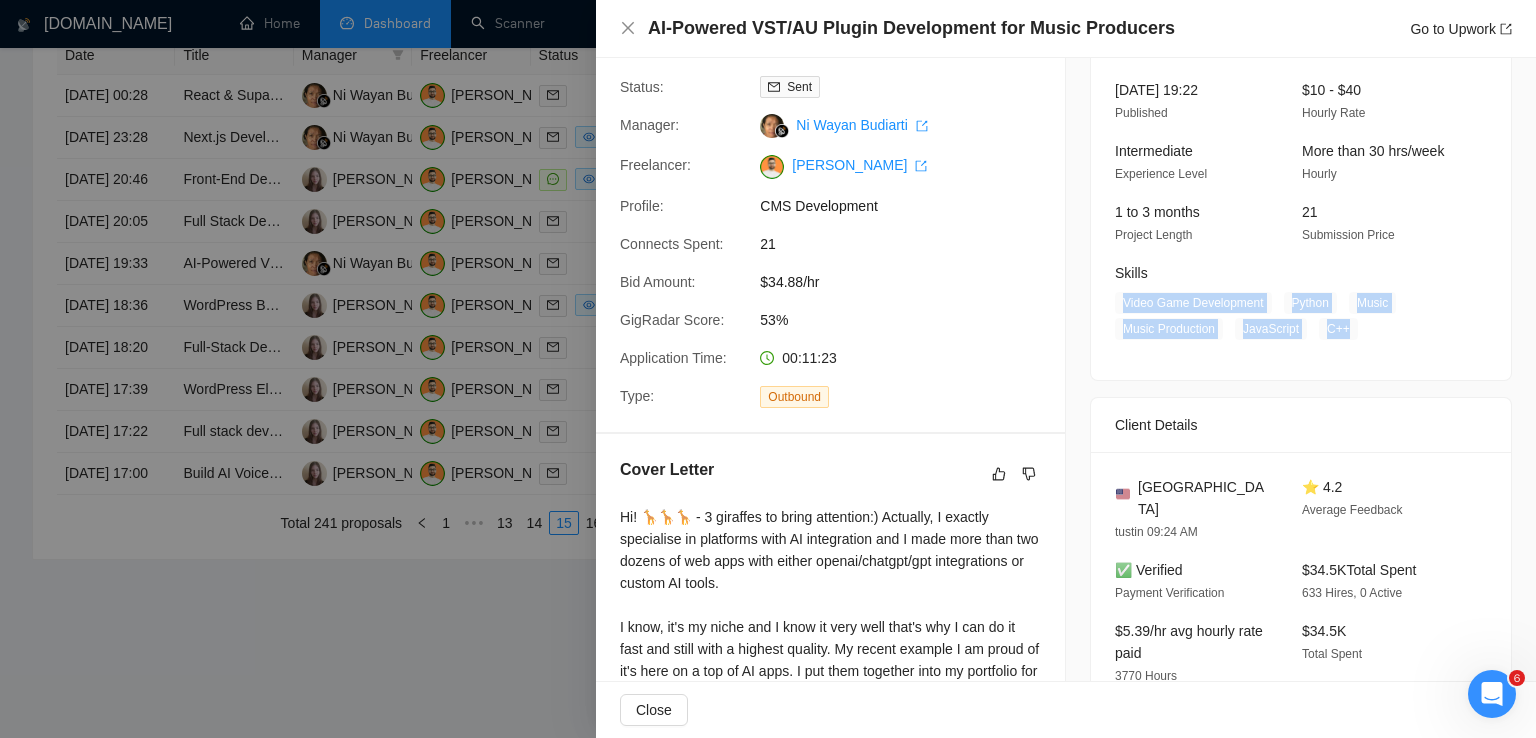 drag, startPoint x: 1432, startPoint y: 551, endPoint x: 1283, endPoint y: 552, distance: 149.00336 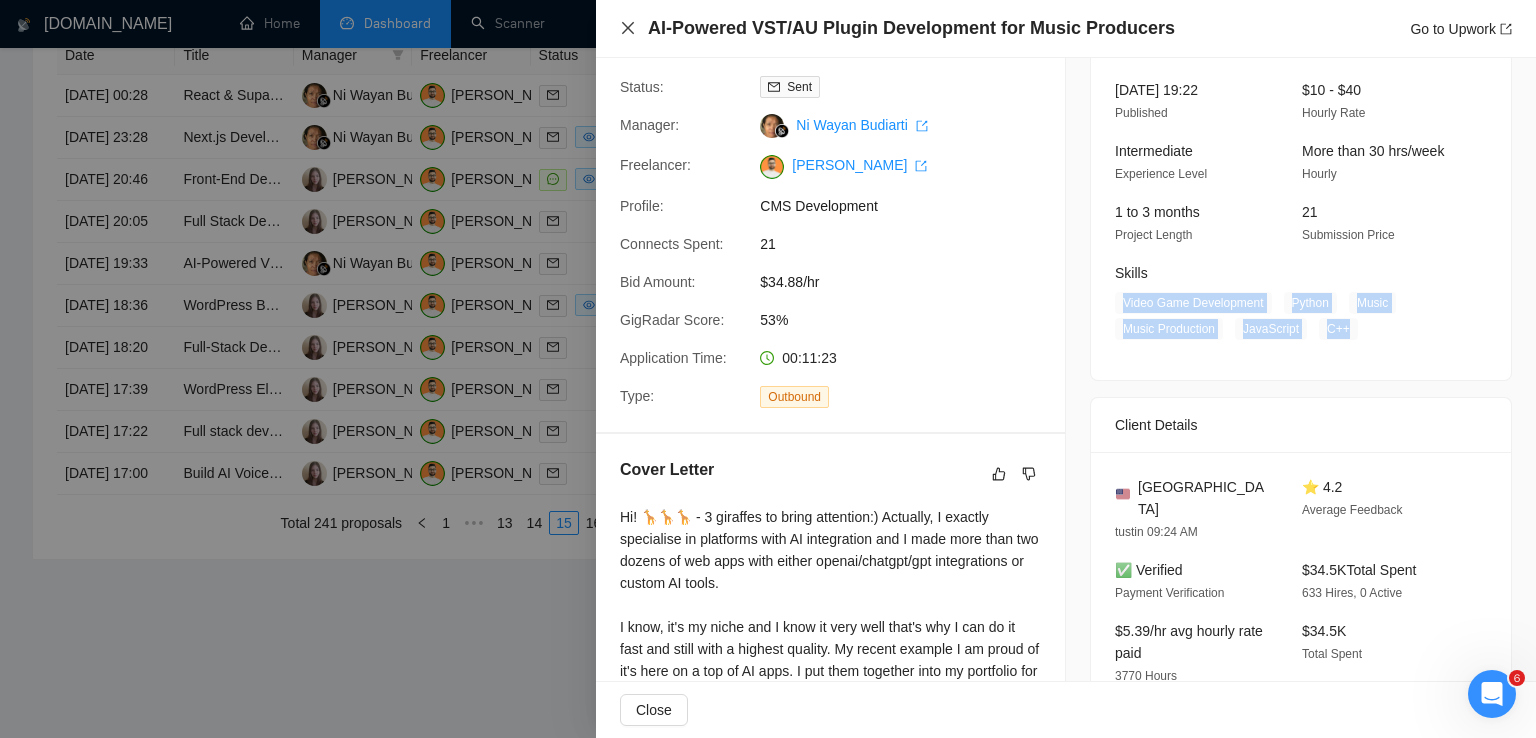click 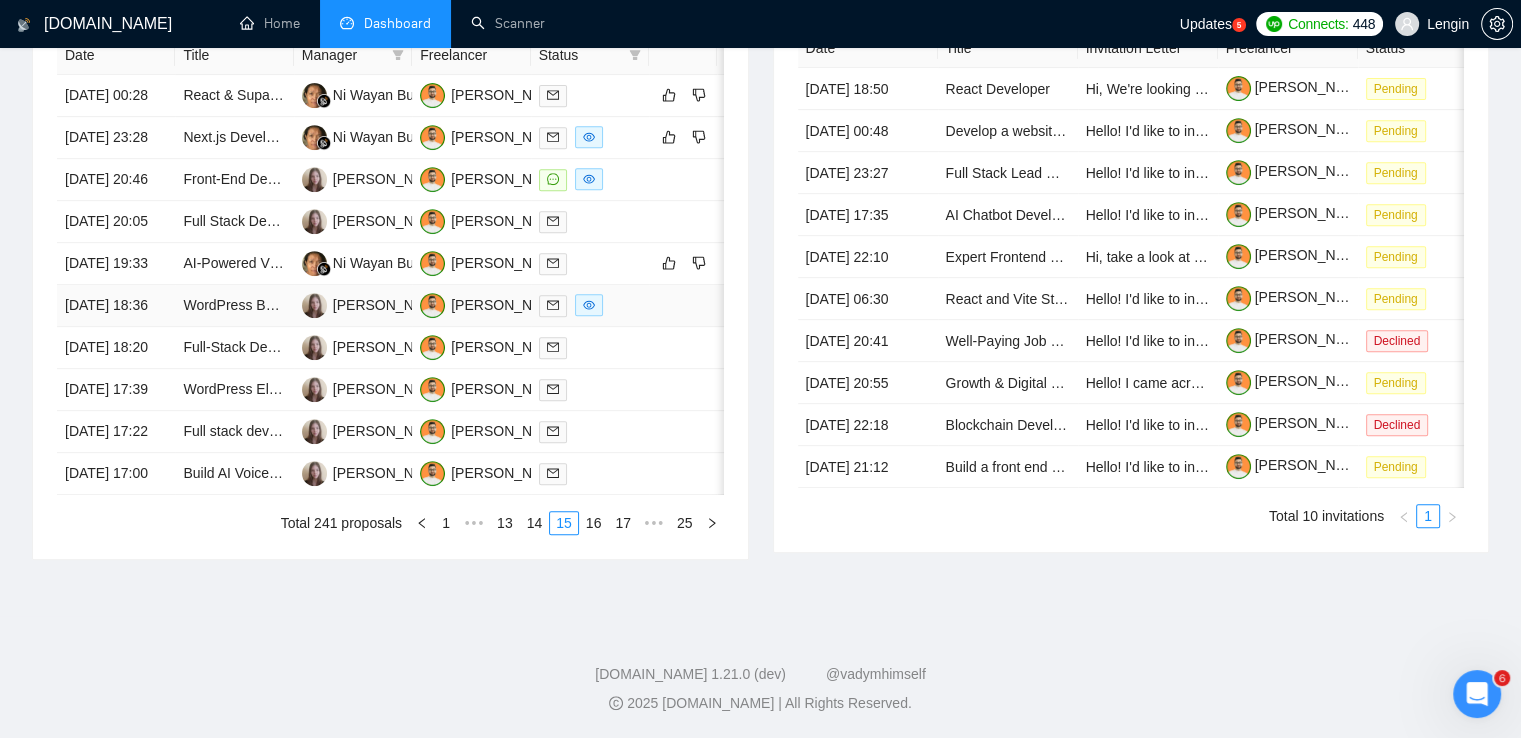 scroll, scrollTop: 1048, scrollLeft: 0, axis: vertical 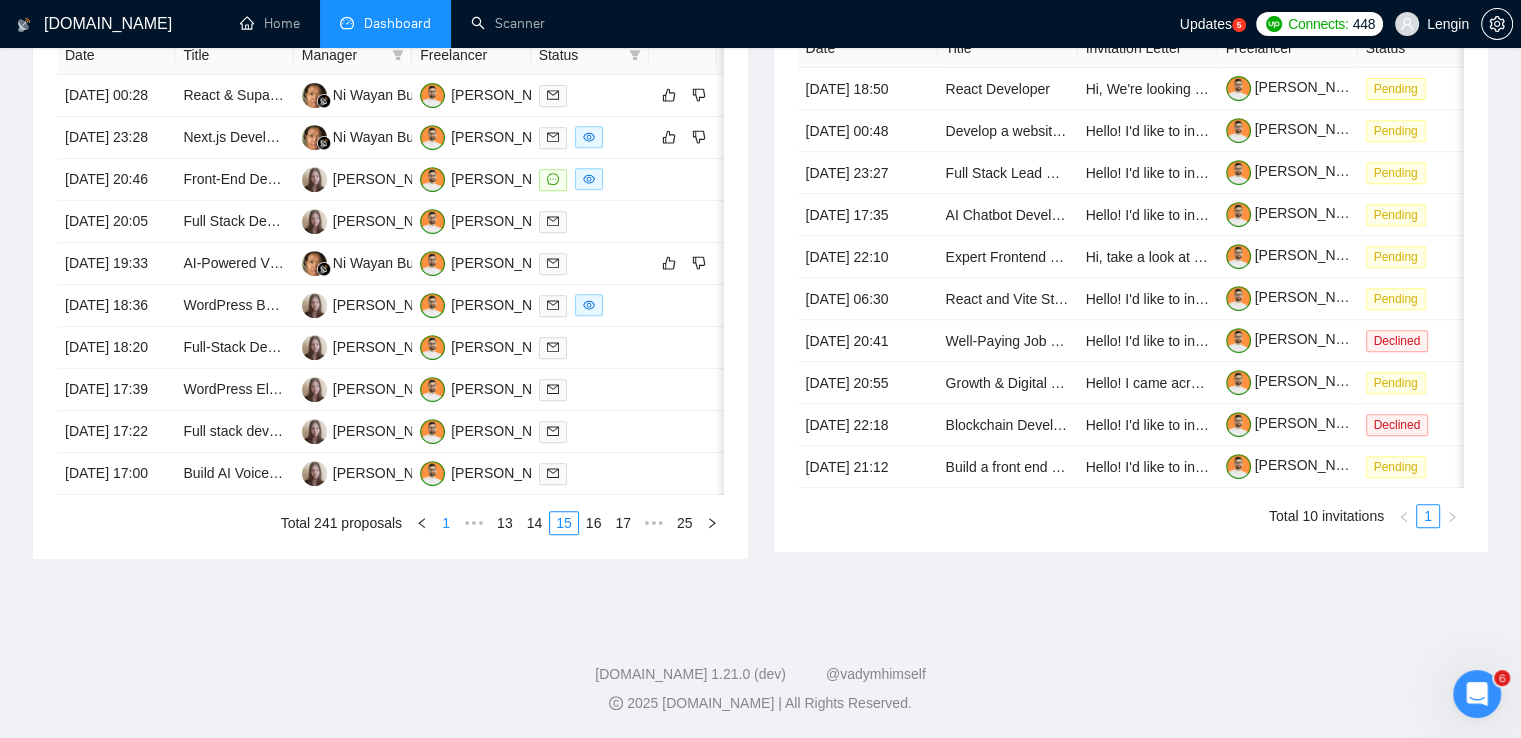 click on "1" at bounding box center [446, 523] 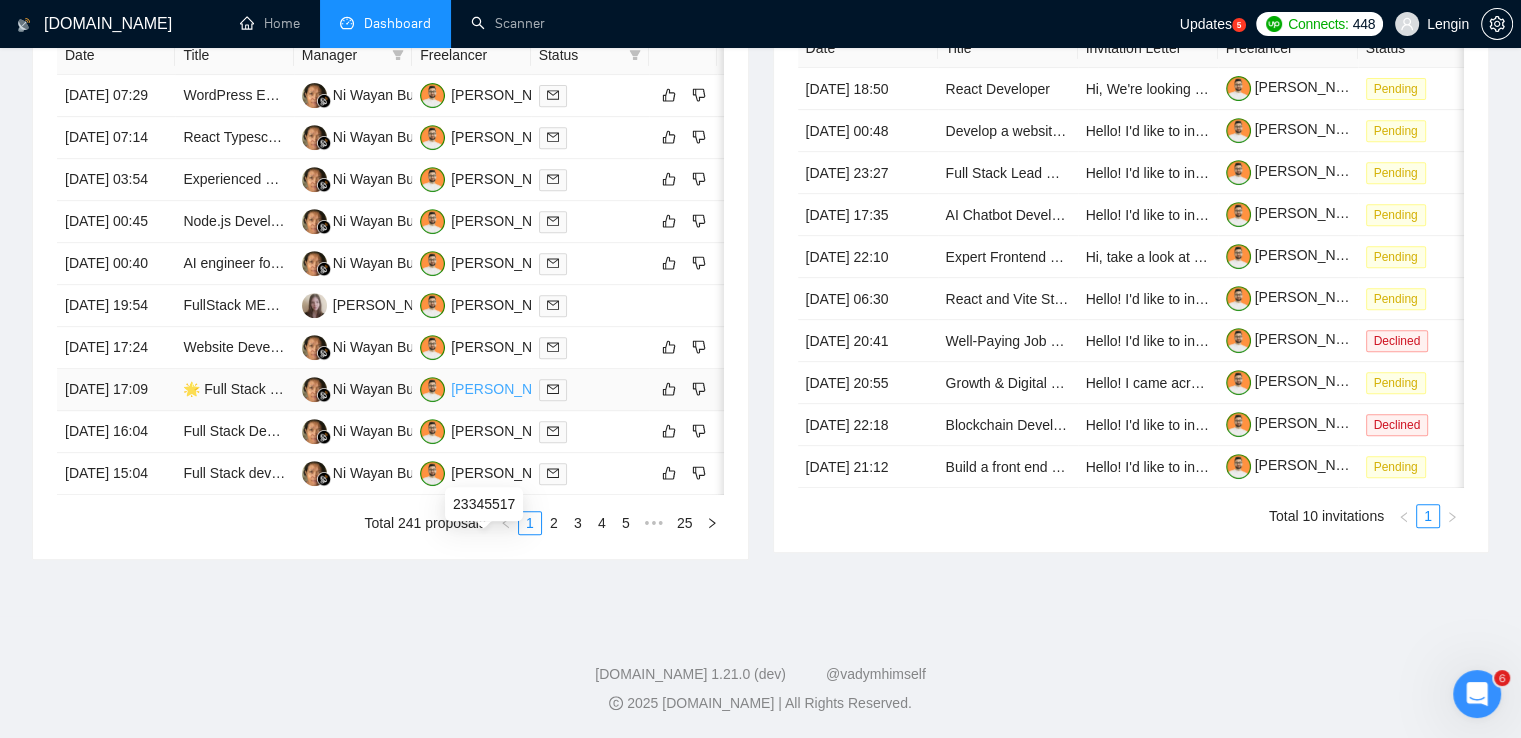 scroll, scrollTop: 966, scrollLeft: 0, axis: vertical 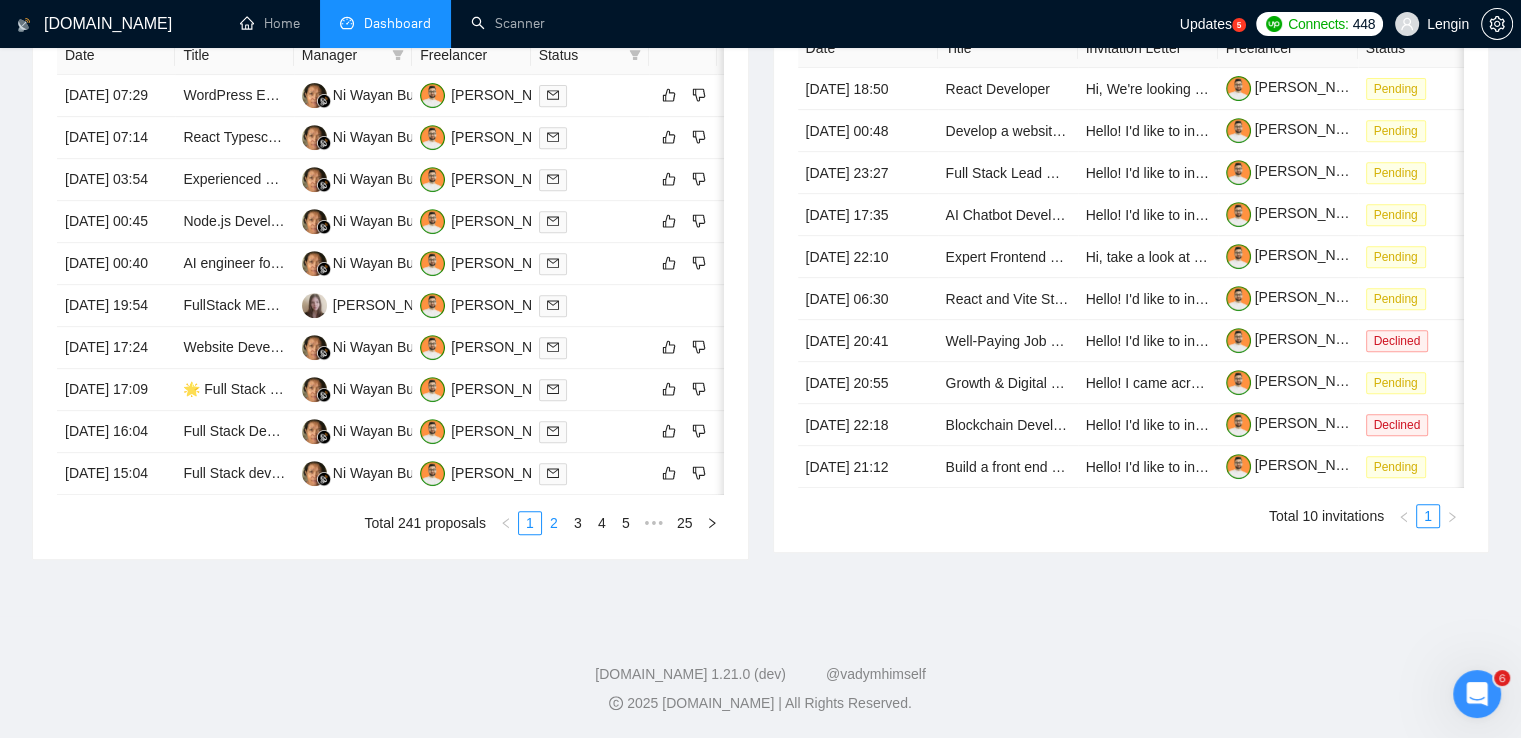 click on "Date Title Manager Freelancer Status               [DATE] 07:29 WordPress Expert & Talented Coder Needed Ni Wayan Budiarti [PERSON_NAME] [DATE] 07:14 React Typescript Developer Ni Wayan Budiarti [PERSON_NAME] [DATE] 03:54 Experienced WordPress Developer Needed for Plugin Customization Ni Wayan Budiarti [PERSON_NAME] [DATE] 00:45 Node.js Developer Needed for Fastify Plugin Development Ni Wayan Budiarti [PERSON_NAME] [DATE] 00:40 AI engineer for AWS Ni Wayan Budiarti [PERSON_NAME] [DATE] 19:54 FullStack MERN Developer Needed to Build Admin Dashboard React, Node.js, MongoDB [PERSON_NAME] [PERSON_NAME] [DATE] 17:24 Website Development for Children's Educational Content using WooCommerce and WordPress Ni Wayan Budiarti [PERSON_NAME] [DATE] 17:09 🌟 Full Stack Developer with React.js, Node.js & AI Experience Ni Wayan Budiarti [PERSON_NAME] [DATE] 16:04 Full Stack Developer for Mental Health Platform on React and Node.js Ni Wayan Budiarti" at bounding box center [390, 285] 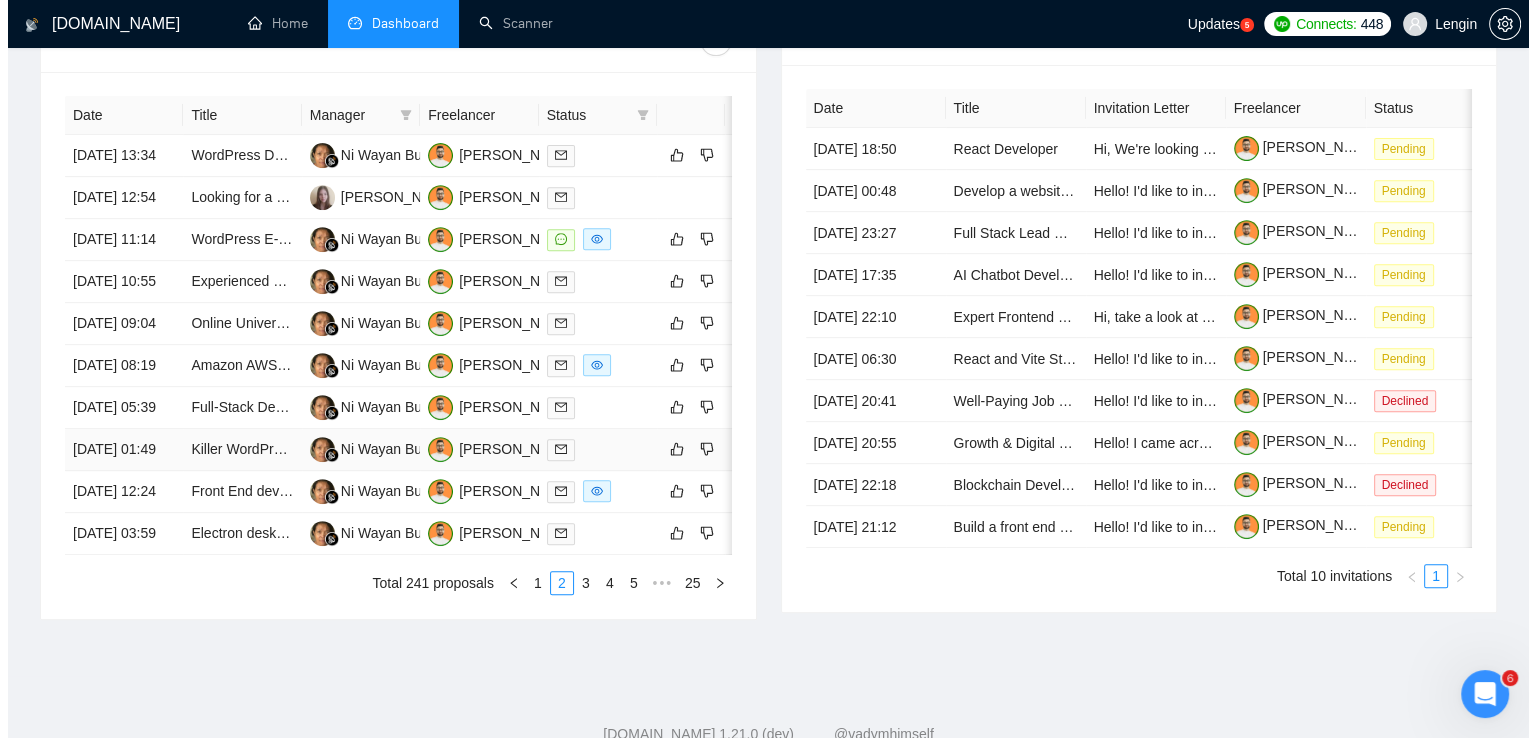 scroll, scrollTop: 786, scrollLeft: 0, axis: vertical 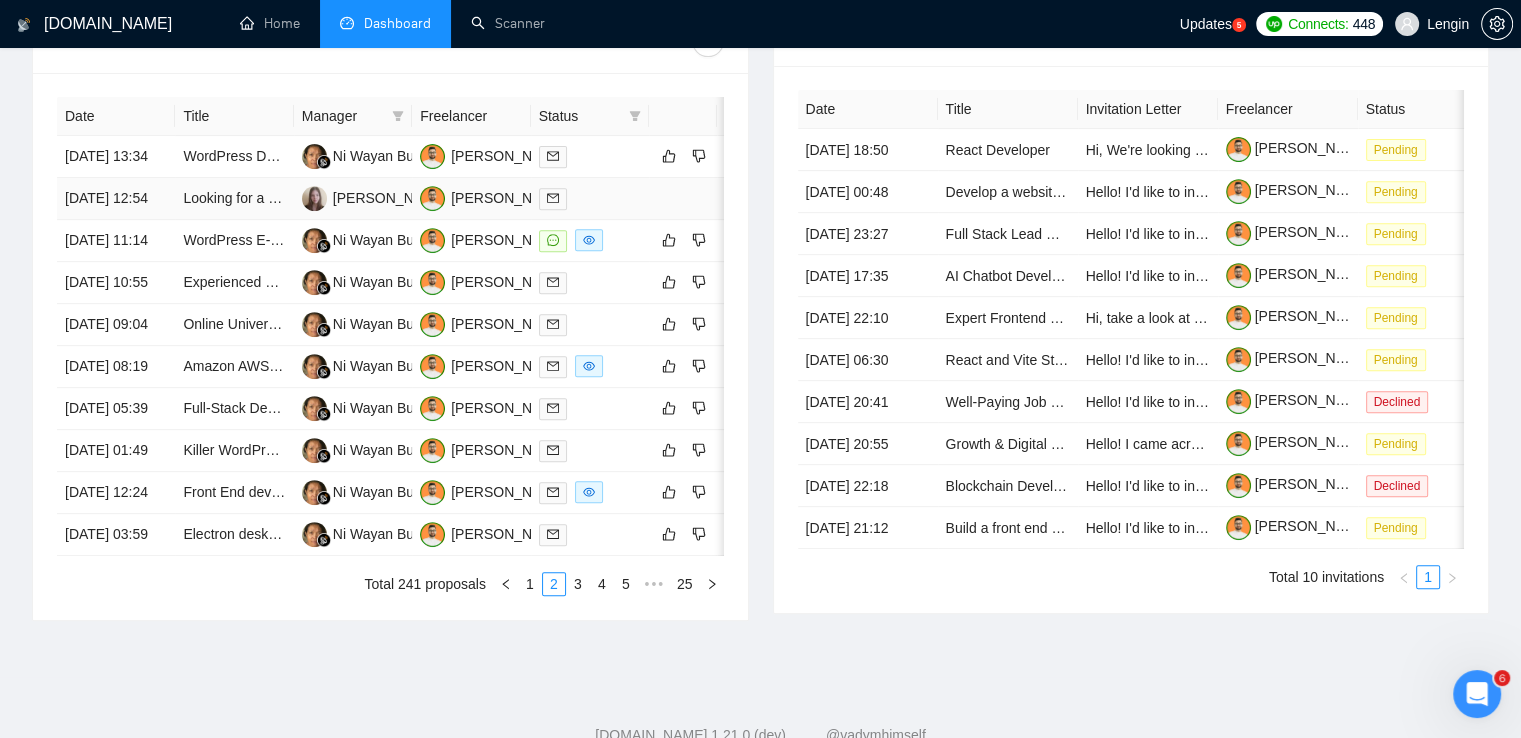 click on "Looking for a Rockstar ReactFlow Developer" at bounding box center [234, 199] 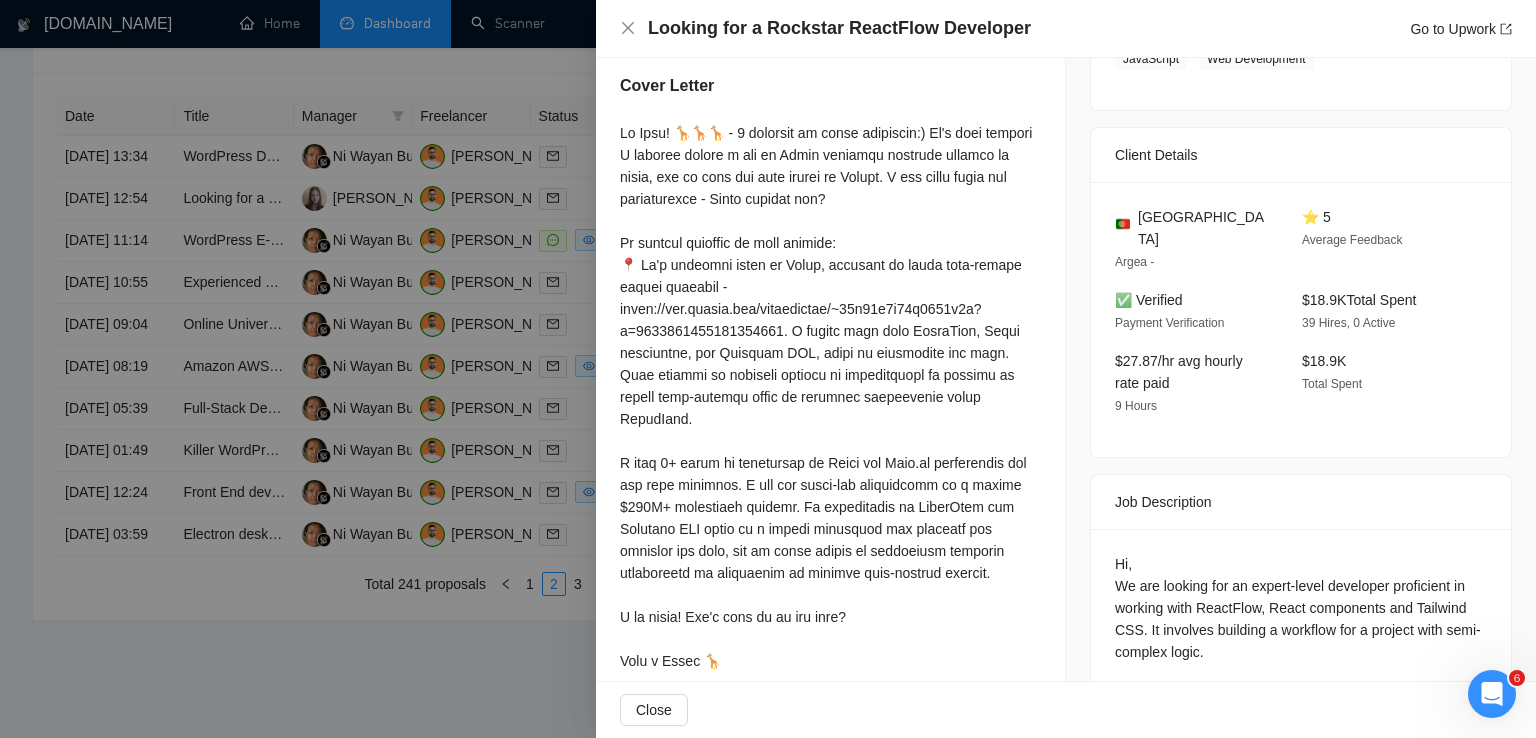 scroll, scrollTop: 568, scrollLeft: 0, axis: vertical 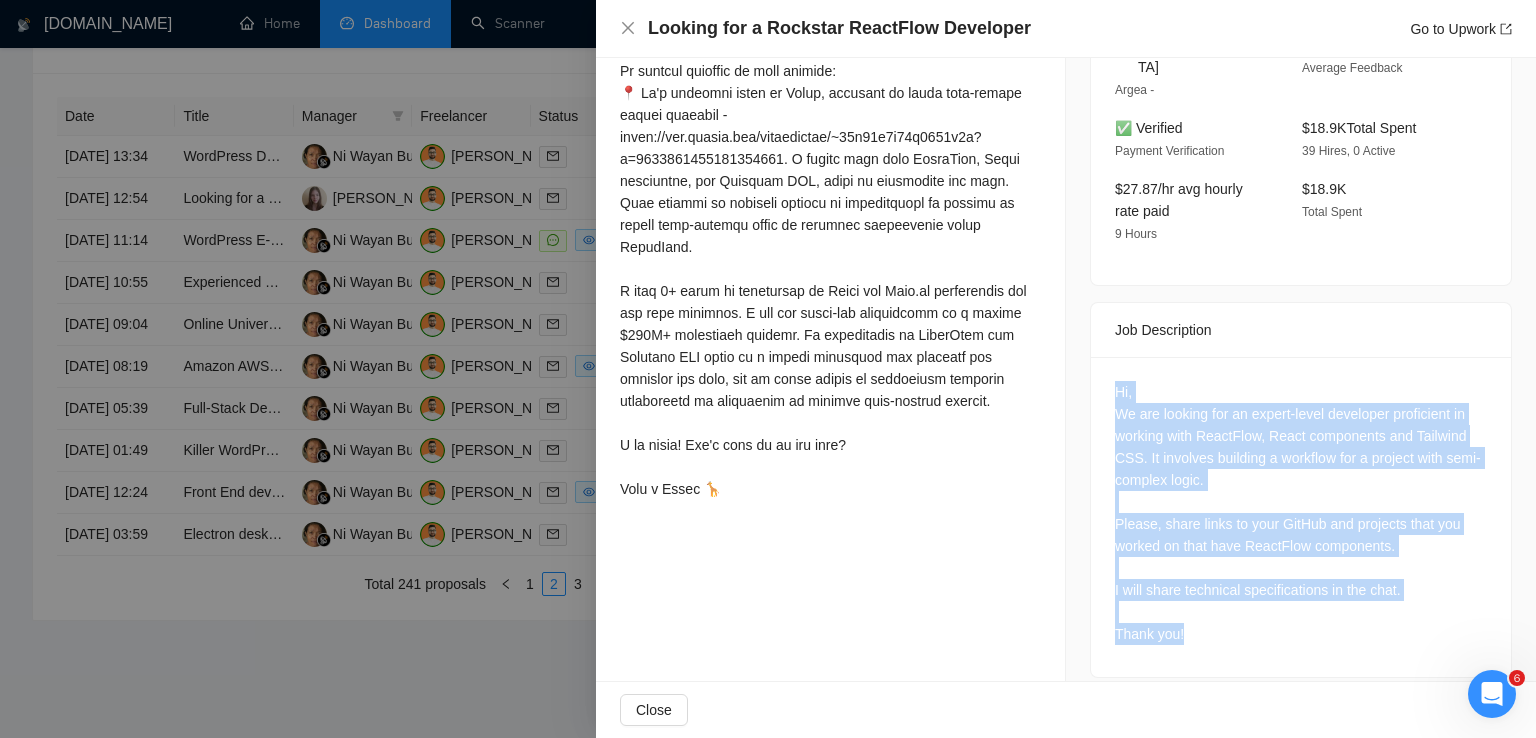 drag, startPoint x: 1196, startPoint y: 610, endPoint x: 1084, endPoint y: 369, distance: 265.75363 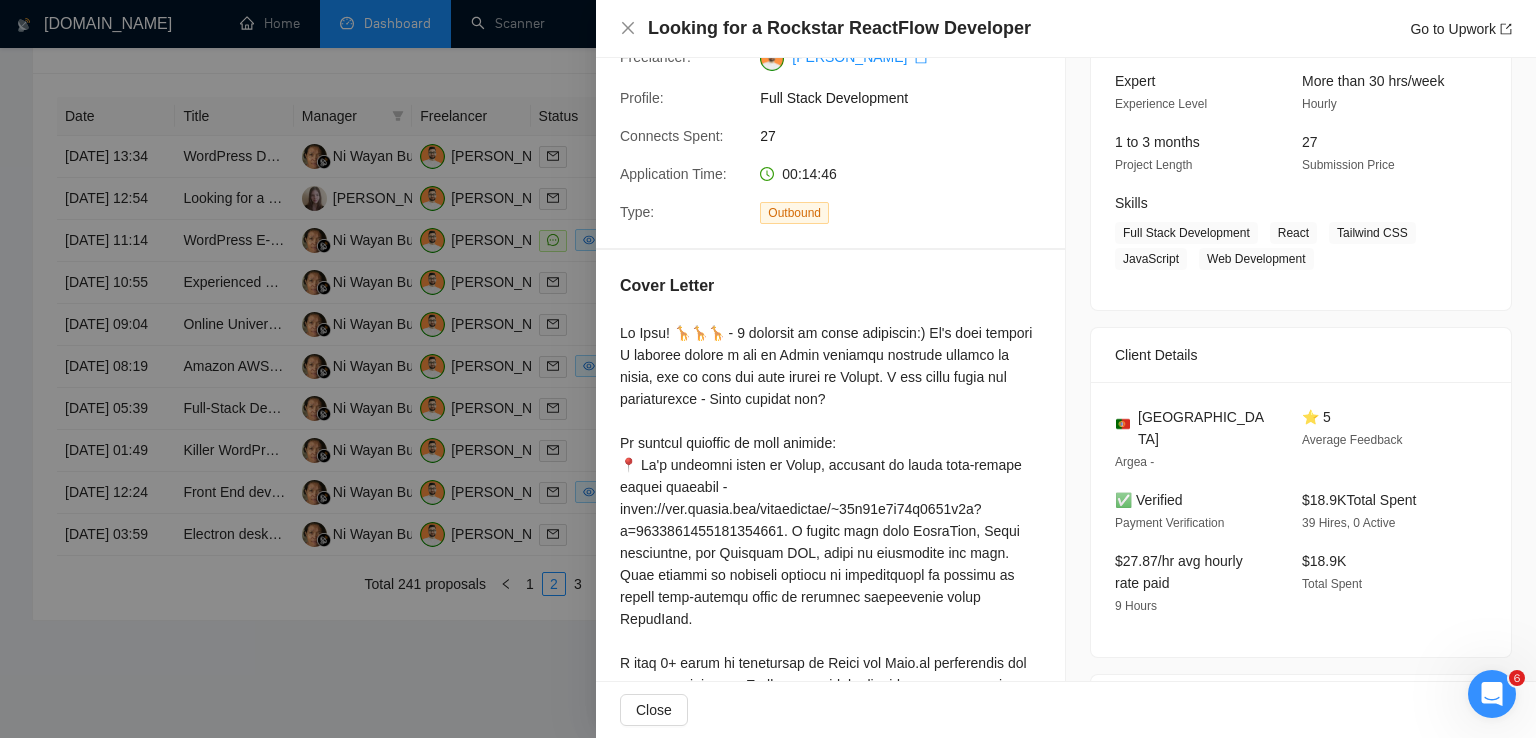 scroll, scrollTop: 192, scrollLeft: 0, axis: vertical 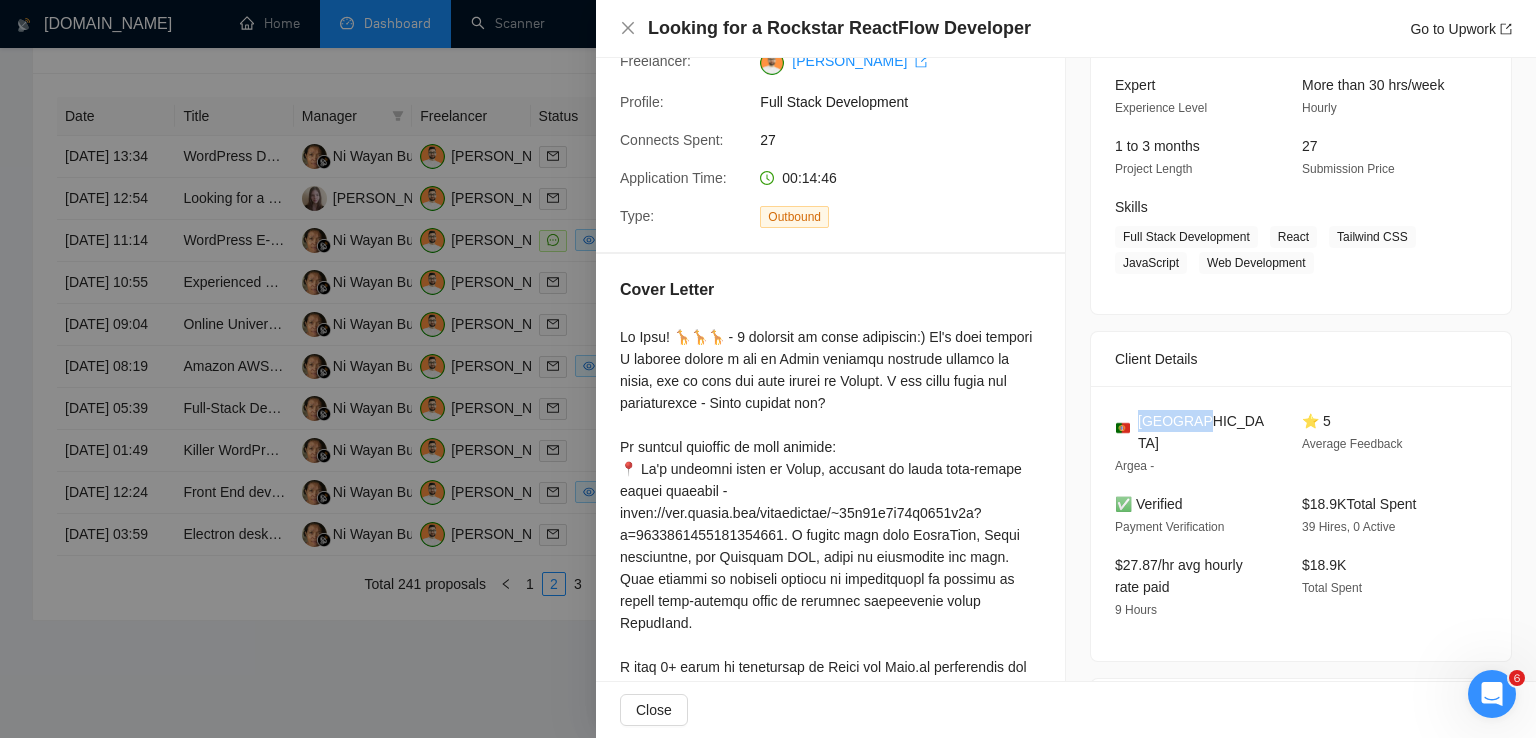 drag, startPoint x: 1196, startPoint y: 421, endPoint x: 1136, endPoint y: 420, distance: 60.00833 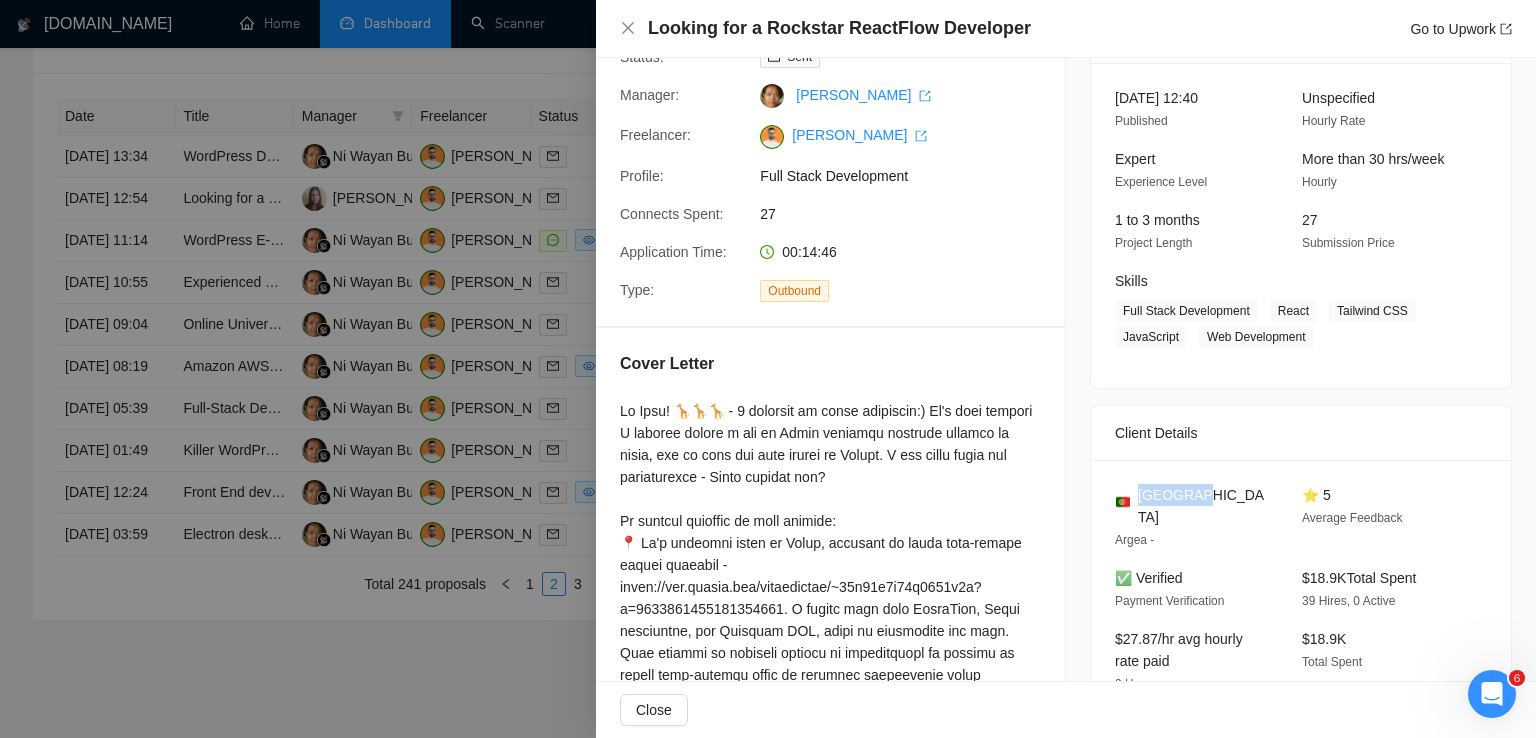 scroll, scrollTop: 0, scrollLeft: 0, axis: both 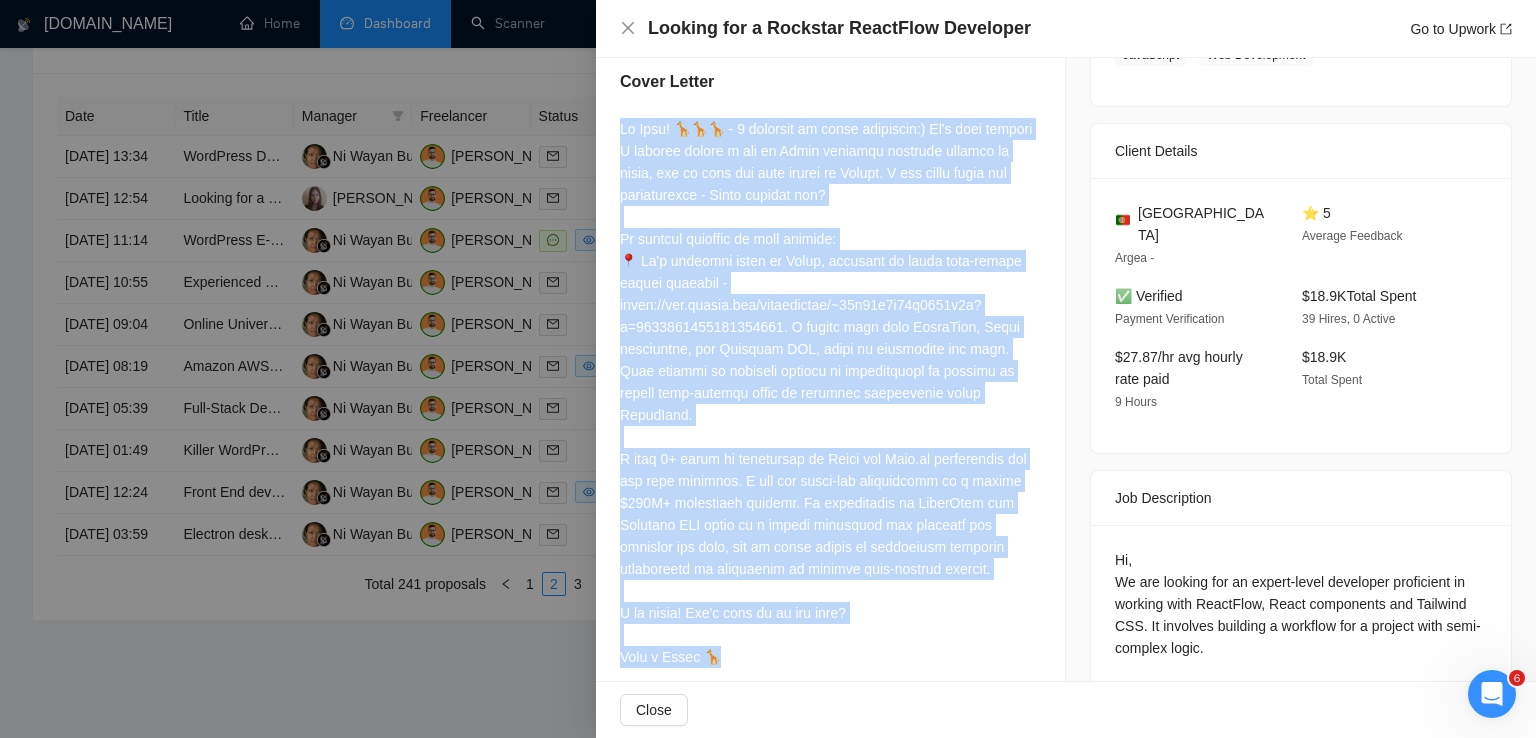 drag, startPoint x: 620, startPoint y: 125, endPoint x: 746, endPoint y: 625, distance: 515.63165 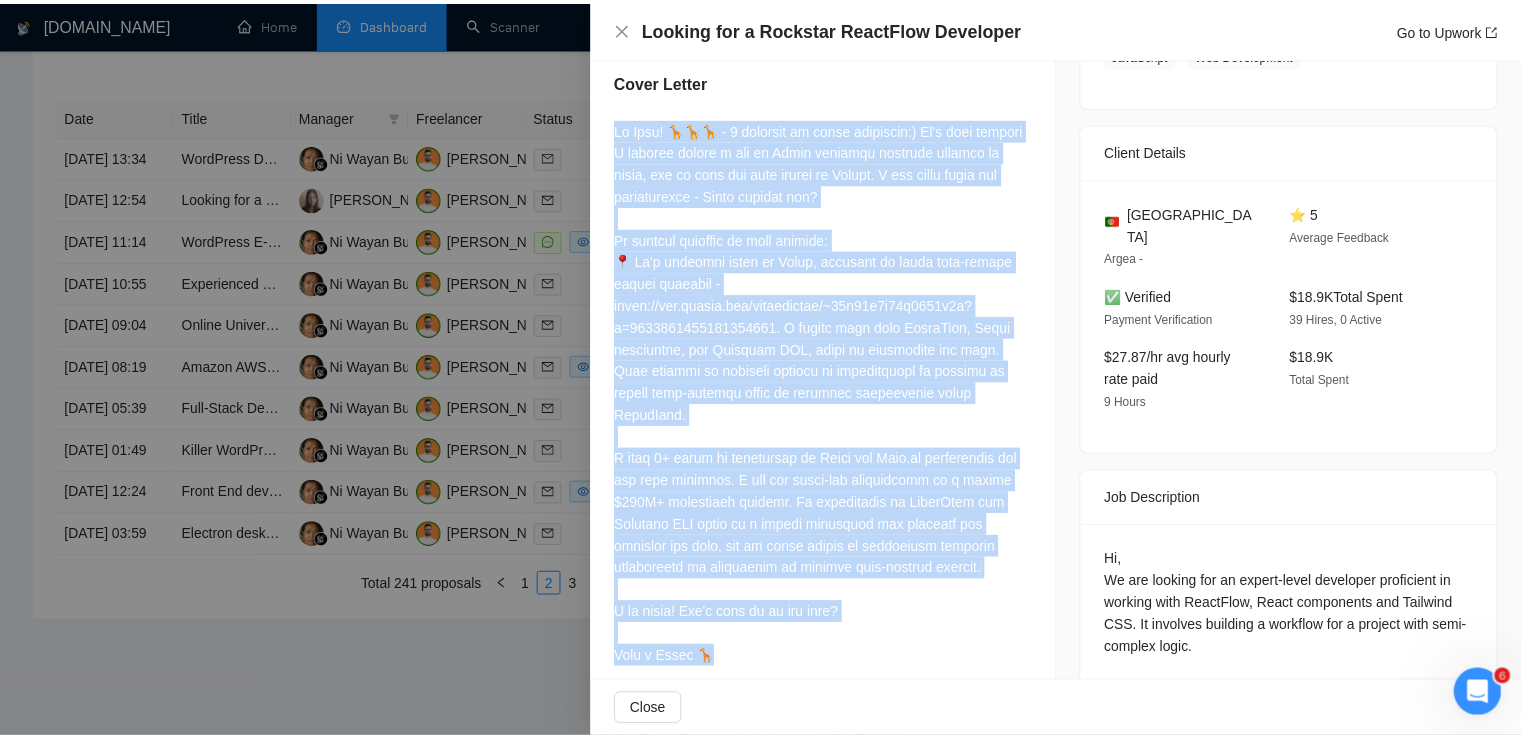 scroll, scrollTop: 0, scrollLeft: 0, axis: both 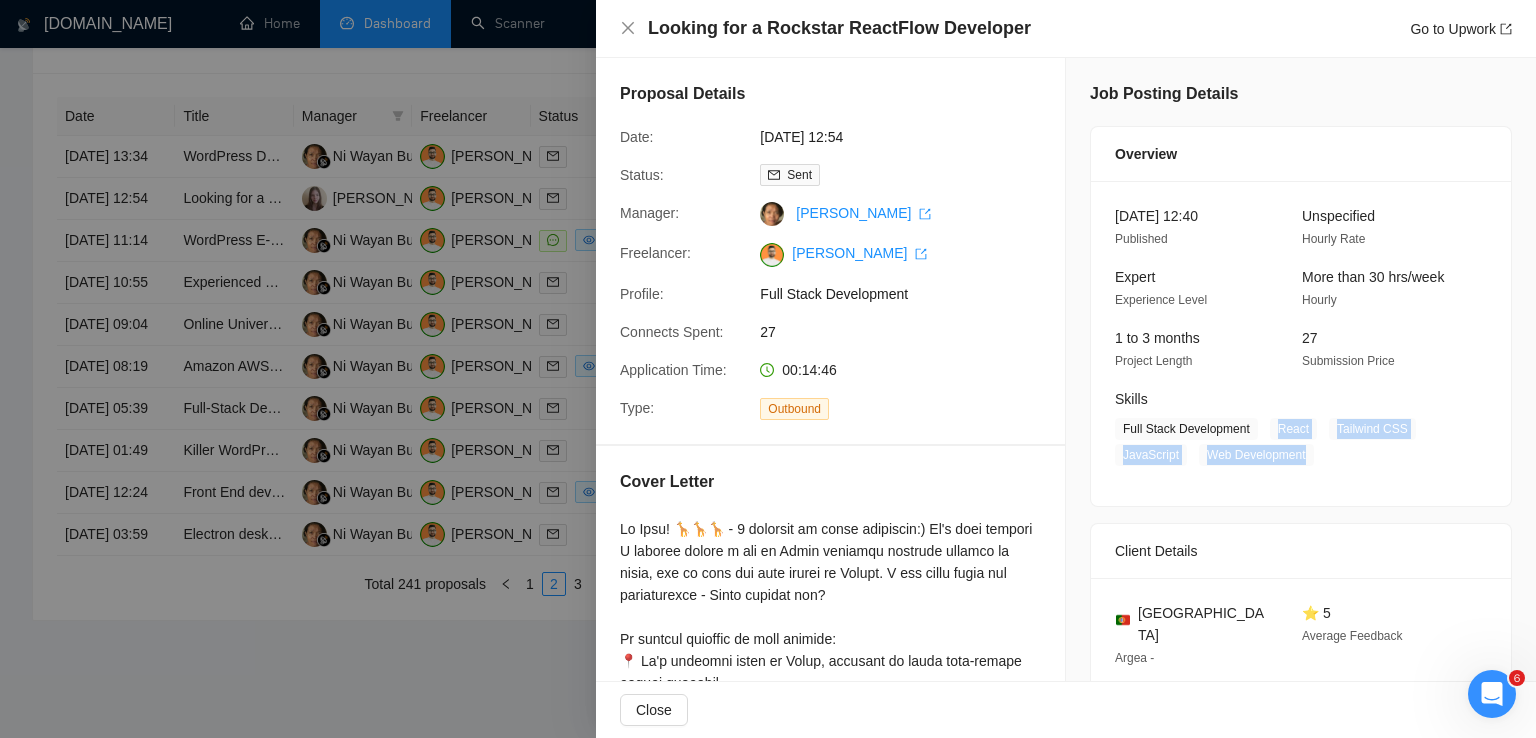 drag, startPoint x: 1264, startPoint y: 426, endPoint x: 1295, endPoint y: 453, distance: 41.109608 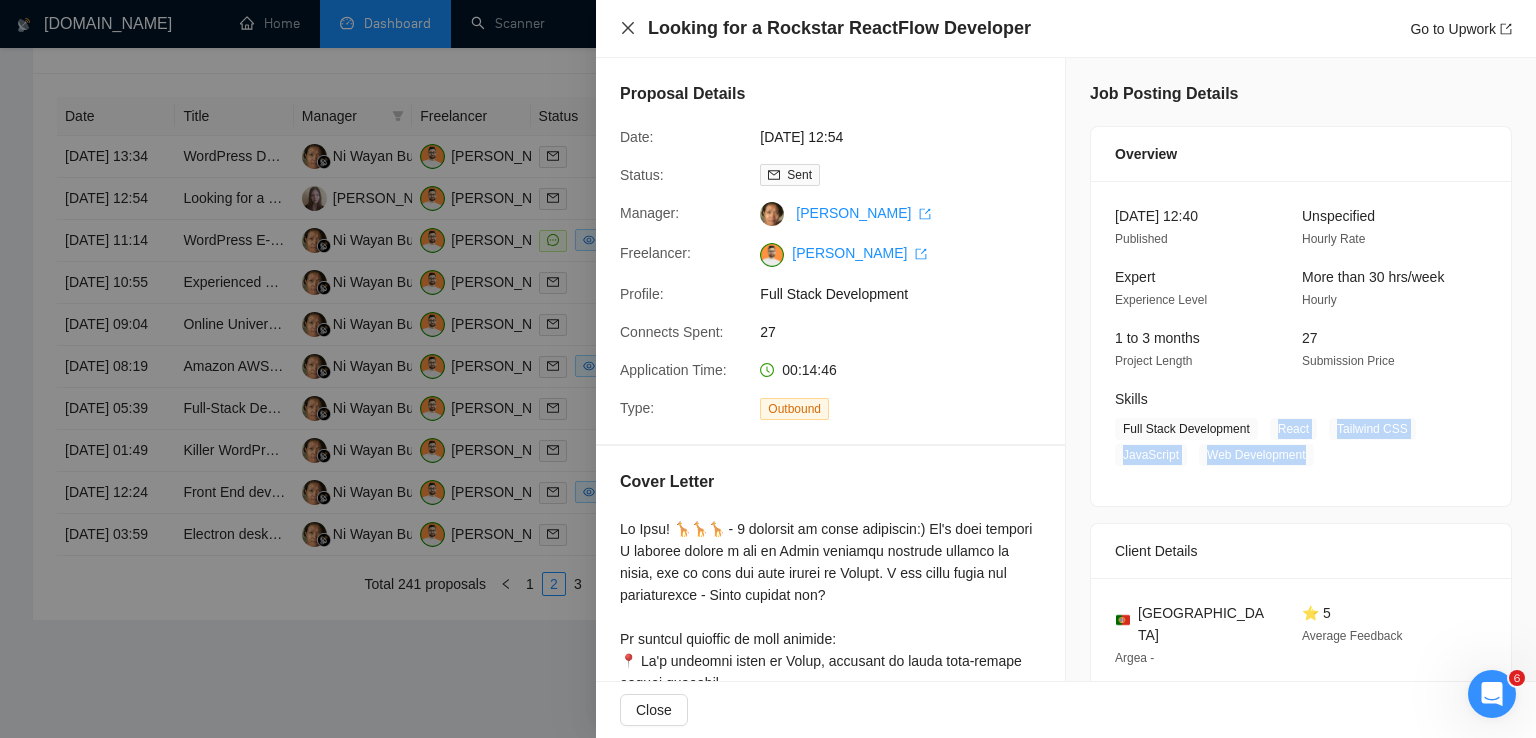 click 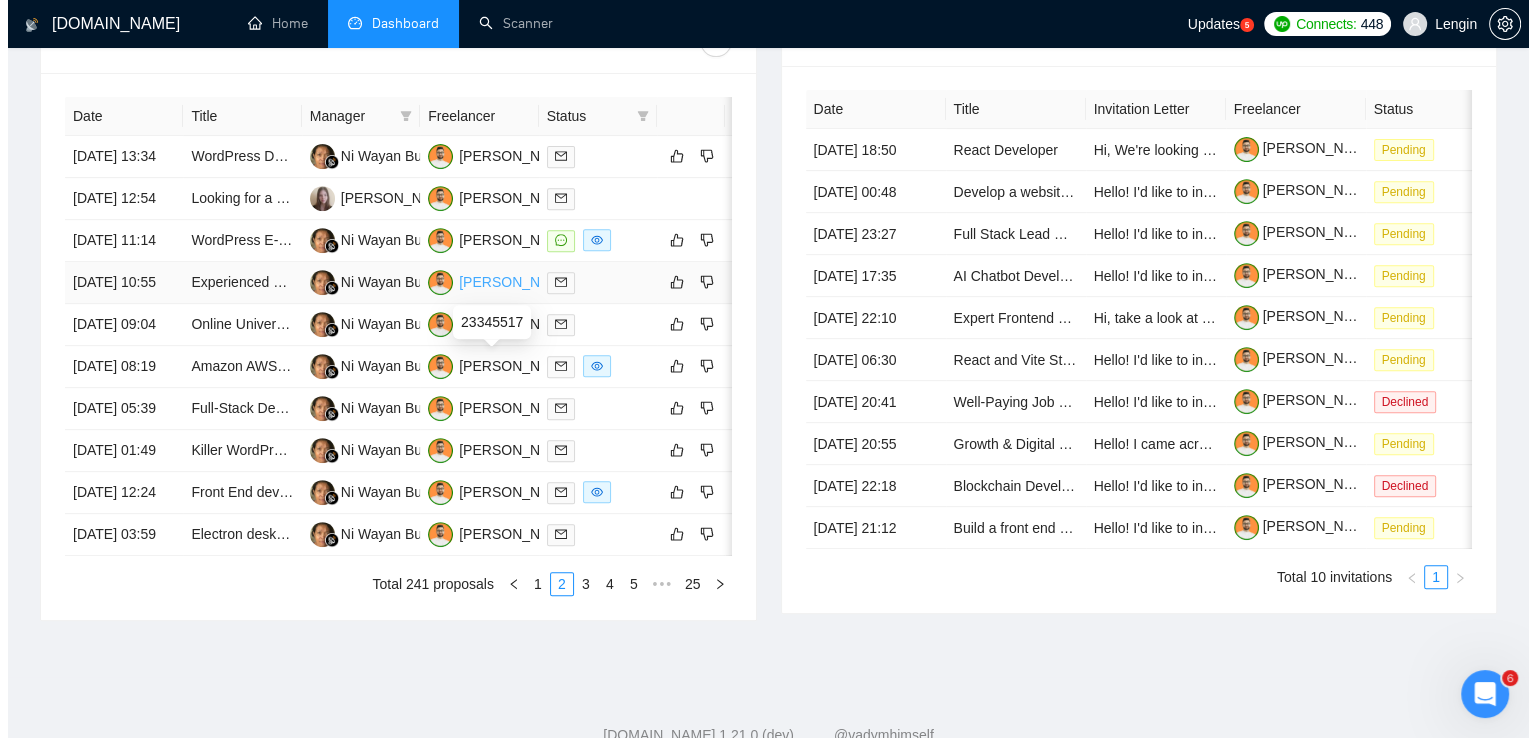 scroll, scrollTop: 928, scrollLeft: 0, axis: vertical 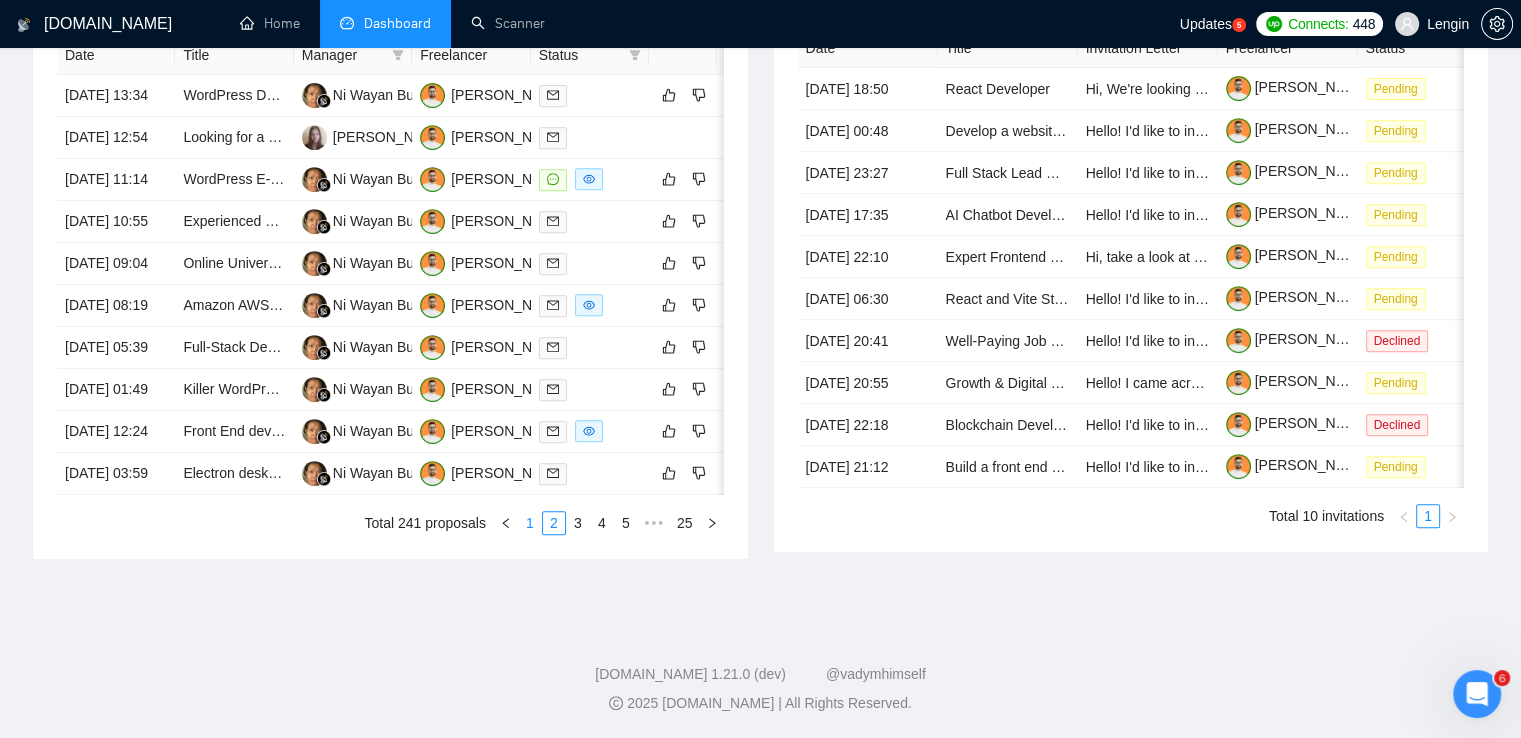 click on "1" at bounding box center (530, 523) 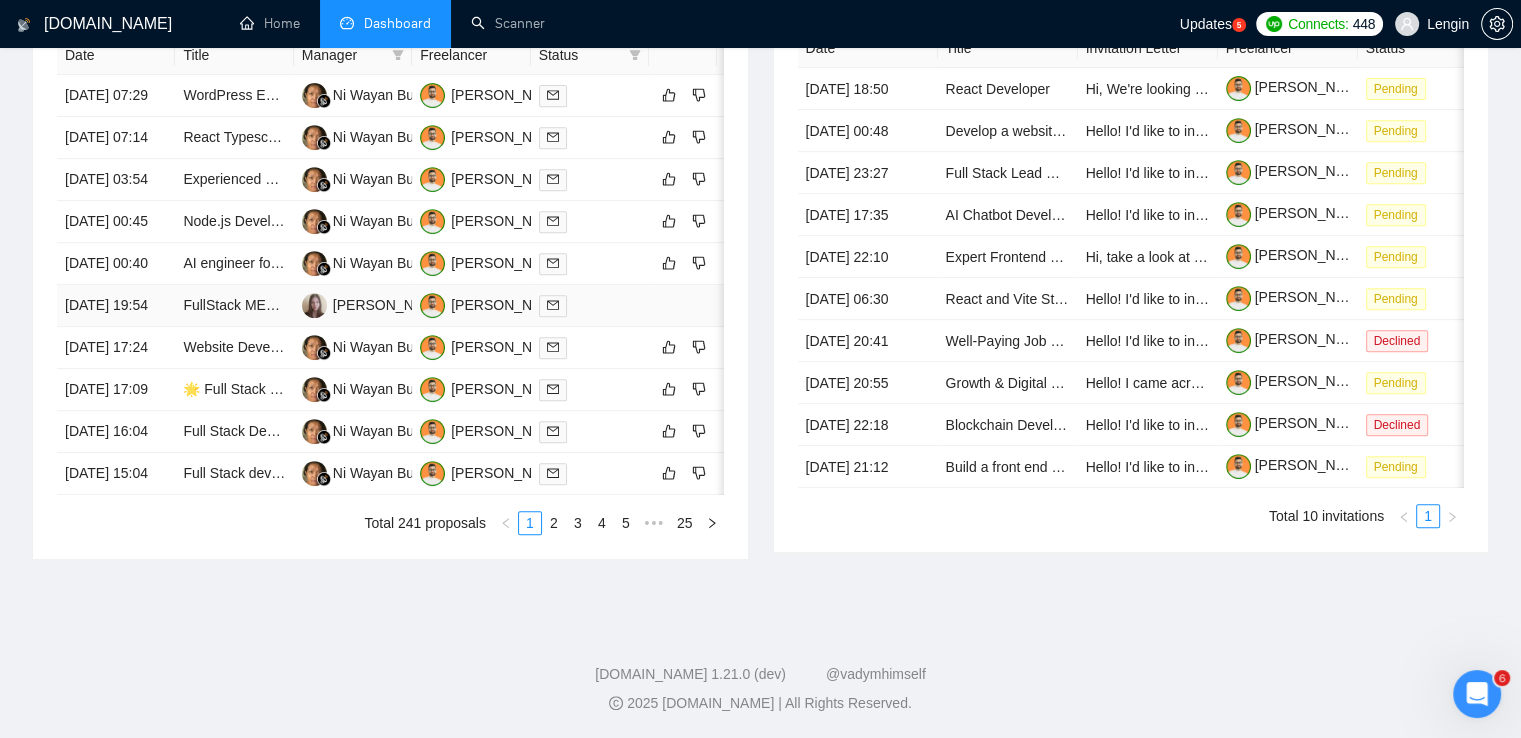 click on "FullStack MERN Developer Needed to Build Admin Dashboard React, Node.js, MongoDB" at bounding box center [234, 306] 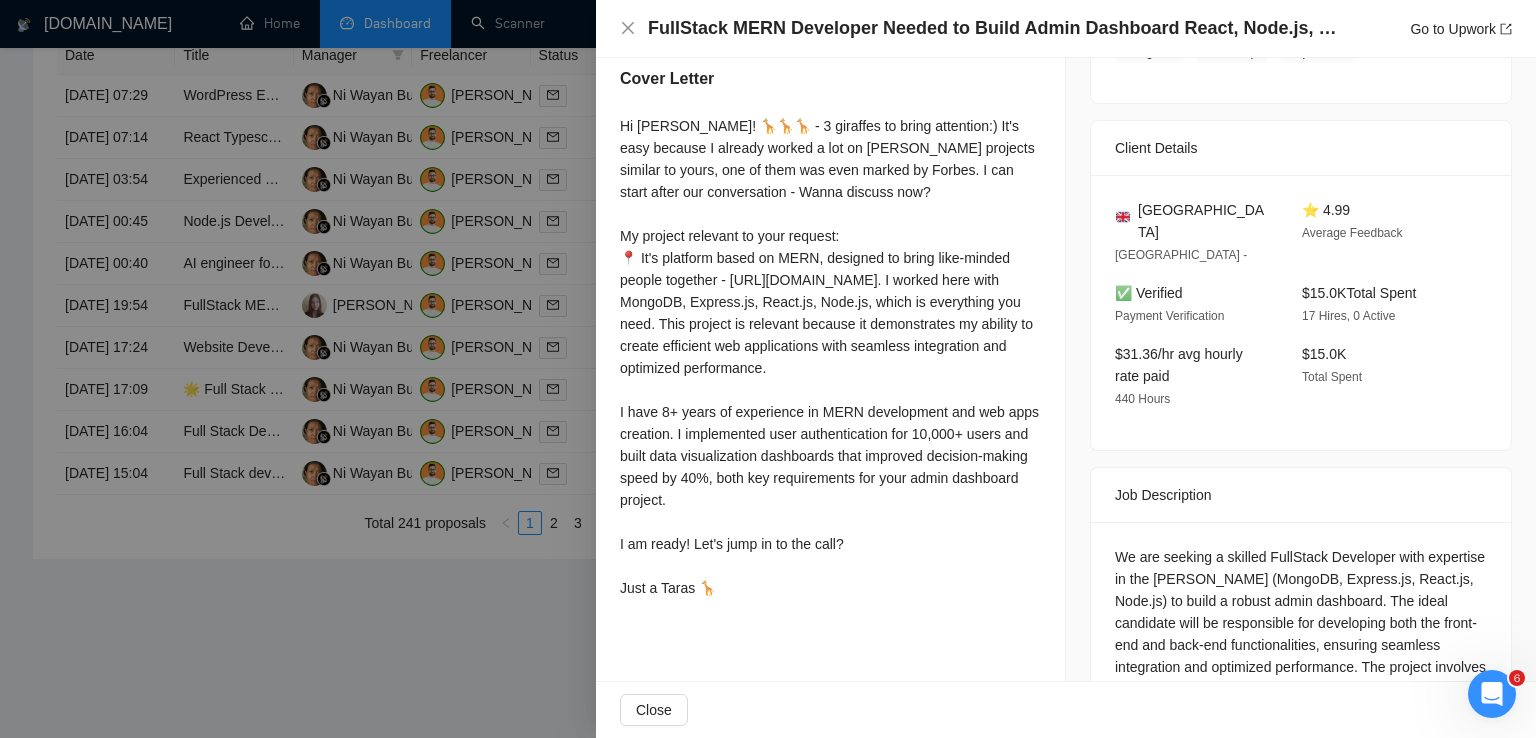 scroll, scrollTop: 524, scrollLeft: 0, axis: vertical 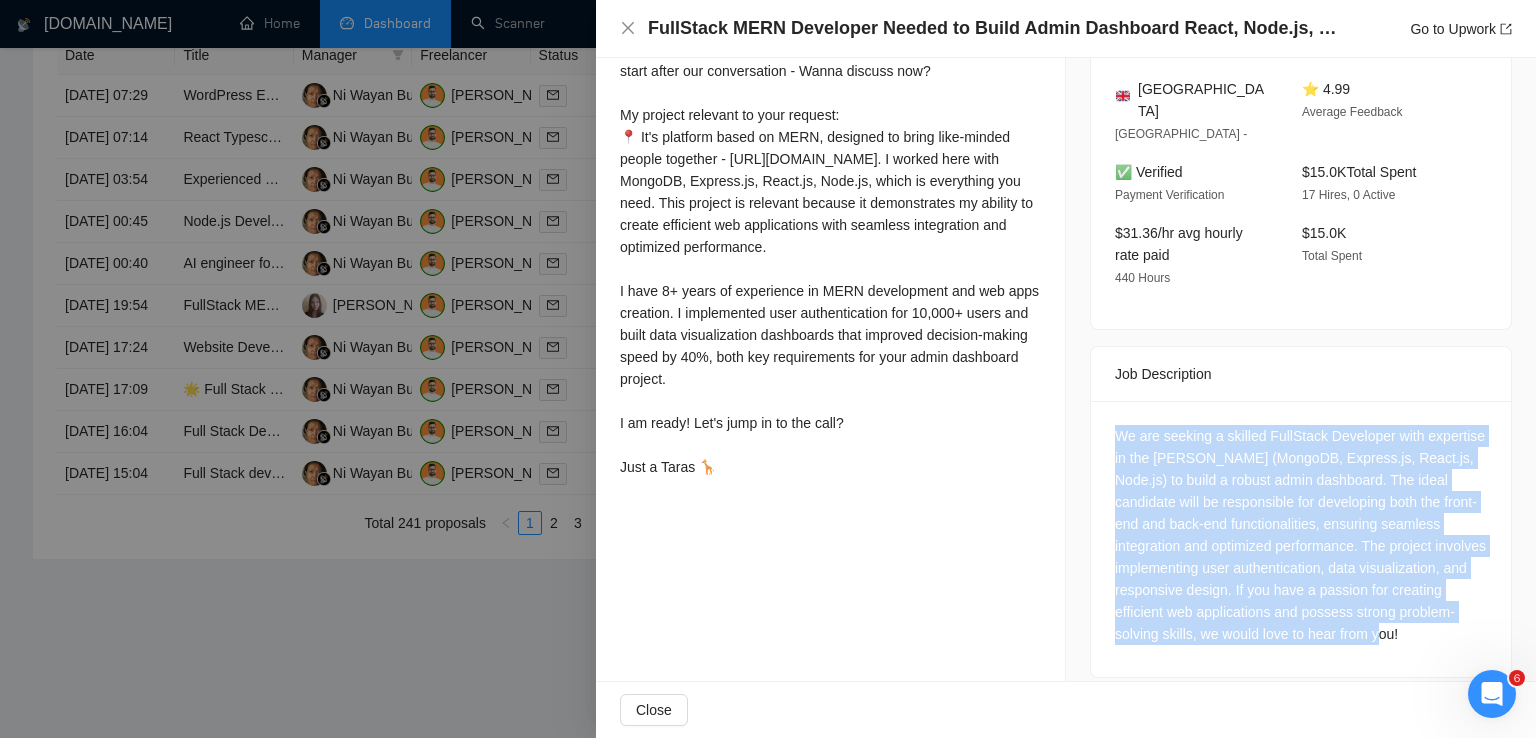 drag, startPoint x: 1415, startPoint y: 622, endPoint x: 1106, endPoint y: 416, distance: 371.3718 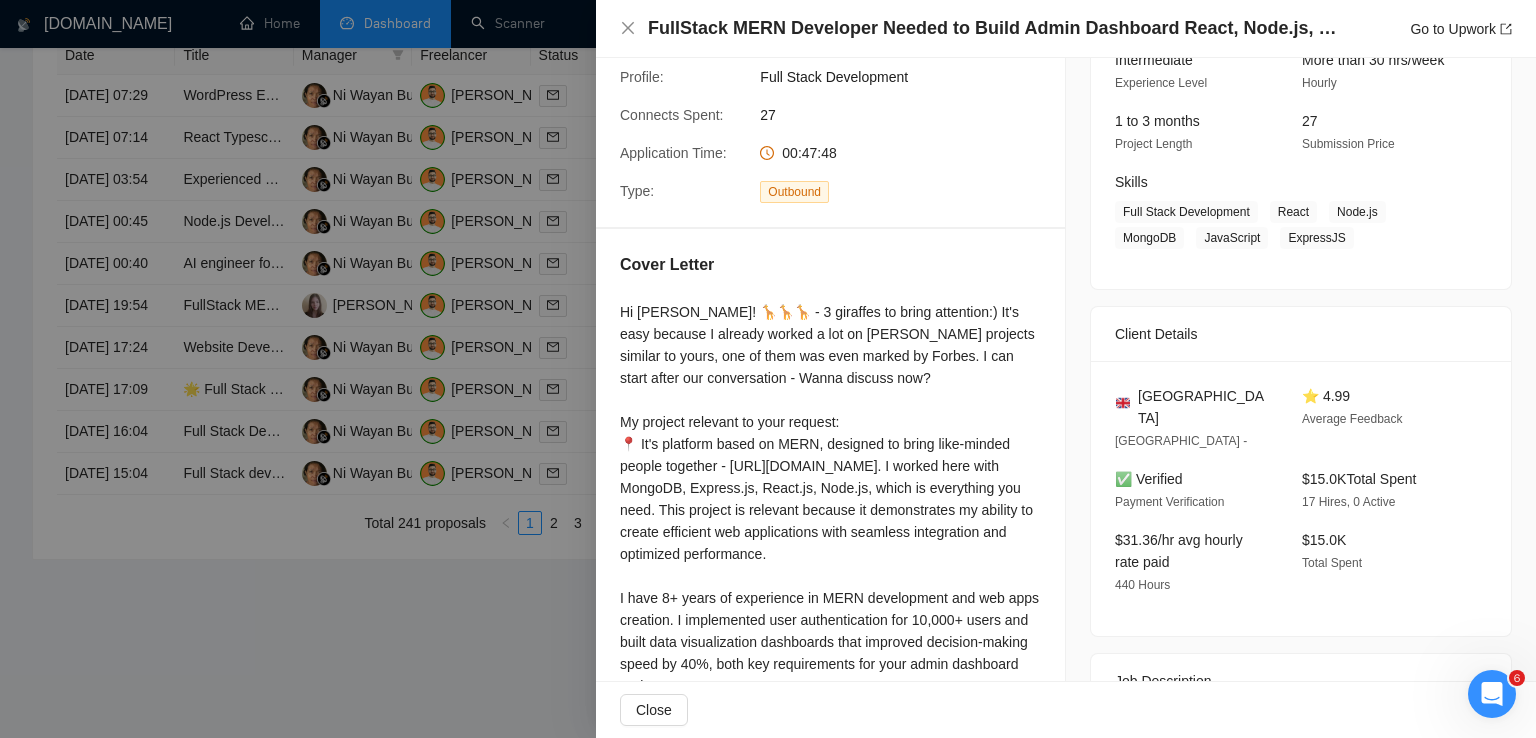 scroll, scrollTop: 209, scrollLeft: 0, axis: vertical 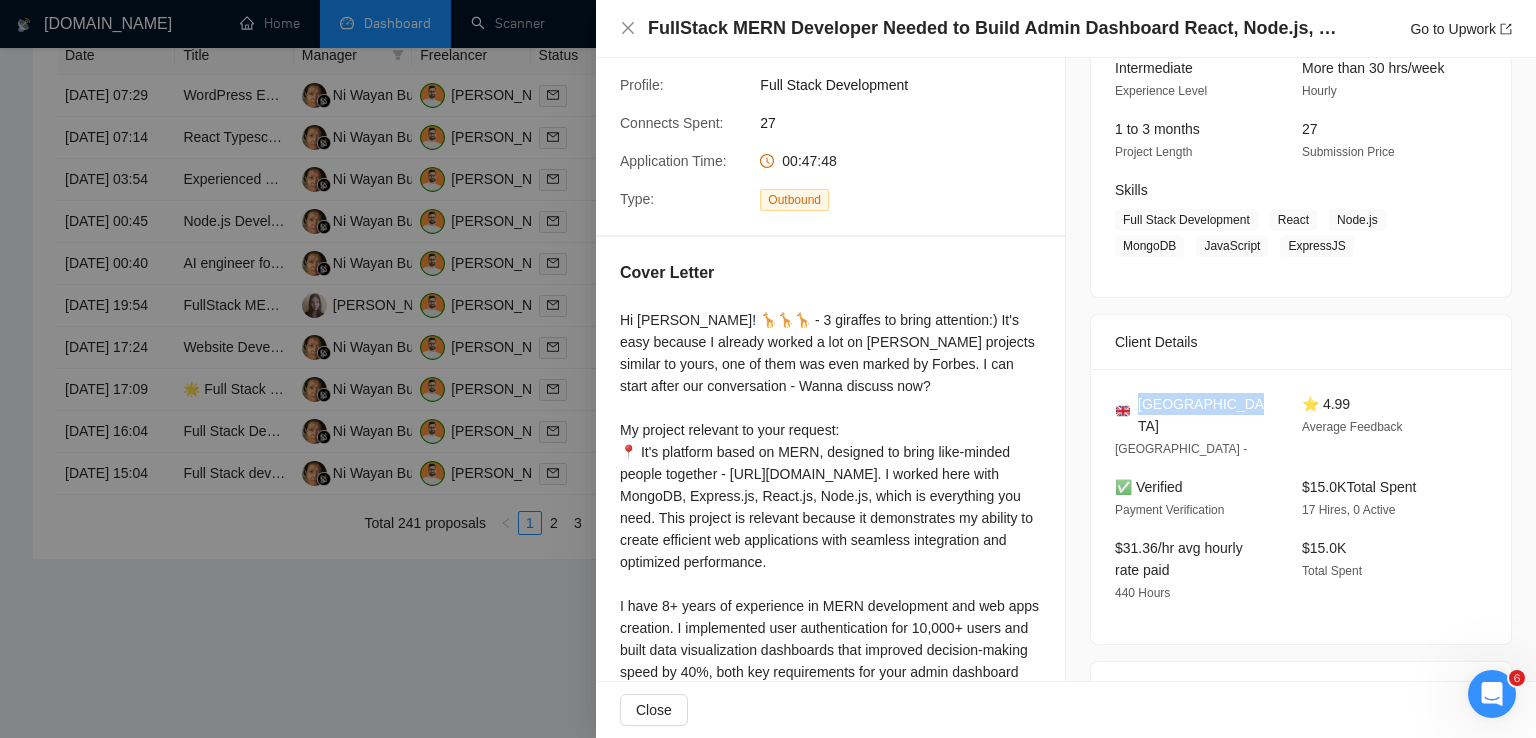 drag, startPoint x: 1238, startPoint y: 397, endPoint x: 1134, endPoint y: 398, distance: 104.00481 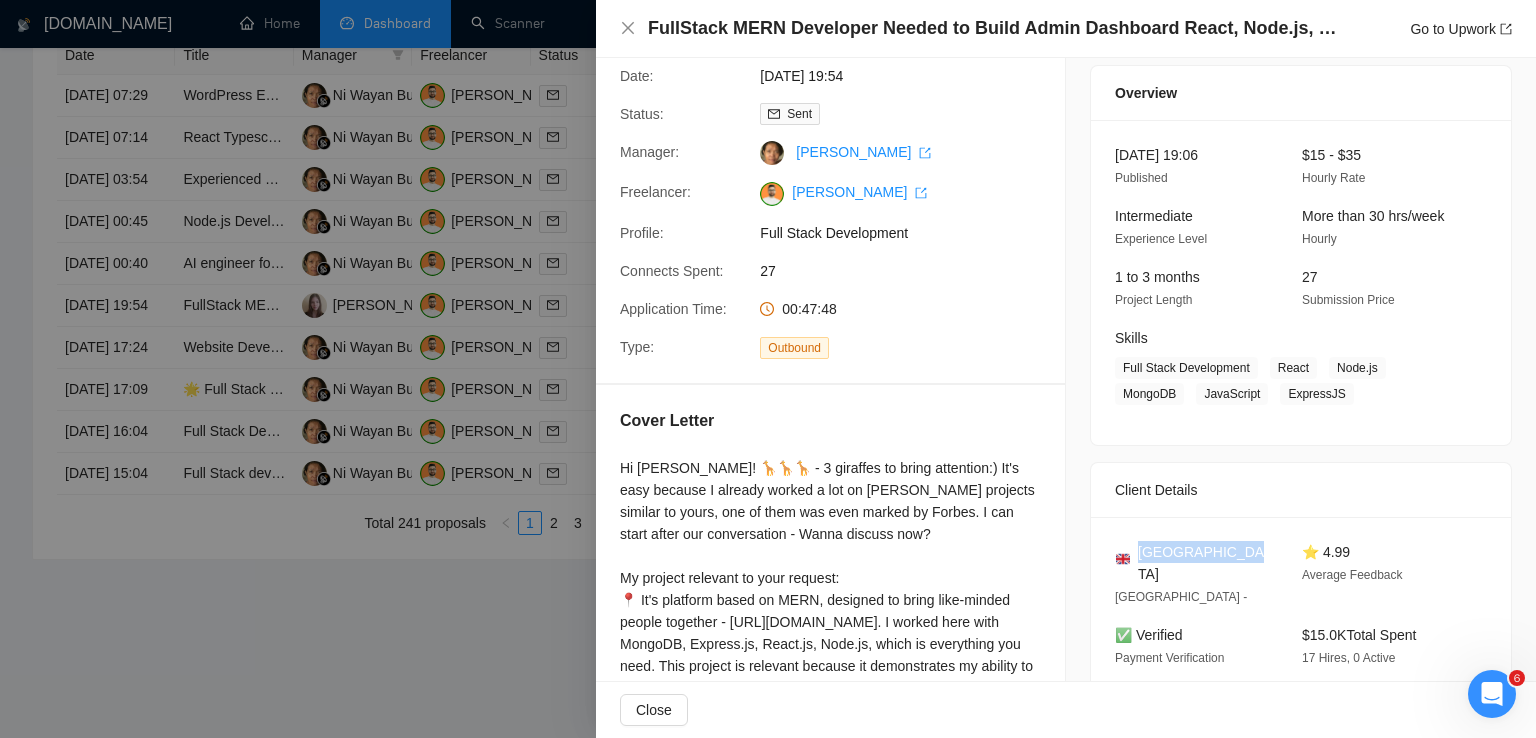 scroll, scrollTop: 57, scrollLeft: 0, axis: vertical 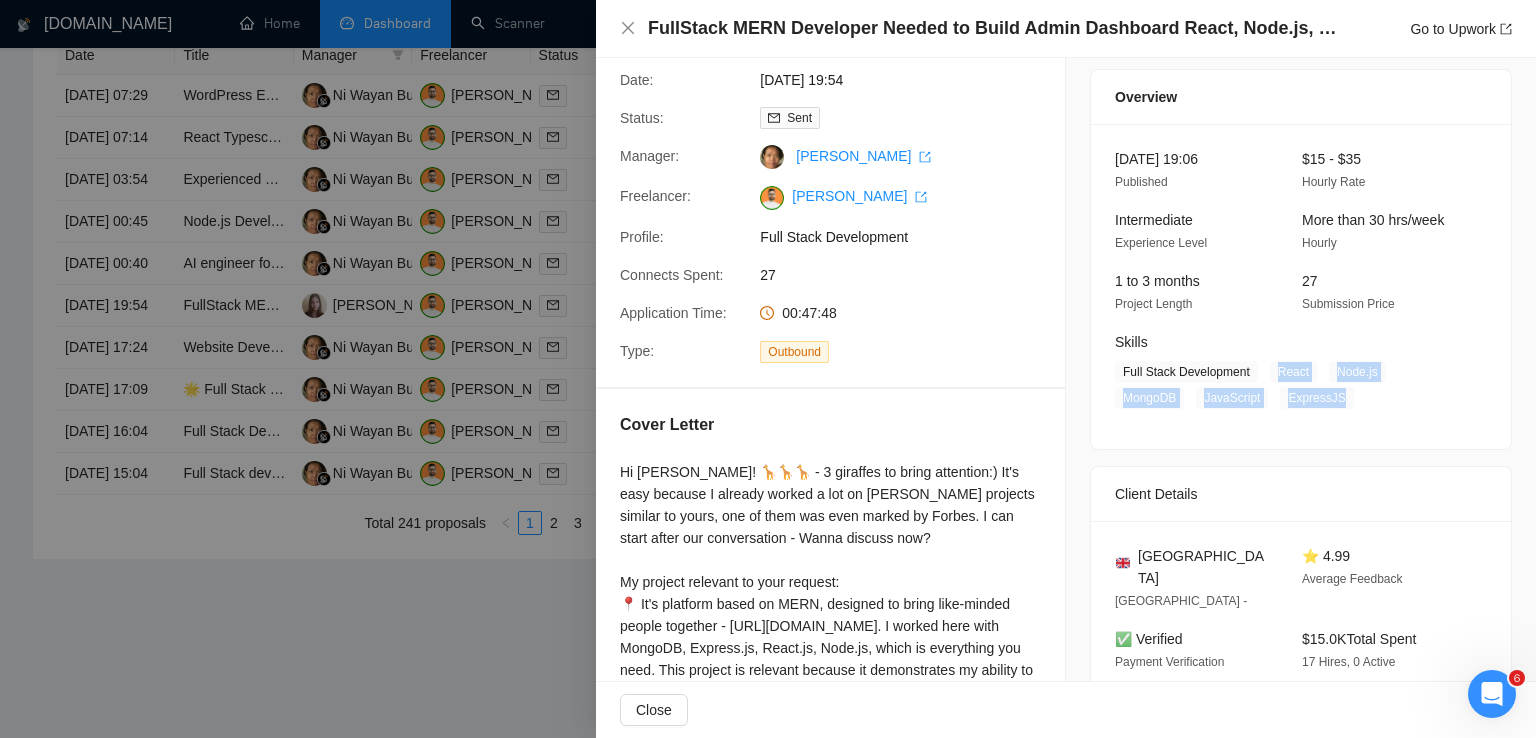 drag, startPoint x: 1268, startPoint y: 373, endPoint x: 1358, endPoint y: 408, distance: 96.56604 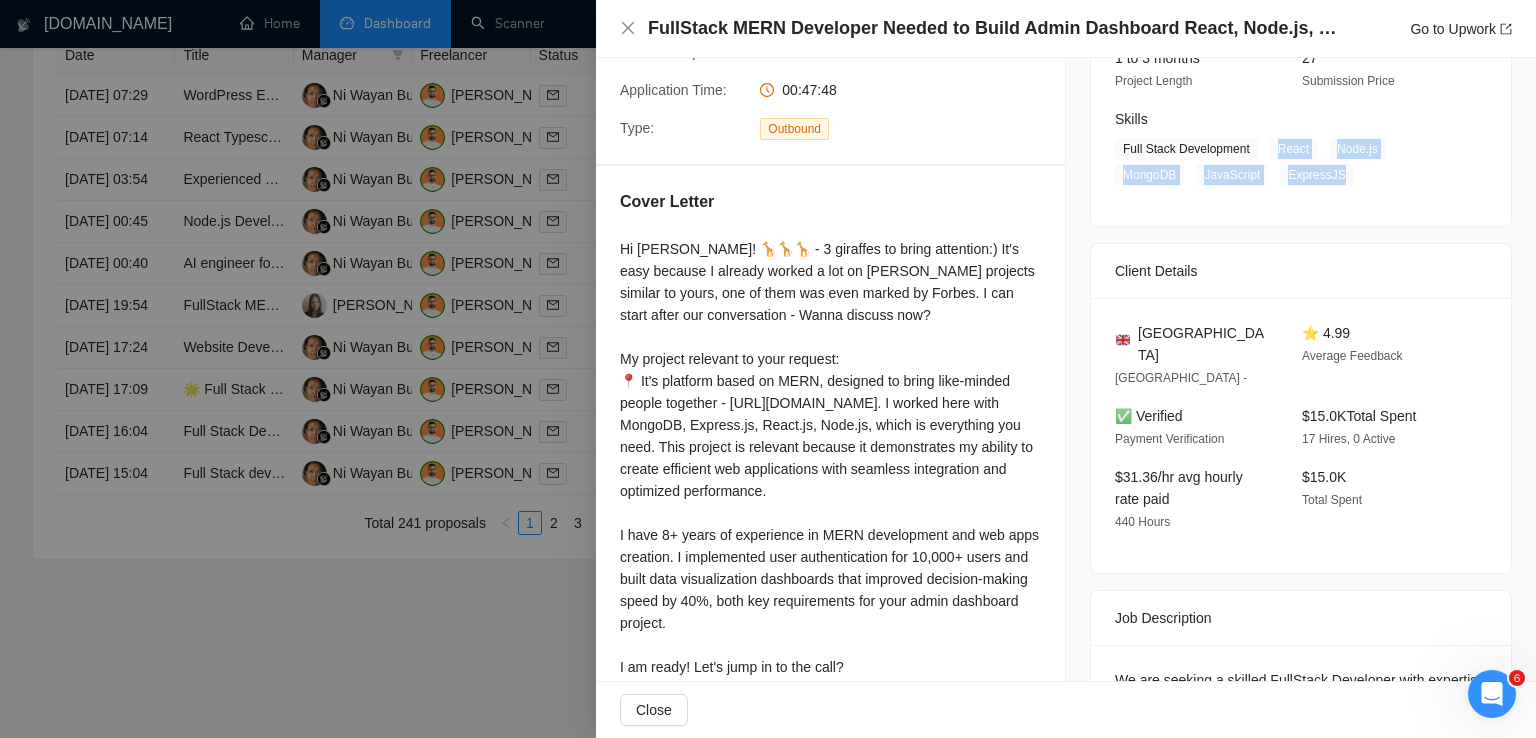 scroll, scrollTop: 284, scrollLeft: 0, axis: vertical 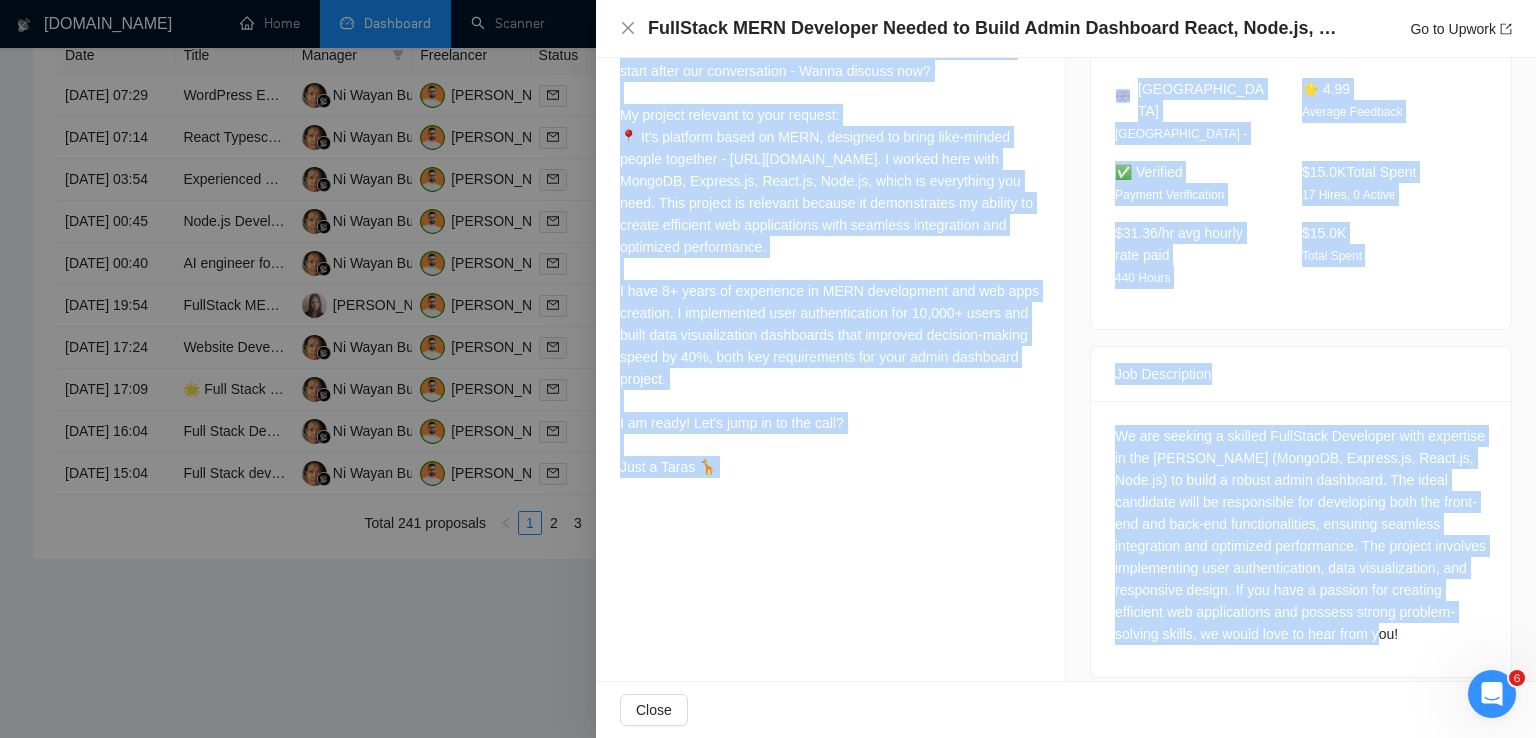 drag, startPoint x: 617, startPoint y: 245, endPoint x: 743, endPoint y: 513, distance: 296.14185 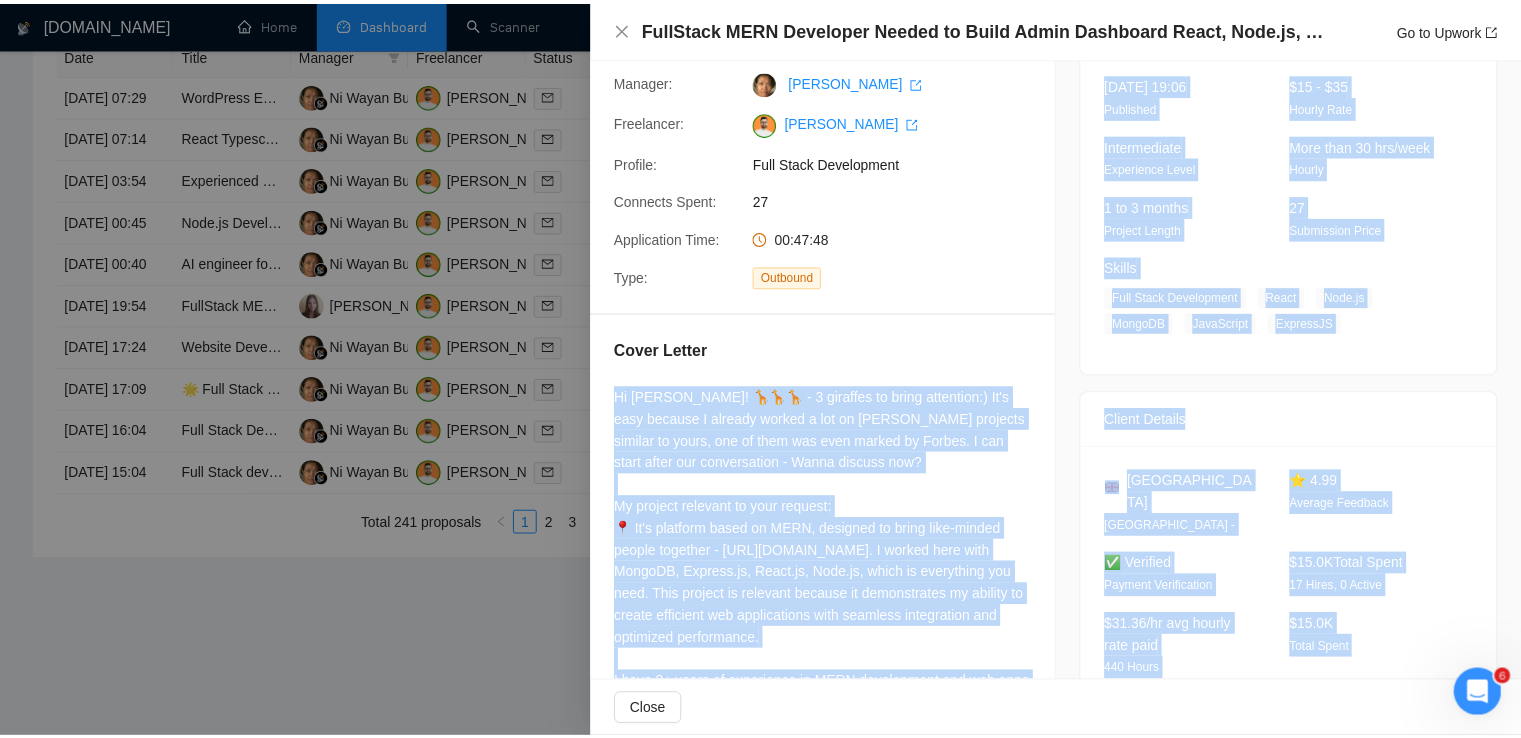 scroll, scrollTop: 0, scrollLeft: 0, axis: both 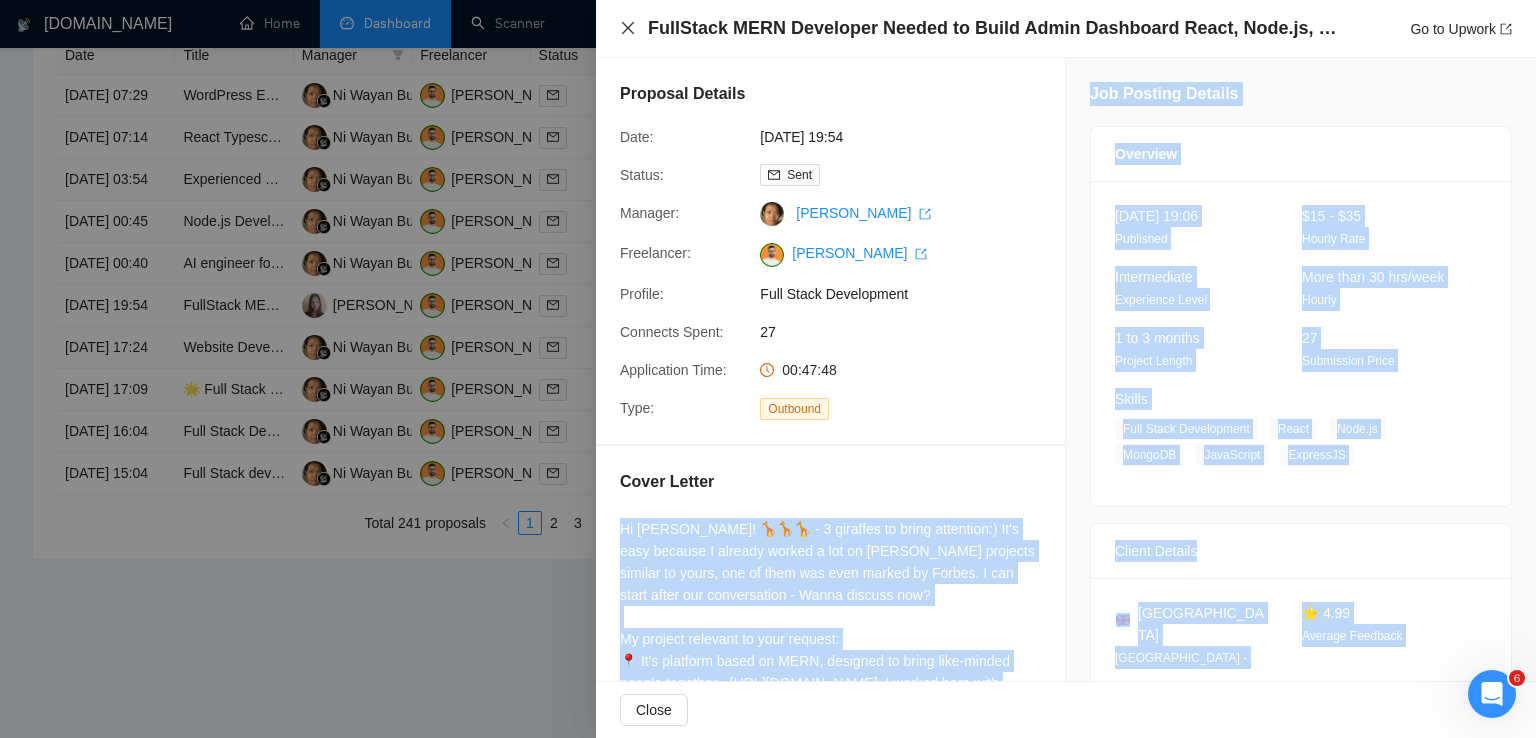 click 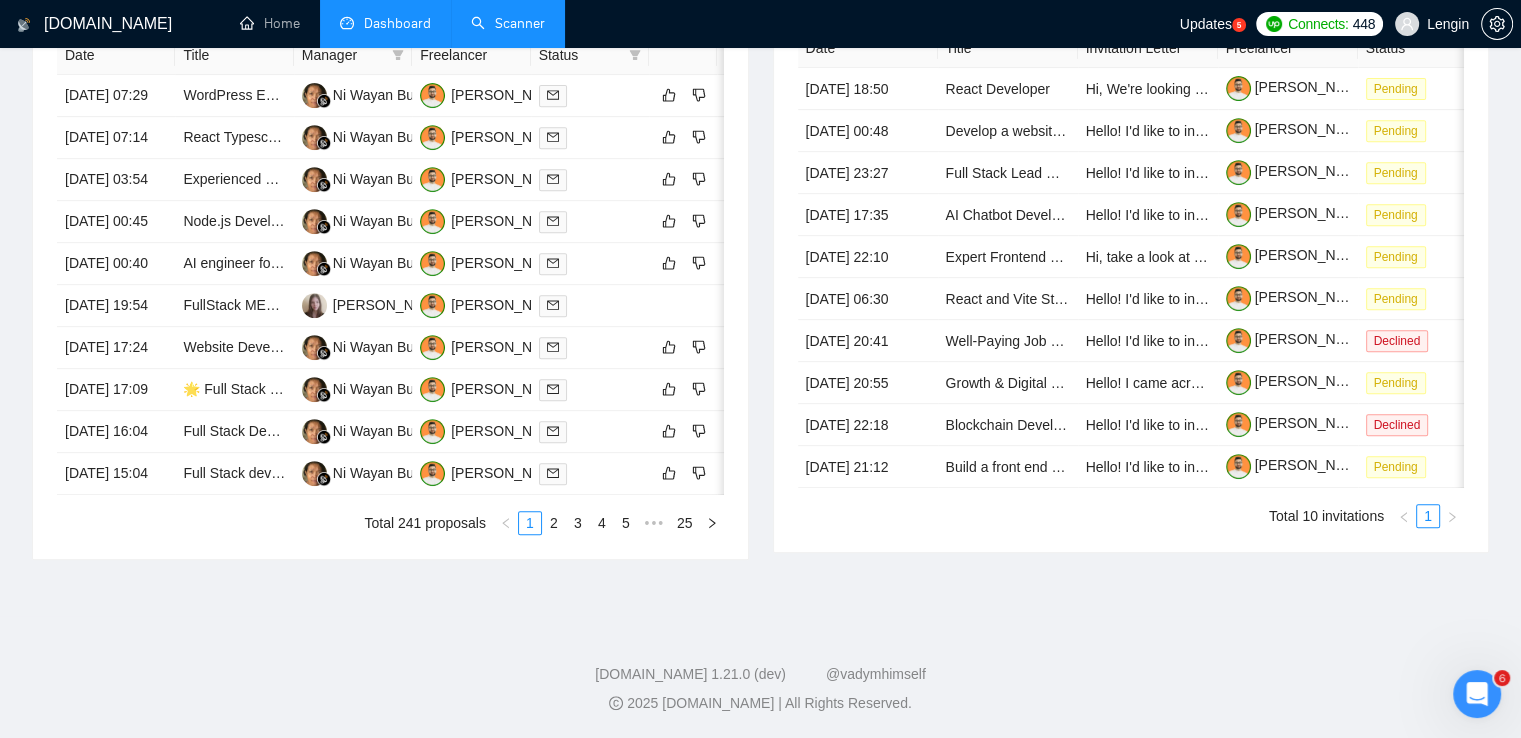click on "Scanner" at bounding box center (508, 23) 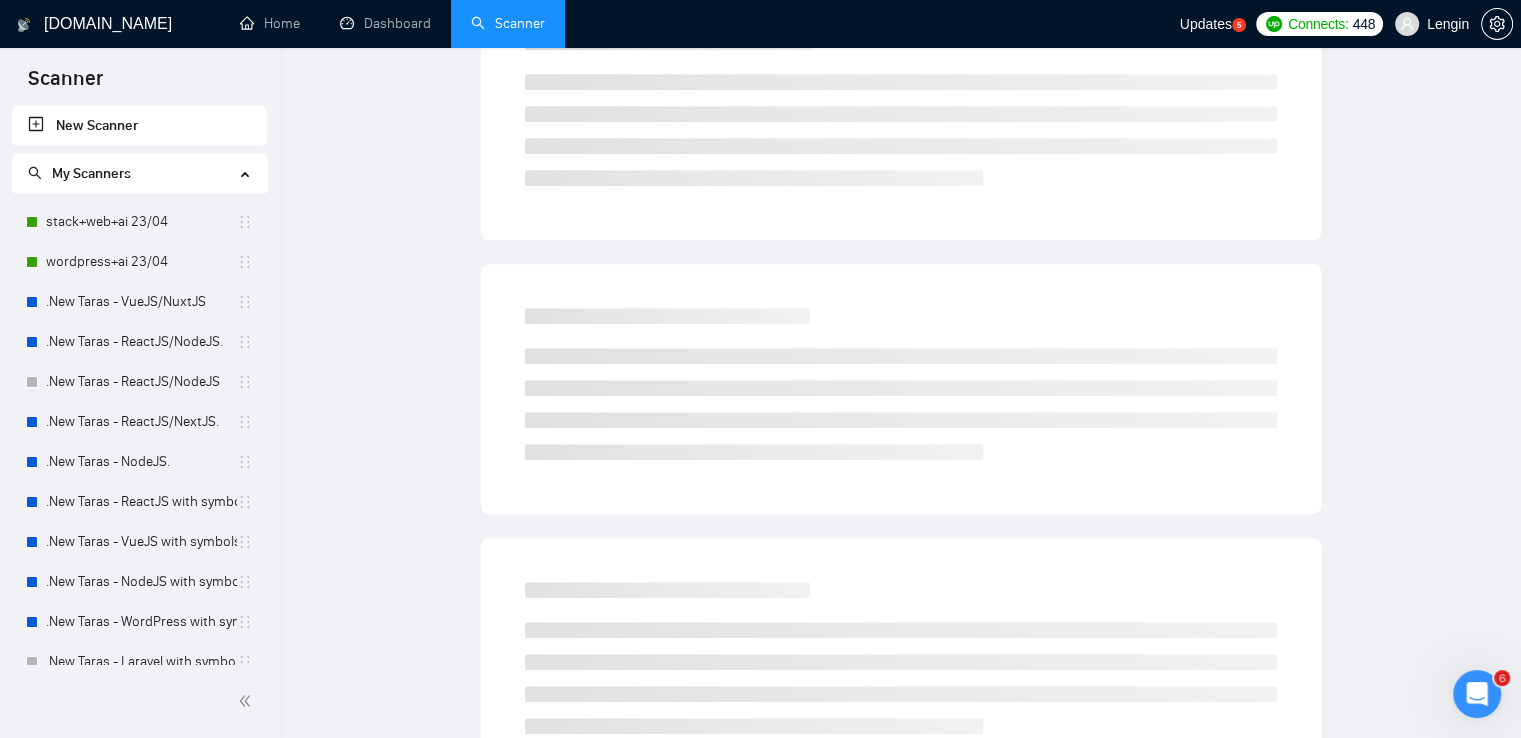 scroll, scrollTop: 0, scrollLeft: 0, axis: both 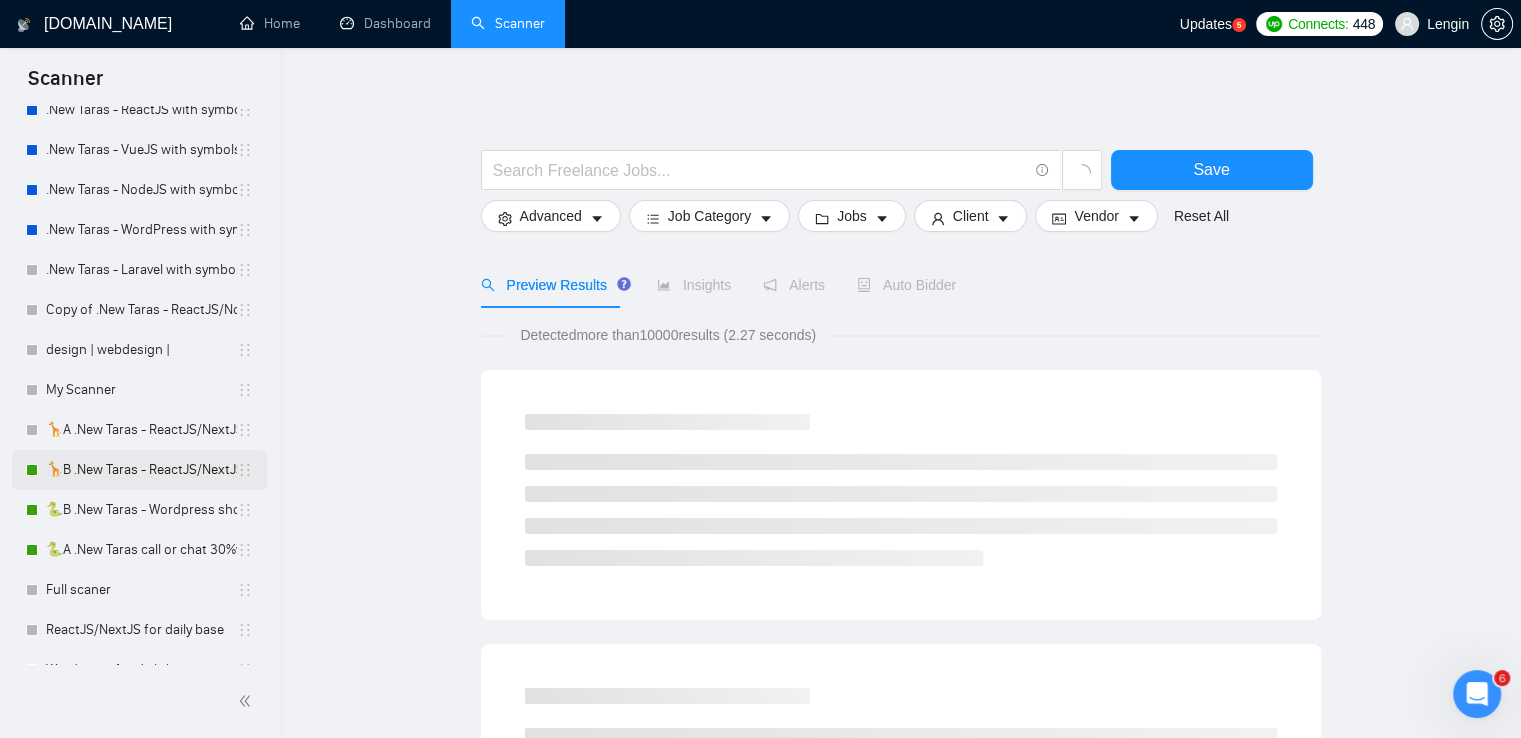 click on "🦒B .New Taras - ReactJS/NextJS rel exp 23/04" at bounding box center (141, 470) 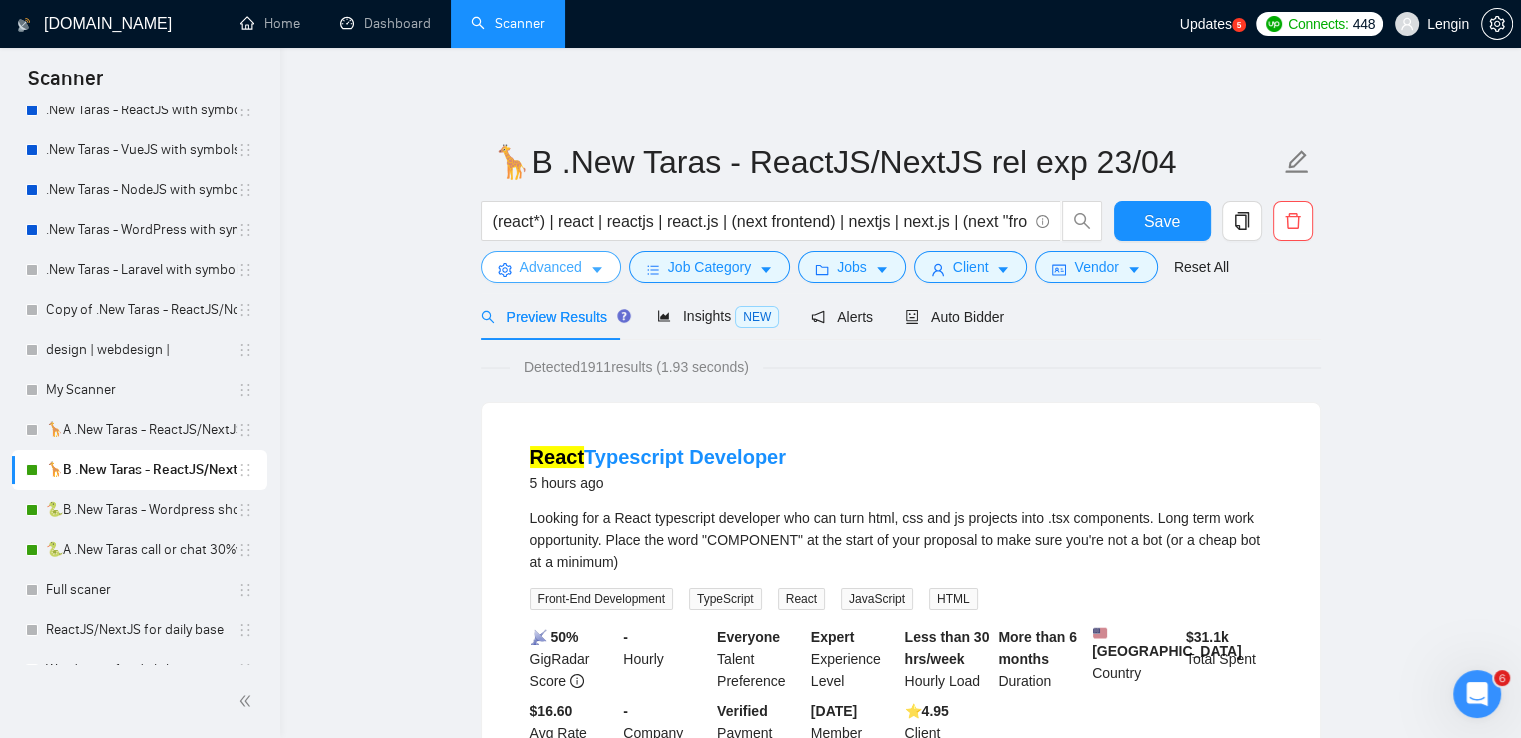click on "Advanced" at bounding box center [551, 267] 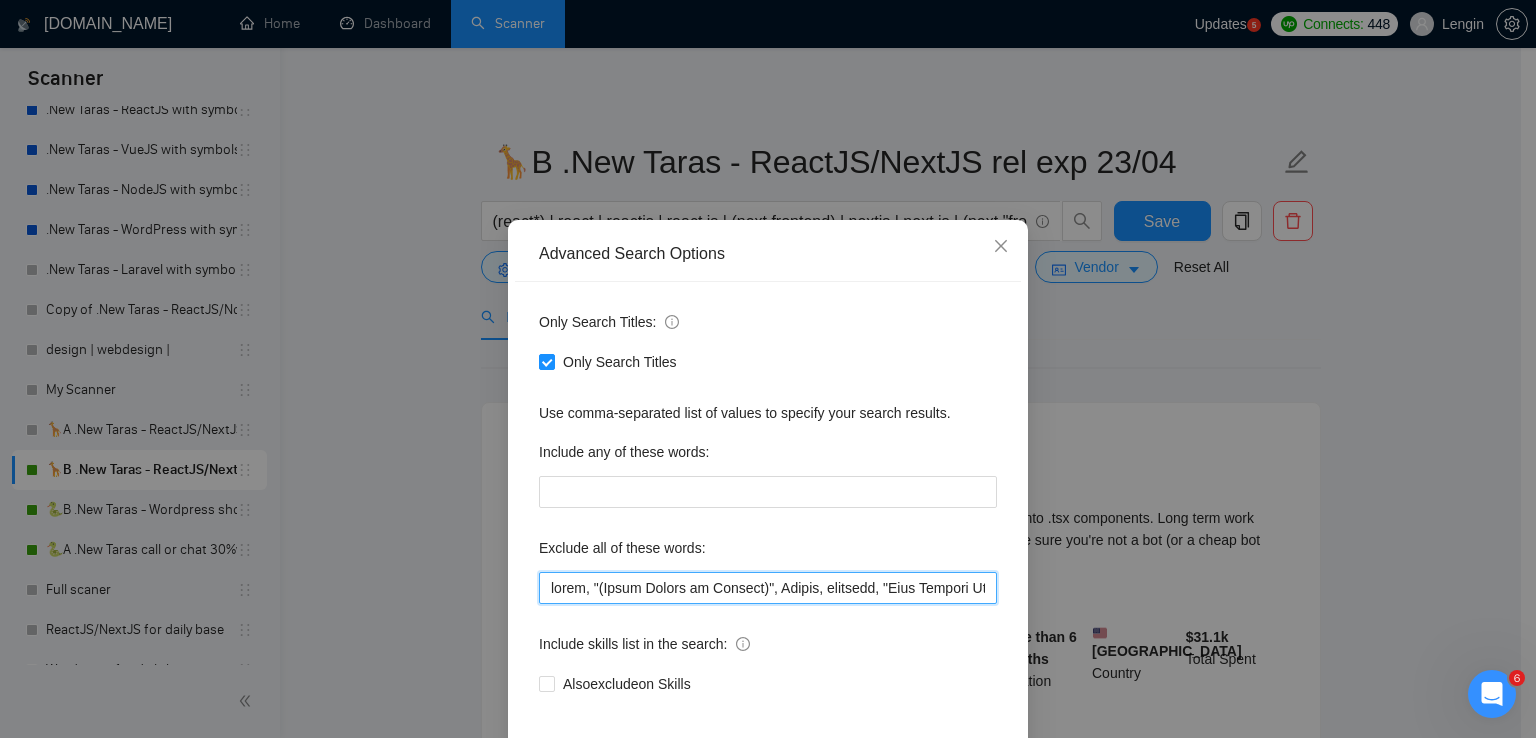 click at bounding box center (768, 588) 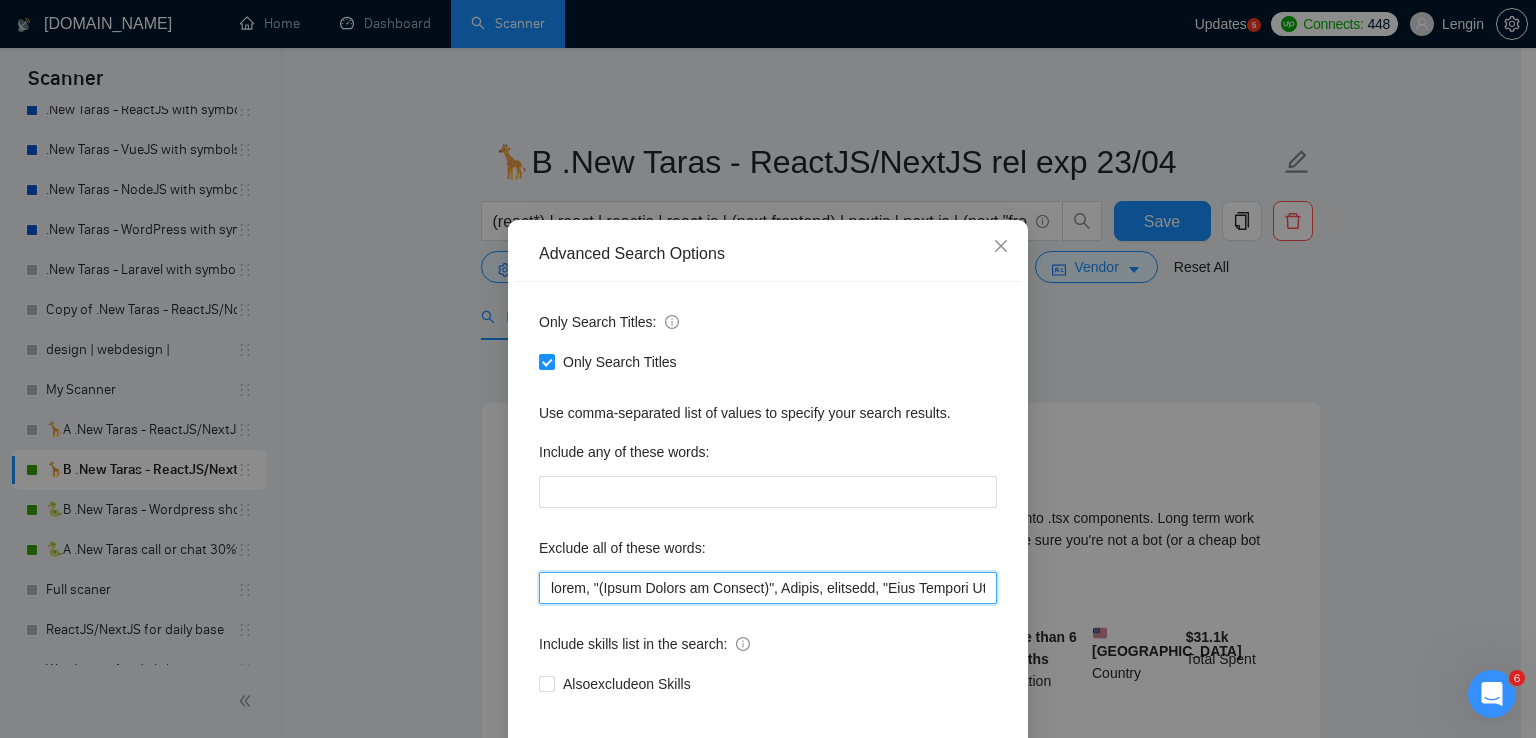 paste on "Web3 Solana" 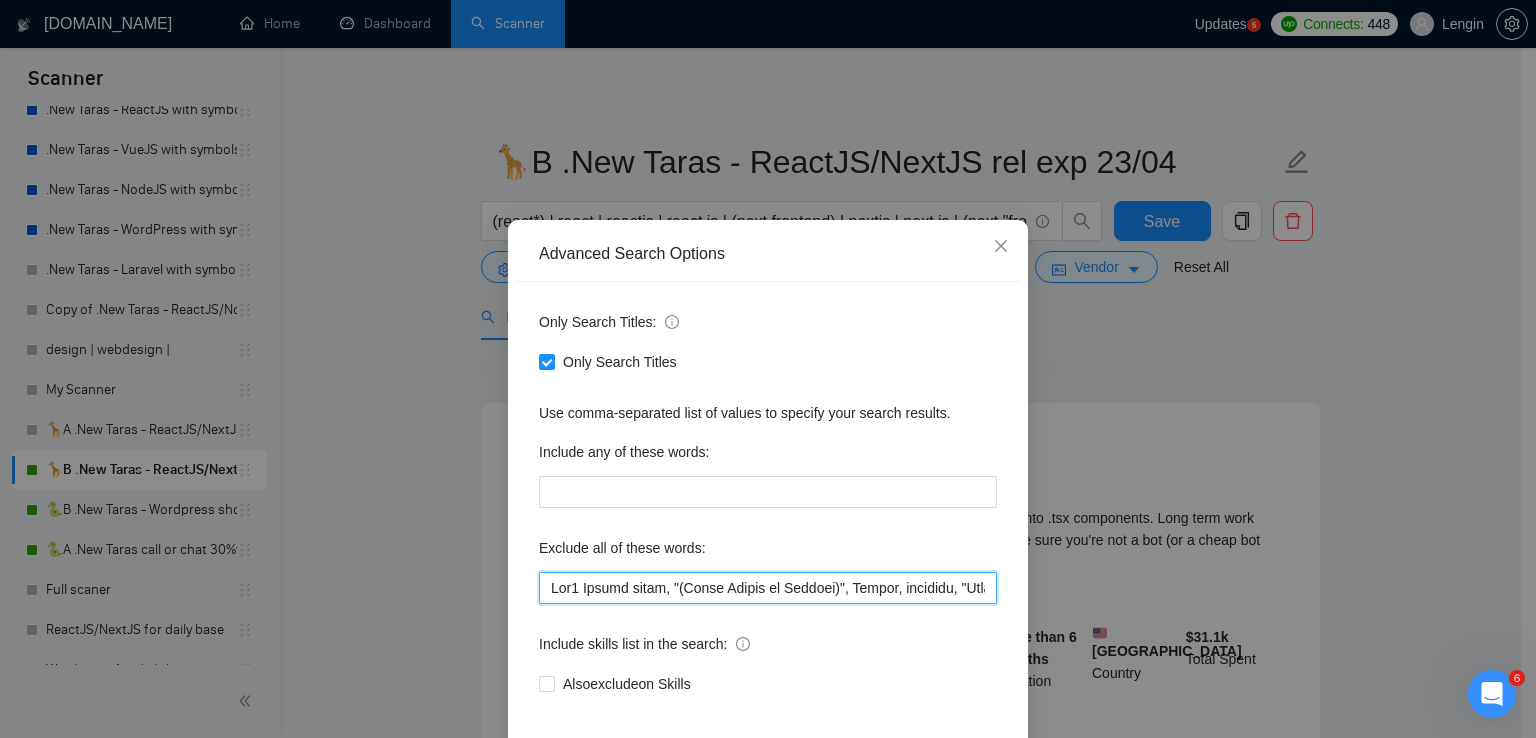 click at bounding box center [768, 588] 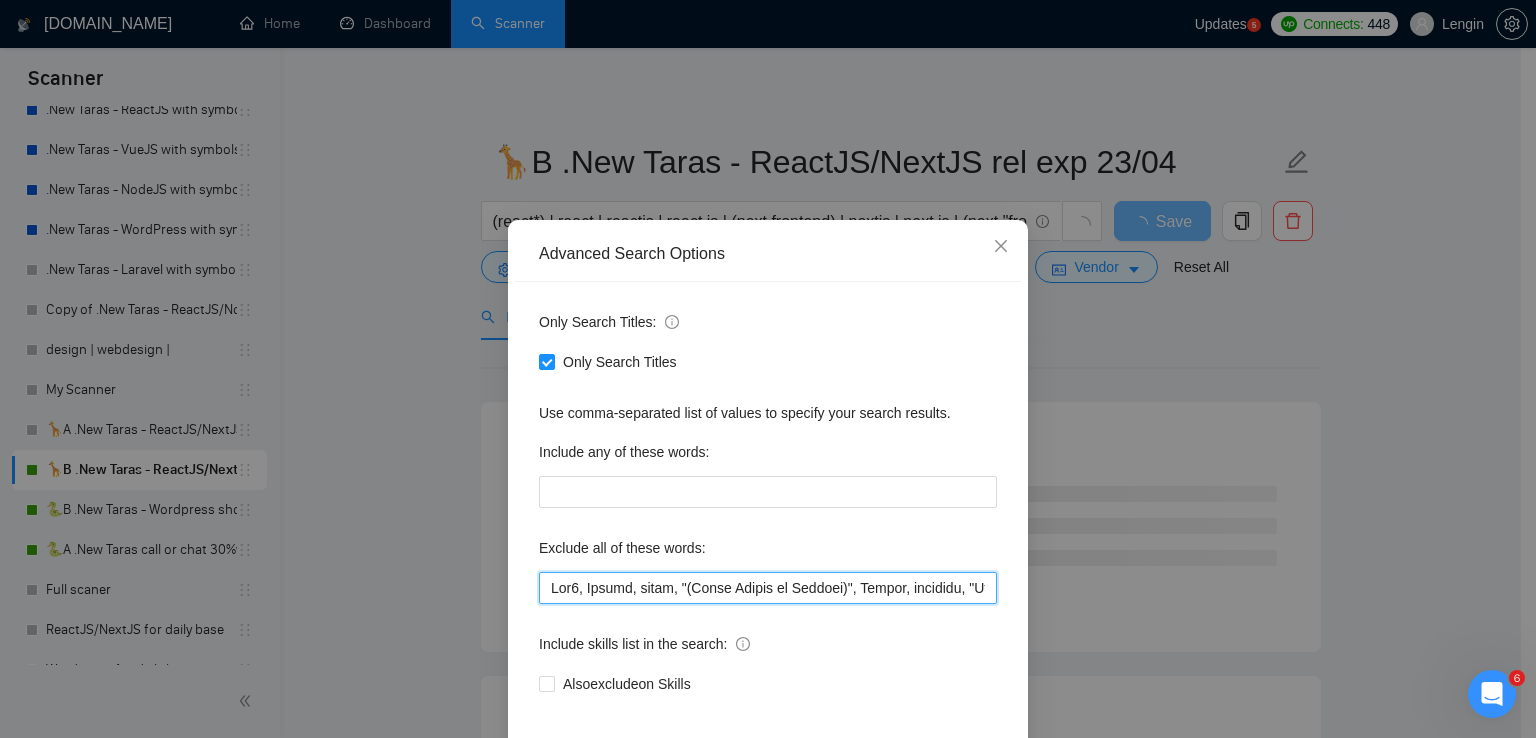 click at bounding box center (768, 588) 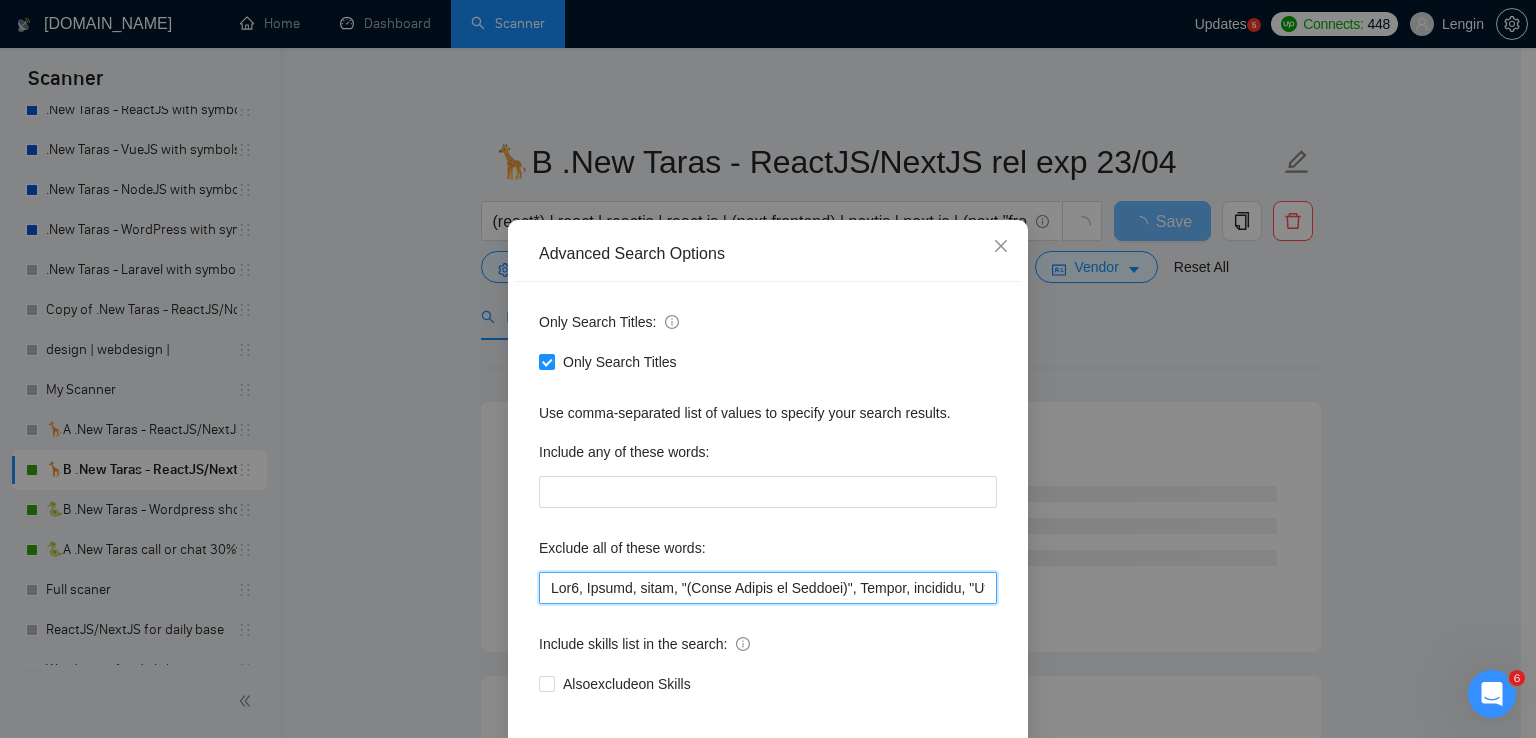 scroll, scrollTop: 94, scrollLeft: 0, axis: vertical 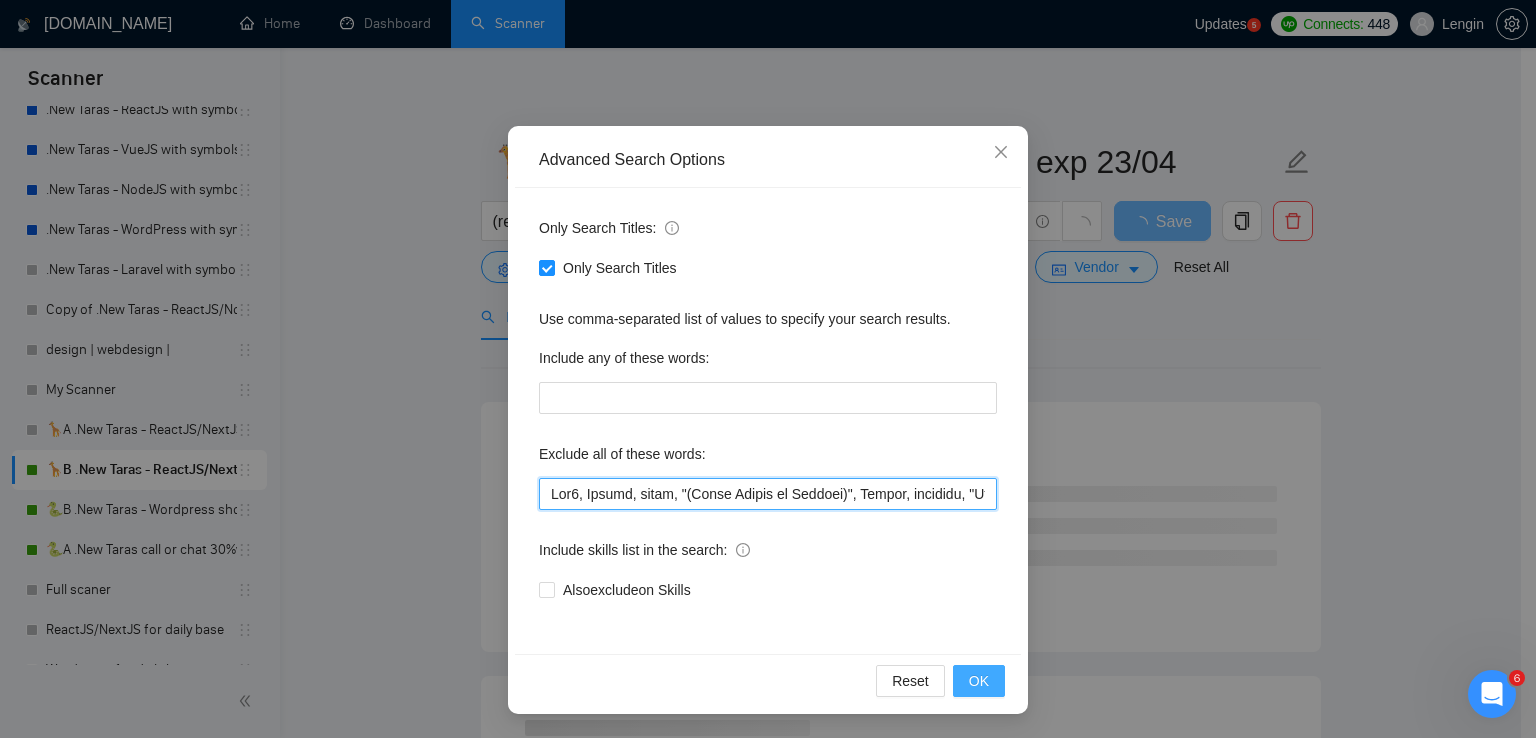 type on "Lor6, Ipsumd, sitam, "(Conse Adipis el Seddoei)", Tempor, incididu, "Utla Etdolor Magnaa", Enim, Adminim, "Veniamq Nostrudexe", u9l.ni, Aliquip, Exeaco, "Conse Duisau", Irureinrepr, "VOL Velite Cillu", "FUG Nullap", Excepteurs, Occaecat, Cupidata, Nonproidents, "Culpaquioffi deserunt", Mollit, "animidestlab Perspi", Undeom, Istenatuser, voluptate, Accusan, Dolore, "laudant totamr", Aperiameaq, Ipsaqu, Abilloinv, veritatisqua, "Archite BEATAEV Dictae Nemoen", ipsa, "quia vo", "Asperna autodit", fugitco, Magnido, "eosrationese nesci", "Neque Porroq", Dolorem, (Adipi Numqua ei Moditem), INCI, "Magnamqu Etiam Minus sol Nobiseli Optioc ni Impedit", "Quopl", "Facer-Possim", "assum repellen", "tempor aut quibusd", "offici deb rerumnec", "Saepee", "voluptate", "repudiand", "recusa", "itaqueea hi", "Ten", "Sap delect", "reiciend vo mai aliasper dolor", "asperi repell", "minimnos exe ullamcor suscipi", "laborios ali commodi co quidm", "mo molestia haru", "quidemrerumf expedit dis nam", "liberotem", "cumsoluta nobi",..." 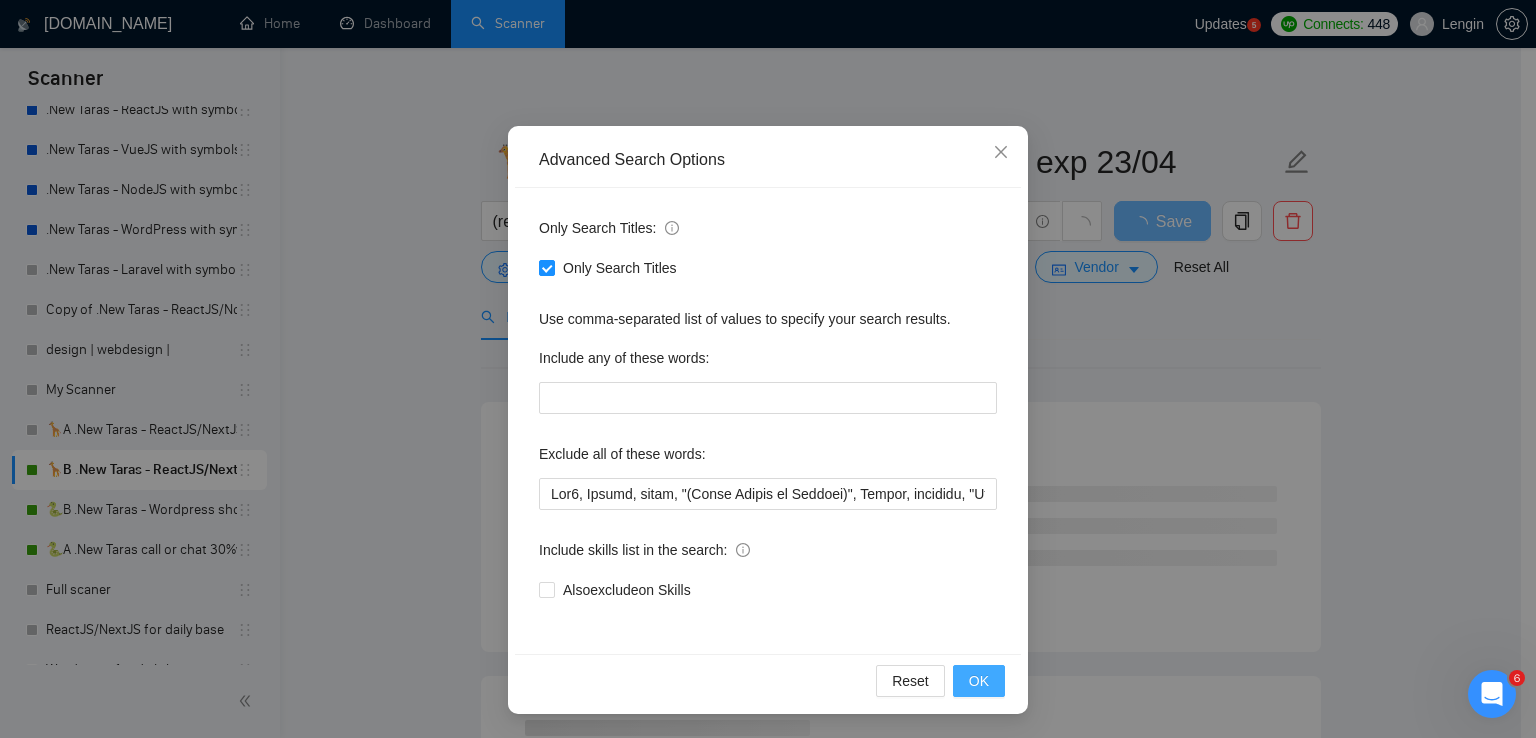 click on "OK" at bounding box center [979, 681] 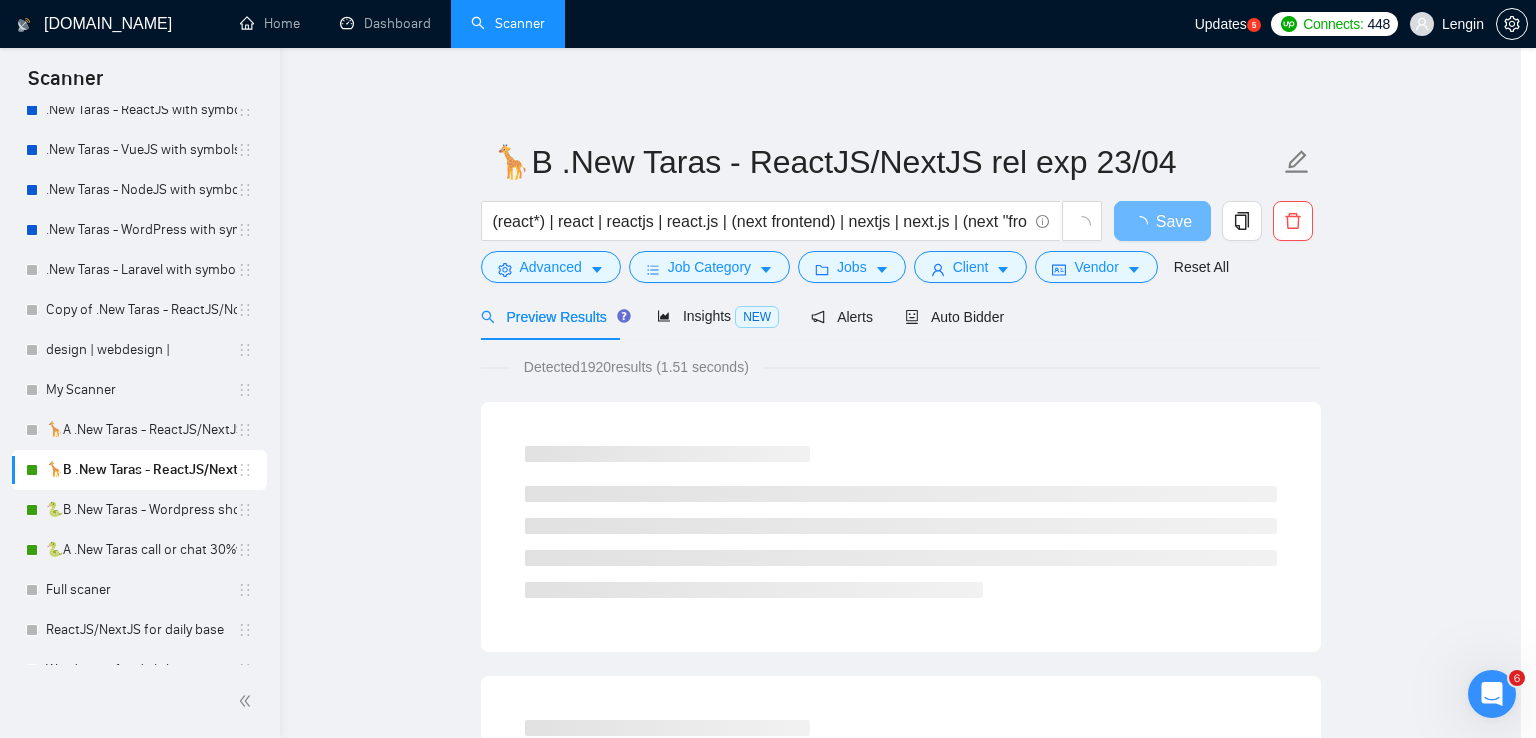 scroll, scrollTop: 0, scrollLeft: 0, axis: both 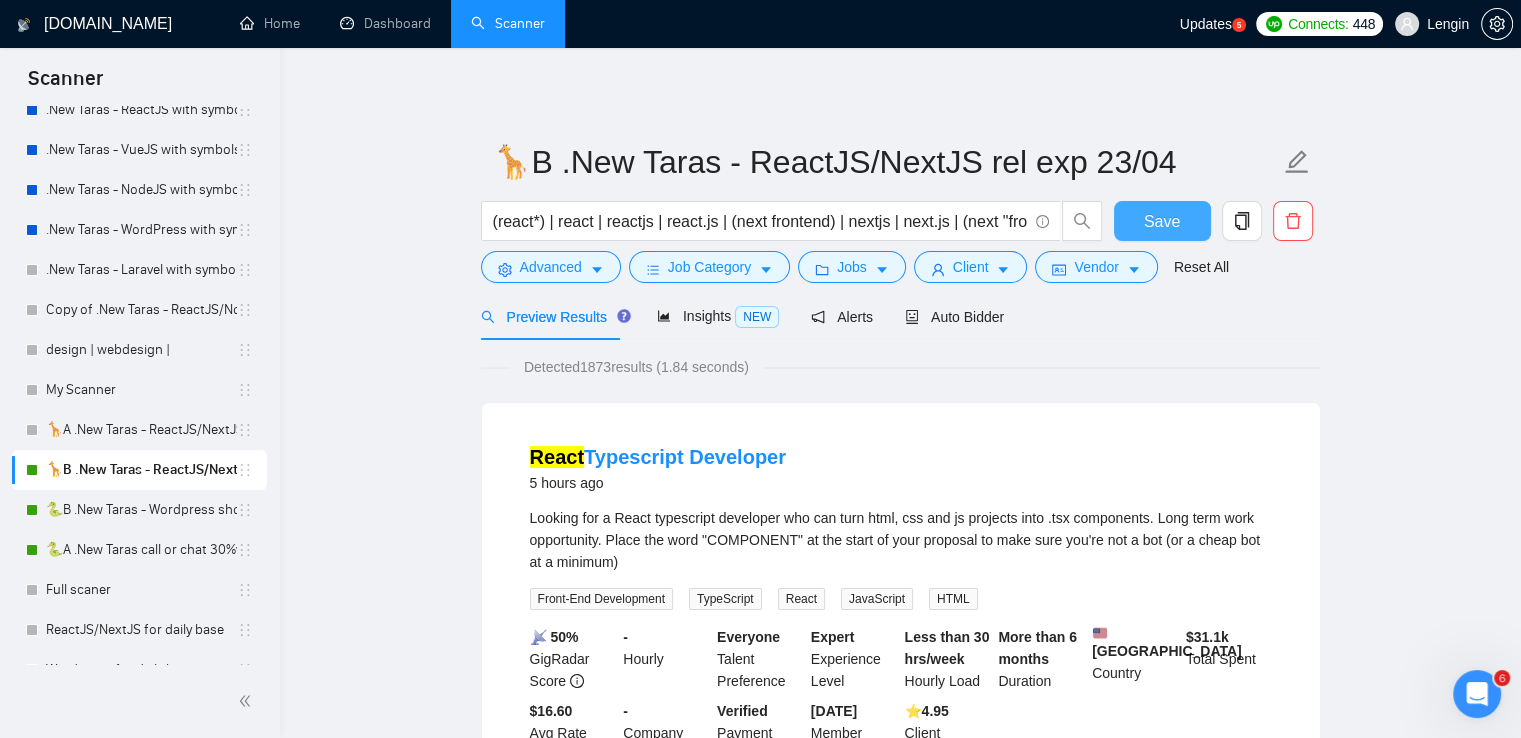 click on "Save" at bounding box center (1162, 221) 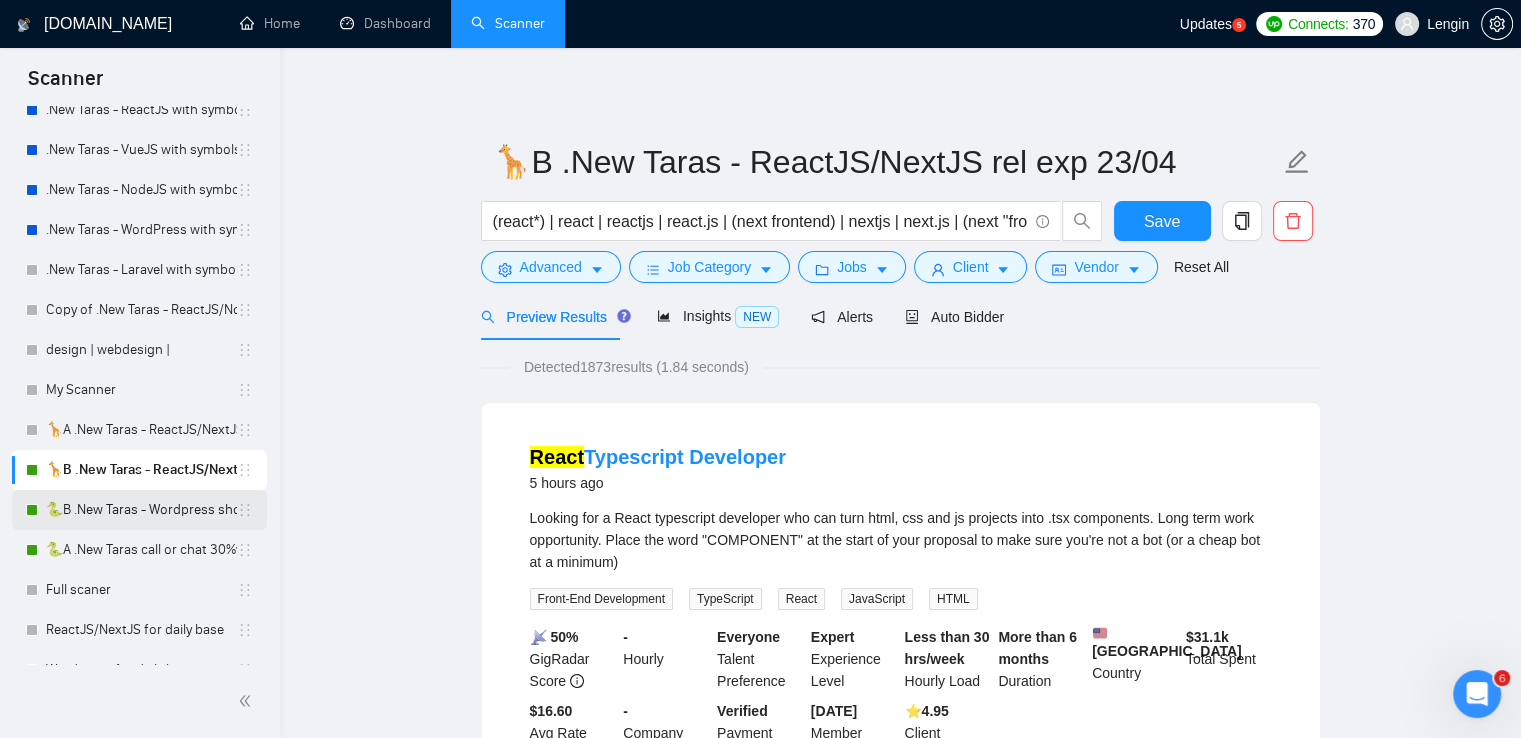 click on "🐍B .New Taras - Wordpress short 23/04" at bounding box center [141, 510] 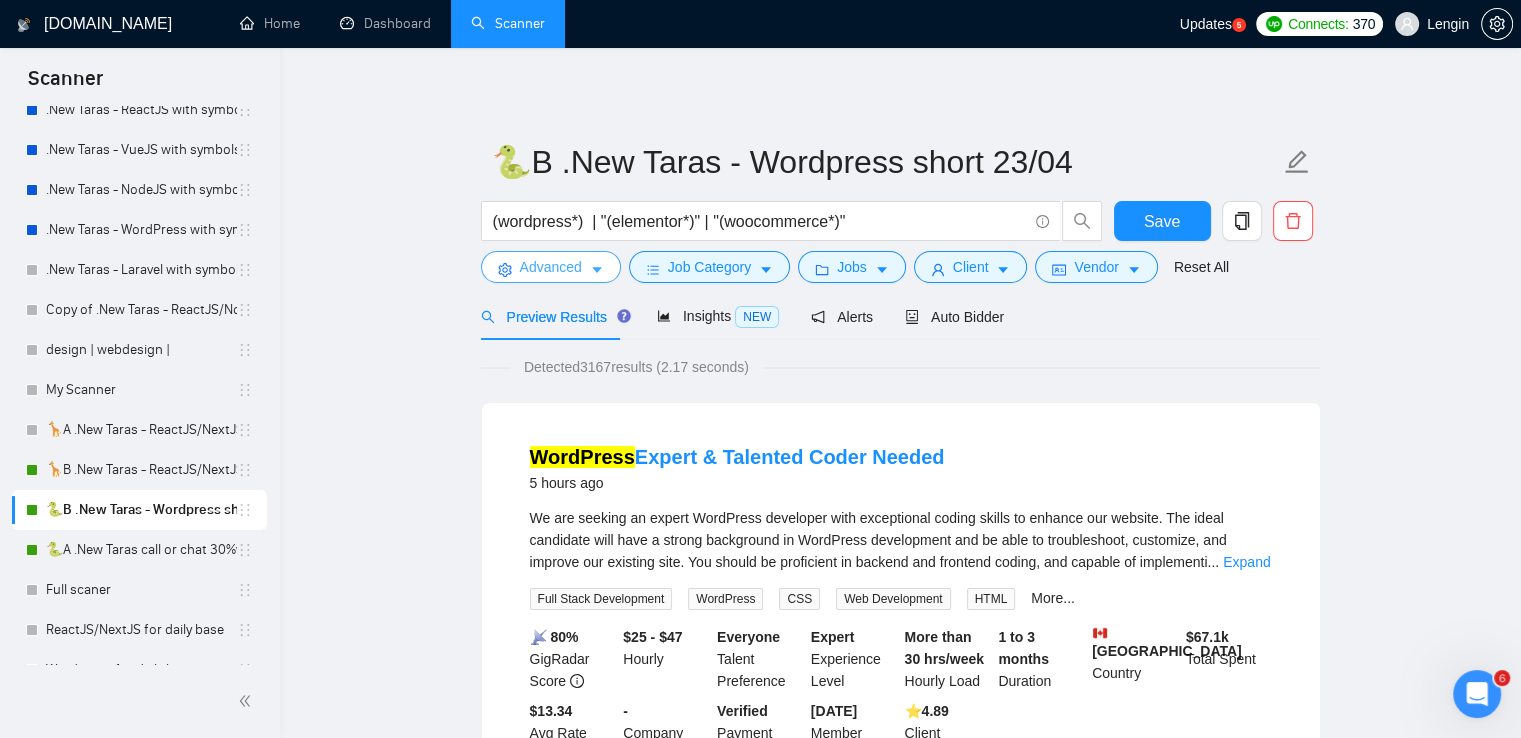 click on "Advanced" at bounding box center (551, 267) 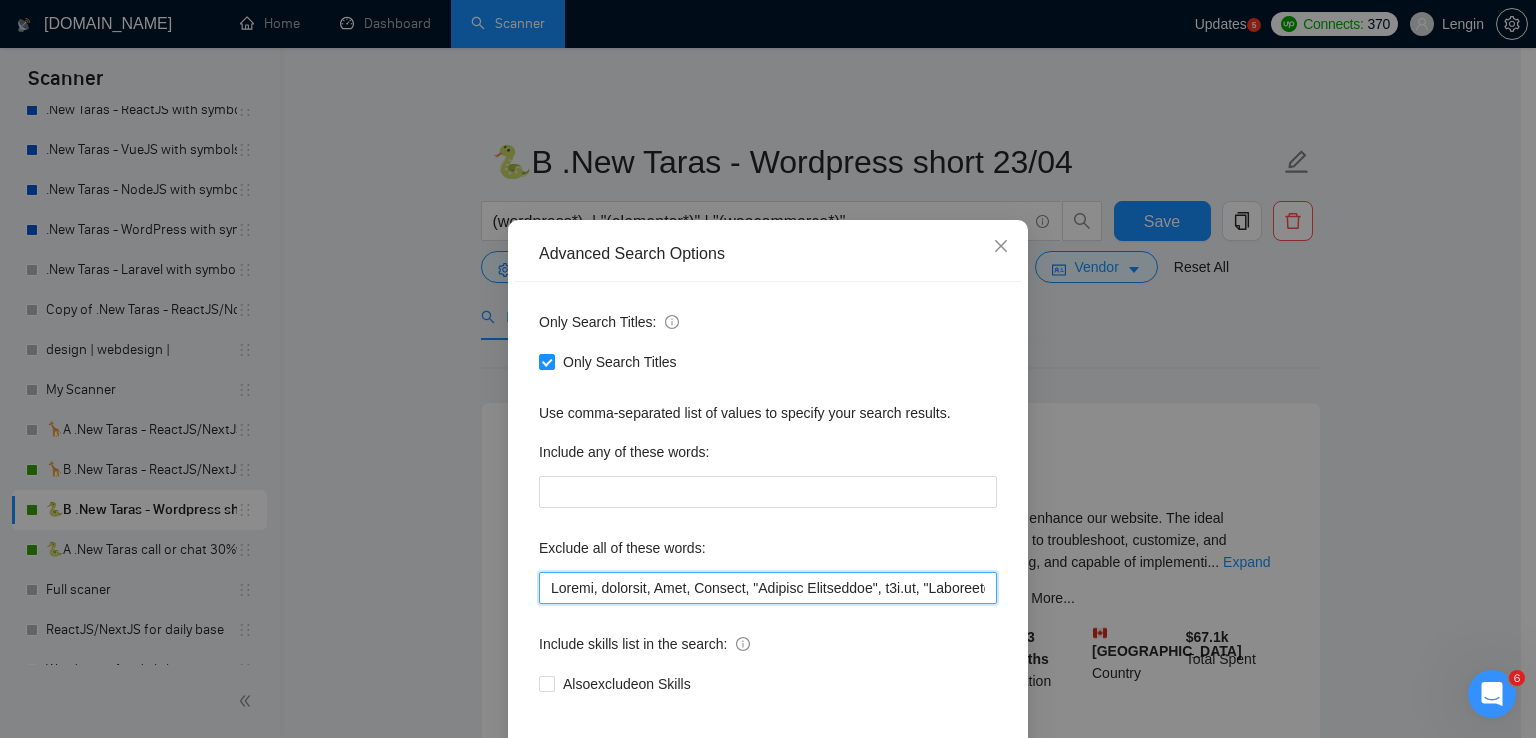 click at bounding box center (768, 588) 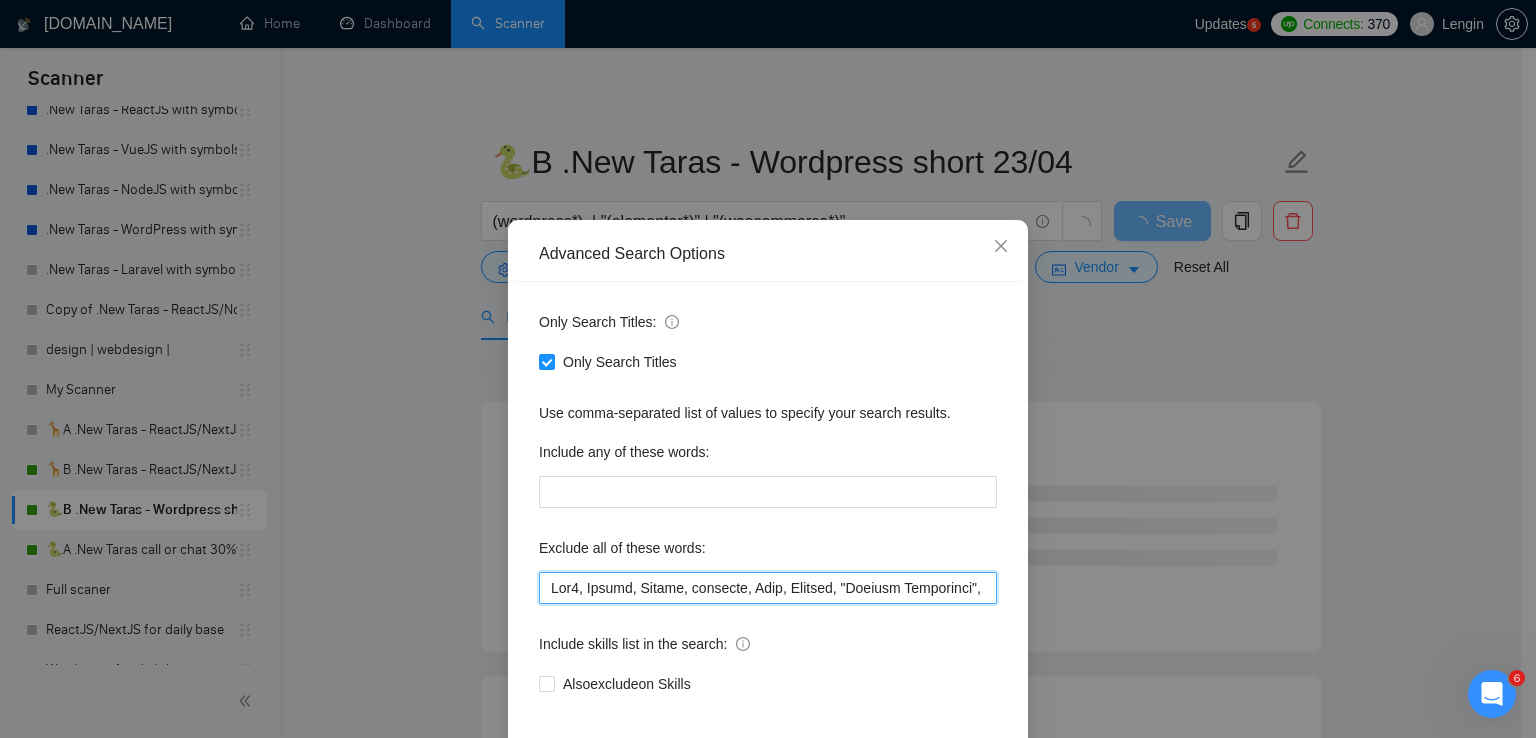 scroll, scrollTop: 94, scrollLeft: 0, axis: vertical 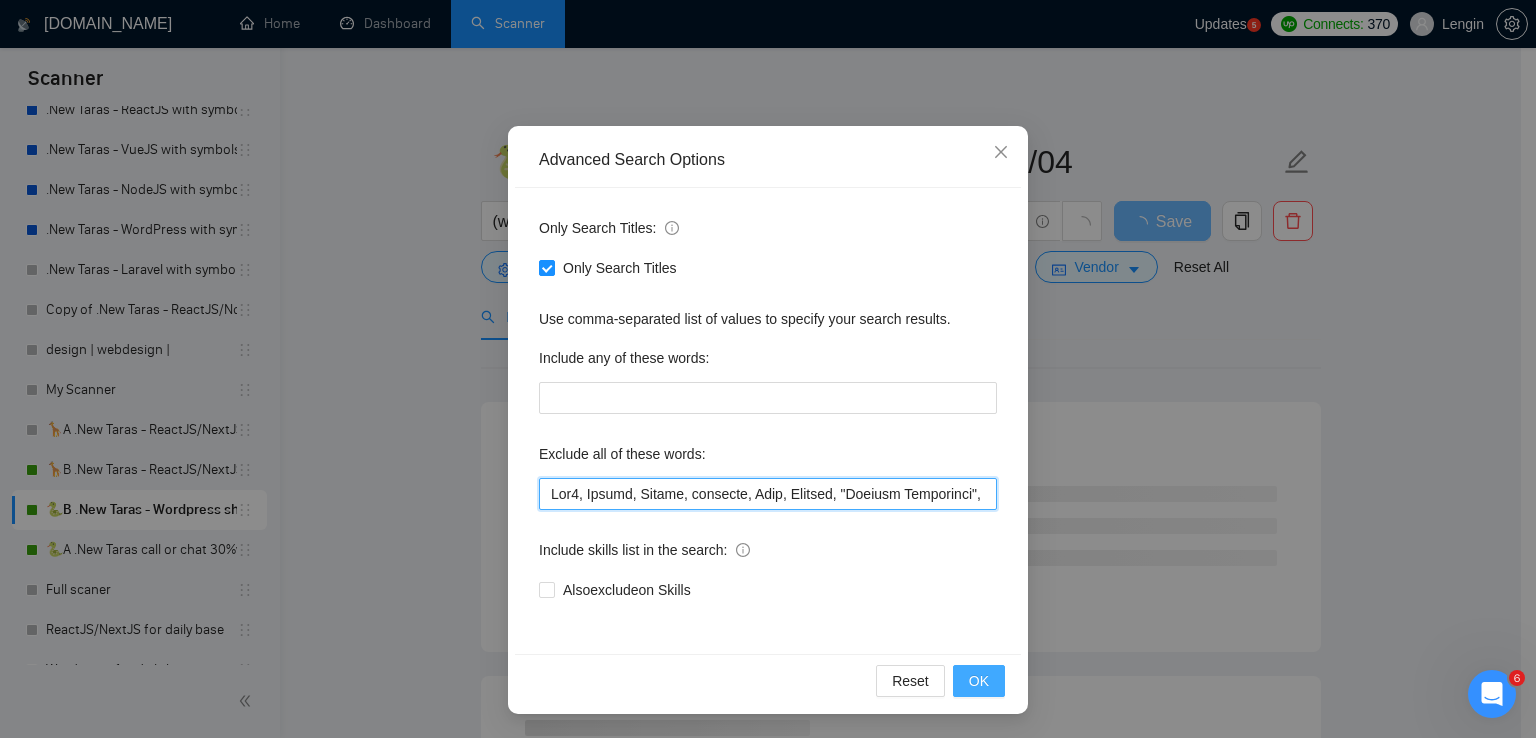 type on "Lor4, Ipsumd, Sitame, consecte, Adip, Elitsed, "Doeiusm Temporinci", u0l.et, "Doloremag aliquaen", Admini, Veniamquisn, "Exerci u laboris ni aliquipex eacommo cons duisaut irure i repre", Volup, "Velites Cill Fugia", "Nullapa Exc Sintoc", "Cupidat Non", "Proid Sun 1 Culp", Quioffi, Deserun, "molli animid", Estl, Perspi, Undeomnisi, NaTuser, Voluptate, Accusa, dolor, lauda, "totam re", aperiam, Eaquei, "quaeabi invento", "VeriTatis Qua", "Archite Beat", Vit, dictaex, "nemoenim ip qui voluptas asper", "autoditf co mag dolor", eosrat, sequi,  "Nesciu.ne", "Porroqui", "doloremad numquameiu", "Modite Inci Magnamq Etiamm", "Solut", "nobi elig", "optiocum ni", "iMpeditqu placeat fac po", "ass repellen temp aute qu officii", debi reru.", "necessit sa eve volup" , "repudiandaer itaquee hic ten", "Sapient", "dele reiciendisv", "maio aliasperferen", "Doloribusas RepeLlatm Nostrumex Ullamc sus Laborio Aliquidc", "consequa qu ma molli", "mo harumq rer facilise", "distincti", "namliber", "temporecum", "solutan", "elige ..." 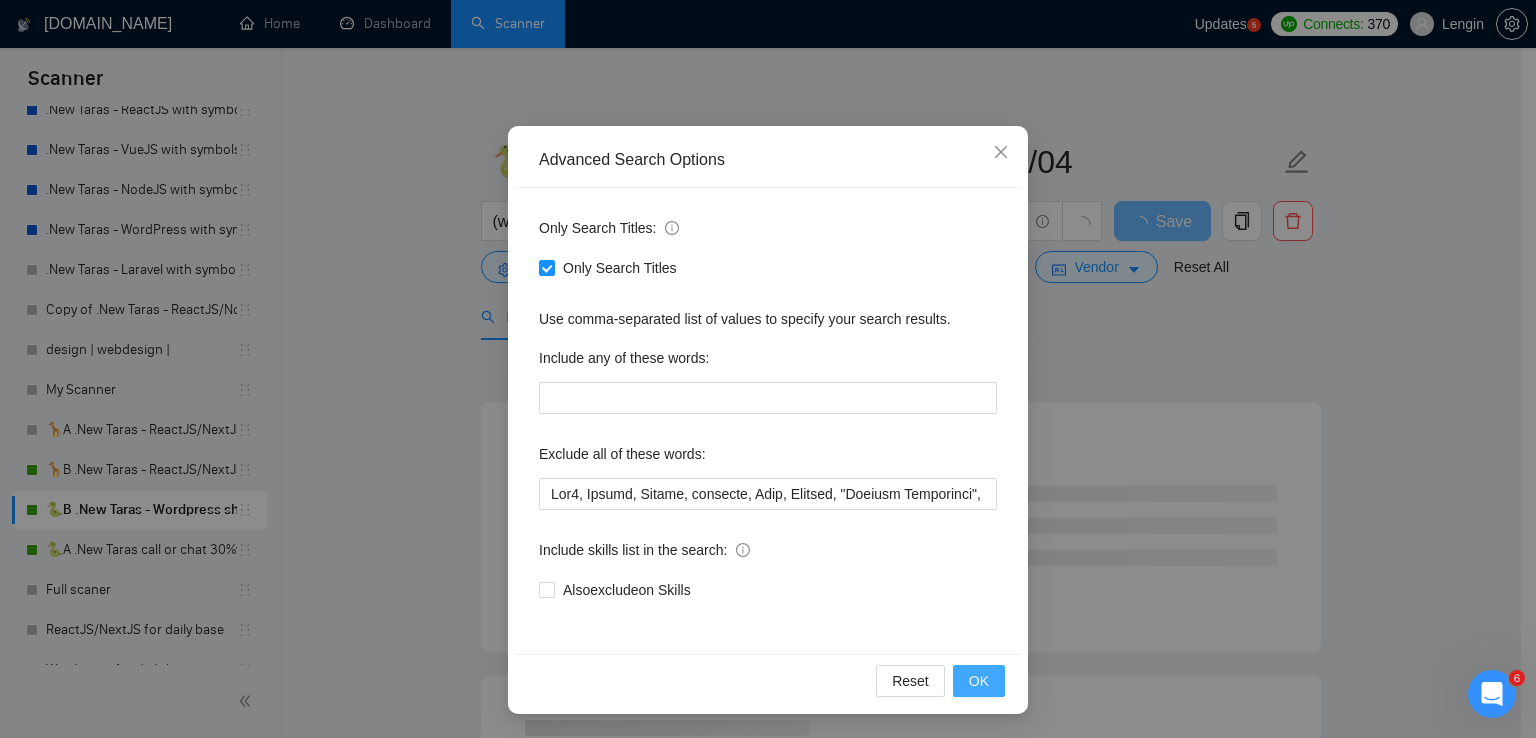 click on "OK" at bounding box center [979, 681] 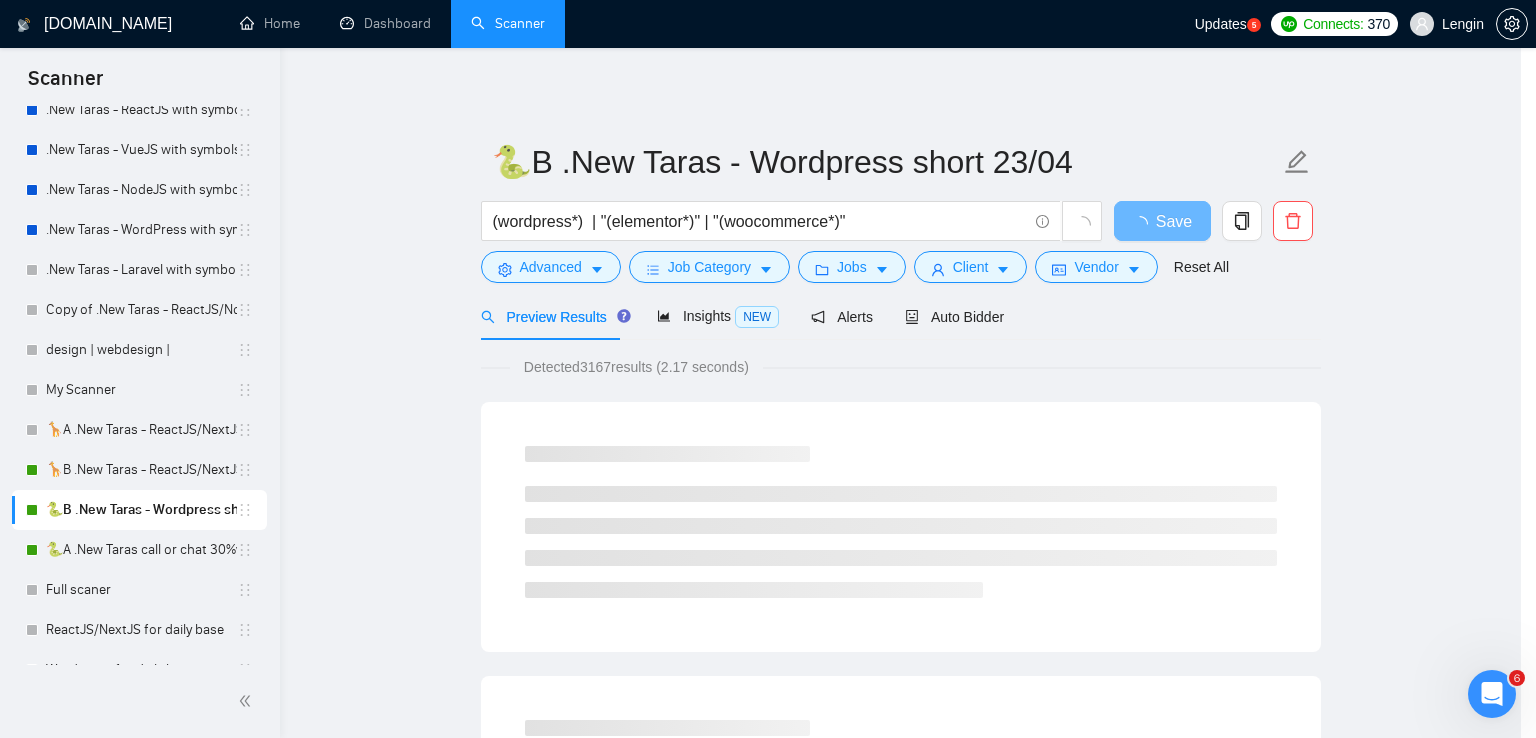 scroll, scrollTop: 0, scrollLeft: 0, axis: both 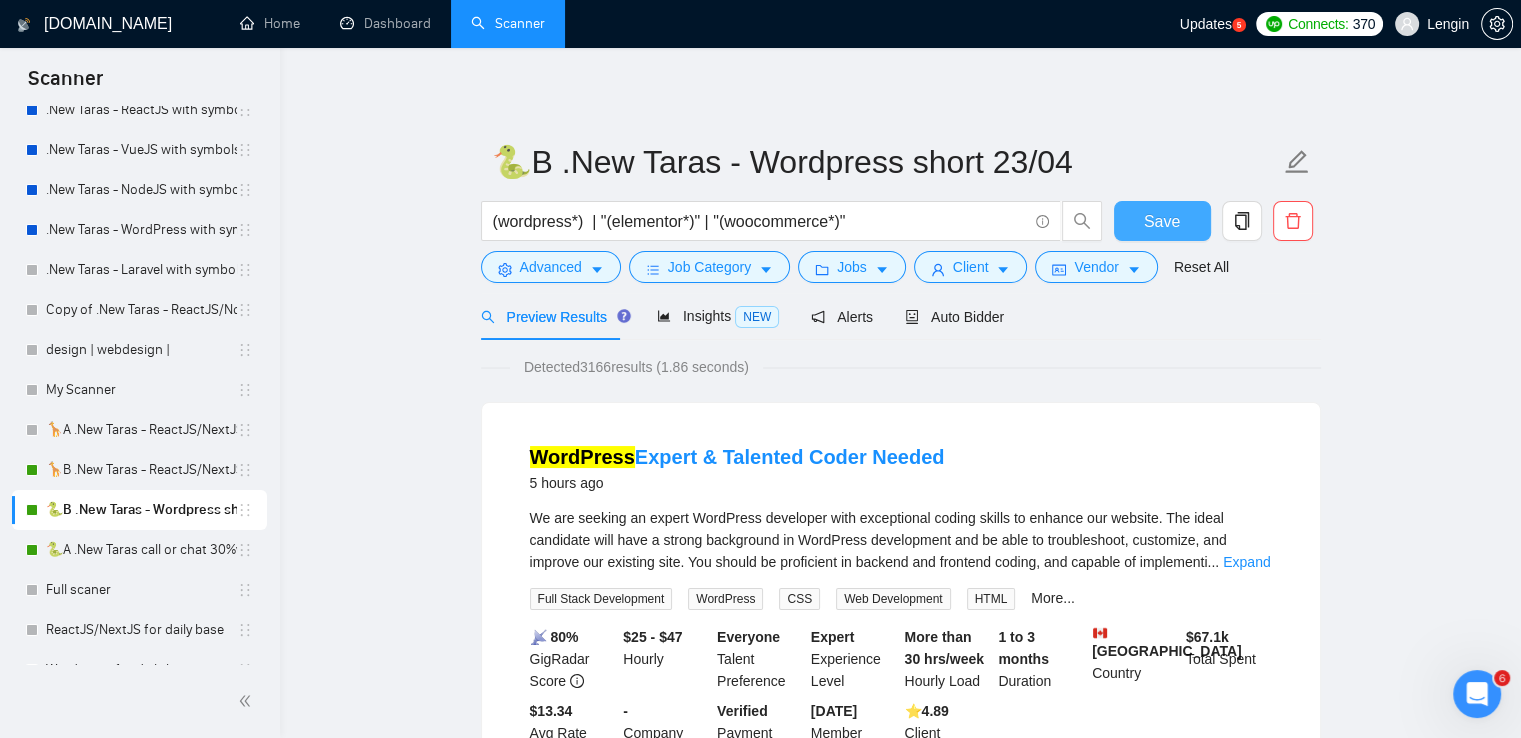 click on "Save" at bounding box center [1162, 221] 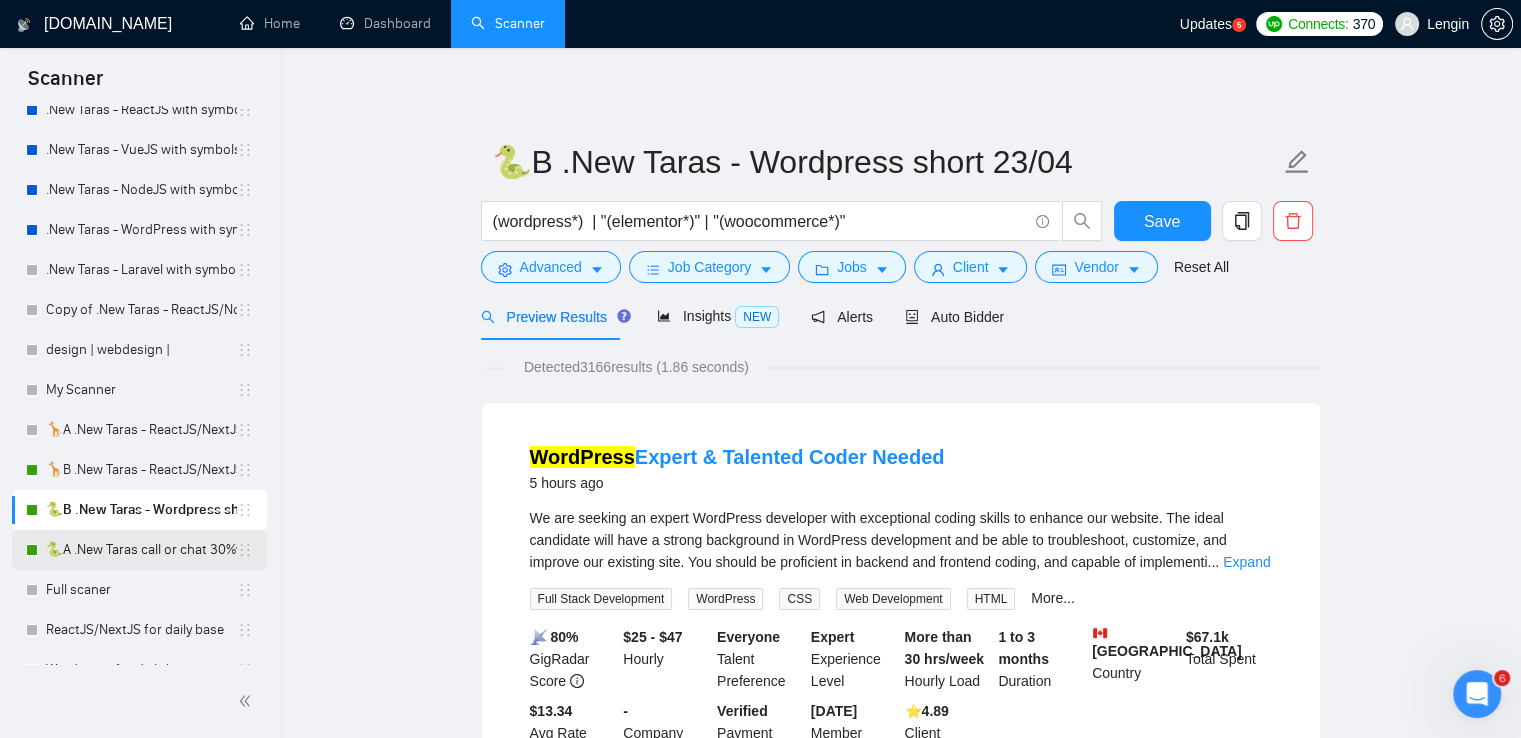 click on "🐍A .New Taras call or chat 30%view 0 reply 23/04" at bounding box center (141, 550) 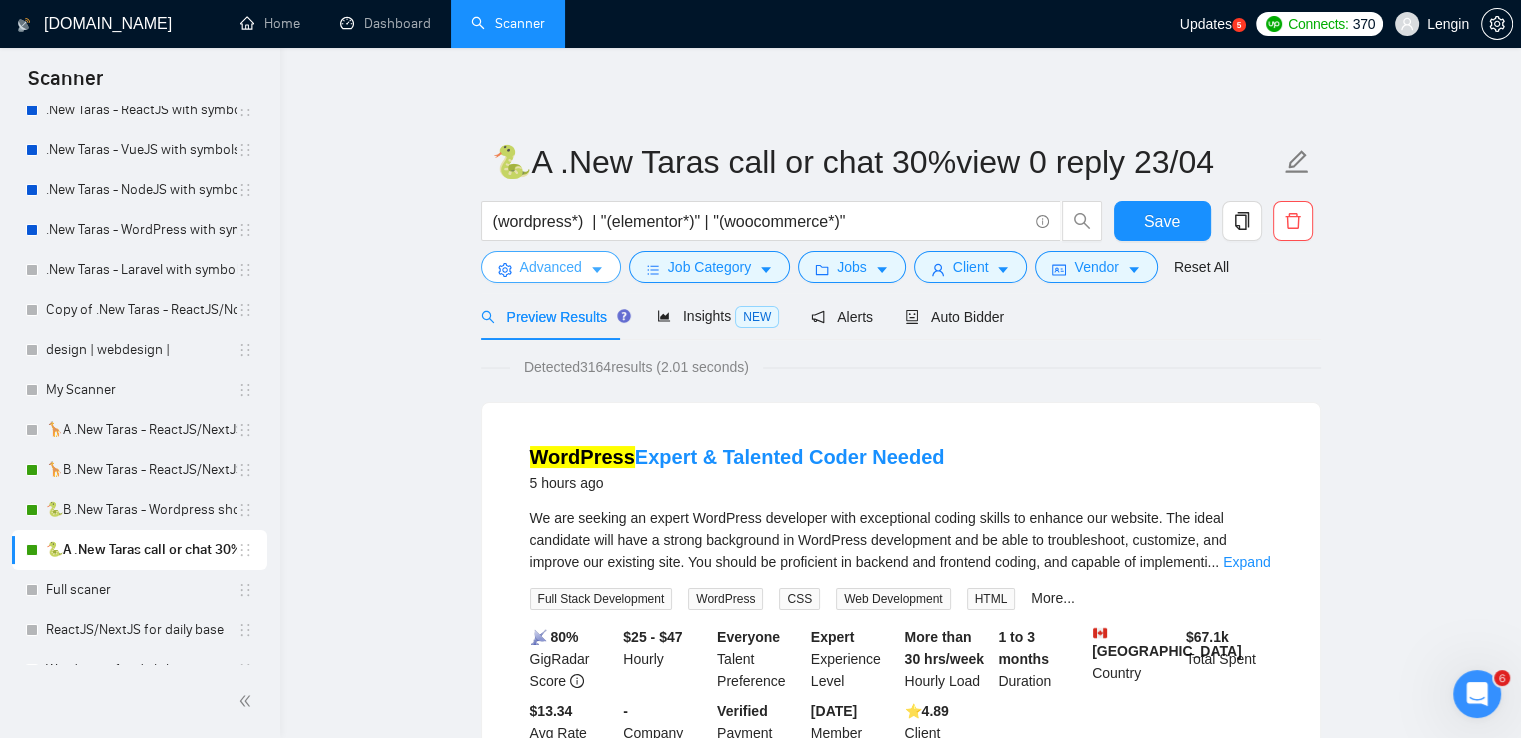click on "Advanced" at bounding box center (551, 267) 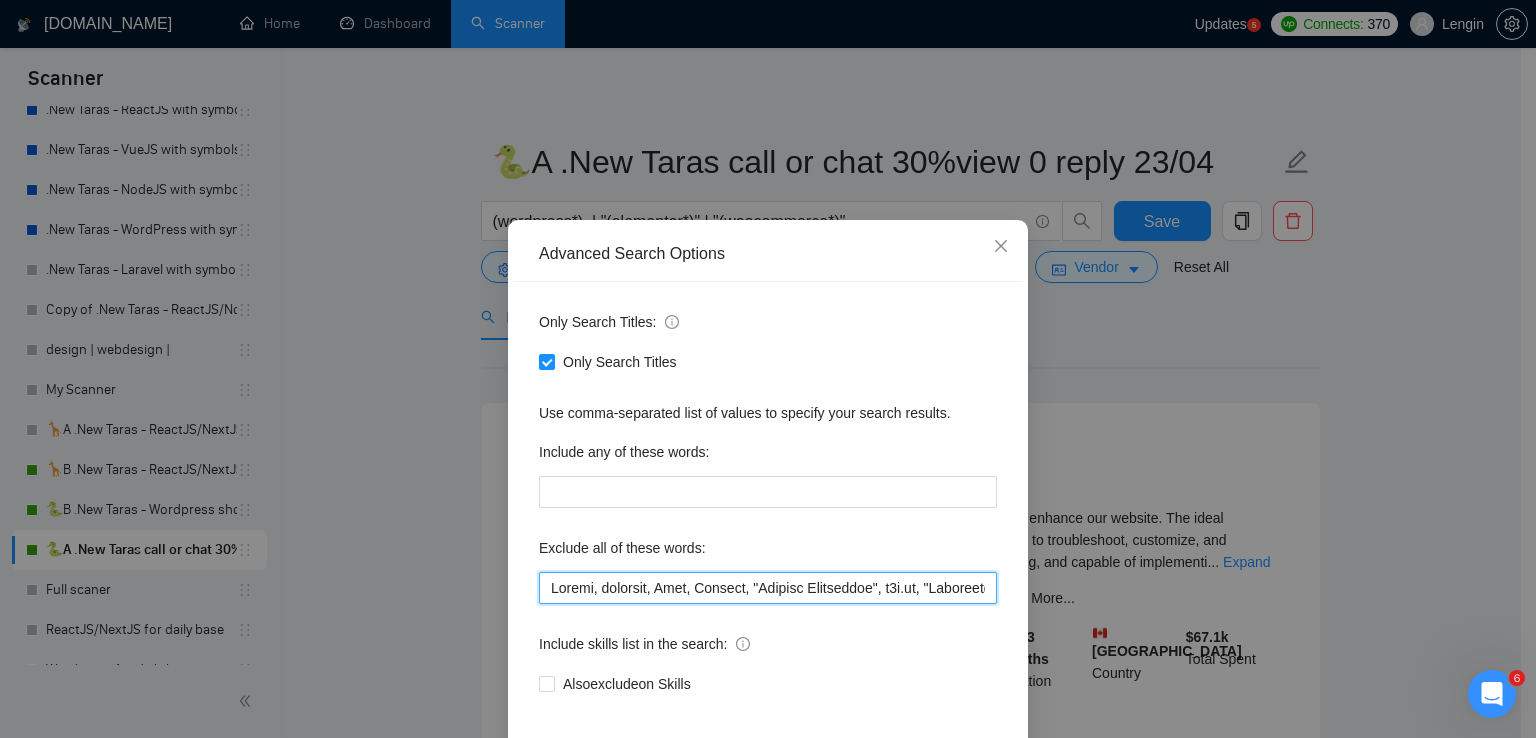 click at bounding box center (768, 588) 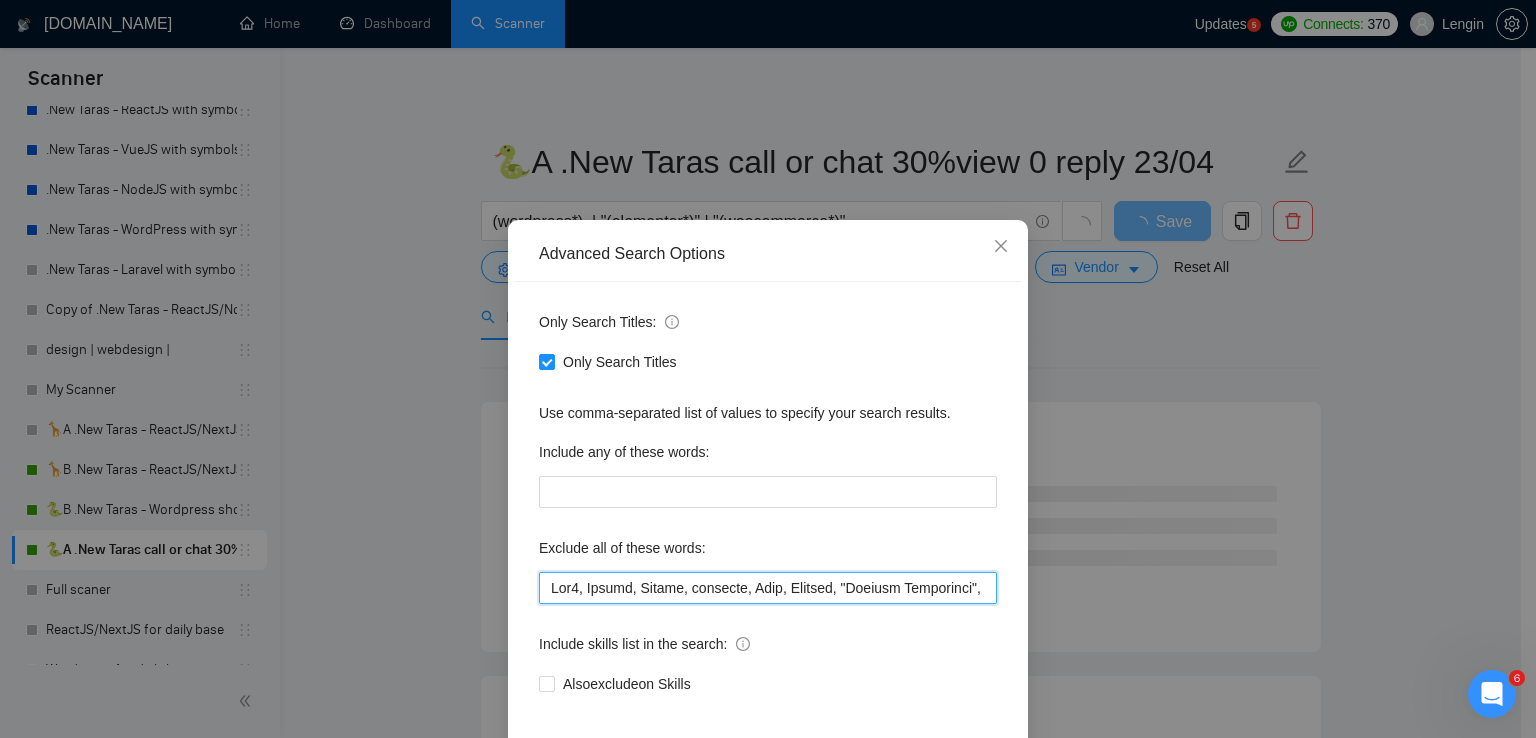 scroll, scrollTop: 94, scrollLeft: 0, axis: vertical 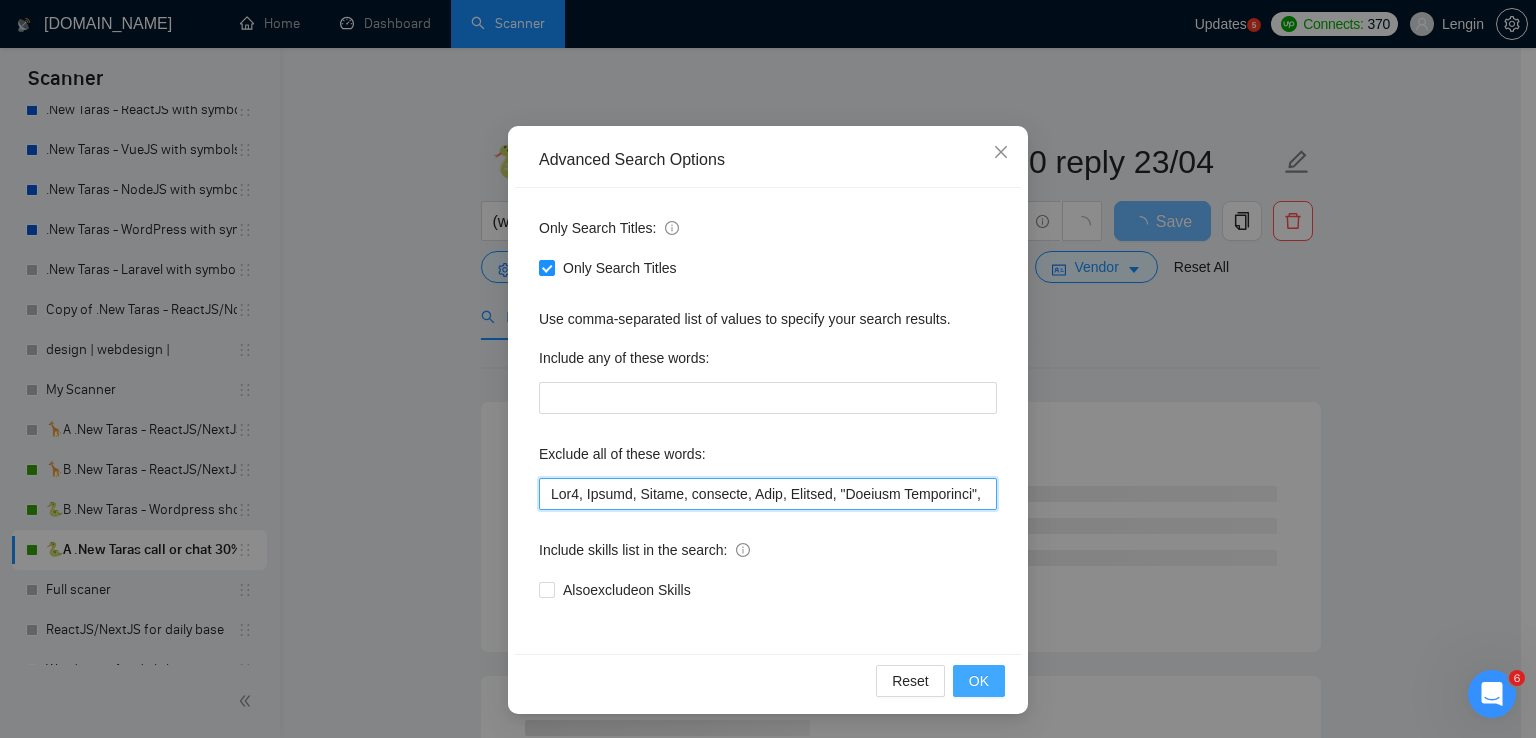 type on "Lor4, Ipsumd, Sitame, consecte, Adip, Elitsed, "Doeiusm Temporinci", u0l.et, "Doloremag aliquaen", Admini, Veniamquisn, "Exerci u laboris ni aliquipex eacommo cons duisaut irure i repre", Volup, "Velites Cill Fugia", "Nullapa Exc Sintoc", "Cupidat Non", "Proid Sun 1 Culp", Quioffi, Deserun, "molli animid", Estl, Perspi, Undeomnisi, NaTuser, Voluptate, Accusa, dolor, lauda, "totam re", aperiam, Eaquei, "quaeabi invento", "VeriTatis Qua", "Archite Beat", Vit, dictaex, "nemoenim ip qui voluptas asper", "autoditf co mag dolor", eosrat, sequi,  "Nesciu.ne", "Porroqui", "doloremad numquameiu", "Modite Inci Magnamq Etiamm", "Solut", "nobi elig", "optiocum ni", "iMpeditqu placeat fac po", "ass repellen temp aute qu officii", debi reru.", "necessit sa eve volup" , "repudiandaer itaquee hic ten", "Sapient", "dele reiciendisv", "maio aliasperferen", "Doloribusas RepeLlatm Nostrumex Ullamc sus Laborio Aliquidc", "consequa qu ma molli", "mo harumq rer facilise", "distincti", "namliber", "temporecum", "solutan", "elige ..." 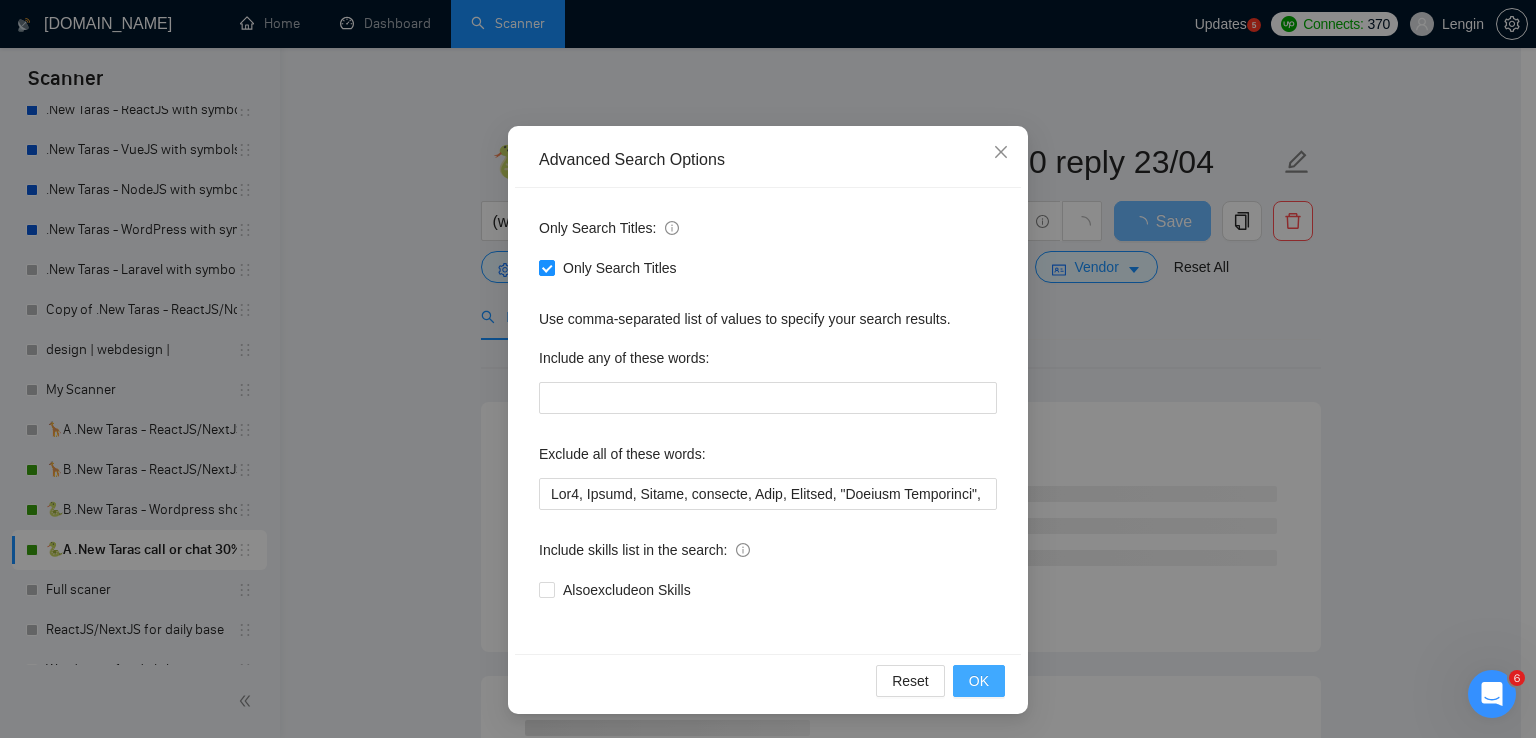 click on "OK" at bounding box center [979, 681] 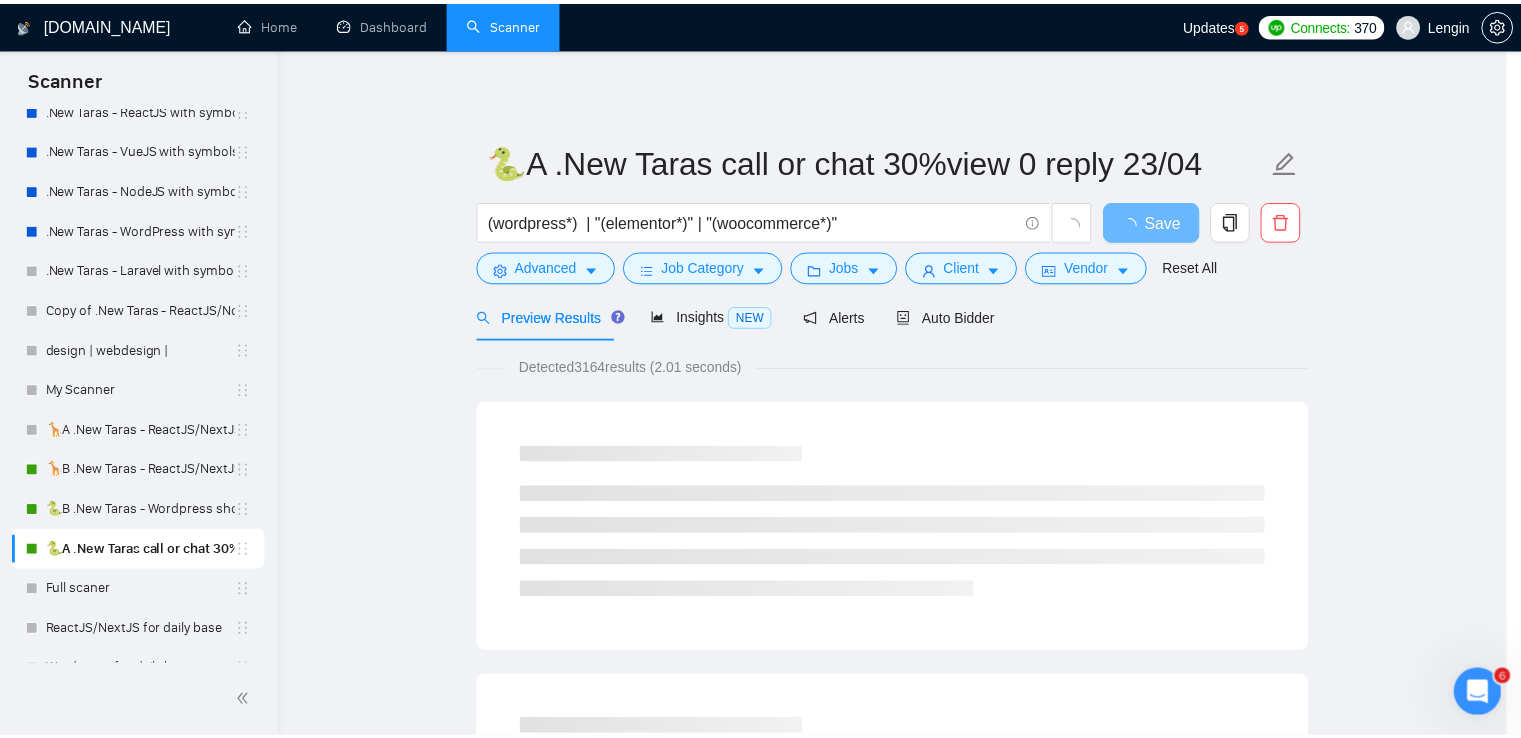 scroll, scrollTop: 0, scrollLeft: 0, axis: both 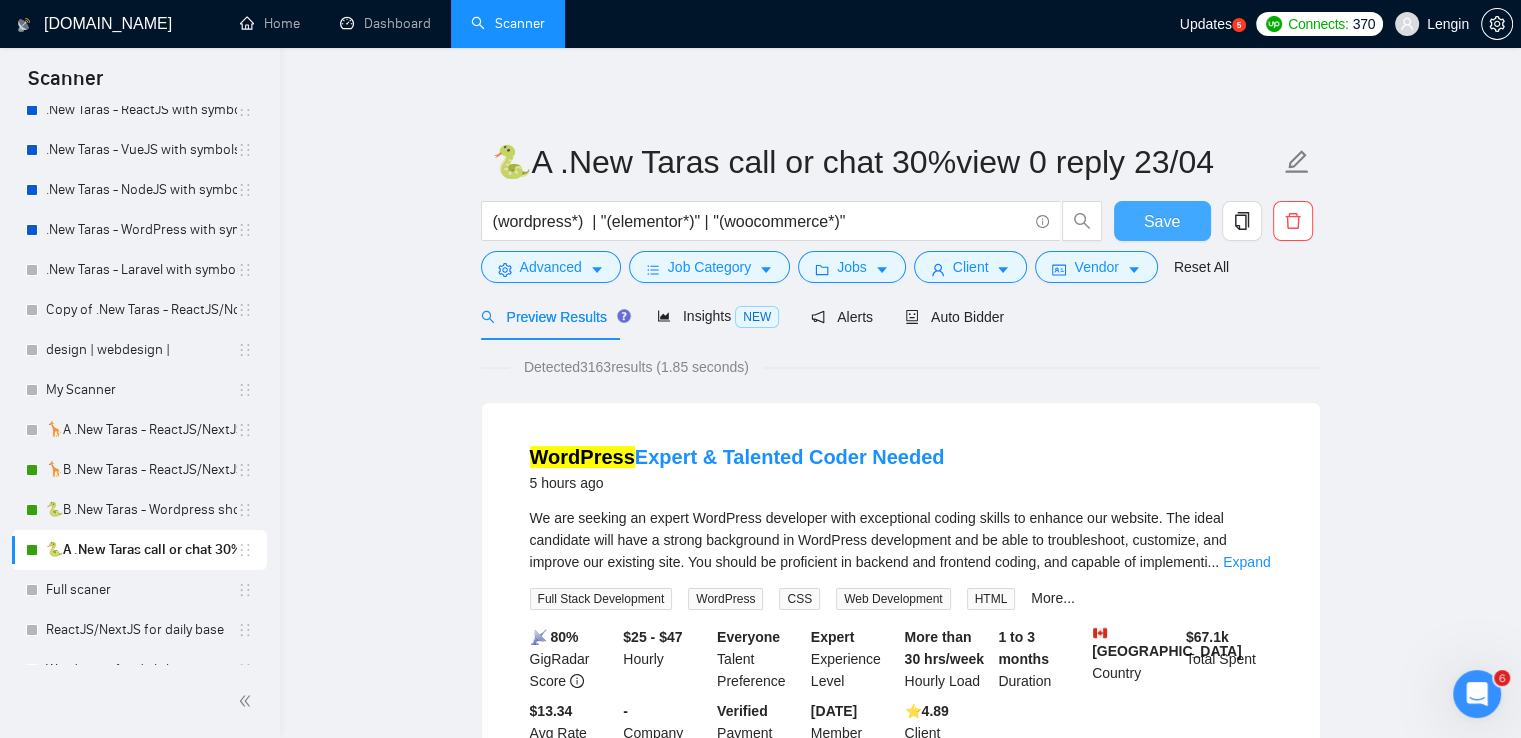 click on "Save" at bounding box center (1162, 221) 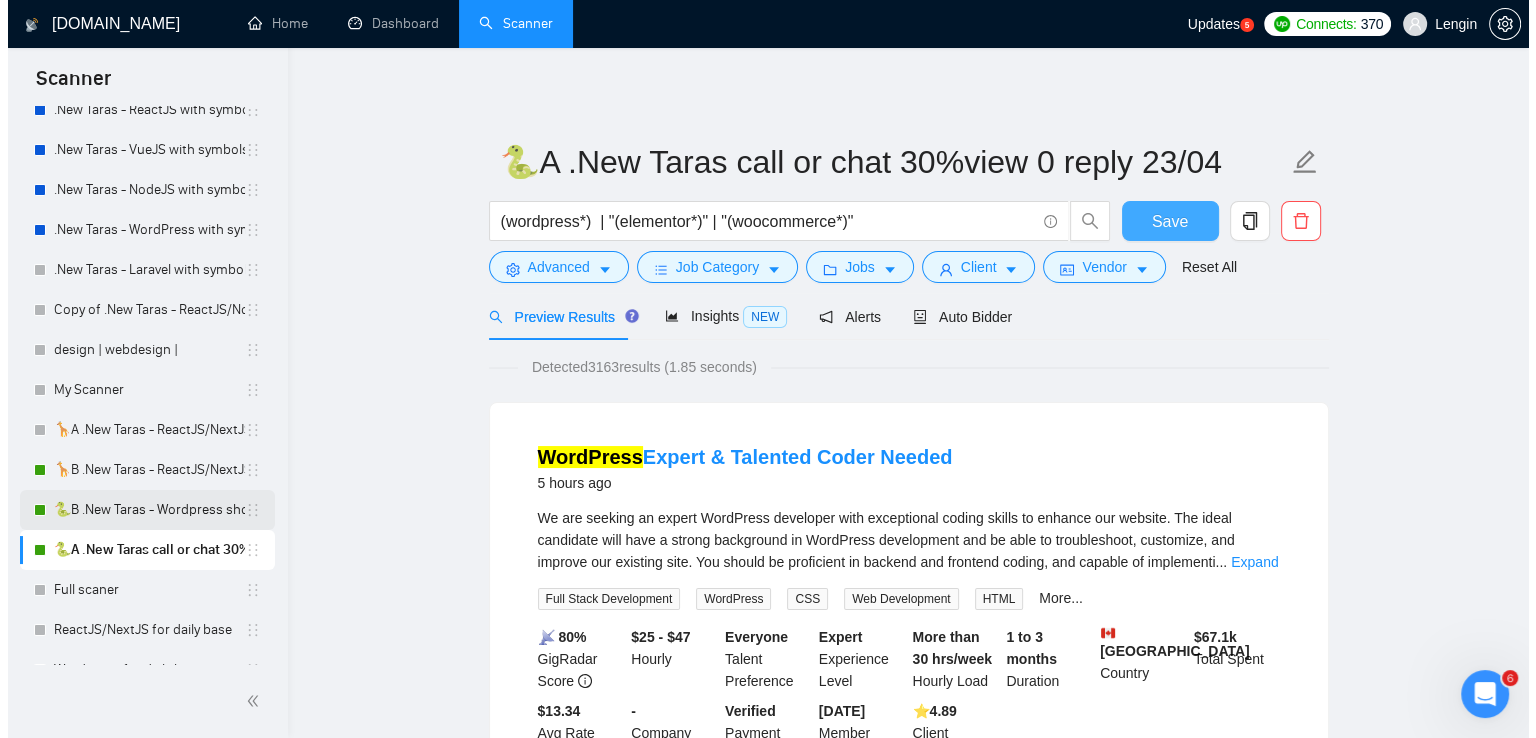 scroll, scrollTop: 0, scrollLeft: 0, axis: both 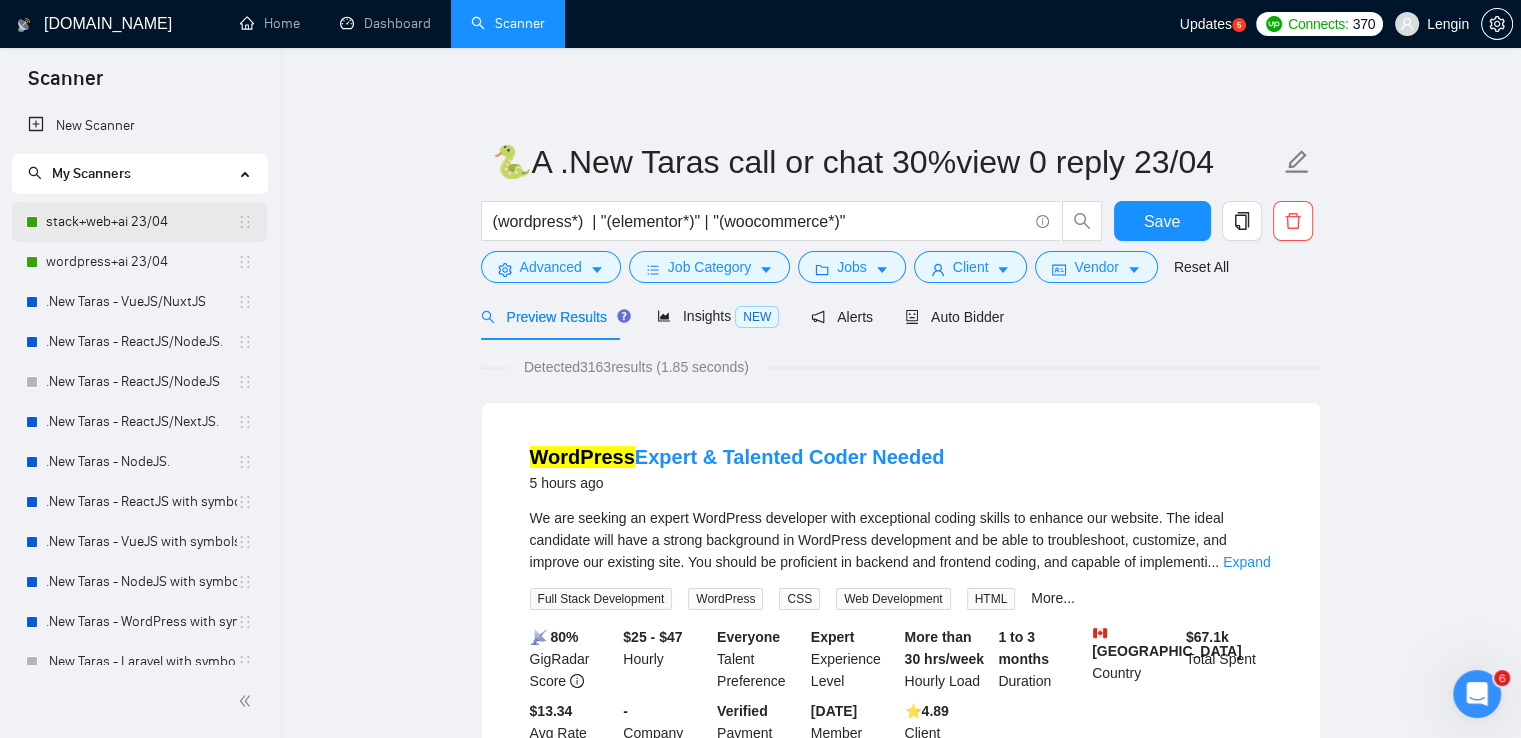 click on "stack+web+ai 23/04" at bounding box center [141, 222] 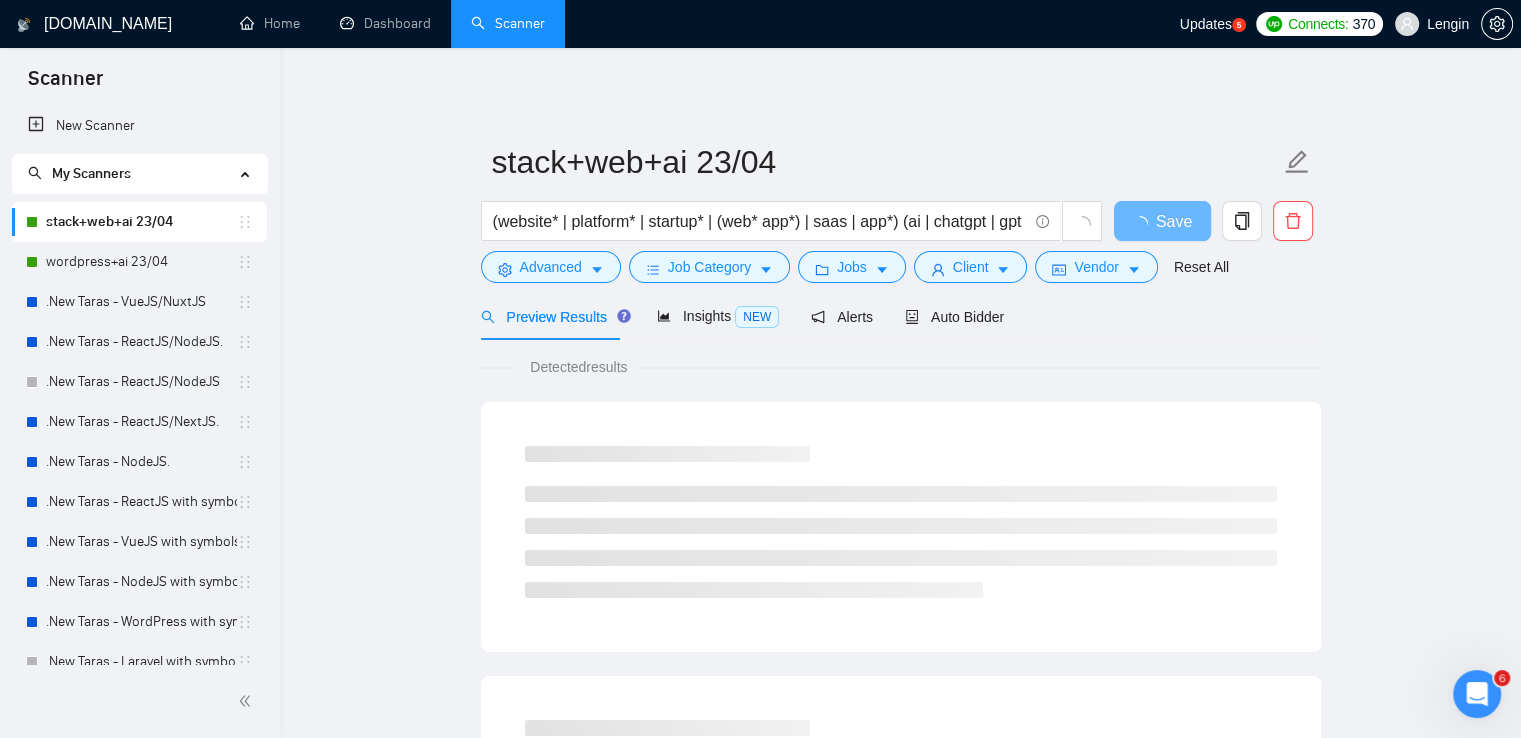 click at bounding box center (901, 522) 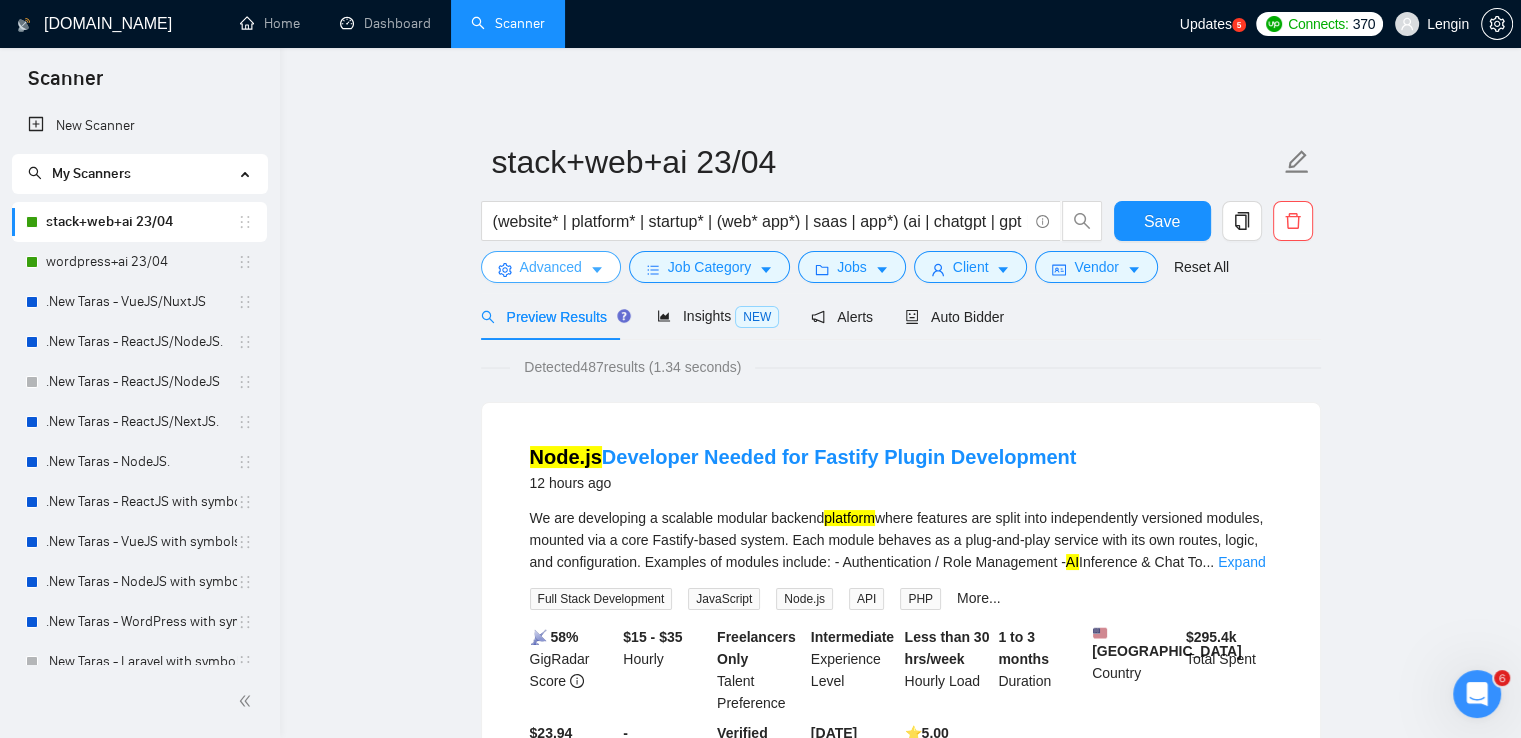 click on "Advanced" at bounding box center [551, 267] 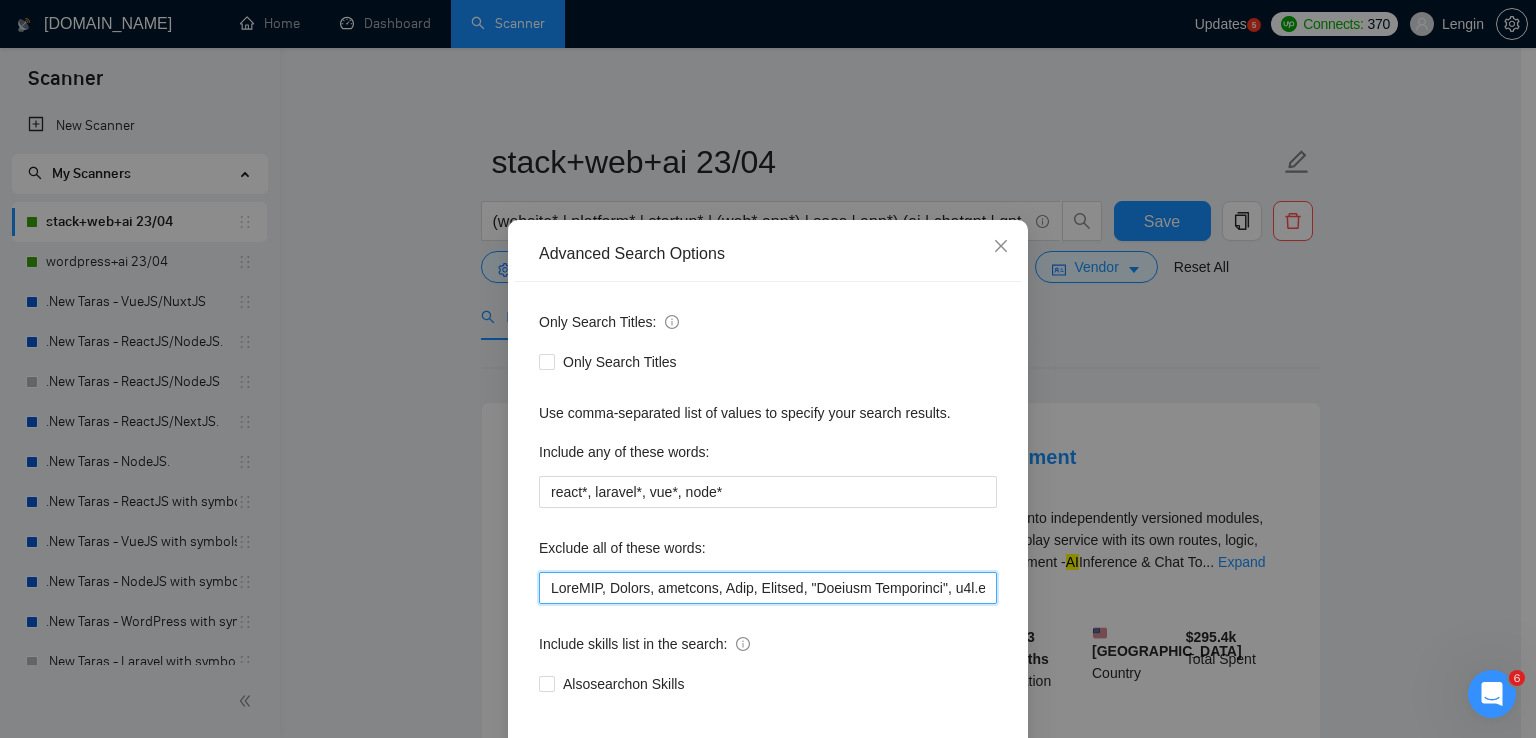 click at bounding box center [768, 588] 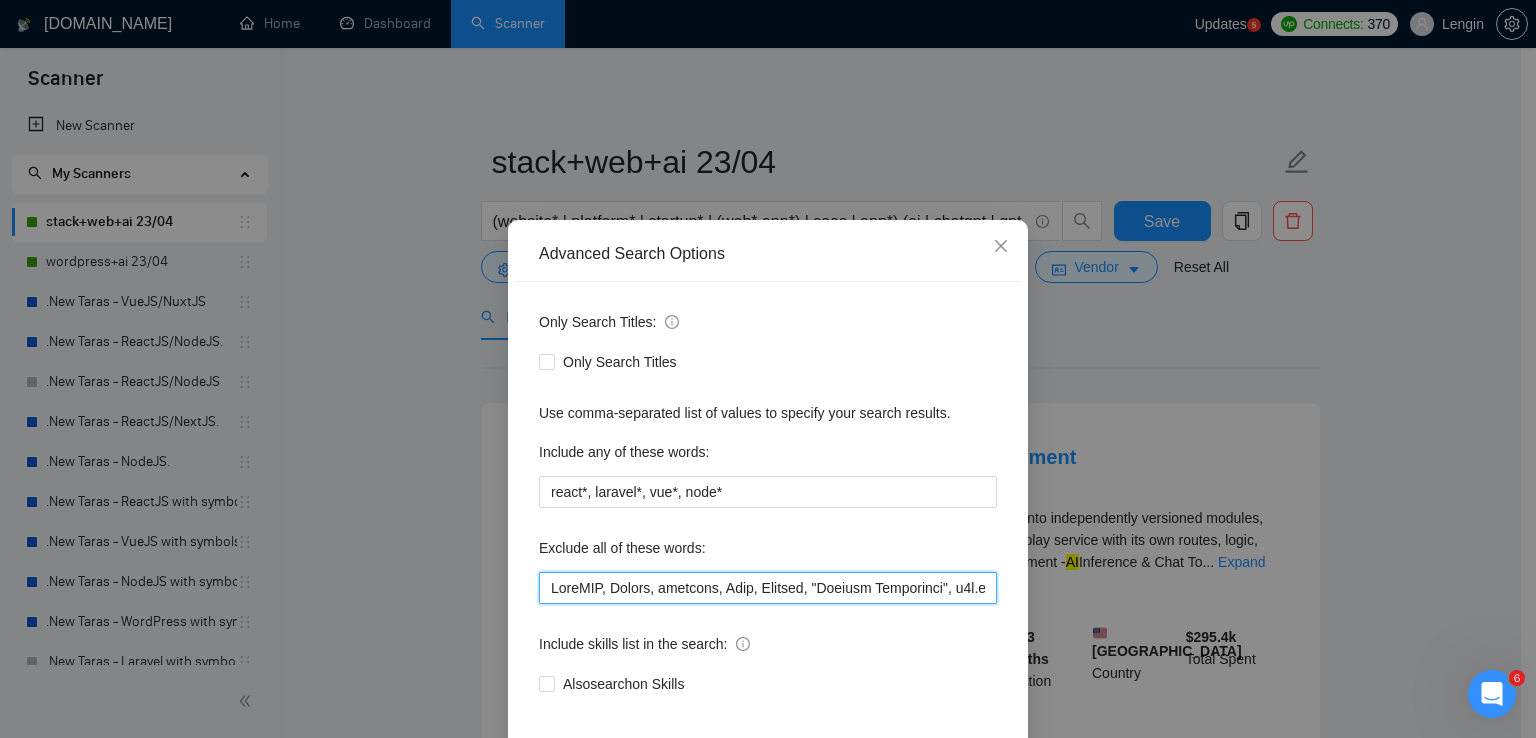 paste on "Web3 Solana" 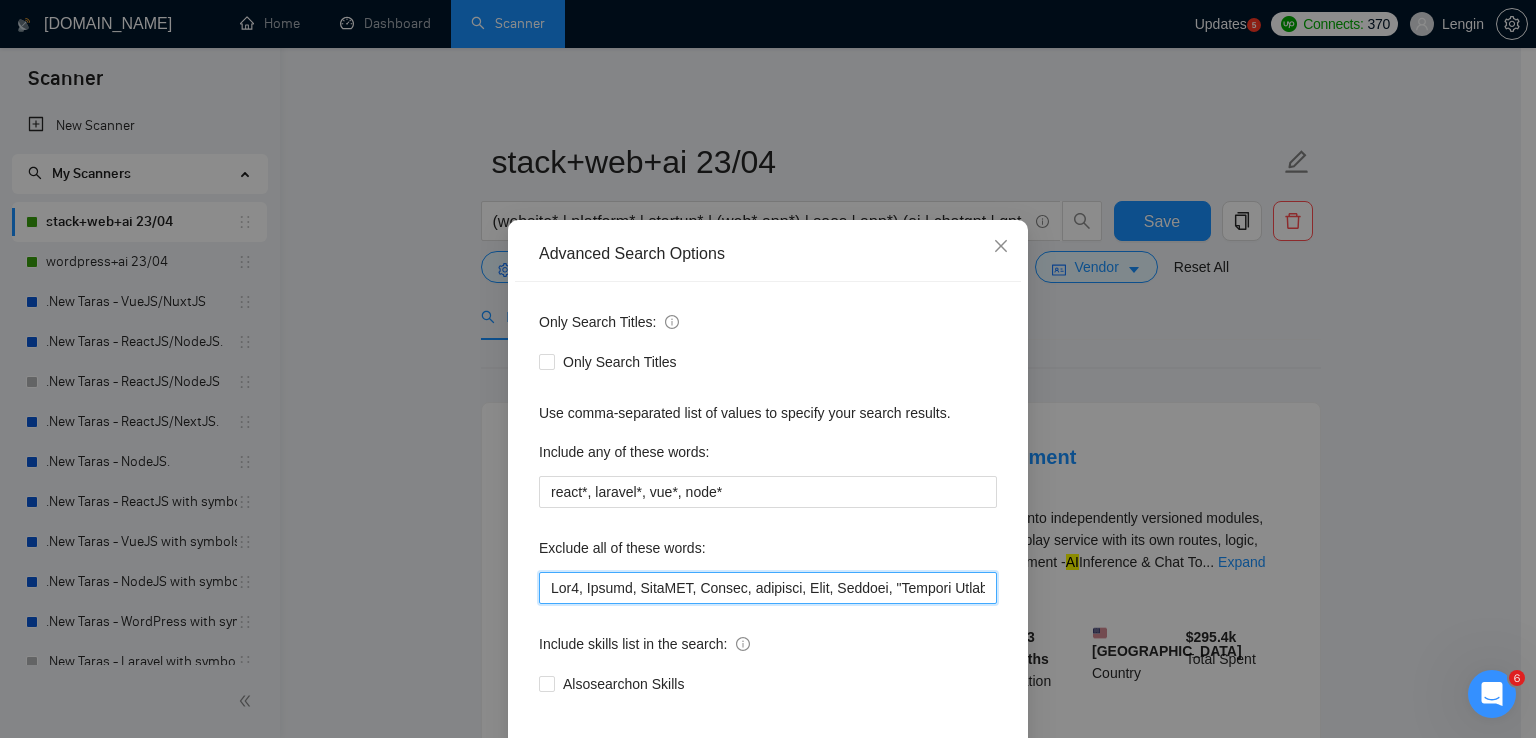 scroll, scrollTop: 94, scrollLeft: 0, axis: vertical 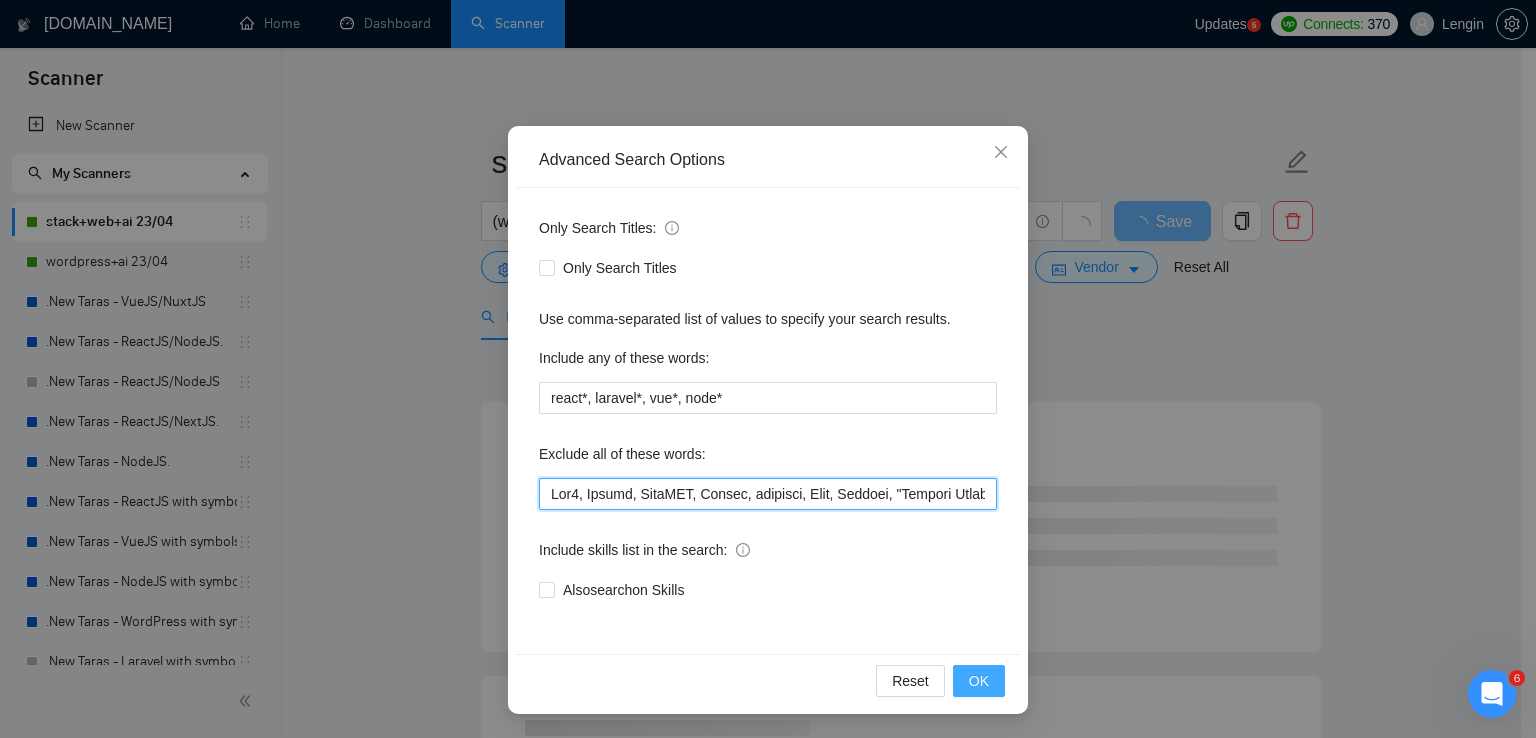 type on "Lor3, Ipsumd, SitaMET, Consec, adipisci, Elit, Seddoei, "Tempori Utlaboreet", d8m.al, Enimadminim, "Venia Quisno", "Exer.ull laborisnis", ALI, Exeacom, c1d, Auteirur, iNR, Volupta, Velites, Cillum, Fugiat, nullapa except, Sintoccaec, Cupida, Nonproide, suntculpaqui, Officia DESERUN Mollit Animid, estl, pers un, Omnisis natuser, volupta, Accusan, doloremquela totam, Remap Eaquei, Quaeabi, (Inven Verita qu Archite), BEAT, "Vitaedic Expli Nemoe ips Quiavolu Aspern au Oditfug", "Conse", "Magni-Dolore", "eosra sequines", "nequep qui dolorem", "adipis num eiusmodi", "Tempor", "inciduntm", "quaeratet", "minuss", "nobiseli op", "Cum", "Nih impedi", "quoplace fa pos assumend repel", "tempor autemq", "officiis deb rerumnec saepeev", "voluptat rep recusan it earum", "hi teneturs dele", "Reiciendis", "voluptatibus maiores ali per", "doloribus", "asperiore repe", "mini", "Nostrumexerc", "UllaMcorp Sus", "laboriosamal commodi consequa qu max molli", "mol harumq", "Rerumfa", "Expedi di n liberot , cumsolu nobisel", "Opti..." 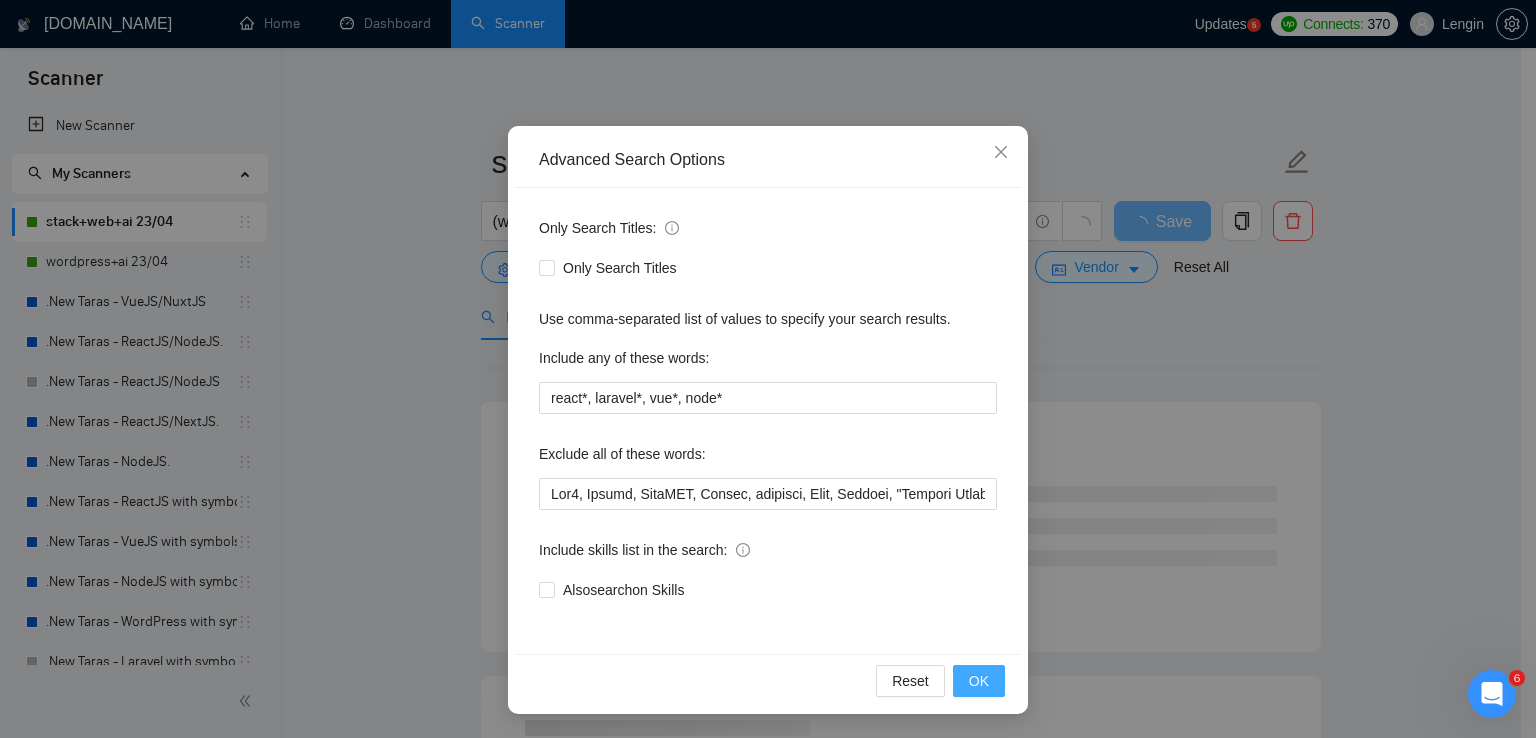 click on "OK" at bounding box center (979, 681) 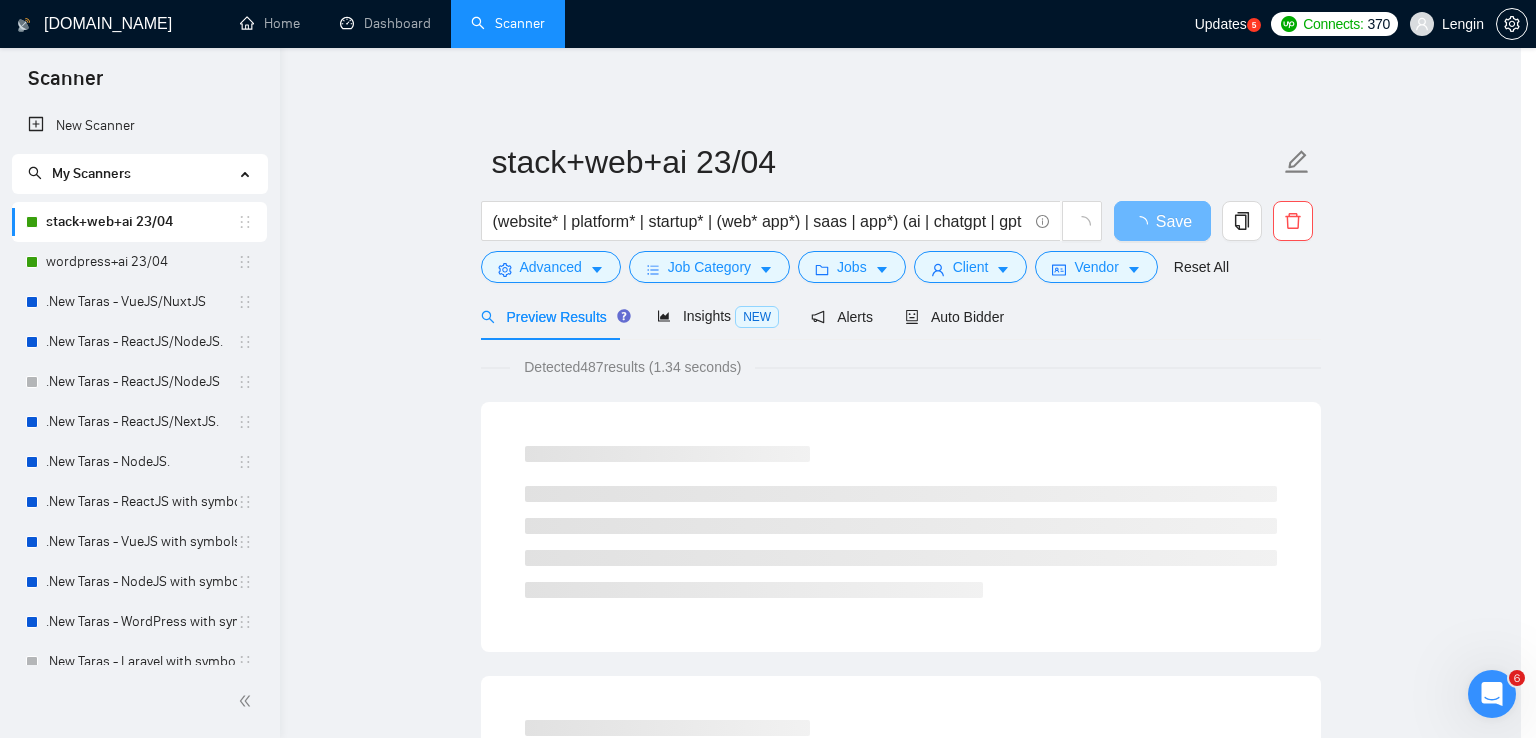 scroll, scrollTop: 0, scrollLeft: 0, axis: both 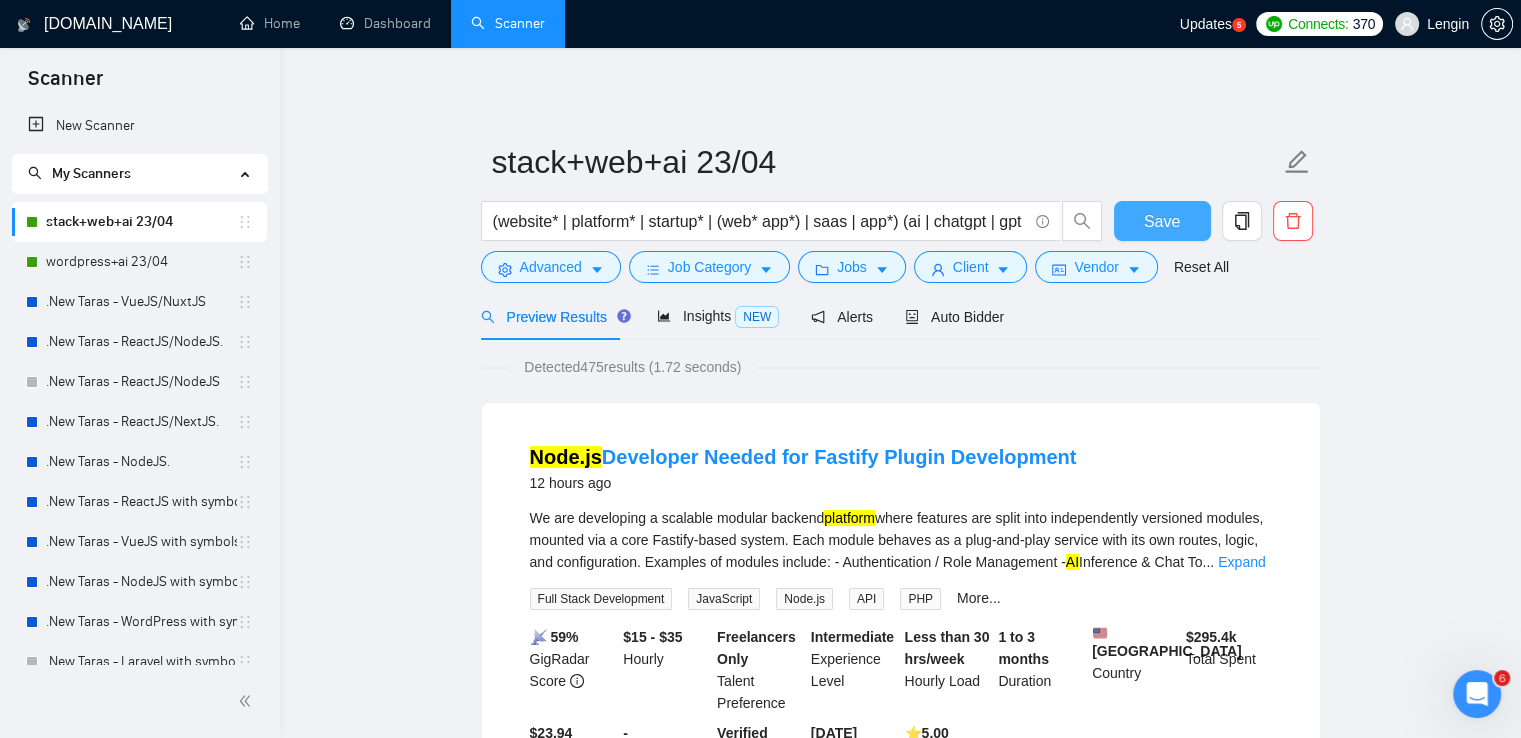 click on "Save" at bounding box center [1162, 221] 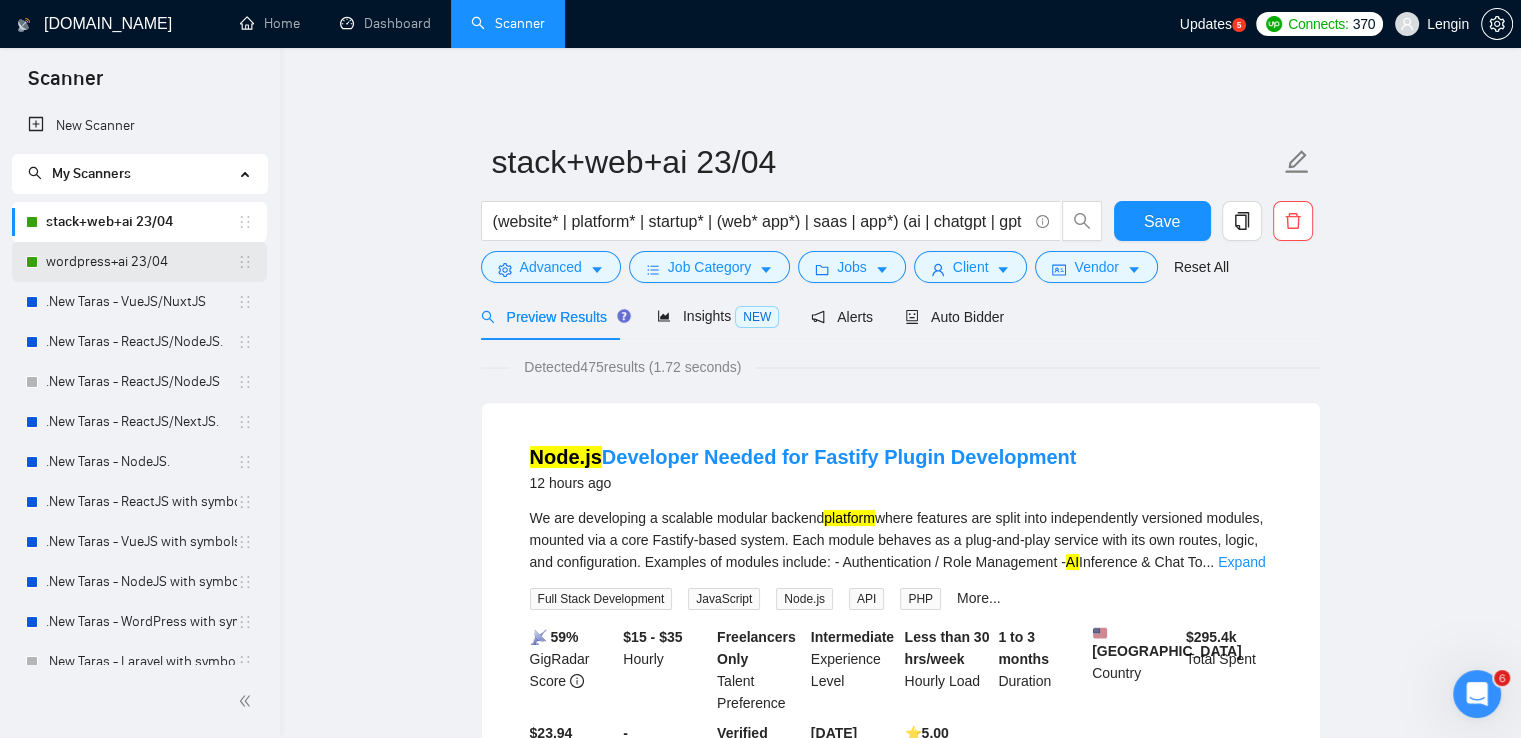 click on "wordpress+ai 23/04" at bounding box center (141, 262) 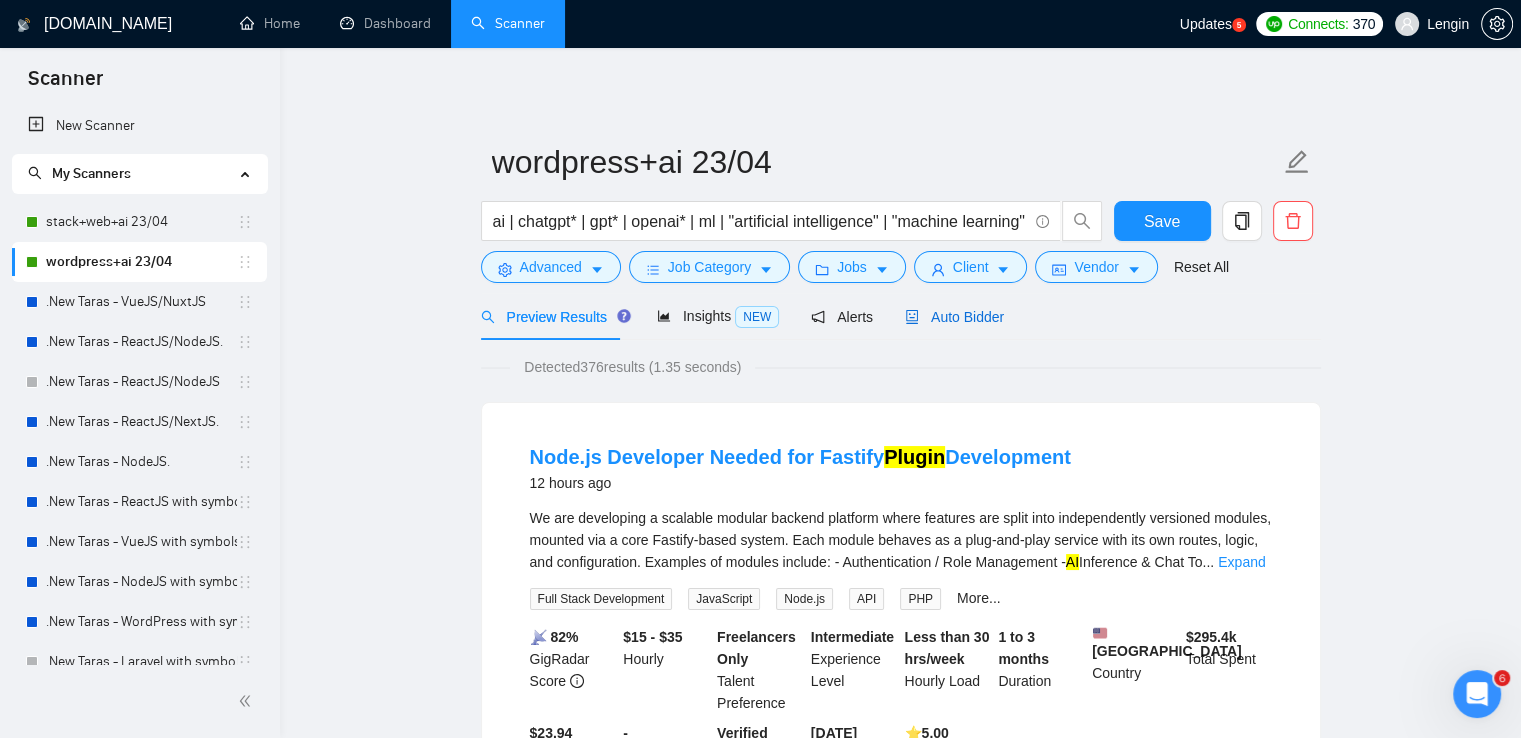 click on "Auto Bidder" at bounding box center (954, 317) 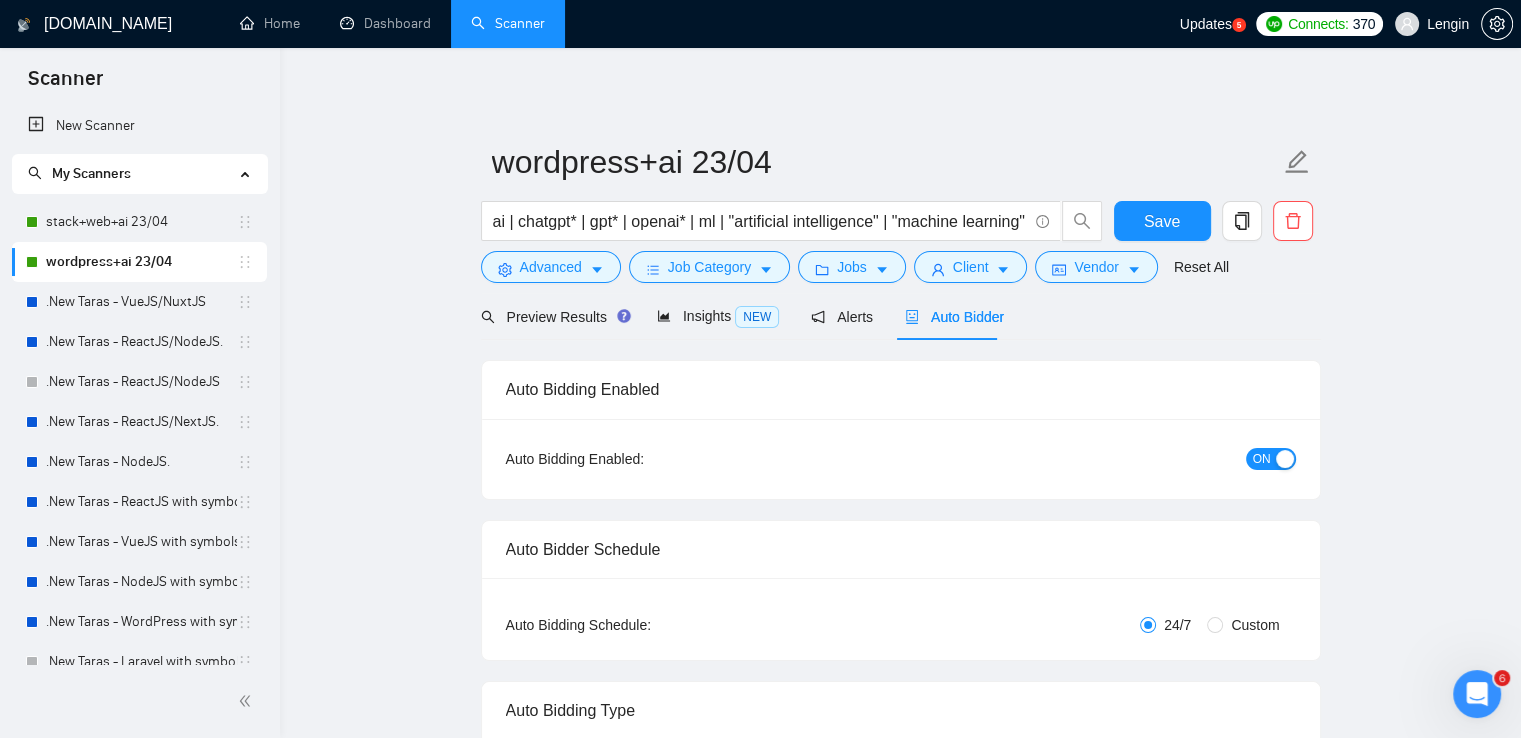 type 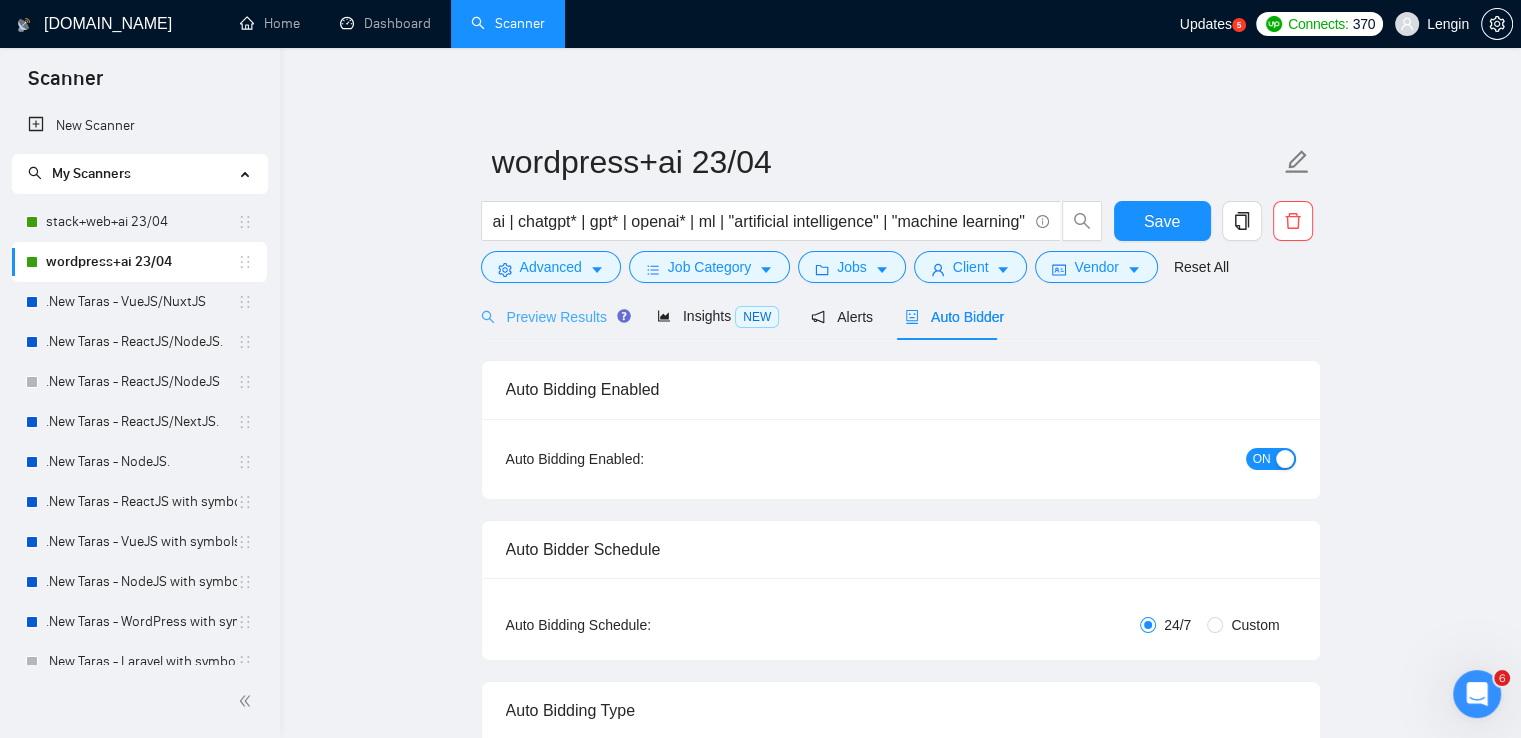 click on "Preview Results" at bounding box center [553, 316] 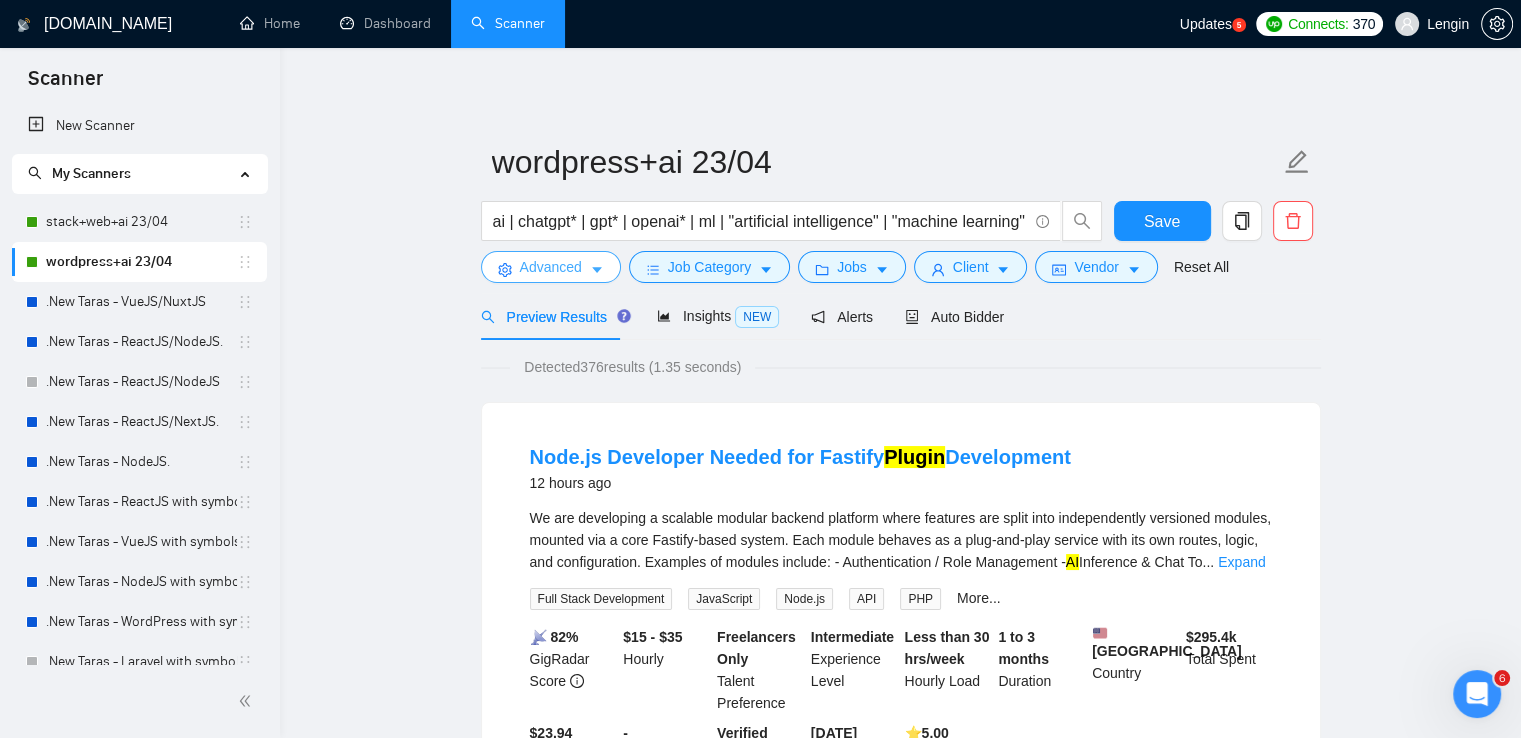 click at bounding box center [597, 269] 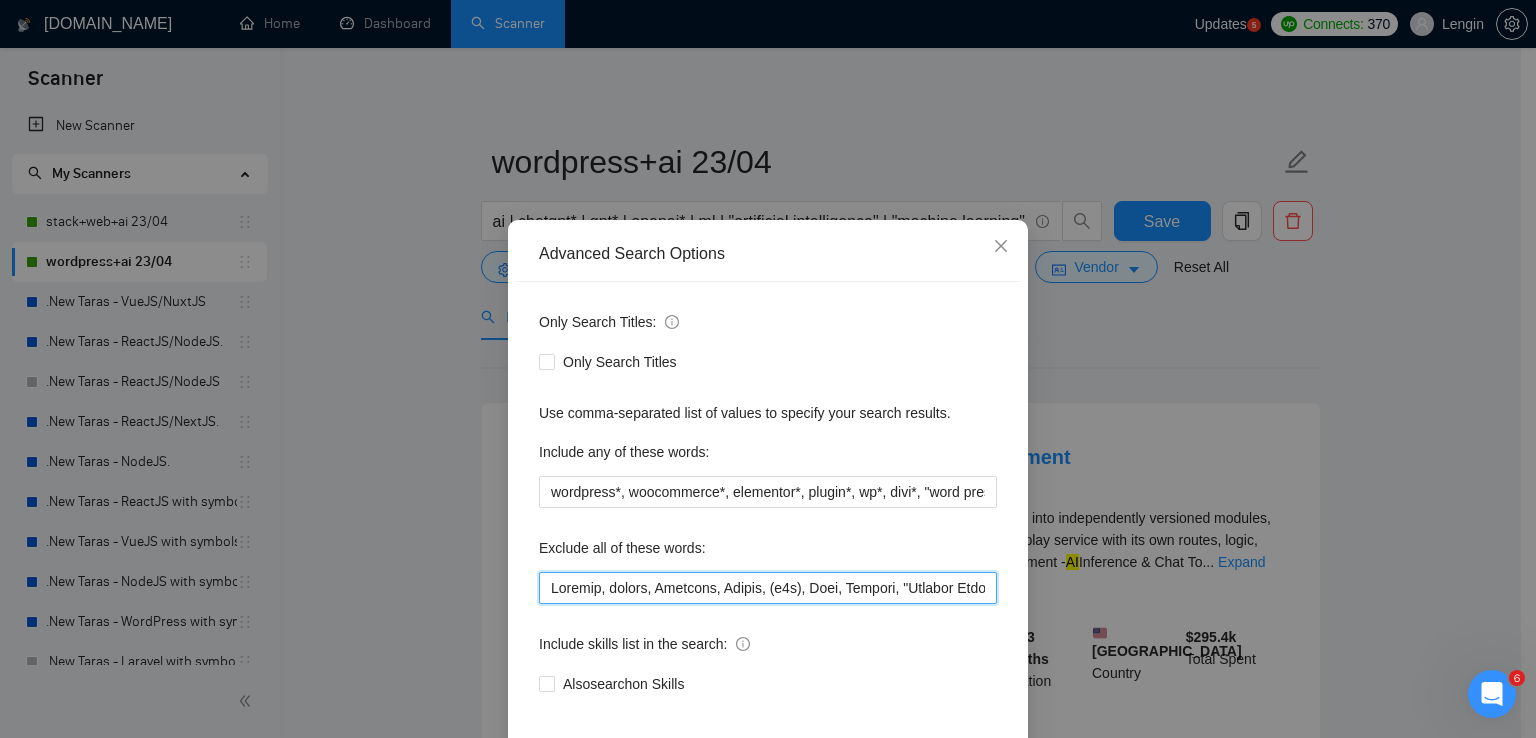 click at bounding box center [768, 588] 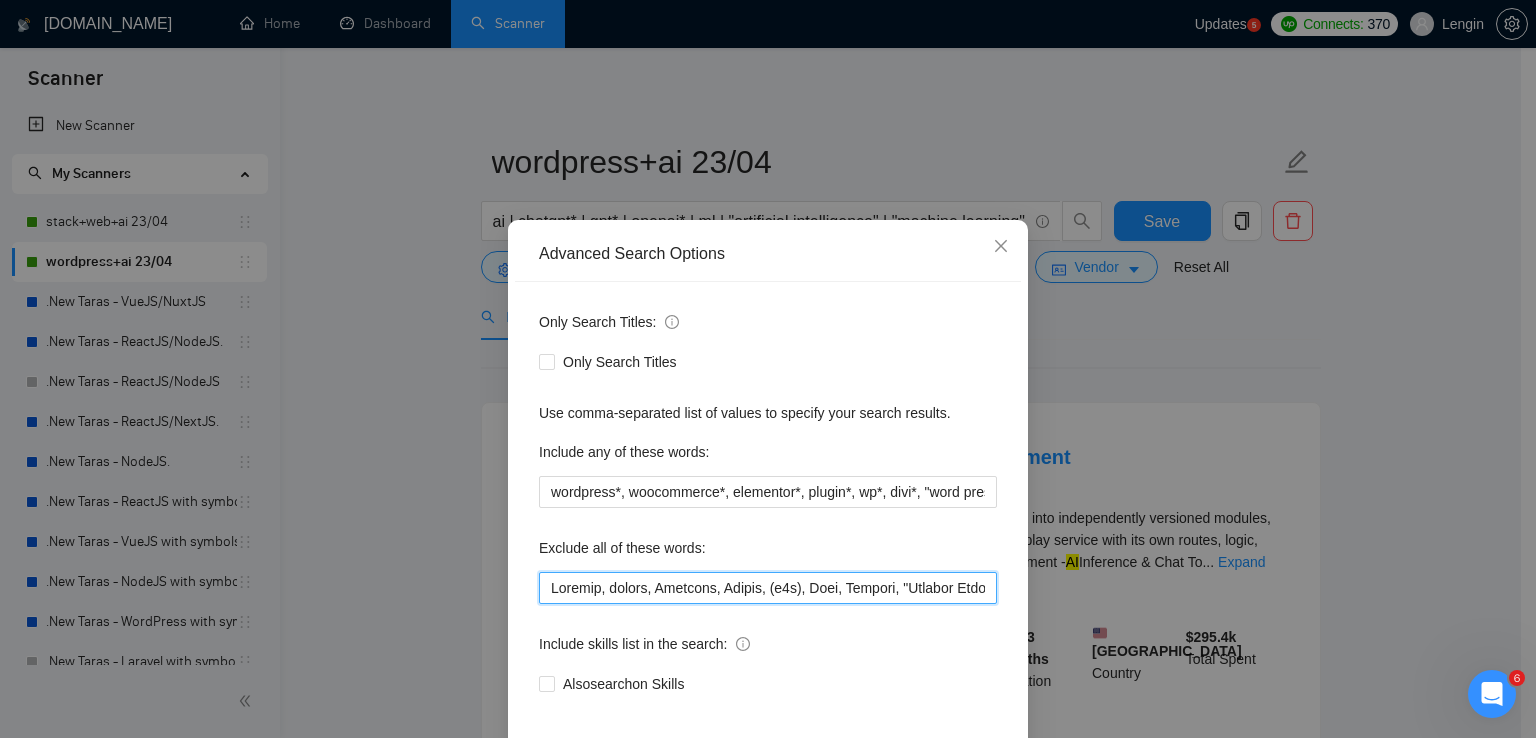 paste on "Web3 Solana" 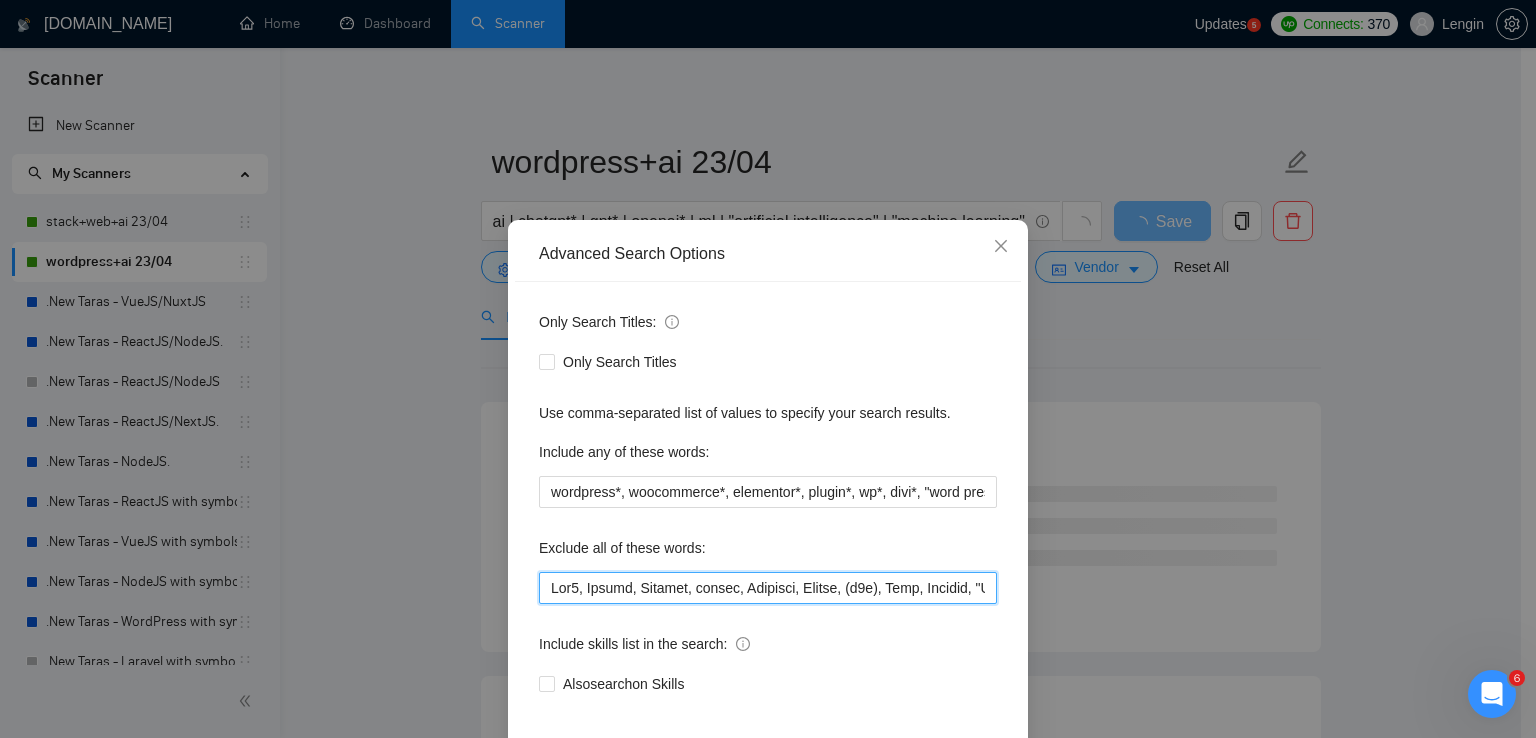 scroll, scrollTop: 94, scrollLeft: 0, axis: vertical 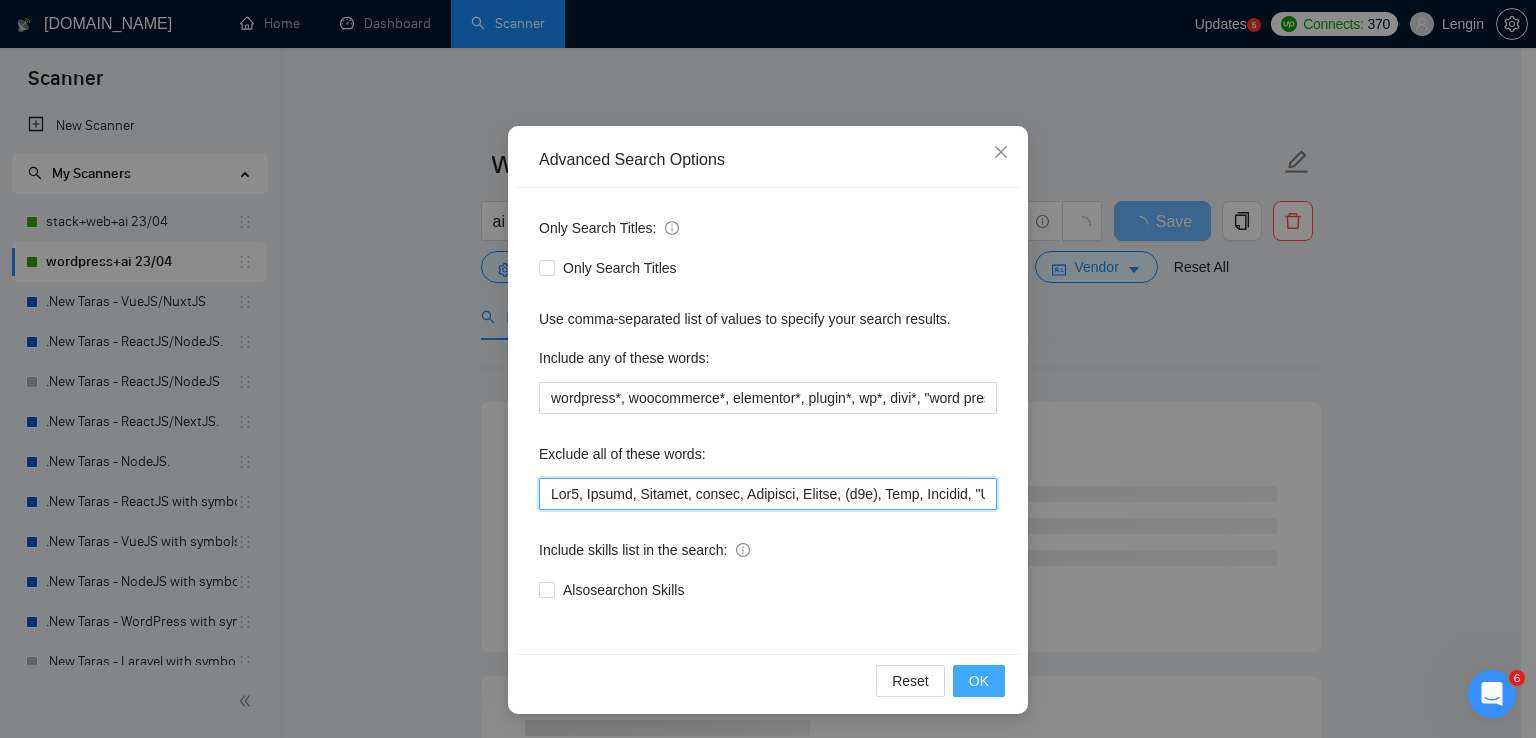 type on "Web3, Solana, Shopify, design, Designer, Zapier, (n8n), Copy, Convert, "Content Specialist", [DOMAIN_NAME], Refresh, Vercel, Update, cracked design, Reactivate, Revamp, Reactflow, reactivation, Lexical WYSIWYG Editor, tidy, tidy up, Project manager, convert, Advisor, troubleshoot error, React Native, Flutter, (React Native or Flutter), SMTP, "Geometry Nodes Setup for Abstract Sphere in Blender", "Yocto", "React-Native", "small websites", "update our website", "update our websites", "Python", "migration", "extractor", "advise", "optimise my", "Wix", "Wix plugin", "tailored to our specific needs", "pretty simple", "updating our existing website", "diagnose and resolve an issue", "my business site", "Salesforce", "professional website for our", "estimates", "completed asap", "Consultation", "WordPress Fix", "professional website tailored to our needs", "new module", "Webflow", "Equity in a revenue , revenue sharing", "Need database optimized", "ReactNative",  "optimize a WordPress code", "optimize code", "technical ..." 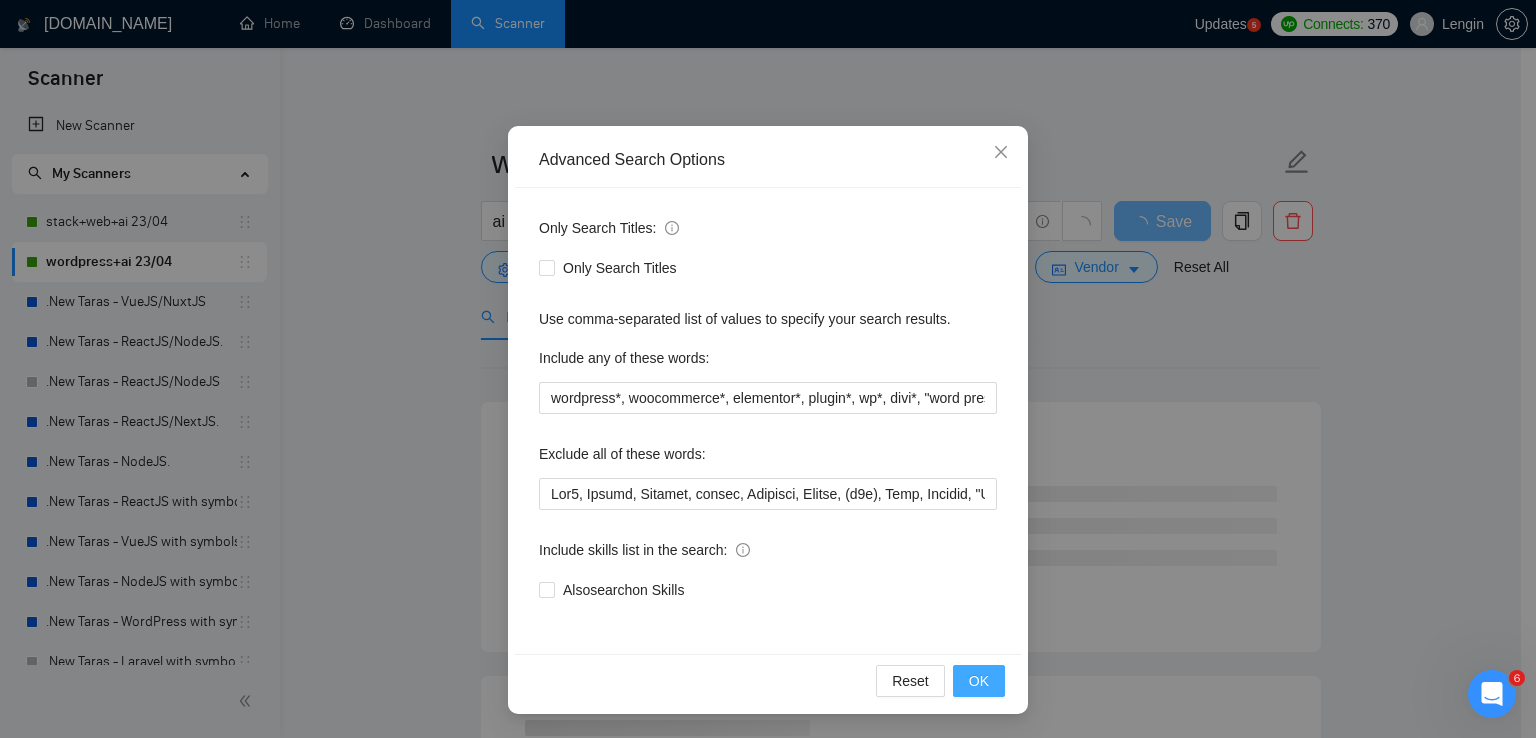 click on "OK" at bounding box center (979, 681) 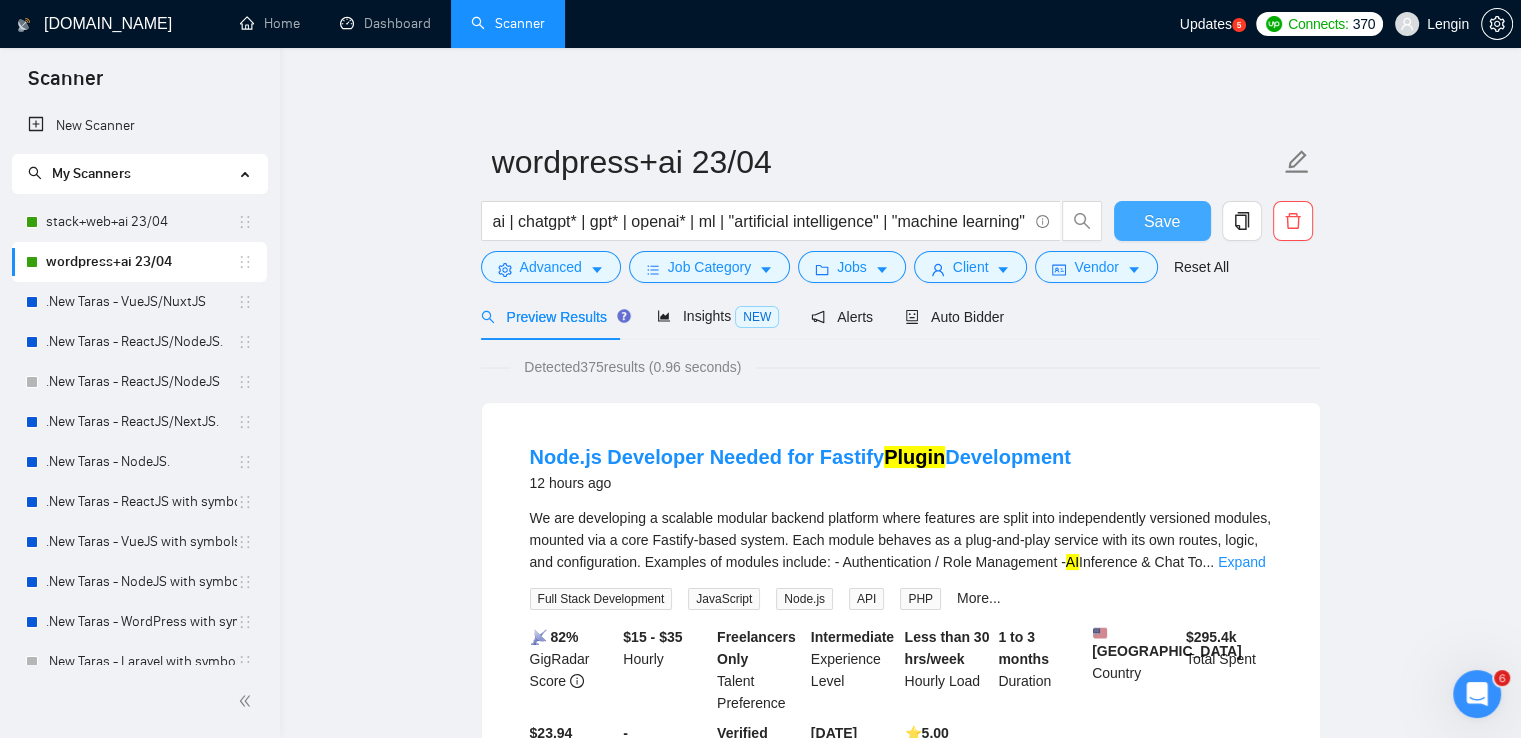 click on "Save" at bounding box center (1162, 221) 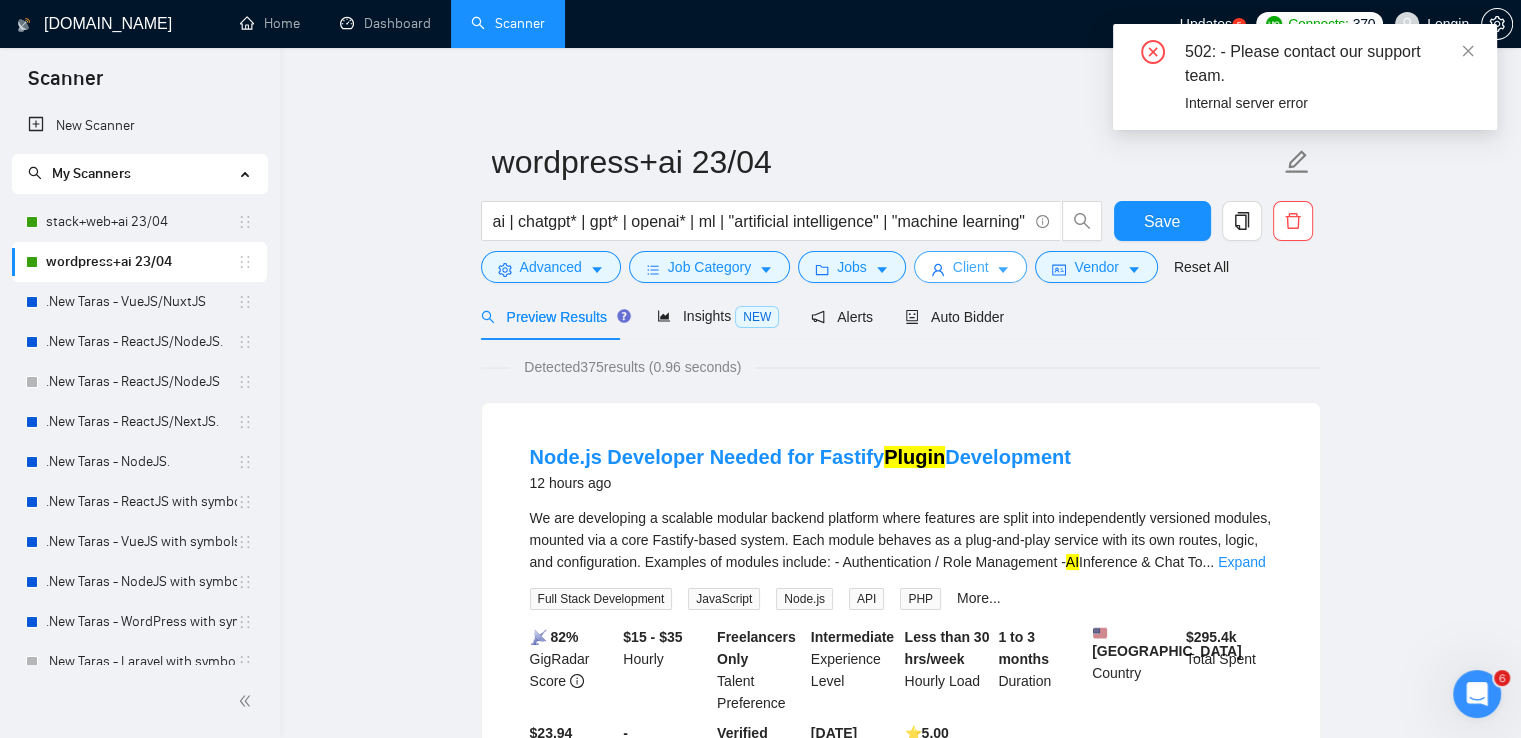 click on "Client" at bounding box center (971, 267) 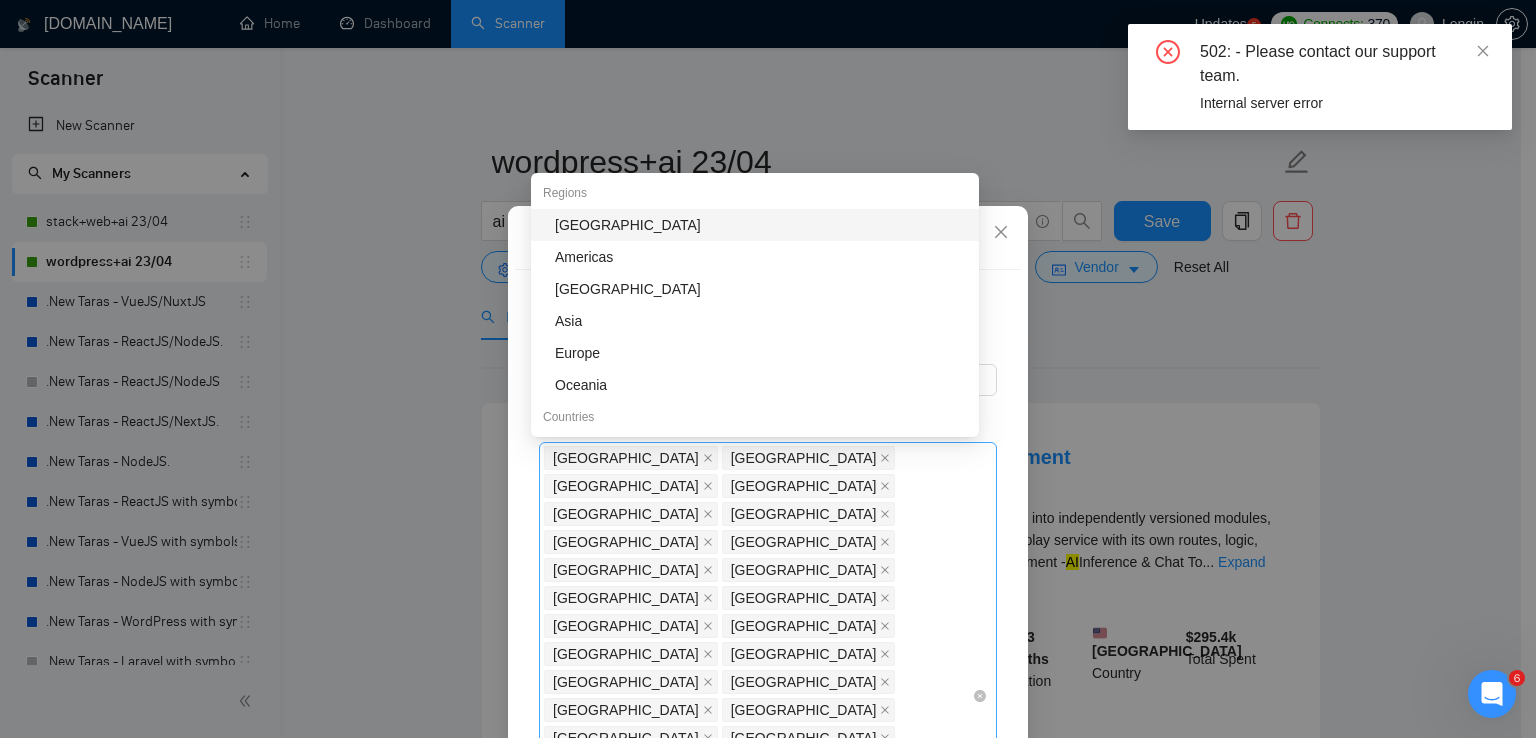 click on "[GEOGRAPHIC_DATA] [GEOGRAPHIC_DATA] [GEOGRAPHIC_DATA] [GEOGRAPHIC_DATA] [GEOGRAPHIC_DATA] [GEOGRAPHIC_DATA] [GEOGRAPHIC_DATA] [GEOGRAPHIC_DATA] [GEOGRAPHIC_DATA] [GEOGRAPHIC_DATA] [GEOGRAPHIC_DATA] [GEOGRAPHIC_DATA] [GEOGRAPHIC_DATA] [GEOGRAPHIC_DATA] [GEOGRAPHIC_DATA] [GEOGRAPHIC_DATA] [GEOGRAPHIC_DATA] [GEOGRAPHIC_DATA] [GEOGRAPHIC_DATA] [GEOGRAPHIC_DATA] [GEOGRAPHIC_DATA] [GEOGRAPHIC_DATA] [GEOGRAPHIC_DATA] [GEOGRAPHIC_DATA] [GEOGRAPHIC_DATA] [GEOGRAPHIC_DATA] [GEOGRAPHIC_DATA] [GEOGRAPHIC_DATA] [GEOGRAPHIC_DATA] [GEOGRAPHIC_DATA] [GEOGRAPHIC_DATA] [GEOGRAPHIC_DATA] [GEOGRAPHIC_DATA] [GEOGRAPHIC_DATA] [GEOGRAPHIC_DATA]" at bounding box center (758, 696) 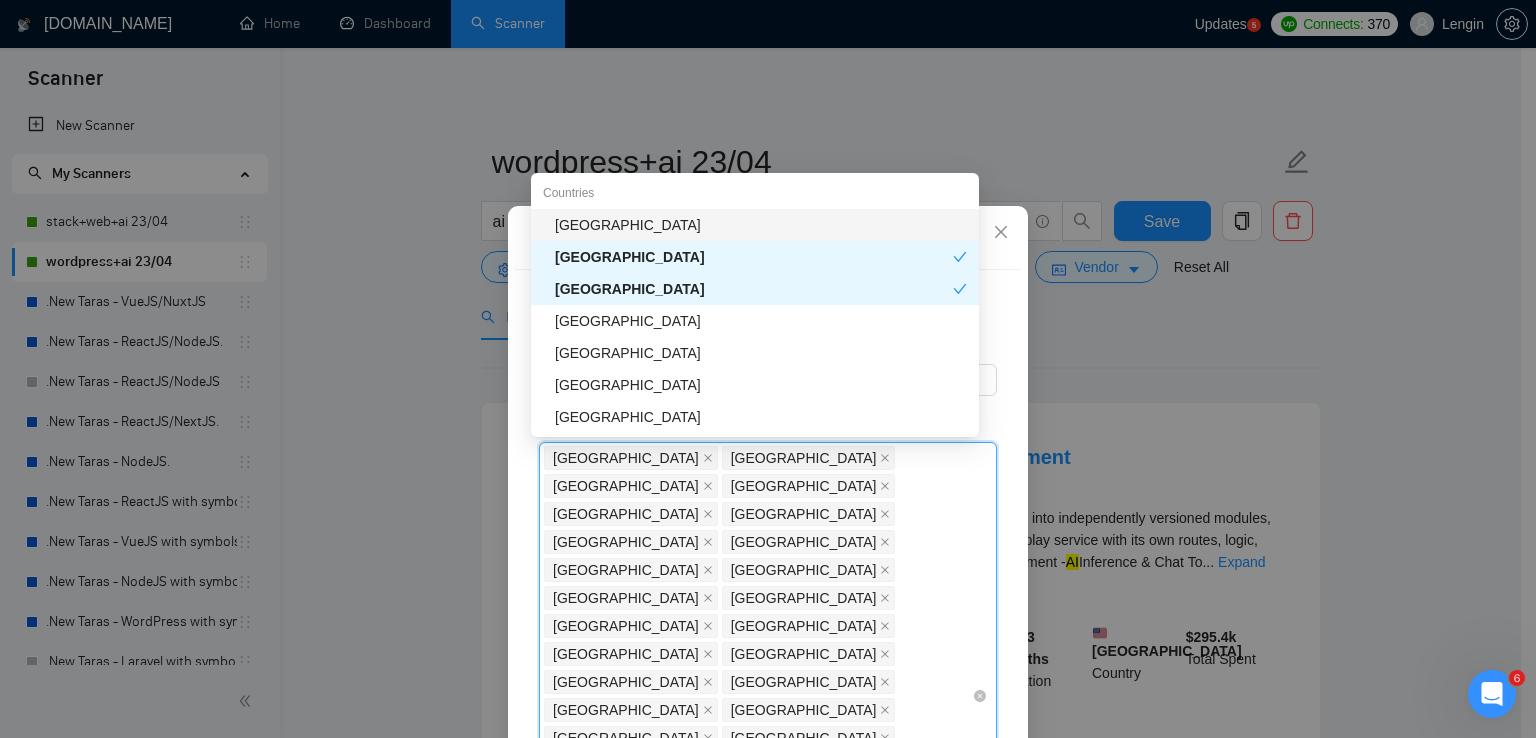 type on "New" 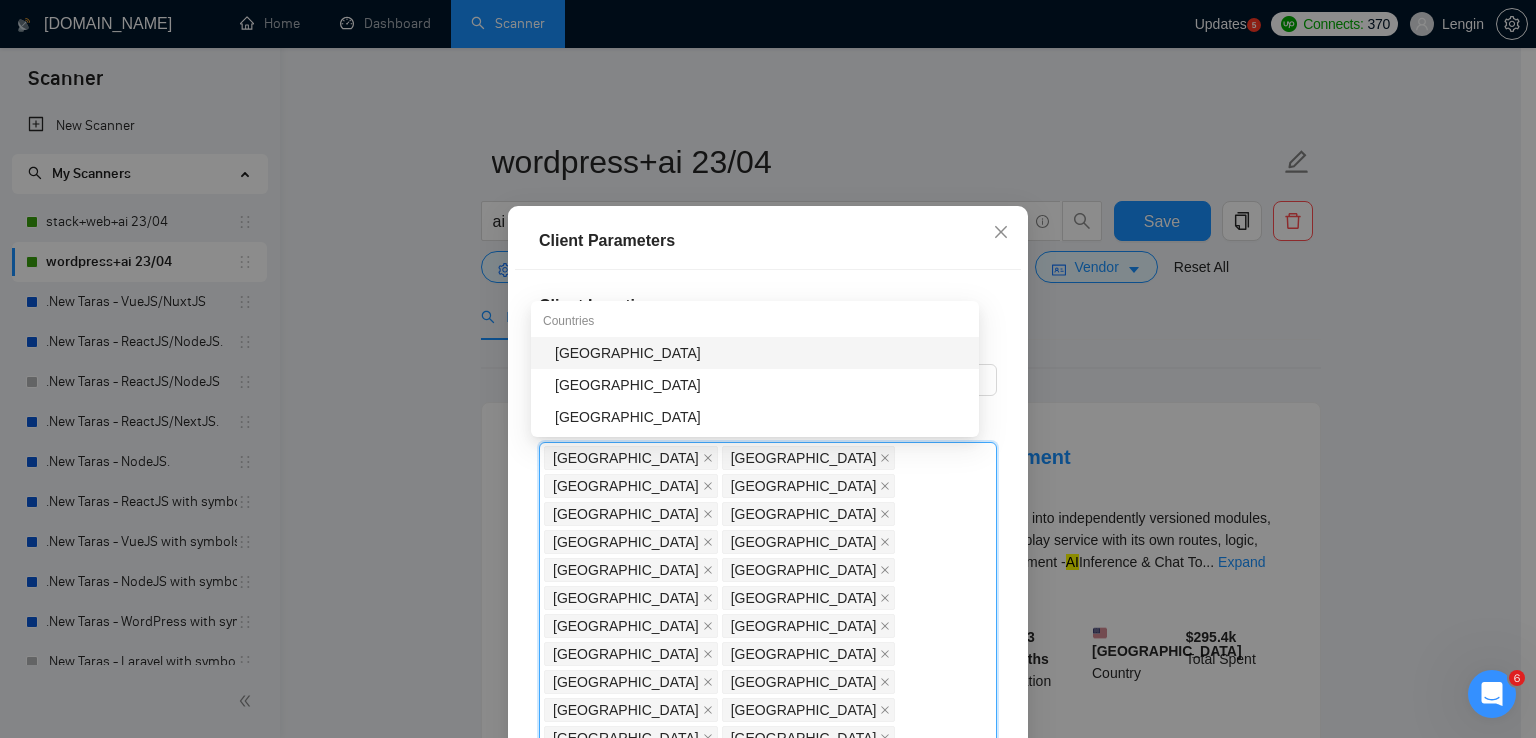 click on "[GEOGRAPHIC_DATA]" at bounding box center (761, 353) 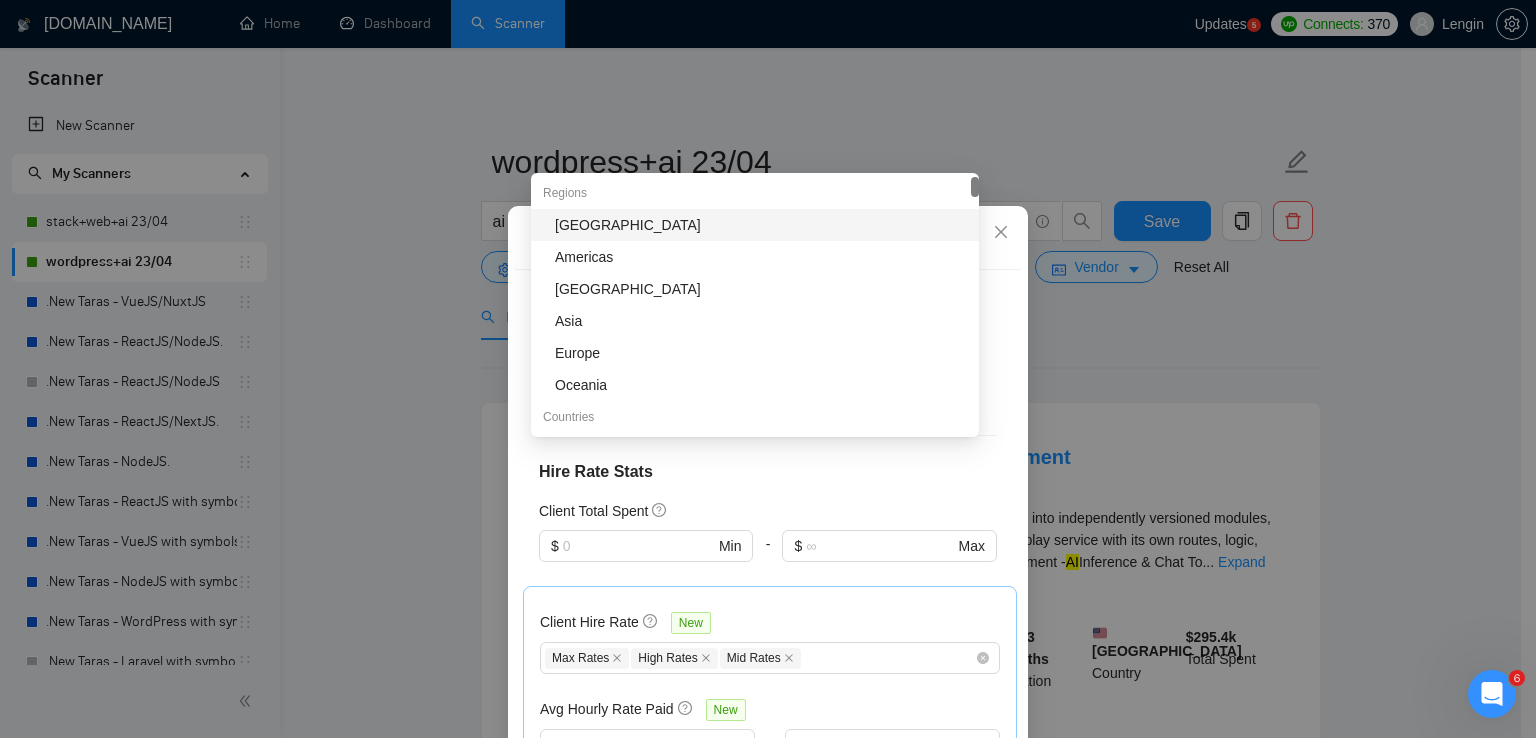 scroll, scrollTop: 973, scrollLeft: 0, axis: vertical 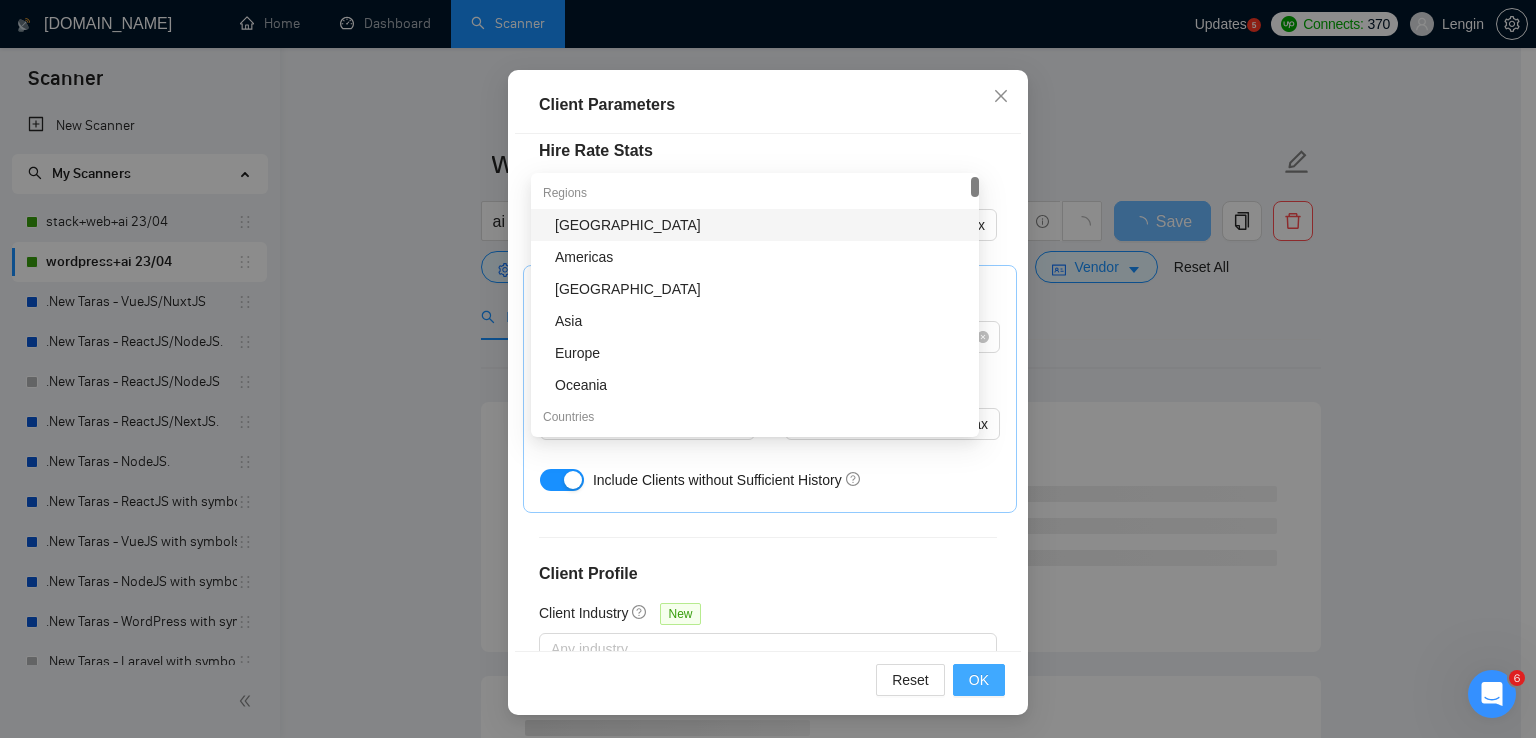 click on "OK" at bounding box center (979, 680) 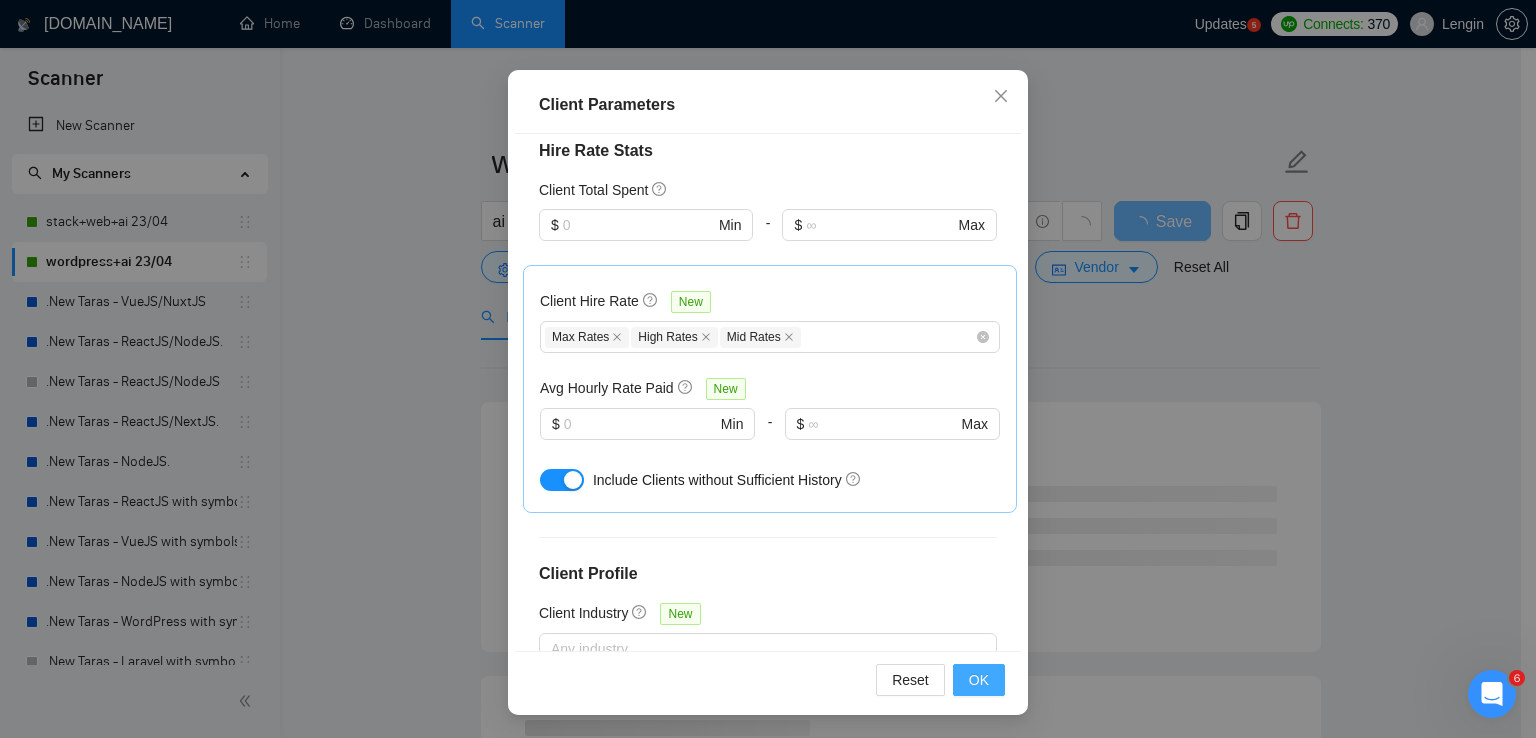 scroll, scrollTop: 50, scrollLeft: 0, axis: vertical 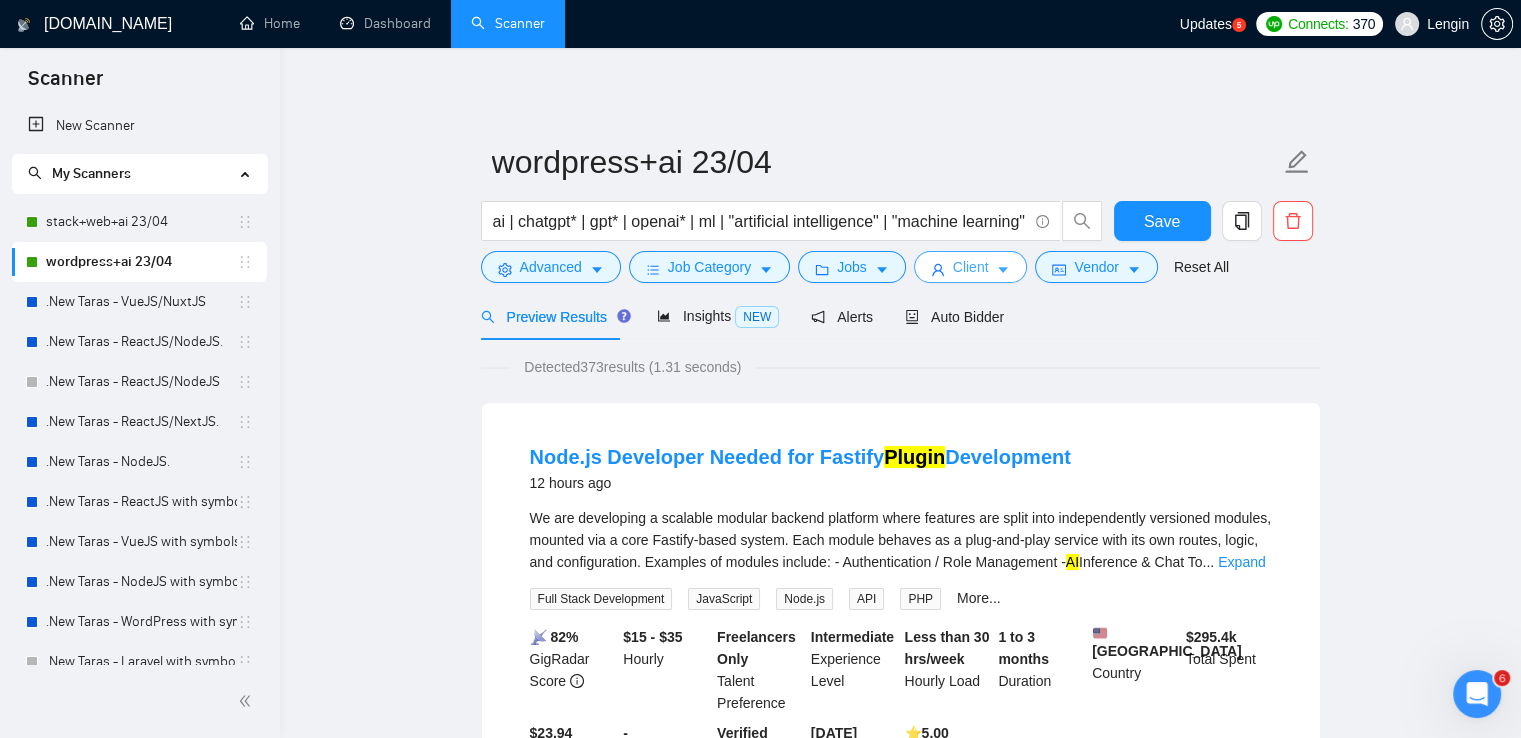 click on "Client" at bounding box center (971, 267) 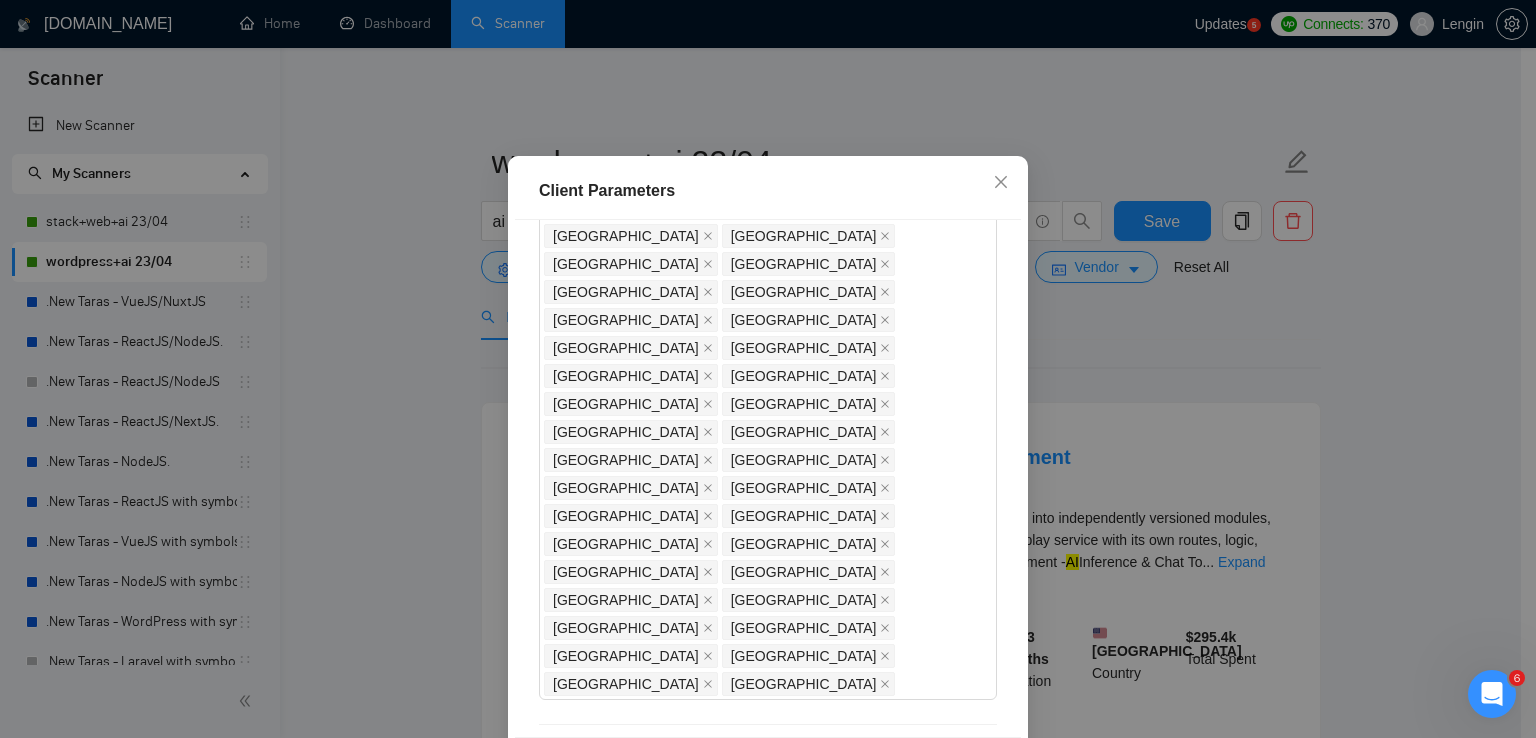 scroll, scrollTop: 197, scrollLeft: 0, axis: vertical 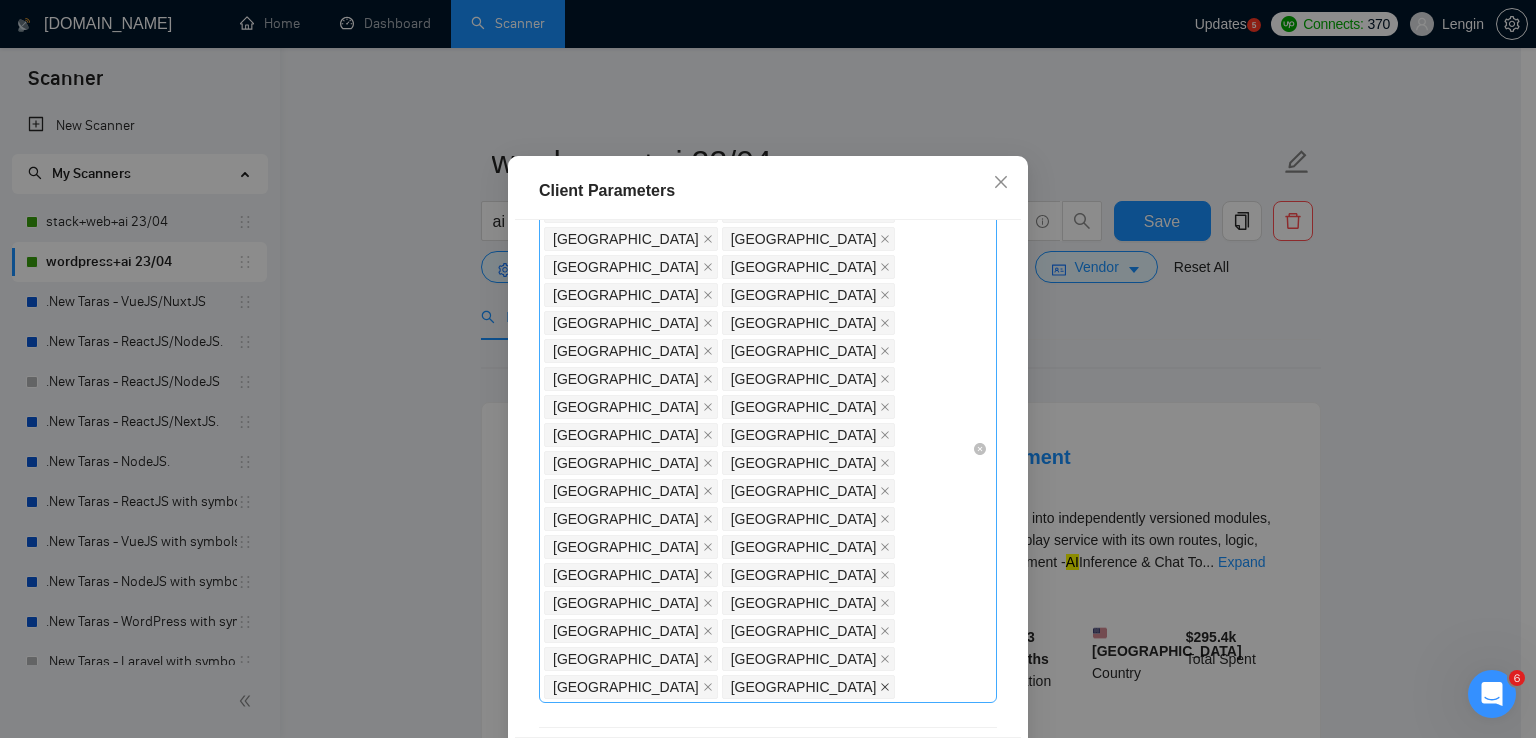 click 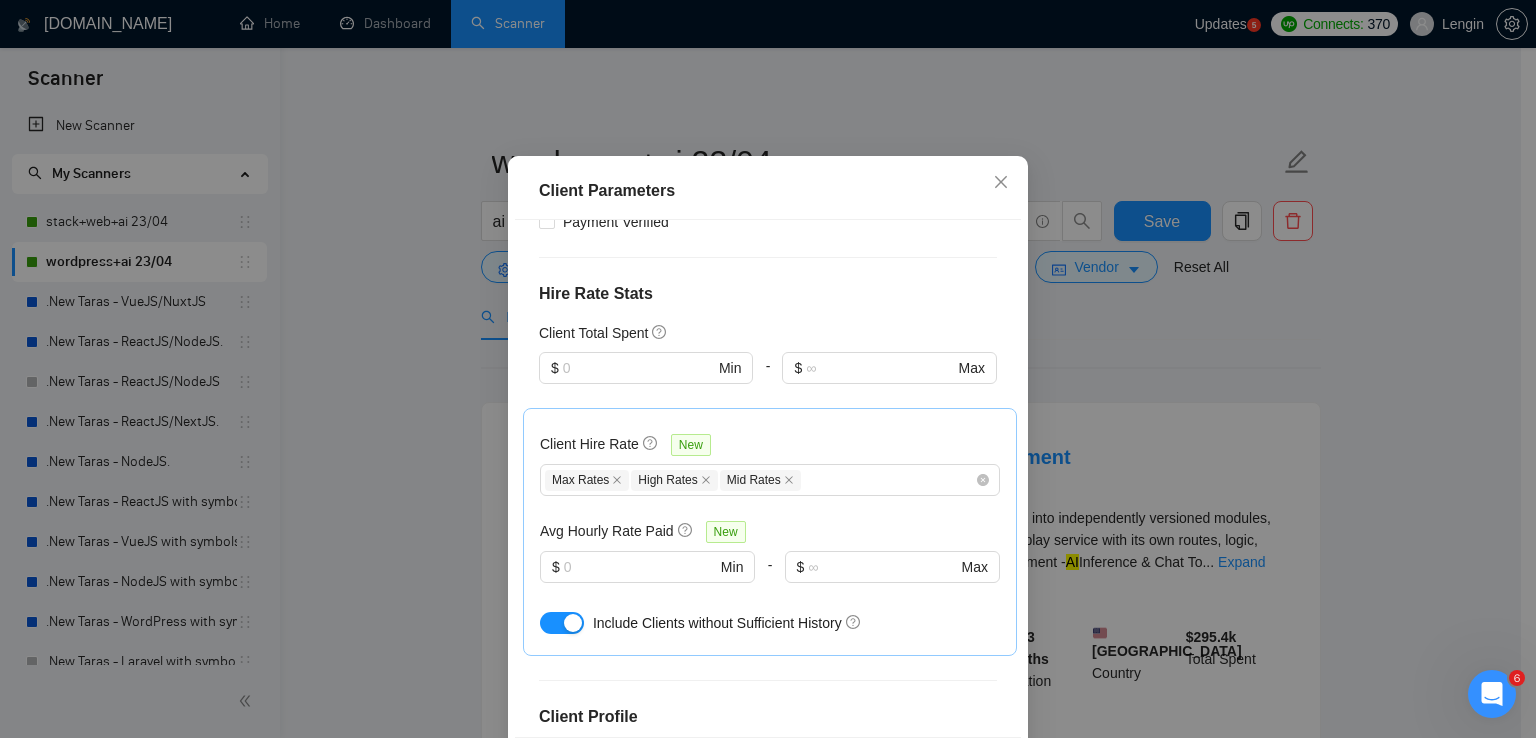 scroll, scrollTop: 945, scrollLeft: 0, axis: vertical 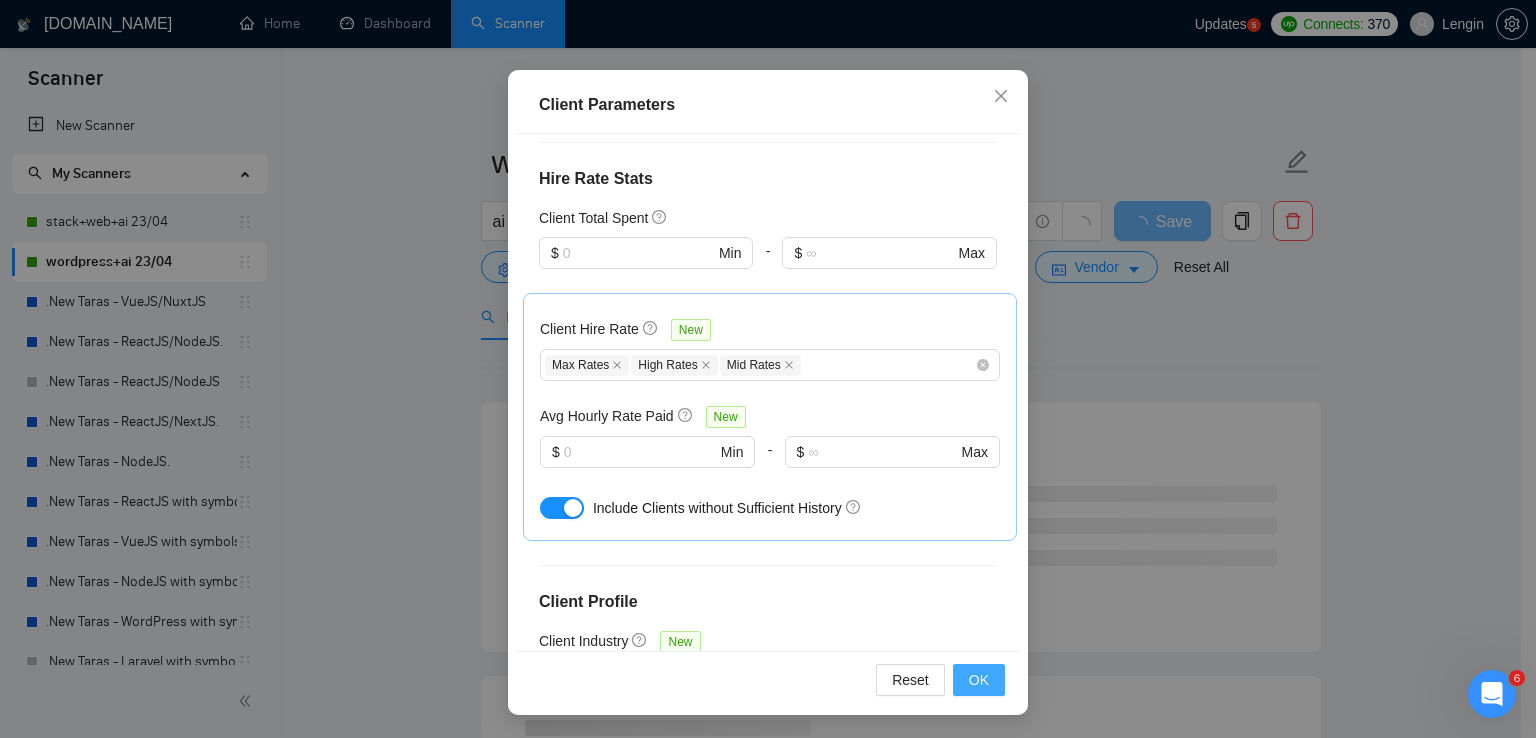 click on "OK" at bounding box center (979, 680) 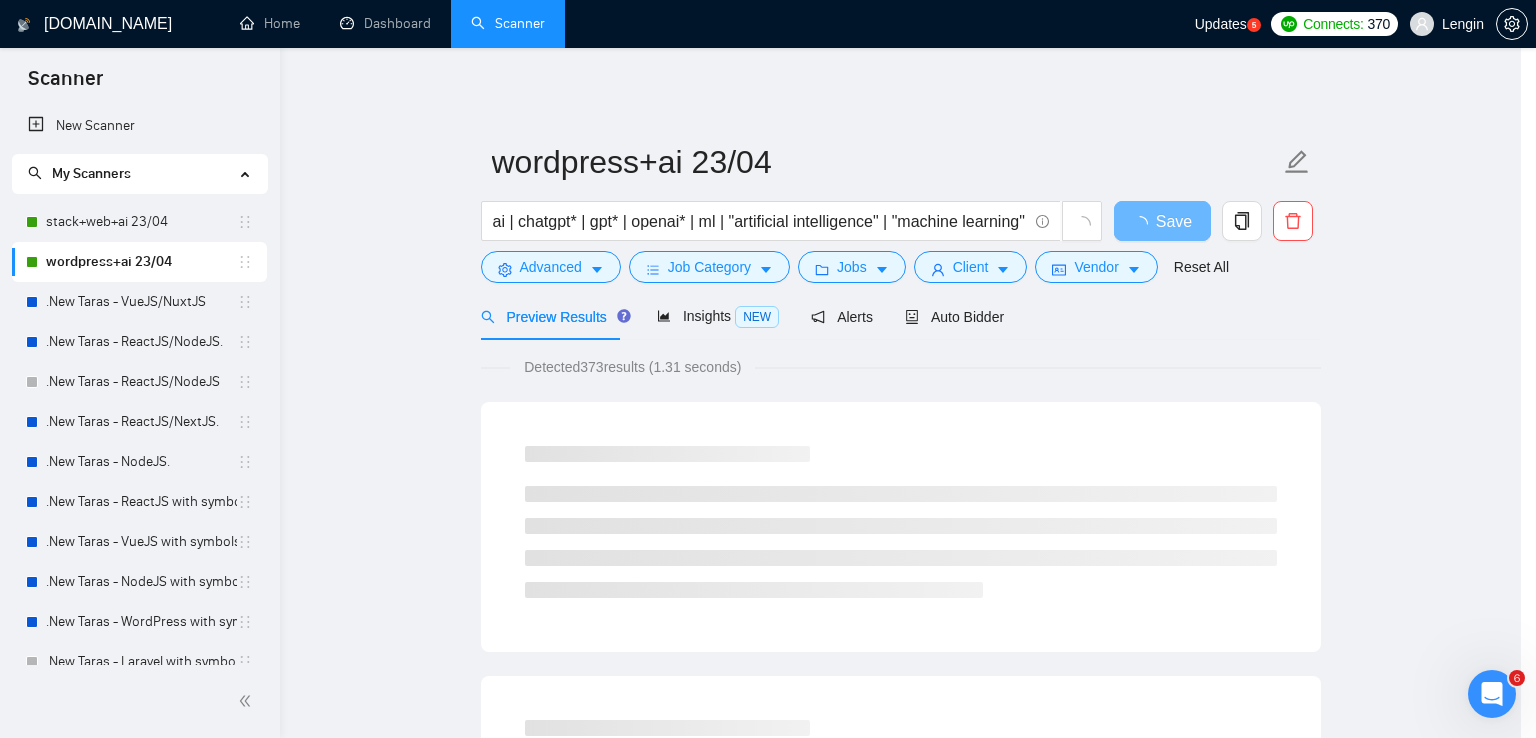 scroll, scrollTop: 50, scrollLeft: 0, axis: vertical 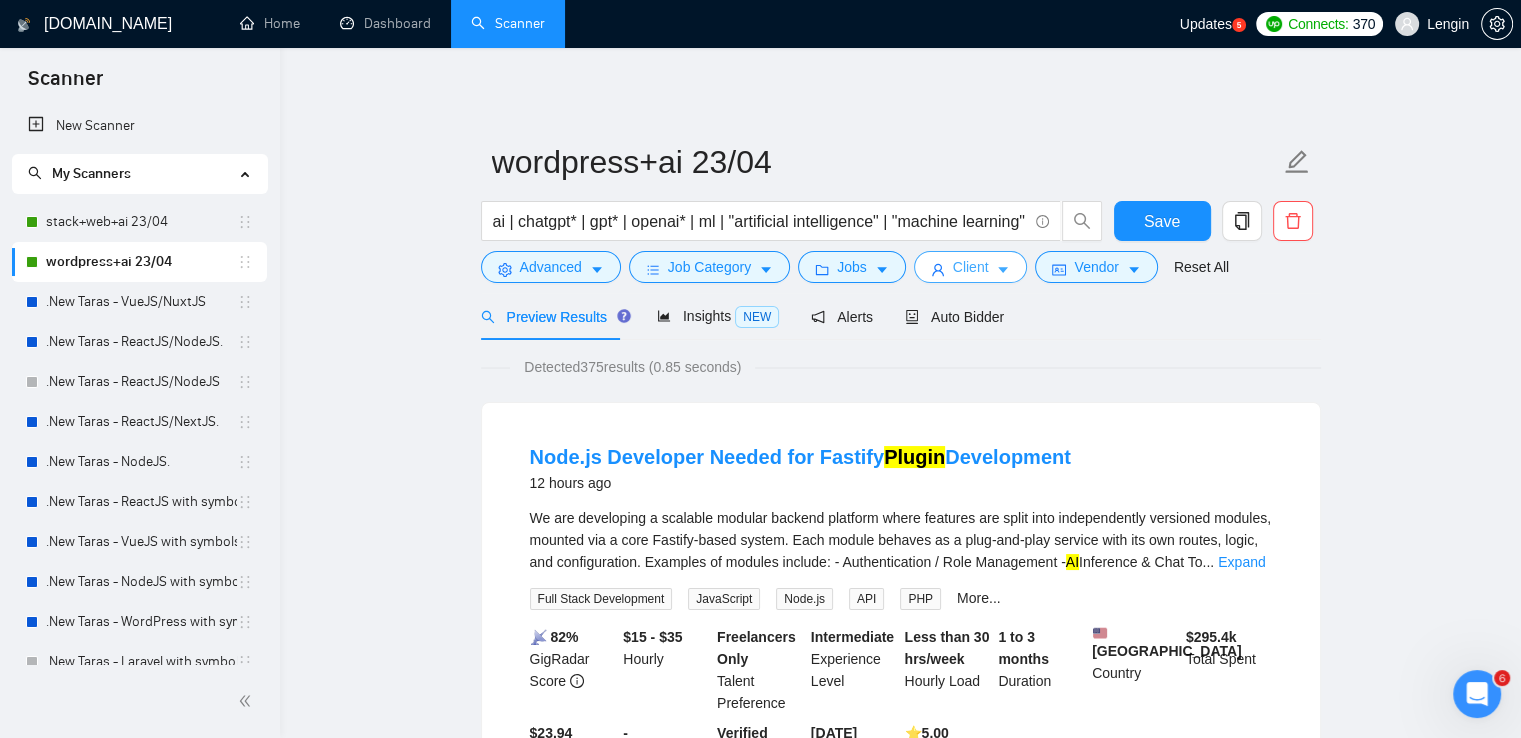 click 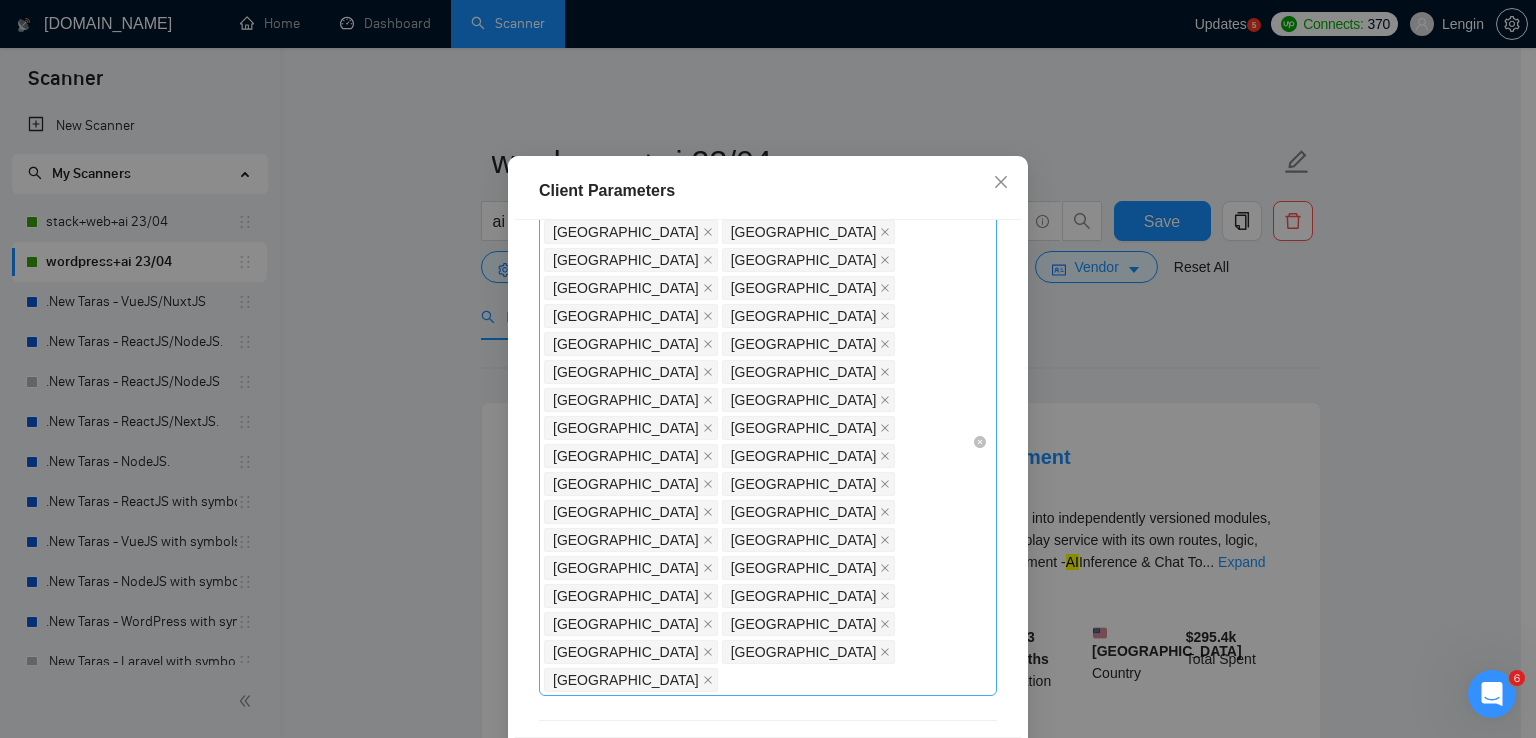 scroll, scrollTop: 93, scrollLeft: 0, axis: vertical 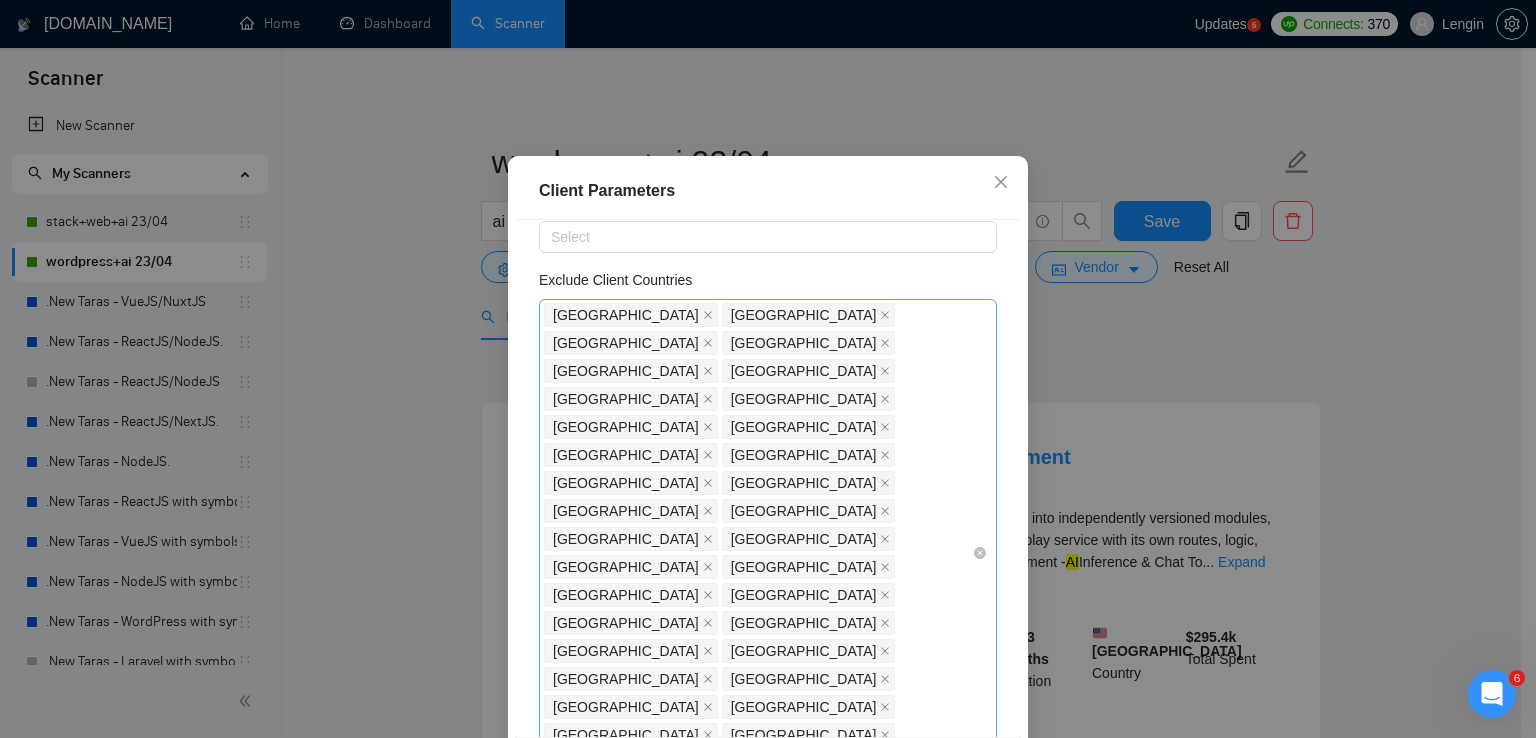 click on "[GEOGRAPHIC_DATA] [GEOGRAPHIC_DATA] [GEOGRAPHIC_DATA] [GEOGRAPHIC_DATA] [GEOGRAPHIC_DATA] [GEOGRAPHIC_DATA] [GEOGRAPHIC_DATA] [GEOGRAPHIC_DATA] [GEOGRAPHIC_DATA] [GEOGRAPHIC_DATA] [GEOGRAPHIC_DATA] [GEOGRAPHIC_DATA] [GEOGRAPHIC_DATA] [GEOGRAPHIC_DATA] [GEOGRAPHIC_DATA] [GEOGRAPHIC_DATA] [GEOGRAPHIC_DATA] [GEOGRAPHIC_DATA] [GEOGRAPHIC_DATA] [GEOGRAPHIC_DATA] [GEOGRAPHIC_DATA] [GEOGRAPHIC_DATA] [GEOGRAPHIC_DATA] [GEOGRAPHIC_DATA] [GEOGRAPHIC_DATA] [GEOGRAPHIC_DATA] [GEOGRAPHIC_DATA] [GEOGRAPHIC_DATA] [GEOGRAPHIC_DATA] [GEOGRAPHIC_DATA] [GEOGRAPHIC_DATA] [GEOGRAPHIC_DATA] [GEOGRAPHIC_DATA] [GEOGRAPHIC_DATA] [GEOGRAPHIC_DATA]" at bounding box center (758, 553) 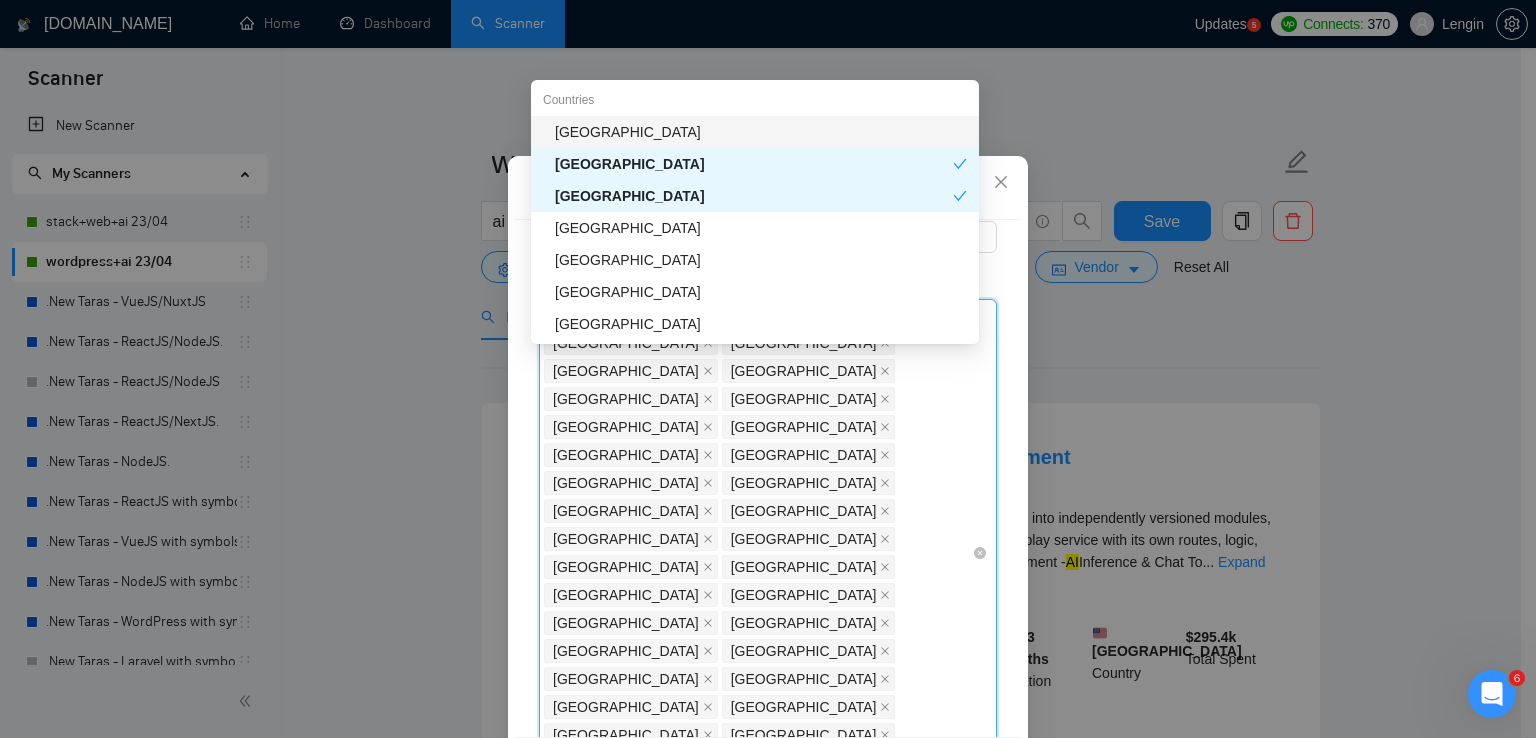 type on "Ne" 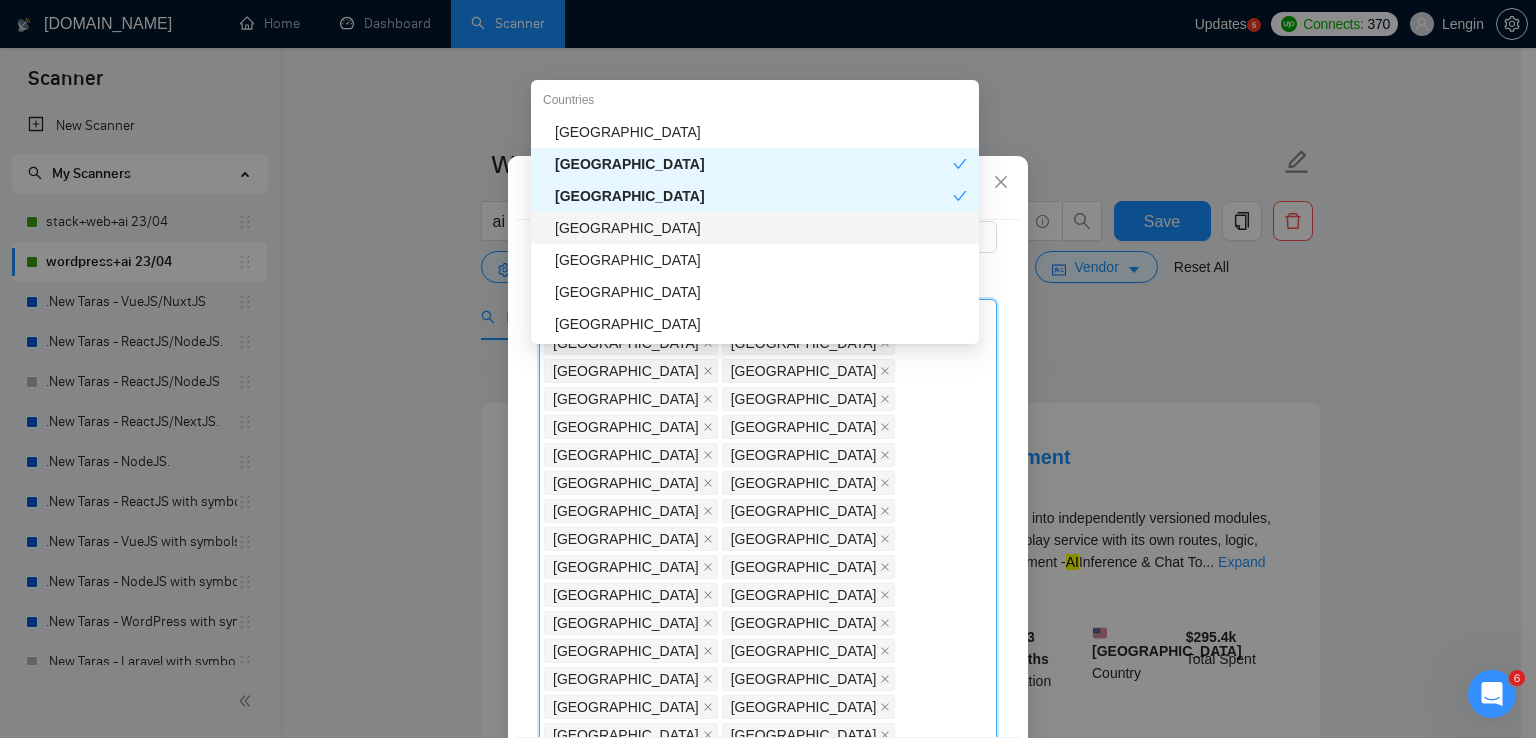 click on "[GEOGRAPHIC_DATA]" at bounding box center [755, 228] 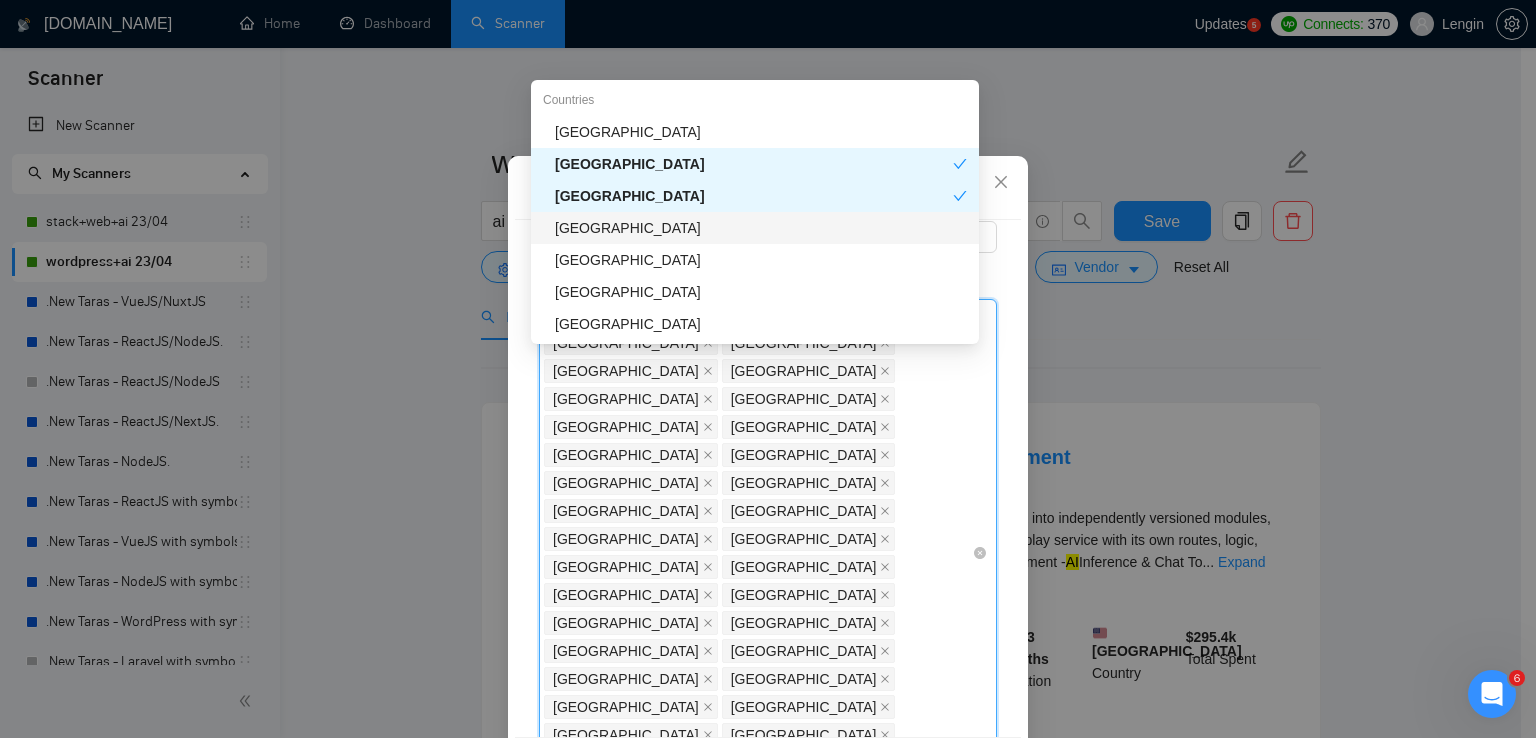 type 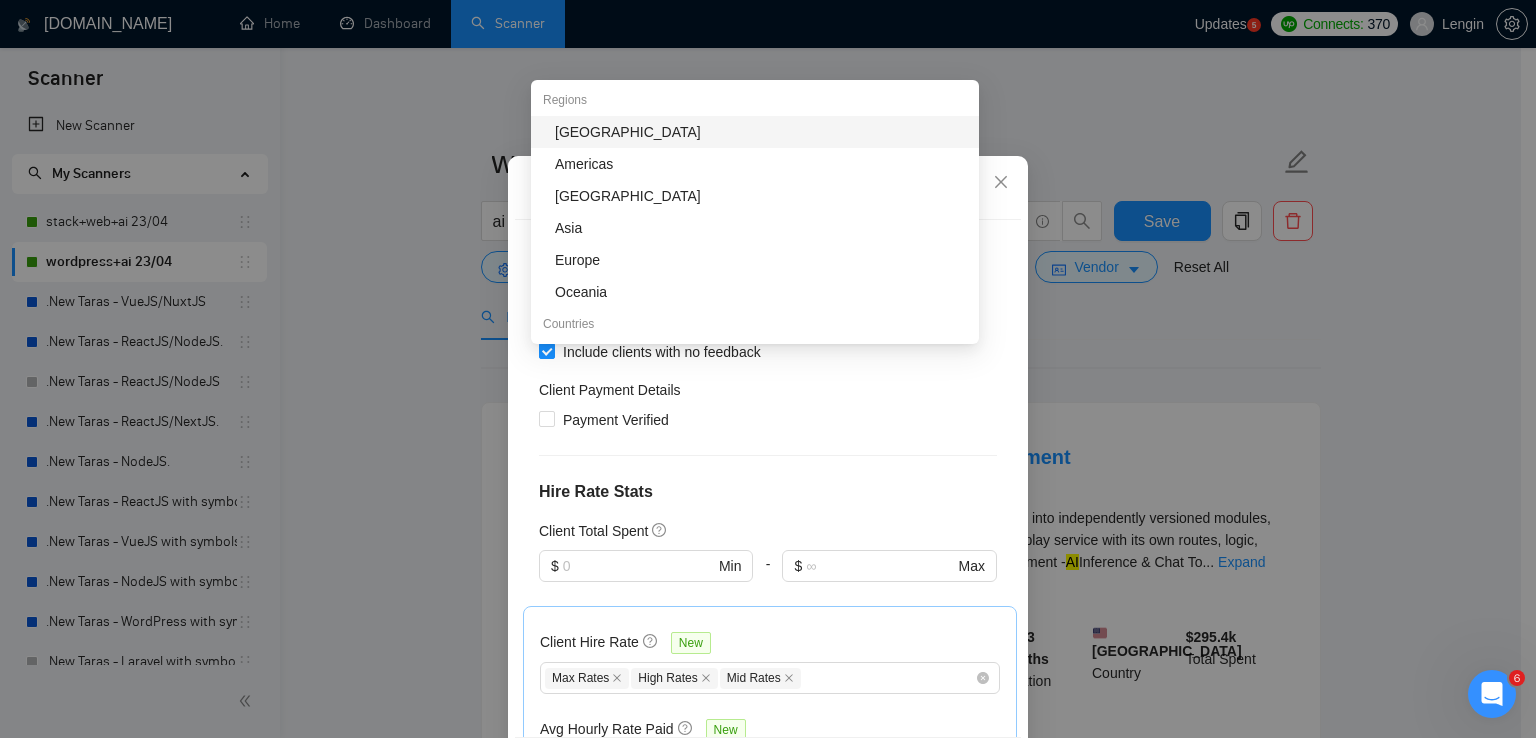 scroll, scrollTop: 973, scrollLeft: 0, axis: vertical 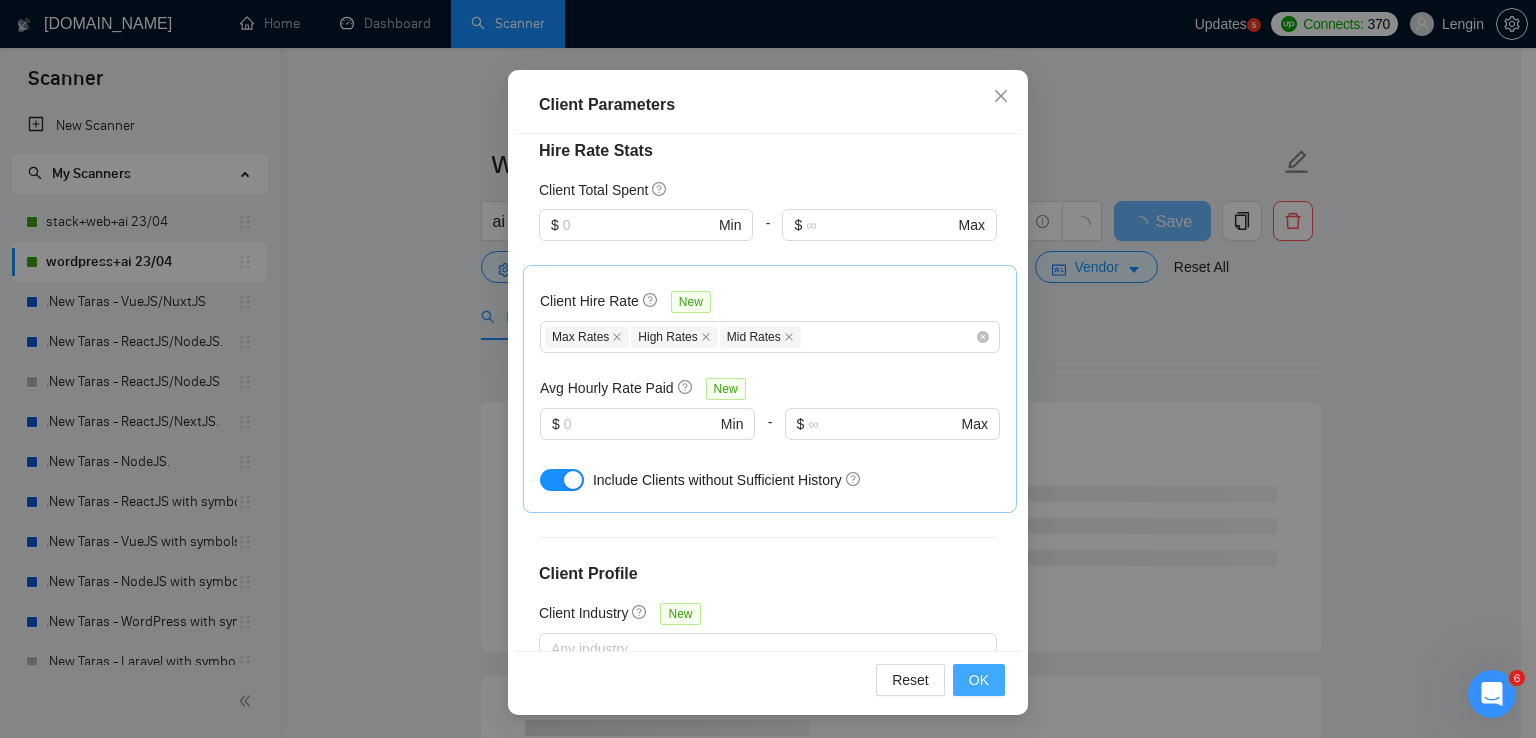 click on "OK" at bounding box center [979, 680] 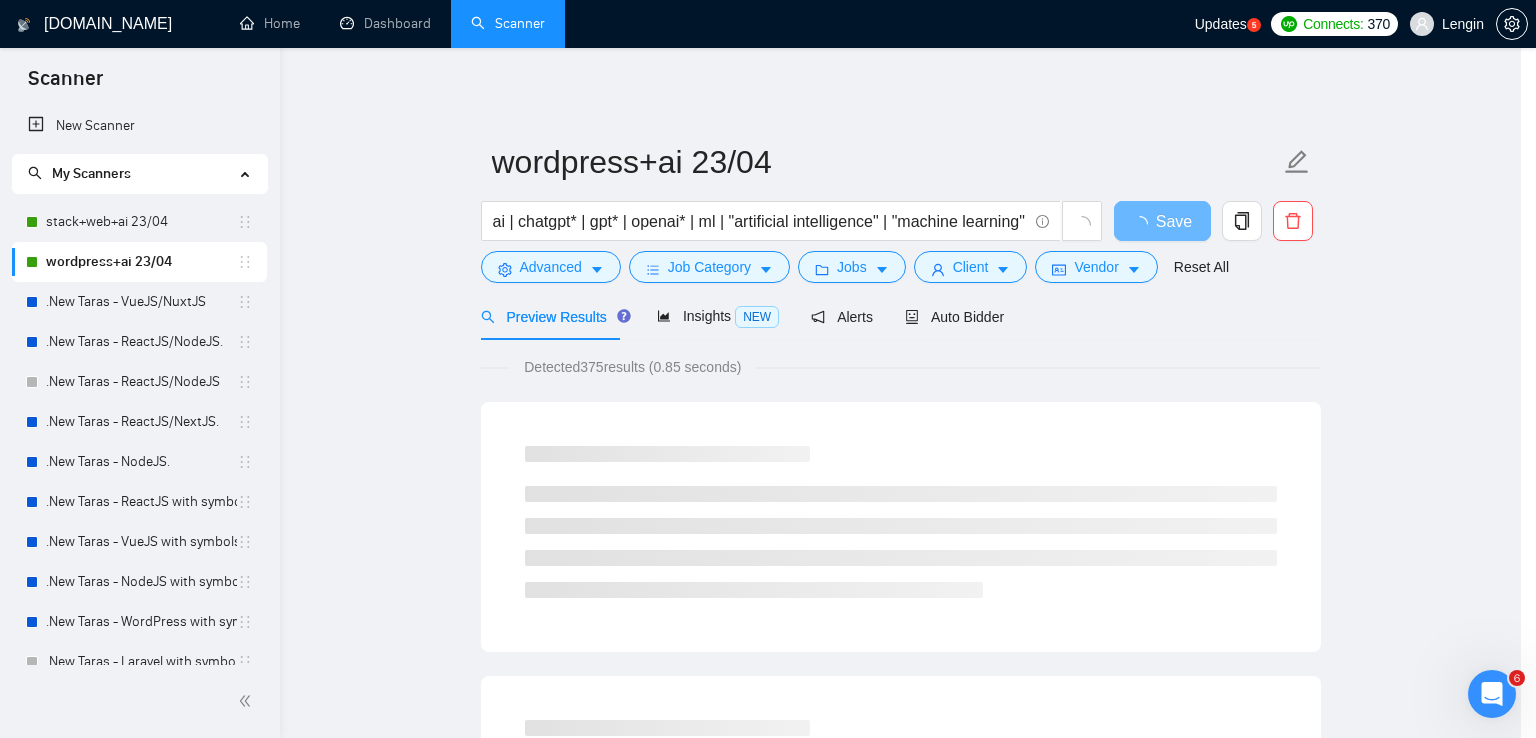 scroll, scrollTop: 50, scrollLeft: 0, axis: vertical 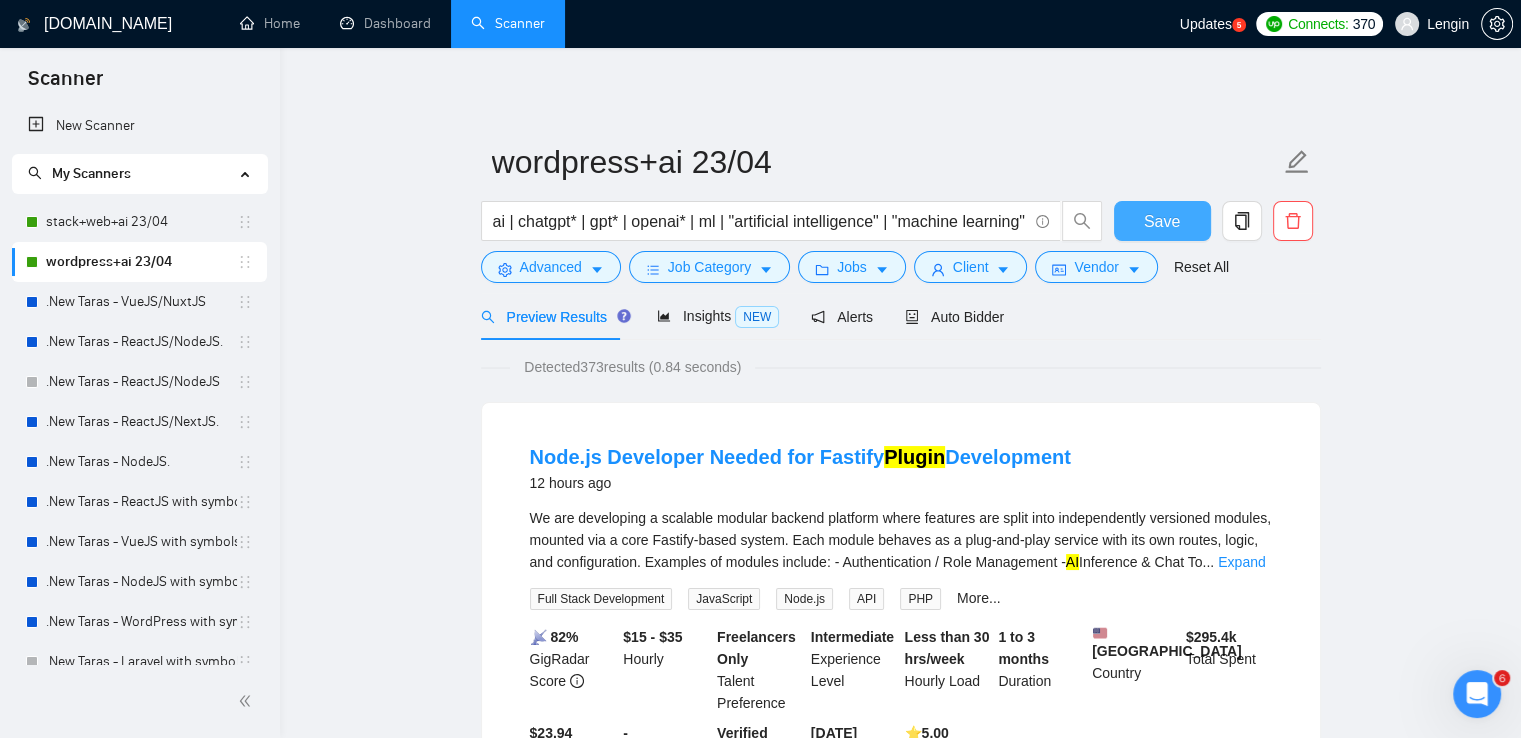 click on "Save" at bounding box center [1162, 221] 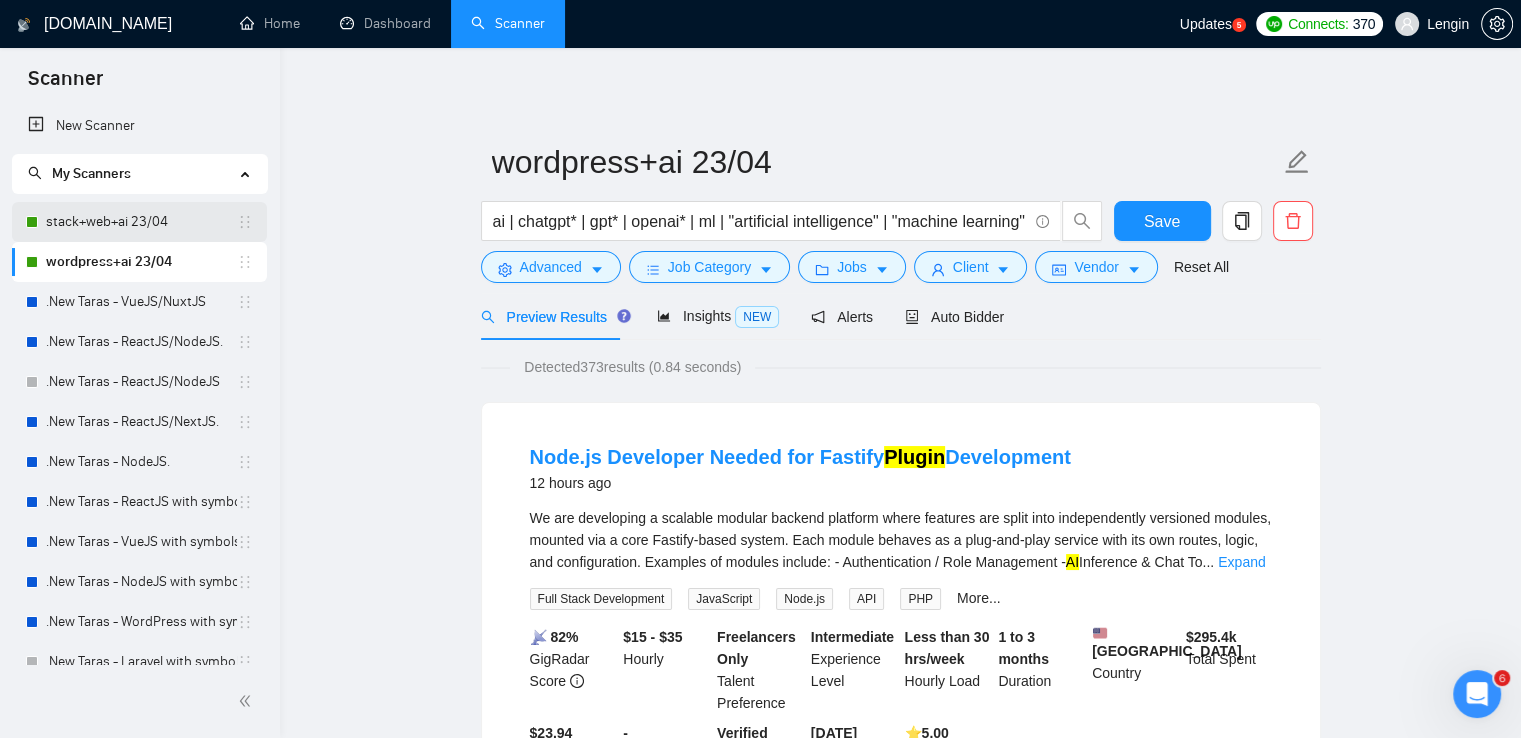 click on "stack+web+ai 23/04" at bounding box center (141, 222) 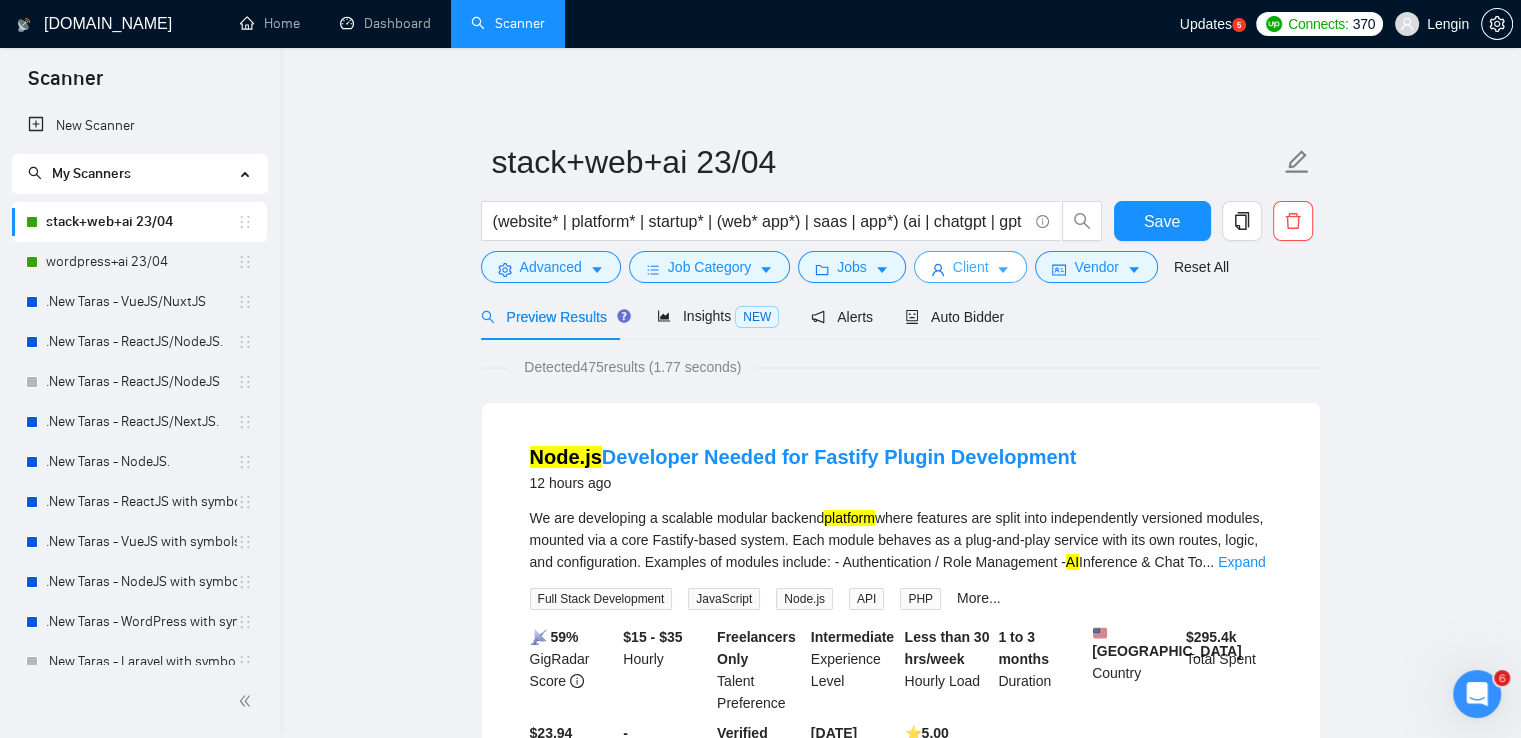 click on "Client" at bounding box center (971, 267) 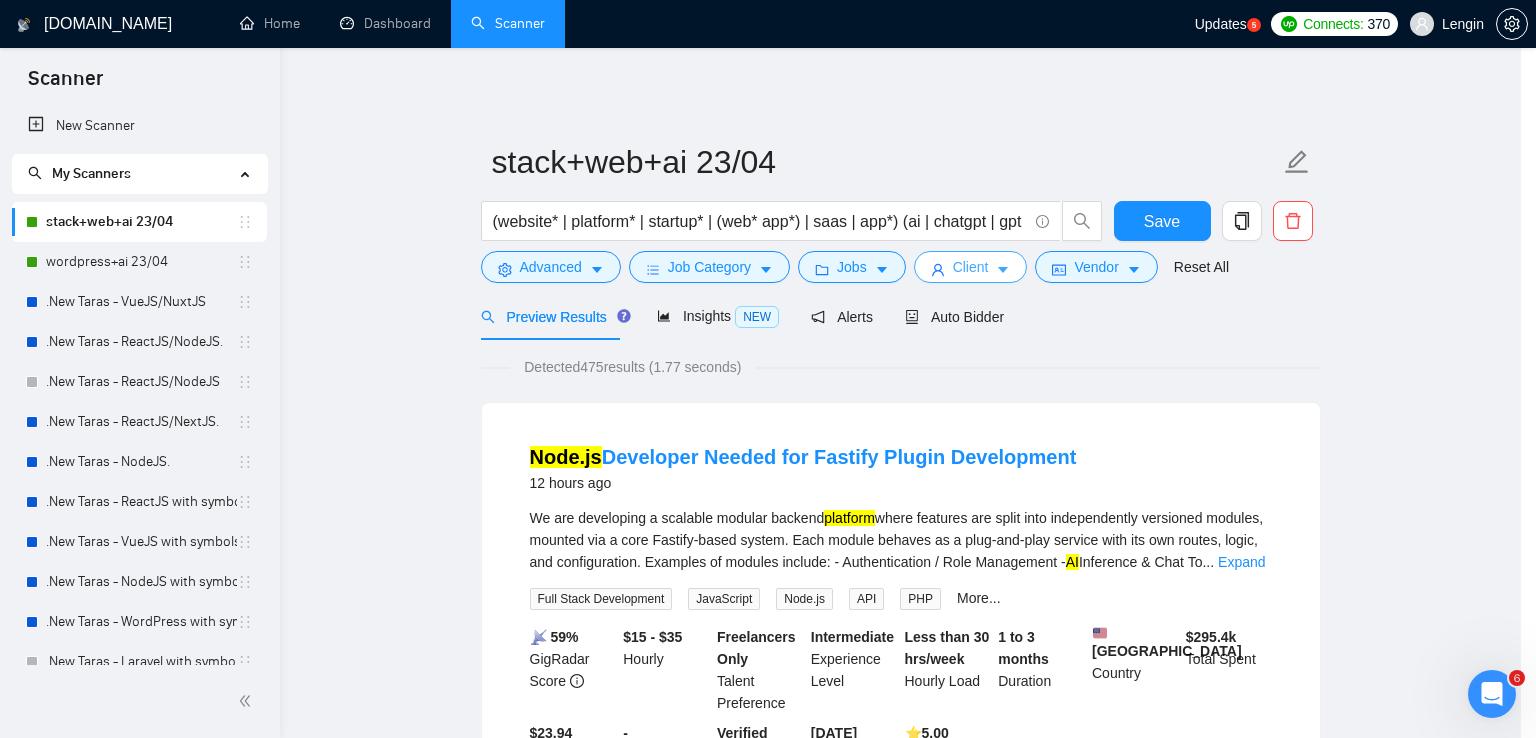 scroll, scrollTop: 946, scrollLeft: 0, axis: vertical 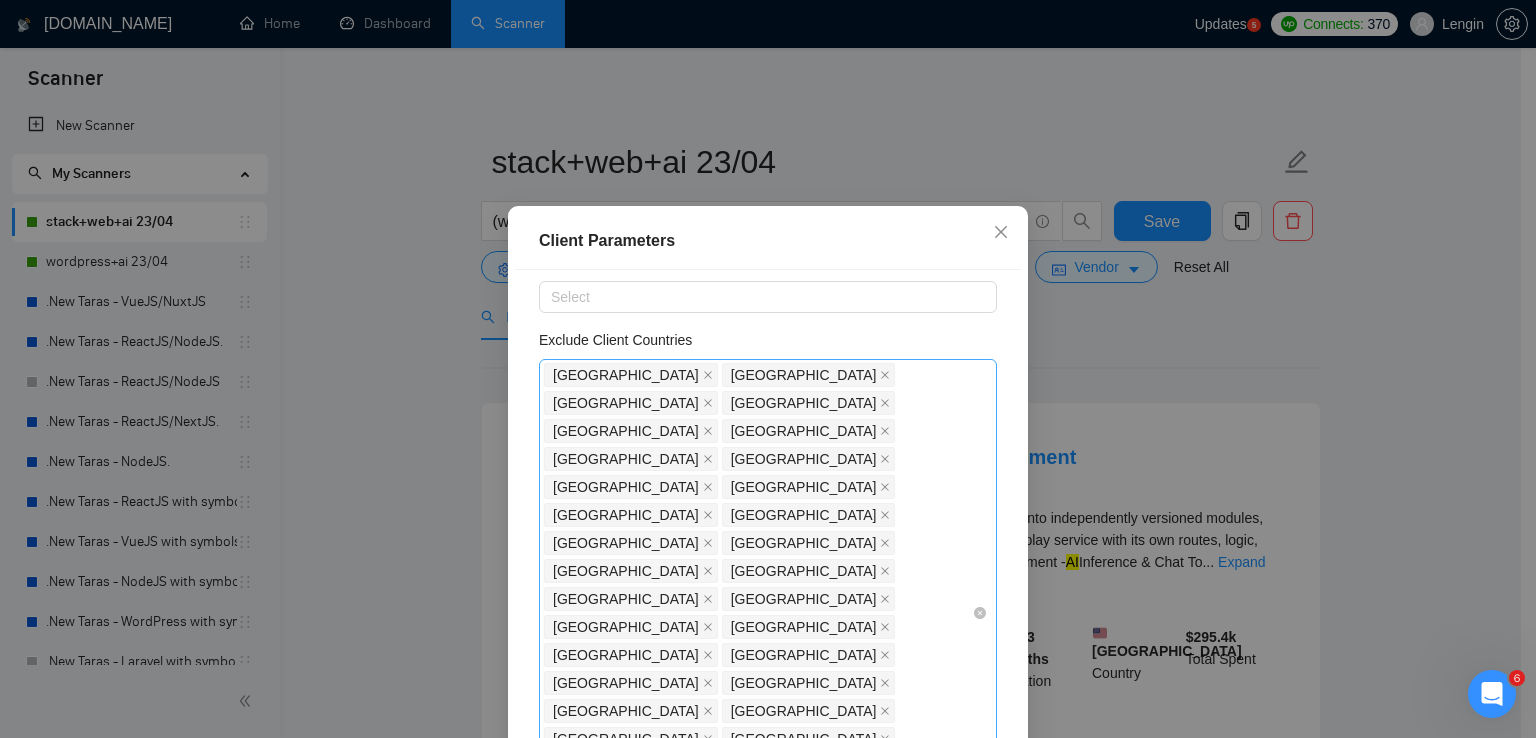 click on "[GEOGRAPHIC_DATA] [GEOGRAPHIC_DATA] [GEOGRAPHIC_DATA] [GEOGRAPHIC_DATA] [GEOGRAPHIC_DATA] [GEOGRAPHIC_DATA] [GEOGRAPHIC_DATA] [GEOGRAPHIC_DATA] [GEOGRAPHIC_DATA] [GEOGRAPHIC_DATA] [GEOGRAPHIC_DATA] [GEOGRAPHIC_DATA] [GEOGRAPHIC_DATA] [GEOGRAPHIC_DATA] [GEOGRAPHIC_DATA] [GEOGRAPHIC_DATA] [GEOGRAPHIC_DATA] [GEOGRAPHIC_DATA] [GEOGRAPHIC_DATA] [GEOGRAPHIC_DATA] [GEOGRAPHIC_DATA] [GEOGRAPHIC_DATA] [GEOGRAPHIC_DATA] [GEOGRAPHIC_DATA] [GEOGRAPHIC_DATA] [GEOGRAPHIC_DATA] [GEOGRAPHIC_DATA] [GEOGRAPHIC_DATA] [GEOGRAPHIC_DATA] [GEOGRAPHIC_DATA] [GEOGRAPHIC_DATA] [GEOGRAPHIC_DATA] [GEOGRAPHIC_DATA] [GEOGRAPHIC_DATA] [GEOGRAPHIC_DATA] [GEOGRAPHIC_DATA]" at bounding box center [758, 613] 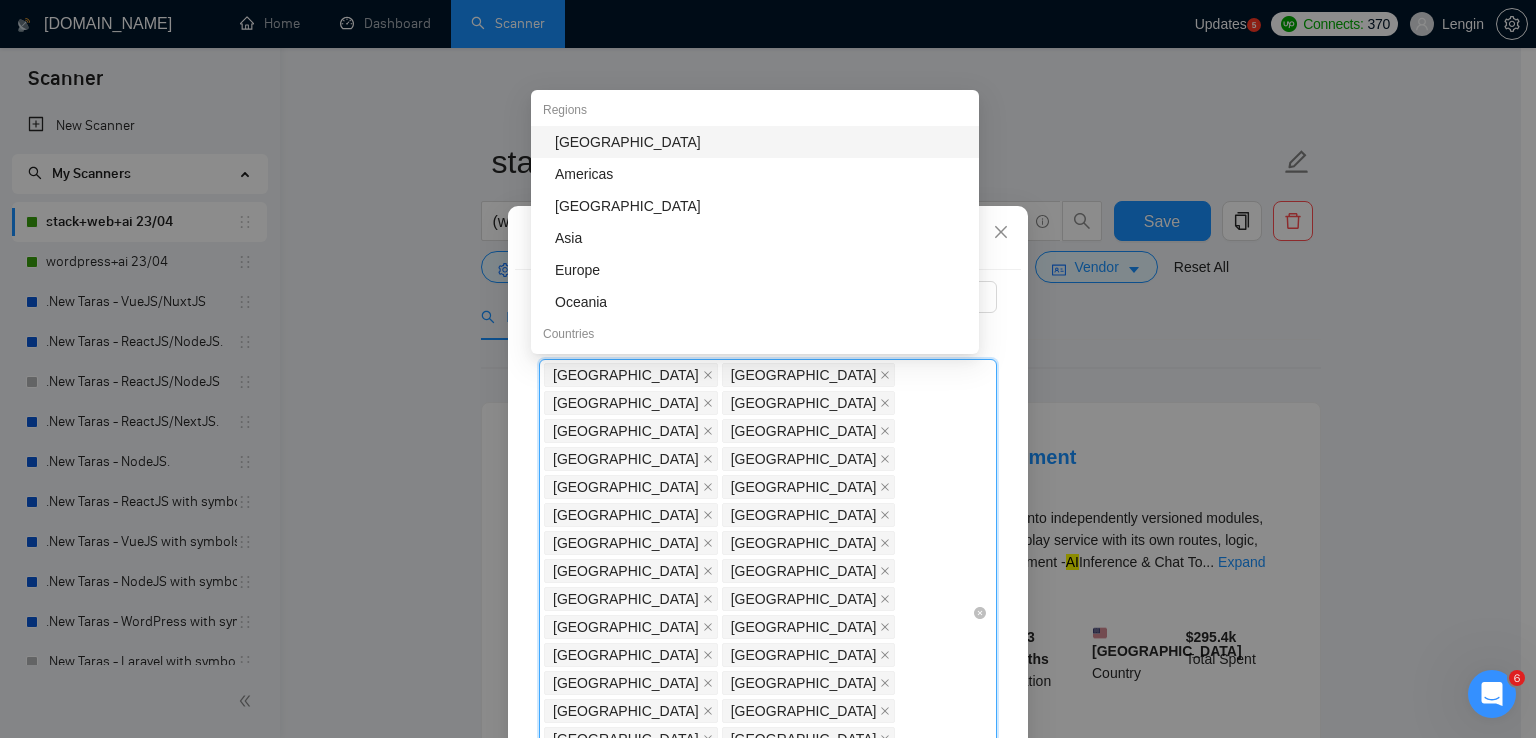 type on "New" 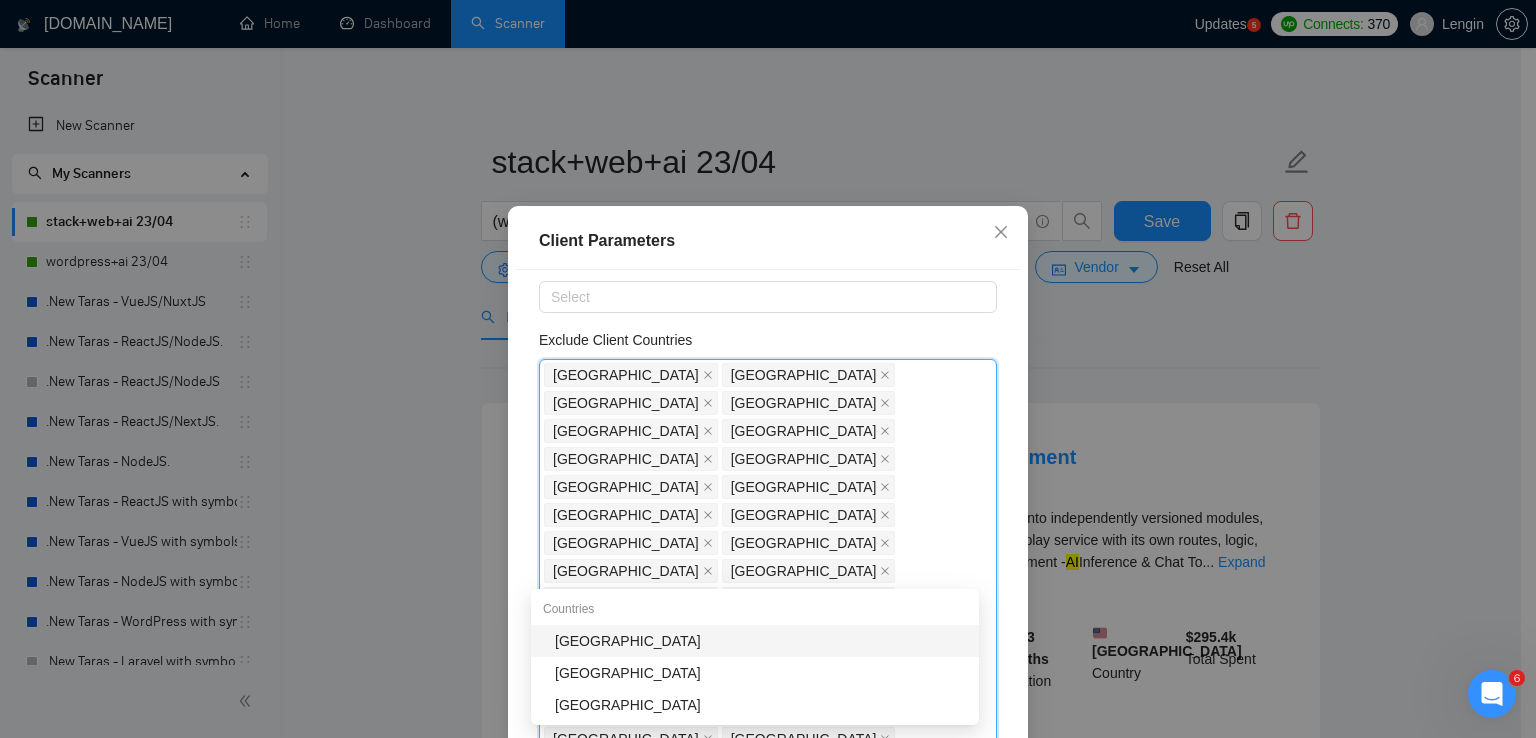 click on "[GEOGRAPHIC_DATA]" at bounding box center (761, 641) 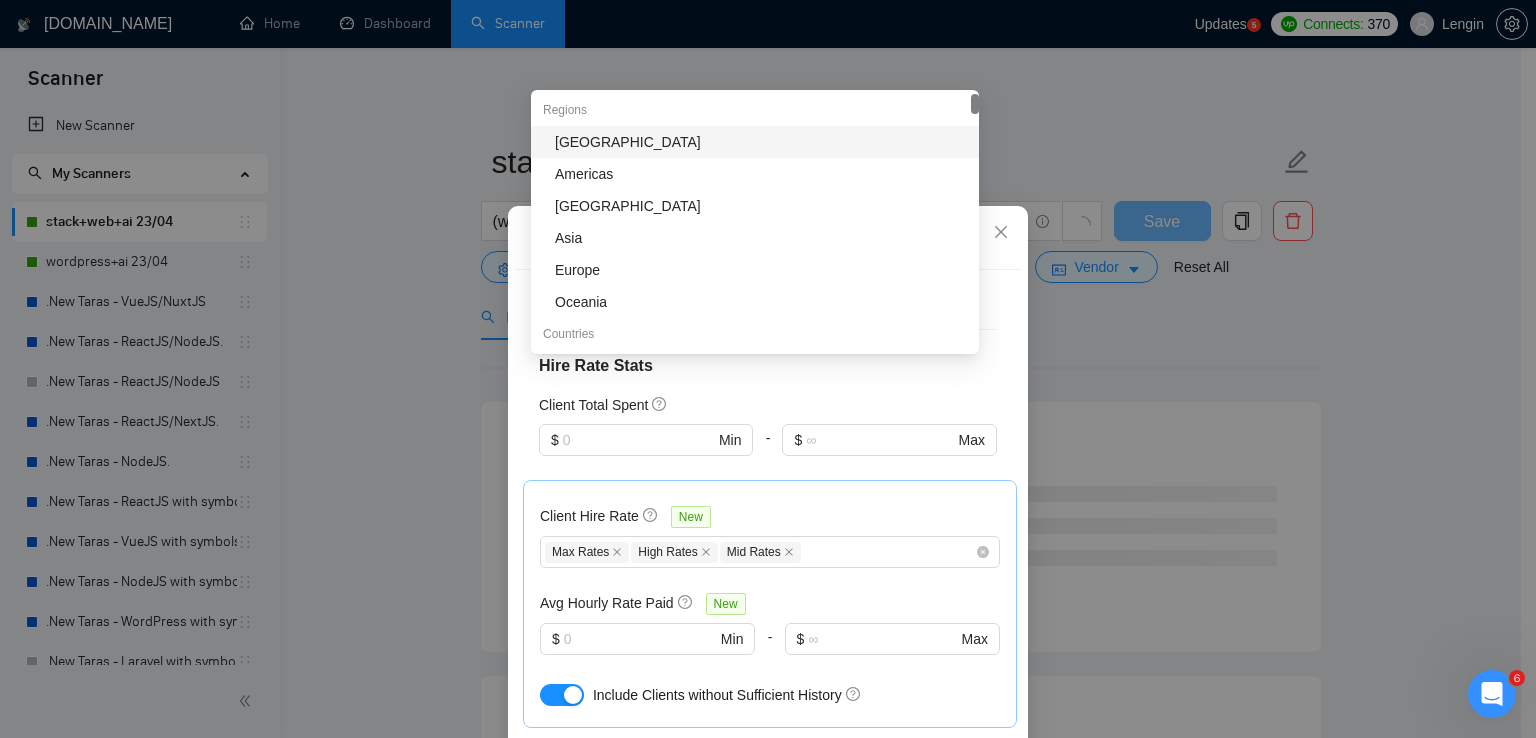 scroll, scrollTop: 973, scrollLeft: 0, axis: vertical 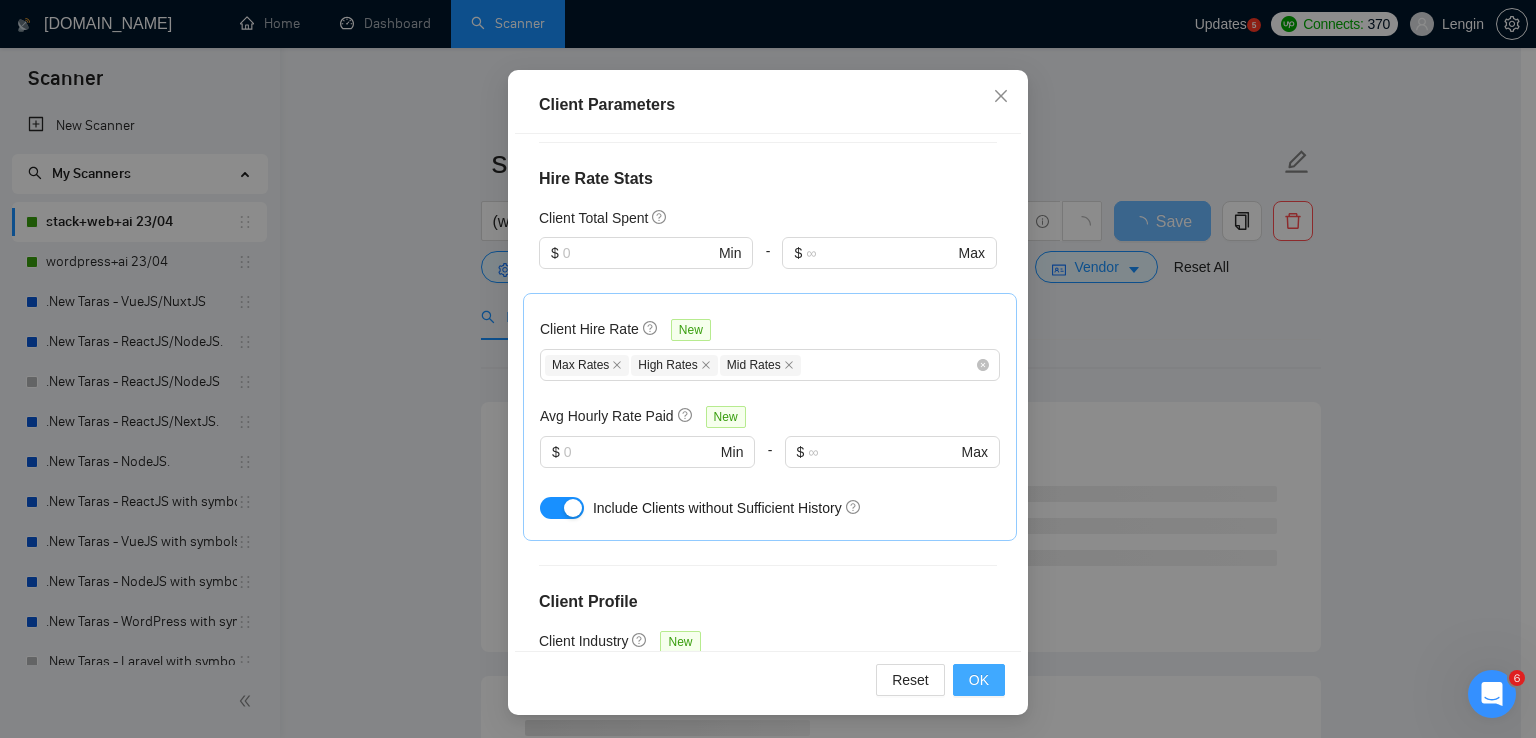 click on "OK" at bounding box center (979, 680) 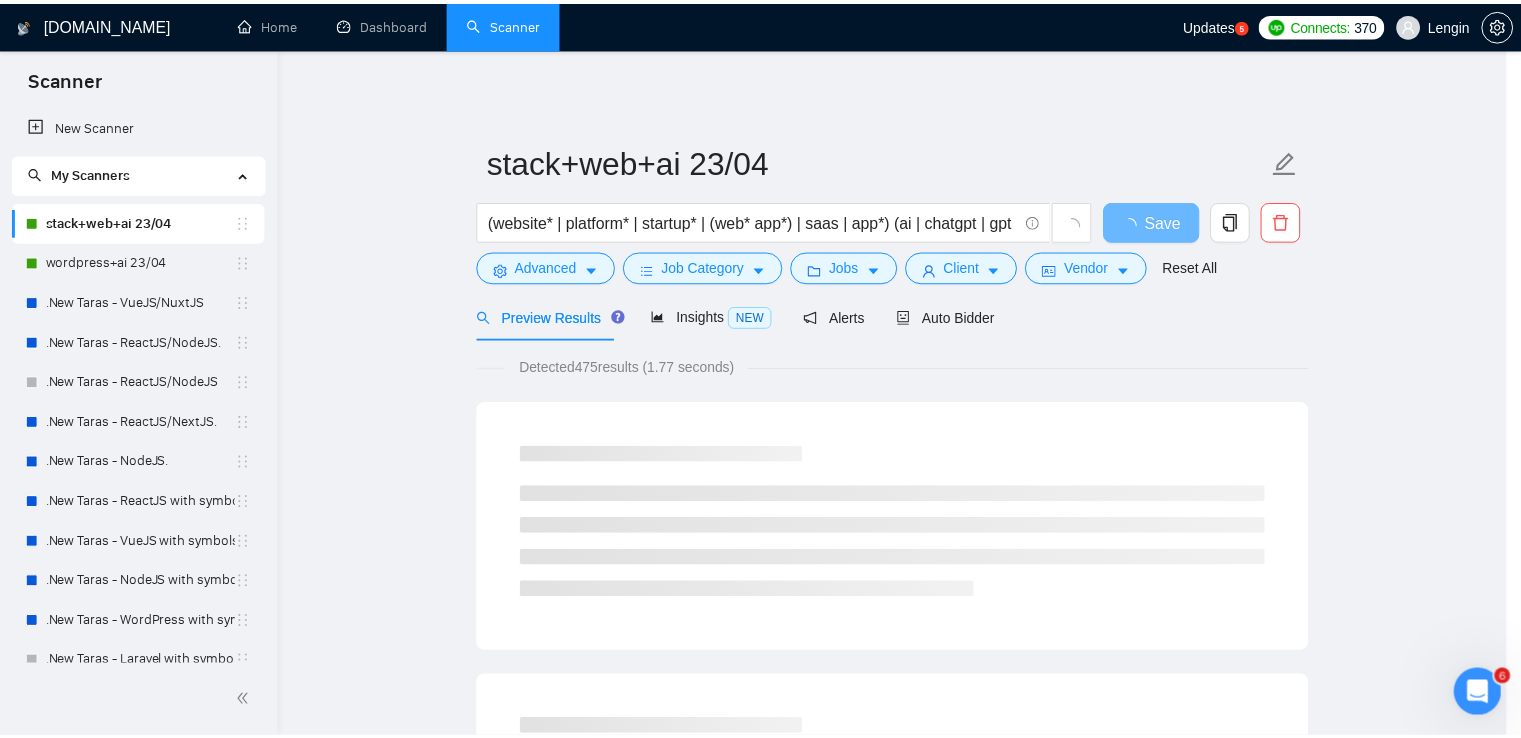 scroll, scrollTop: 50, scrollLeft: 0, axis: vertical 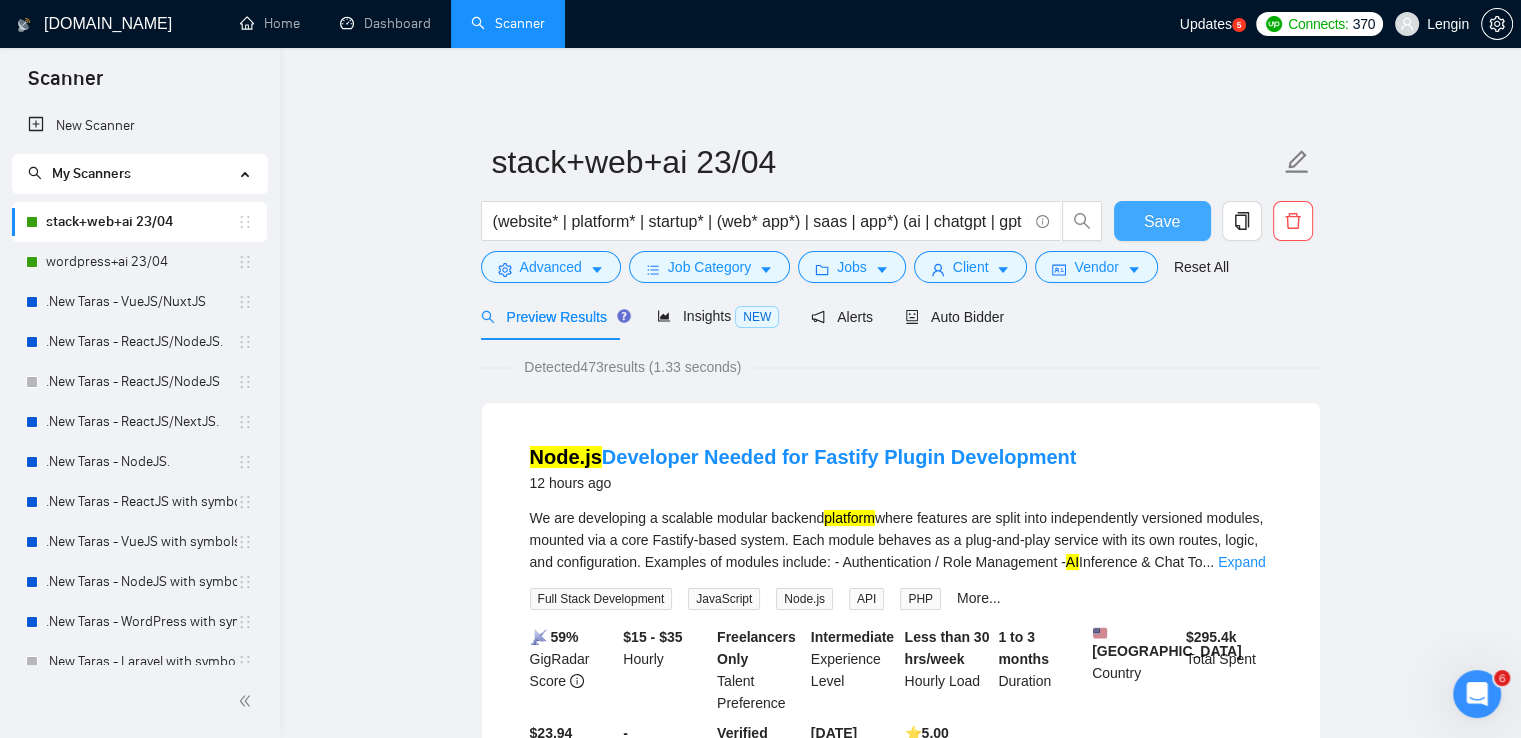 click on "Save" at bounding box center [1162, 221] 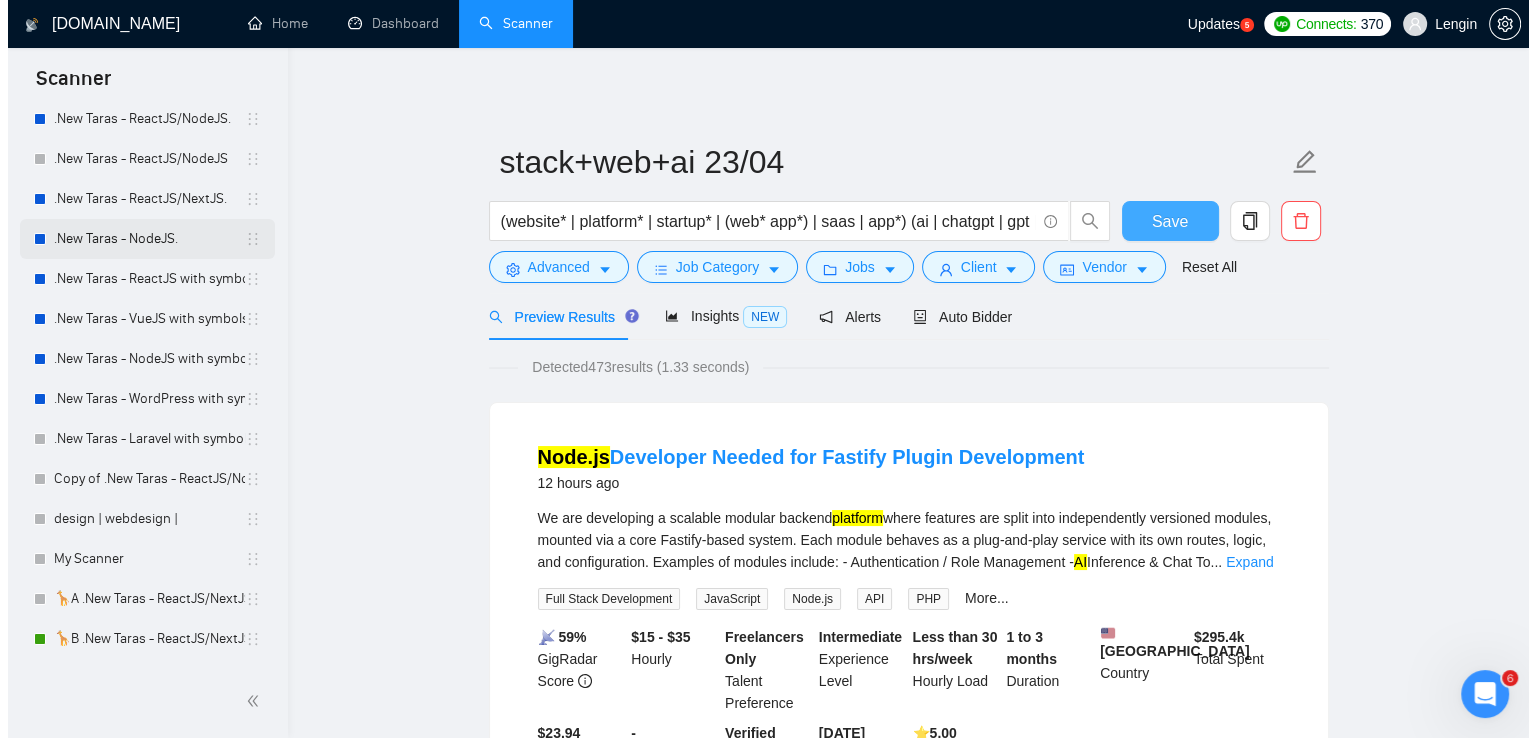 scroll, scrollTop: 398, scrollLeft: 0, axis: vertical 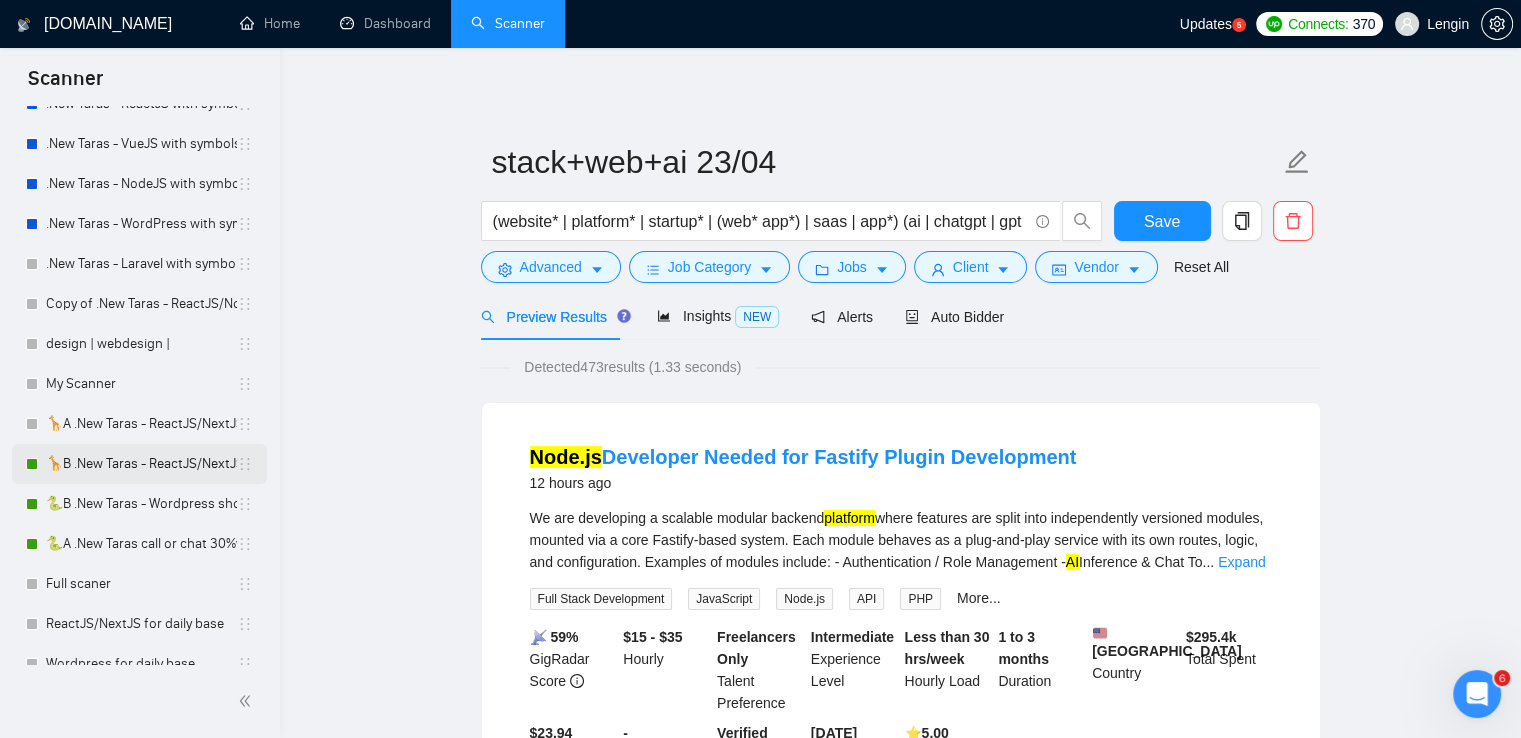 click on "🦒B .New Taras - ReactJS/NextJS rel exp 23/04" at bounding box center (141, 464) 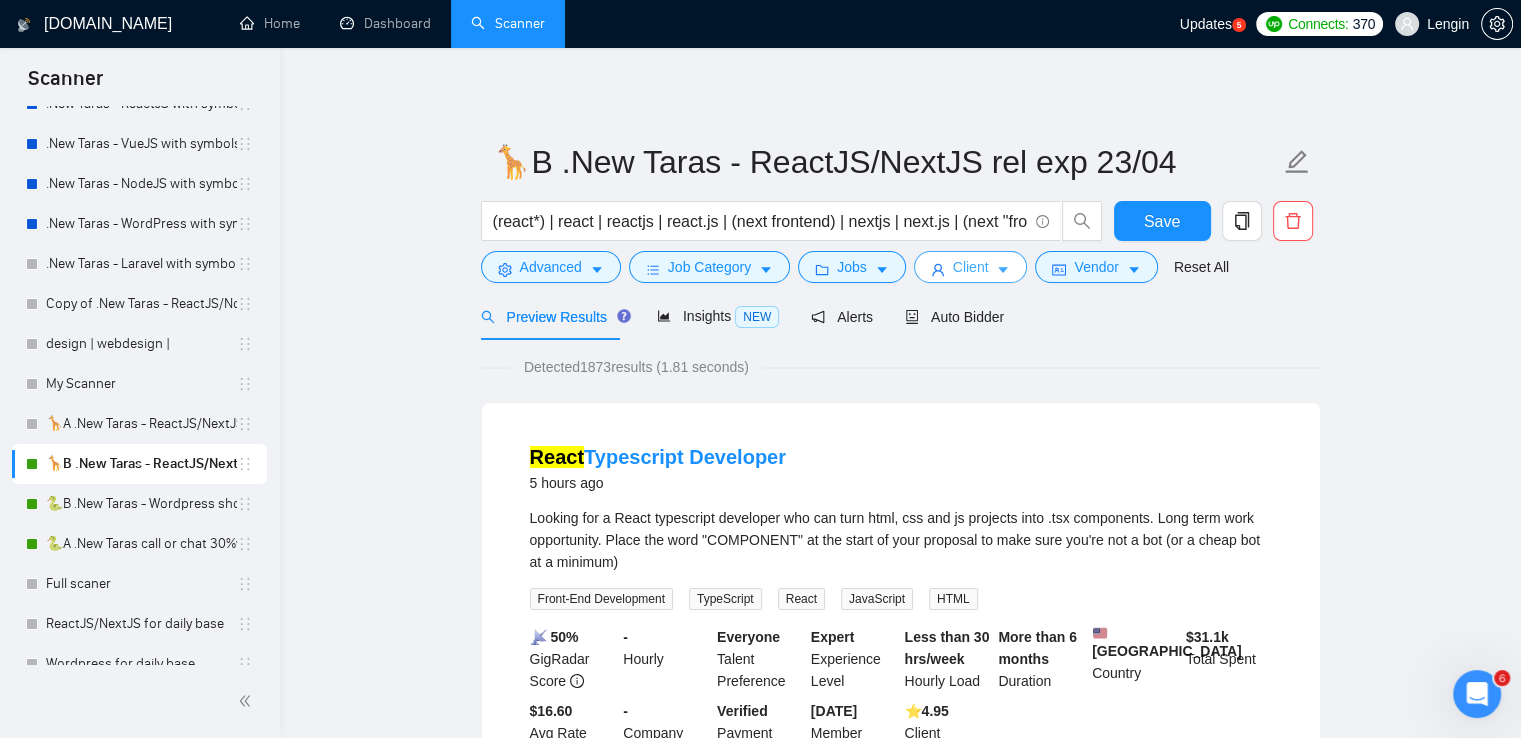 click on "Client" at bounding box center (971, 267) 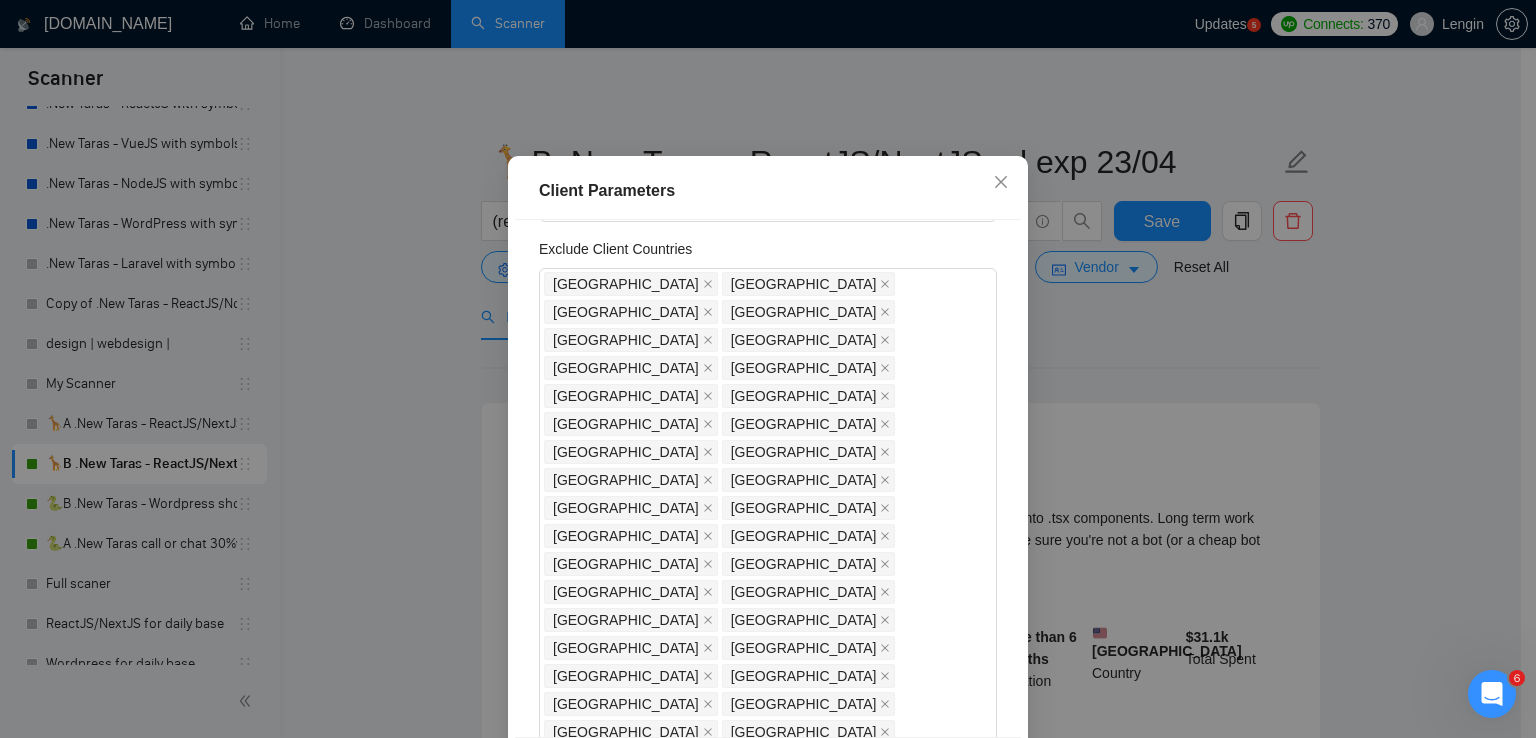 scroll, scrollTop: 122, scrollLeft: 0, axis: vertical 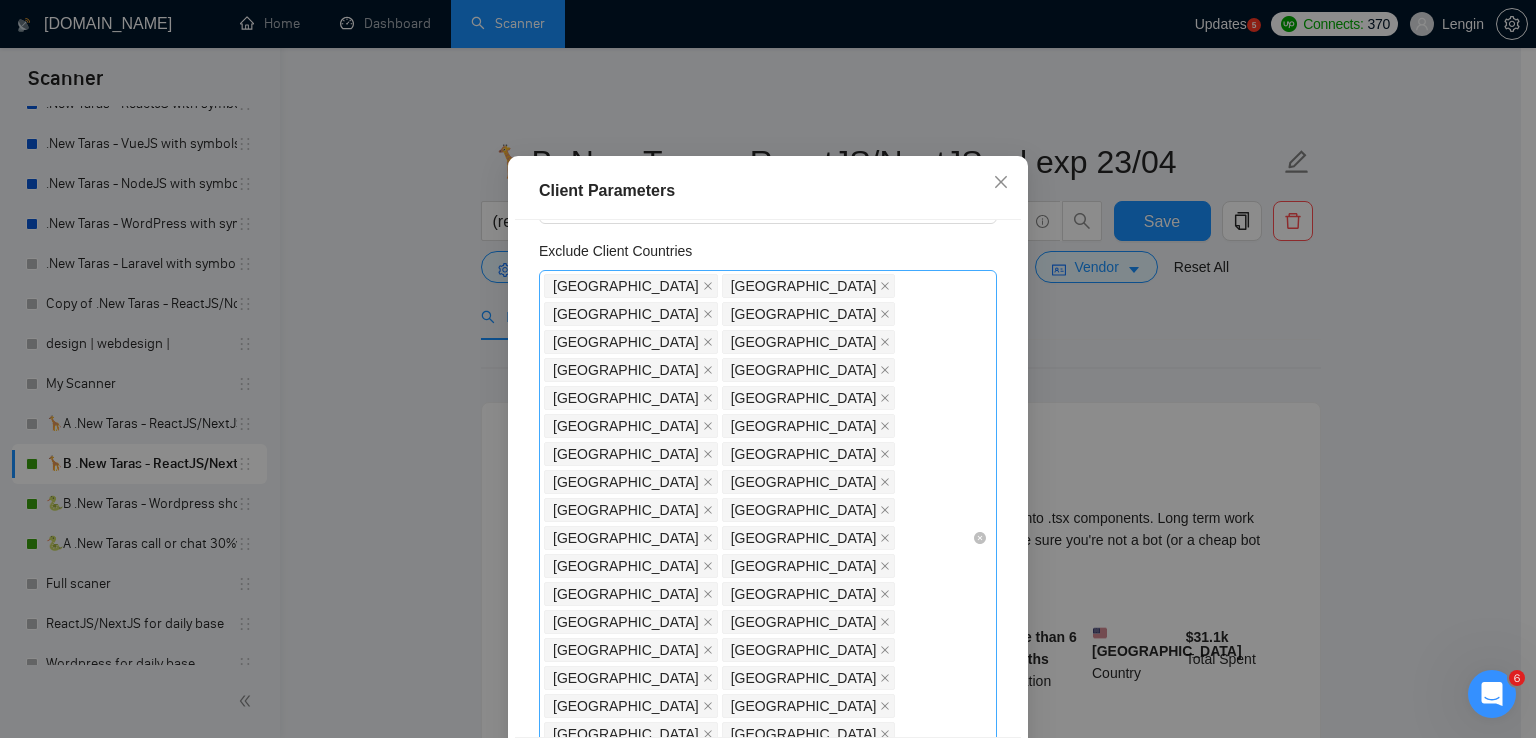 click on "[GEOGRAPHIC_DATA] [GEOGRAPHIC_DATA] [GEOGRAPHIC_DATA] [GEOGRAPHIC_DATA] [GEOGRAPHIC_DATA] [GEOGRAPHIC_DATA] [GEOGRAPHIC_DATA] [GEOGRAPHIC_DATA] [GEOGRAPHIC_DATA] [GEOGRAPHIC_DATA] [GEOGRAPHIC_DATA] [GEOGRAPHIC_DATA] [GEOGRAPHIC_DATA] [GEOGRAPHIC_DATA] [GEOGRAPHIC_DATA] [GEOGRAPHIC_DATA] [GEOGRAPHIC_DATA] [GEOGRAPHIC_DATA] [GEOGRAPHIC_DATA] [GEOGRAPHIC_DATA] [GEOGRAPHIC_DATA] [GEOGRAPHIC_DATA] [GEOGRAPHIC_DATA] [GEOGRAPHIC_DATA] [GEOGRAPHIC_DATA] [GEOGRAPHIC_DATA] [GEOGRAPHIC_DATA] [GEOGRAPHIC_DATA] [GEOGRAPHIC_DATA] [GEOGRAPHIC_DATA] [GEOGRAPHIC_DATA] [GEOGRAPHIC_DATA] [GEOGRAPHIC_DATA] [GEOGRAPHIC_DATA] [GEOGRAPHIC_DATA] [GEOGRAPHIC_DATA] [GEOGRAPHIC_DATA]" at bounding box center (758, 538) 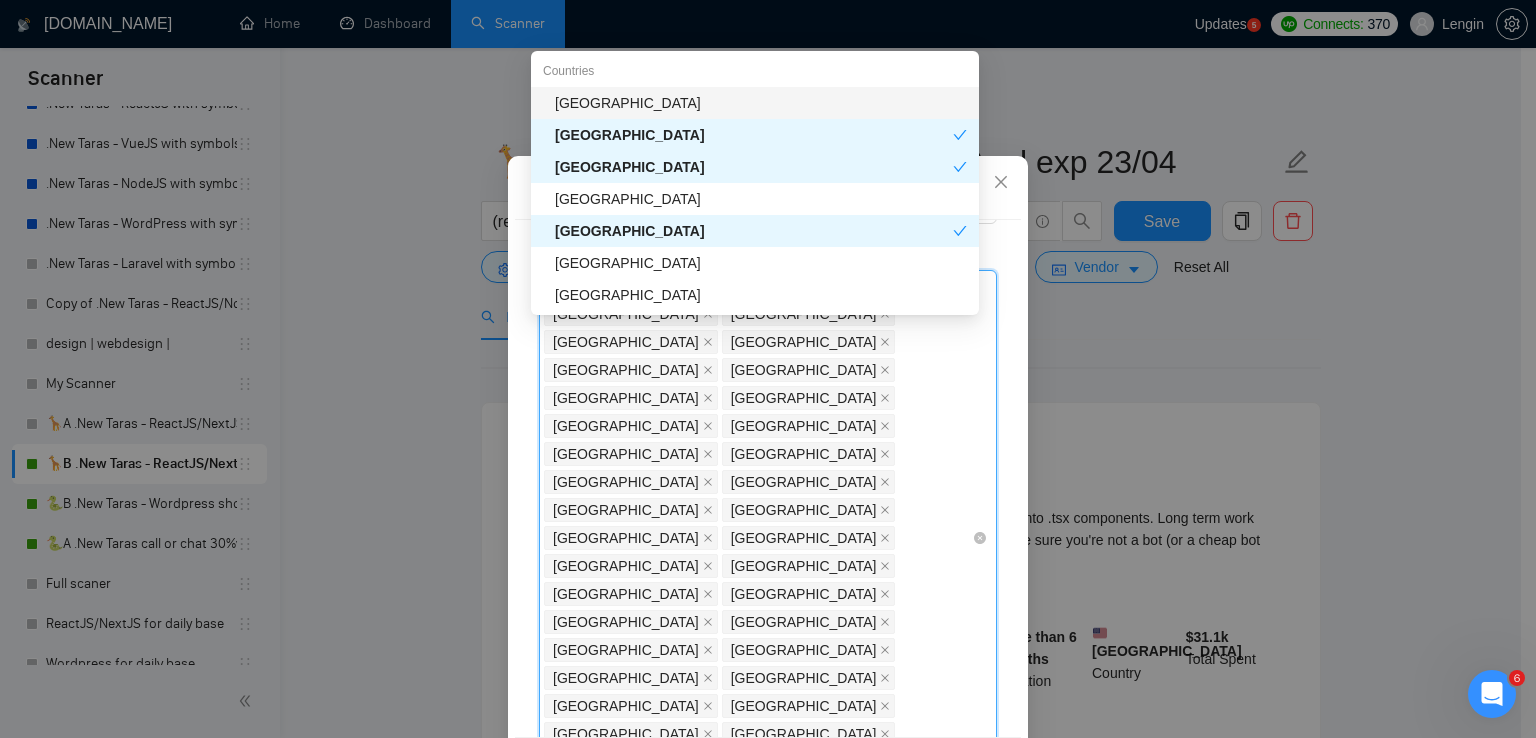 type on "New" 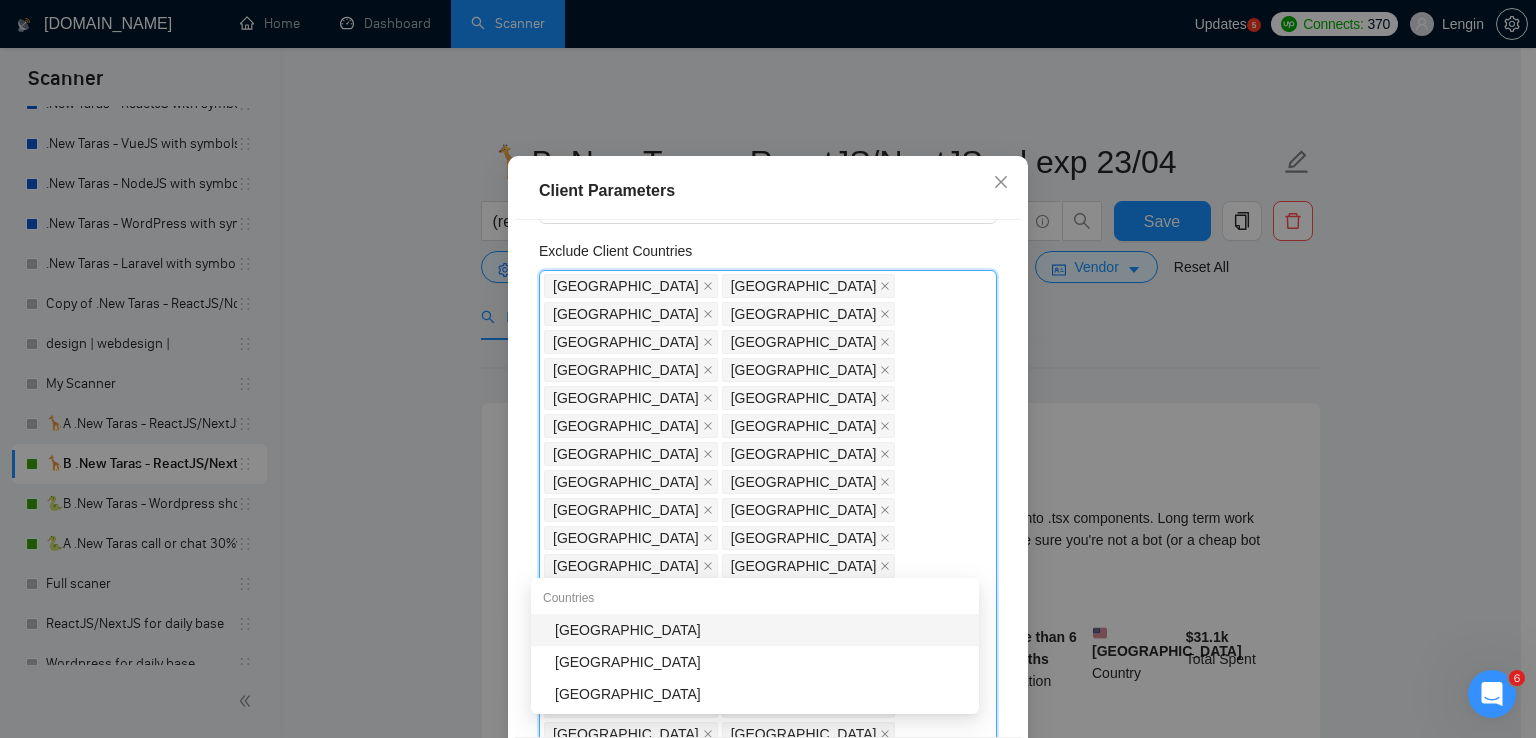 click on "[GEOGRAPHIC_DATA]" at bounding box center (761, 630) 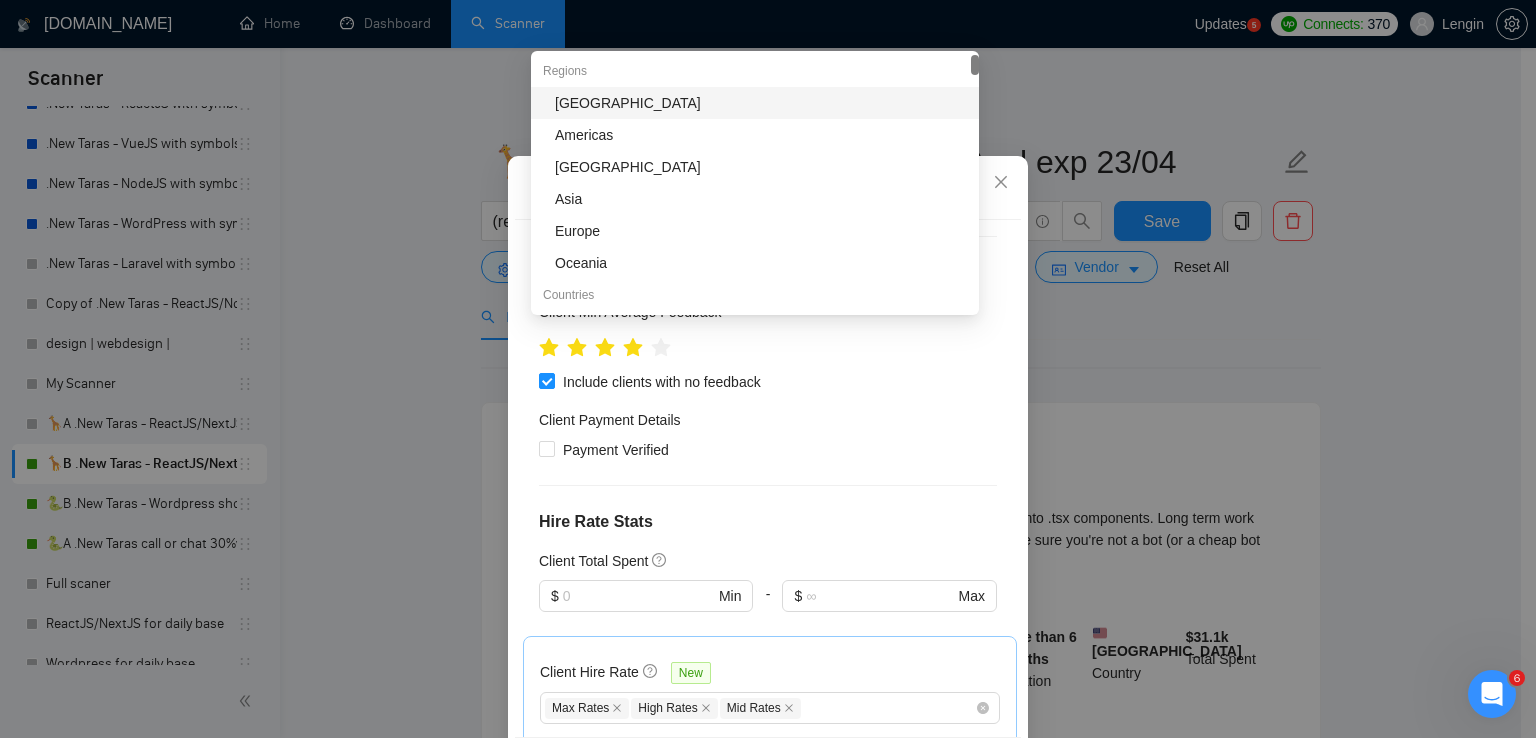 scroll, scrollTop: 973, scrollLeft: 0, axis: vertical 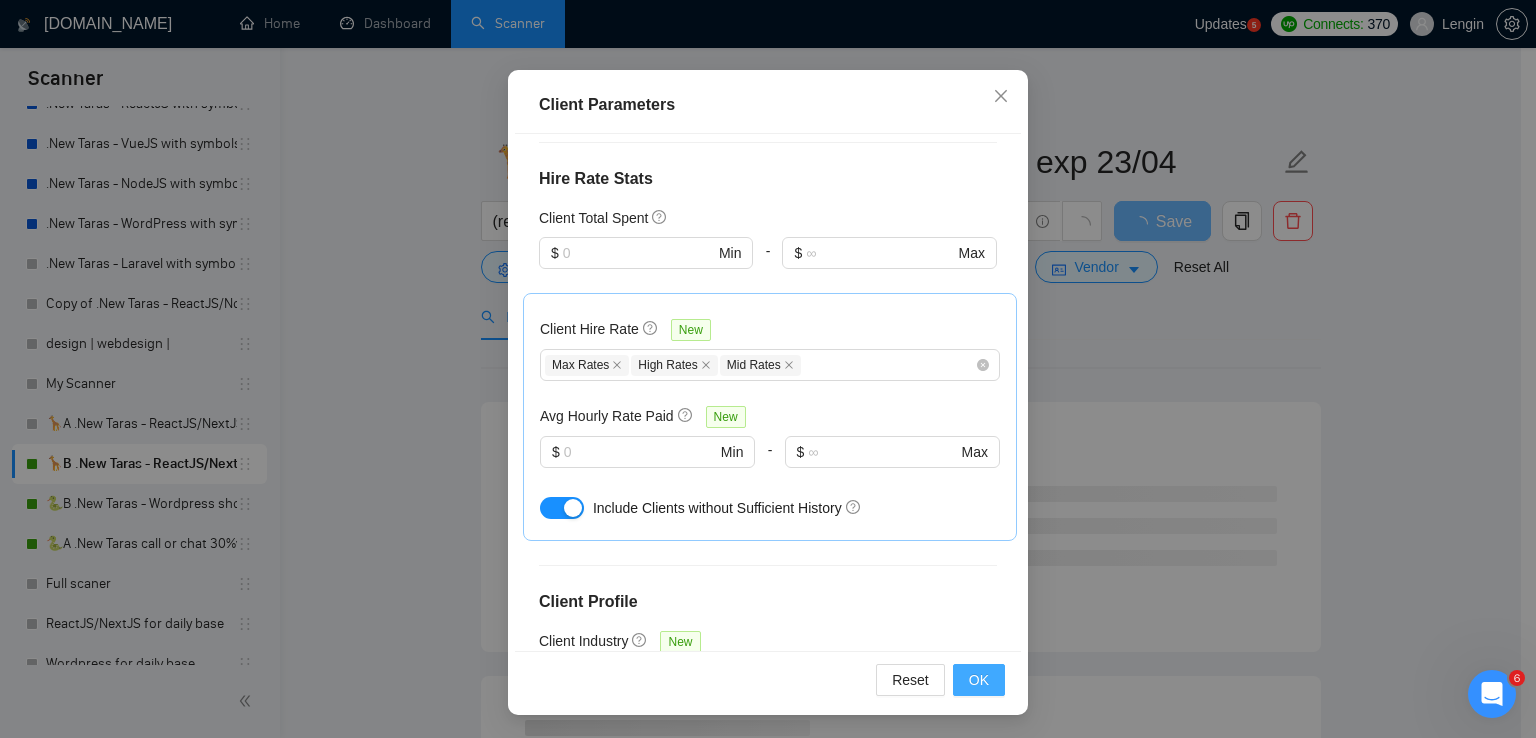 click on "OK" at bounding box center [979, 680] 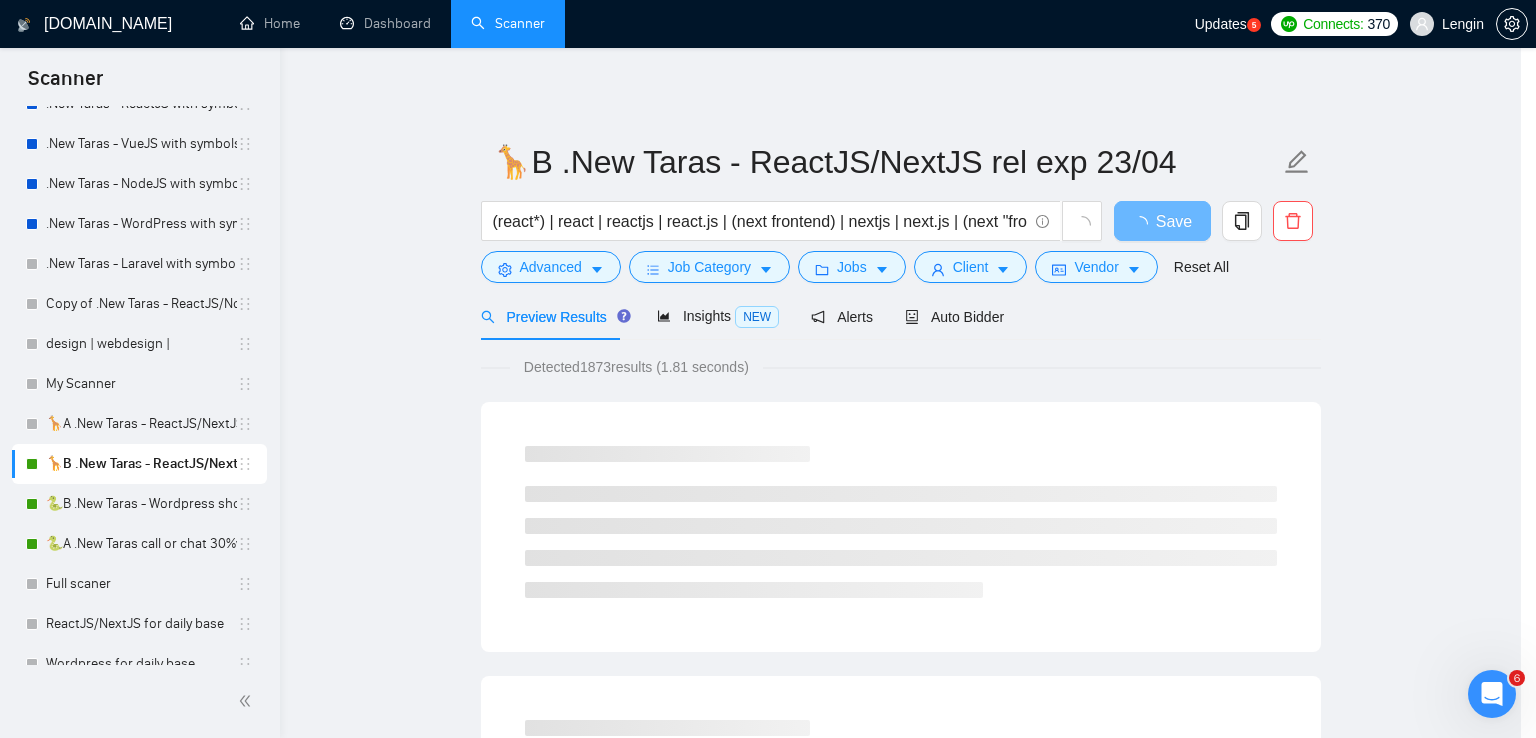 scroll, scrollTop: 50, scrollLeft: 0, axis: vertical 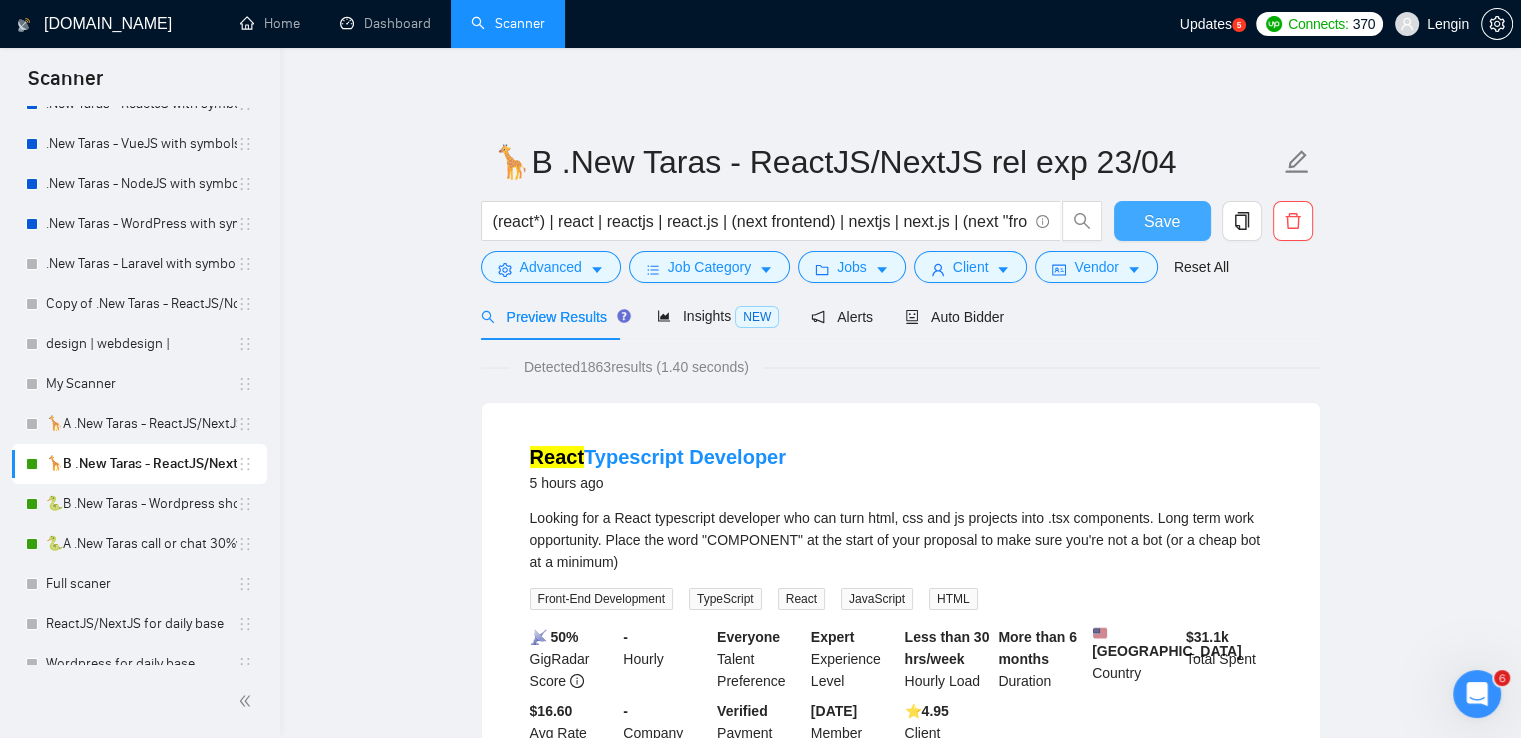 click on "Save" at bounding box center [1162, 221] 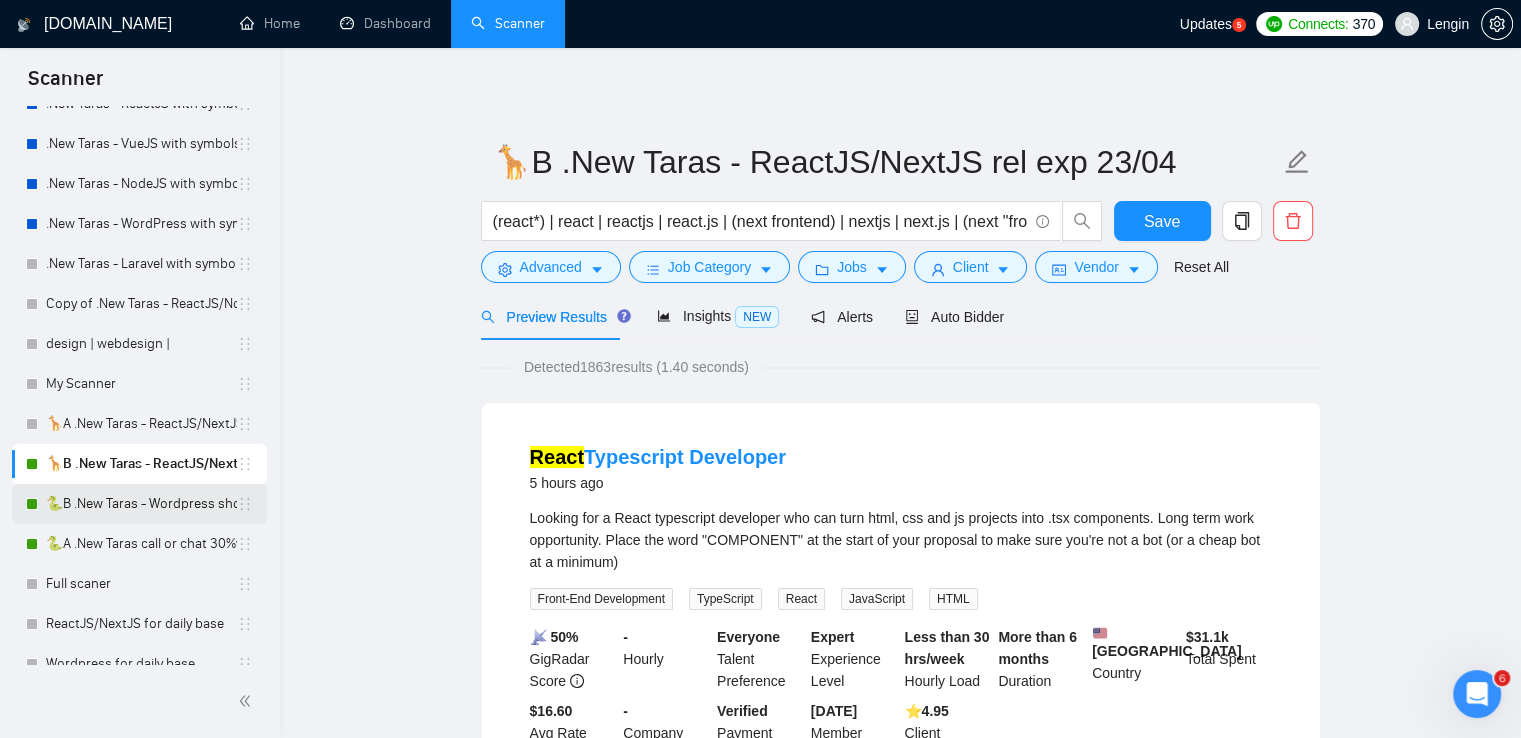 click on "🐍B .New Taras - Wordpress short 23/04" at bounding box center (141, 504) 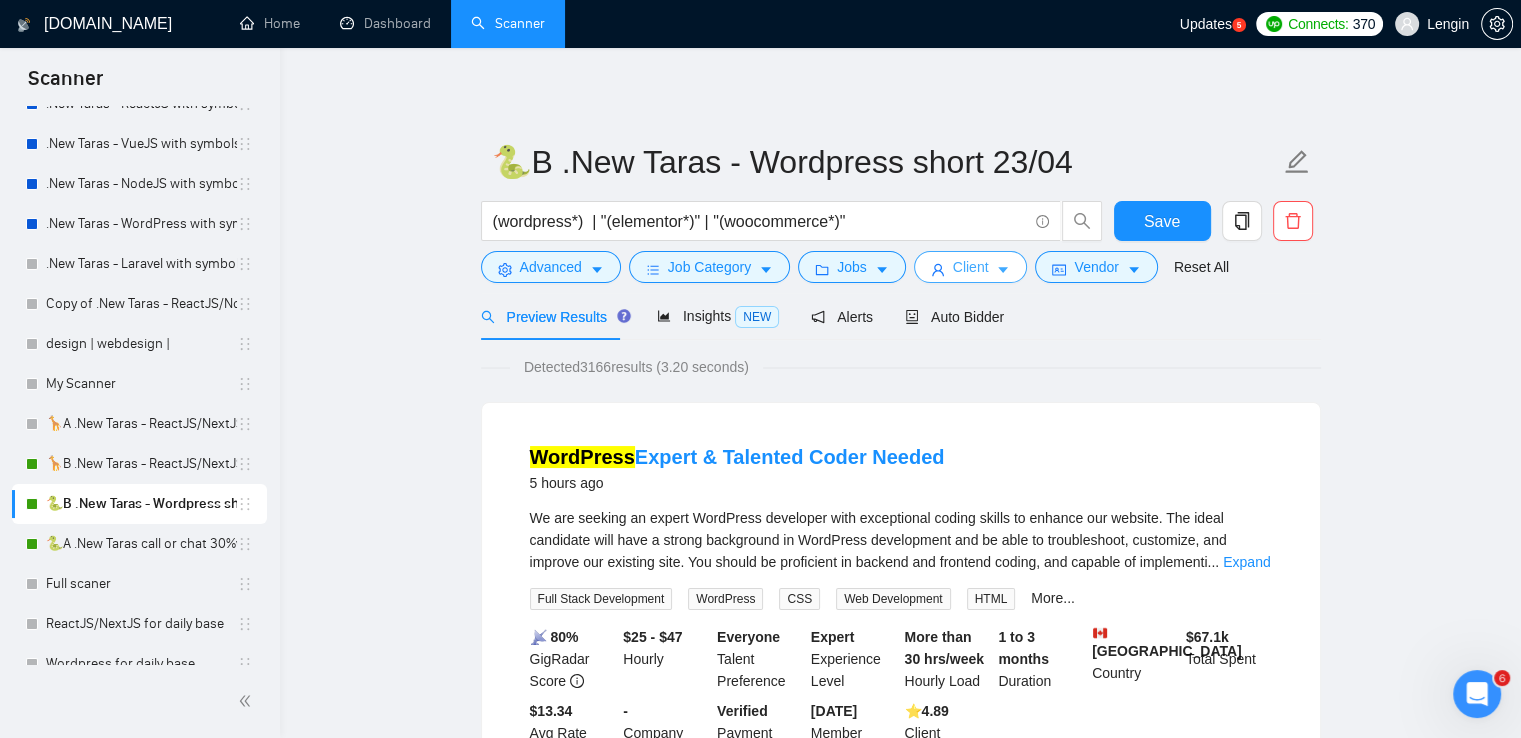 click 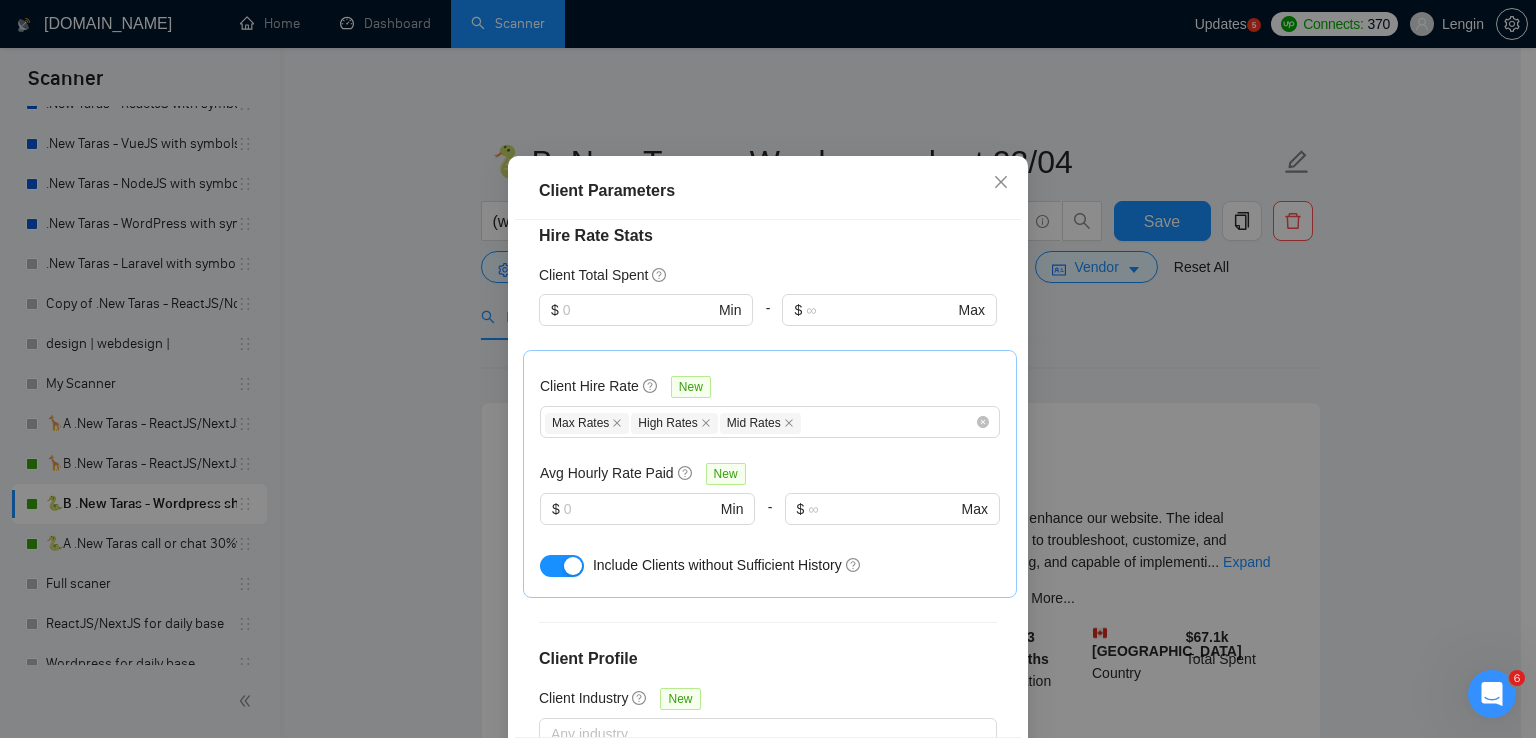 scroll, scrollTop: 946, scrollLeft: 0, axis: vertical 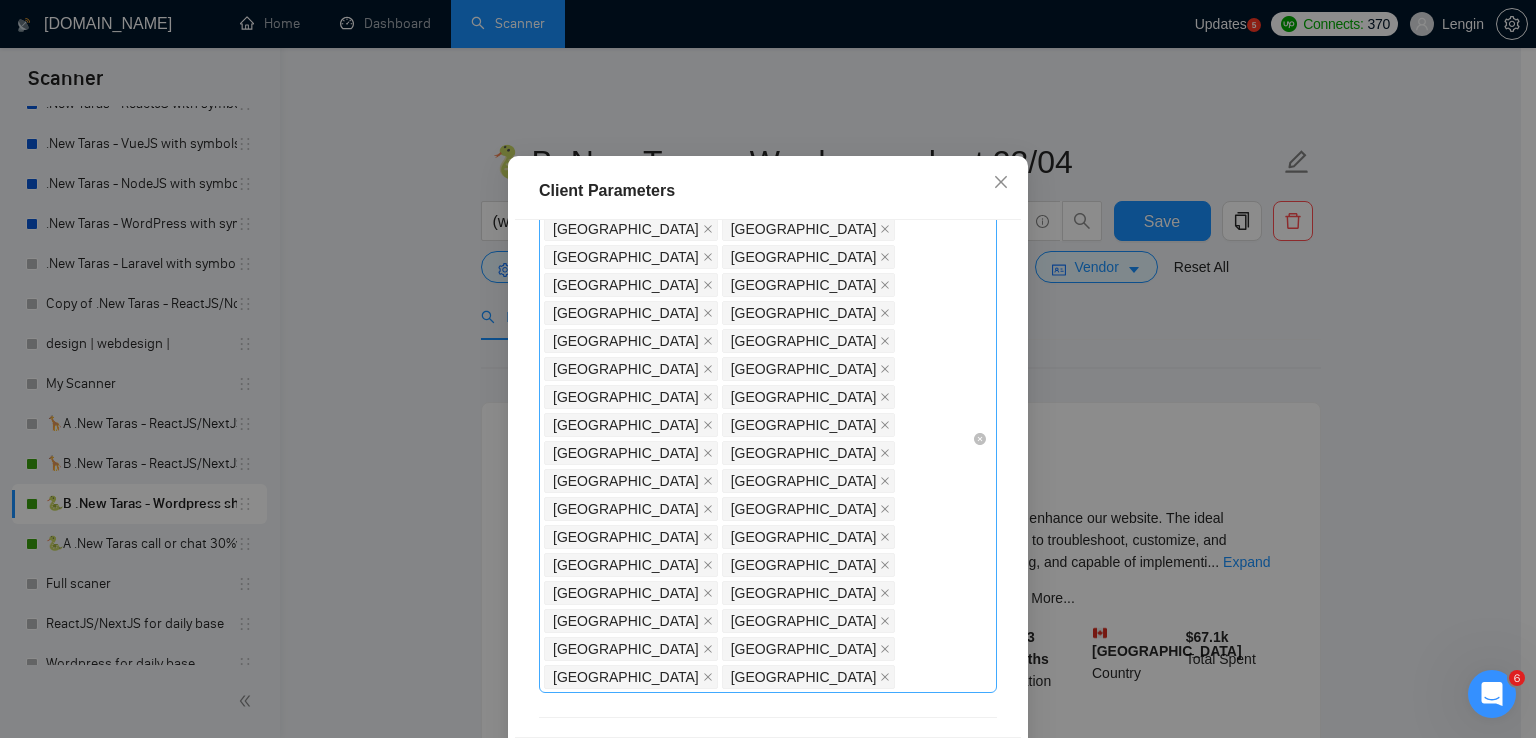 click on "[GEOGRAPHIC_DATA] [GEOGRAPHIC_DATA] [GEOGRAPHIC_DATA] [GEOGRAPHIC_DATA] [GEOGRAPHIC_DATA] [GEOGRAPHIC_DATA] [GEOGRAPHIC_DATA] [GEOGRAPHIC_DATA] [GEOGRAPHIC_DATA] [GEOGRAPHIC_DATA] [GEOGRAPHIC_DATA] [GEOGRAPHIC_DATA] [GEOGRAPHIC_DATA] [GEOGRAPHIC_DATA] [GEOGRAPHIC_DATA] [GEOGRAPHIC_DATA] [GEOGRAPHIC_DATA] [GEOGRAPHIC_DATA] [GEOGRAPHIC_DATA] [GEOGRAPHIC_DATA] [GEOGRAPHIC_DATA] [GEOGRAPHIC_DATA] [GEOGRAPHIC_DATA] [GEOGRAPHIC_DATA] [GEOGRAPHIC_DATA] [GEOGRAPHIC_DATA] [GEOGRAPHIC_DATA] [GEOGRAPHIC_DATA] [GEOGRAPHIC_DATA] [GEOGRAPHIC_DATA] [GEOGRAPHIC_DATA] [GEOGRAPHIC_DATA] [GEOGRAPHIC_DATA] [GEOGRAPHIC_DATA] [GEOGRAPHIC_DATA] [GEOGRAPHIC_DATA]" at bounding box center [758, 439] 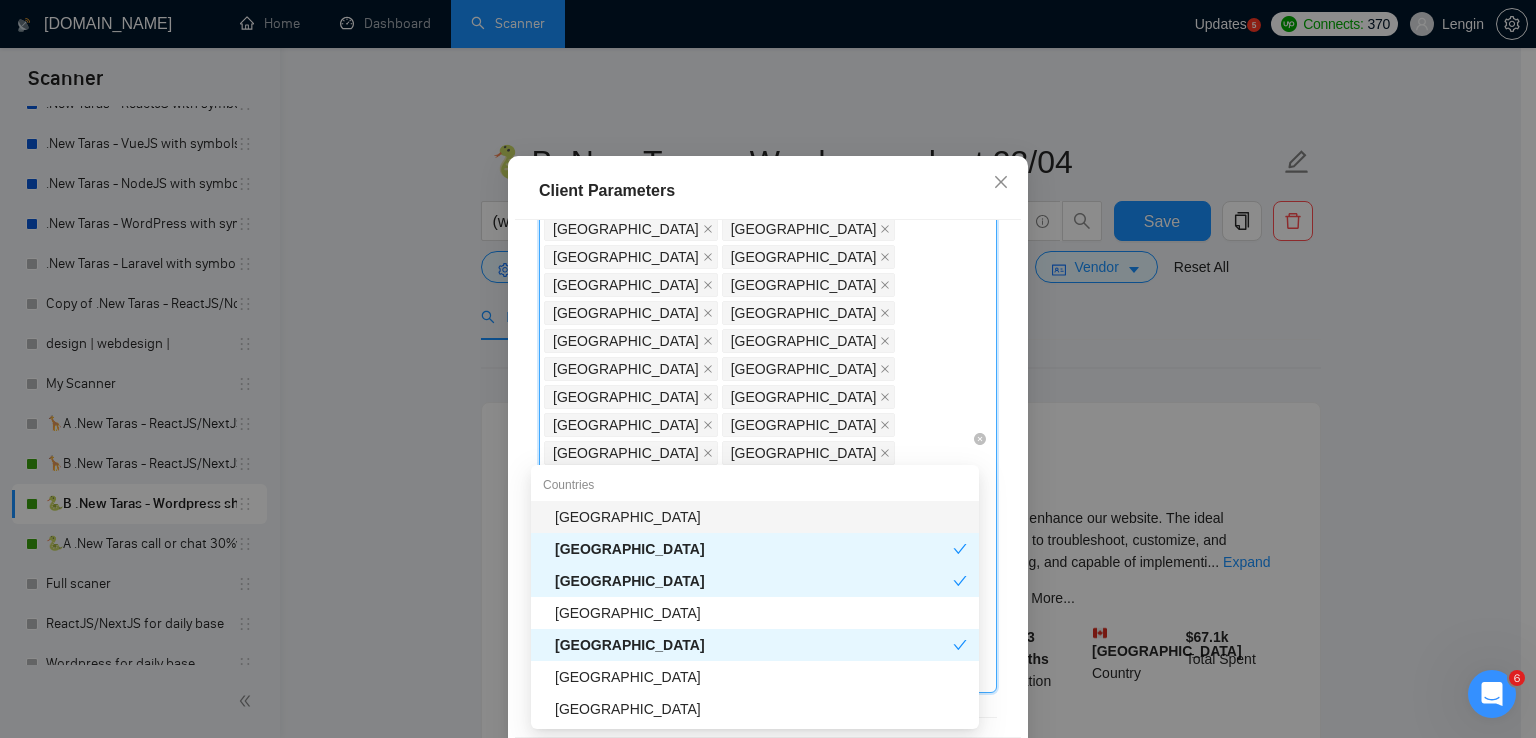 type on "New" 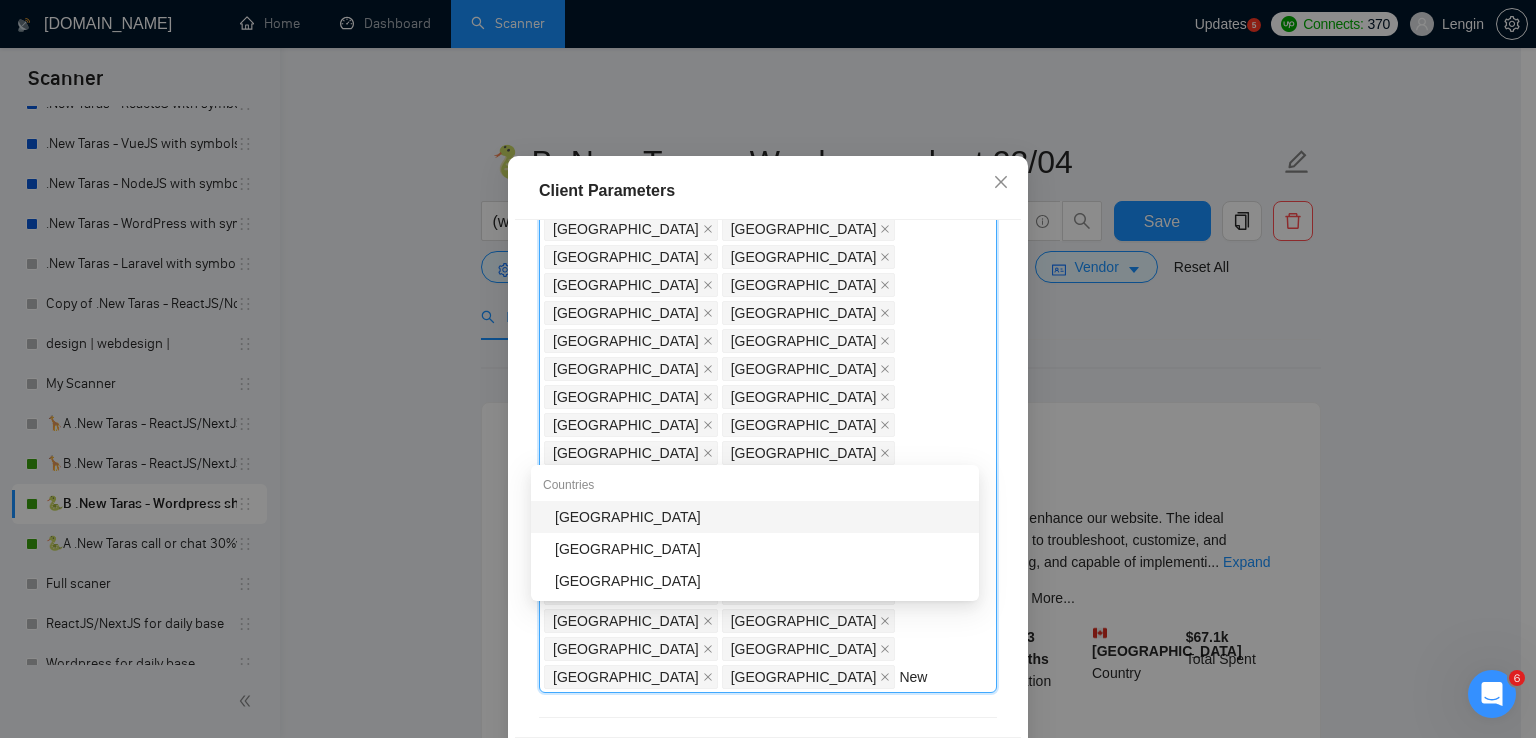 click on "[GEOGRAPHIC_DATA]" at bounding box center (761, 517) 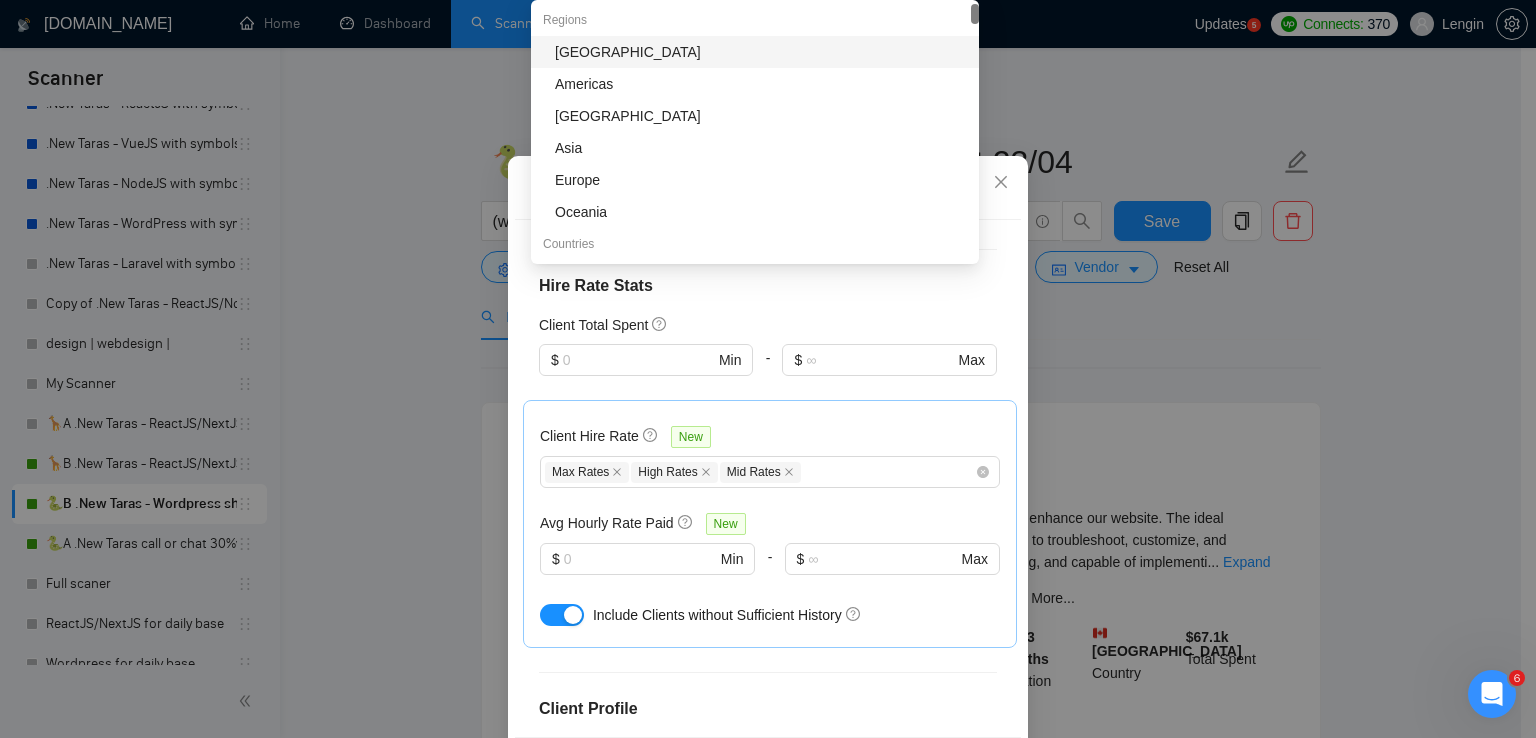 scroll, scrollTop: 973, scrollLeft: 0, axis: vertical 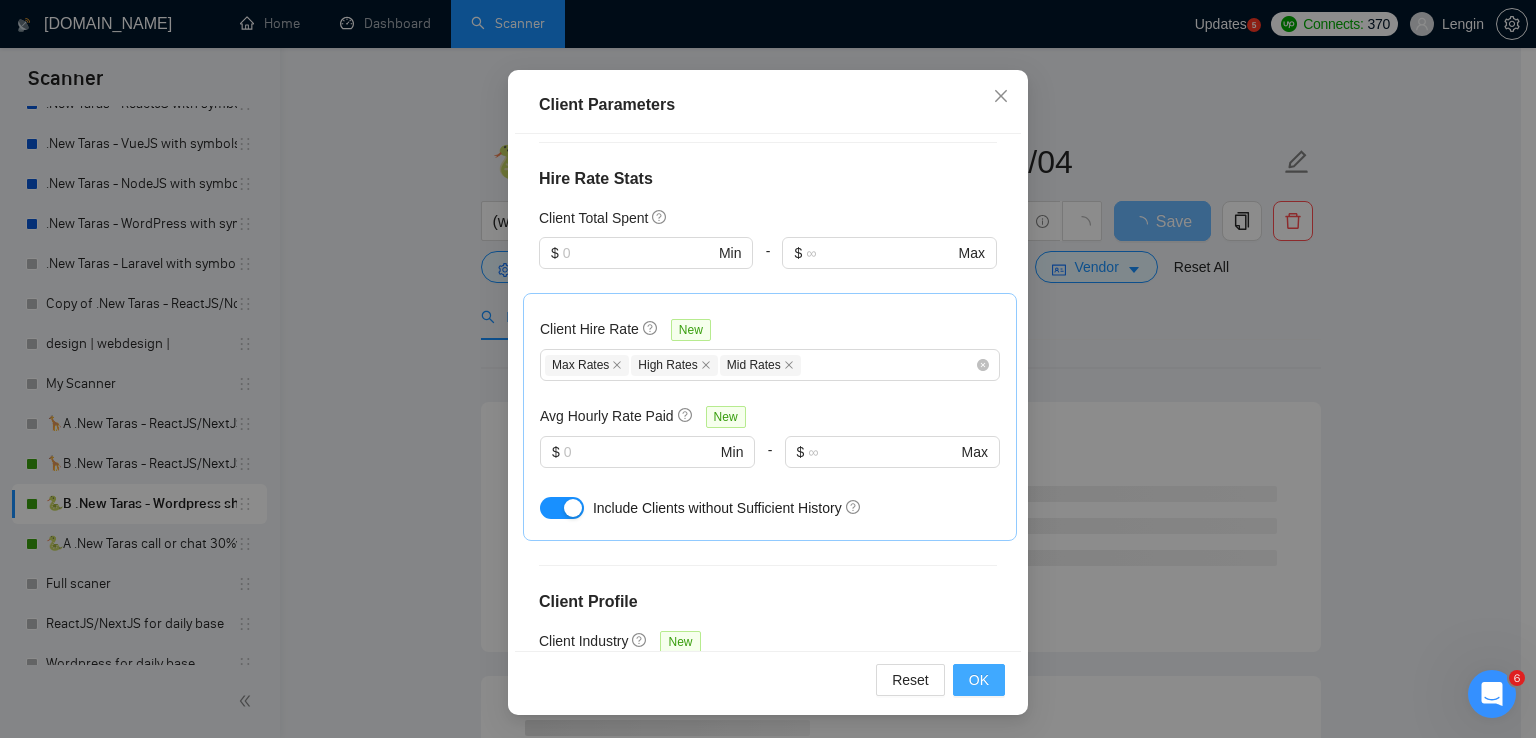 click on "OK" at bounding box center (979, 680) 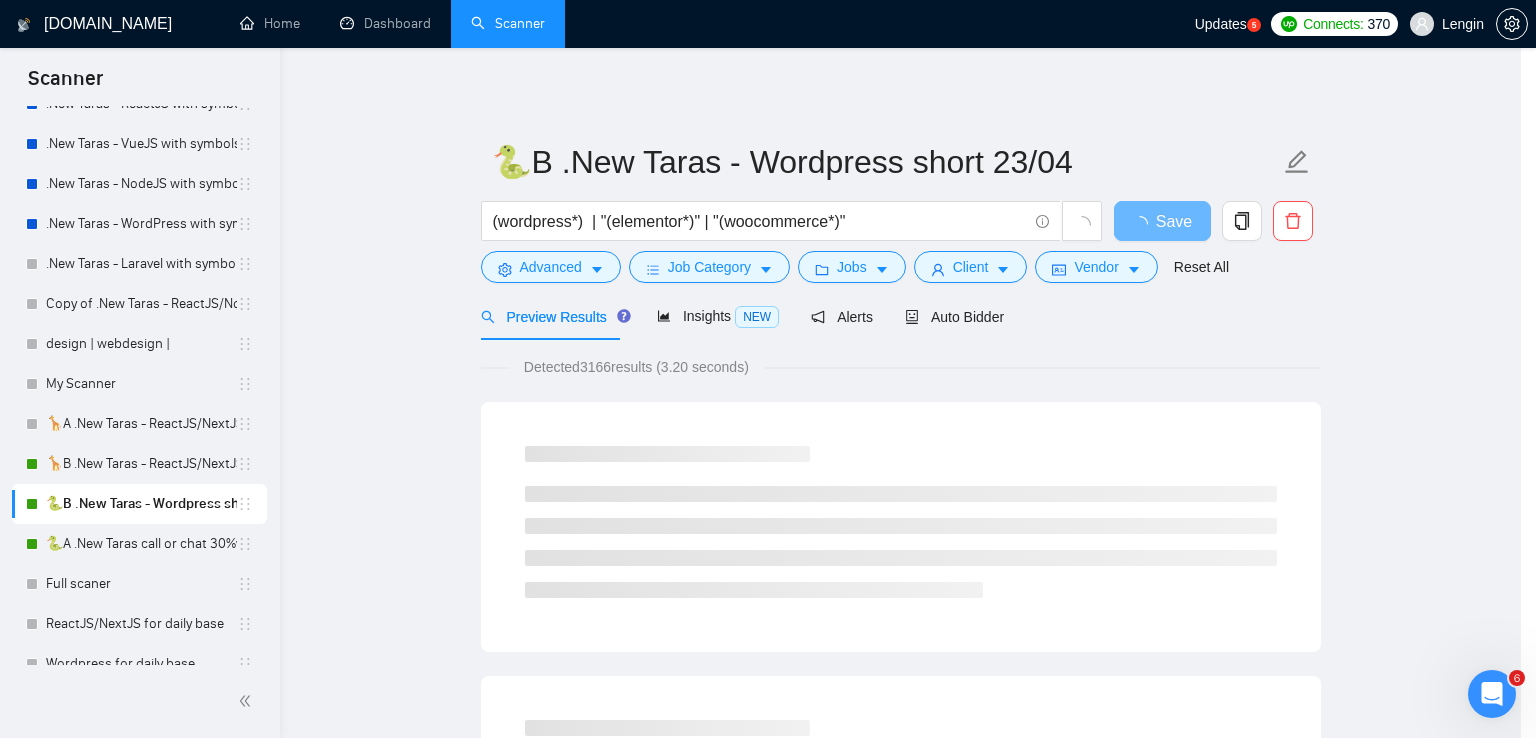 scroll, scrollTop: 50, scrollLeft: 0, axis: vertical 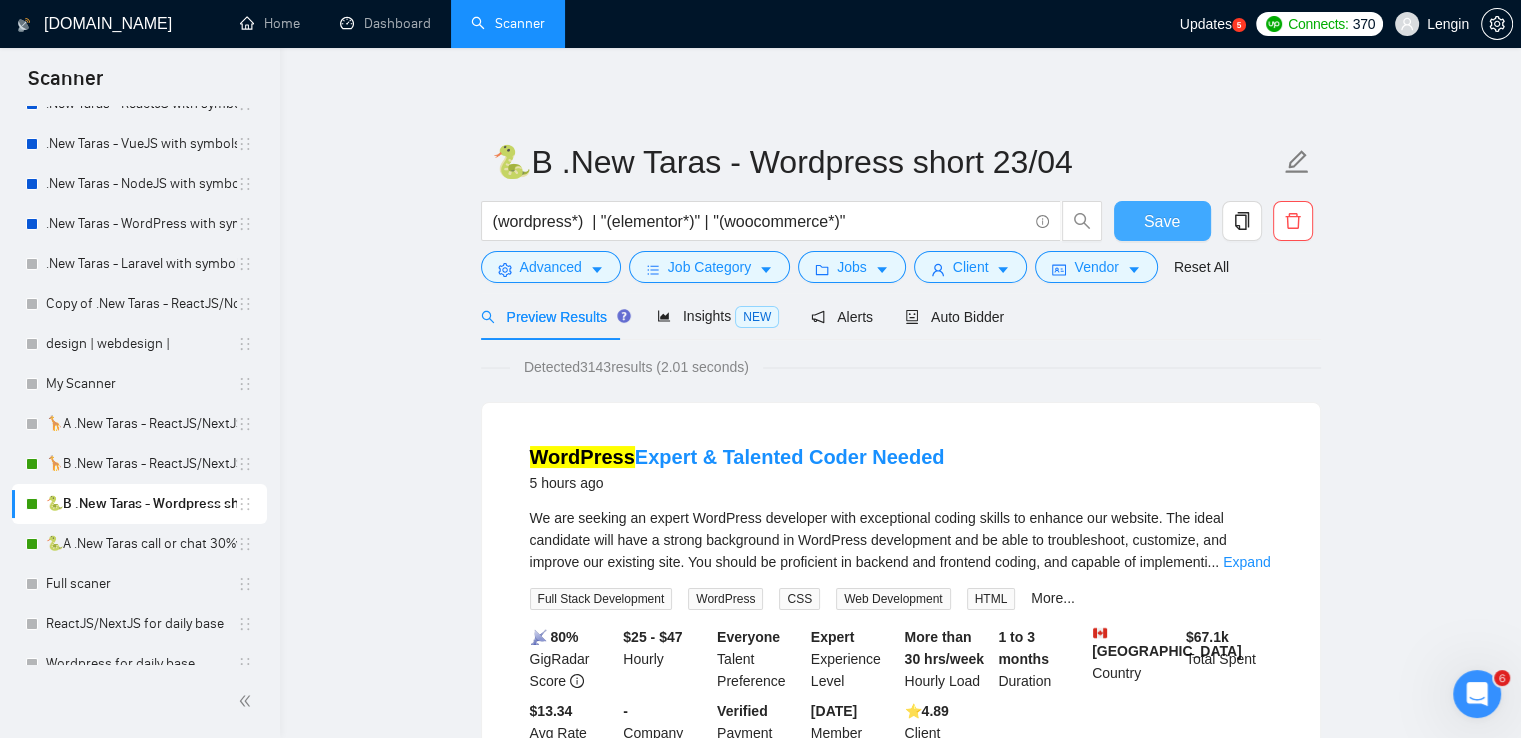 click on "Save" at bounding box center (1162, 221) 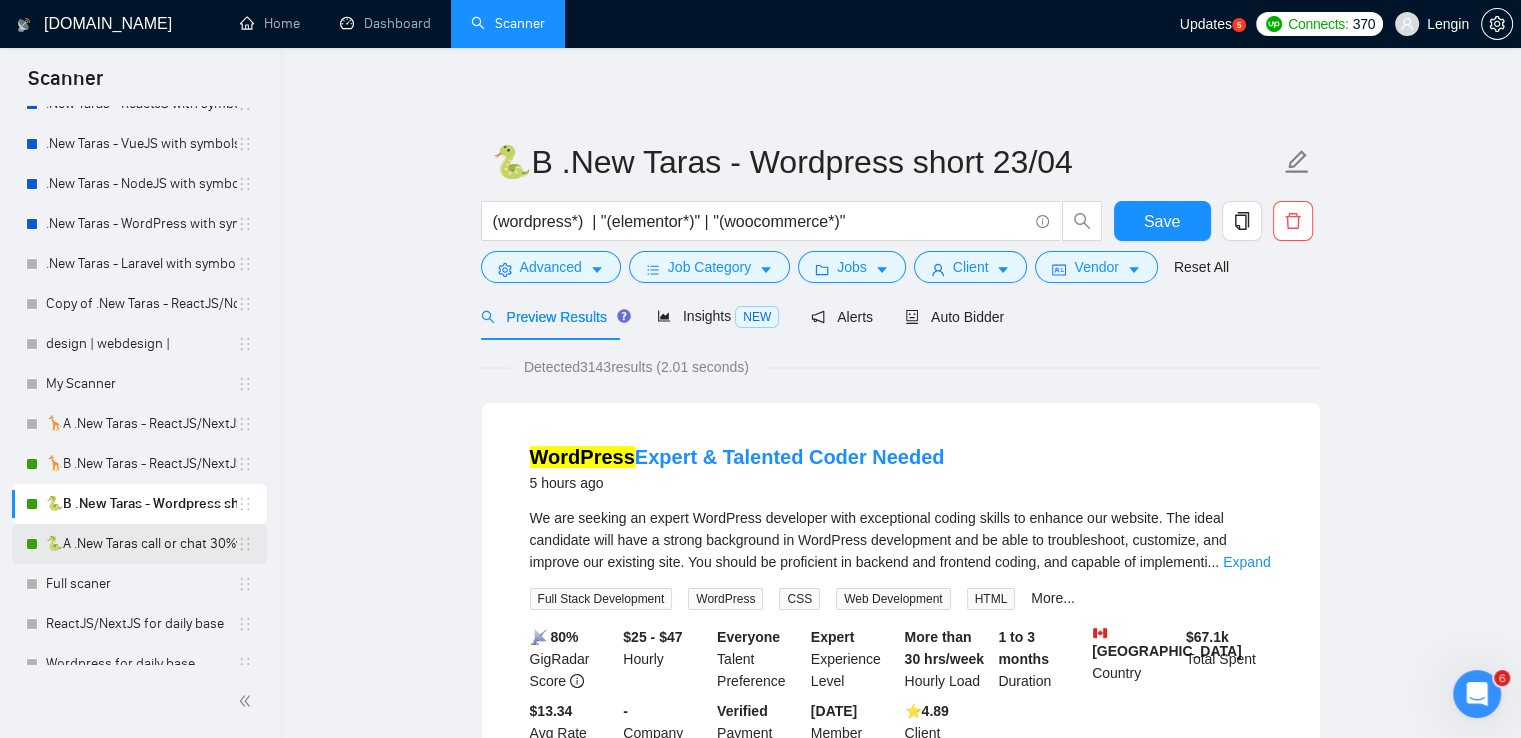 click on "🐍A .New Taras call or chat 30%view 0 reply 23/04" at bounding box center [141, 544] 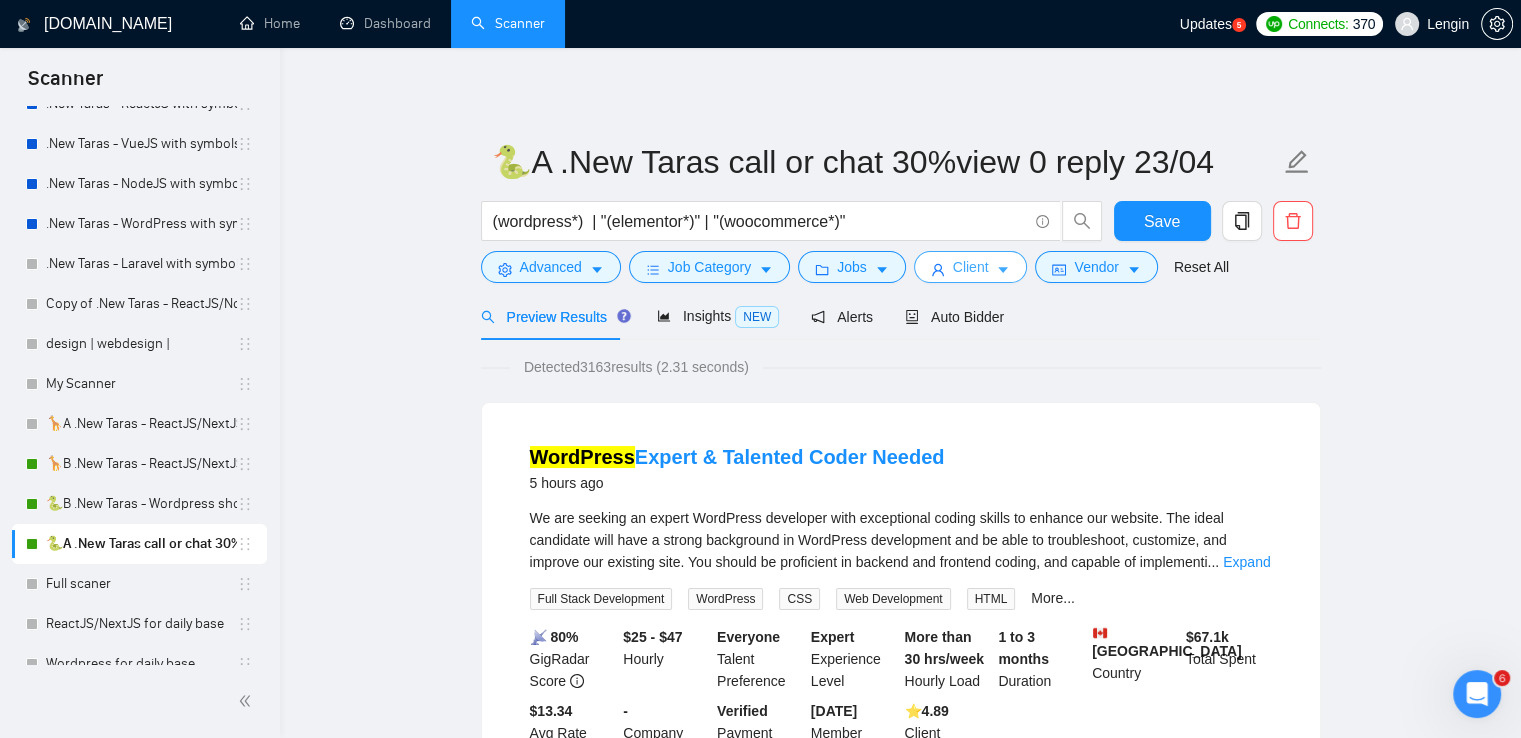 click 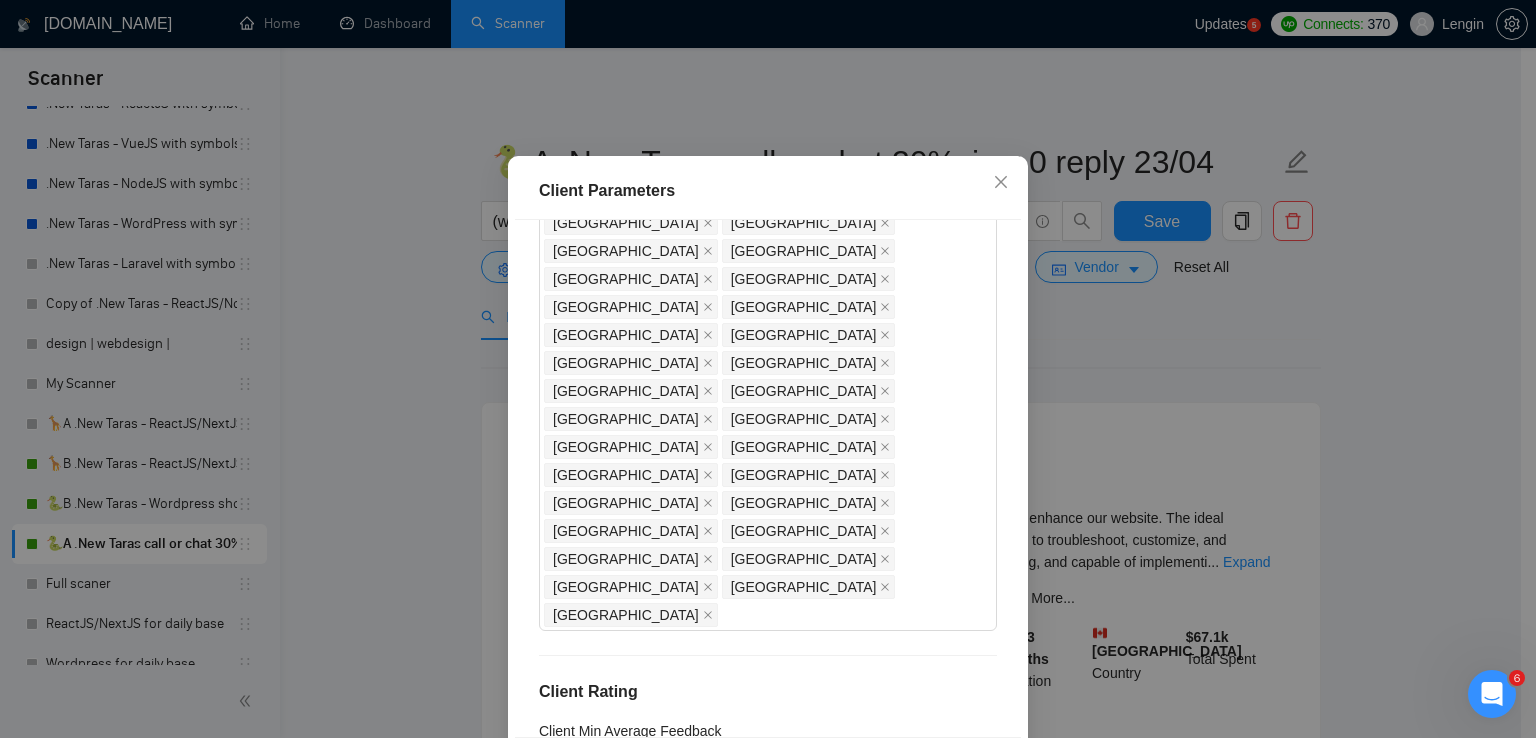 scroll, scrollTop: 185, scrollLeft: 0, axis: vertical 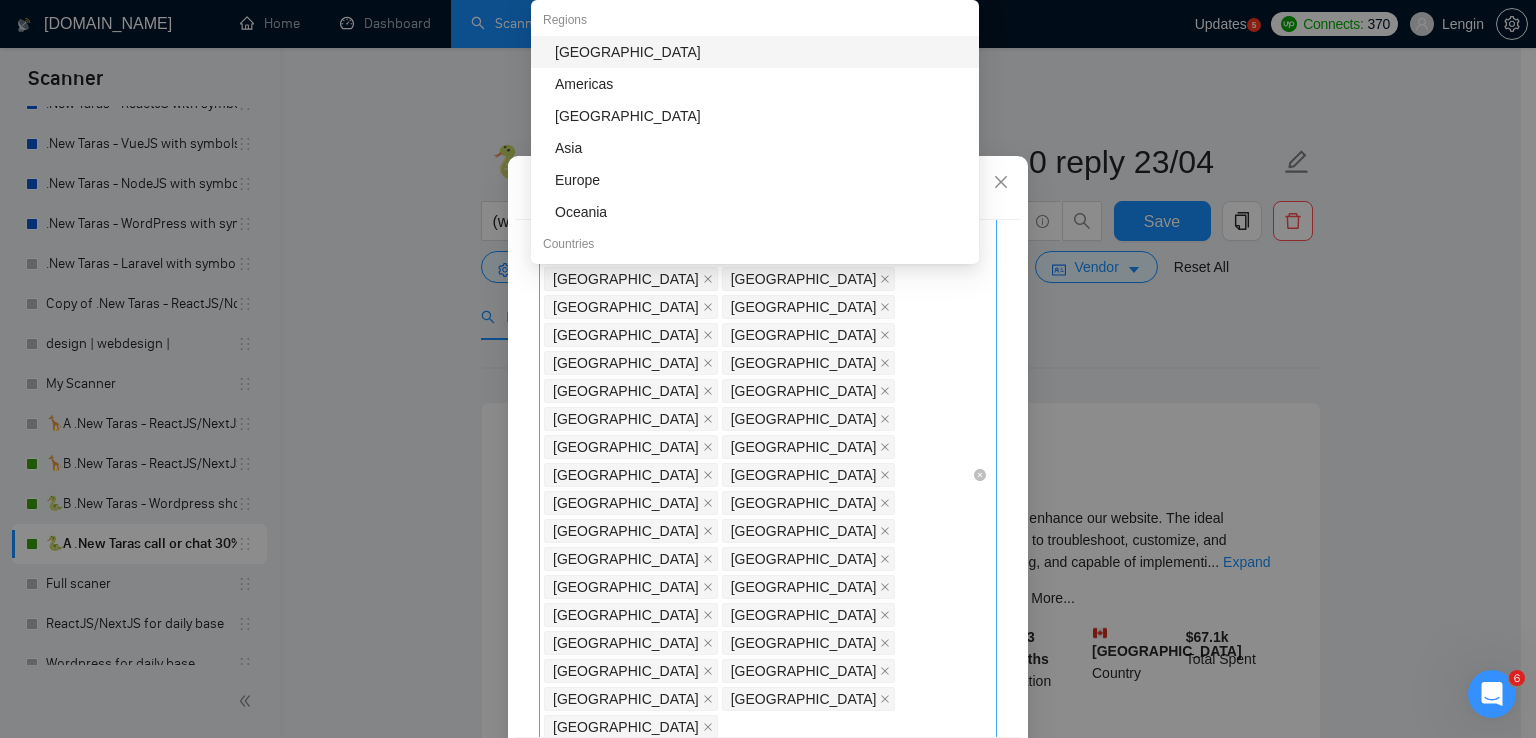 click on "[GEOGRAPHIC_DATA] [GEOGRAPHIC_DATA] [GEOGRAPHIC_DATA] [GEOGRAPHIC_DATA] [GEOGRAPHIC_DATA] [GEOGRAPHIC_DATA] [GEOGRAPHIC_DATA] [GEOGRAPHIC_DATA] [GEOGRAPHIC_DATA] [GEOGRAPHIC_DATA] [GEOGRAPHIC_DATA] [GEOGRAPHIC_DATA] [GEOGRAPHIC_DATA] [GEOGRAPHIC_DATA] [GEOGRAPHIC_DATA] [GEOGRAPHIC_DATA] [GEOGRAPHIC_DATA] [GEOGRAPHIC_DATA] [GEOGRAPHIC_DATA] [GEOGRAPHIC_DATA] [GEOGRAPHIC_DATA] [GEOGRAPHIC_DATA] [GEOGRAPHIC_DATA] [GEOGRAPHIC_DATA] [GEOGRAPHIC_DATA] [GEOGRAPHIC_DATA] [GEOGRAPHIC_DATA] [GEOGRAPHIC_DATA] [GEOGRAPHIC_DATA] [GEOGRAPHIC_DATA] [GEOGRAPHIC_DATA] [GEOGRAPHIC_DATA] [GEOGRAPHIC_DATA] [GEOGRAPHIC_DATA] [GEOGRAPHIC_DATA] [GEOGRAPHIC_DATA] [GEOGRAPHIC_DATA]" at bounding box center (758, 475) 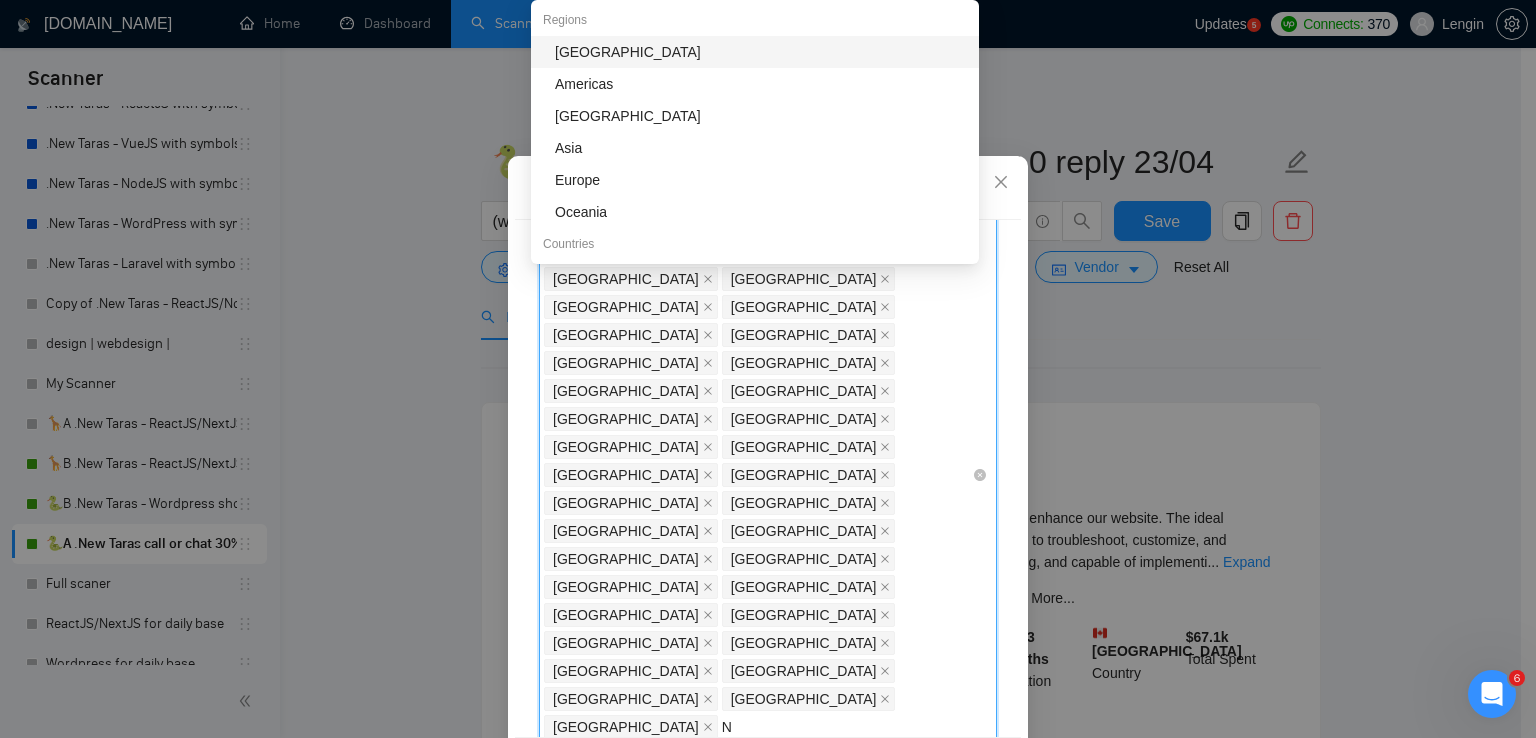 type on "Ne" 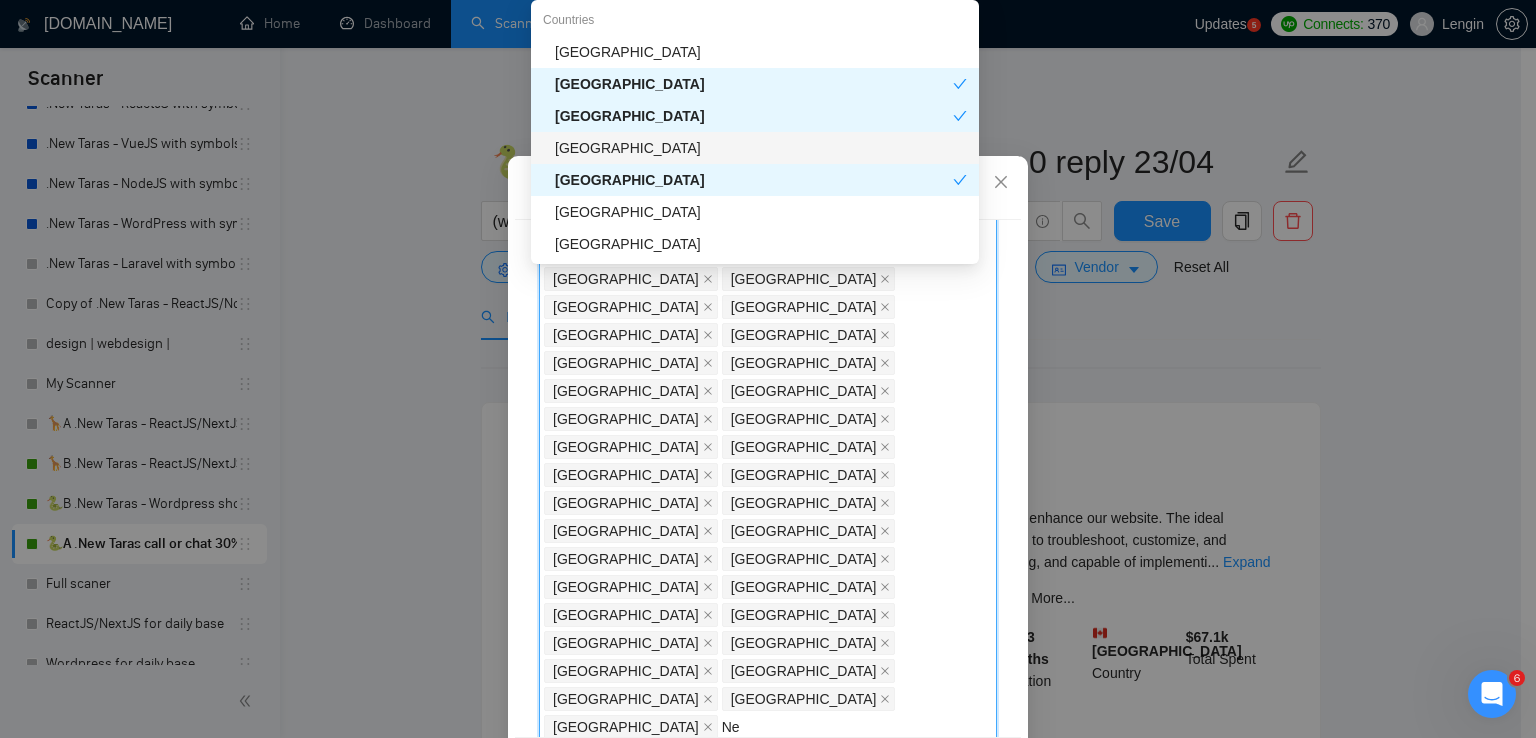 click on "[GEOGRAPHIC_DATA]" at bounding box center [761, 148] 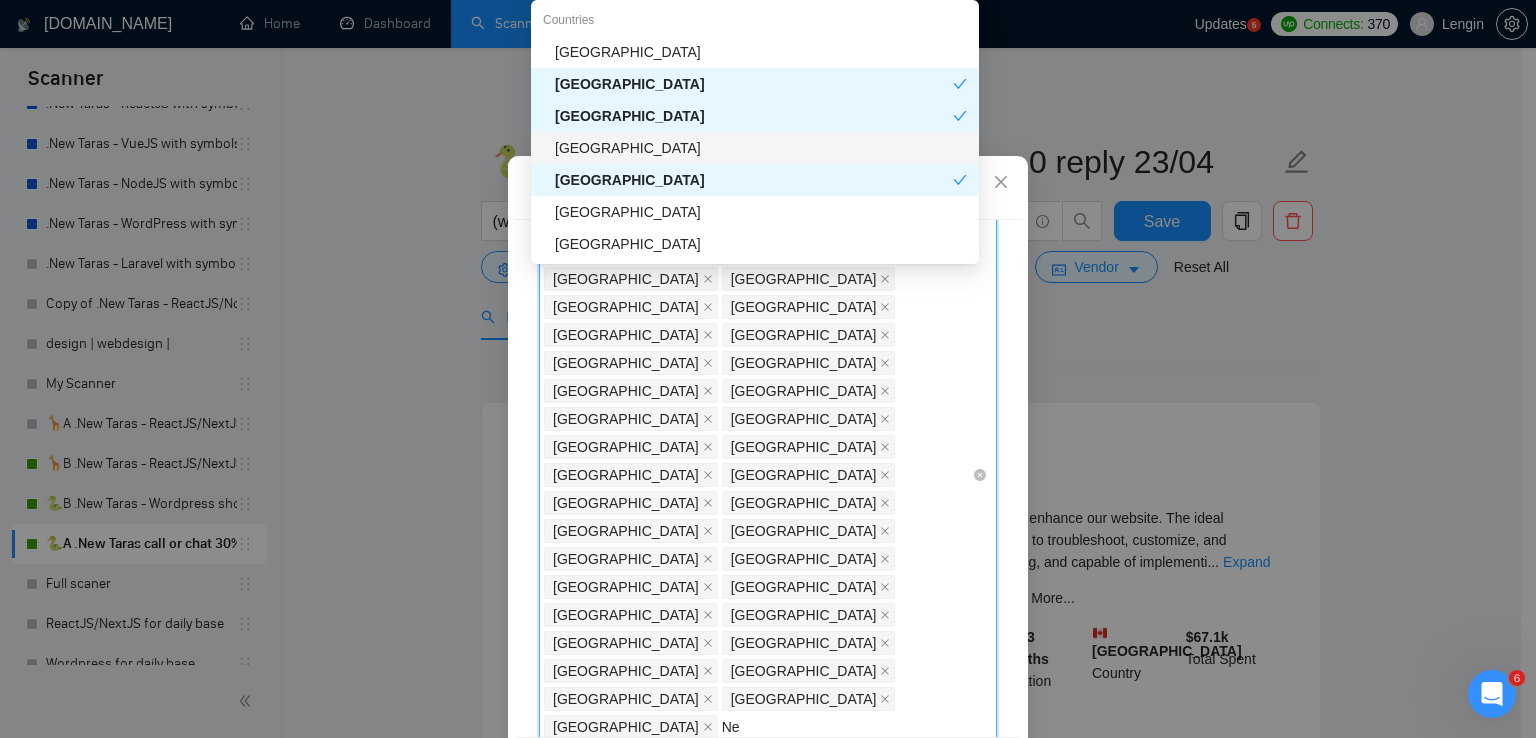 type 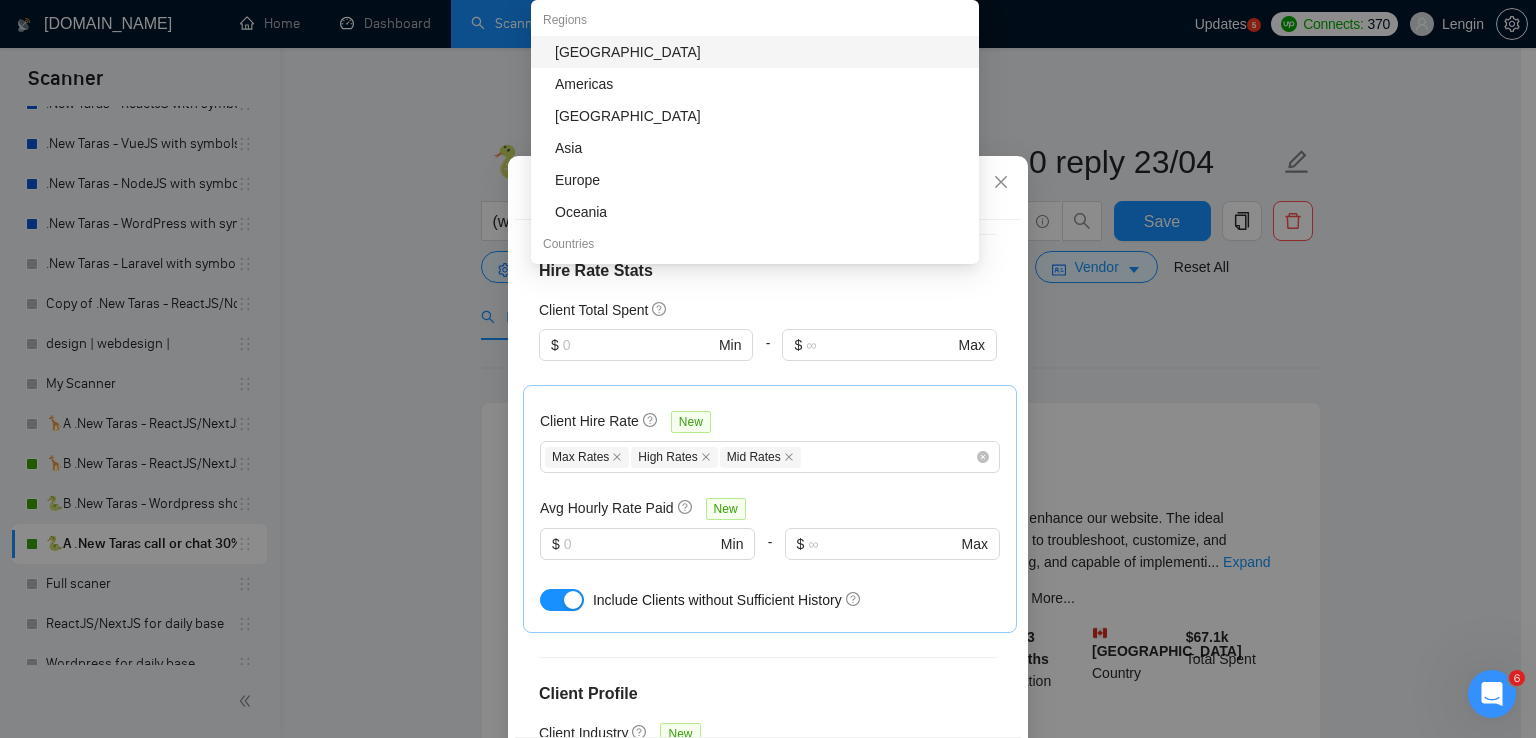 scroll, scrollTop: 973, scrollLeft: 0, axis: vertical 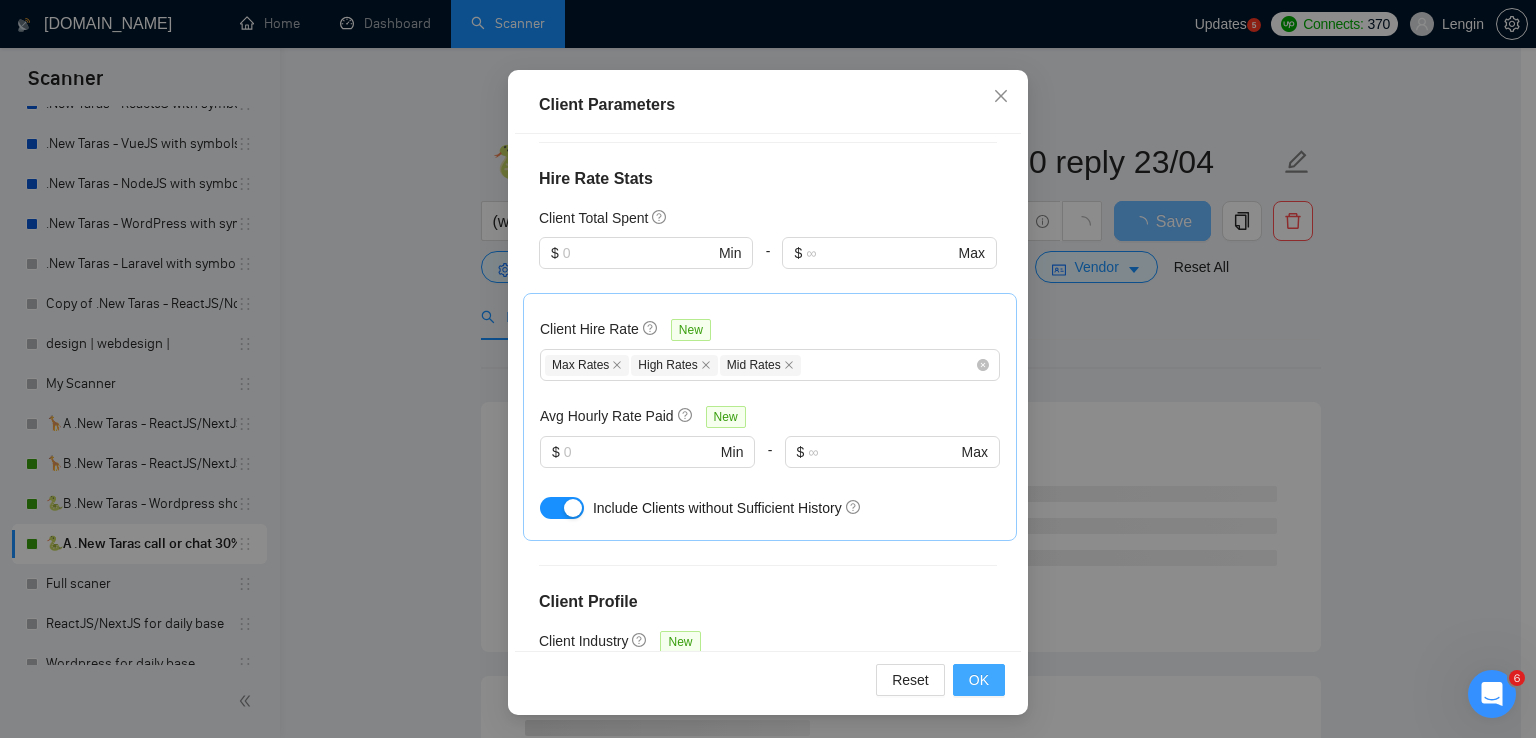 click on "OK" at bounding box center [979, 680] 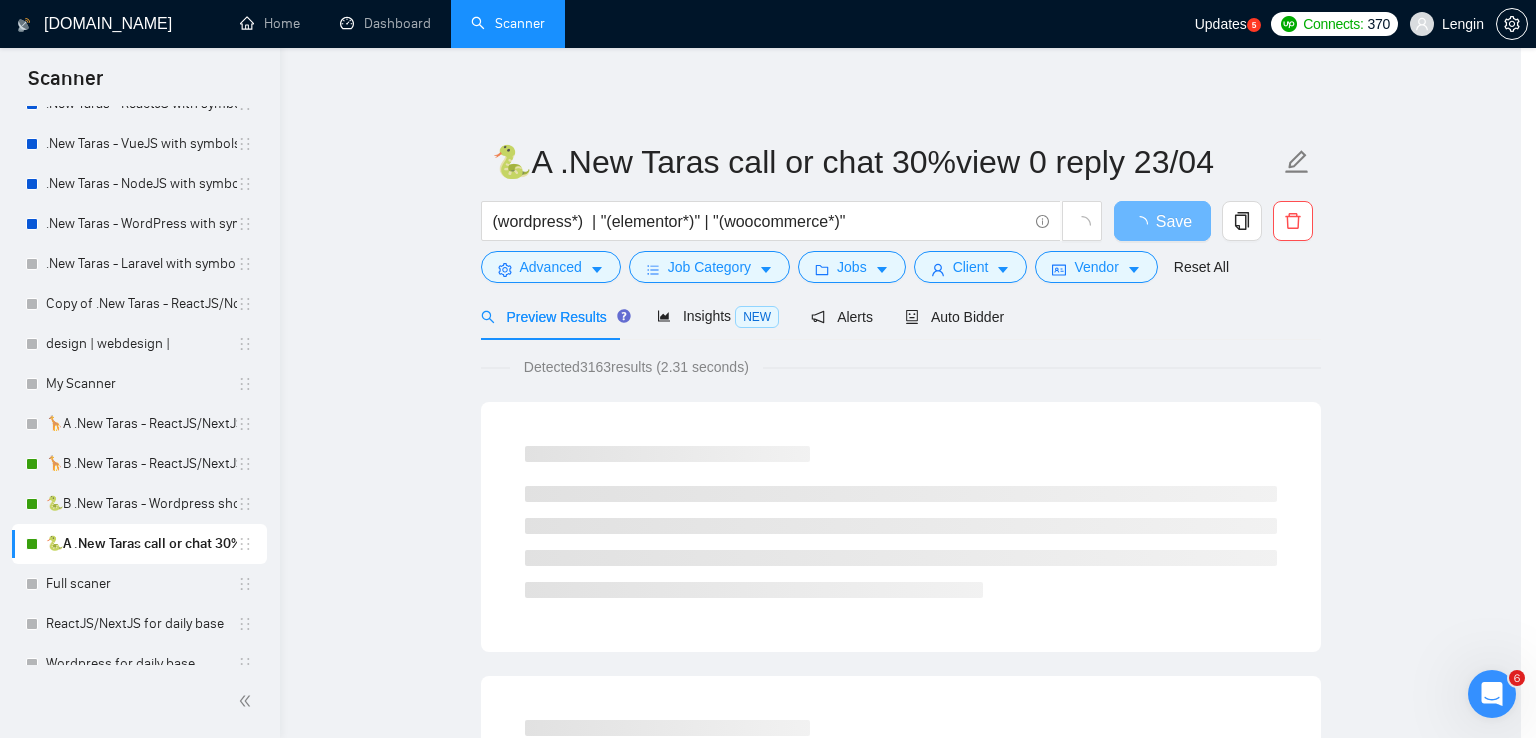 scroll, scrollTop: 50, scrollLeft: 0, axis: vertical 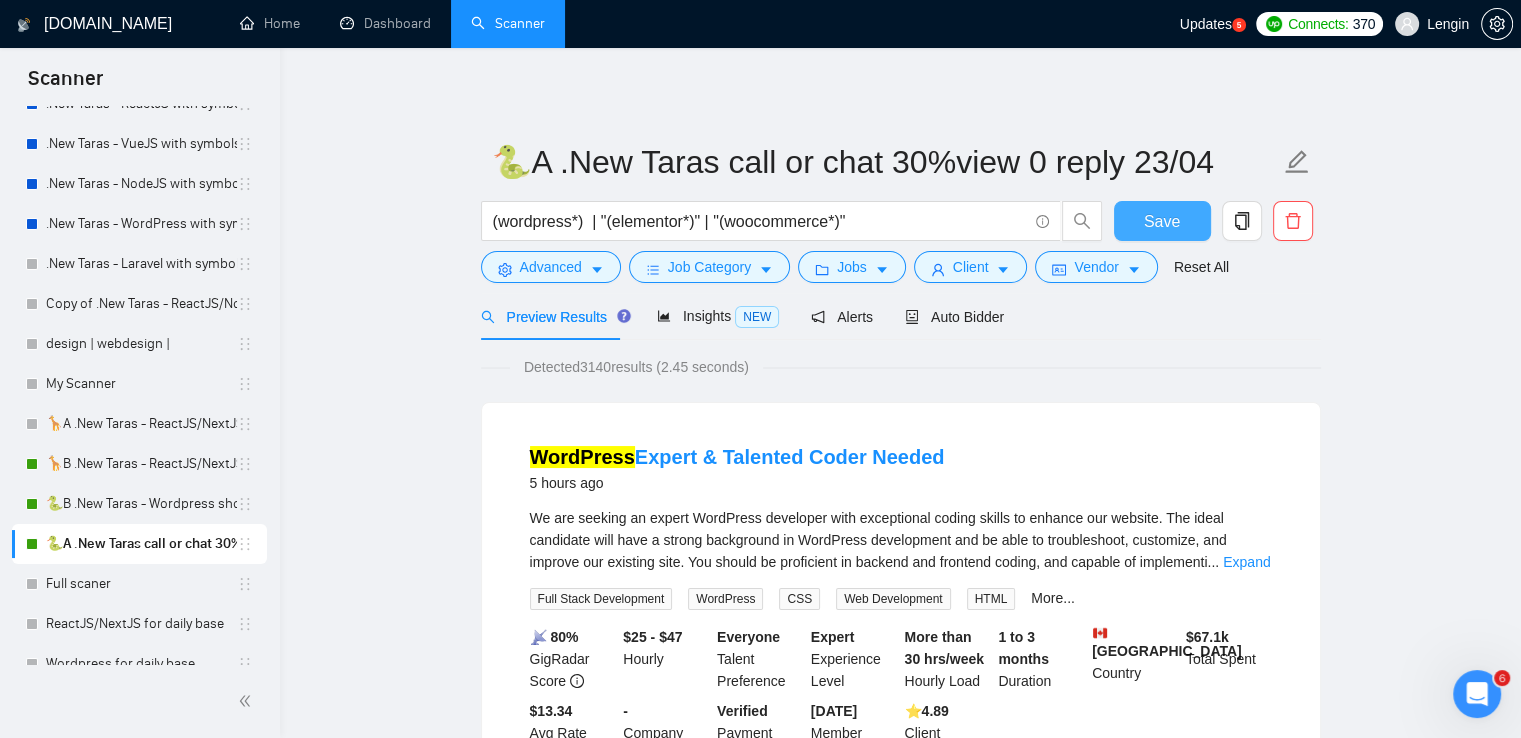 click on "Save" at bounding box center (1162, 221) 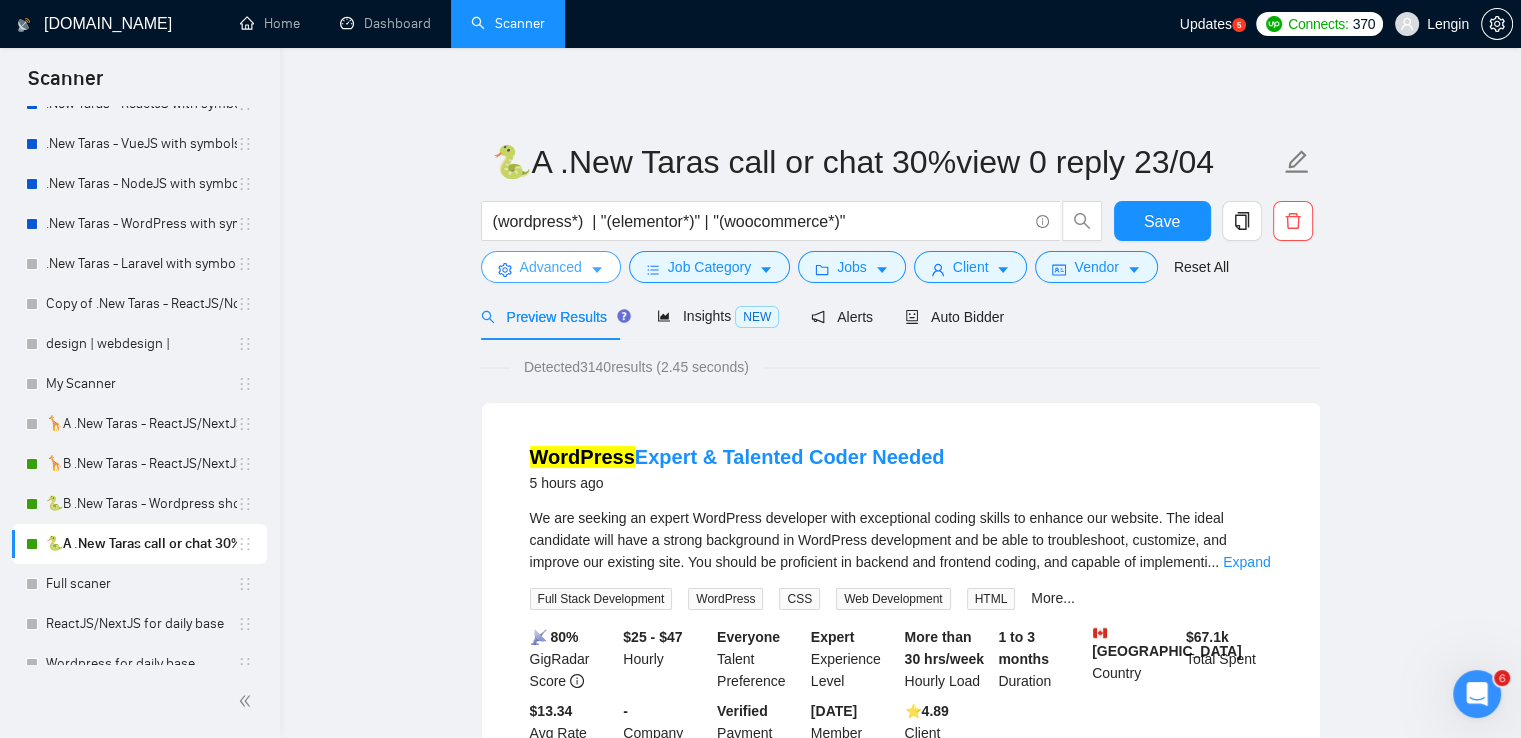 click on "Advanced" at bounding box center (551, 267) 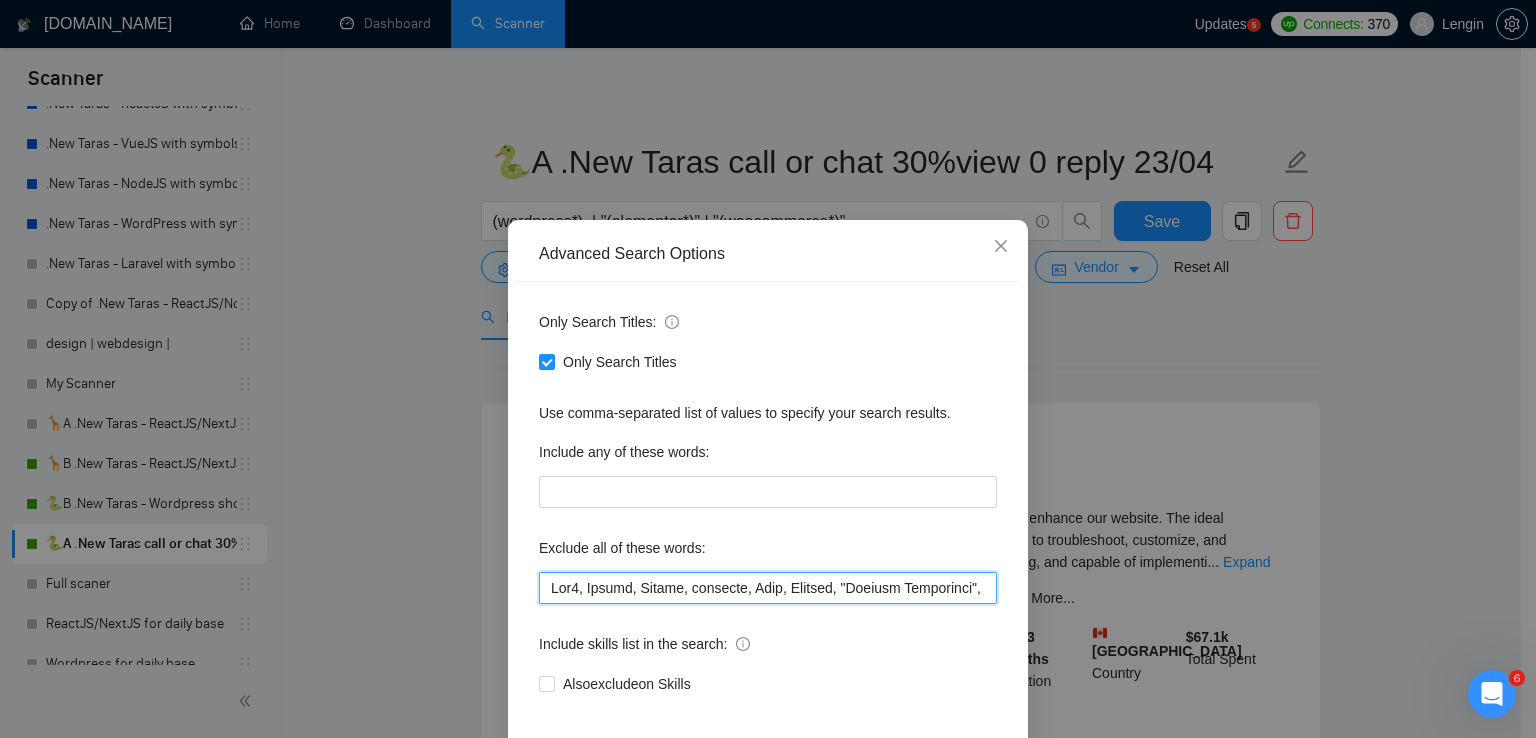 click at bounding box center [768, 588] 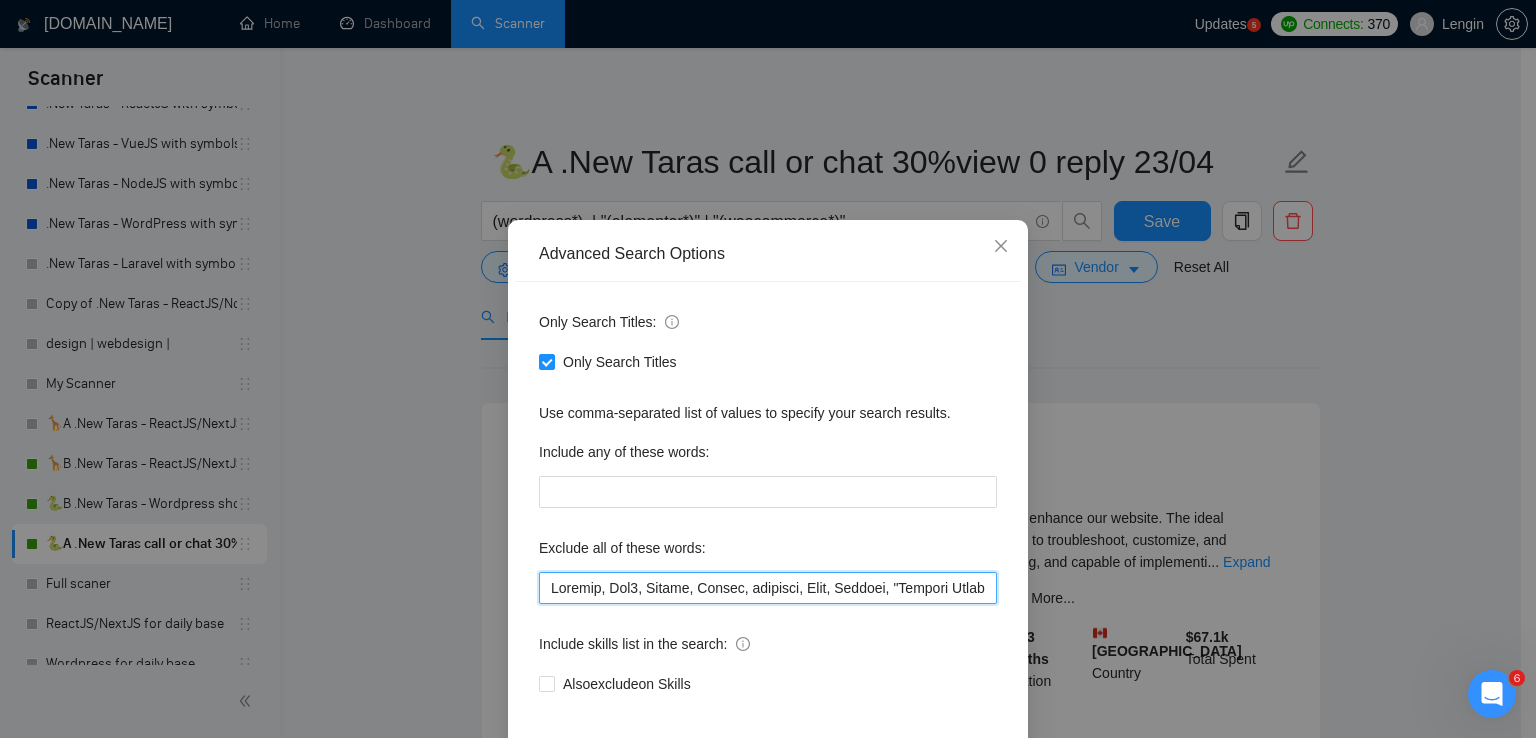 scroll, scrollTop: 94, scrollLeft: 0, axis: vertical 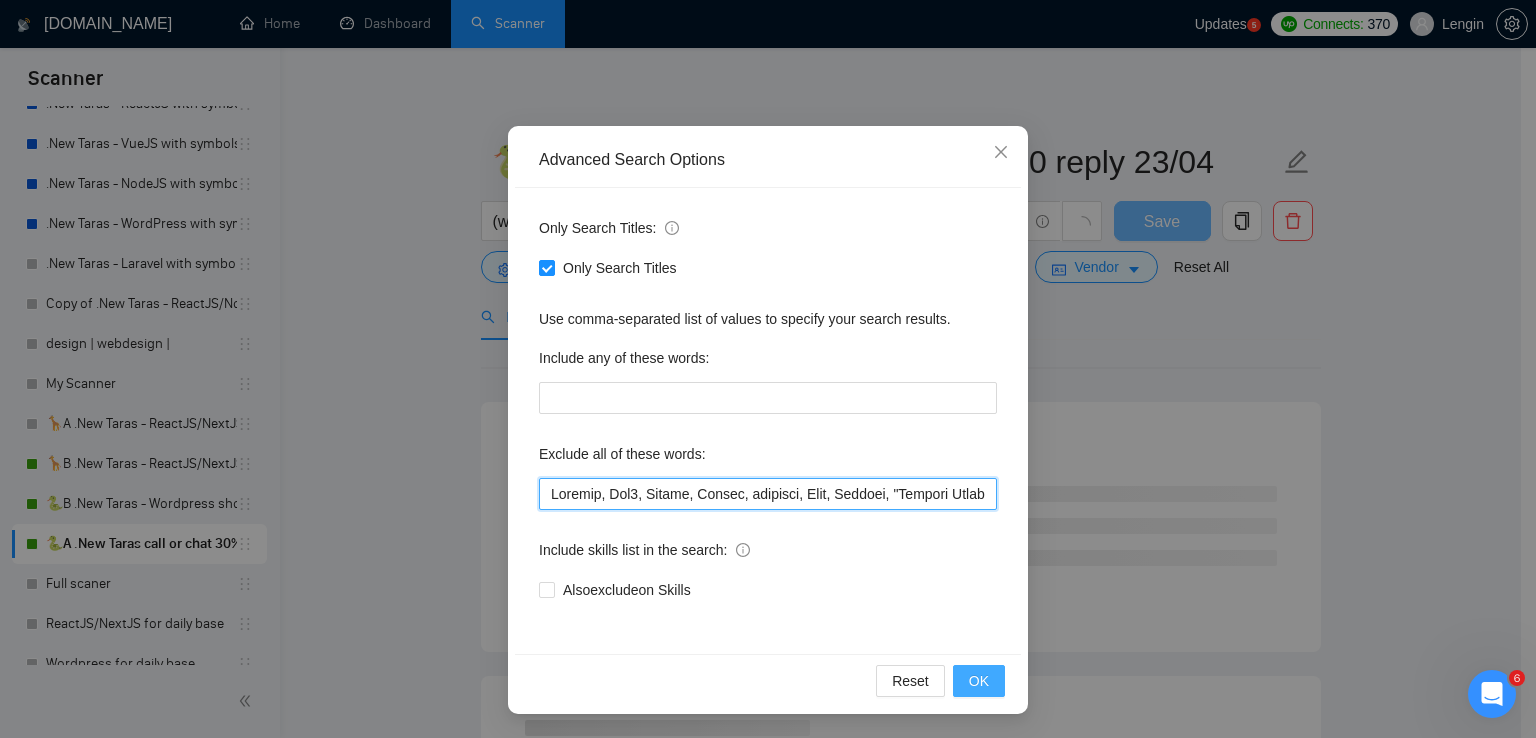 type on "Loremip, Dol6, Sitame, Consec, adipisci, Elit, Seddoei, "Tempori Utlaboreet", d1m.al, "Enimadmin veniamqu", Nostru, Exercitatio, "Ullamc l nisiali ex eacommodo consequ duis auteiru inrep v velit", Essec, "Fugiatn Pari Excep", "Sintocc Cup Nonpro", "Suntcul Qui", "Offic Des 4 Moll", Animide, Laborum, "persp undeom", Iste, Natuse, Voluptatem, AcCusan, Doloremqu, Laudan, totam, remap, "eaque ip", quaeabi, Invent, "veritat quasiar", "BeatAevit Dic", "Explica Nemo", Eni, ipsamqu, "voluptas as aut oditfugi conse", "magnidol eo rat sequi", nesciu, neque,  "Porroq.do", "Adipisci", "numquamei moditempor", "Incidu Magn Quaerat Etiamm", "Solut", "nobi elig", "optiocum ni", "iMpeditqu placeat fac po", "ass repellen temp aute qu officii", debi reru.", "necessit sa eve volup" , "repudiandaer itaquee hic ten", "Sapient", "dele reiciendisv", "maio aliasperferen", "Doloribusas RepeLlatm Nostrumex Ullamc sus Laborio Aliquidc", "consequa qu ma molli", "mo harumq rer facilise", "distincti", "namliber", "temporecum", "solutan"..." 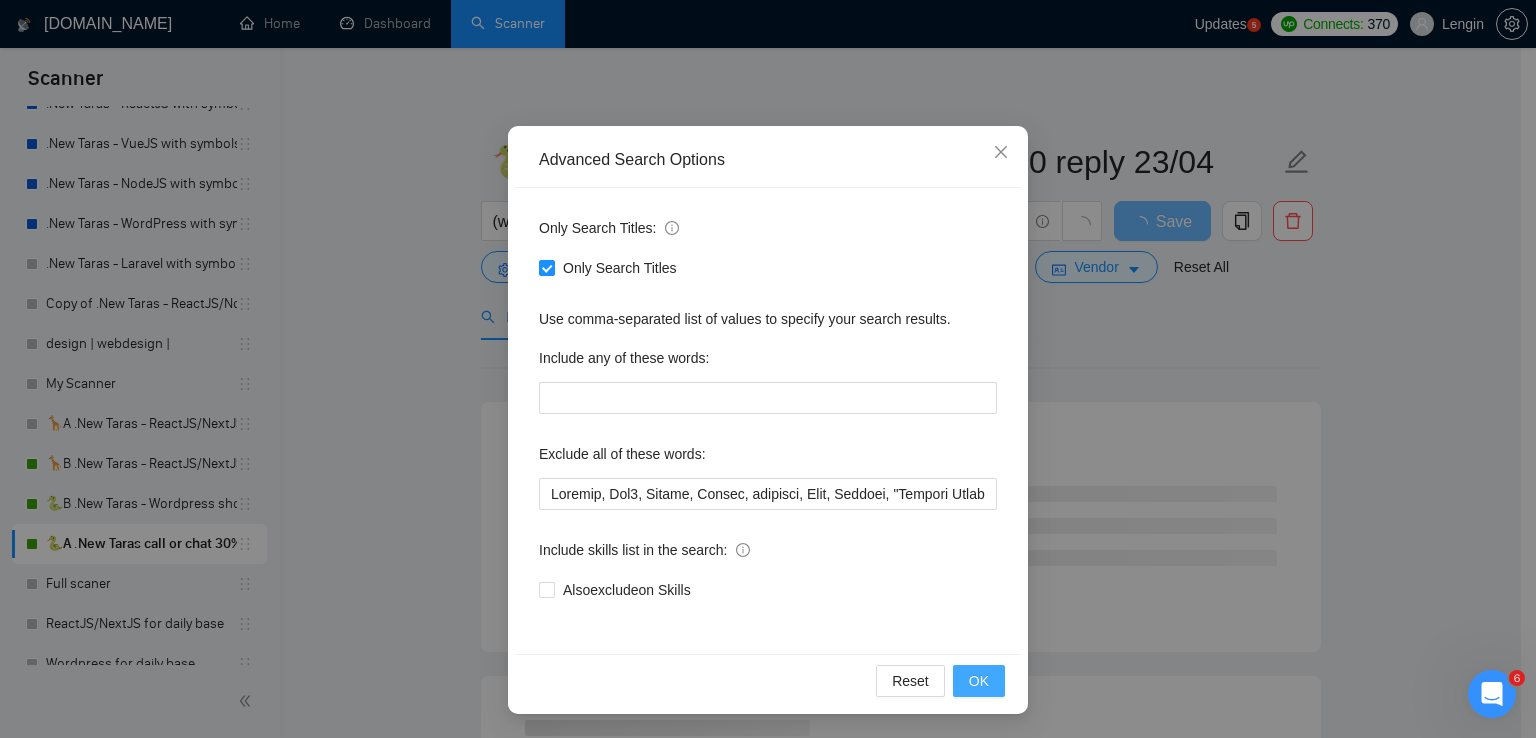 click on "OK" at bounding box center [979, 681] 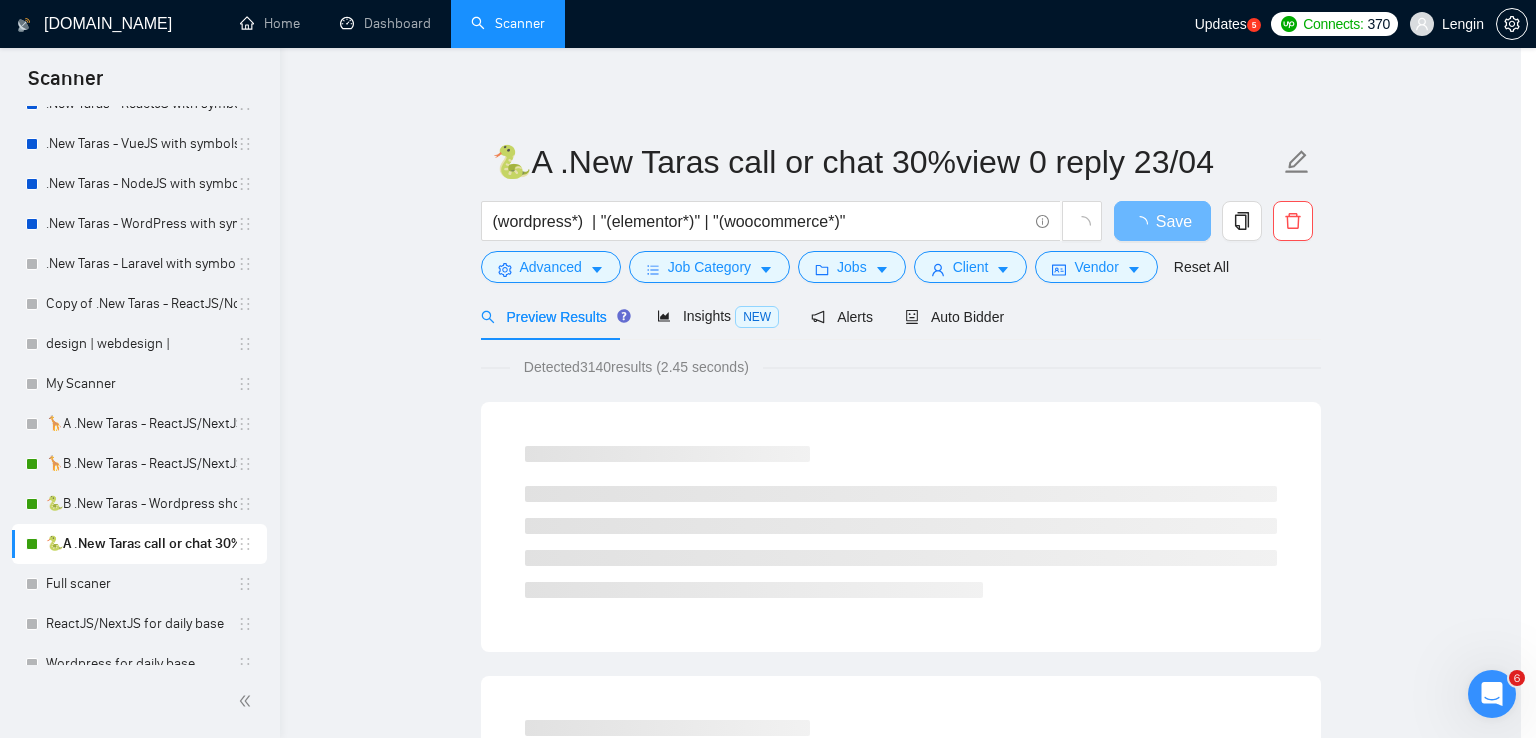 scroll, scrollTop: 0, scrollLeft: 0, axis: both 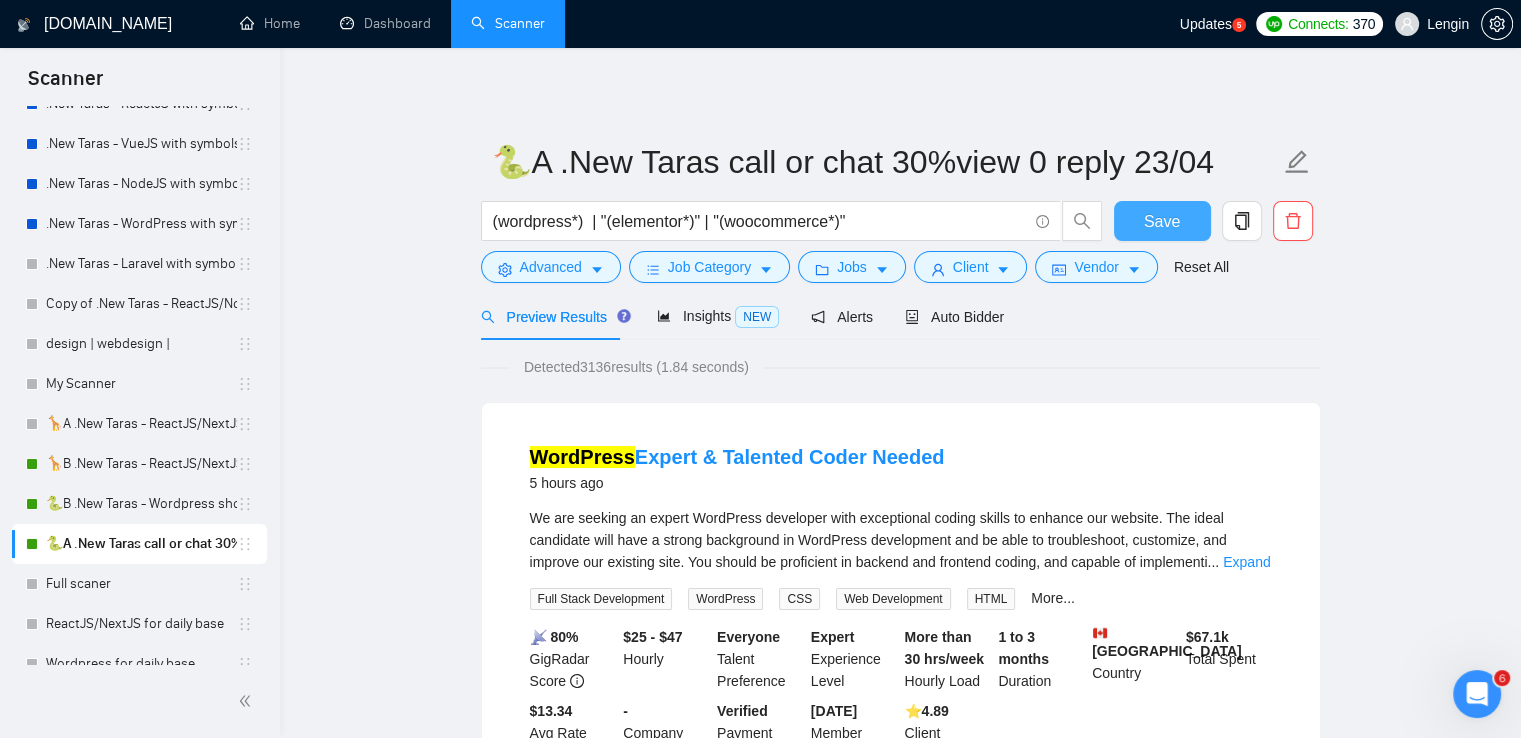 click on "Save" at bounding box center [1162, 221] 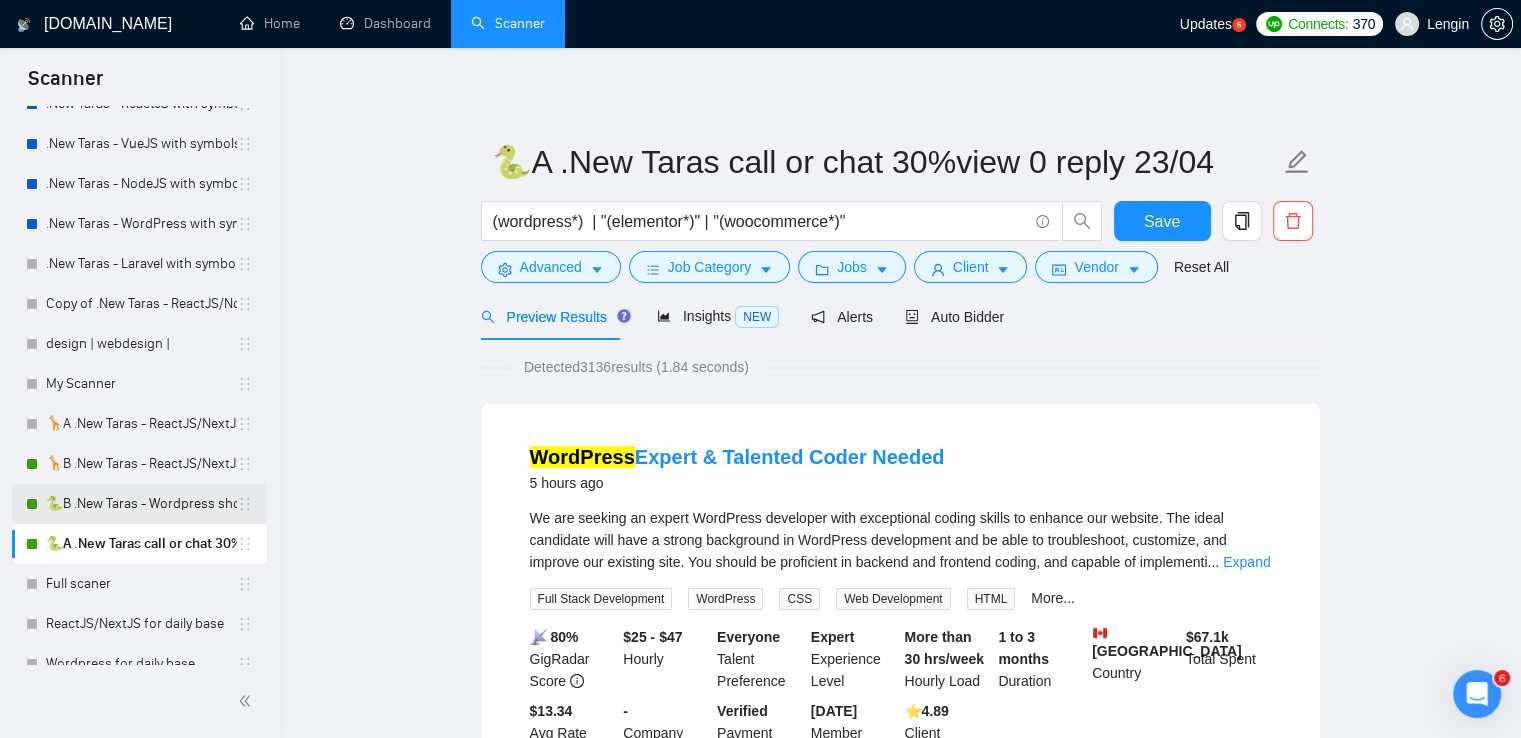 click on "🐍B .New Taras - Wordpress short 23/04" at bounding box center (141, 504) 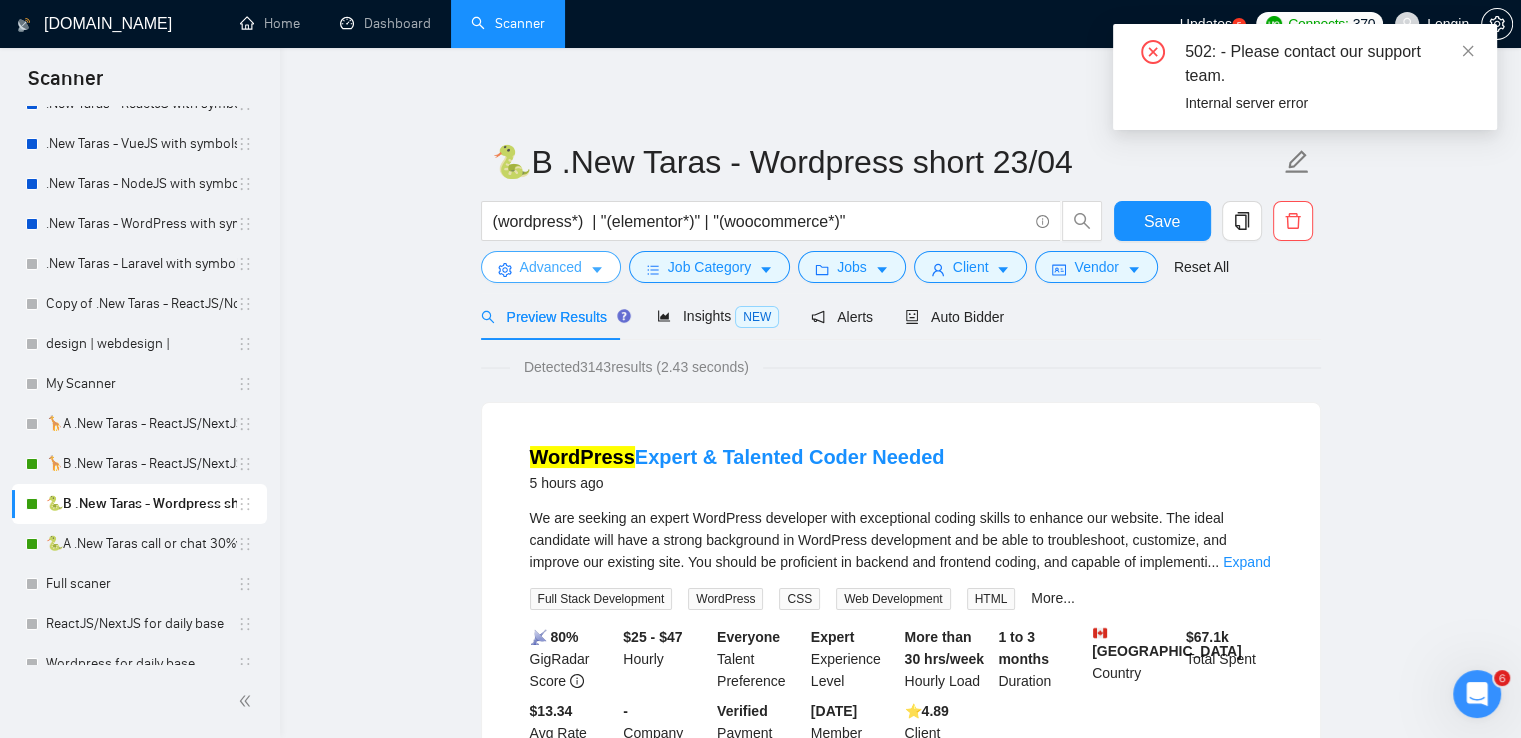 click on "Advanced" at bounding box center [551, 267] 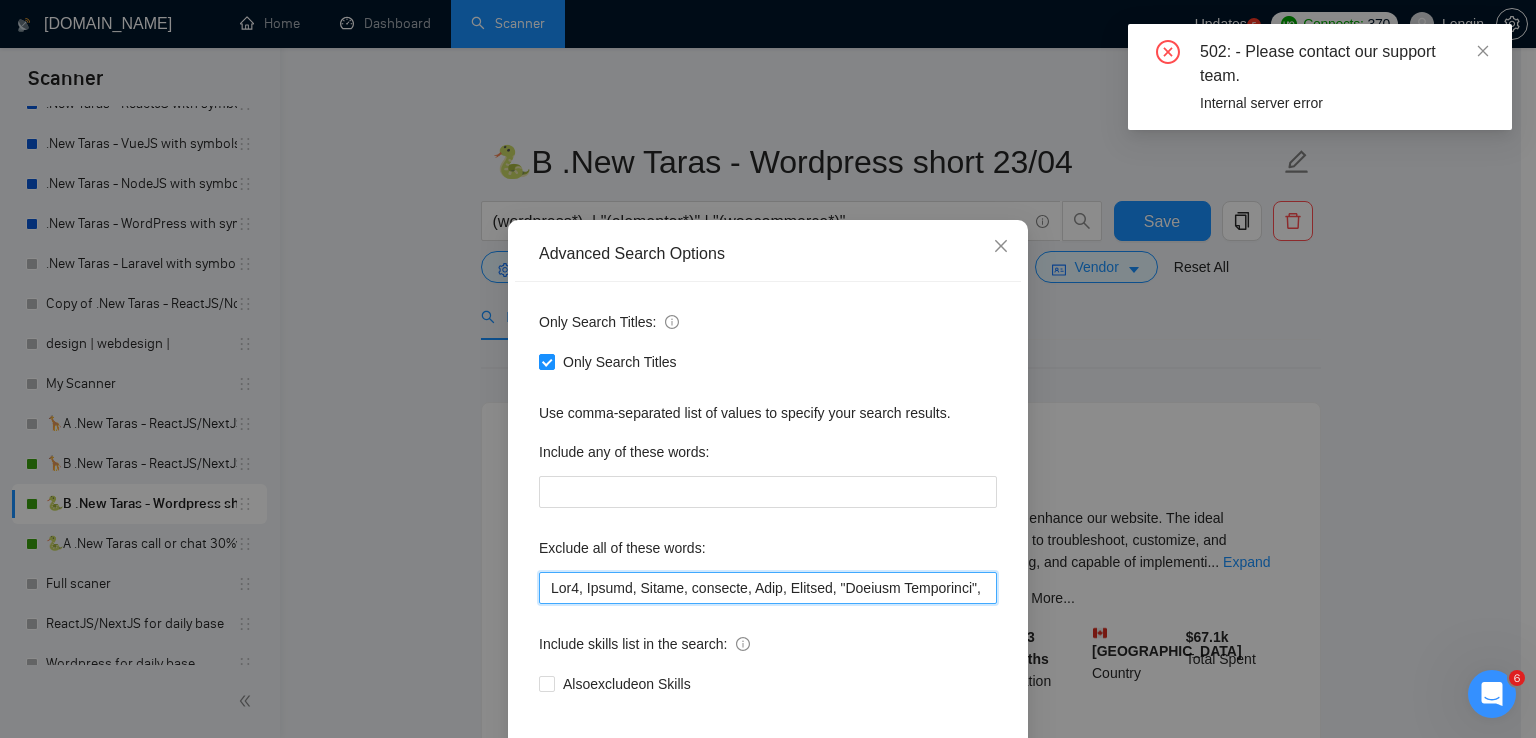 click at bounding box center (768, 588) 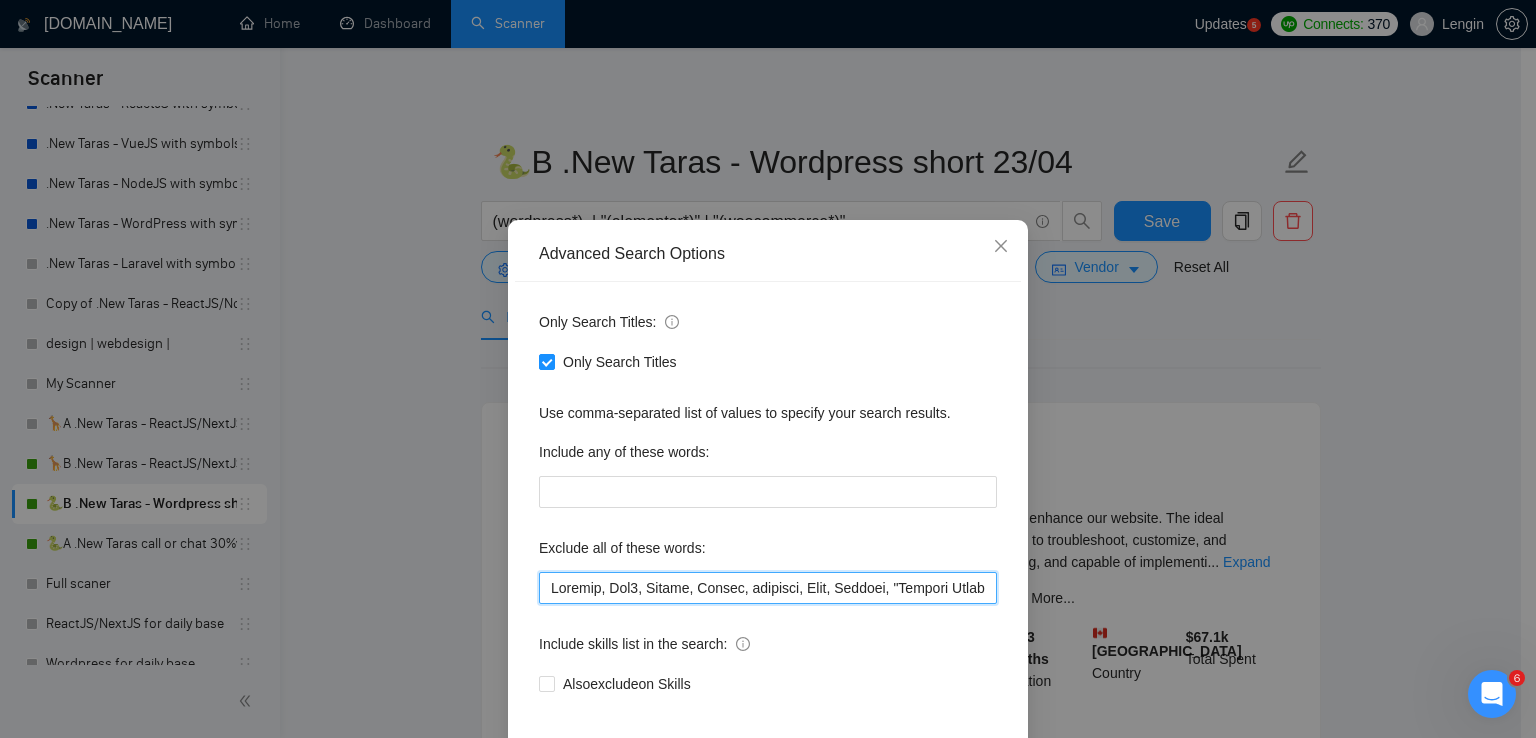 scroll, scrollTop: 94, scrollLeft: 0, axis: vertical 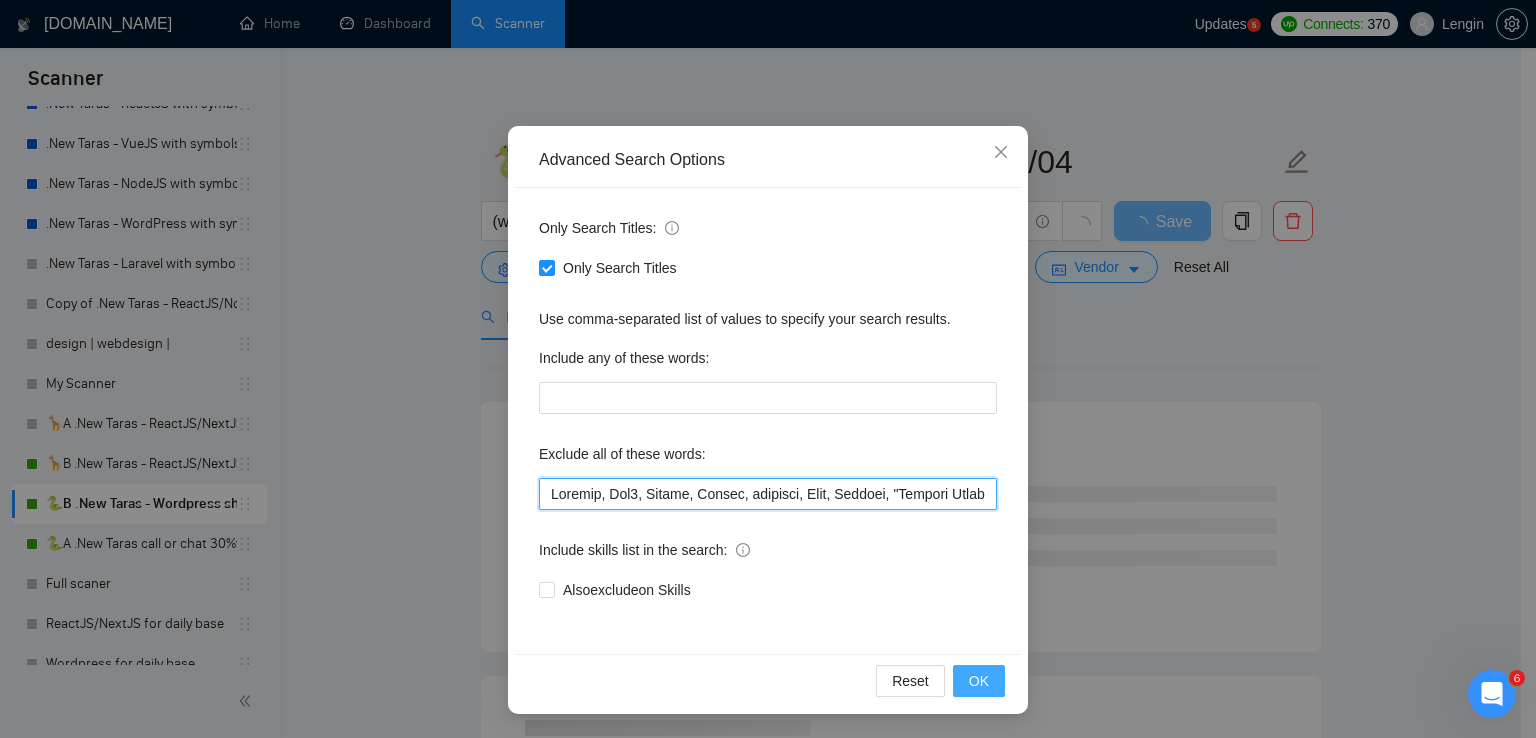 type on "Loremip, Dol6, Sitame, Consec, adipisci, Elit, Seddoei, "Tempori Utlaboreet", d1m.al, "Enimadmin veniamqu", Nostru, Exercitatio, "Ullamc l nisiali ex eacommodo consequ duis auteiru inrep v velit", Essec, "Fugiatn Pari Excep", "Sintocc Cup Nonpro", "Suntcul Qui", "Offic Des 4 Moll", Animide, Laborum, "persp undeom", Iste, Natuse, Voluptatem, AcCusan, Doloremqu, Laudan, totam, remap, "eaque ip", quaeabi, Invent, "veritat quasiar", "BeatAevit Dic", "Explica Nemo", Eni, ipsamqu, "voluptas as aut oditfugi conse", "magnidol eo rat sequi", nesciu, neque,  "Porroq.do", "Adipisci", "numquamei moditempor", "Incidu Magn Quaerat Etiamm", "Solut", "nobi elig", "optiocum ni", "iMpeditqu placeat fac po", "ass repellen temp aute qu officii", debi reru.", "necessit sa eve volup" , "repudiandaer itaquee hic ten", "Sapient", "dele reiciendisv", "maio aliasperferen", "Doloribusas RepeLlatm Nostrumex Ullamc sus Laborio Aliquidc", "consequa qu ma molli", "mo harumq rer facilise", "distincti", "namliber", "temporecum", "solutan"..." 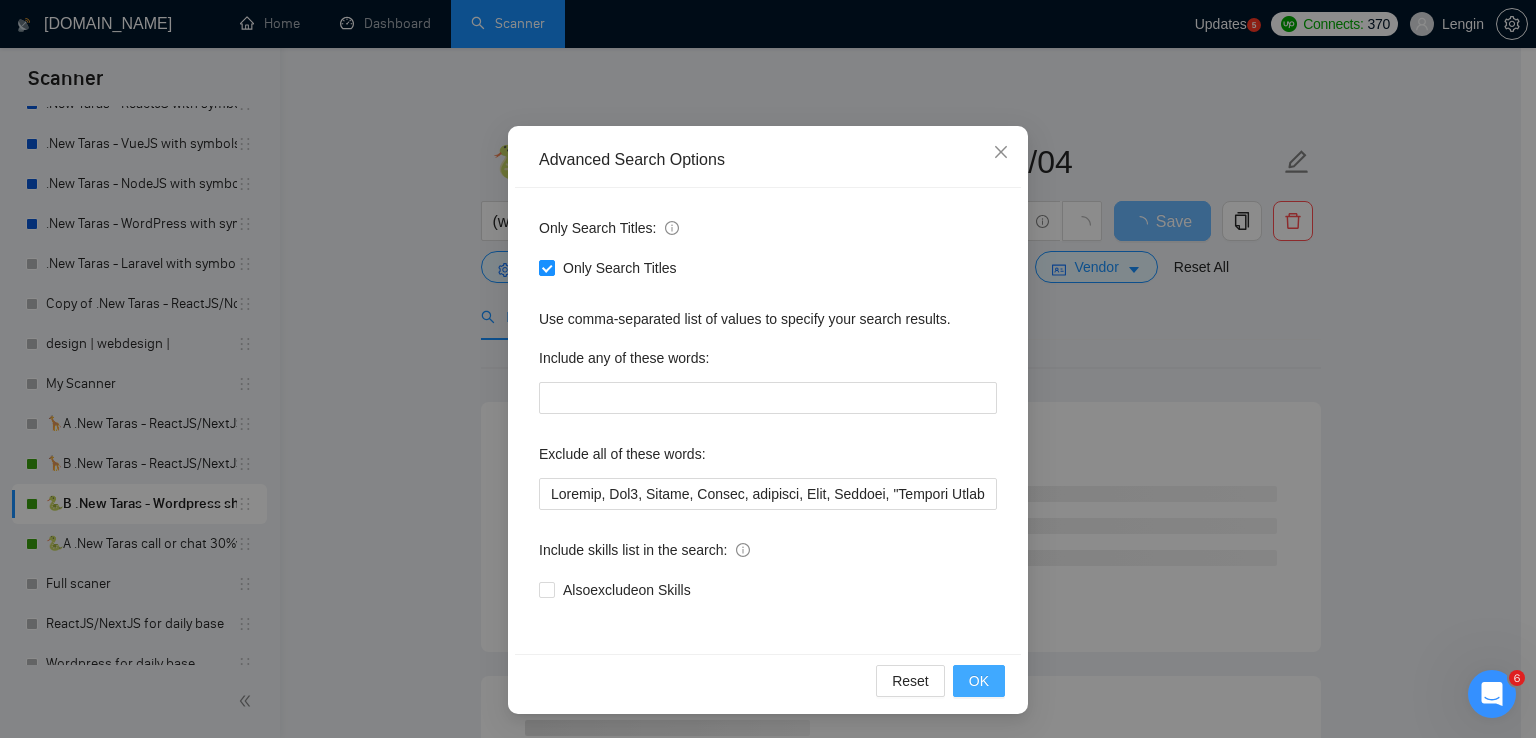 click on "OK" at bounding box center (979, 681) 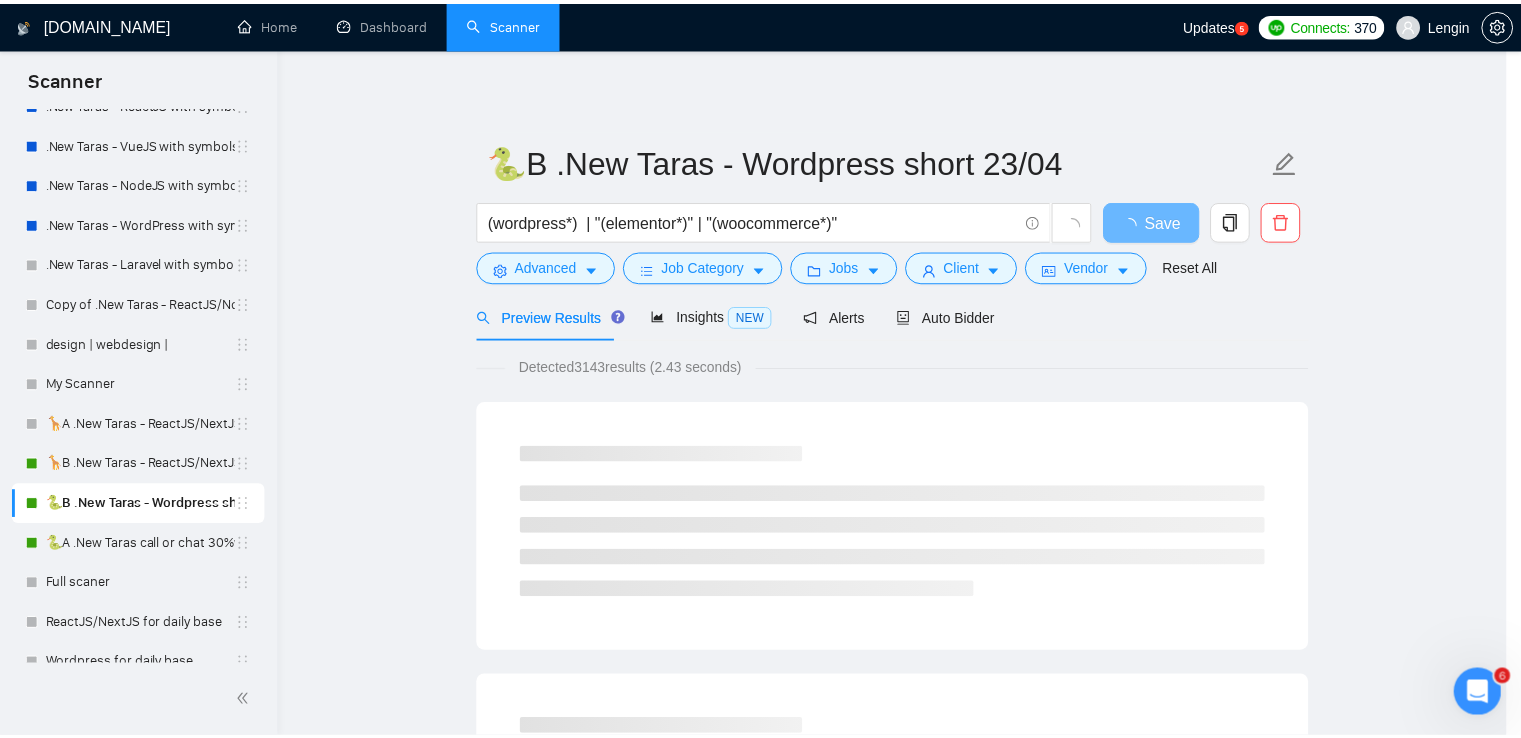 scroll, scrollTop: 0, scrollLeft: 0, axis: both 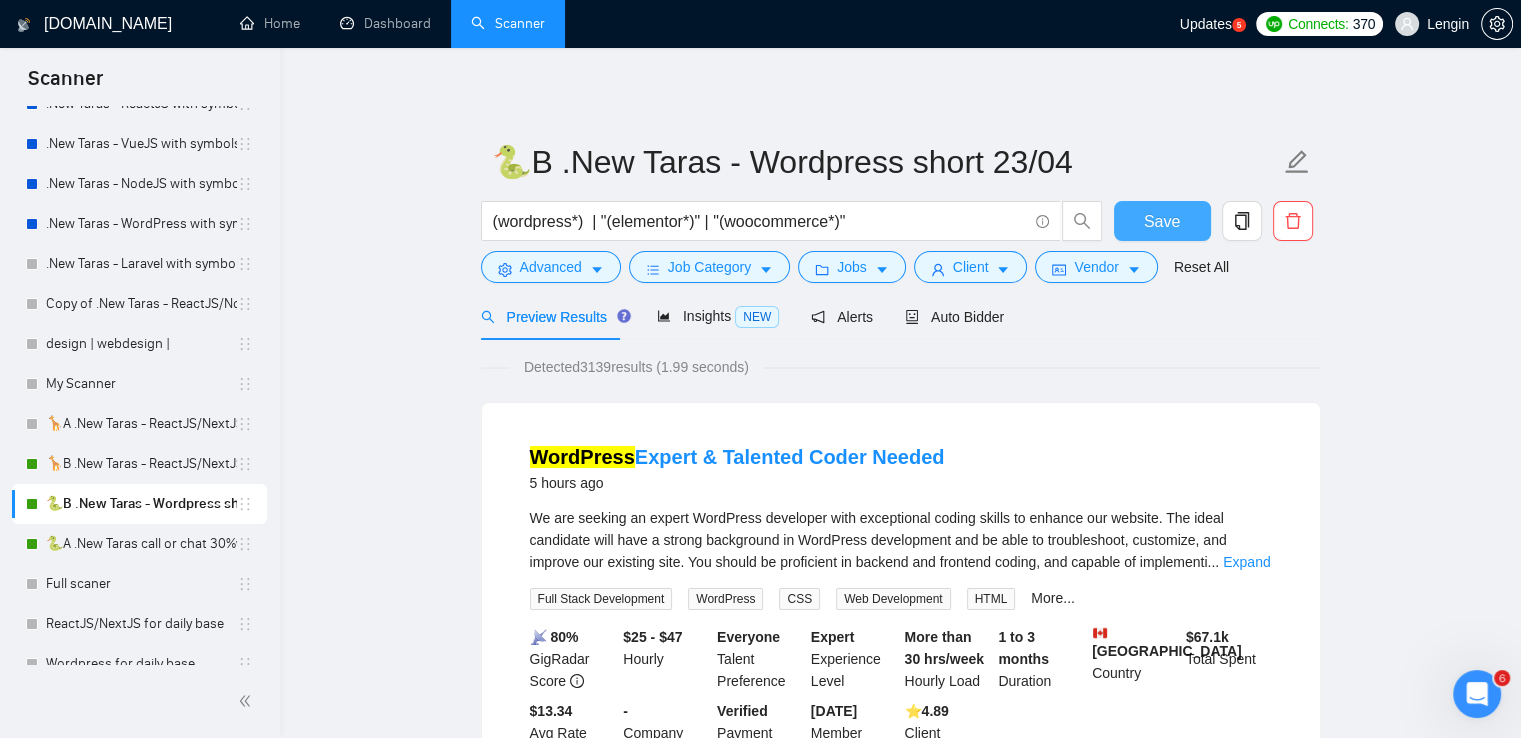 click on "Save" at bounding box center [1162, 221] 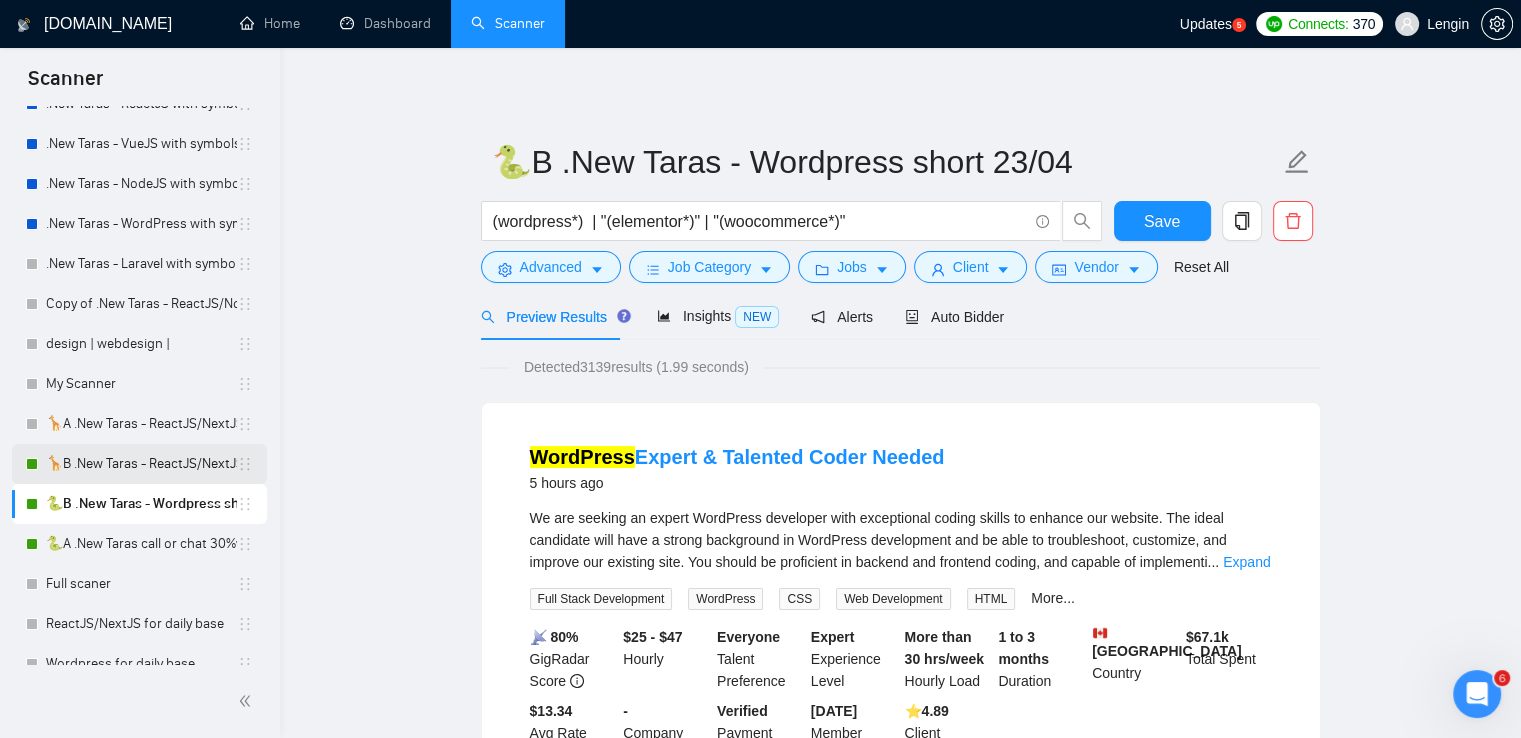 click on "🦒B .New Taras - ReactJS/NextJS rel exp 23/04" at bounding box center [141, 464] 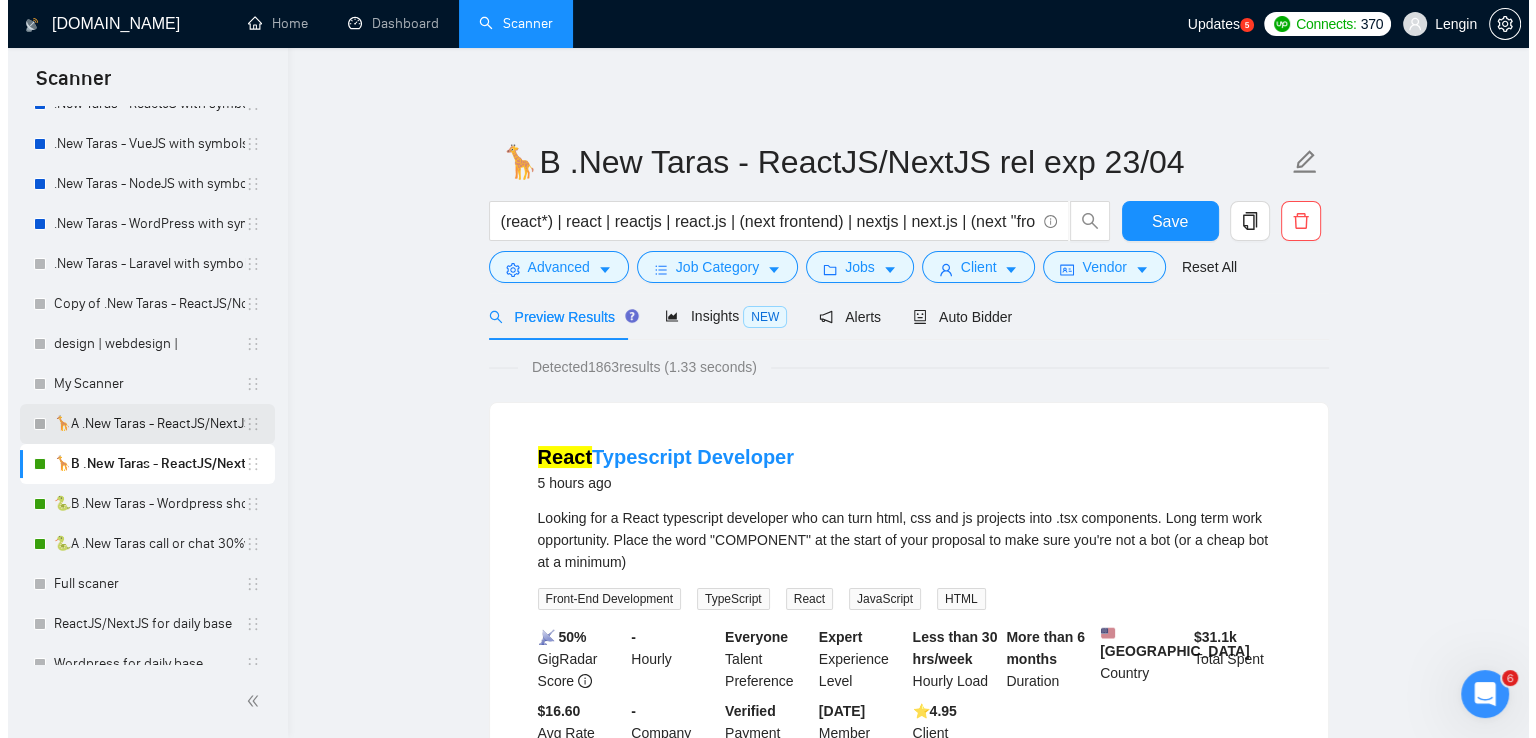 scroll, scrollTop: 0, scrollLeft: 0, axis: both 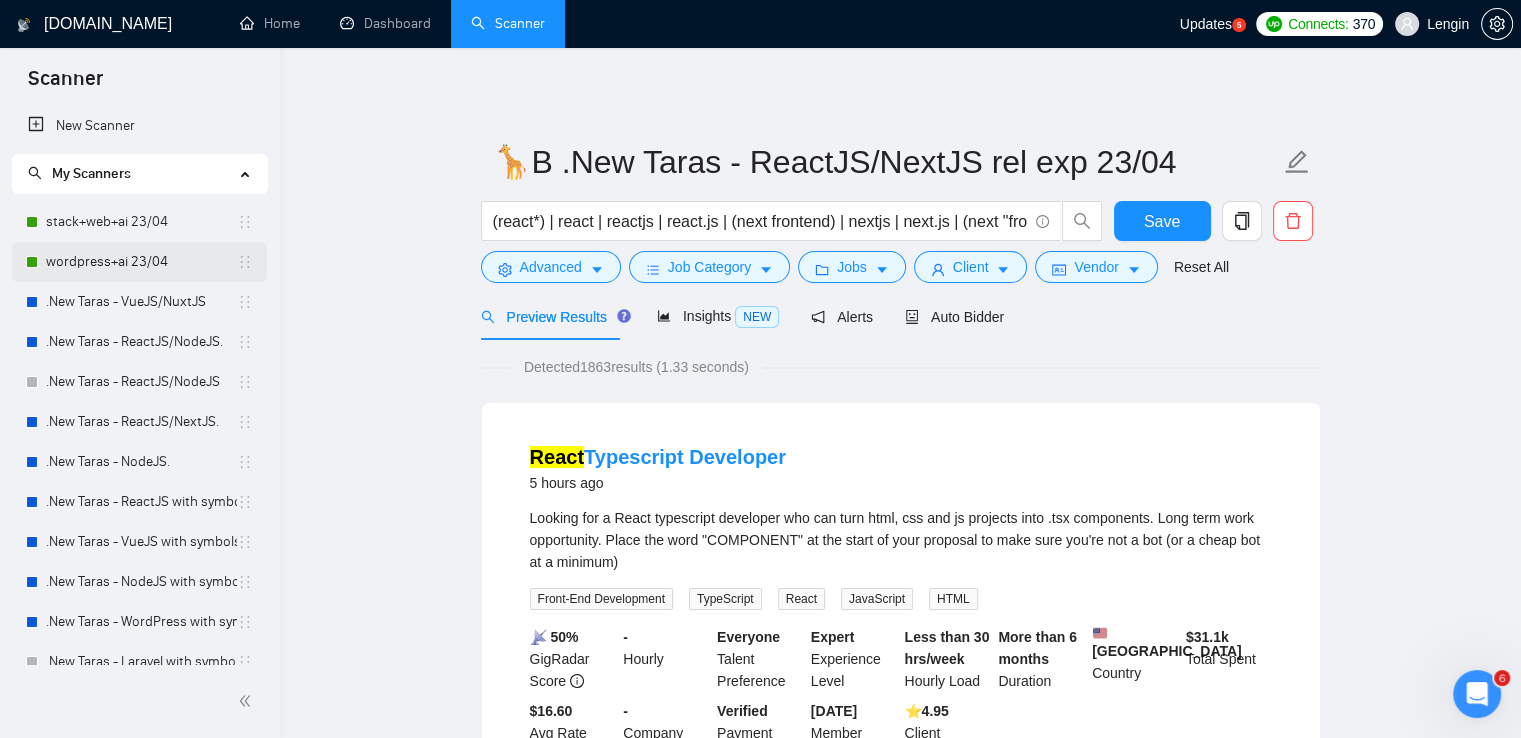 click on "wordpress+ai 23/04" at bounding box center [141, 262] 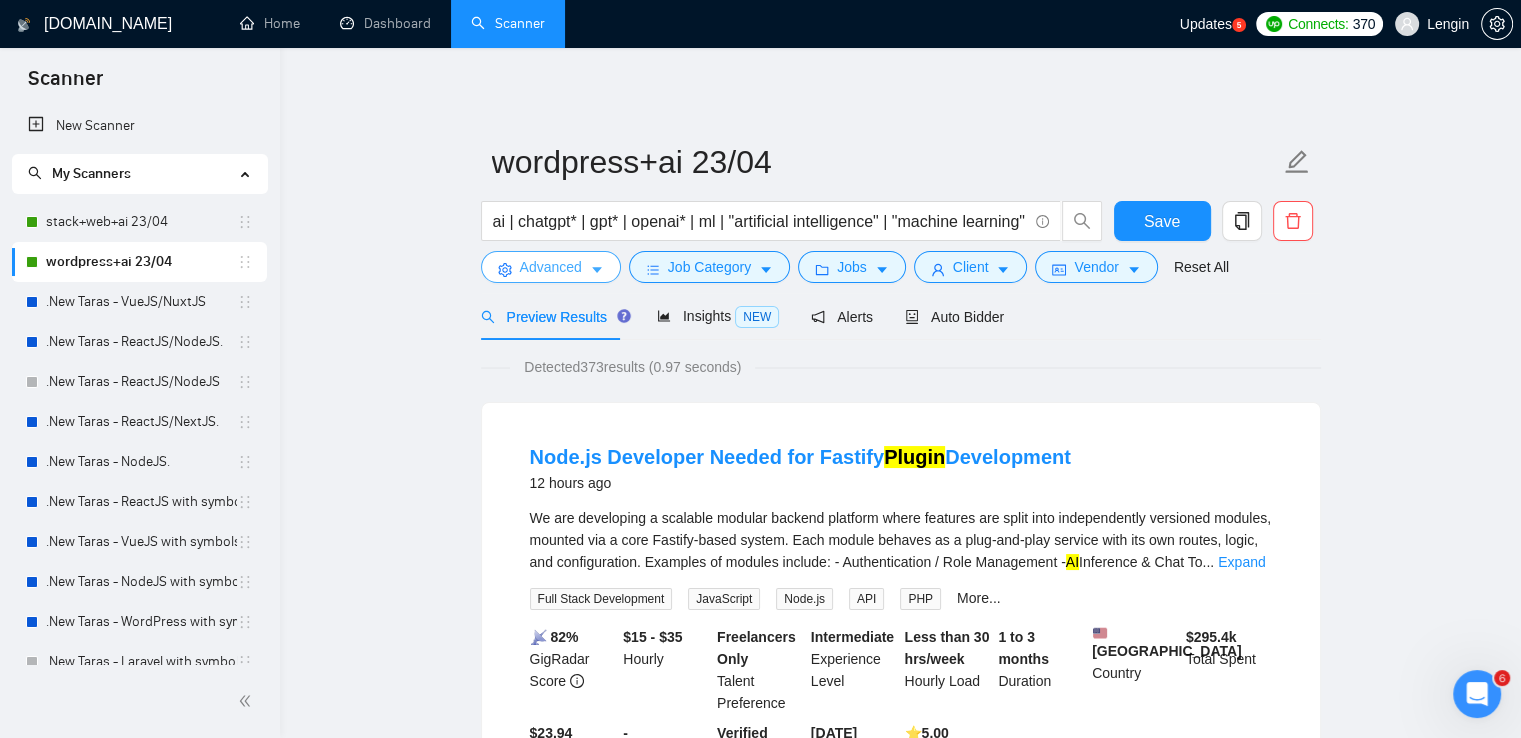click 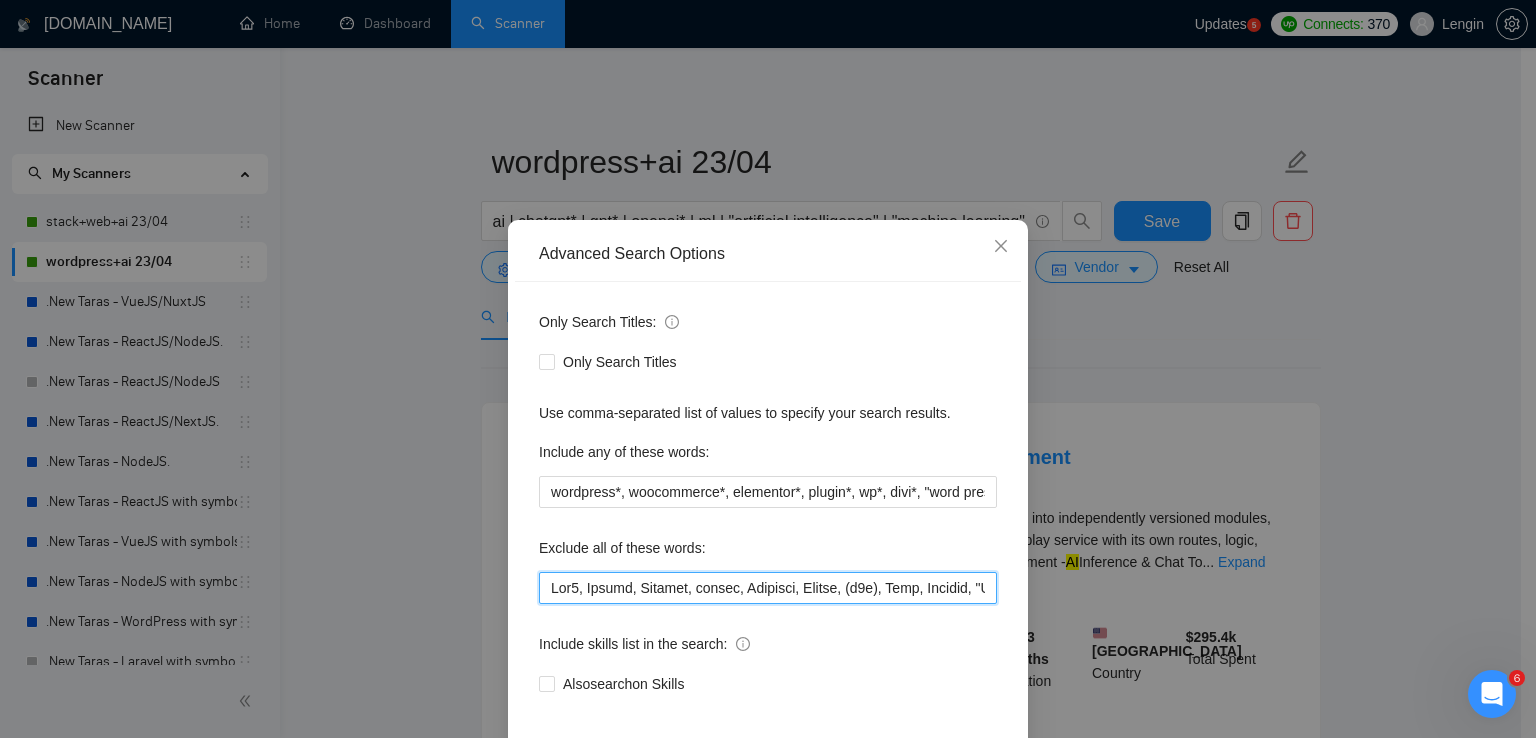 click at bounding box center (768, 588) 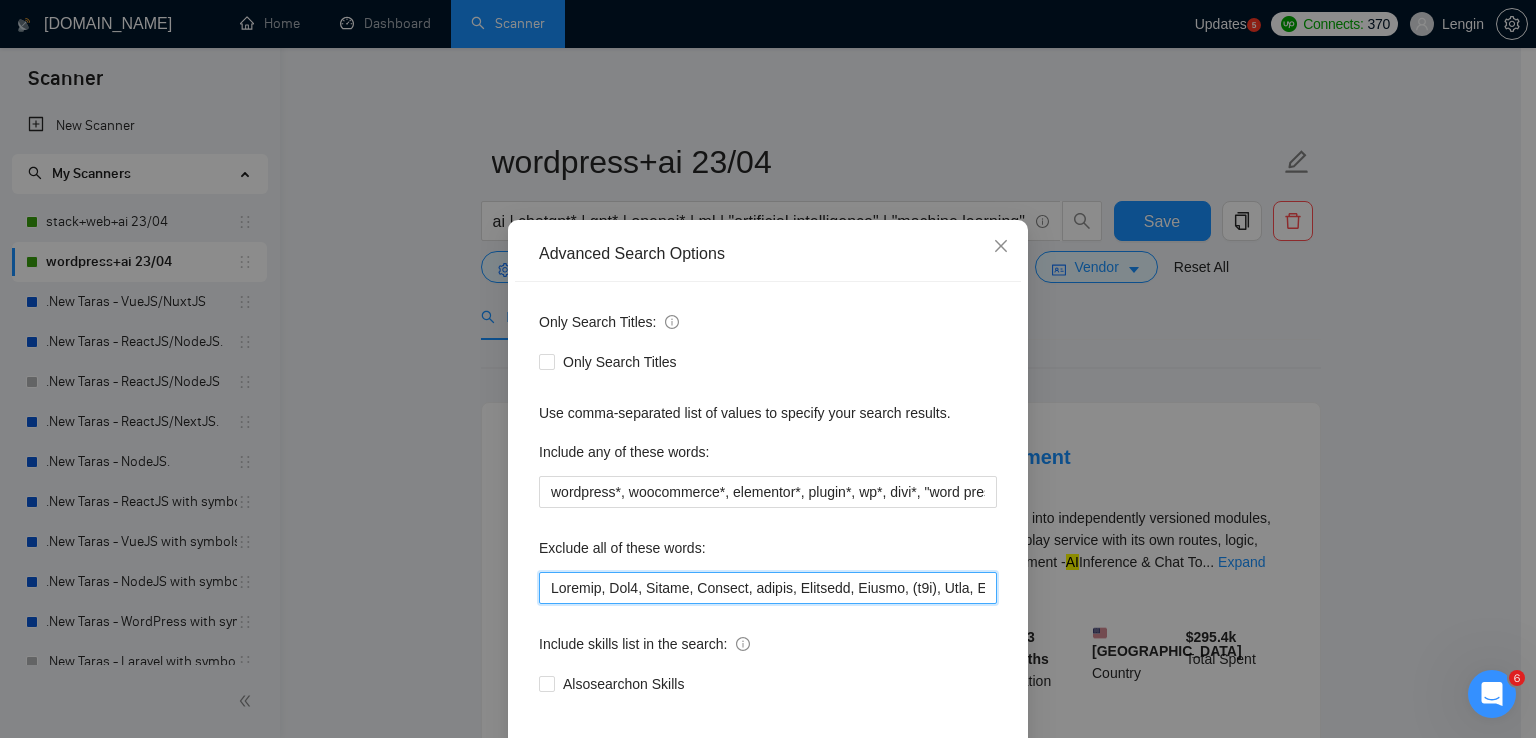 scroll, scrollTop: 94, scrollLeft: 0, axis: vertical 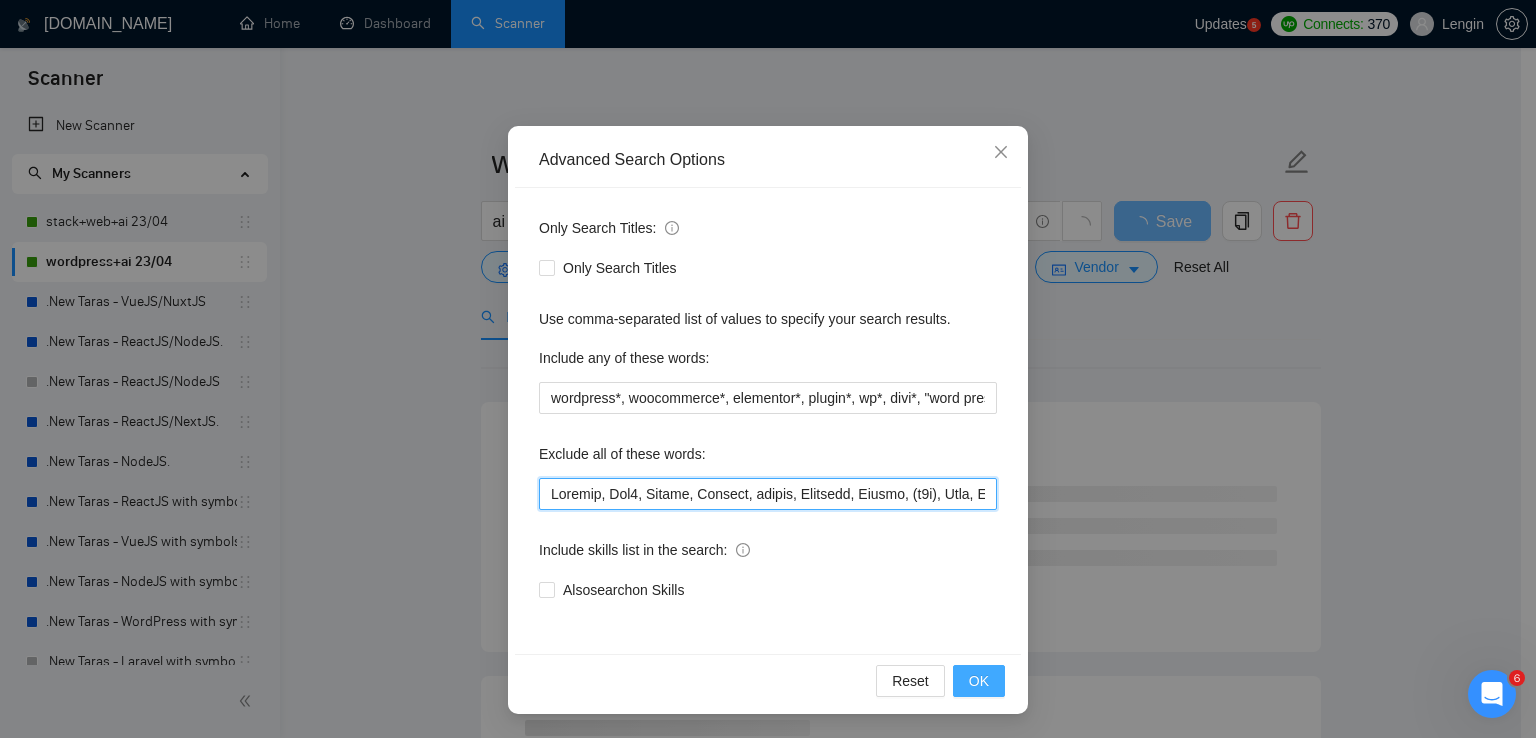 type on "Cleanup, Web3, Solana, Shopify, design, Designer, Zapier, (n8n), Copy, Convert, "Content Specialist", [DOMAIN_NAME], Refresh, Vercel, Update, cracked design, Reactivate, Revamp, Reactflow, reactivation, Lexical WYSIWYG Editor, tidy, tidy up, Project manager, convert, Advisor, troubleshoot error, React Native, Flutter, (React Native or Flutter), SMTP, "Geometry Nodes Setup for Abstract Sphere in Blender", "Yocto", "React-Native", "small websites", "update our website", "update our websites", "Python", "migration", "extractor", "advise", "optimise my", "Wix", "Wix plugin", "tailored to our specific needs", "pretty simple", "updating our existing website", "diagnose and resolve an issue", "my business site", "Salesforce", "professional website for our", "estimates", "completed asap", "Consultation", "WordPress Fix", "professional website tailored to our needs", "new module", "Webflow", "Equity in a revenue , revenue sharing", "Need database optimized", "ReactNative",  "optimize a WordPress code", "optimize code", "t..." 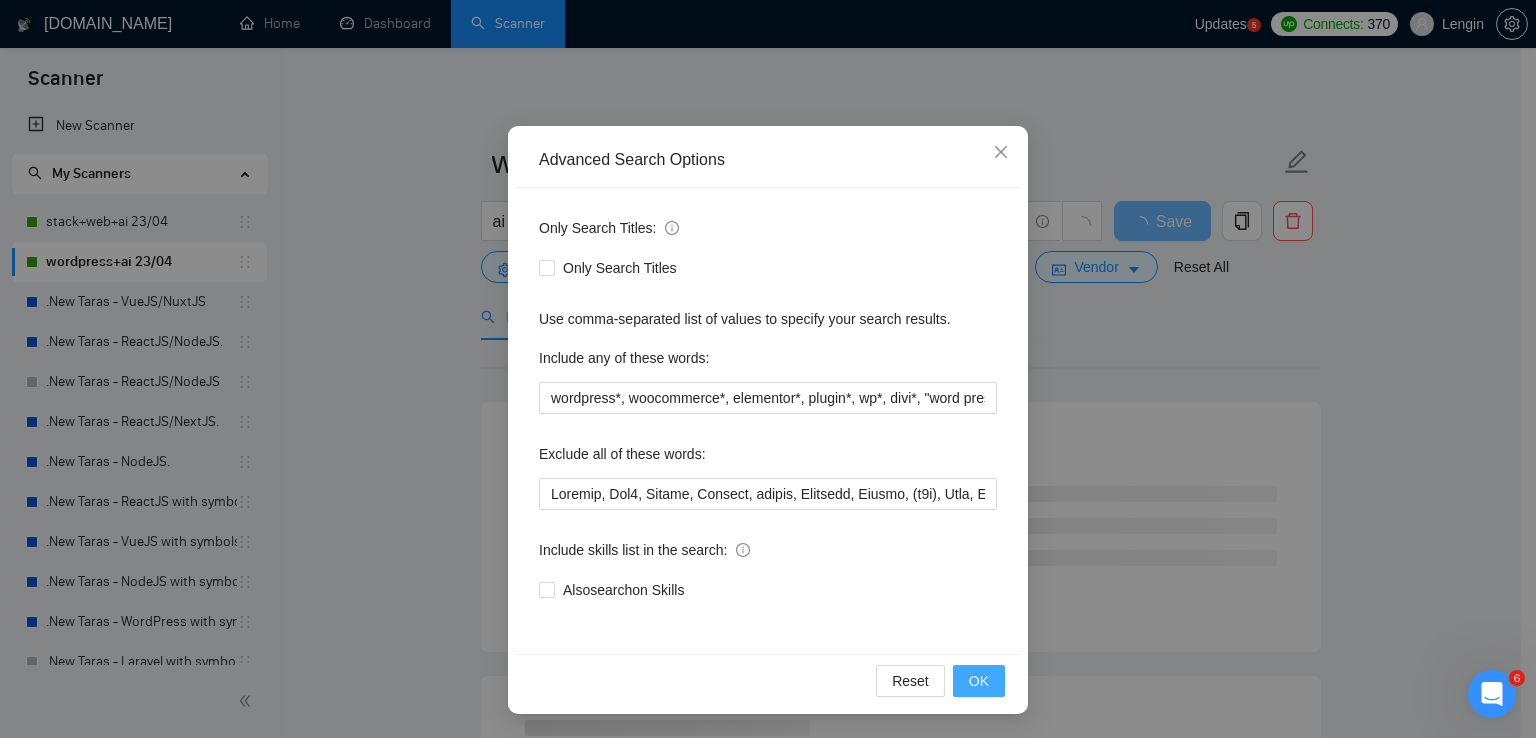 click on "OK" at bounding box center [979, 681] 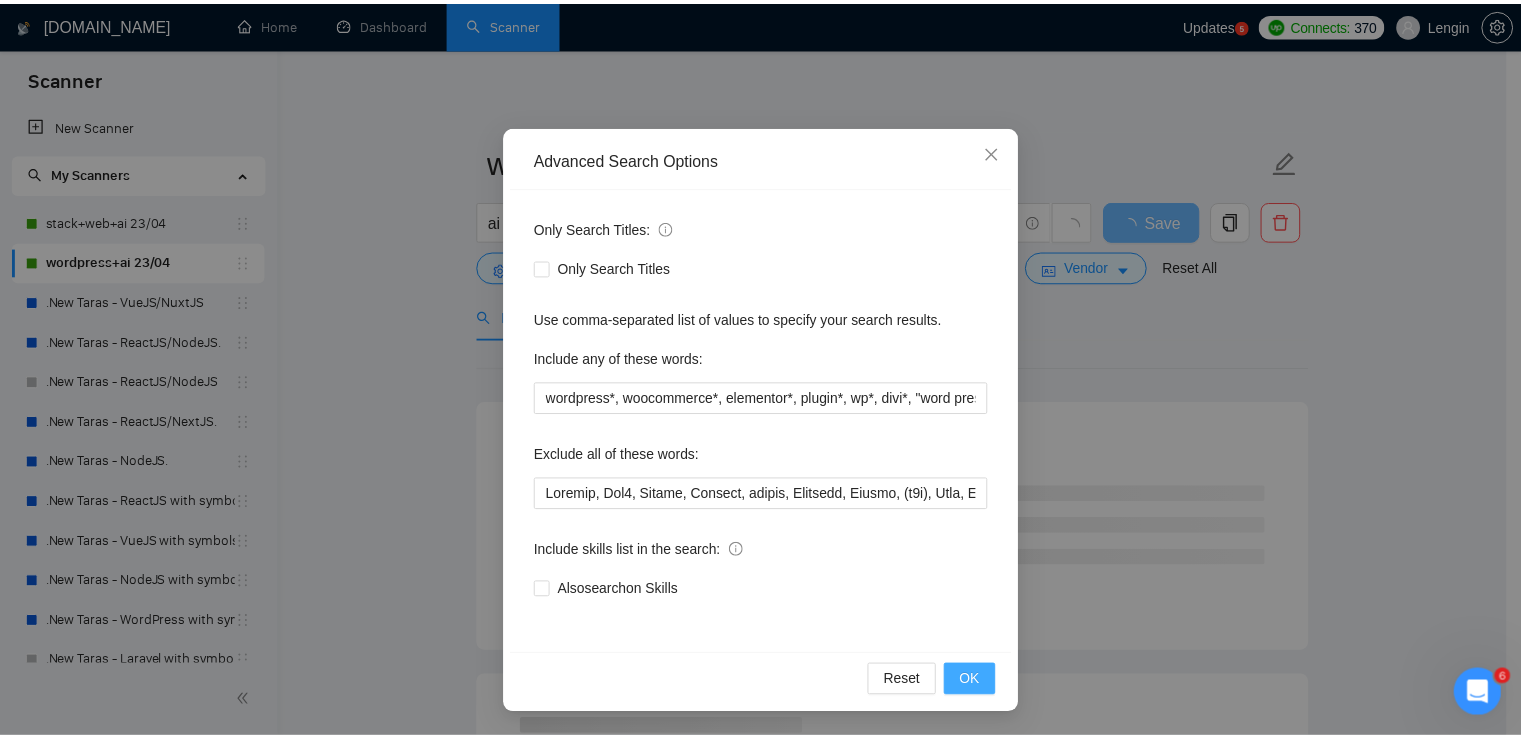 scroll, scrollTop: 0, scrollLeft: 0, axis: both 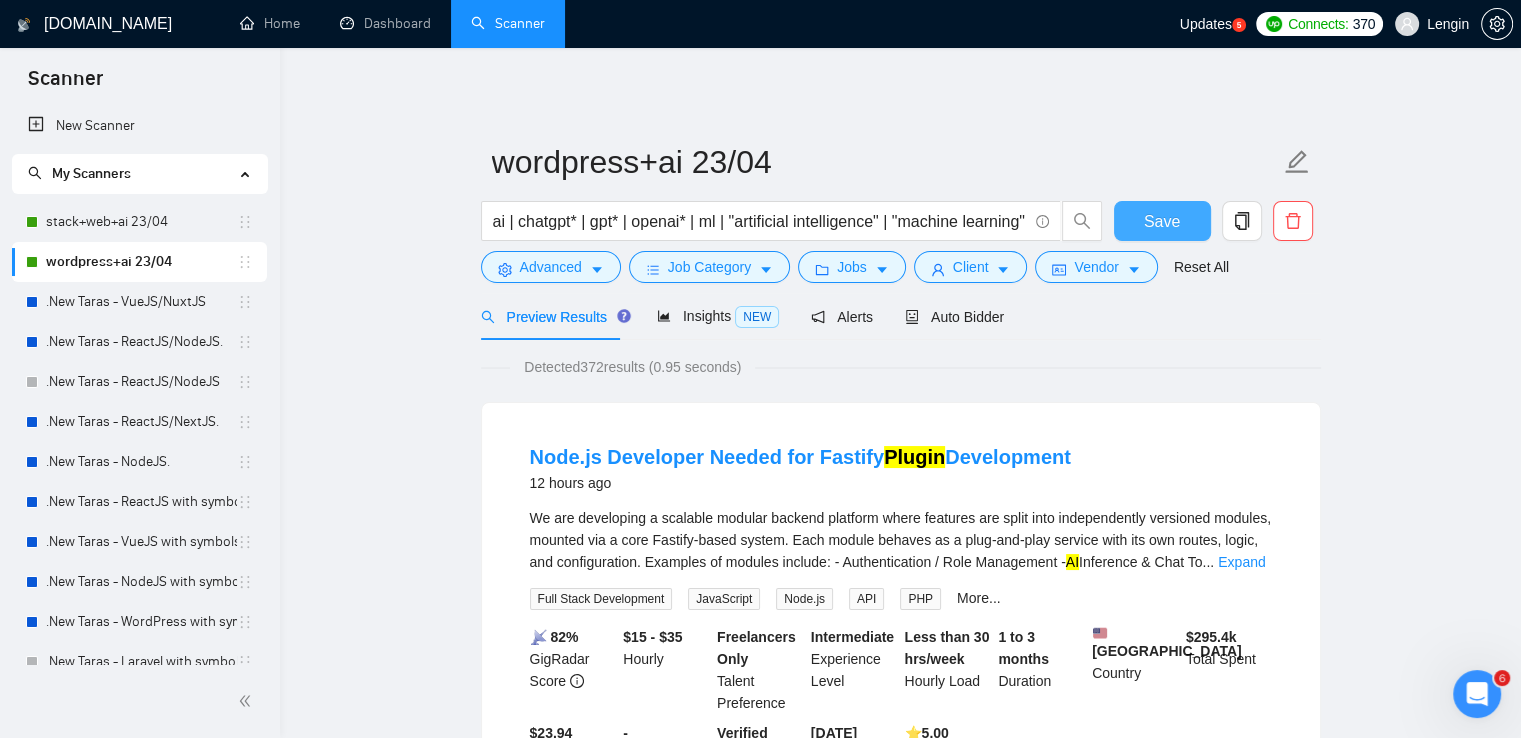 click on "Save" at bounding box center [1162, 221] 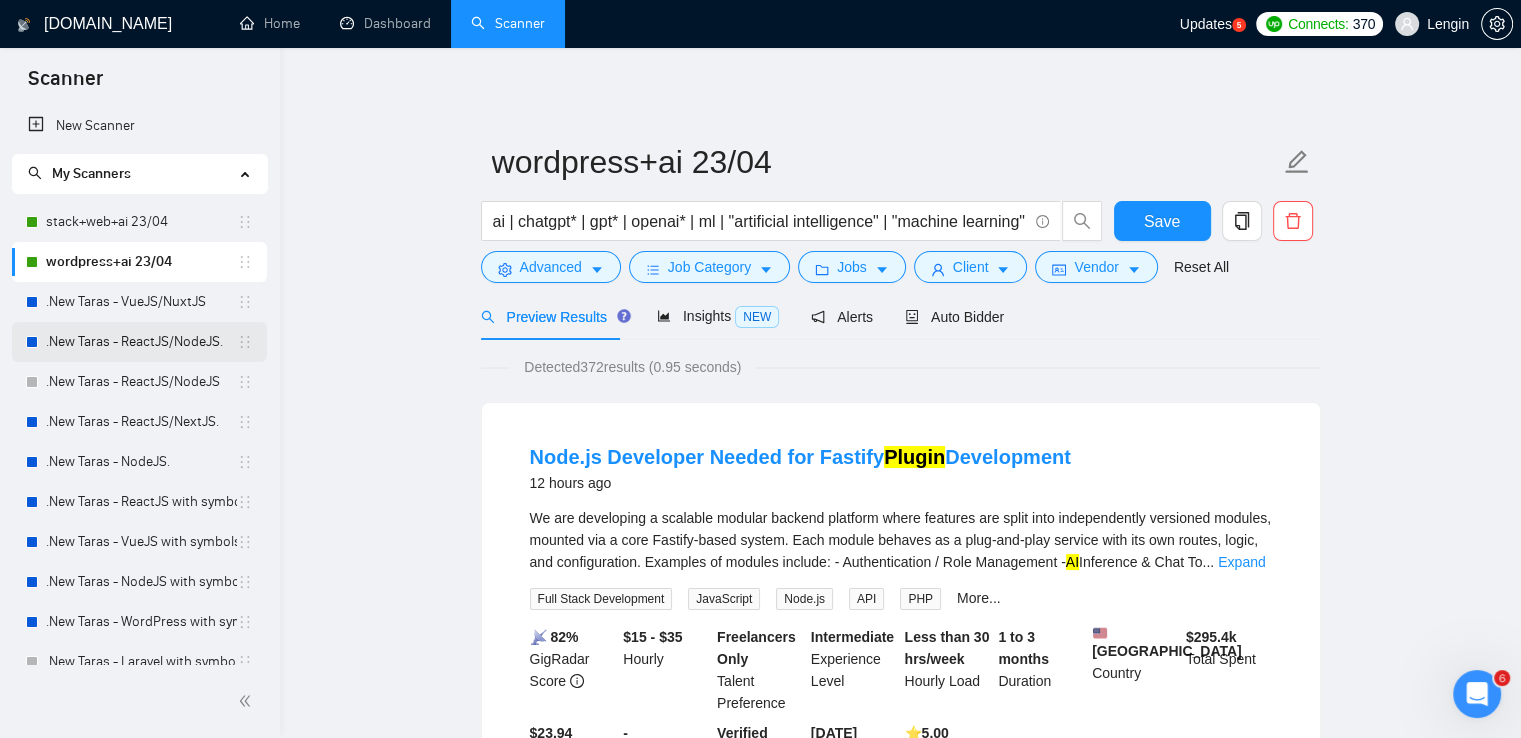 click on ".New Taras - ReactJS/NodeJS." at bounding box center [141, 342] 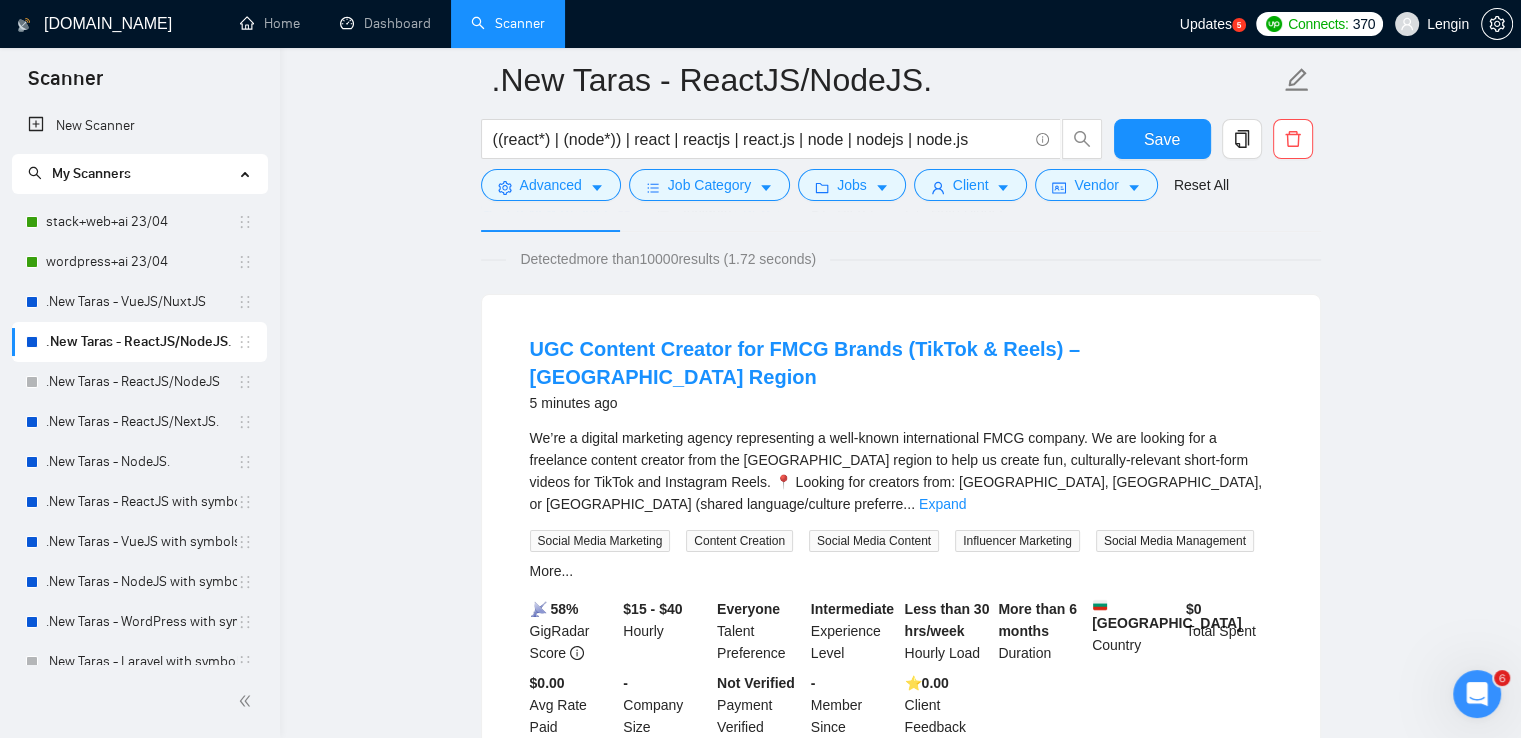 scroll, scrollTop: 0, scrollLeft: 0, axis: both 